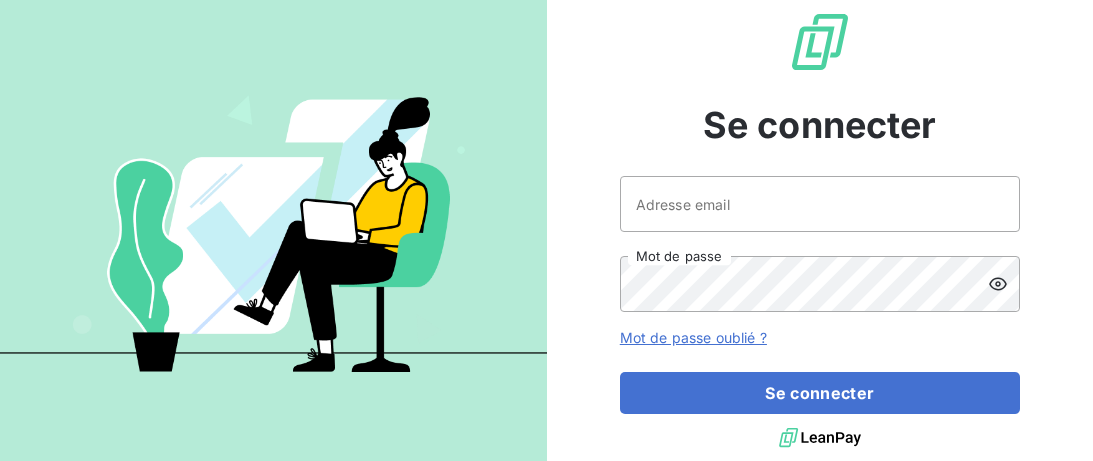 scroll, scrollTop: 0, scrollLeft: 0, axis: both 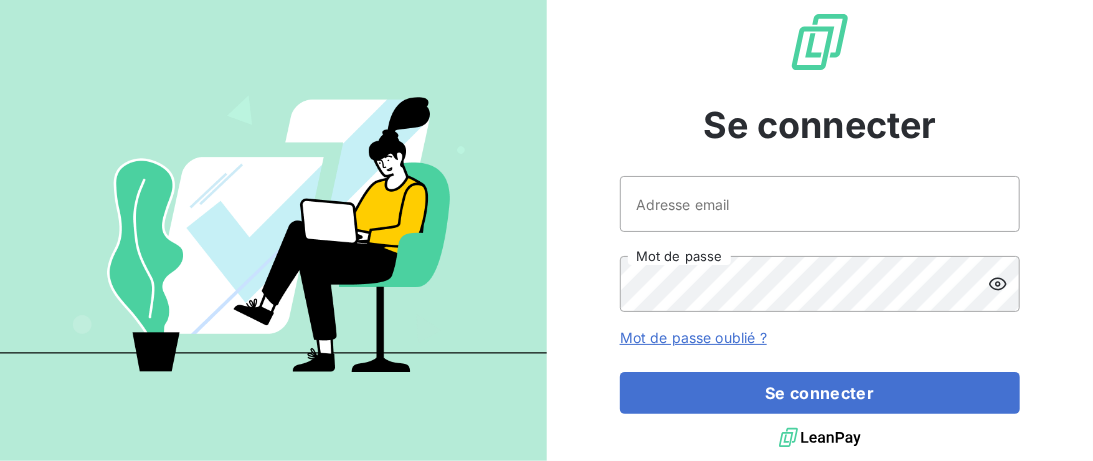 type on "[EMAIL]" 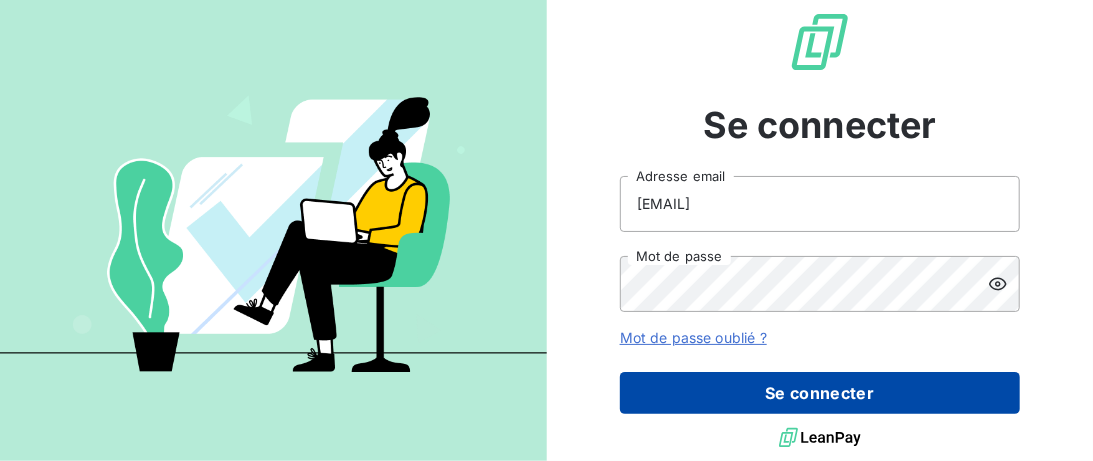click on "Se connecter" at bounding box center [820, 393] 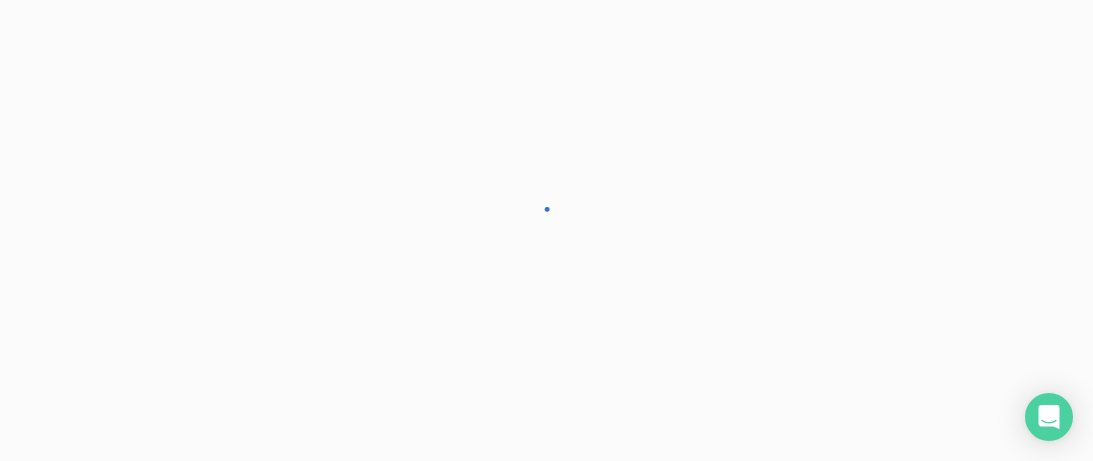 scroll, scrollTop: 0, scrollLeft: 0, axis: both 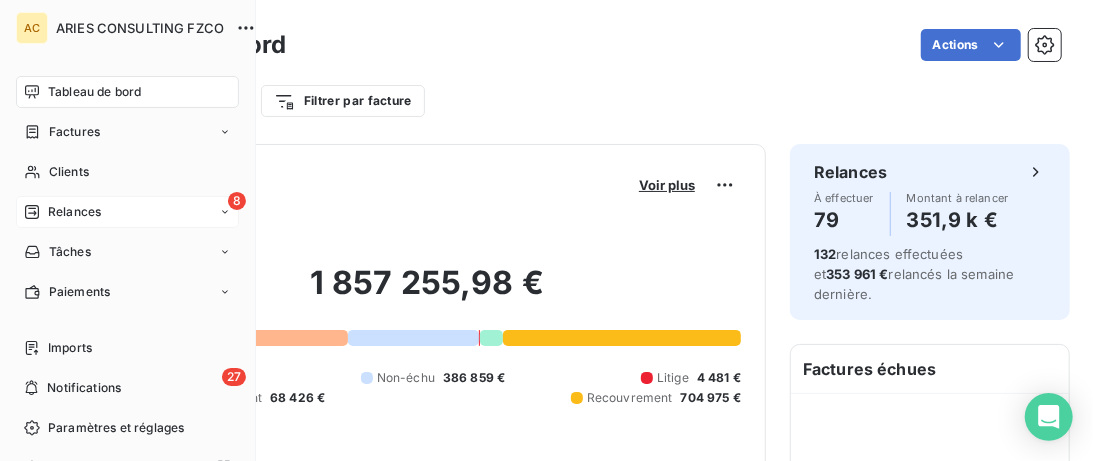 click 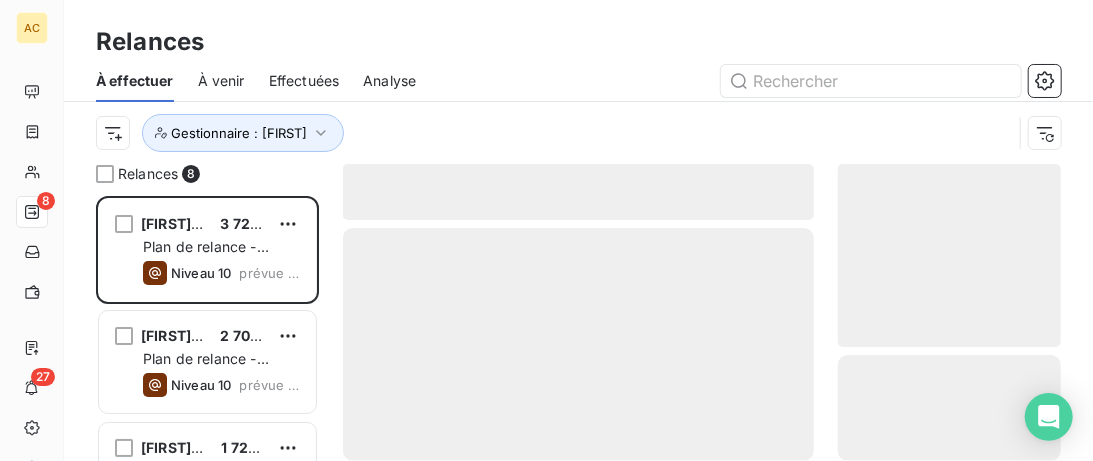 scroll, scrollTop: 0, scrollLeft: 0, axis: both 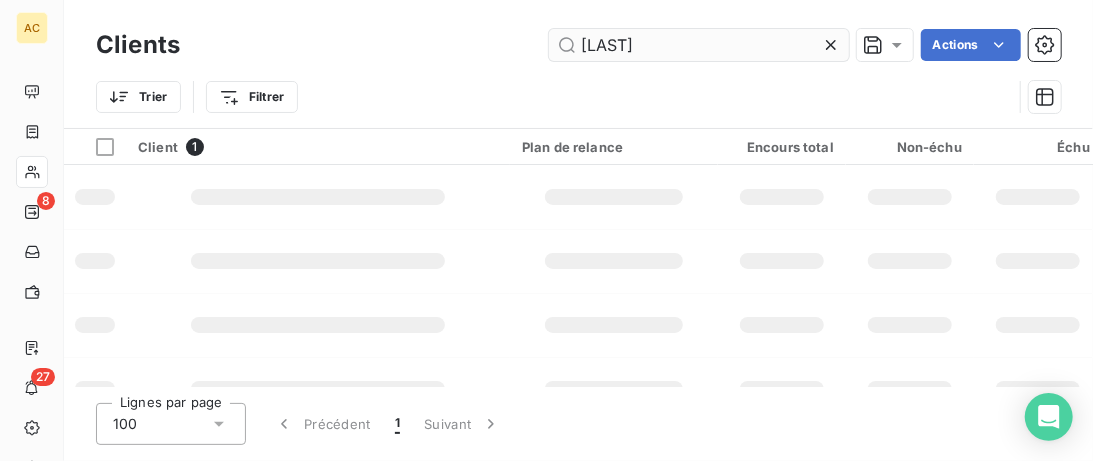 type on "[LAST]" 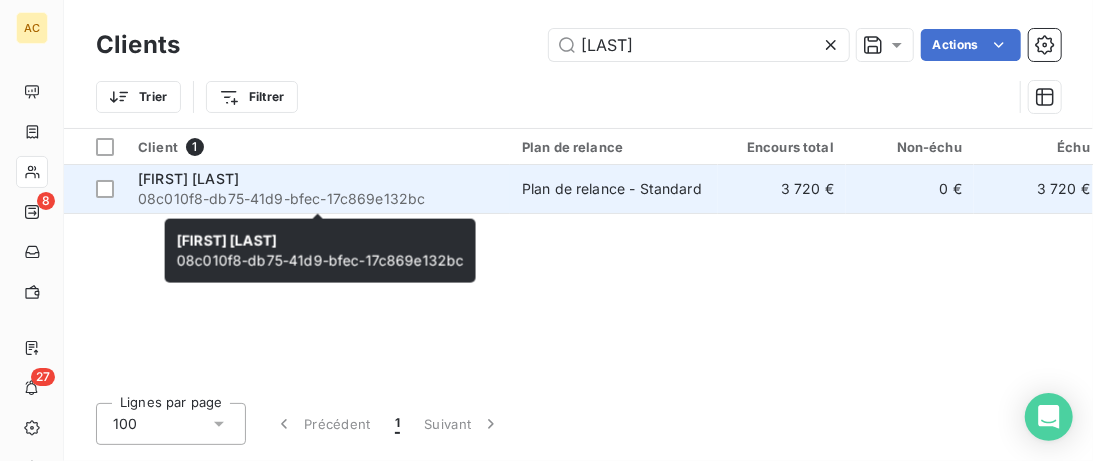 click on "[FIRST] [LAST]" at bounding box center (318, 179) 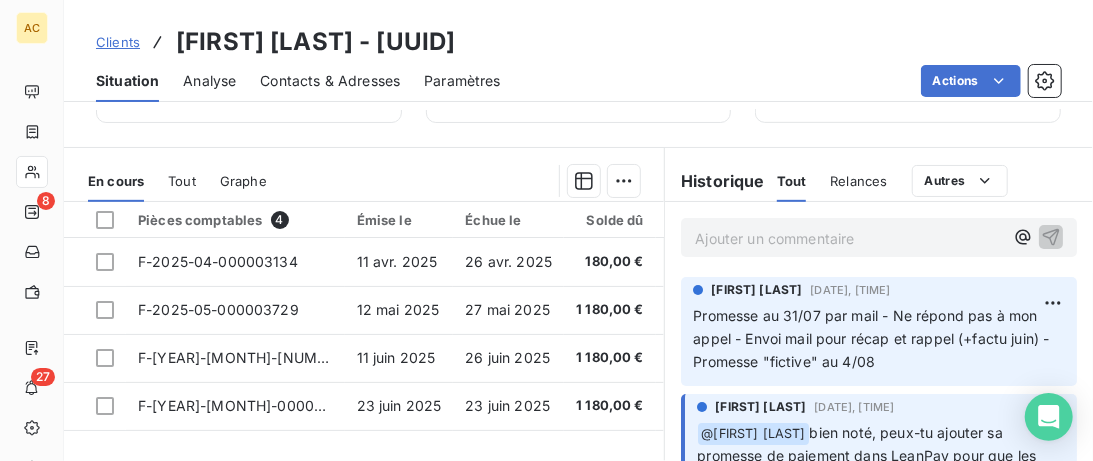 scroll, scrollTop: 410, scrollLeft: 0, axis: vertical 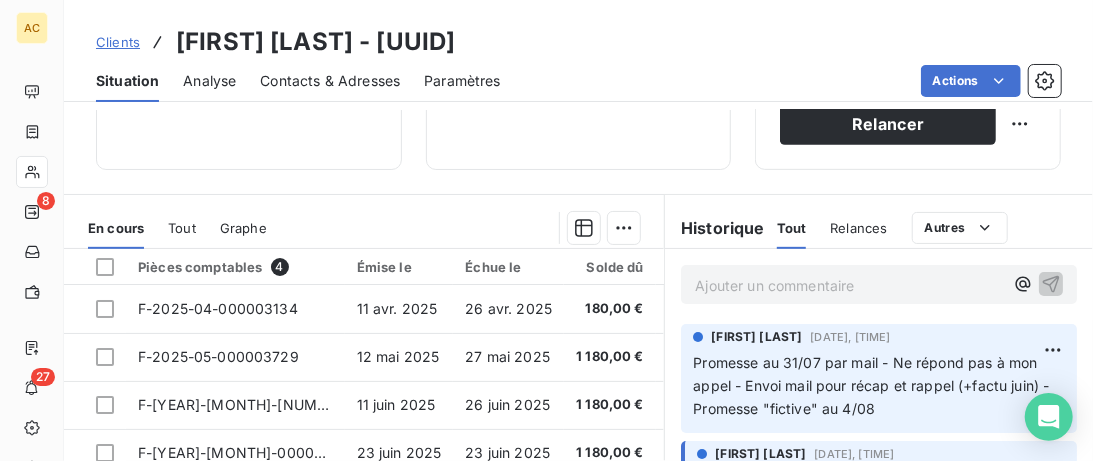 click on "Tout" at bounding box center [182, 228] 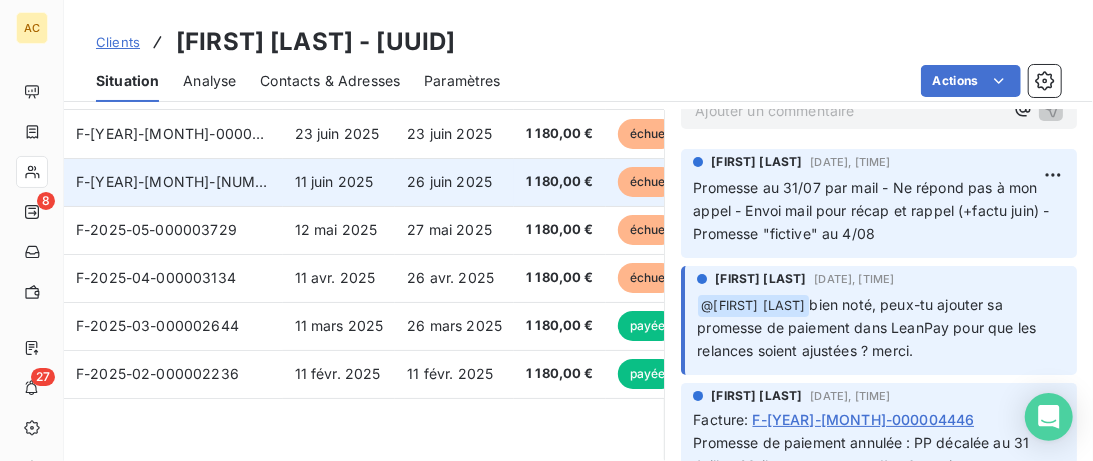 scroll, scrollTop: 615, scrollLeft: 0, axis: vertical 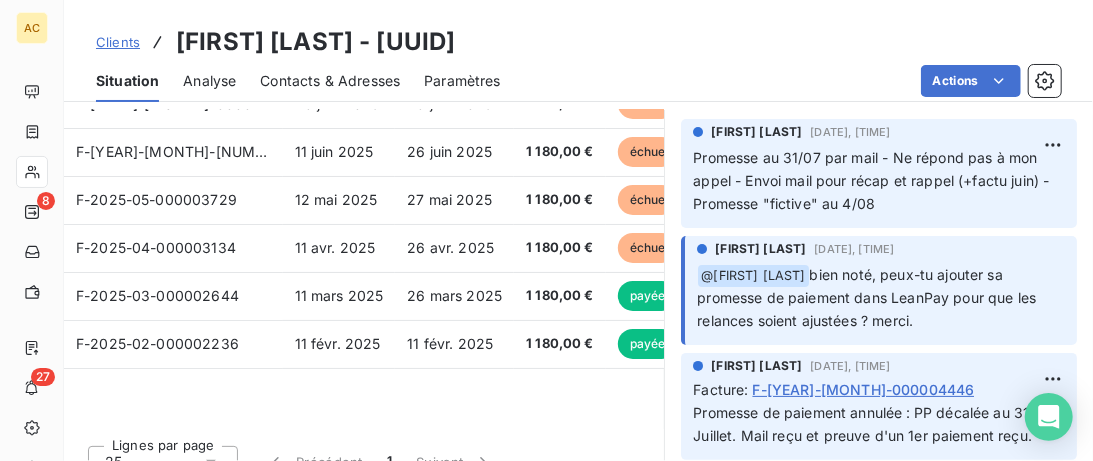click on "Contacts & Adresses" at bounding box center (330, 81) 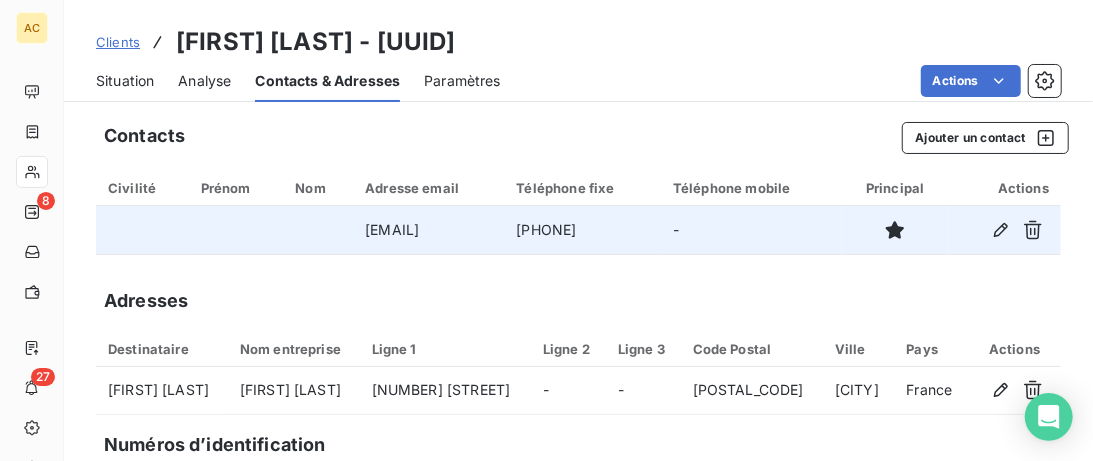 drag, startPoint x: 672, startPoint y: 235, endPoint x: 518, endPoint y: 236, distance: 154.00325 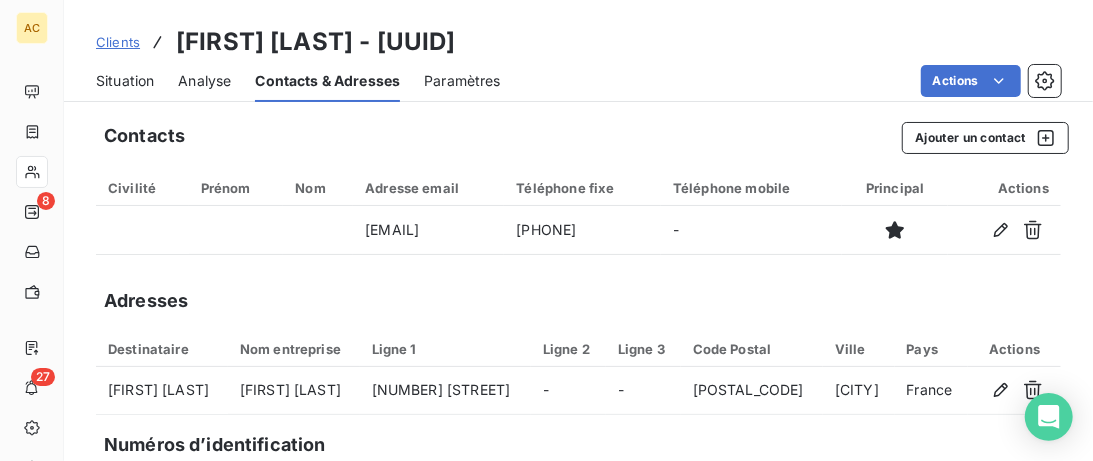 click on "Situation" at bounding box center [125, 81] 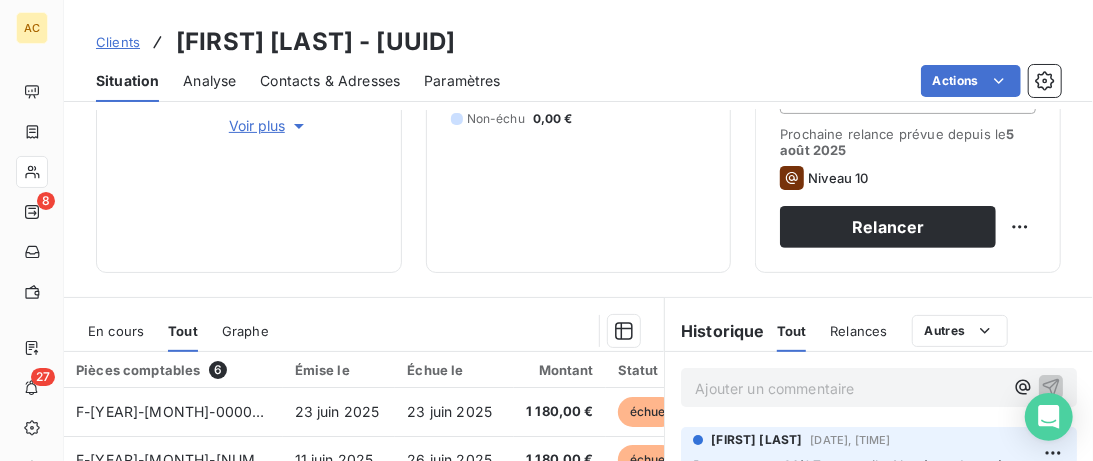 scroll, scrollTop: 0, scrollLeft: 0, axis: both 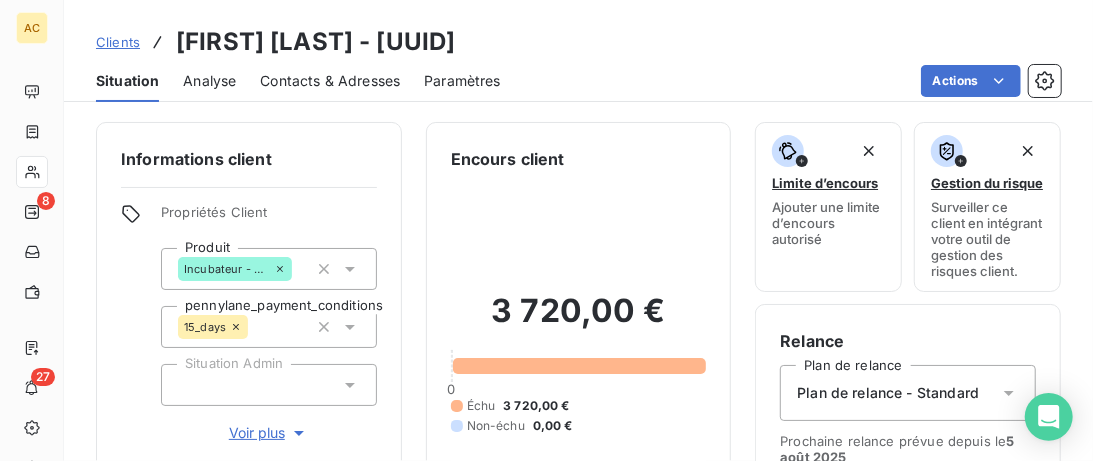 click on "3 720,00 € 0 Échu 3 720,00 € Non-échu 0,00 €" at bounding box center [579, 363] 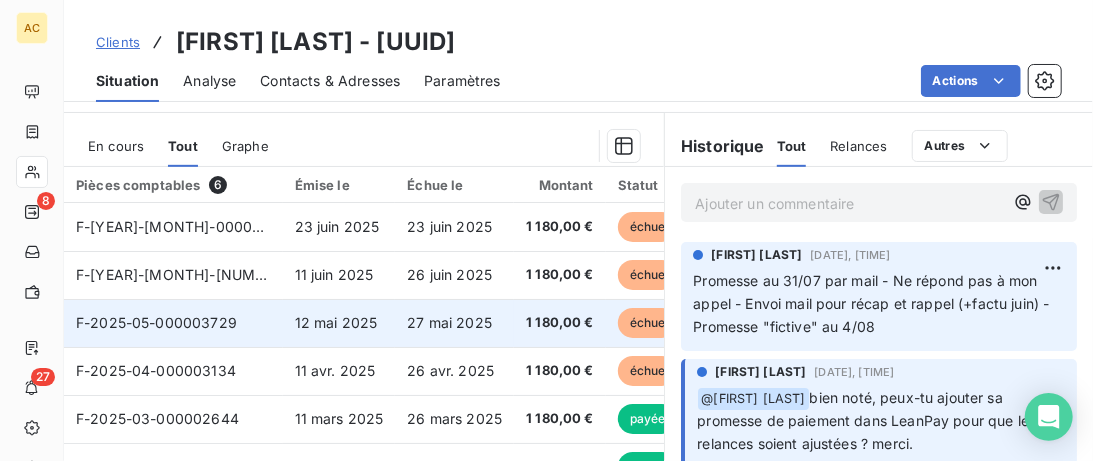 scroll, scrollTop: 539, scrollLeft: 0, axis: vertical 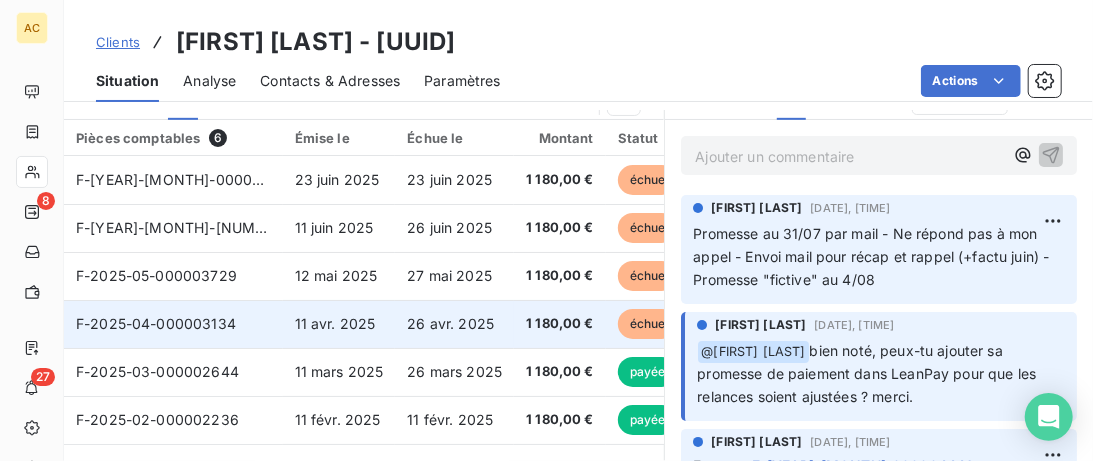 click on "F-2025-04-000003134" at bounding box center [156, 323] 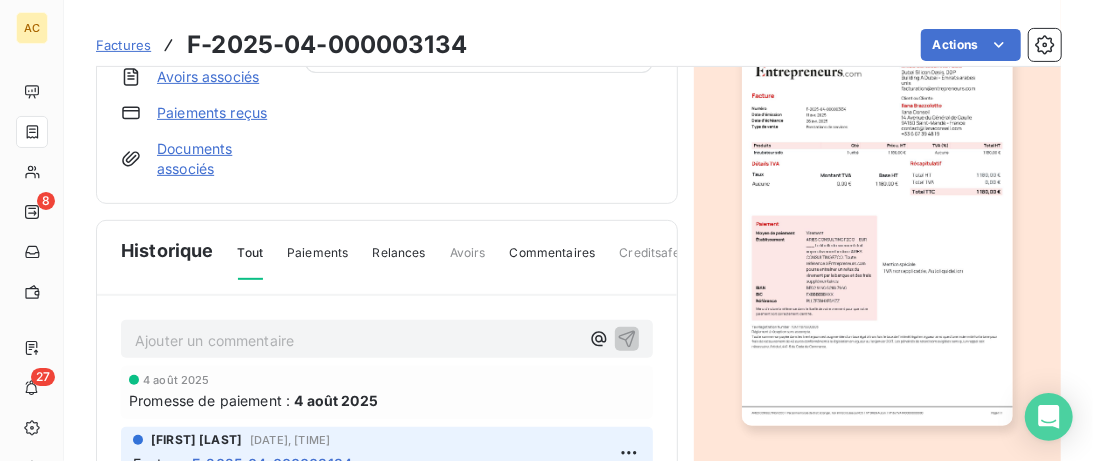 scroll, scrollTop: 308, scrollLeft: 0, axis: vertical 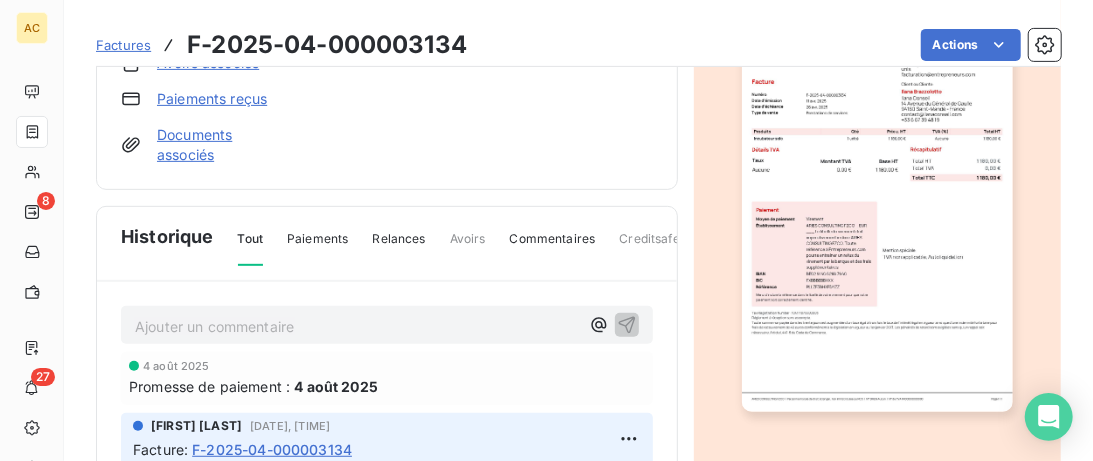 click on "Tout" at bounding box center (251, 248) 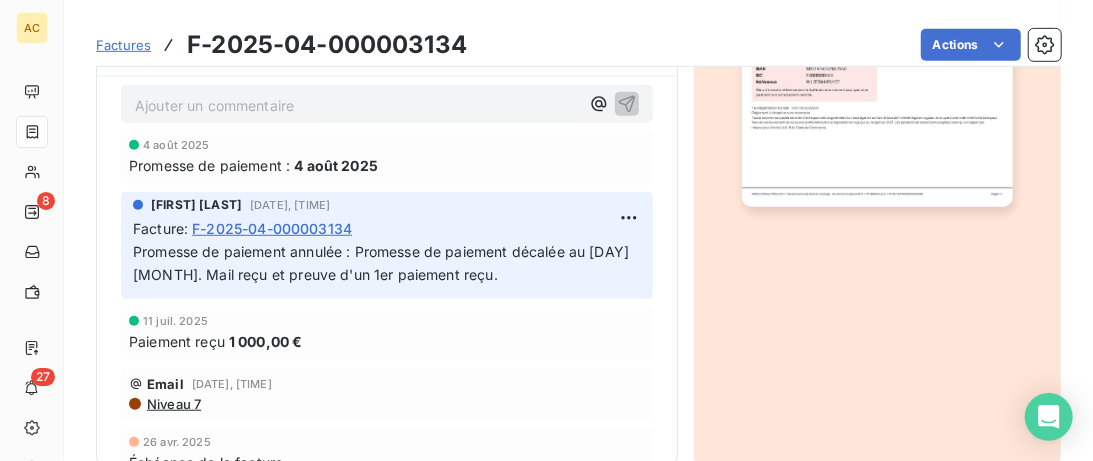 scroll, scrollTop: 0, scrollLeft: 0, axis: both 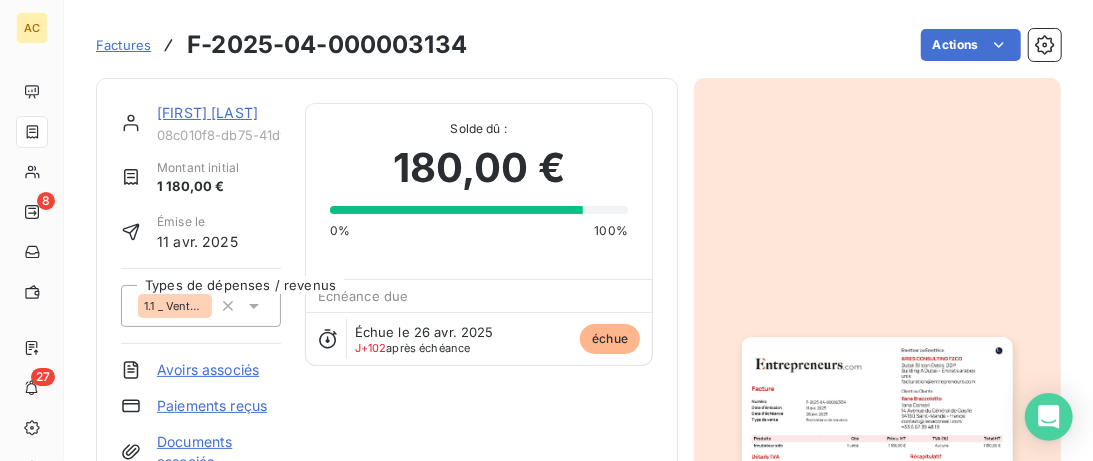click on "[FIRST] [LAST]" at bounding box center (207, 112) 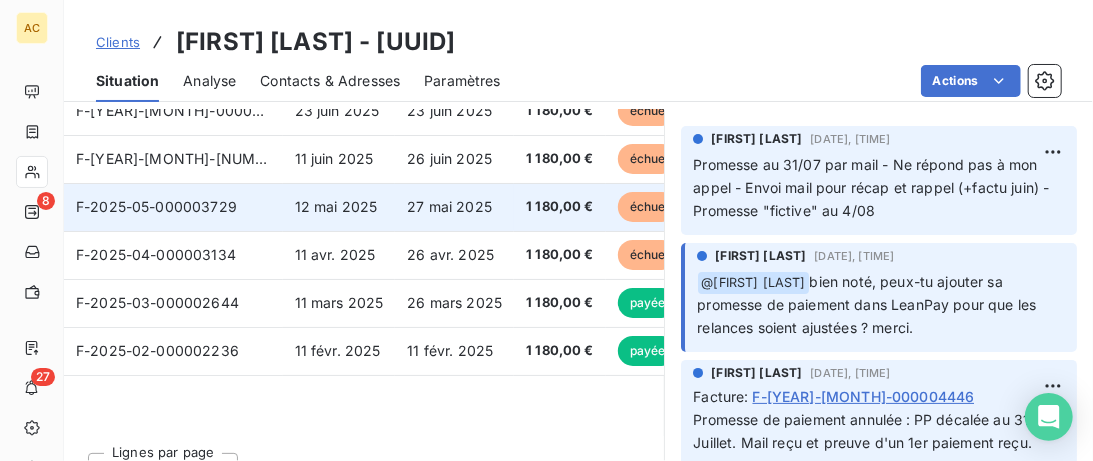 scroll, scrollTop: 641, scrollLeft: 0, axis: vertical 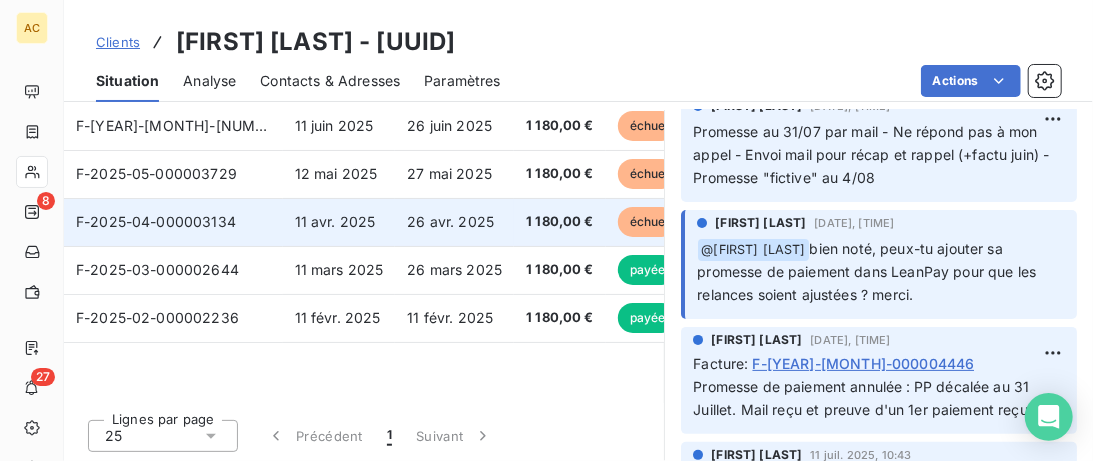 click on "11 avr. 2025" at bounding box center (335, 221) 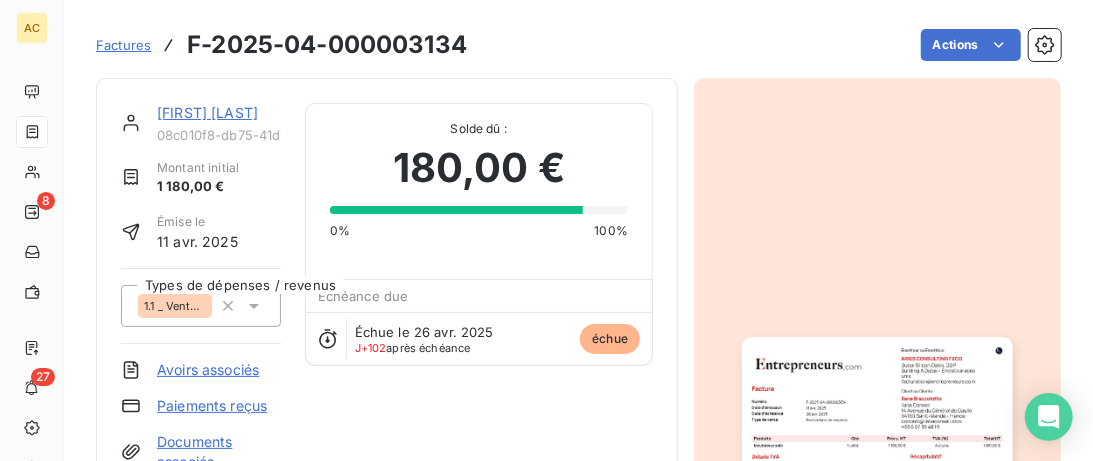 click on "[FIRST] [LAST]" at bounding box center (207, 112) 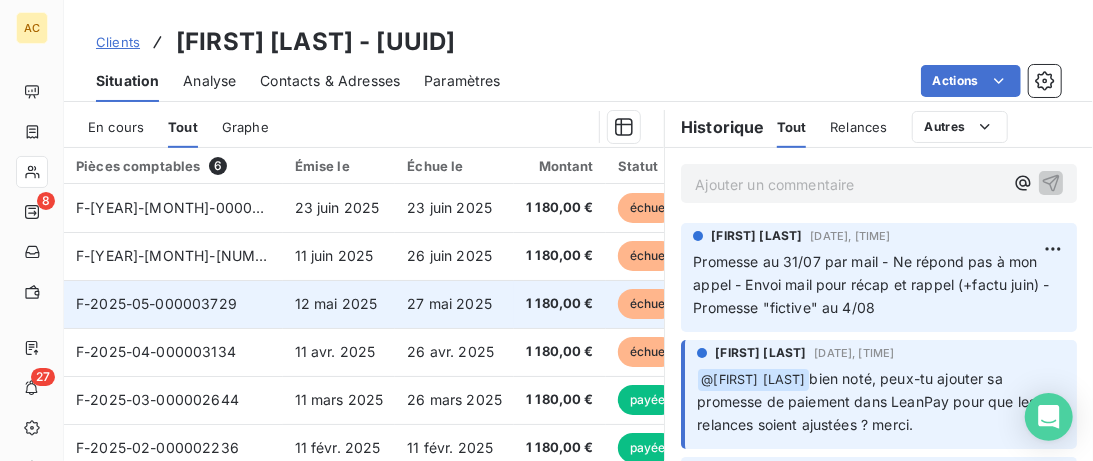 scroll, scrollTop: 512, scrollLeft: 0, axis: vertical 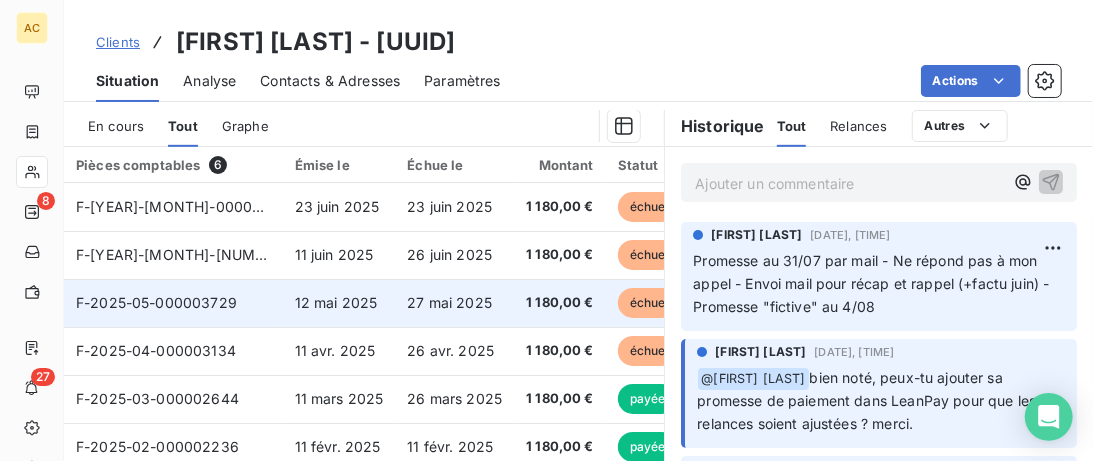 click on "12 mai 2025" at bounding box center (339, 303) 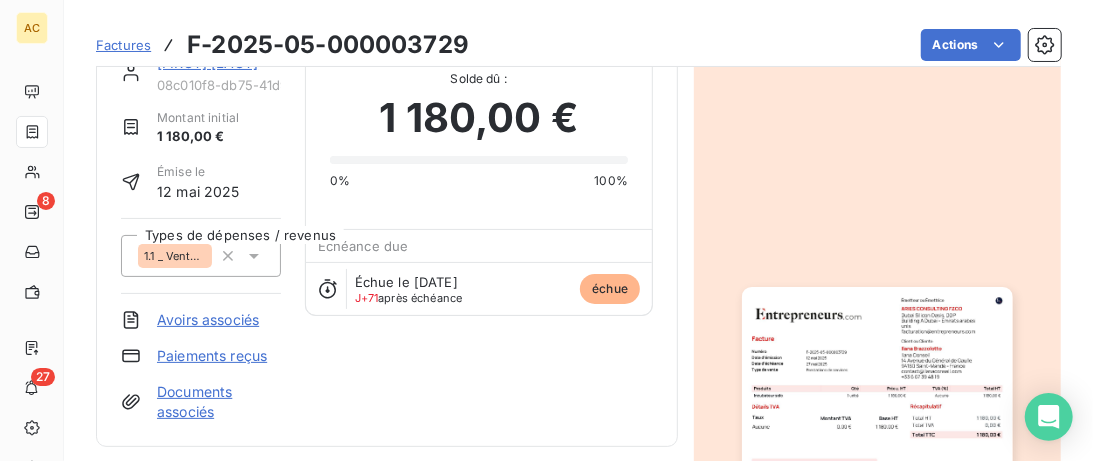 scroll, scrollTop: 0, scrollLeft: 0, axis: both 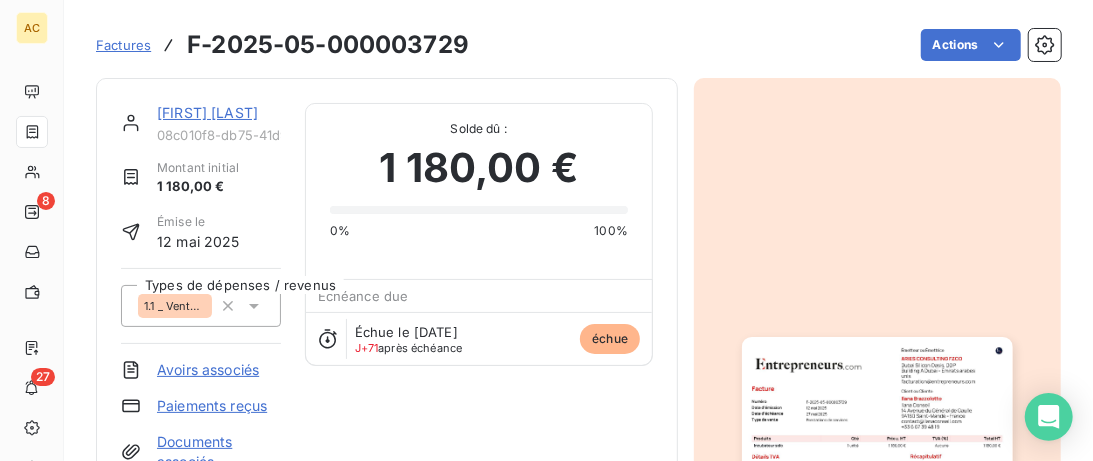 click on "[FIRST] [LAST]" at bounding box center (207, 112) 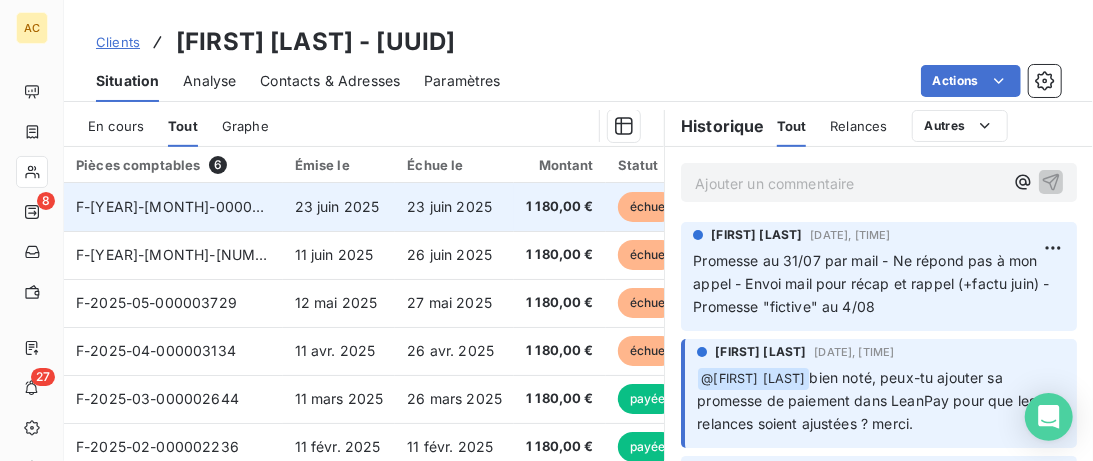 scroll, scrollTop: 205, scrollLeft: 0, axis: vertical 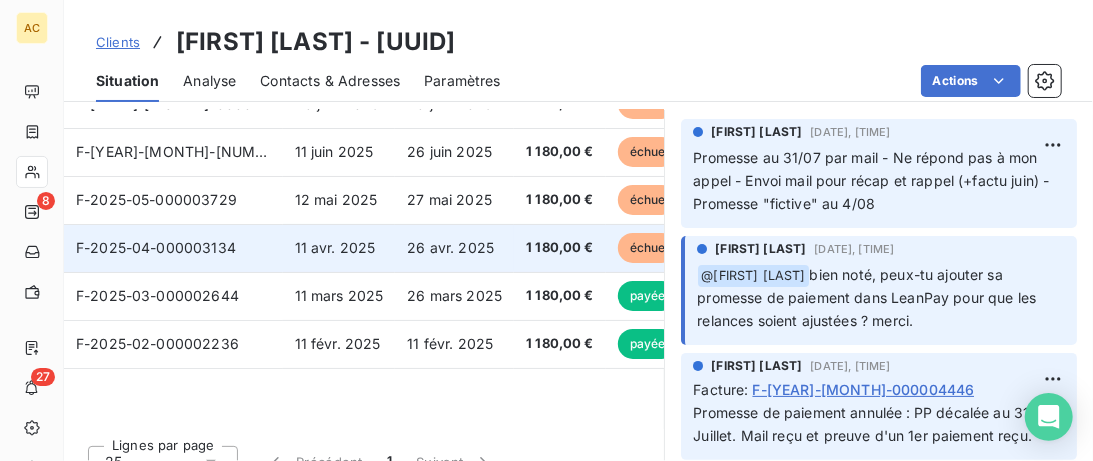 click on "26 avr. 2025" at bounding box center [454, 248] 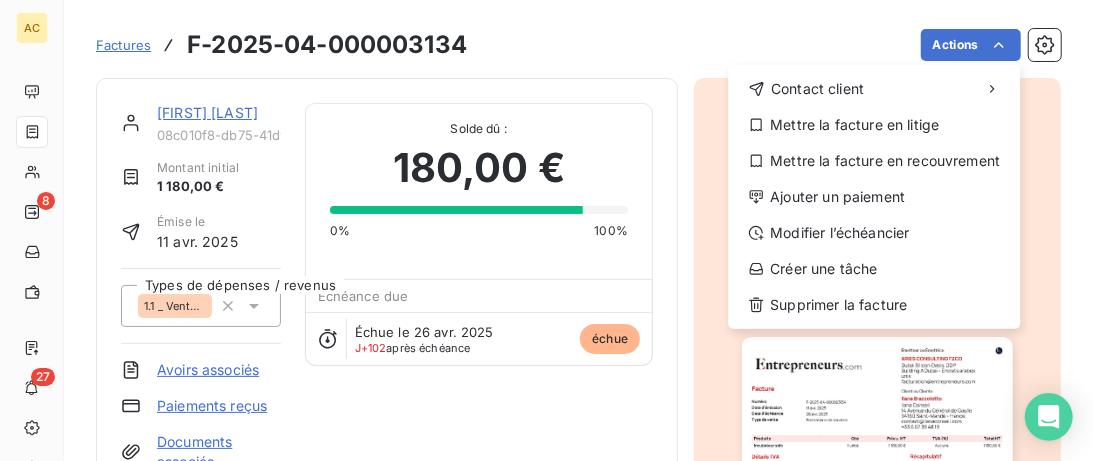 click on "AC 8 27 Factures [DOCUMENT_ID] Actions Contact client Mettre la facture en litige Mettre la facture en recouvrement Ajouter un paiement Modifier l’échéancier Créer une tâche Supprimer la facture [FIRST_NAME] [LAST_NAME] [UUID] Montant initial 1 180,00 € Émise le [DATE] Types de dépenses / revenus 1.1 _ Vente _ Clients Avoirs associés Paiements reçus Documents associés Solde dû : 180,00 € 0% 100% Échéance due Échue le [DATE] J+102  après échéance échue Historique Tout Paiements Relances Avoirs Commentaires Creditsafe Portail client Ajouter un commentaire ﻿ [DATE] Promesse de paiement : [DATE] [FIRST_NAME] [LAST_NAME] [DATE] Facture  : [DOCUMENT_ID] Promesse de paiement annulée : Promesse de paiement décalée au 31 Juillet. Mail reçu et preuve d'un 1er paiement reçu. [DATE] Paiement reçu 1 000,00 € Email [DATE], [TIME] Niveau 7 [DATE] Échéance de la facture [DATE]" at bounding box center (546, 230) 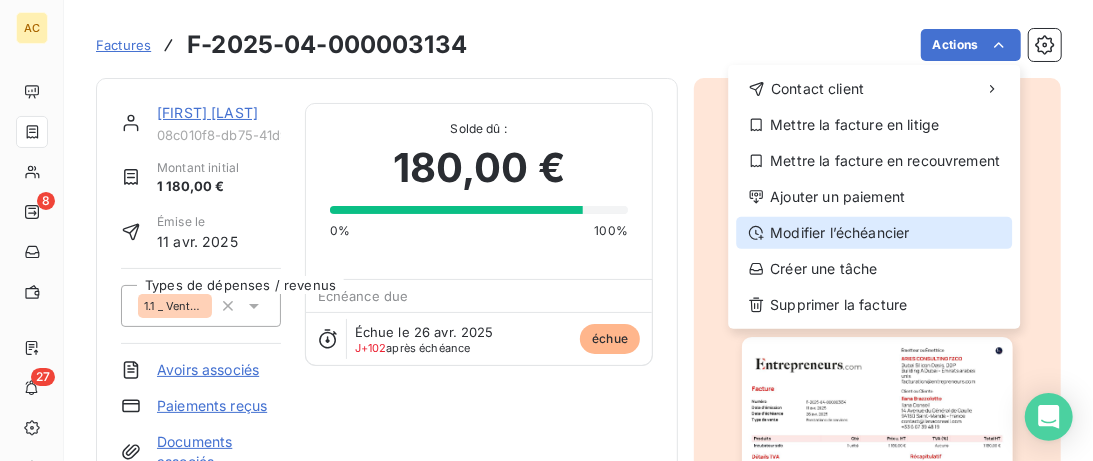 click on "Modifier l’échéancier" at bounding box center [874, 233] 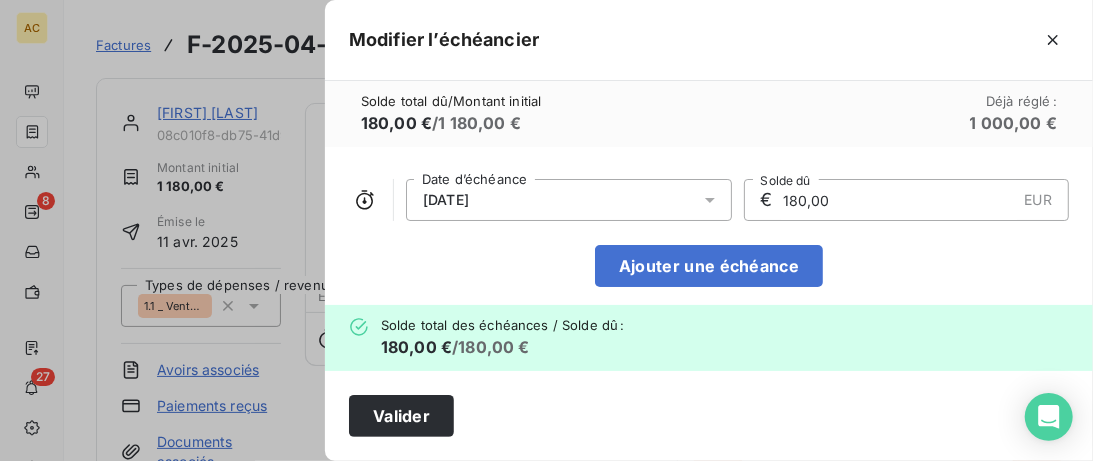 click on "[DATE]" at bounding box center (569, 200) 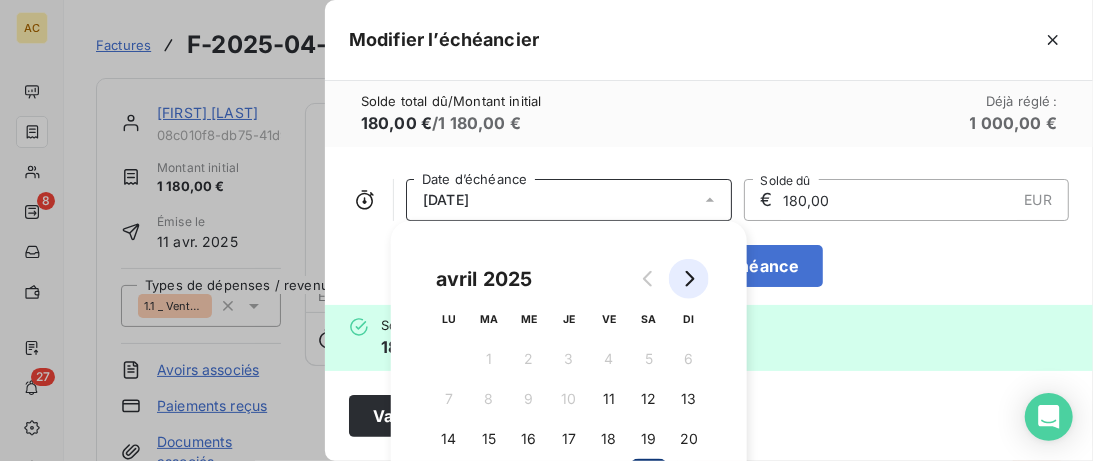 click 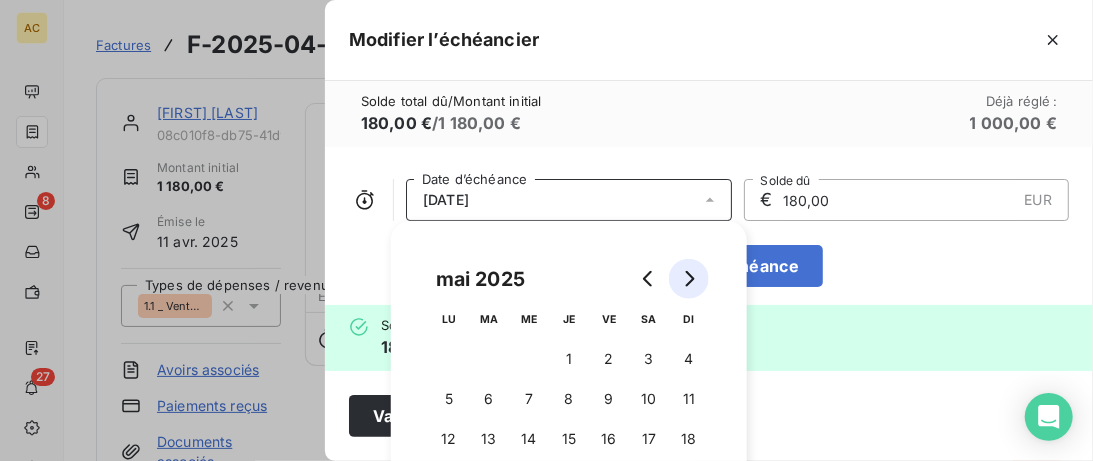 click 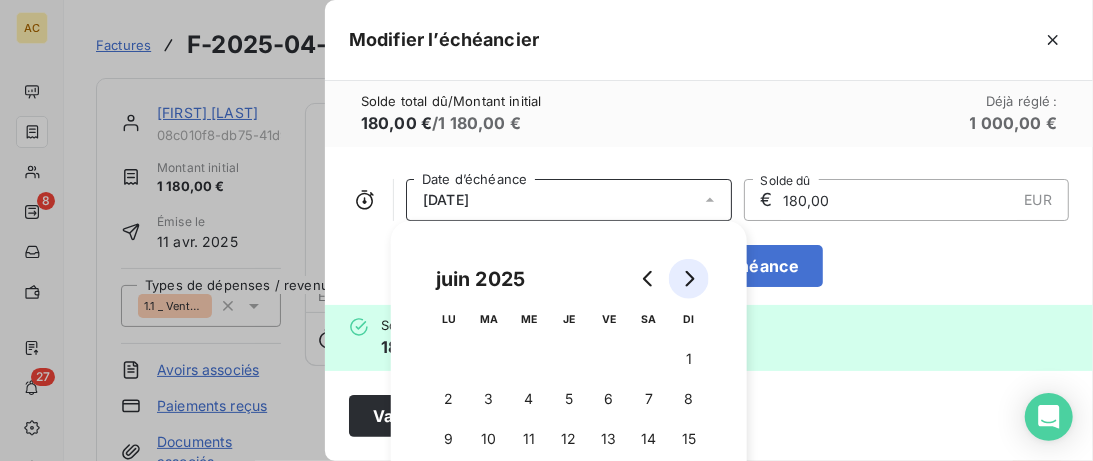 click 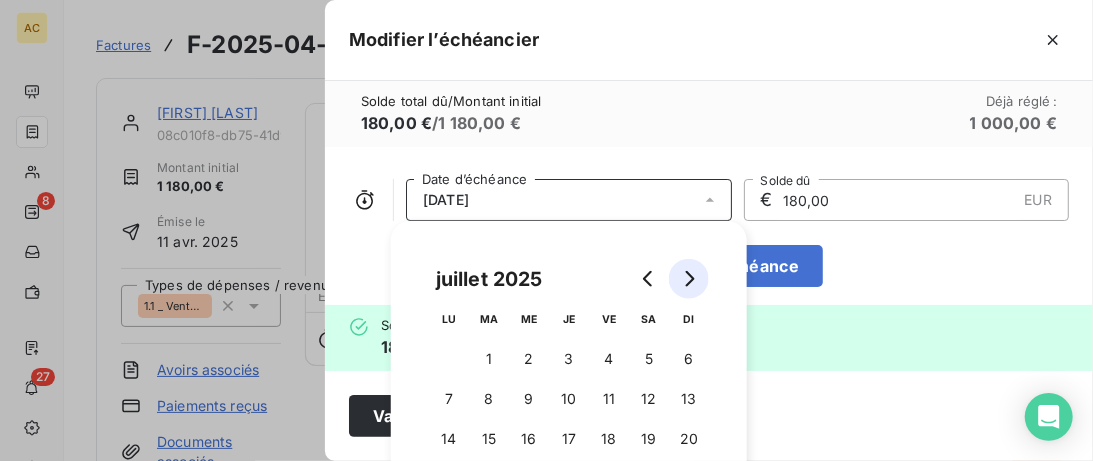 click 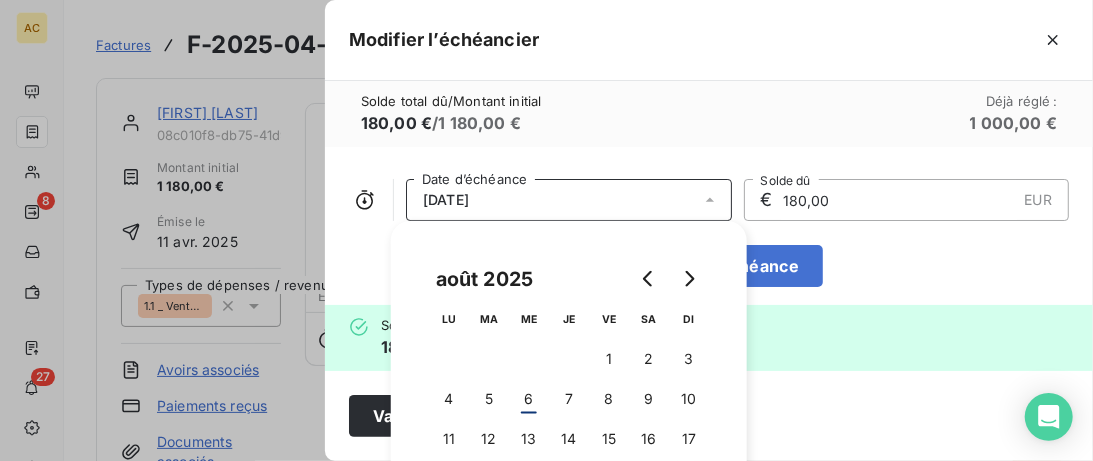 click 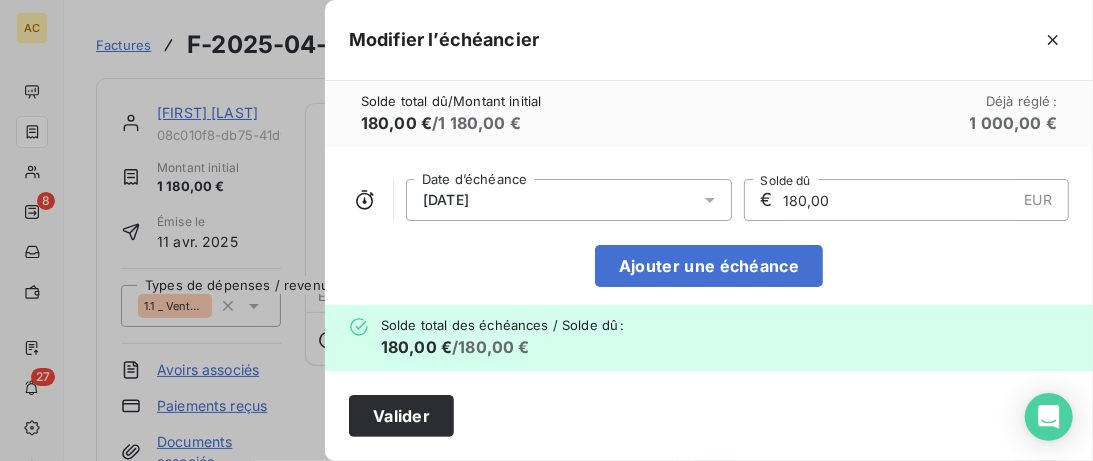 scroll, scrollTop: 12, scrollLeft: 0, axis: vertical 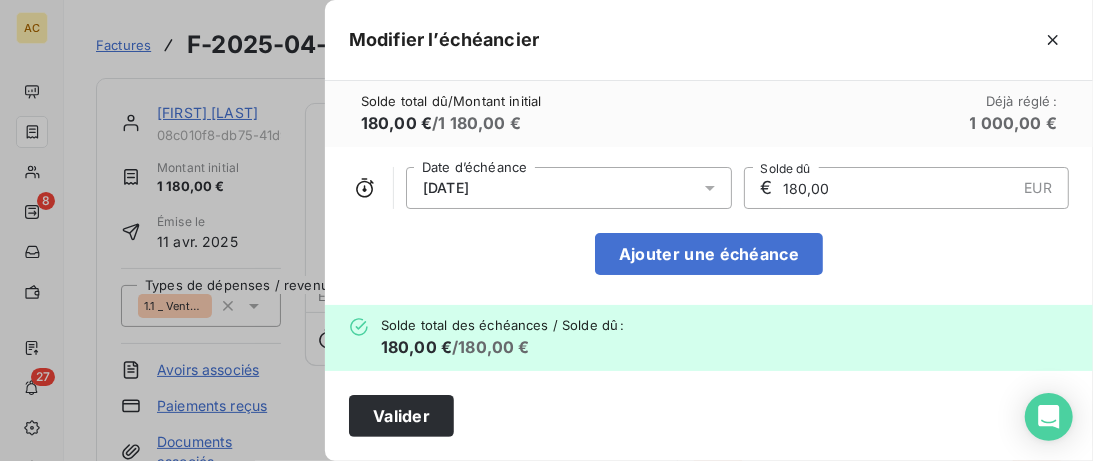 click 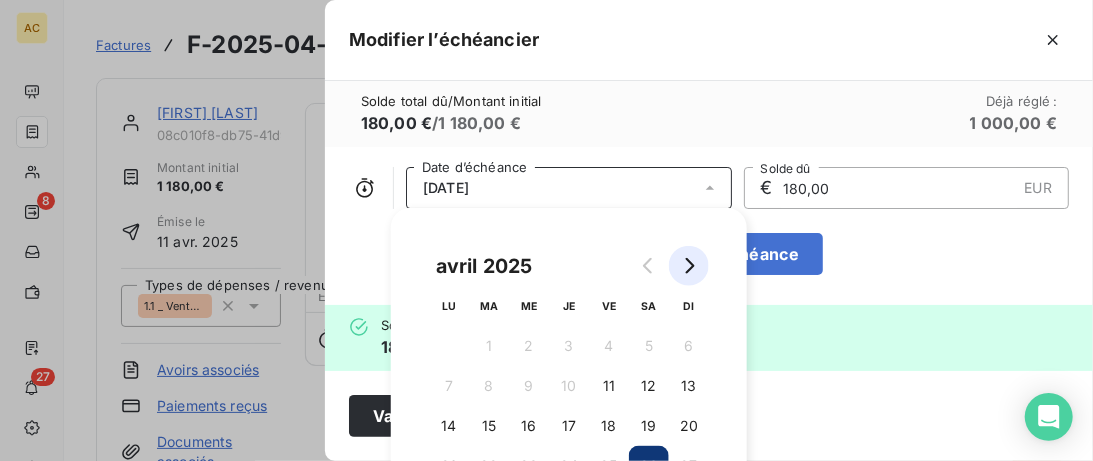 click 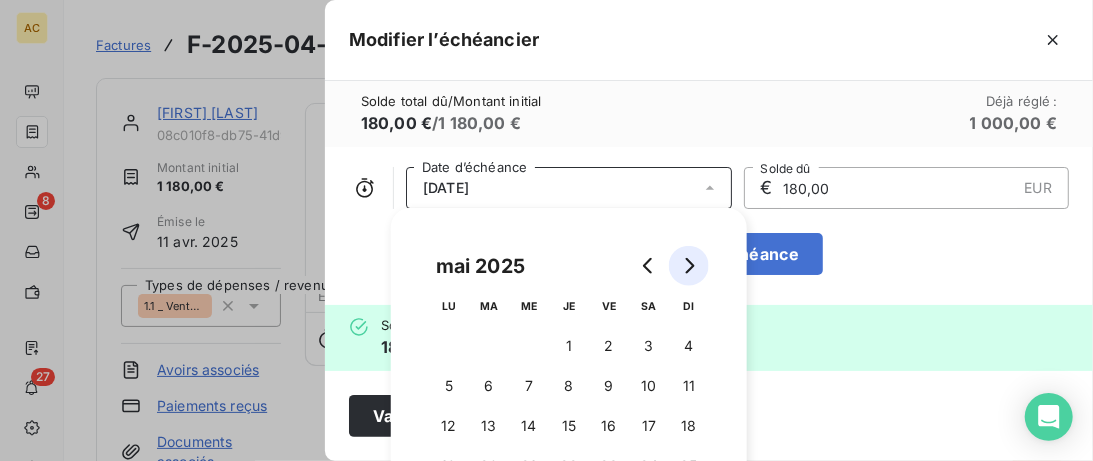 click 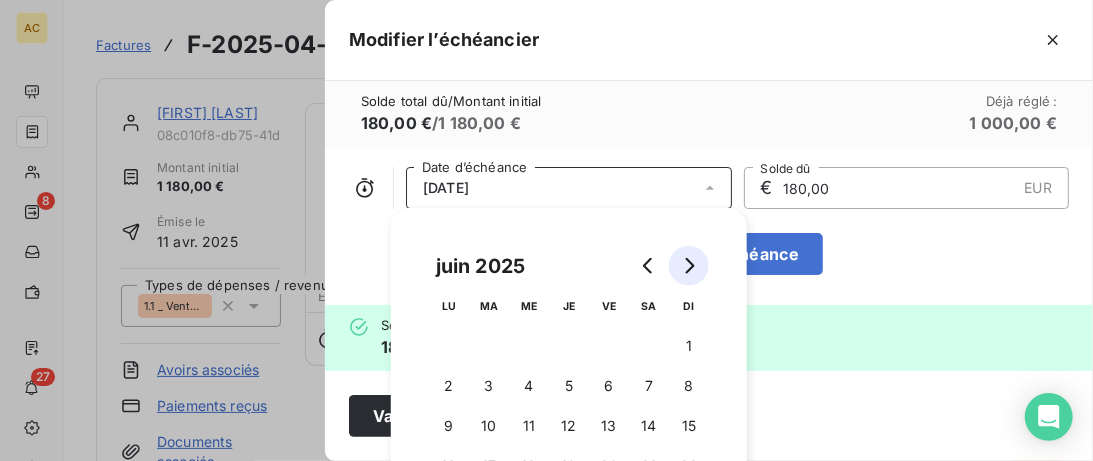 click 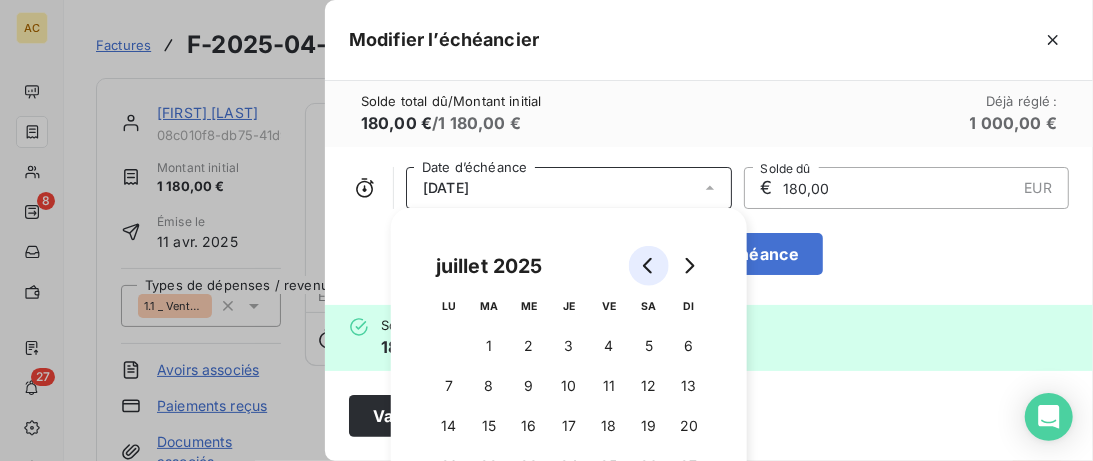 click at bounding box center [649, 266] 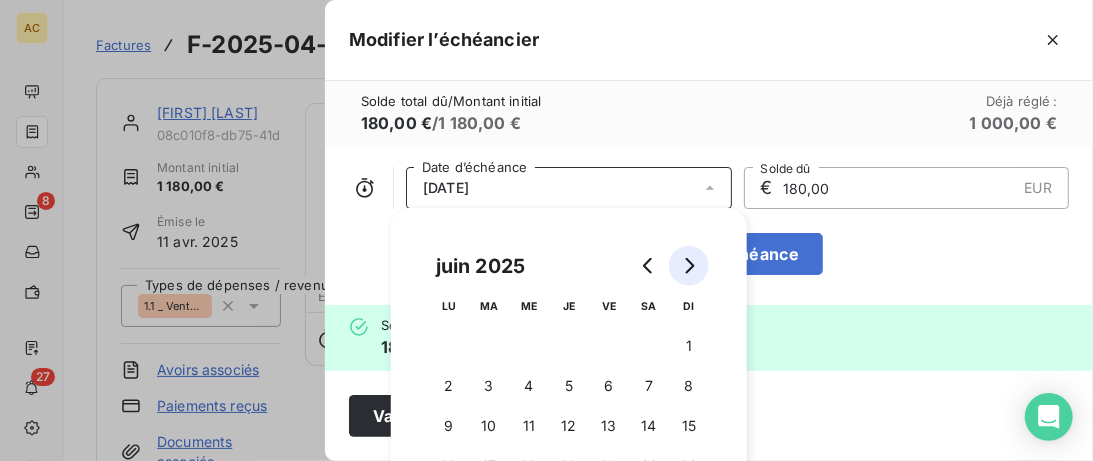 click at bounding box center [689, 266] 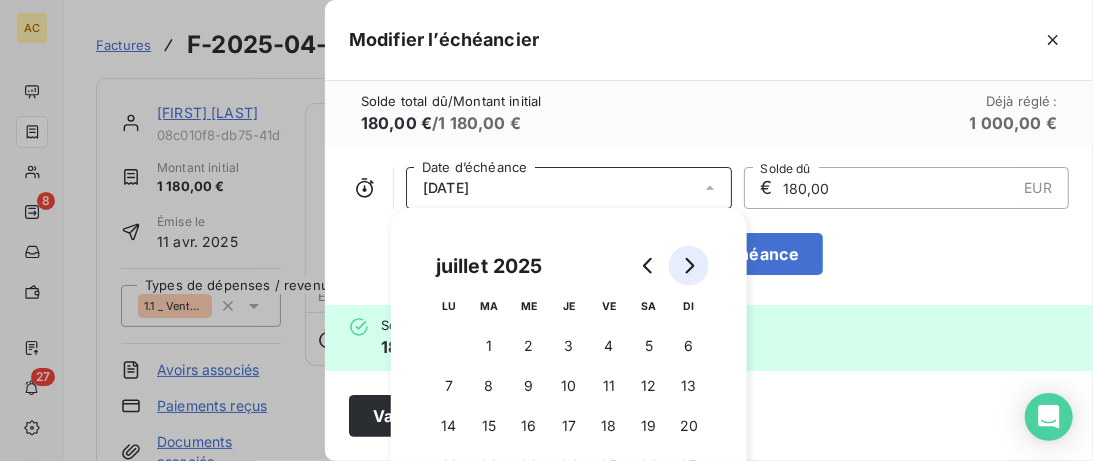 click at bounding box center [689, 266] 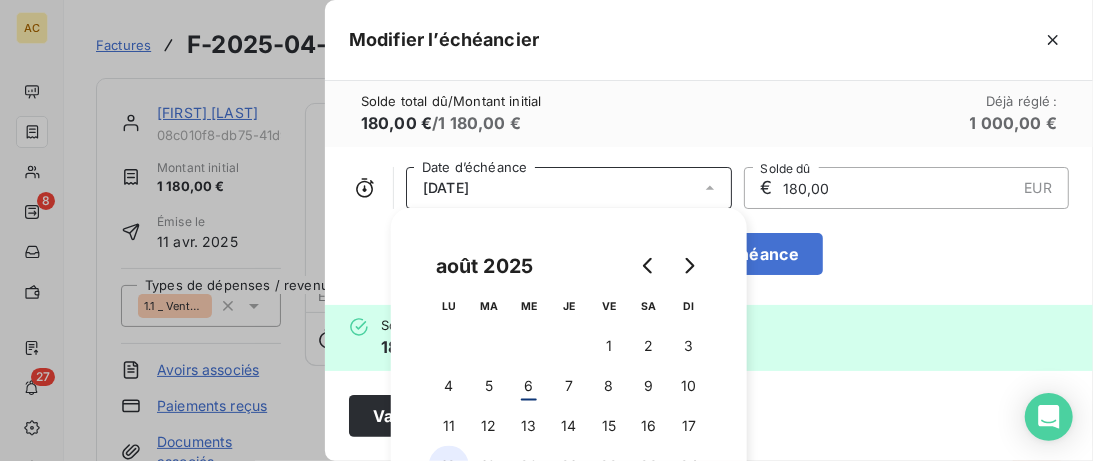 click on "18" at bounding box center (449, 466) 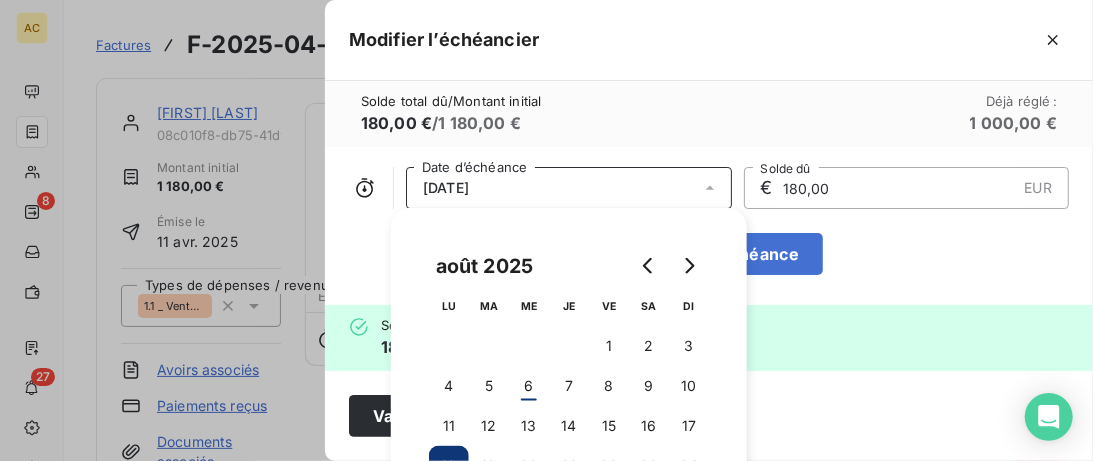 click on "[DAY]/[MONTH]/[YEAR] Date d’échéance € 180,00 EUR Solde dû Ajouter une échéance" at bounding box center (709, 226) 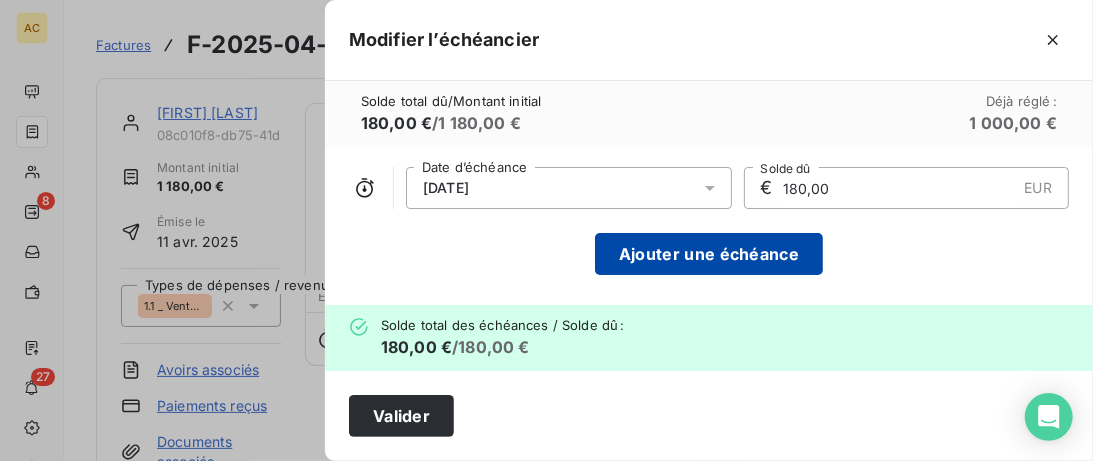 click on "Ajouter une échéance" at bounding box center (709, 254) 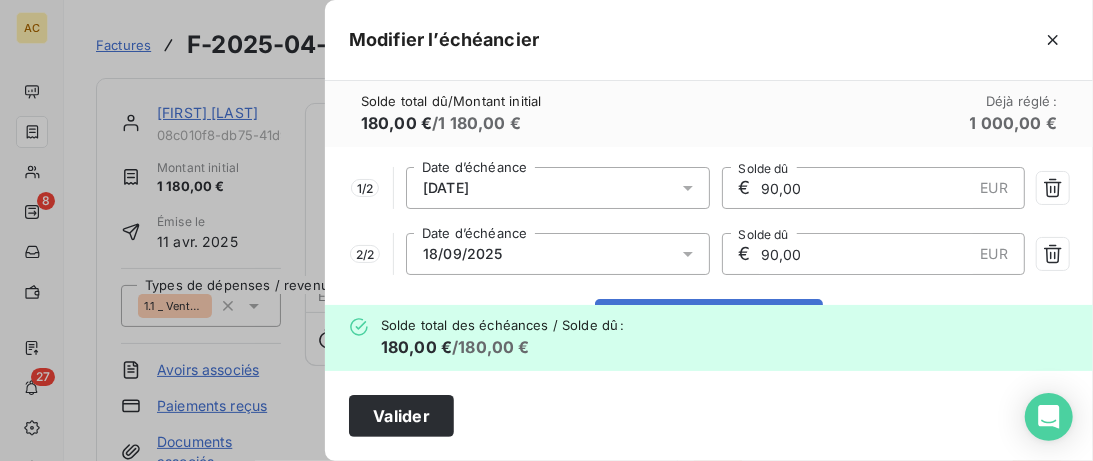 click on "90,00" at bounding box center [866, 188] 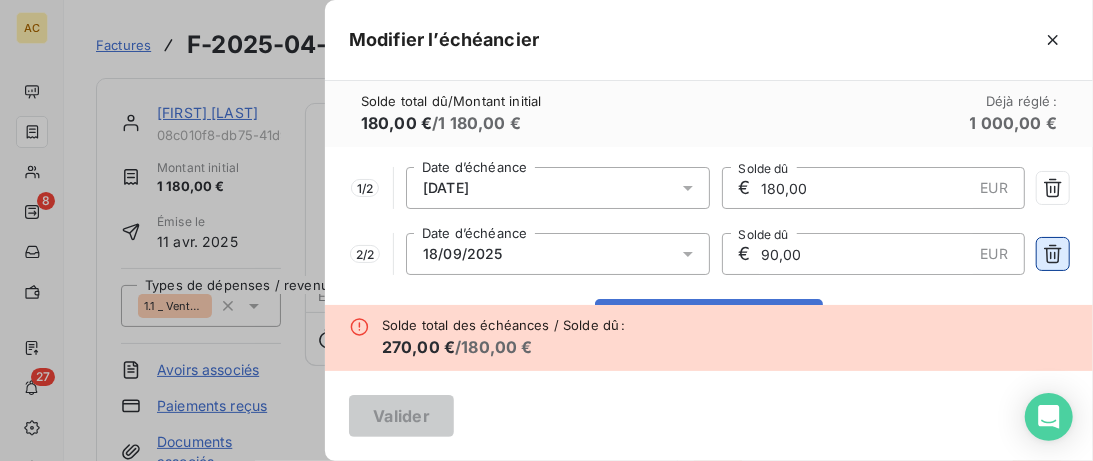 type on "180,00" 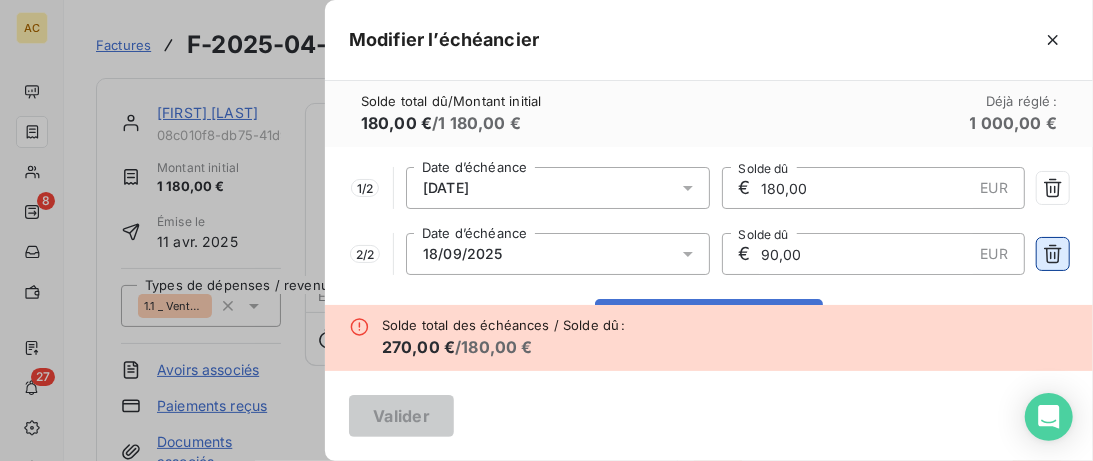 click 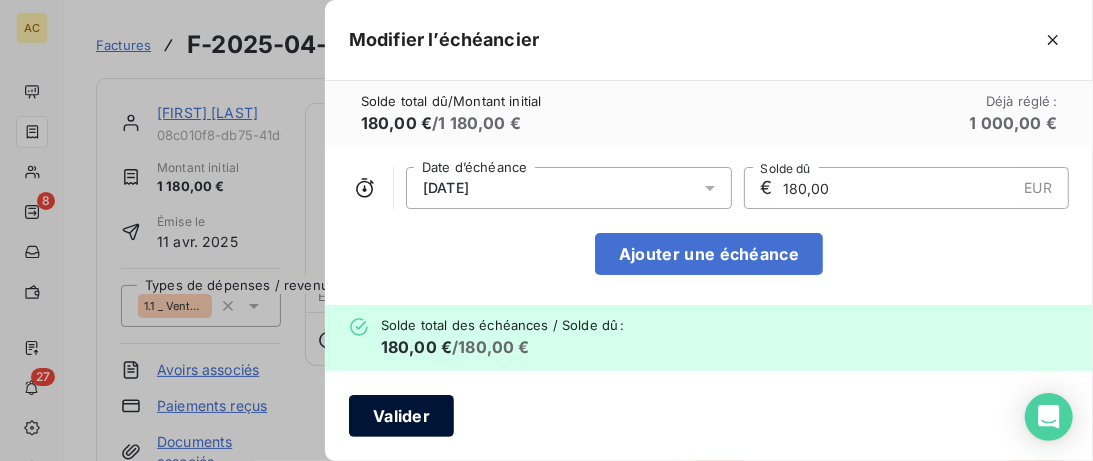 click on "Valider" at bounding box center [401, 416] 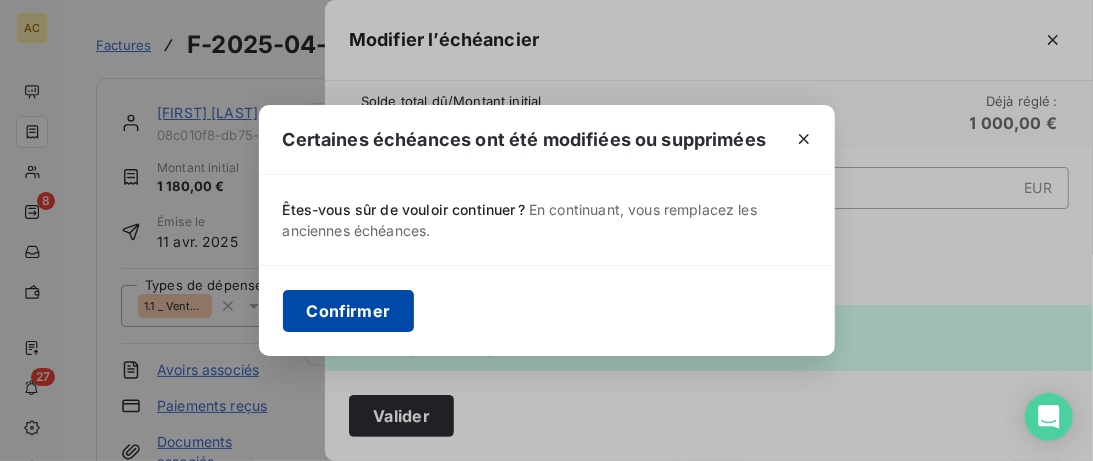 click on "Confirmer" at bounding box center [349, 311] 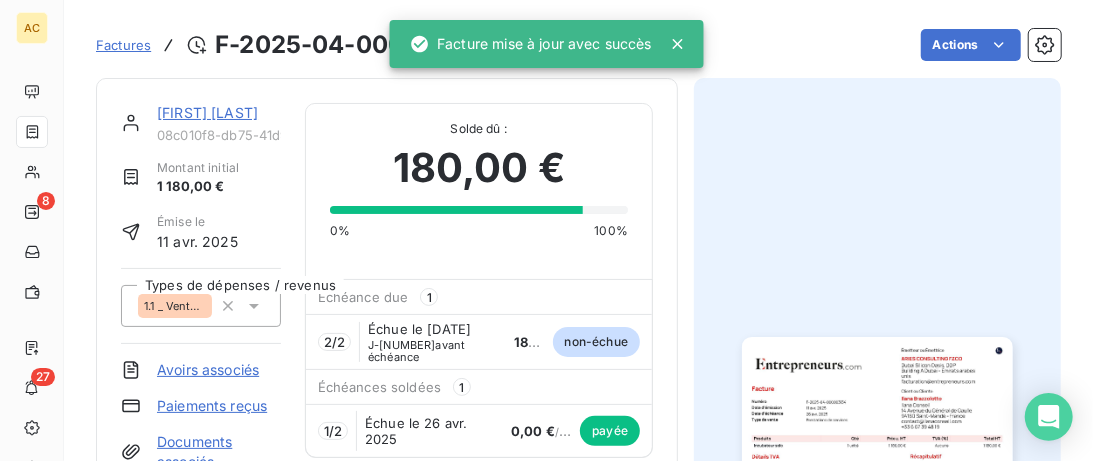 click on "[FIRST] [LAST]" at bounding box center [207, 112] 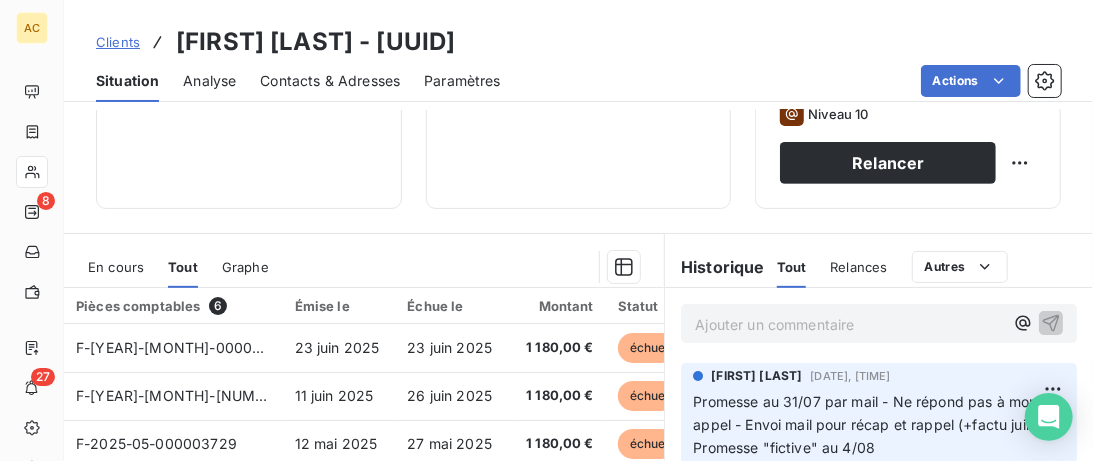 scroll, scrollTop: 512, scrollLeft: 0, axis: vertical 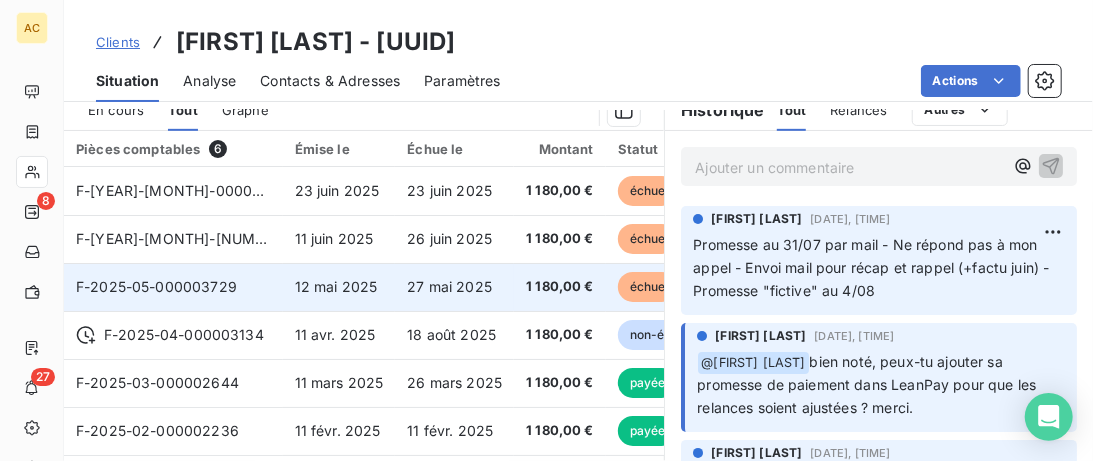 click on "27 mai 2025" at bounding box center [454, 287] 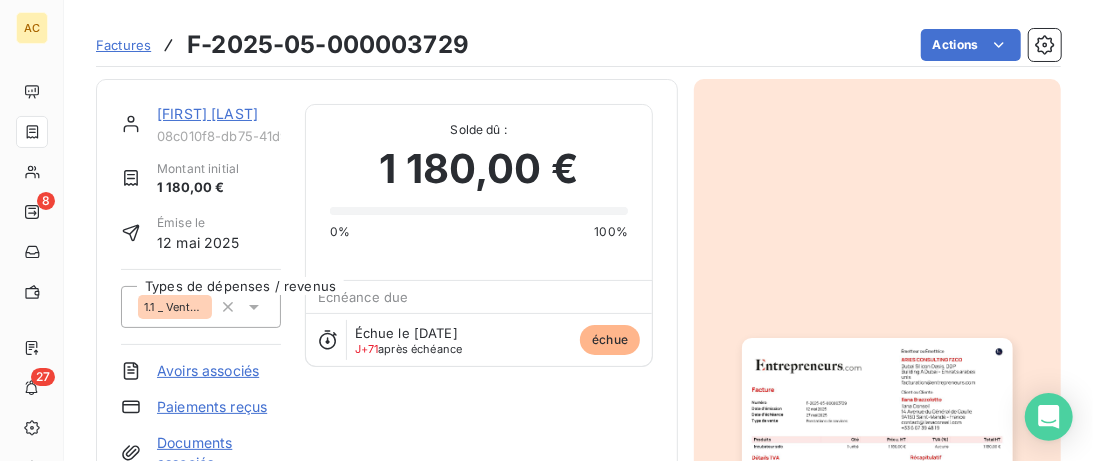 scroll, scrollTop: 0, scrollLeft: 0, axis: both 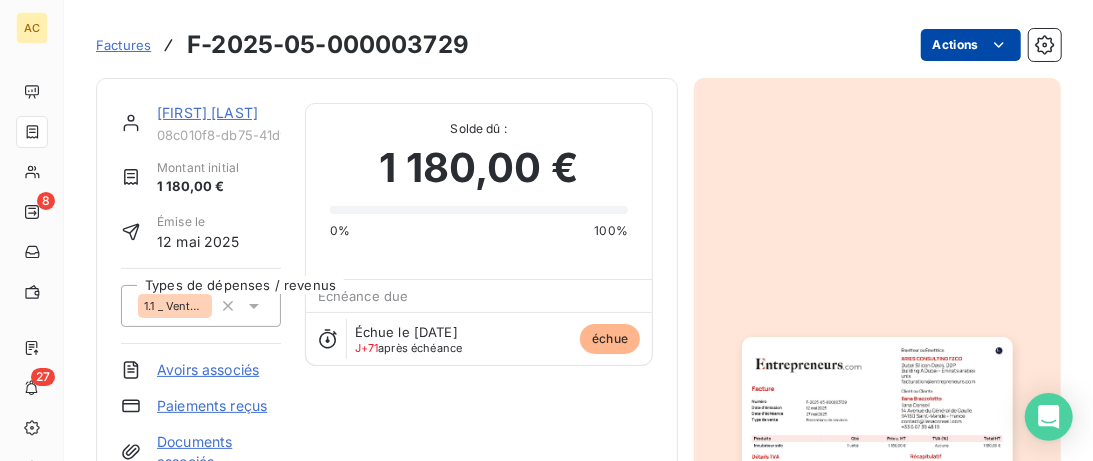 click on "AC 8 27 Factures F-2025-05-000003729 Actions [NAME] 08c010f8-db75-41d9-bfec-17c869e132bc Montant initial 1 180,00 € Émise le 12 mai 2025 Types de dépenses / revenus 1.1 _ Vente _ Clients Avoirs associés Paiements reçus Documents associés Solde dû : 1 180,00 € 0% 100% Échéance due Échue le 27 mai 2025 J+71  après échéance échue Historique Tout Paiements Relances Avoirs Commentaires Creditsafe Portail client Ajouter un commentaire ﻿ 4 août 2025 Promesse de paiement : 4 août 2025 Valérie Jaffrennou 11 juil. 2025, 10:43 Facture  : F-2025-05-000003729 Promesse de paiement annulée : Promesse de paiement annulée : Promesse de paiement décalée au 31 Juillet. Mail reçu et preuve d'un 1er paiement reçu. Email 23 juin 2025, 08:01 Niveau 7 27 mai 2025 Échéance de la facture 12 mai 2025 Émission de la facture" at bounding box center [546, 230] 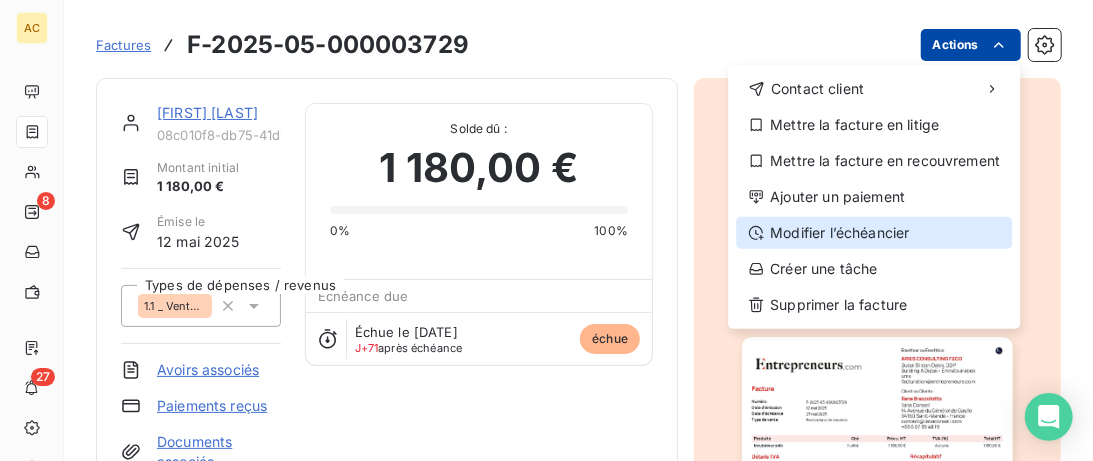 click on "Modifier l’échéancier" at bounding box center (874, 233) 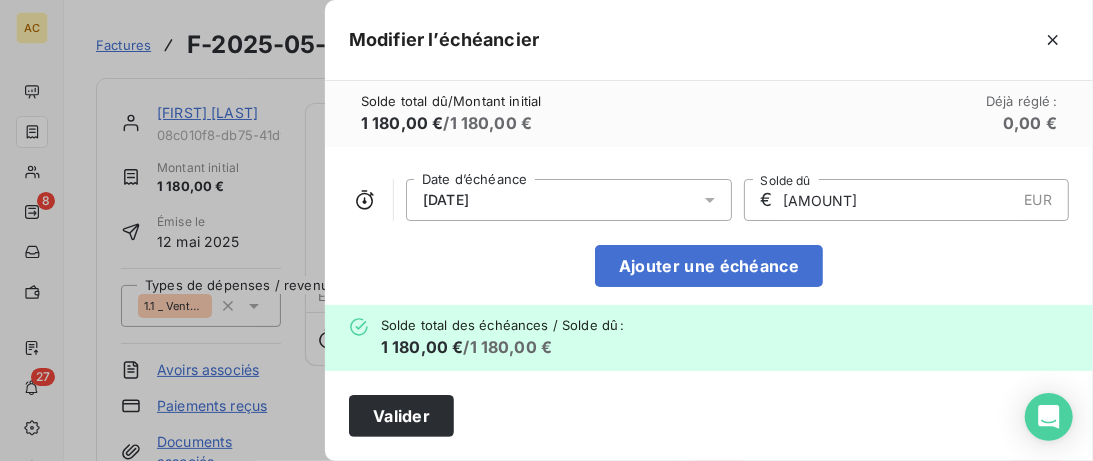 click on "[AMOUNT]" at bounding box center [899, 200] 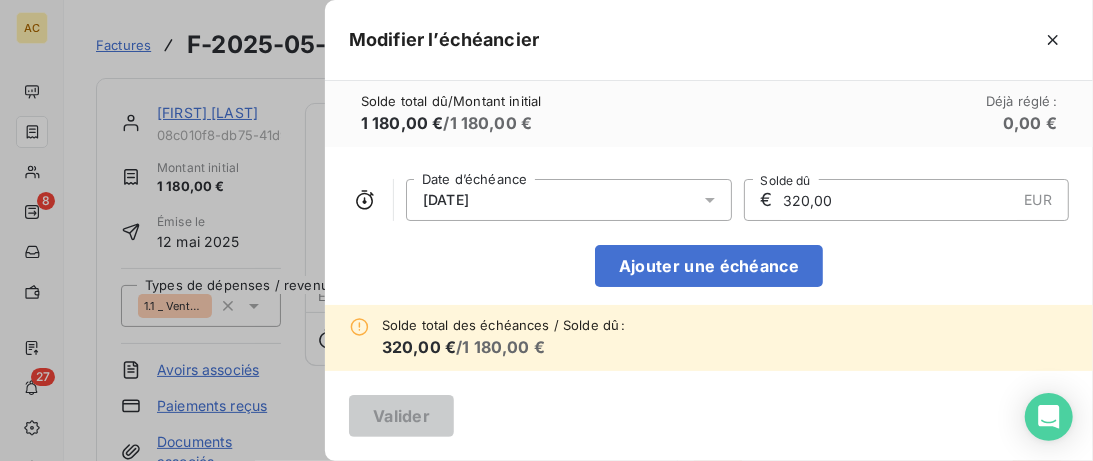 type on "320,00" 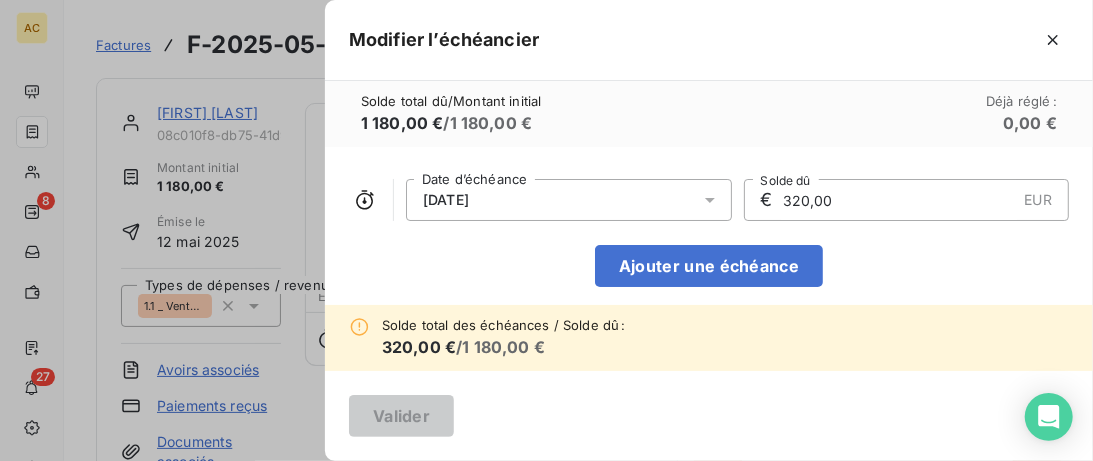 click on "[DATE]" at bounding box center [569, 200] 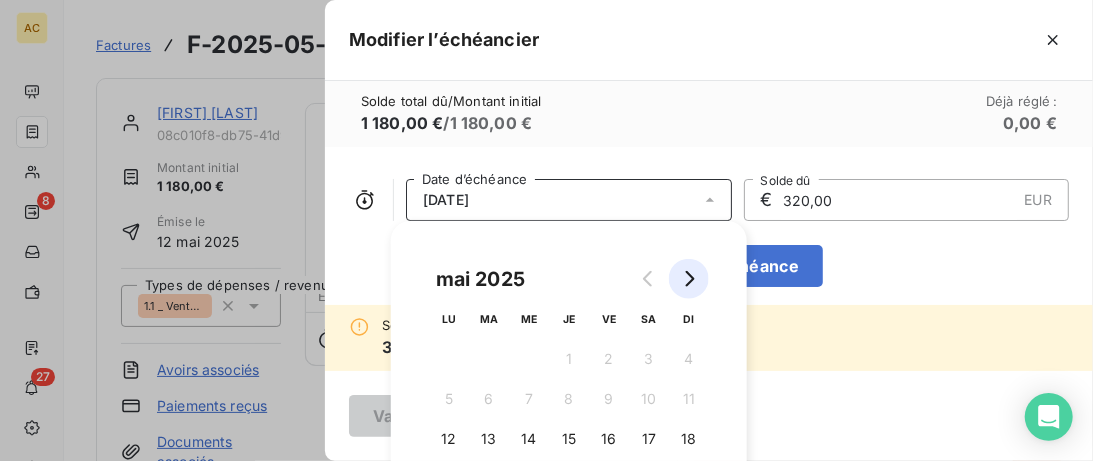 click 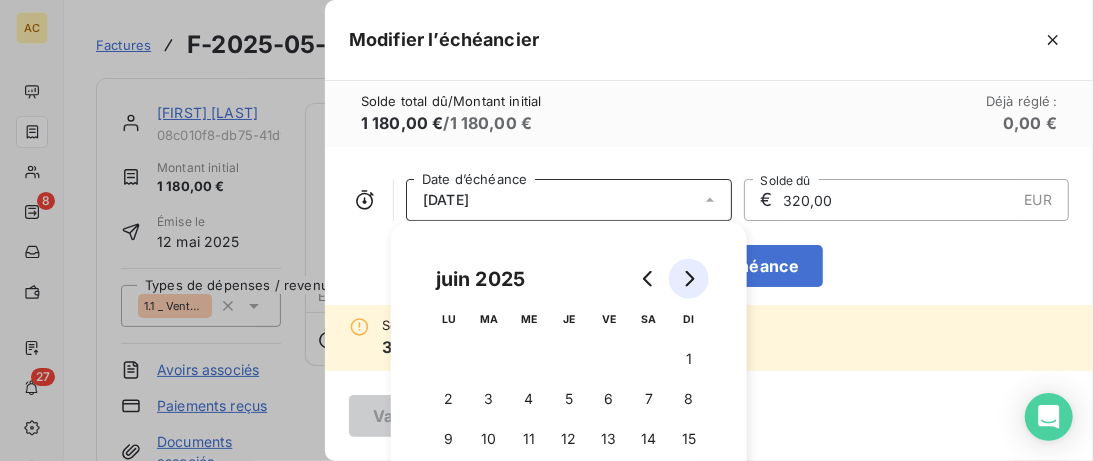 click 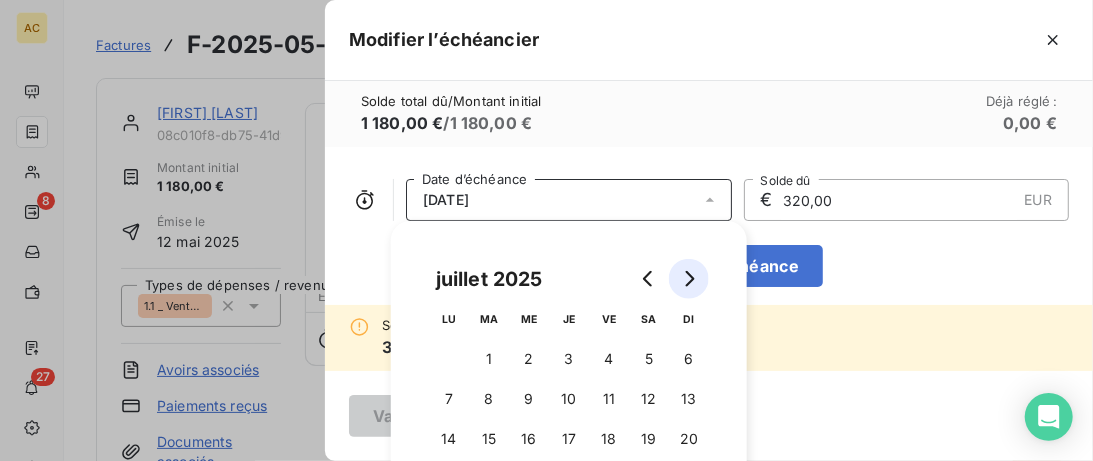 click 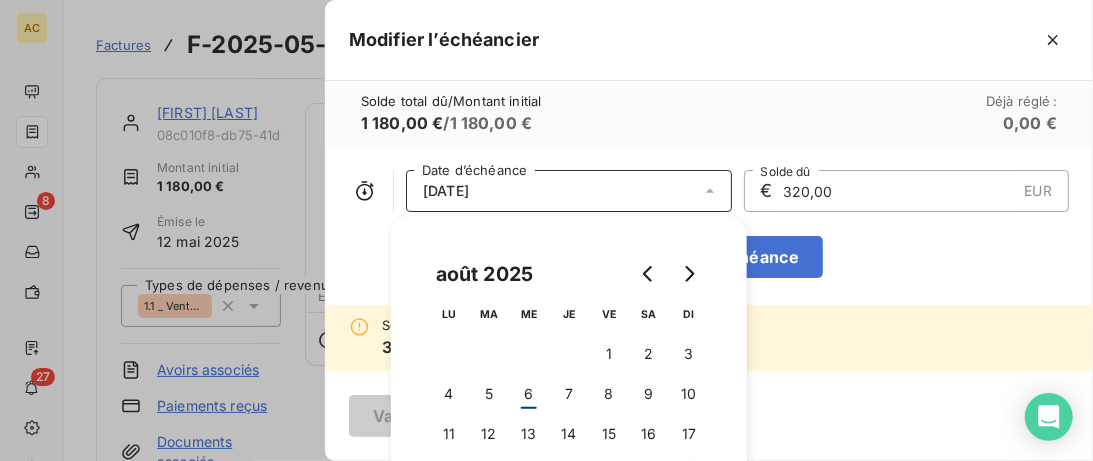 scroll, scrollTop: 12, scrollLeft: 0, axis: vertical 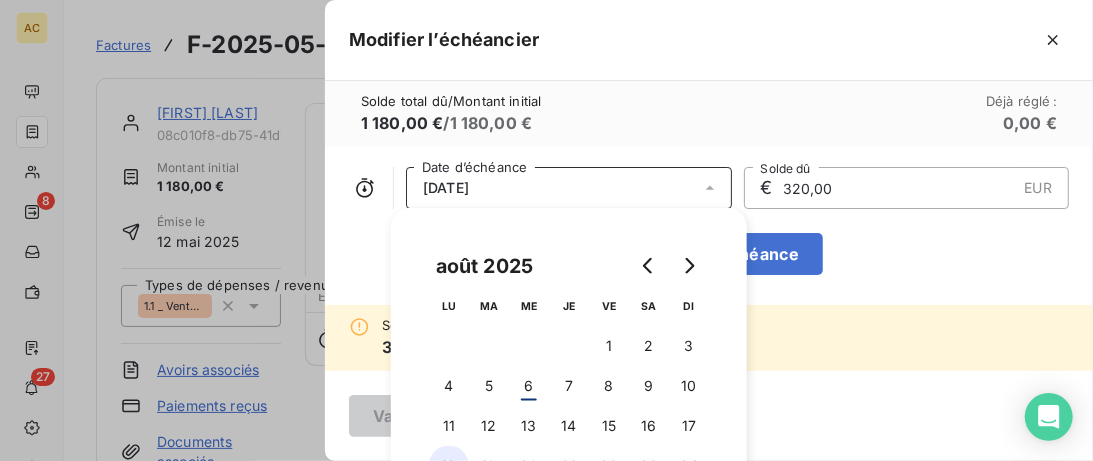 click on "18" at bounding box center [449, 466] 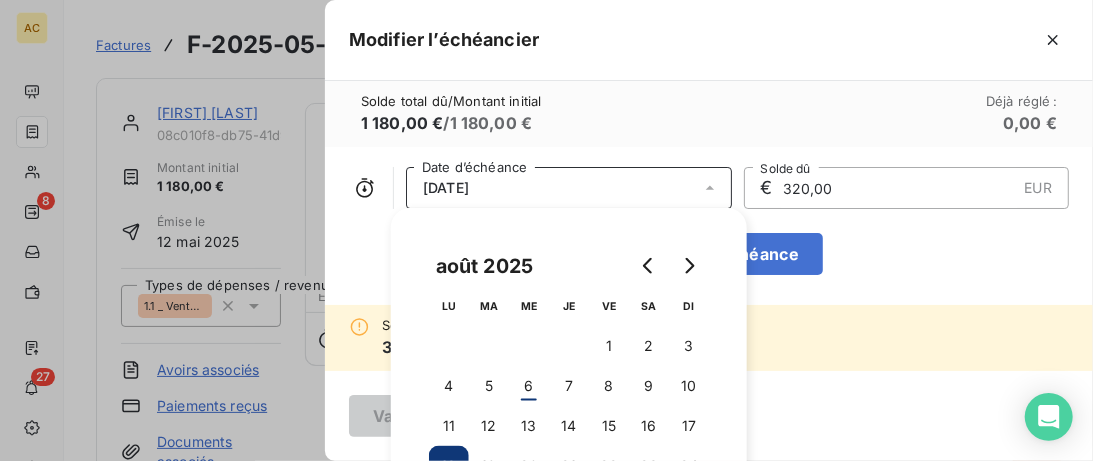 click on "Solde total des échéances / Solde dû : 320,00 €  /  1 180,00 €" at bounding box center (709, 338) 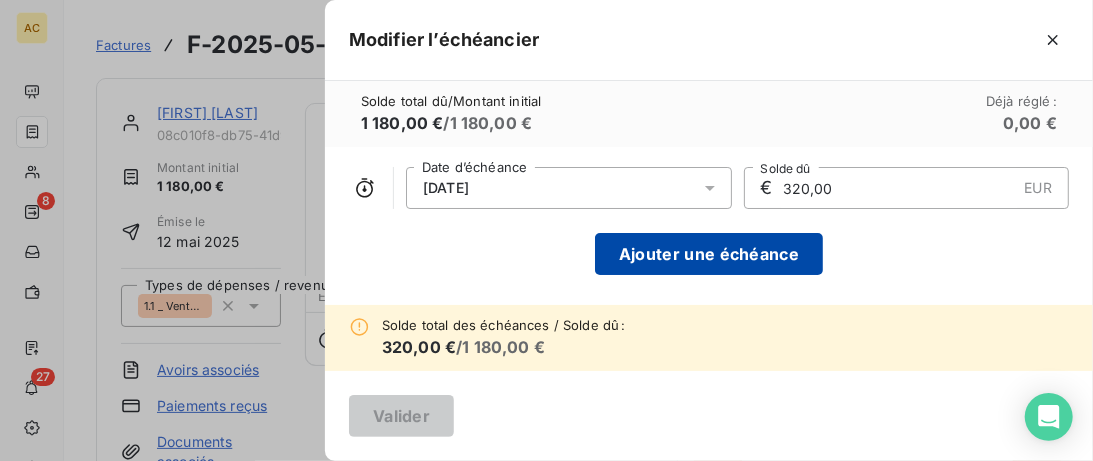 click on "Ajouter une échéance" at bounding box center (709, 254) 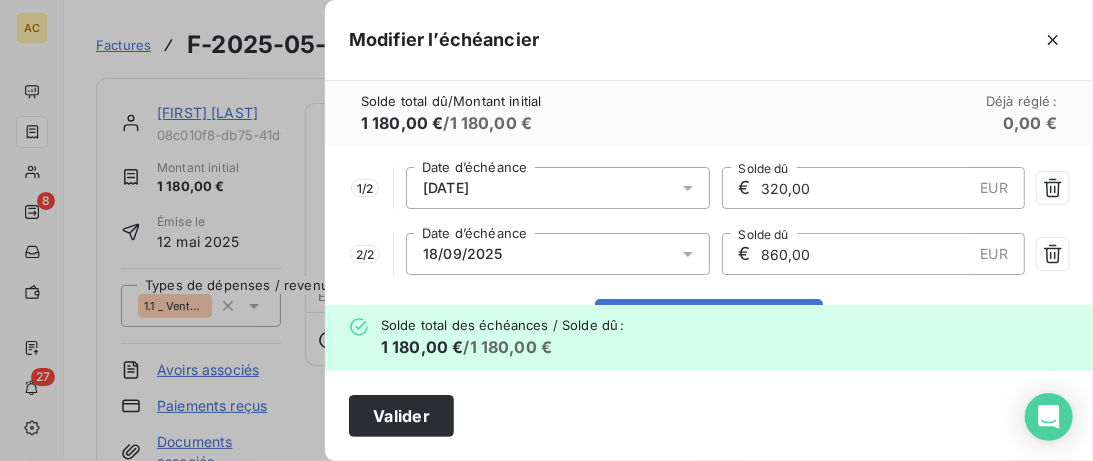 drag, startPoint x: 778, startPoint y: 247, endPoint x: 749, endPoint y: 247, distance: 29 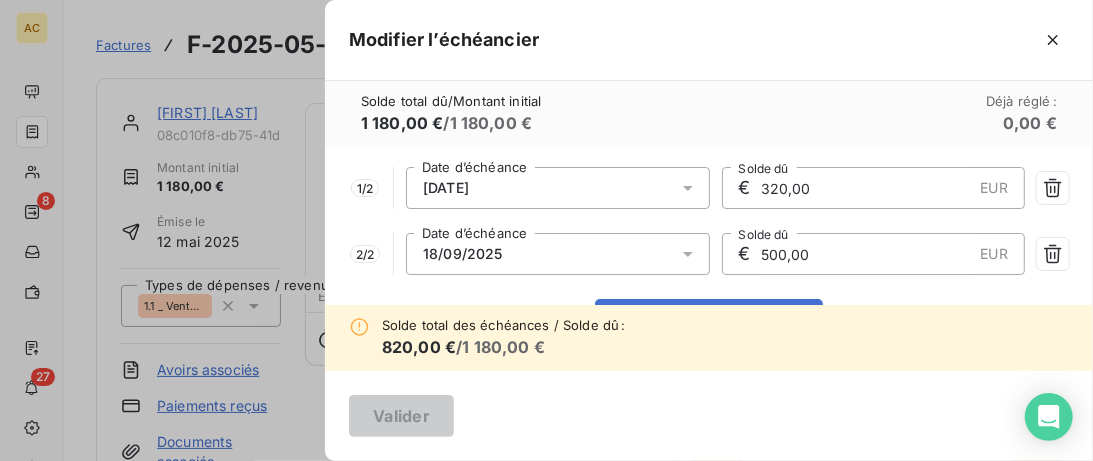 type on "500,00" 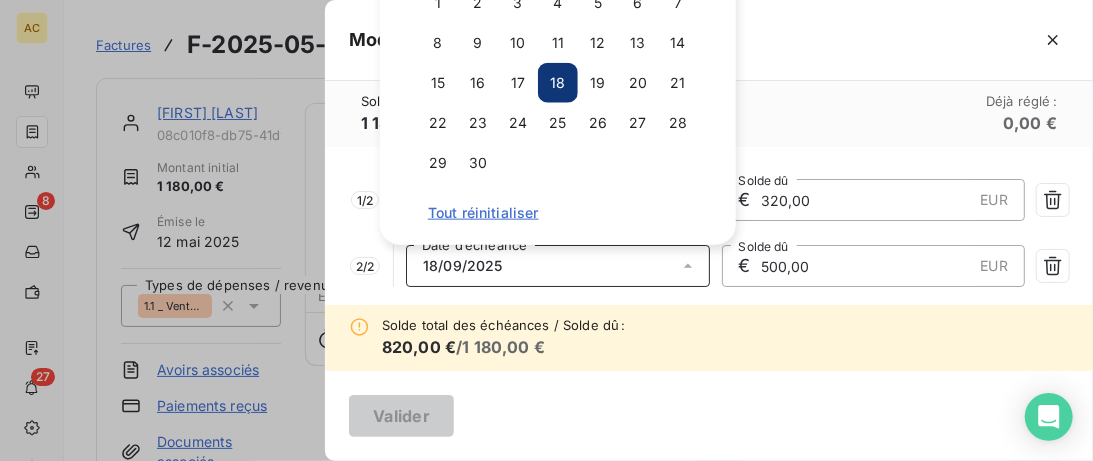 scroll, scrollTop: 0, scrollLeft: 0, axis: both 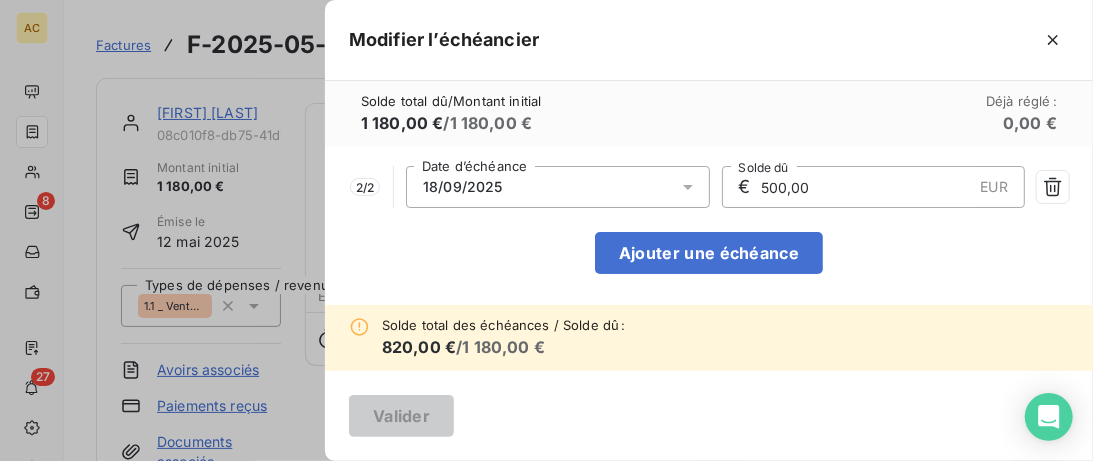 click 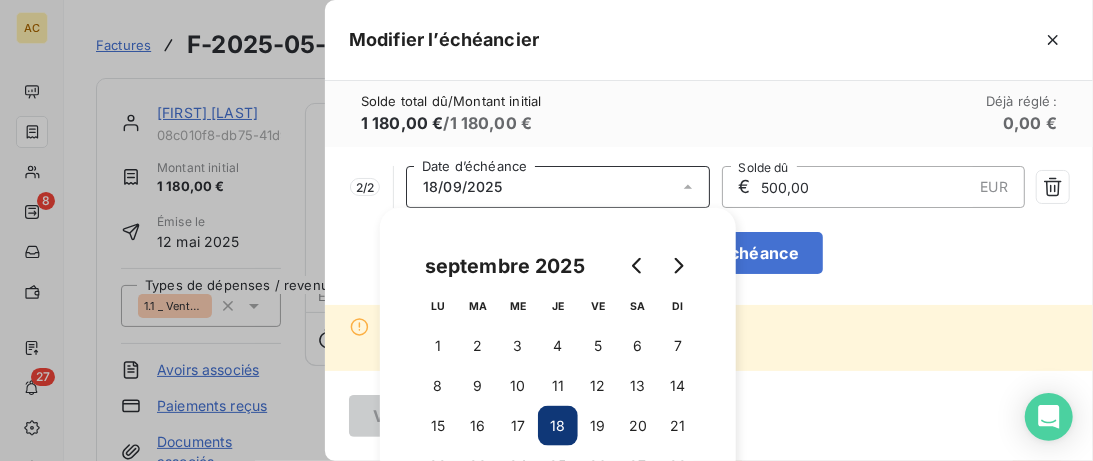 click on "18/09/2025" at bounding box center [463, 187] 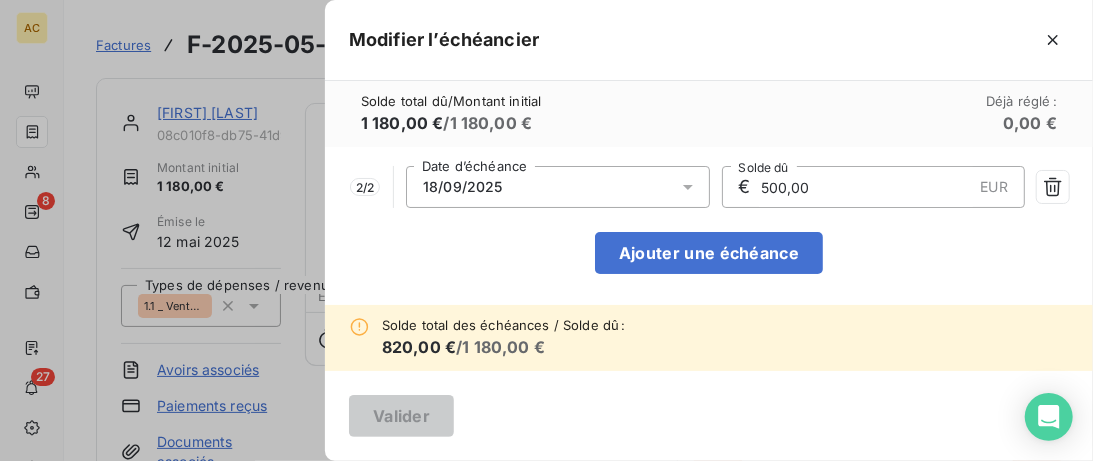 click on "18/09/2025" at bounding box center (463, 187) 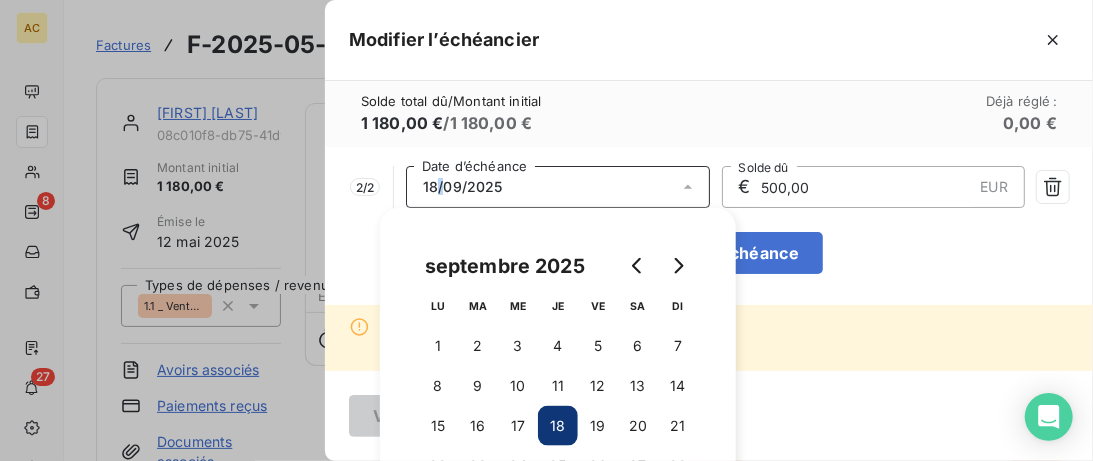 click on "18/09/2025" at bounding box center [463, 187] 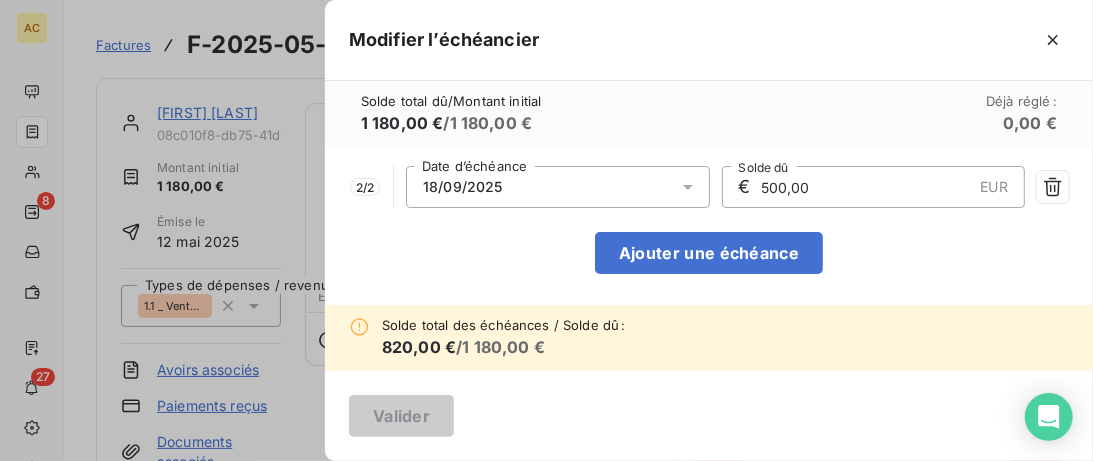 click on "18/09/2025" at bounding box center (463, 187) 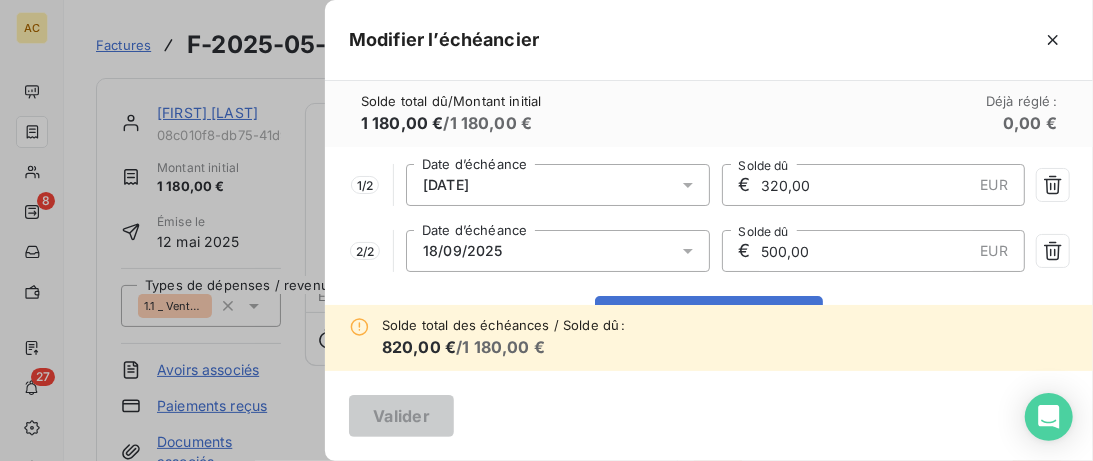 scroll, scrollTop: 0, scrollLeft: 0, axis: both 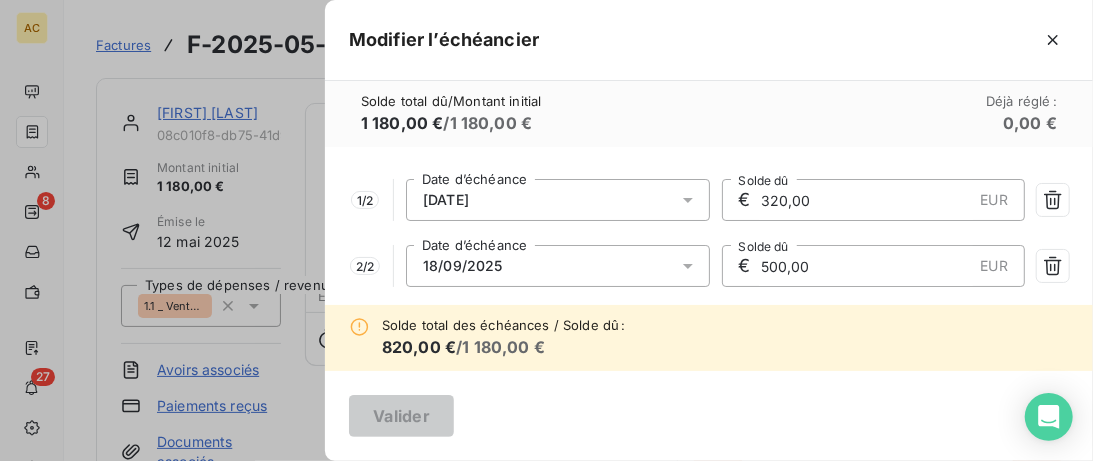 click at bounding box center (694, 266) 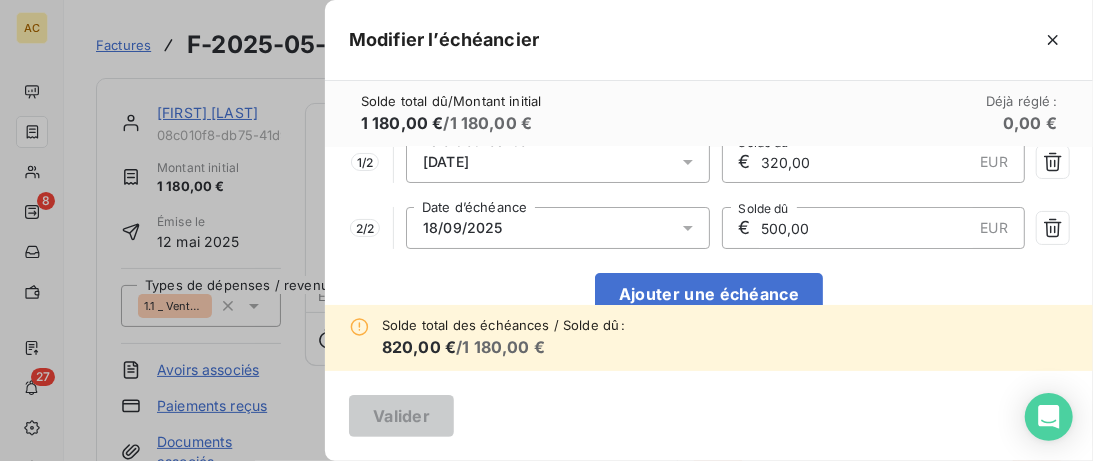 scroll, scrollTop: 50, scrollLeft: 0, axis: vertical 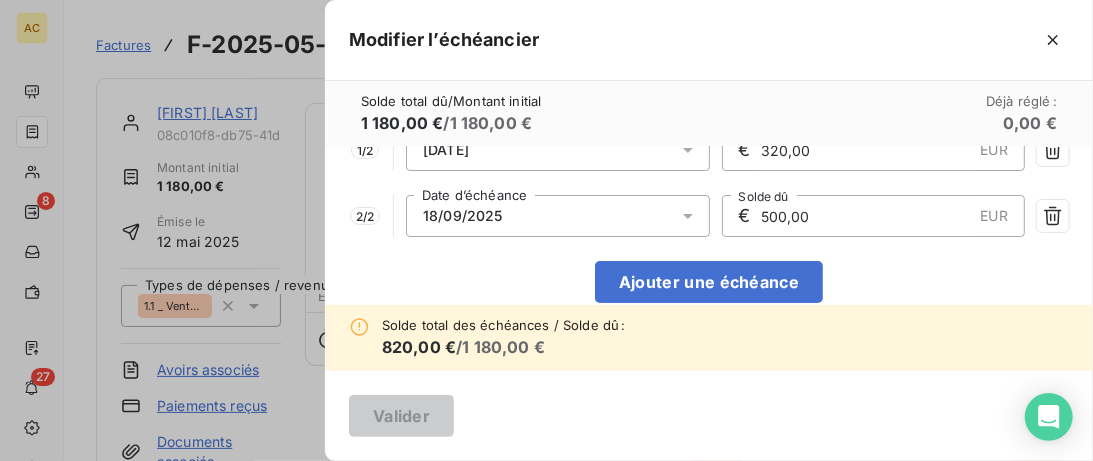 click at bounding box center (694, 216) 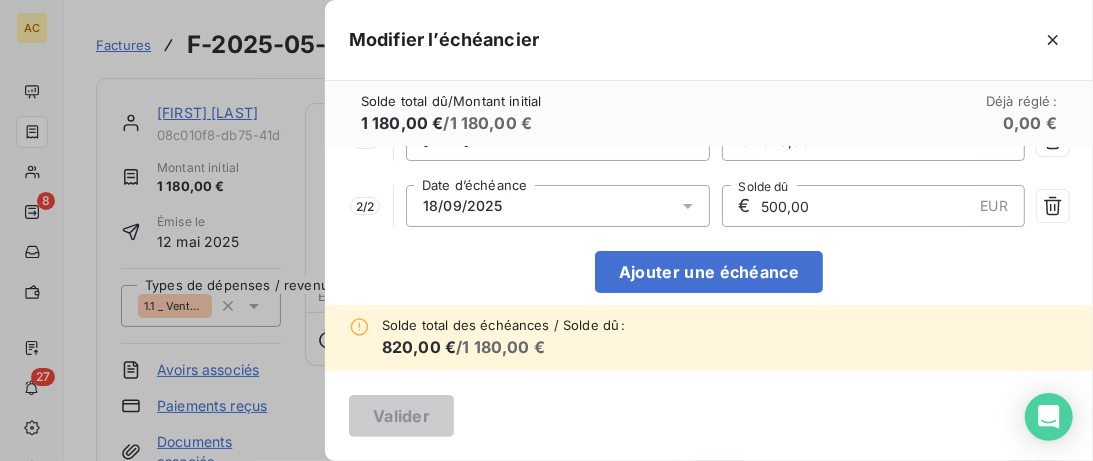 scroll, scrollTop: 79, scrollLeft: 0, axis: vertical 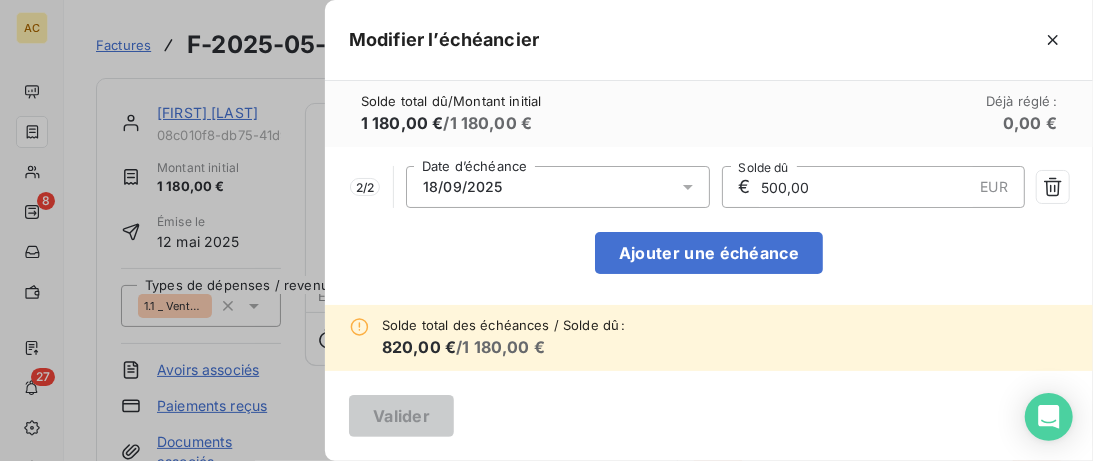 click 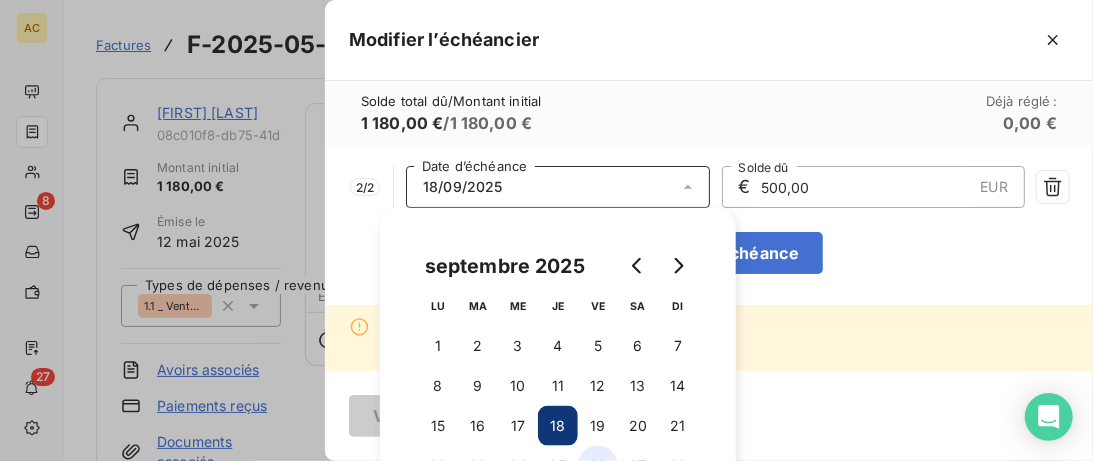 click on "26" at bounding box center [598, 466] 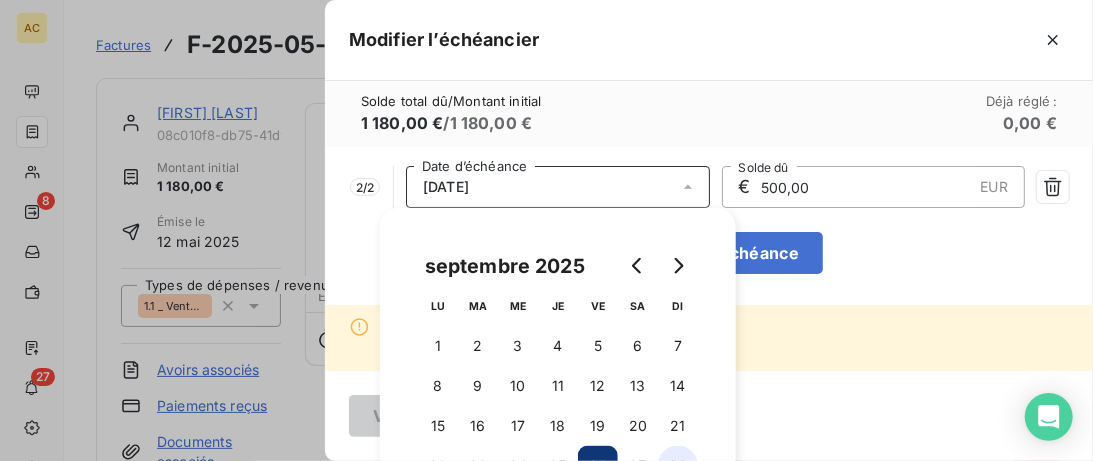 click on "28" at bounding box center (678, 466) 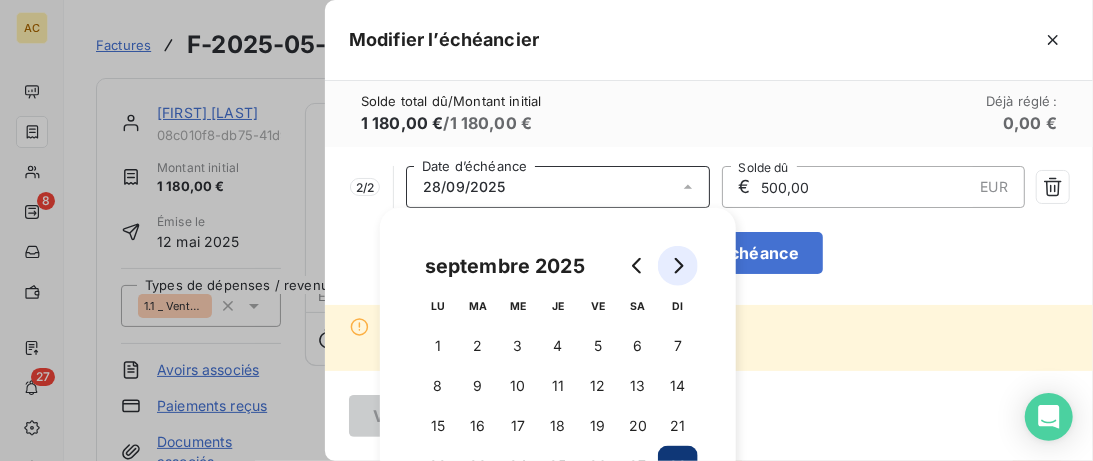 click 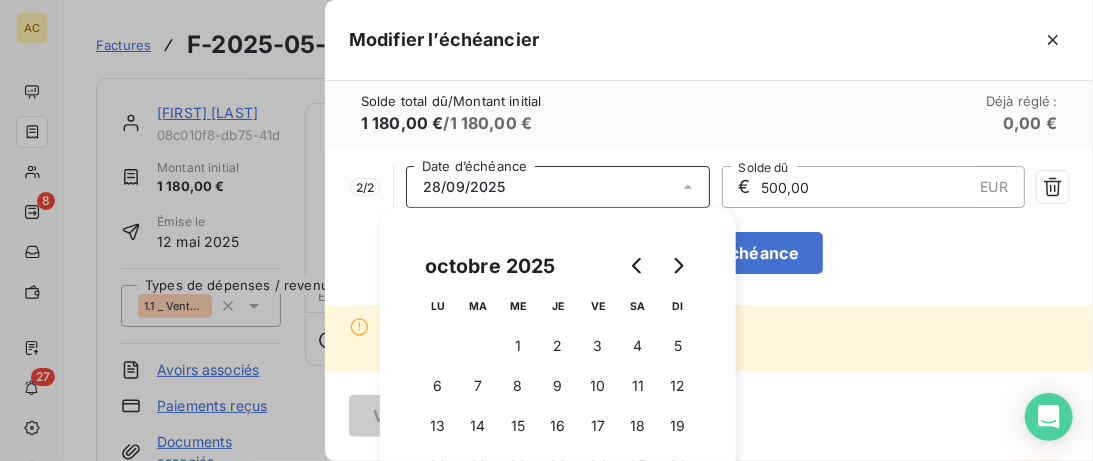 click at bounding box center (478, 346) 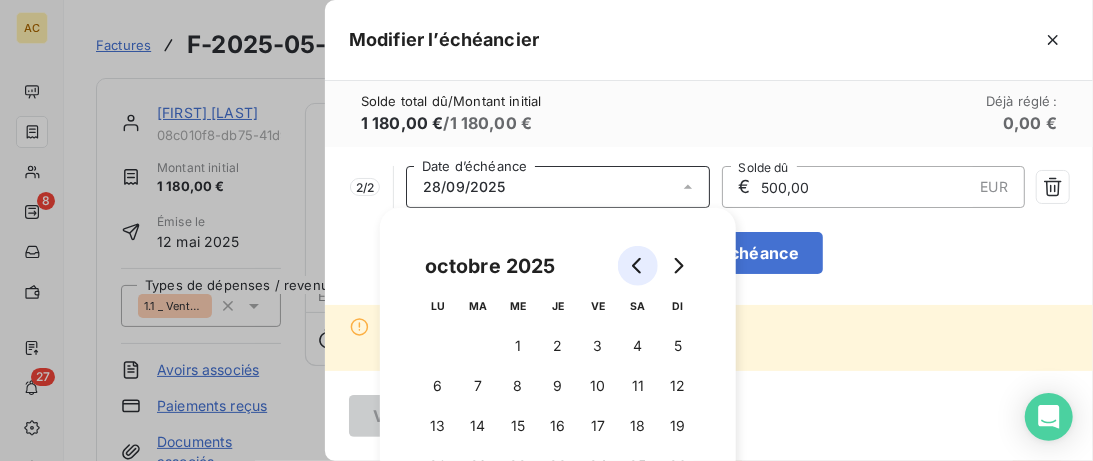 click at bounding box center [638, 266] 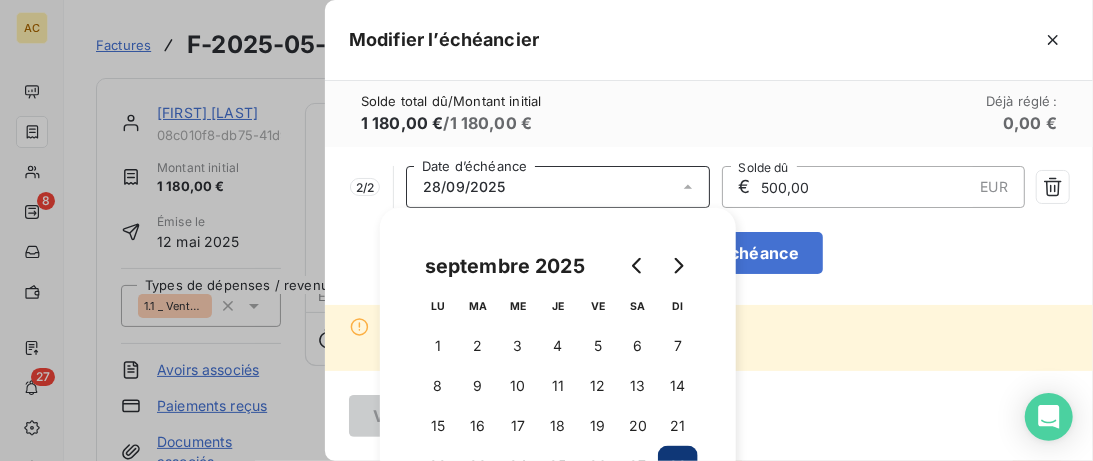 click on "1 / 2 [DATE] Date d’échéance € 320,00 EUR Solde dû 2 / 2 [DATE] Date d’échéance € 500,00 EUR Solde dû Ajouter une échéance" at bounding box center [709, 226] 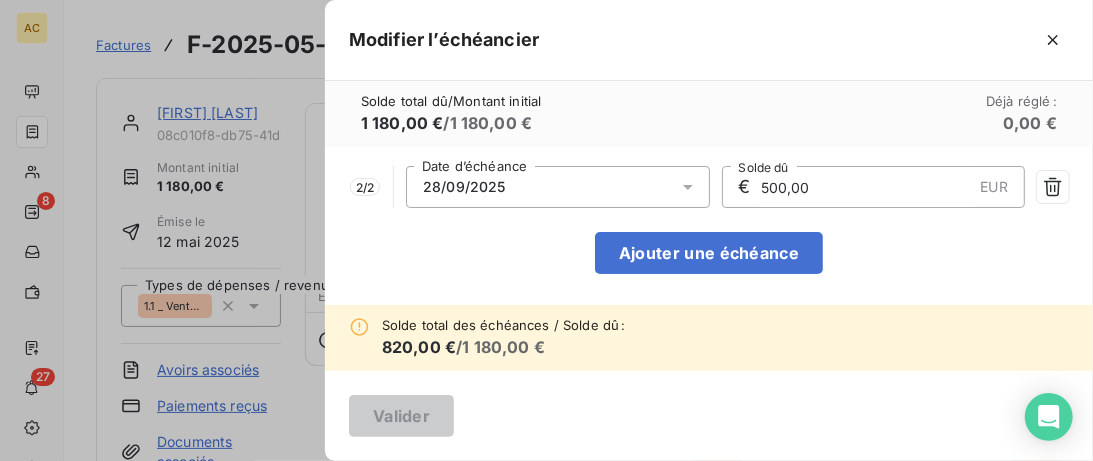 click 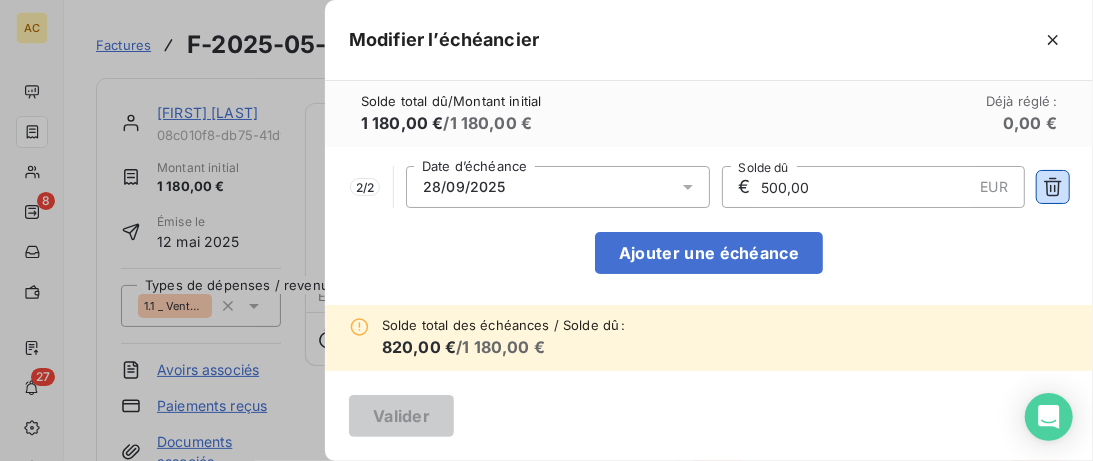type 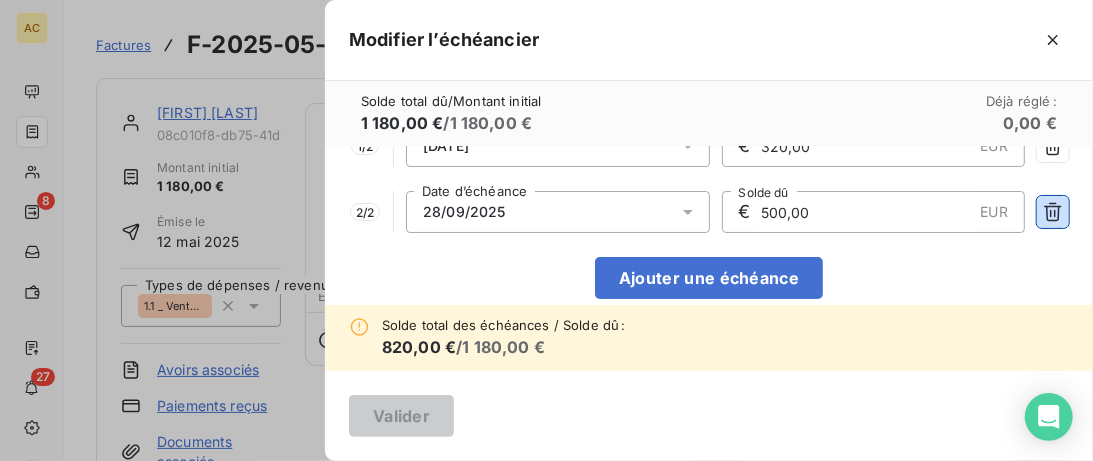 scroll, scrollTop: 53, scrollLeft: 0, axis: vertical 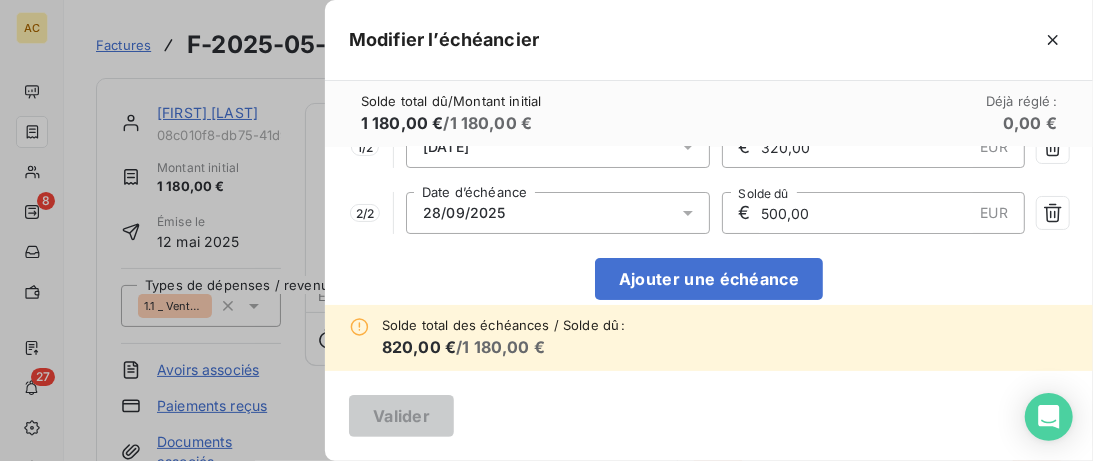 click 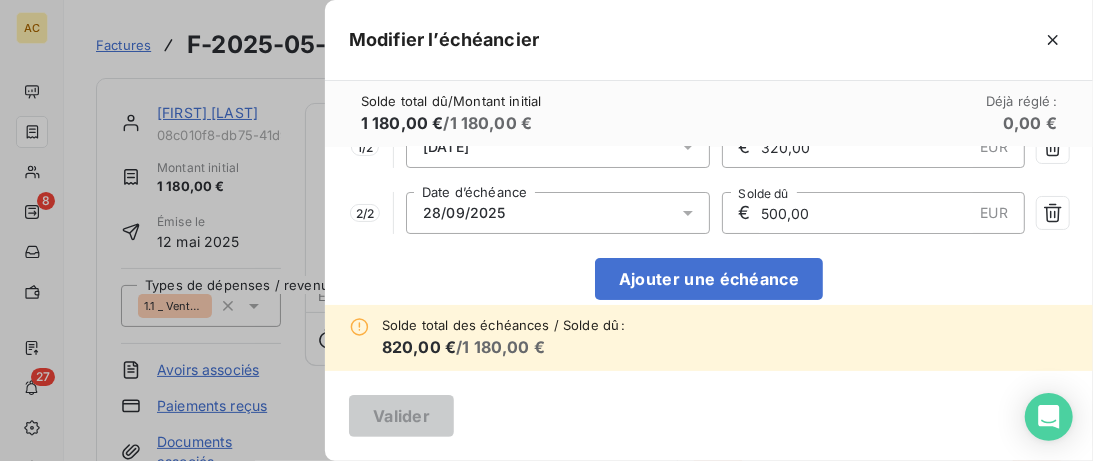 scroll, scrollTop: 52, scrollLeft: 0, axis: vertical 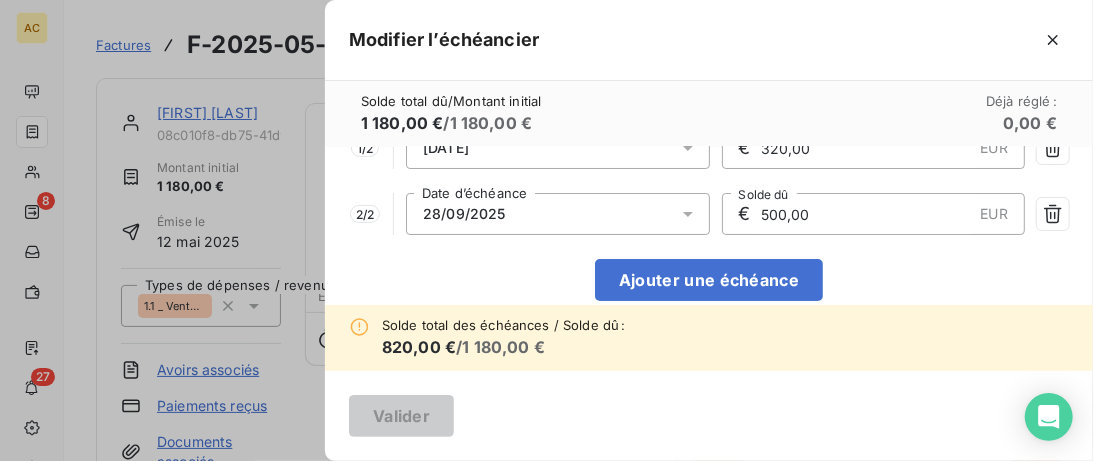 click on "28/09/2025" at bounding box center [558, 214] 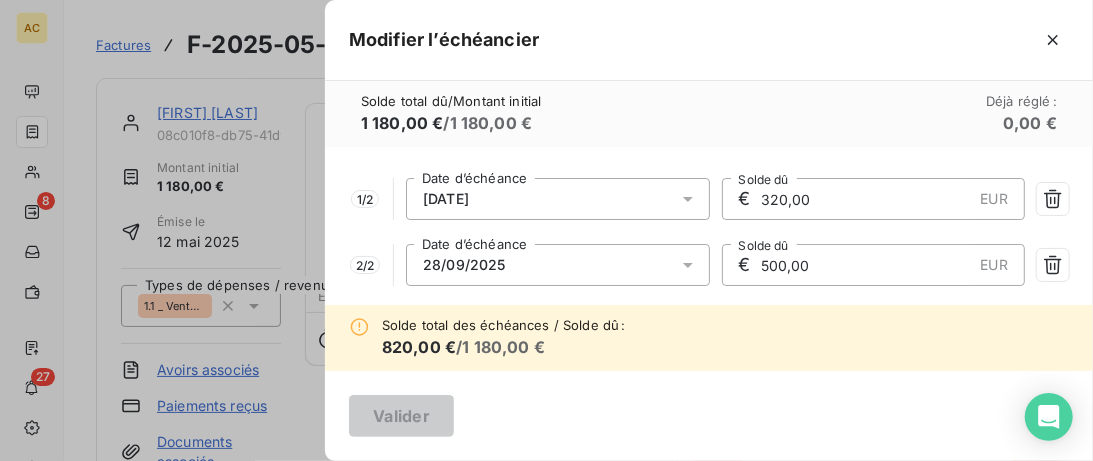 scroll, scrollTop: 0, scrollLeft: 0, axis: both 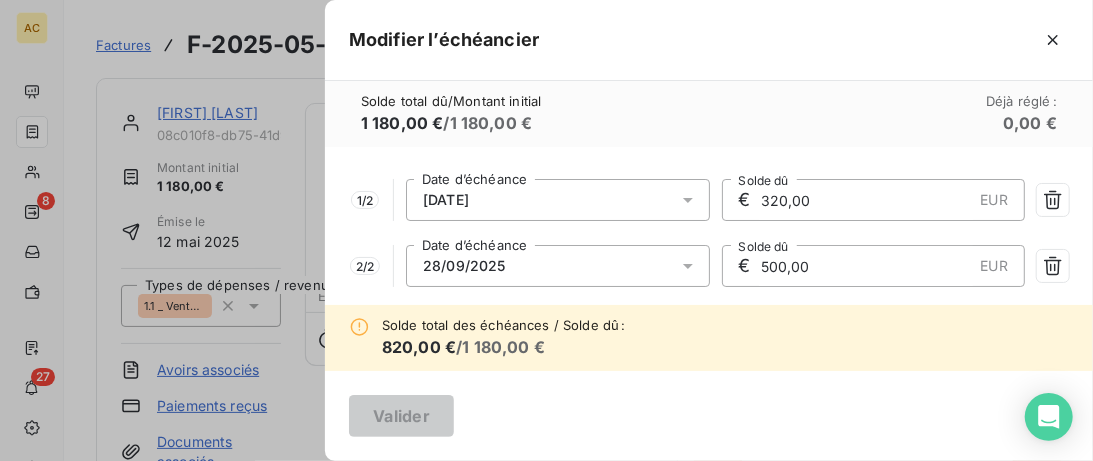 click on "28/09/2025" at bounding box center (558, 266) 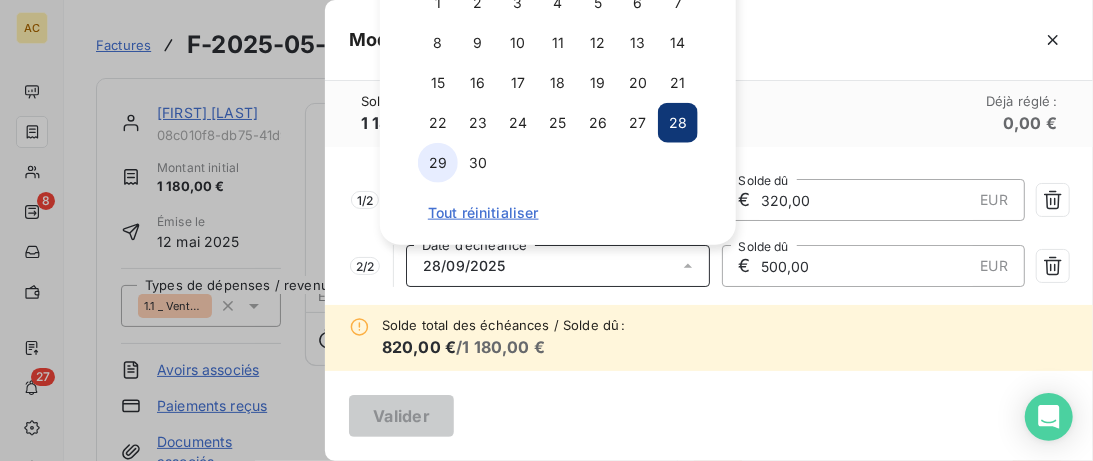 click on "29" at bounding box center (438, 163) 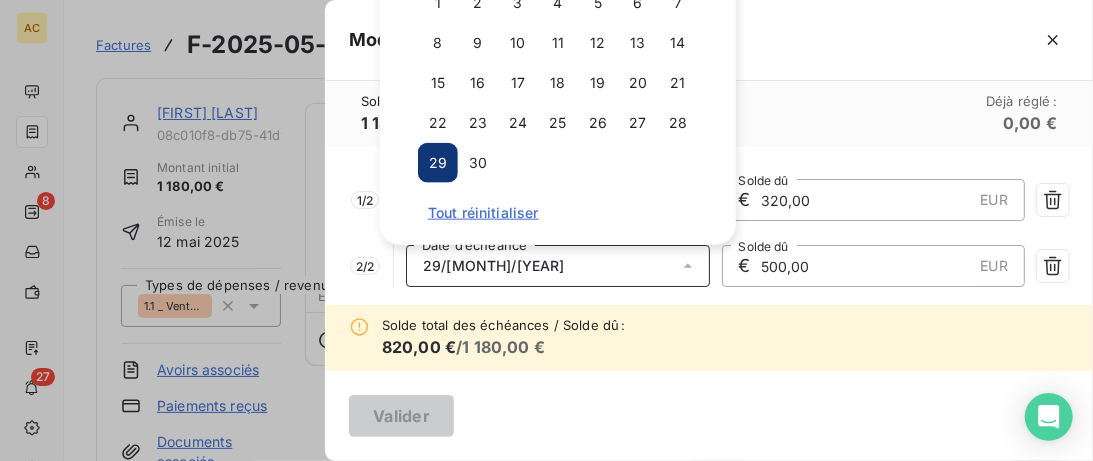 click on "Valider" at bounding box center [709, 416] 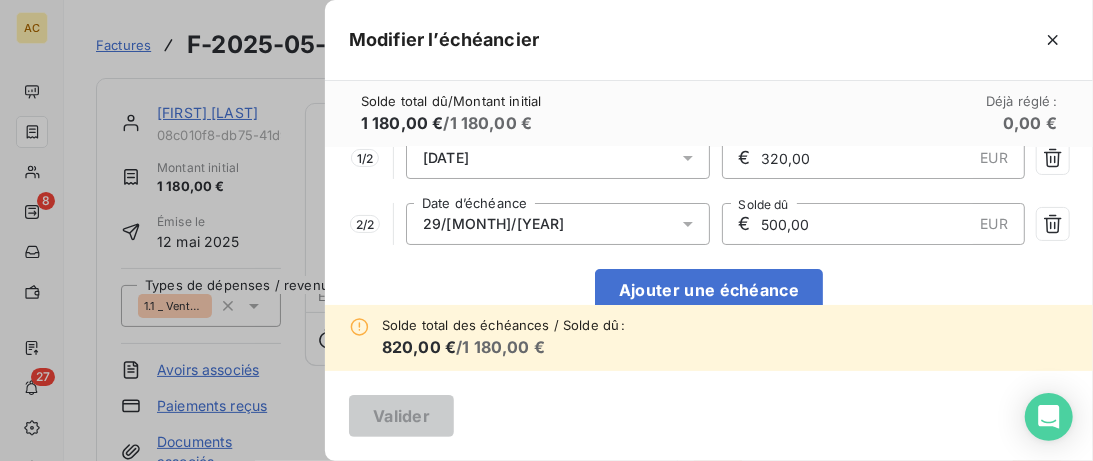 scroll, scrollTop: 79, scrollLeft: 0, axis: vertical 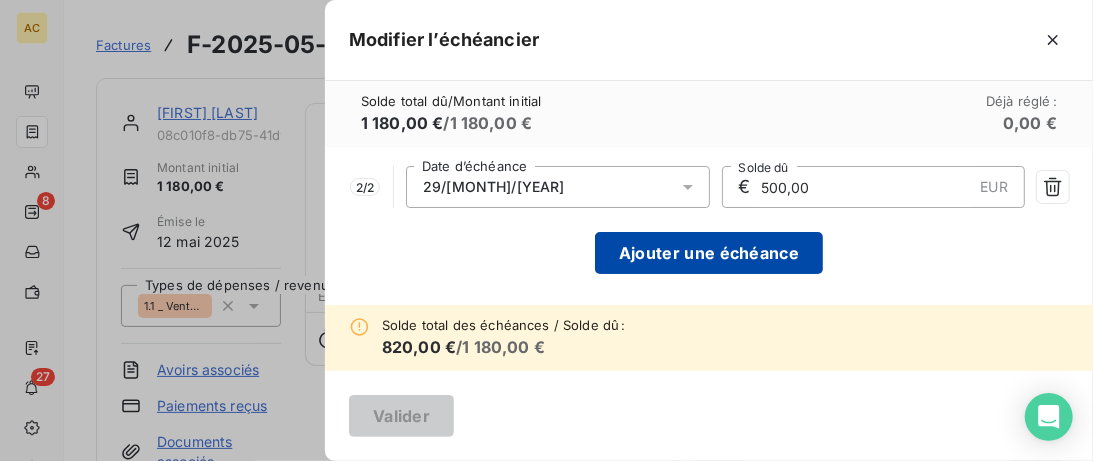 click on "Ajouter une échéance" at bounding box center (709, 253) 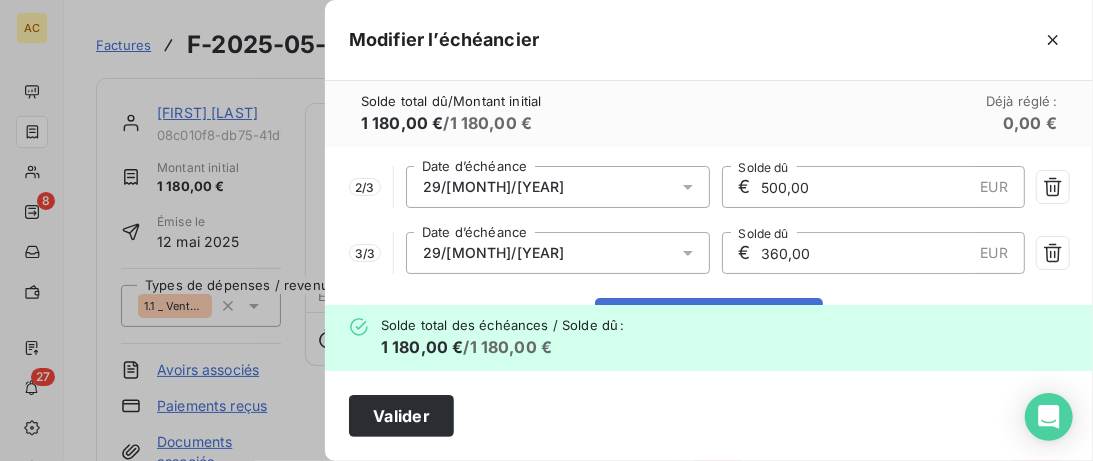 drag, startPoint x: 778, startPoint y: 251, endPoint x: 756, endPoint y: 249, distance: 22.090721 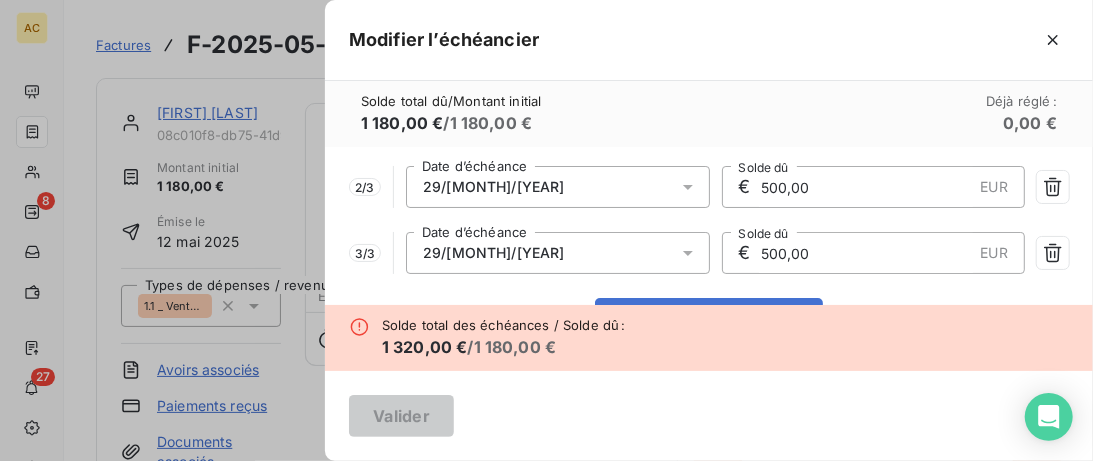 type on "500,00" 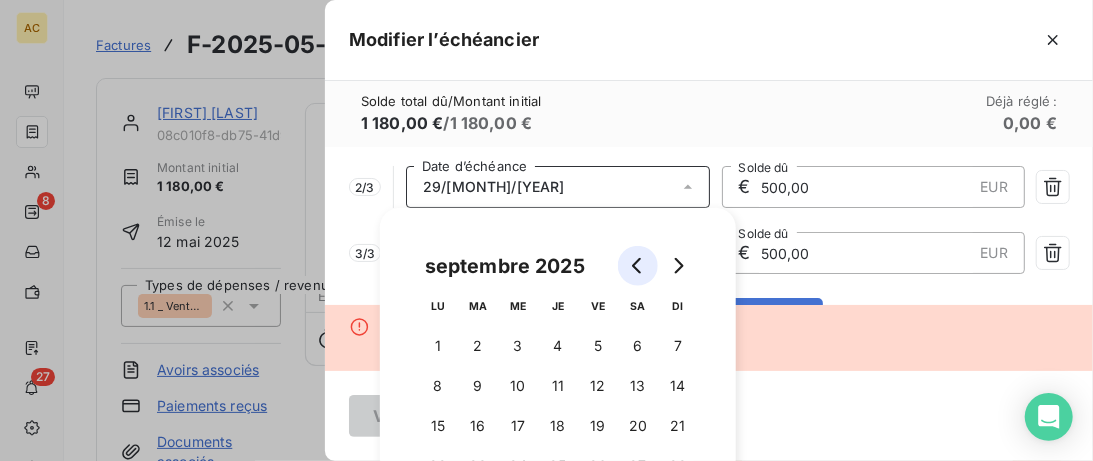 click 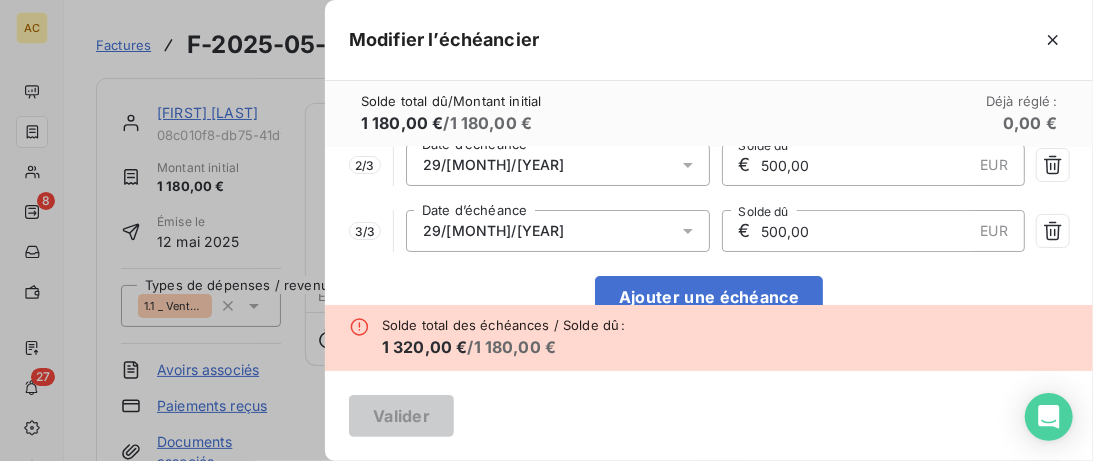 scroll, scrollTop: 99, scrollLeft: 0, axis: vertical 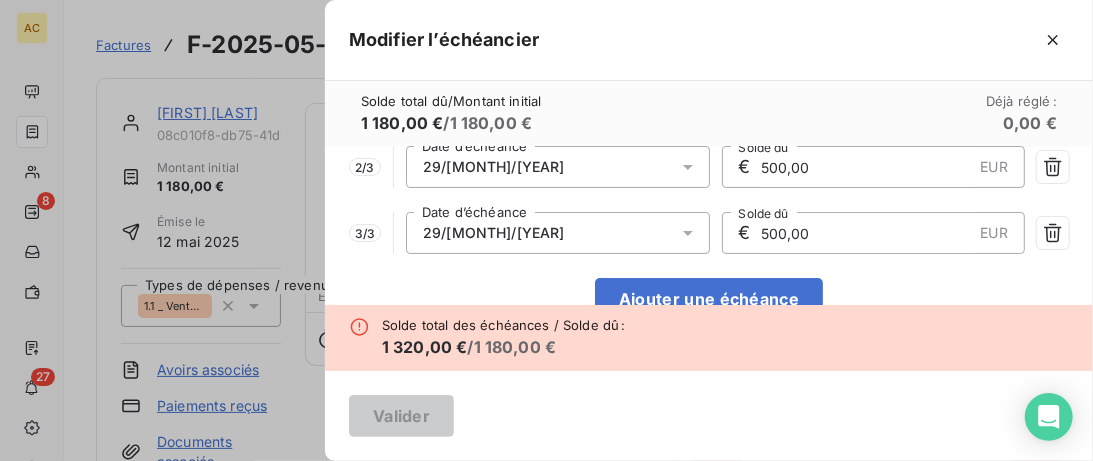 click 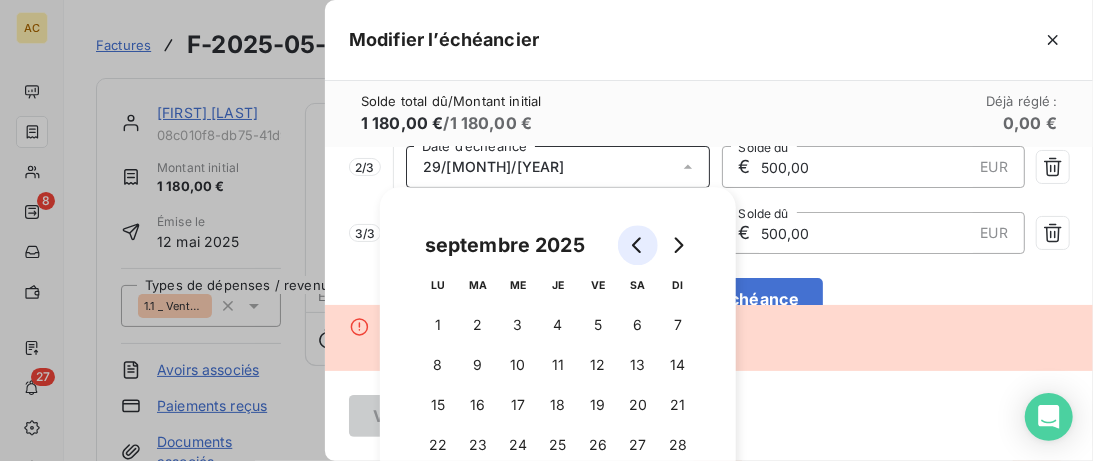 click at bounding box center (638, 245) 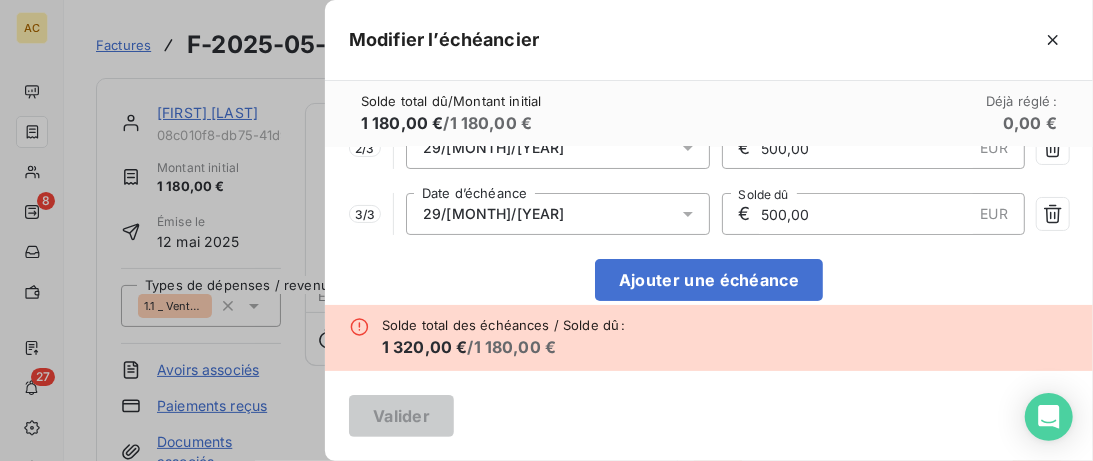 scroll, scrollTop: 126, scrollLeft: 0, axis: vertical 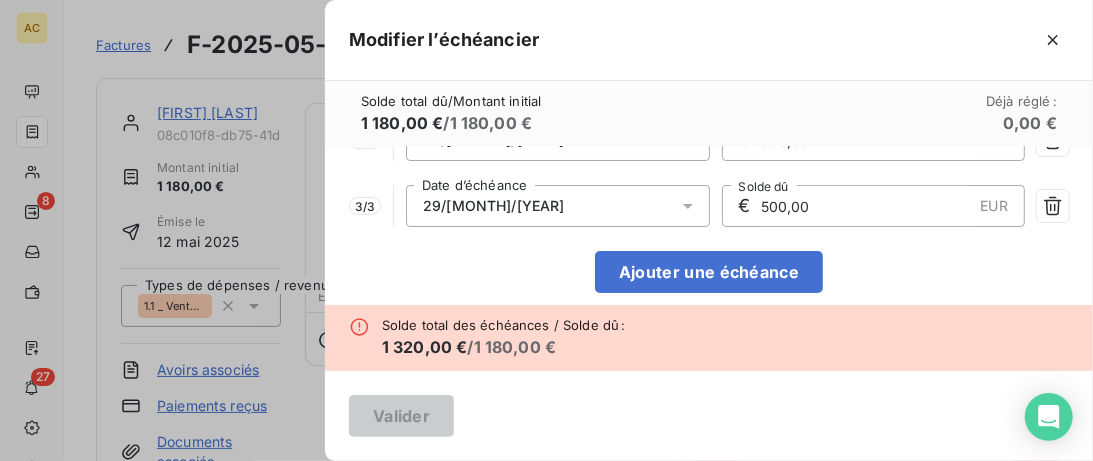 click at bounding box center [694, 140] 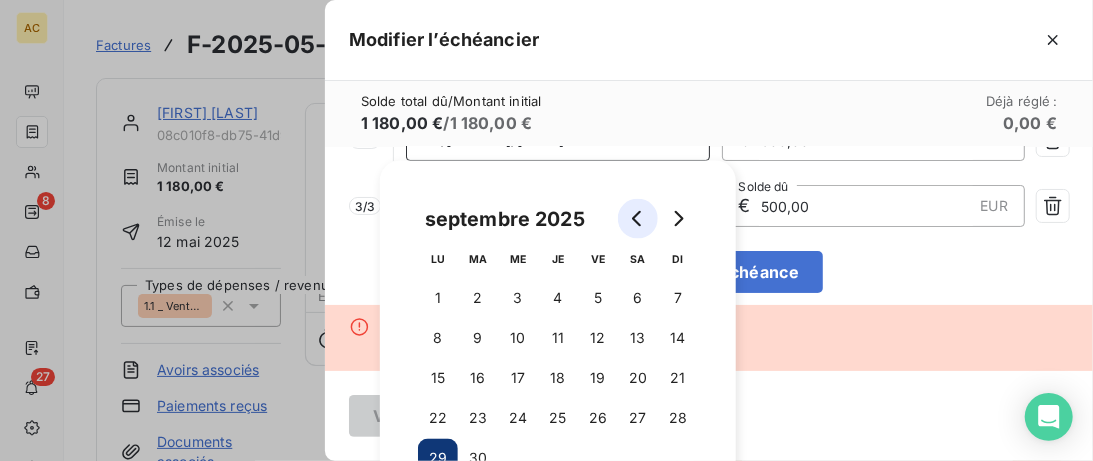 click at bounding box center [638, 219] 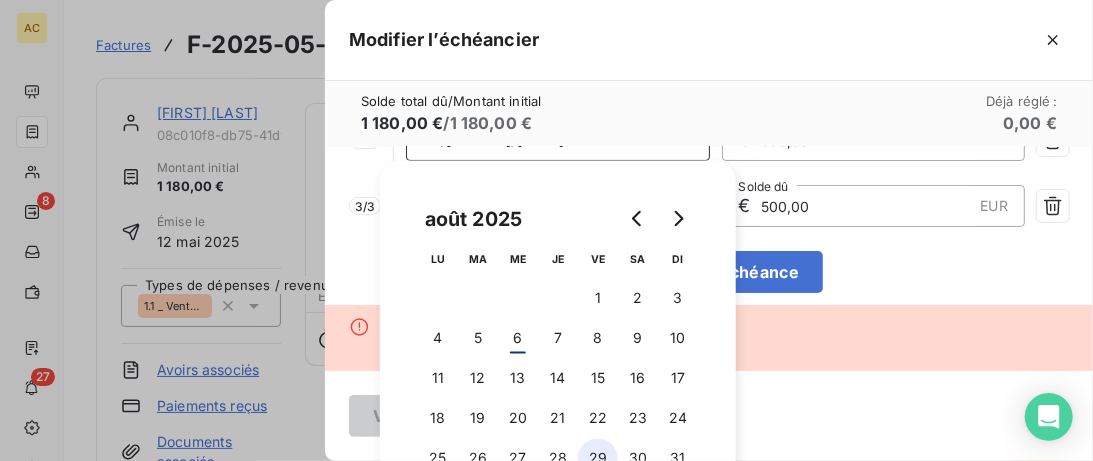click on "29" at bounding box center [598, 459] 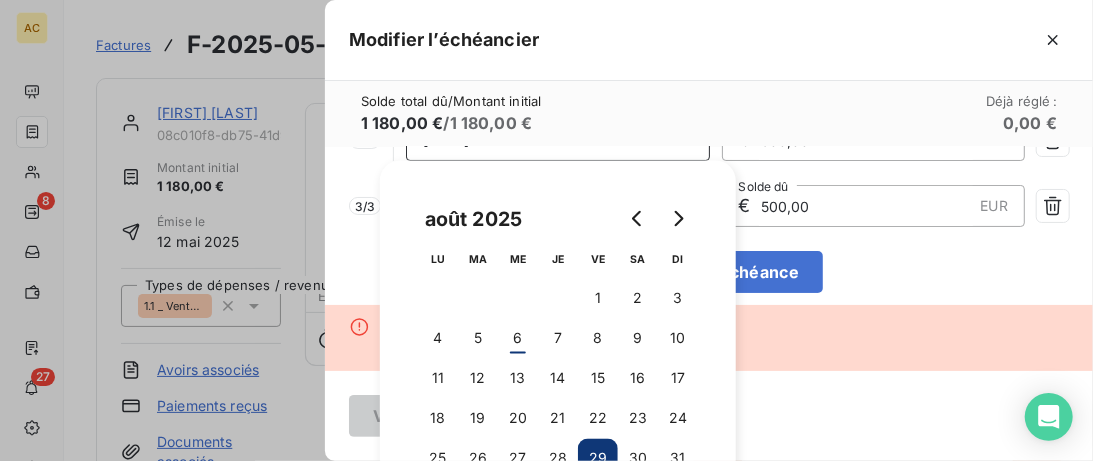 click on "Solde total des échéances / Solde dû : [AMOUNT]€  /  [AMOUNT]€" at bounding box center [709, 338] 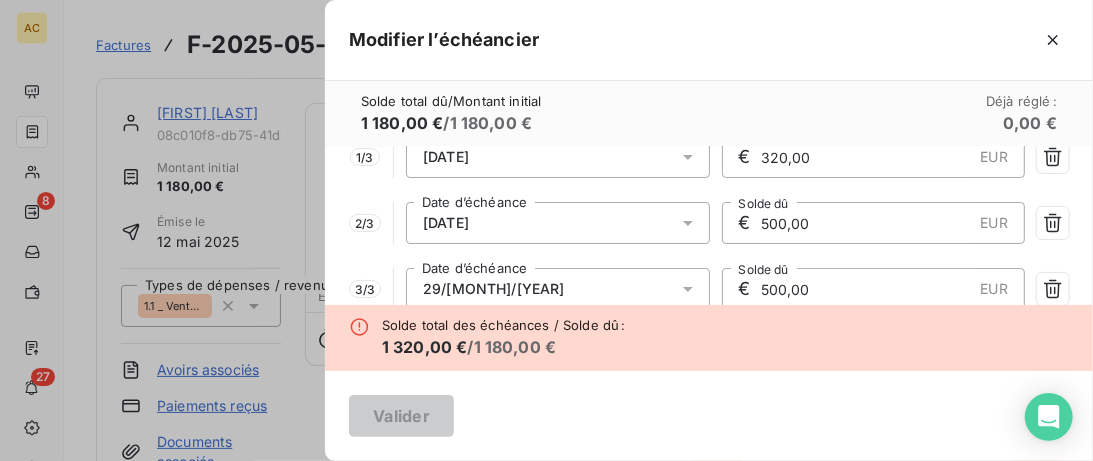 scroll, scrollTop: 145, scrollLeft: 0, axis: vertical 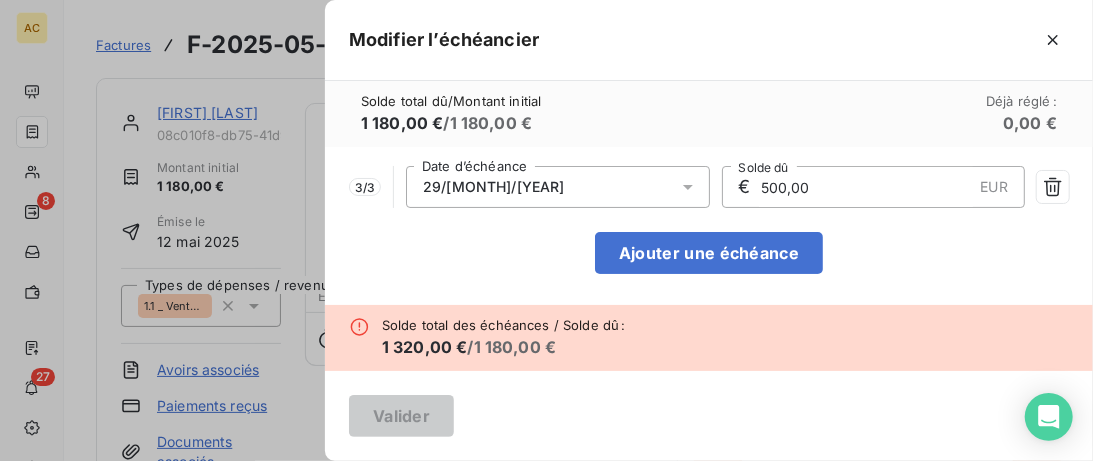 click 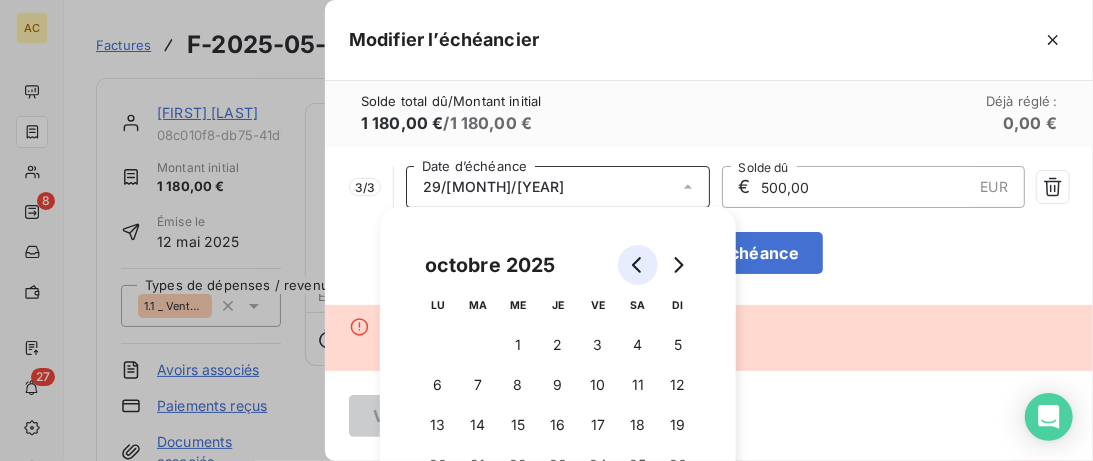 click 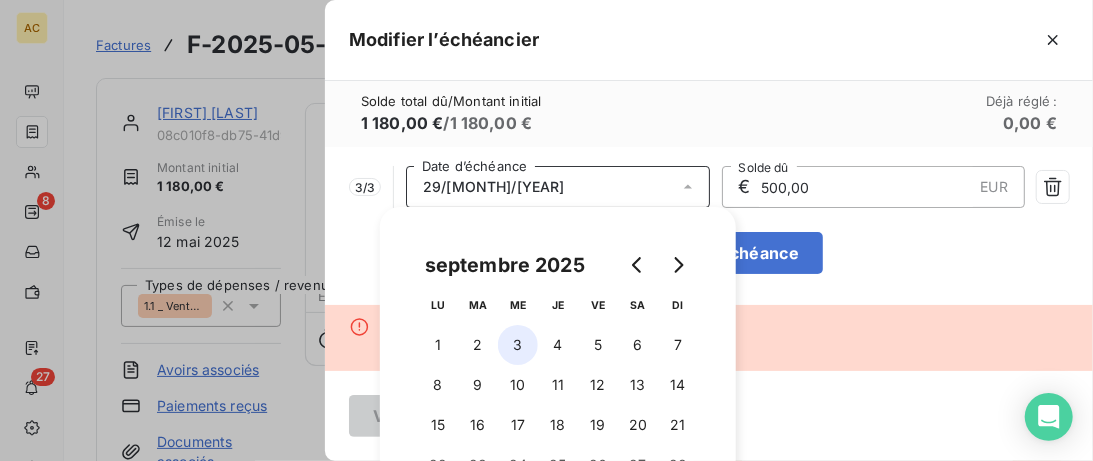 click on "3" at bounding box center [518, 345] 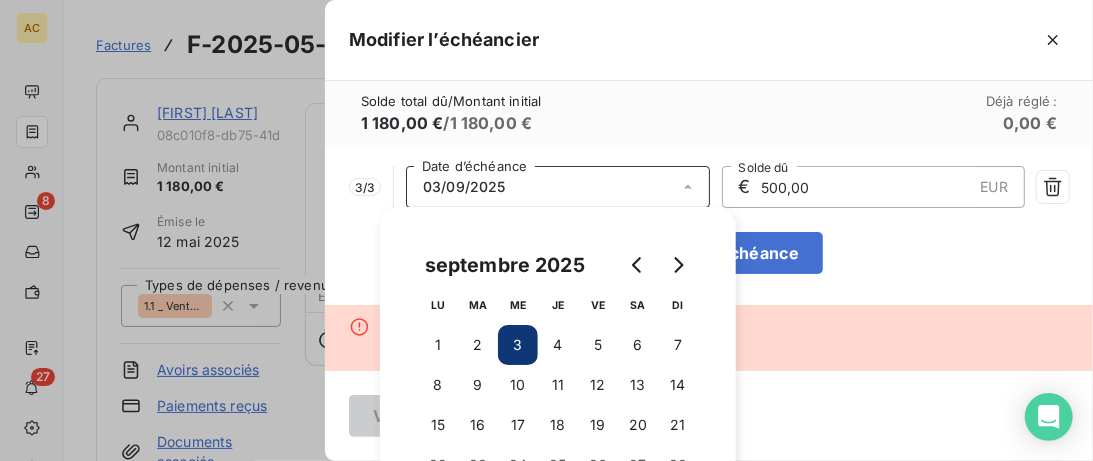 click on "1 / 3 [DATE] Date d’échéance € 320,00 EUR Solde dû 2 / 3 [DATE] Date d’échéance € 500,00 EUR Solde dû 3 / 3 [DATE] Date d’échéance € 500,00 EUR Solde dû Ajouter une échéance" at bounding box center [709, 226] 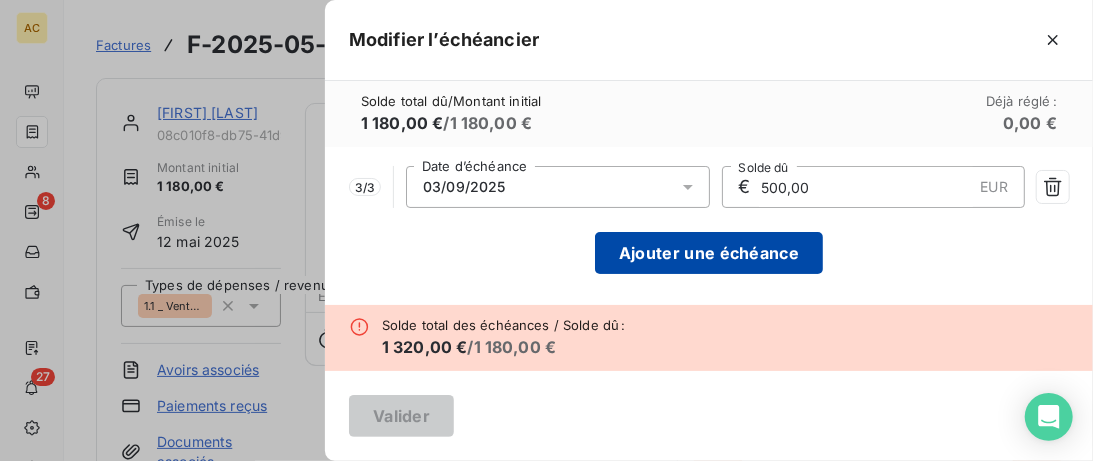 click on "Ajouter une échéance" at bounding box center (709, 253) 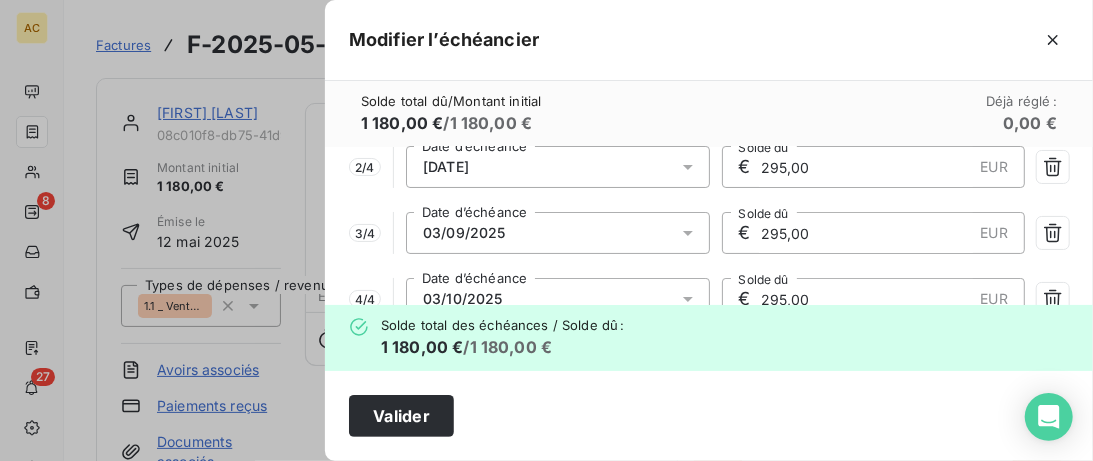 scroll, scrollTop: 205, scrollLeft: 0, axis: vertical 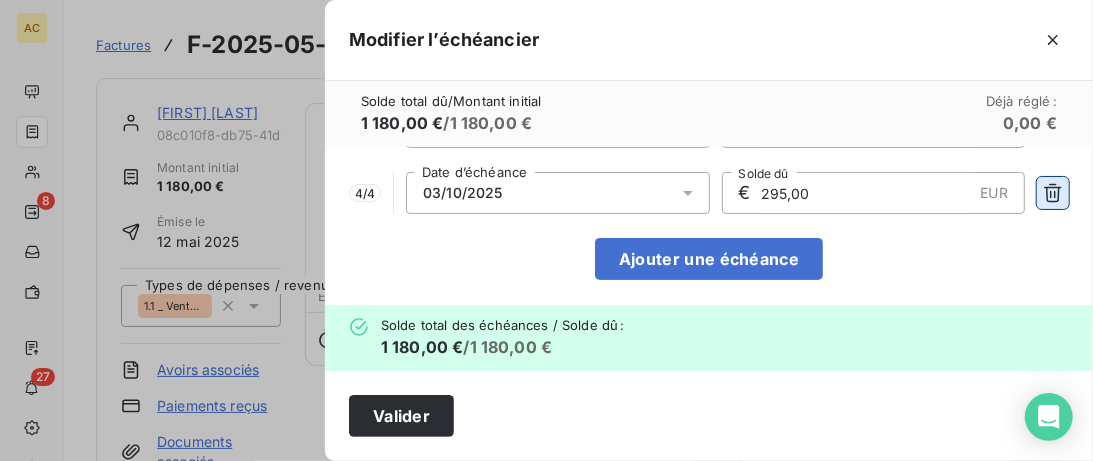 click 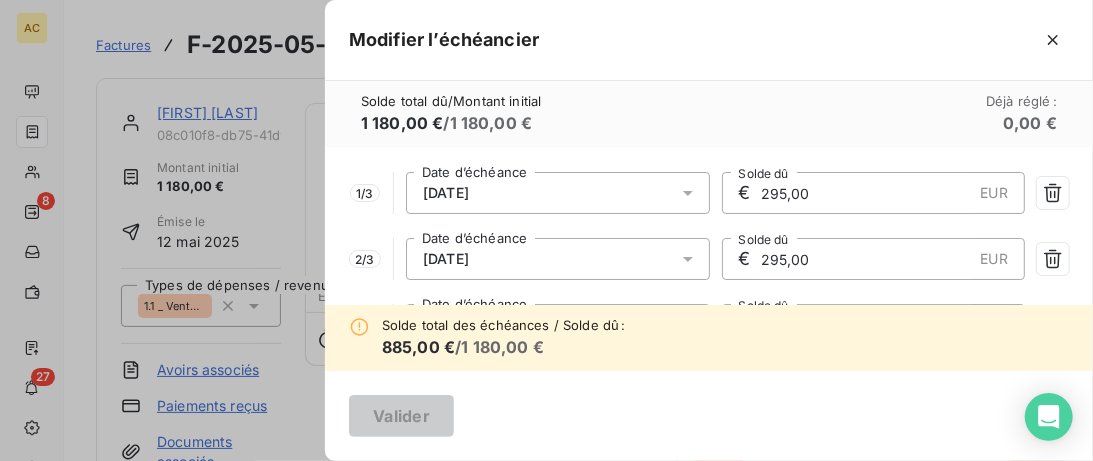 scroll, scrollTop: 0, scrollLeft: 0, axis: both 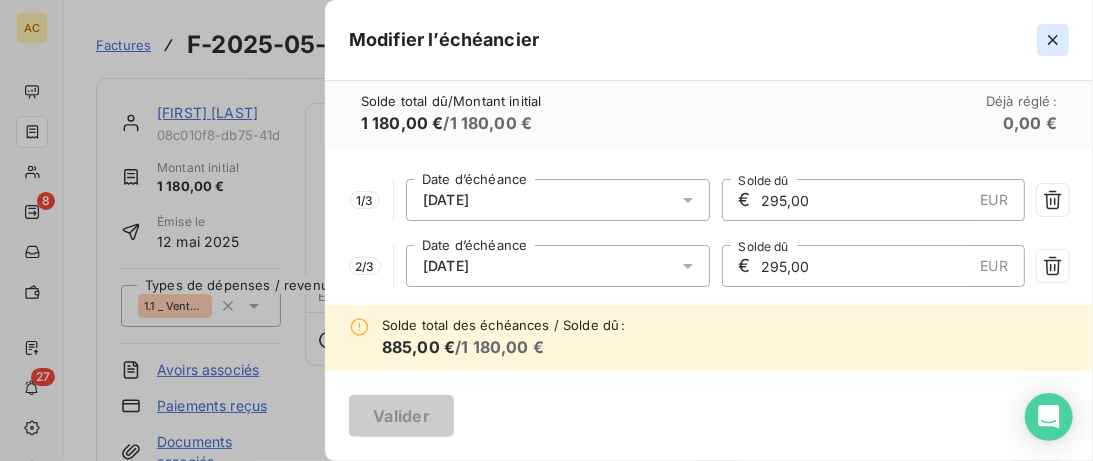 click 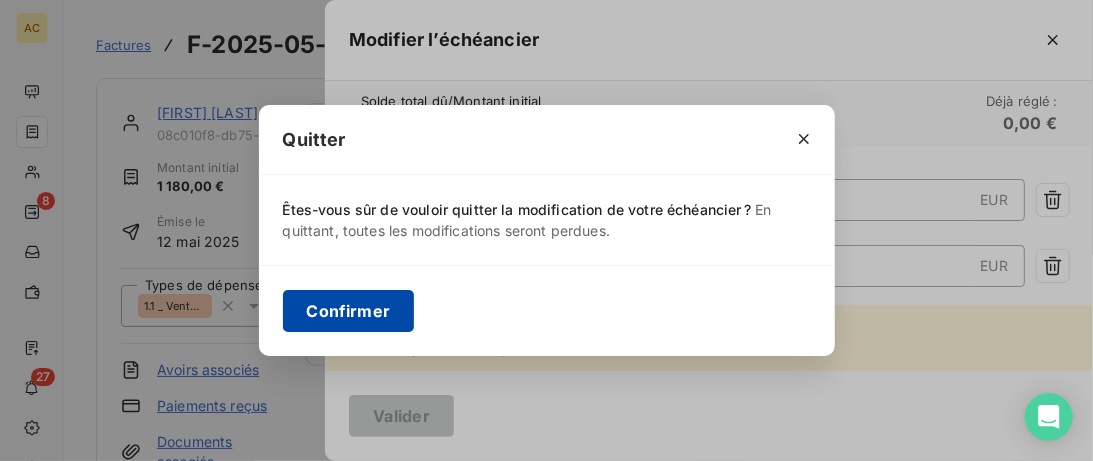 click on "Confirmer" at bounding box center [349, 311] 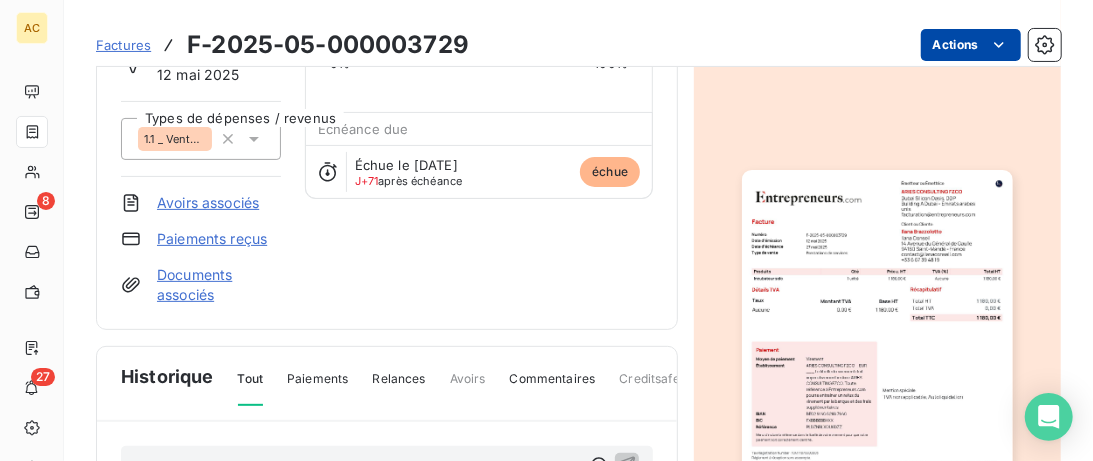 scroll, scrollTop: 308, scrollLeft: 0, axis: vertical 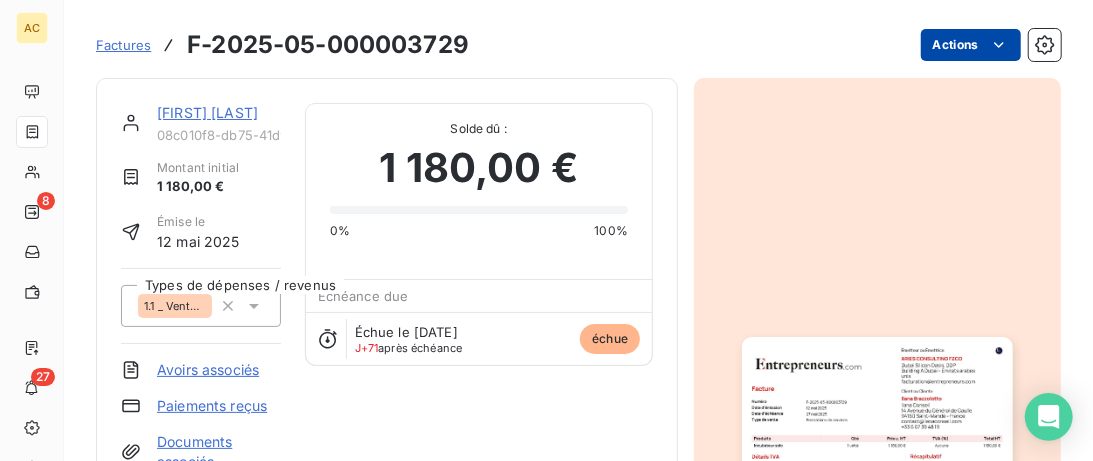 click on "[FIRST] [LAST] [UUID]" at bounding box center (219, 123) 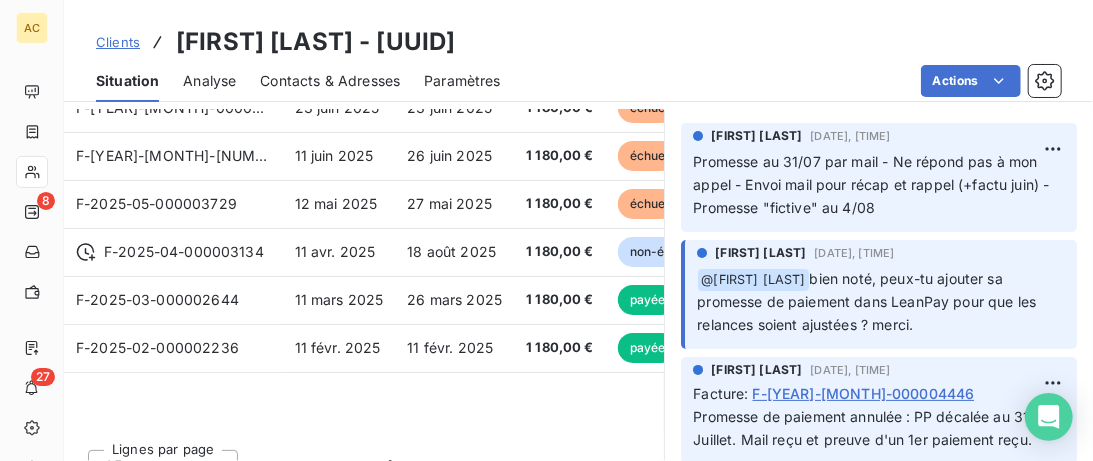 scroll, scrollTop: 615, scrollLeft: 0, axis: vertical 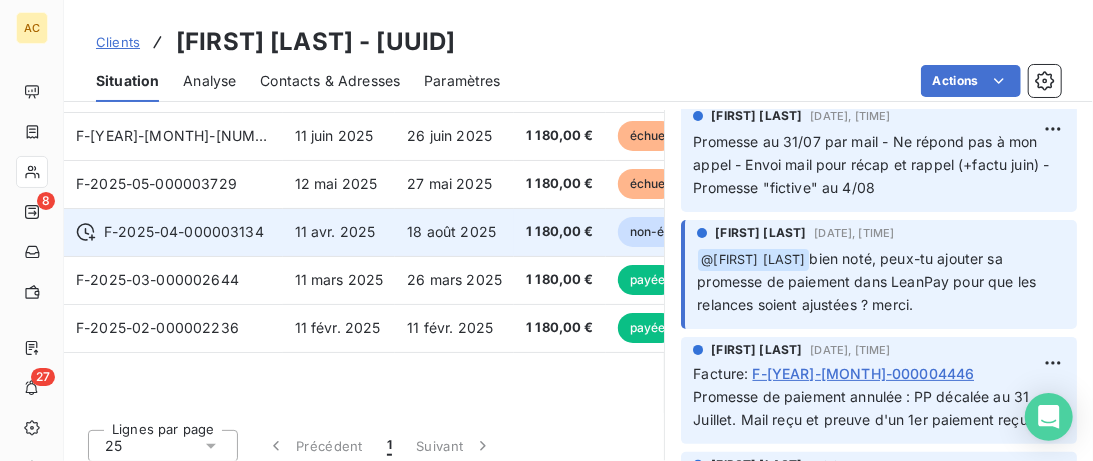 click on "F-2025-04-000003134" at bounding box center [184, 232] 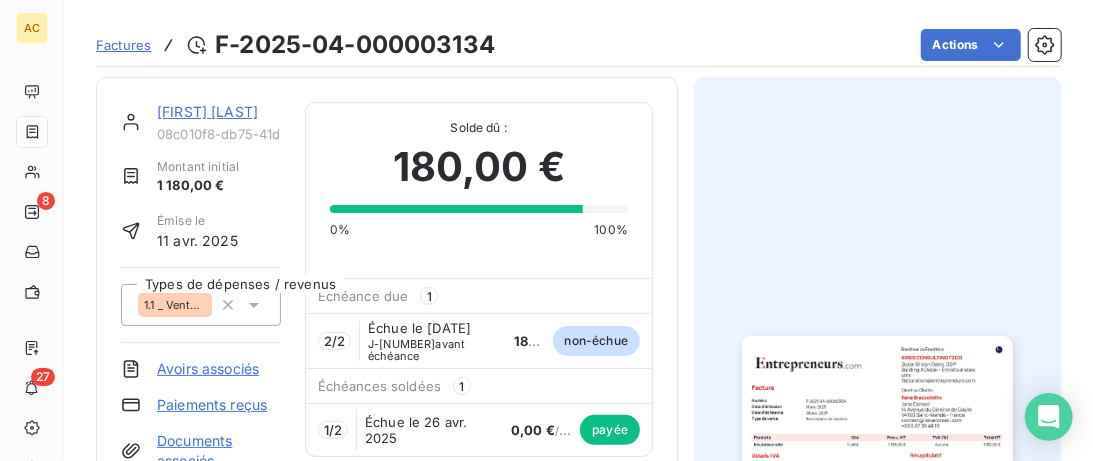 scroll, scrollTop: 0, scrollLeft: 0, axis: both 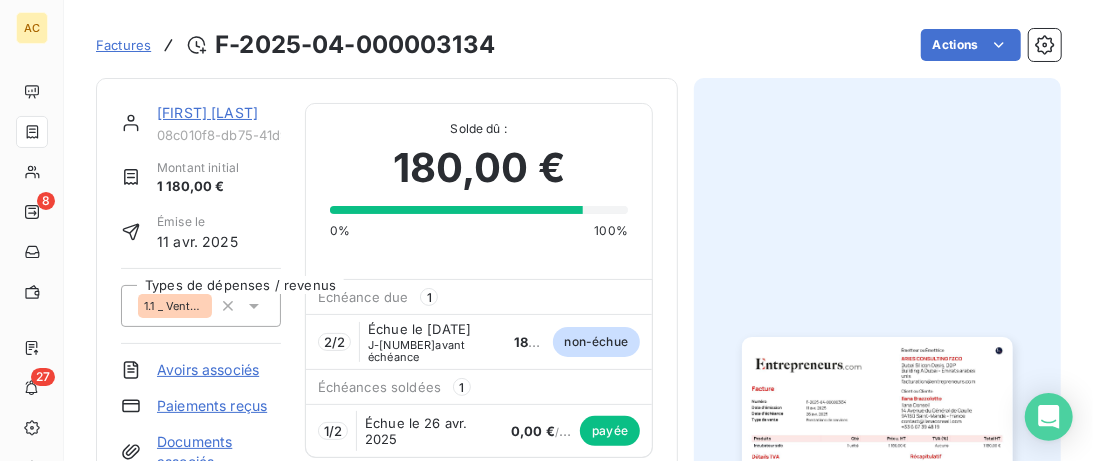 click on "[FIRST] [LAST]" at bounding box center (207, 112) 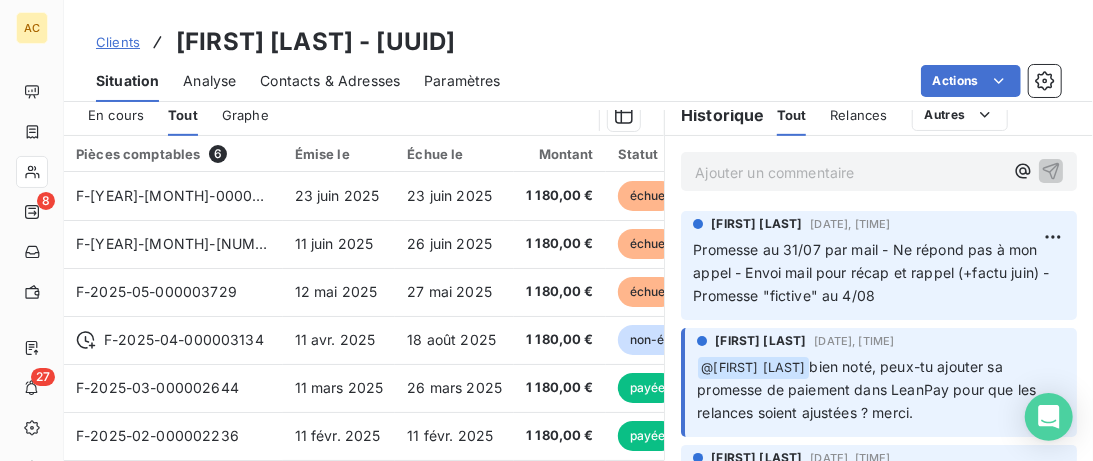 scroll, scrollTop: 512, scrollLeft: 0, axis: vertical 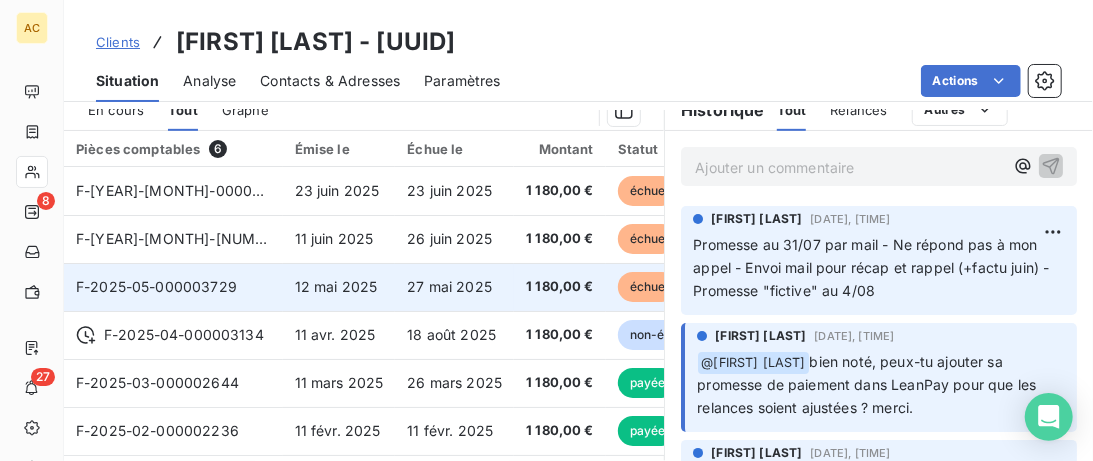 click on "12 mai 2025" at bounding box center [339, 287] 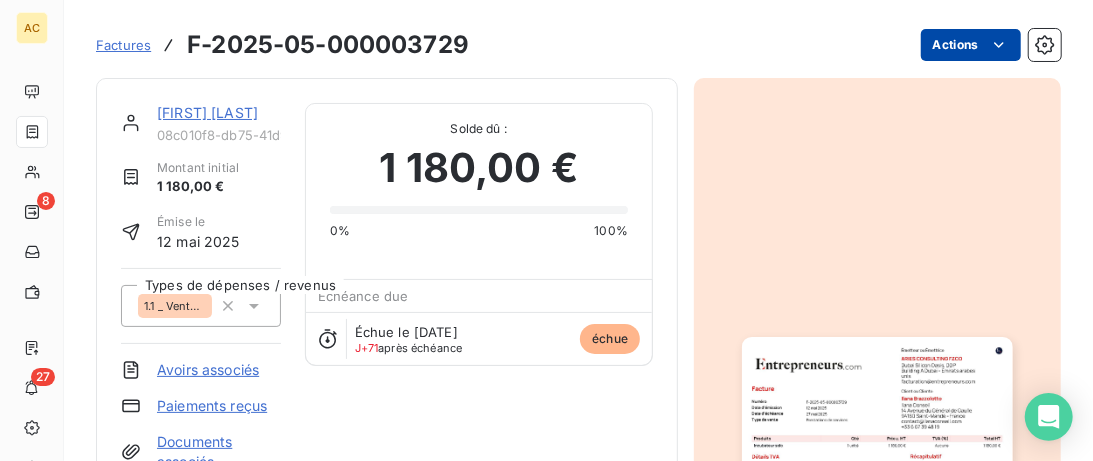 click on "AC 8 27 Factures F-2025-05-000003729 Actions [NAME] 08c010f8-db75-41d9-bfec-17c869e132bc Montant initial 1 180,00 € Émise le 12 mai 2025 Types de dépenses / revenus 1.1 _ Vente _ Clients Avoirs associés Paiements reçus Documents associés Solde dû : 1 180,00 € 0% 100% Échéance due Échue le 27 mai 2025 J+71  après échéance échue Historique Tout Paiements Relances Avoirs Commentaires Creditsafe Portail client Ajouter un commentaire ﻿ 4 août 2025 Promesse de paiement : 4 août 2025 Valérie Jaffrennou 11 juil. 2025, 10:43 Facture  : F-2025-05-000003729 Promesse de paiement annulée : Promesse de paiement annulée : Promesse de paiement décalée au 31 Juillet. Mail reçu et preuve d'un 1er paiement reçu. Email 23 juin 2025, 08:01 Niveau 7 27 mai 2025 Échéance de la facture 12 mai 2025 Émission de la facture" at bounding box center [546, 230] 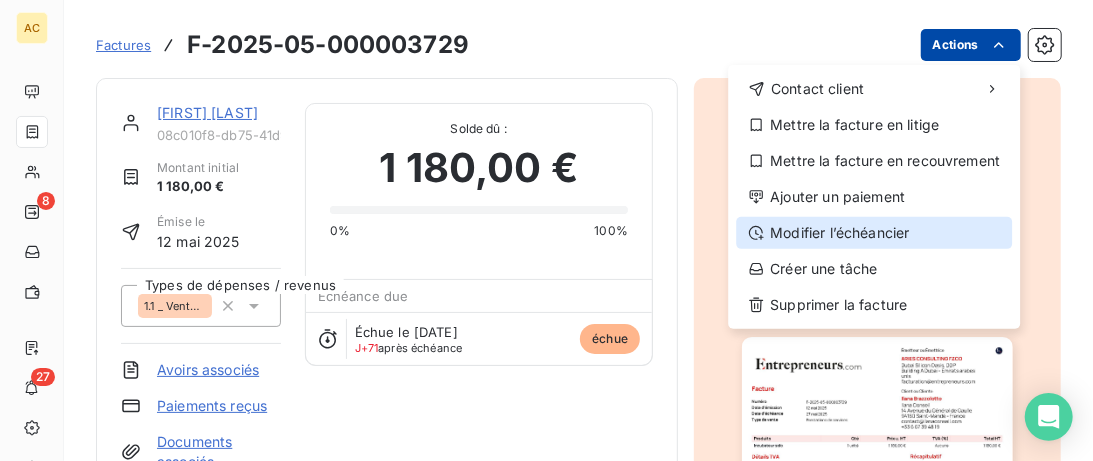 click on "Modifier l’échéancier" at bounding box center (874, 233) 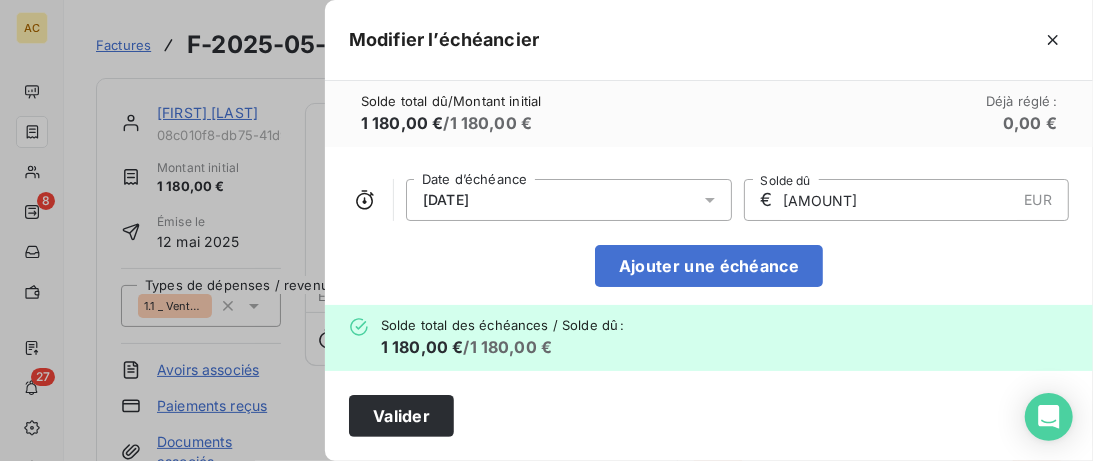 drag, startPoint x: 781, startPoint y: 197, endPoint x: 812, endPoint y: 198, distance: 31.016125 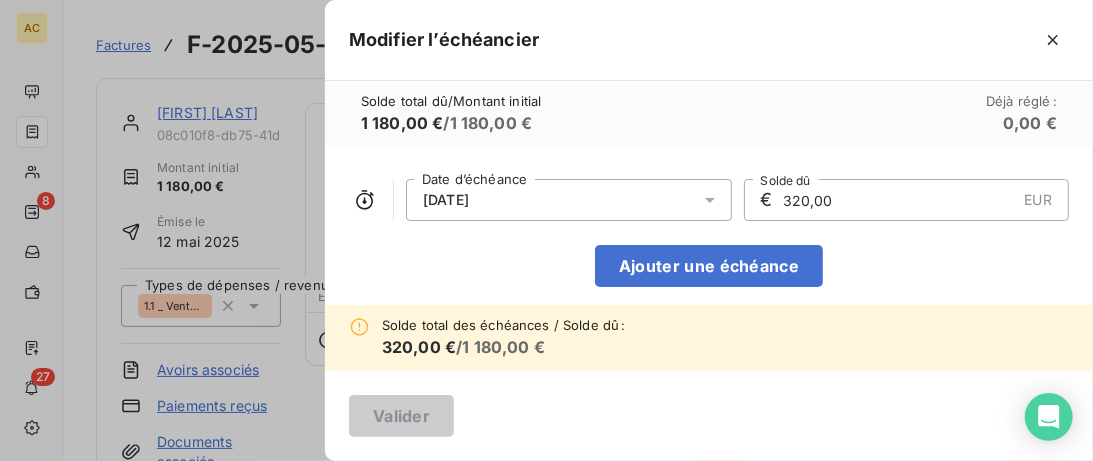 type on "320,00" 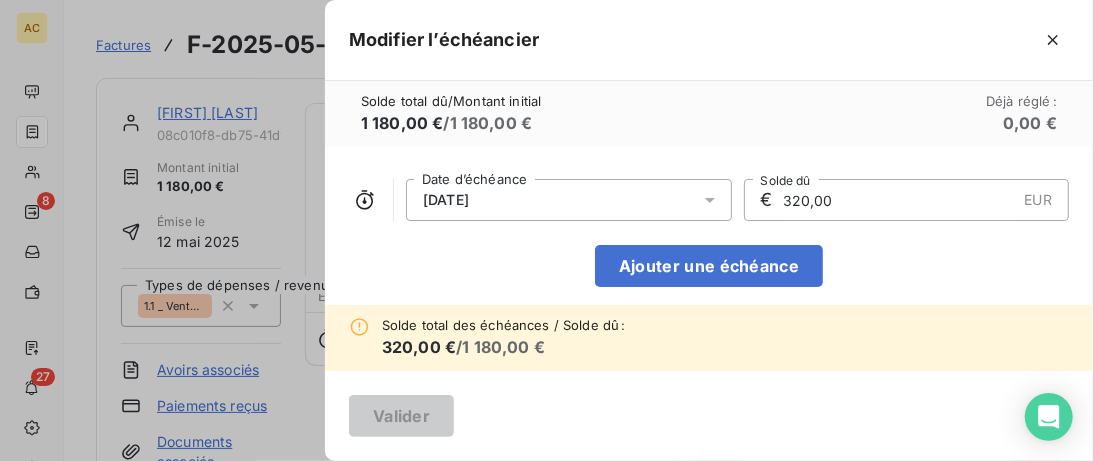 click on "[DATE] Date d’échéance € 320,00 EUR Solde dû Ajouter une échéance" at bounding box center (709, 226) 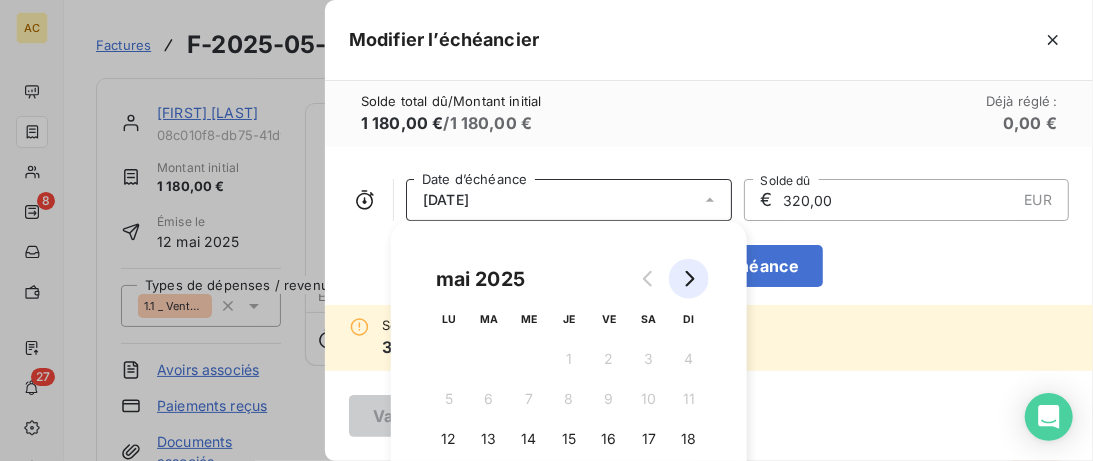 click 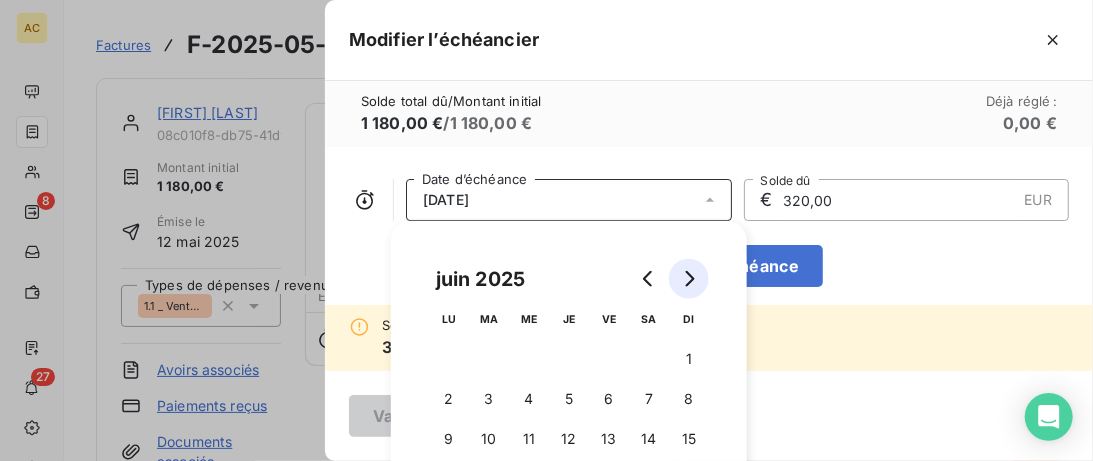 click 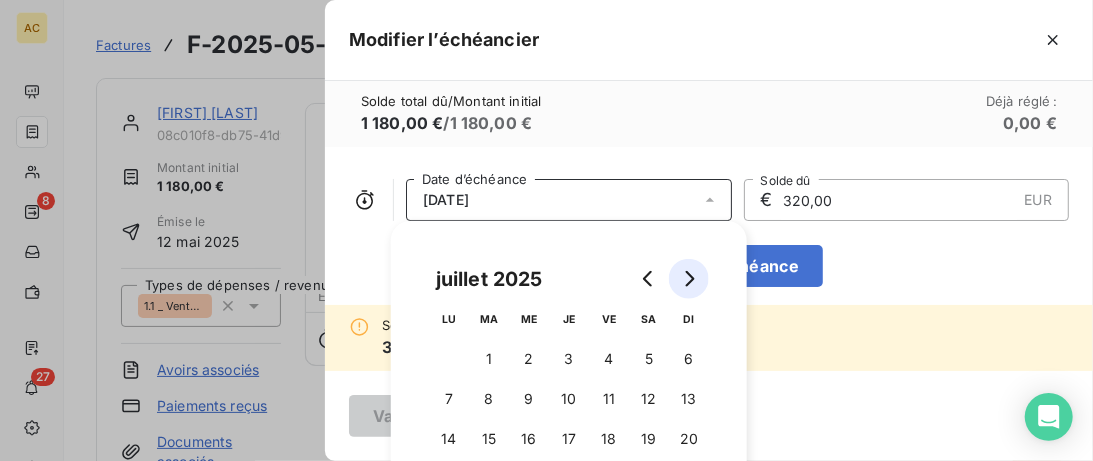 click 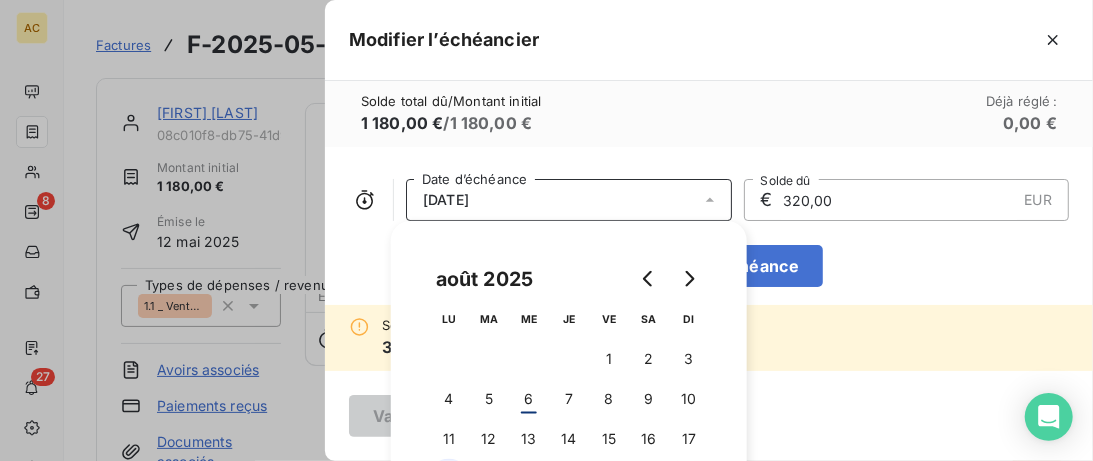 click on "18" at bounding box center (449, 479) 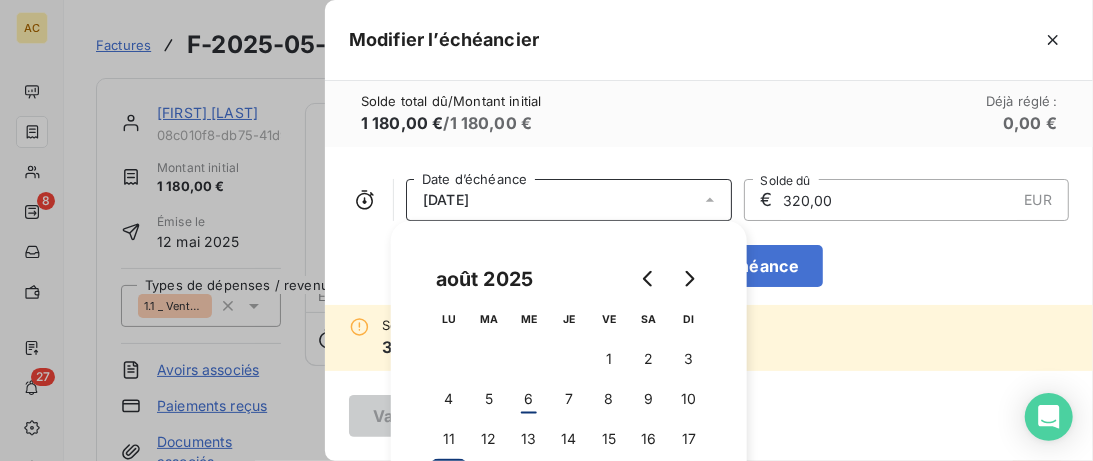 click on "[DAY]/[MONTH]/[YEAR] Date d’échéance € 320,00 EUR Solde dû Ajouter une échéance" at bounding box center (709, 226) 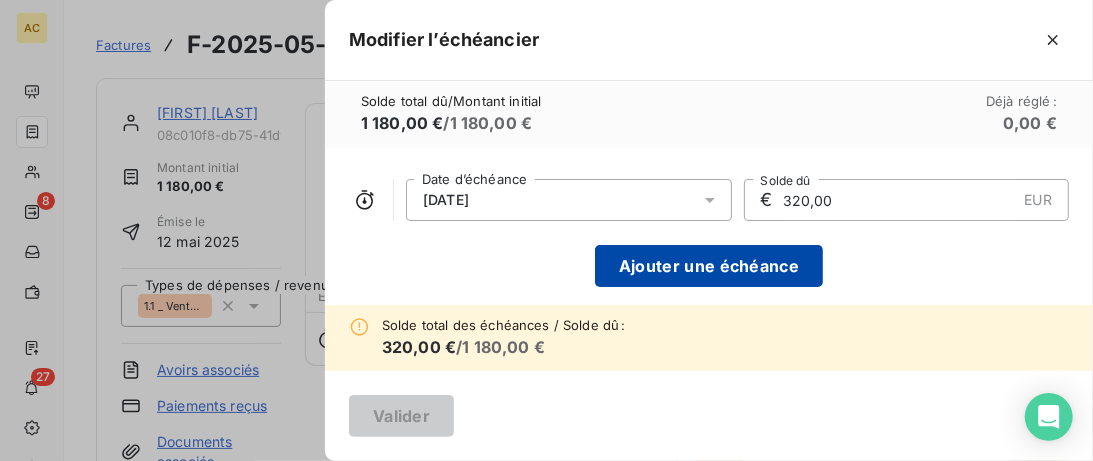 click on "Ajouter une échéance" at bounding box center [709, 266] 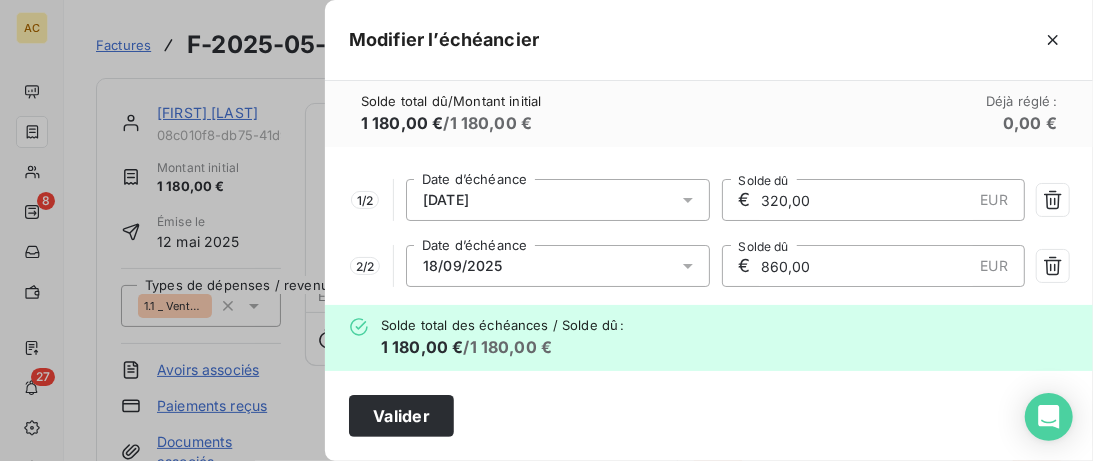 drag, startPoint x: 778, startPoint y: 261, endPoint x: 761, endPoint y: 262, distance: 17.029387 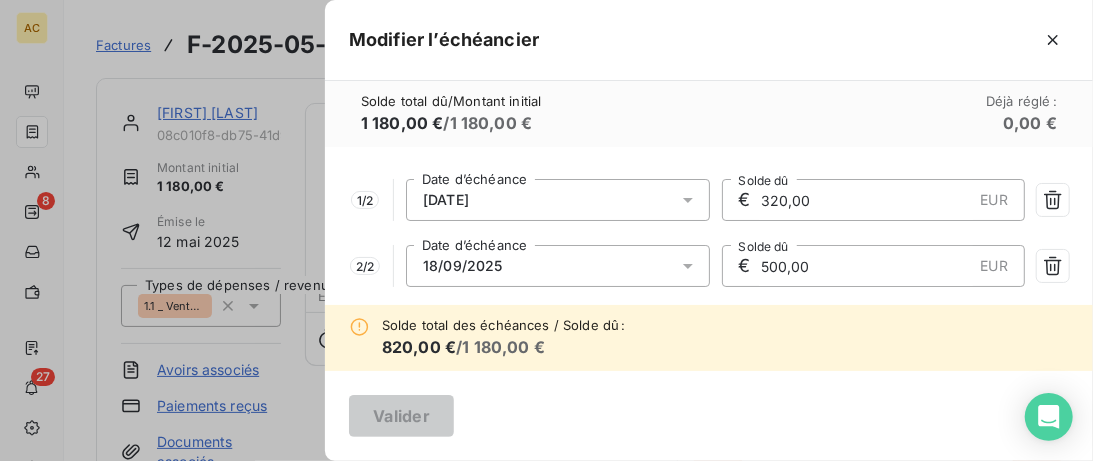 type on "500,00" 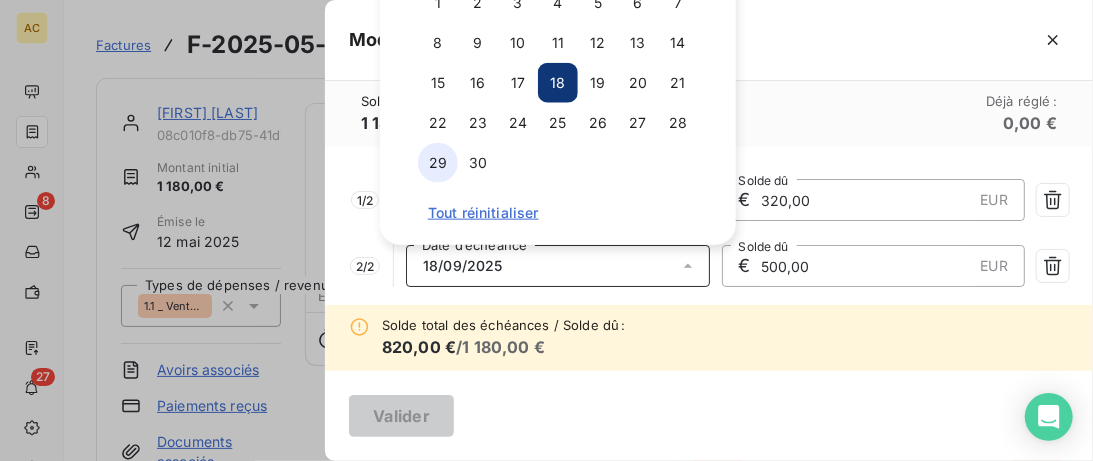 click on "29" at bounding box center [438, 163] 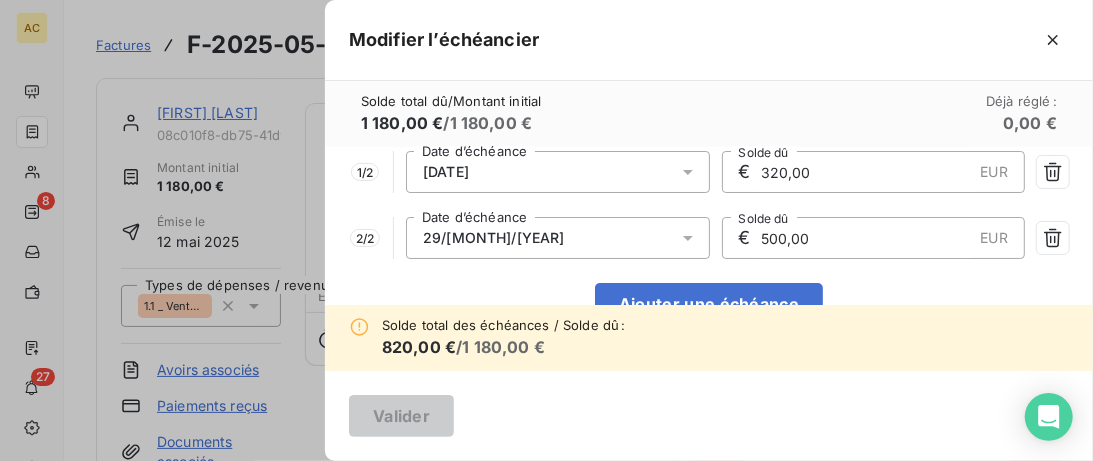 scroll, scrollTop: 34, scrollLeft: 0, axis: vertical 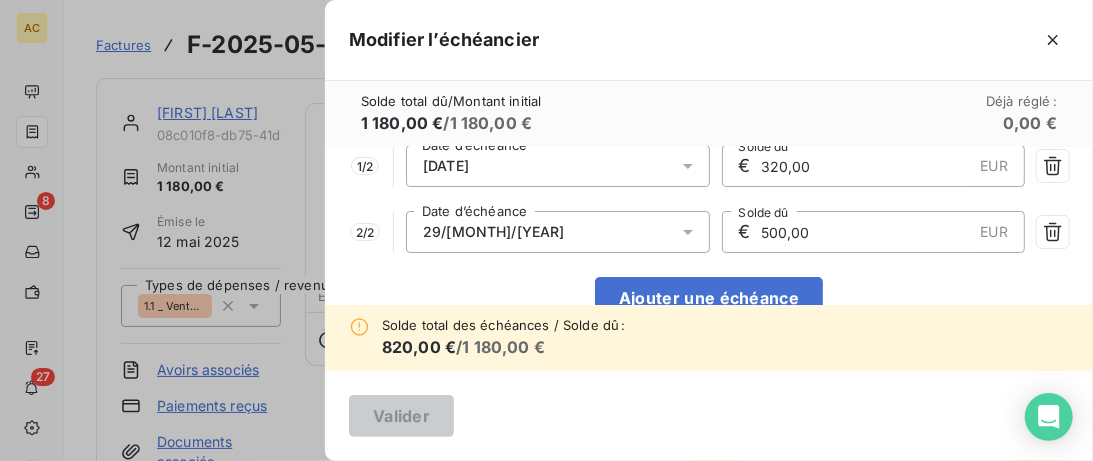 click 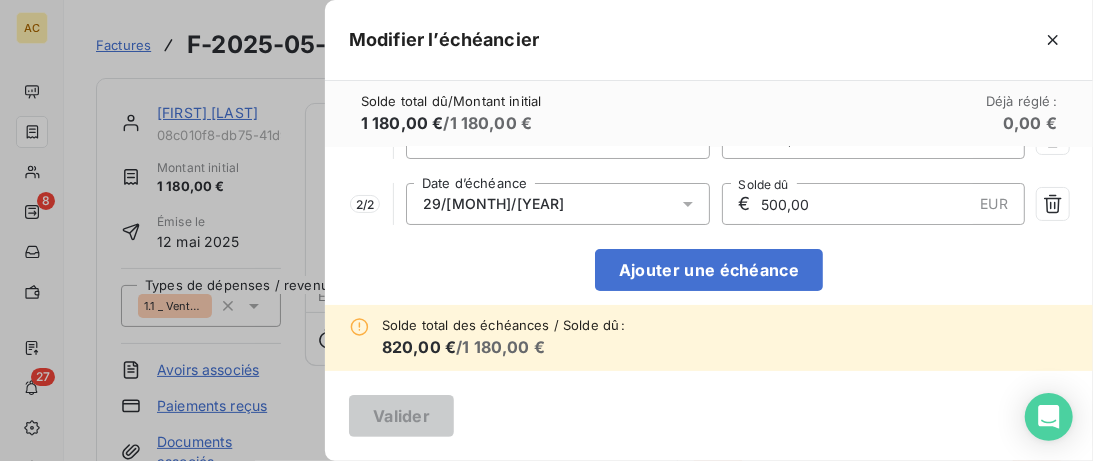 scroll, scrollTop: 63, scrollLeft: 0, axis: vertical 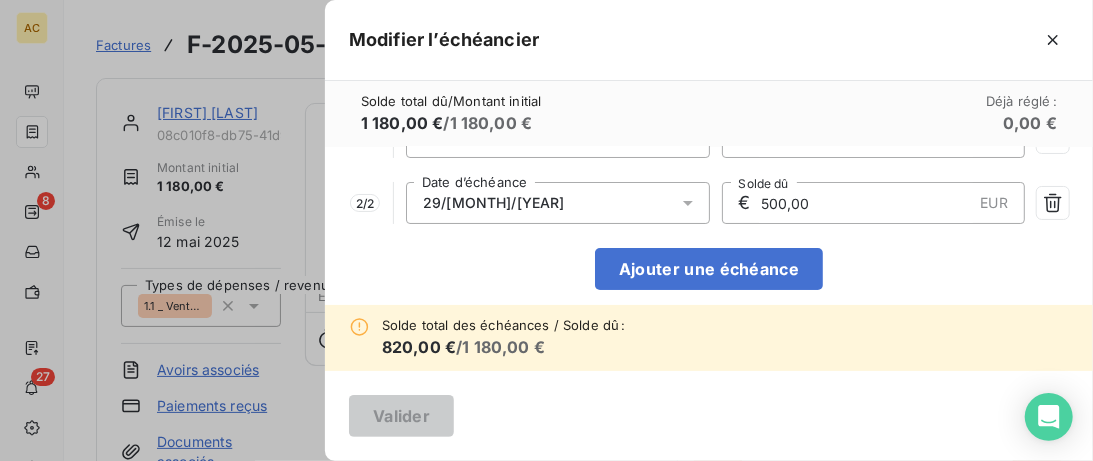 click 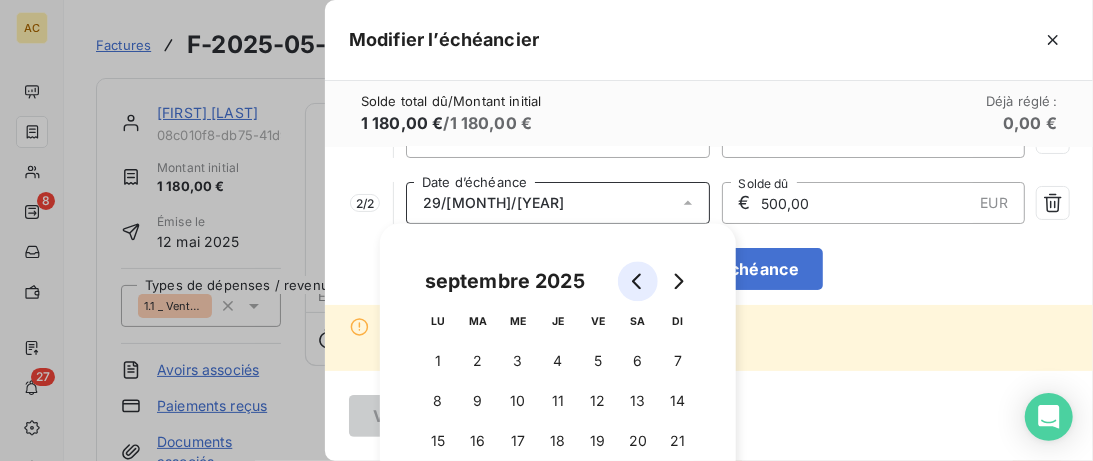 click 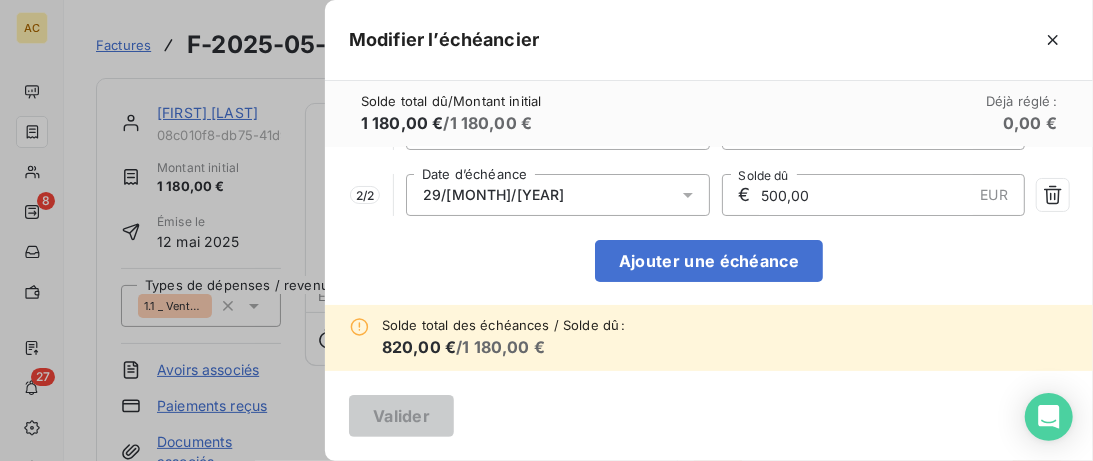 scroll, scrollTop: 64, scrollLeft: 0, axis: vertical 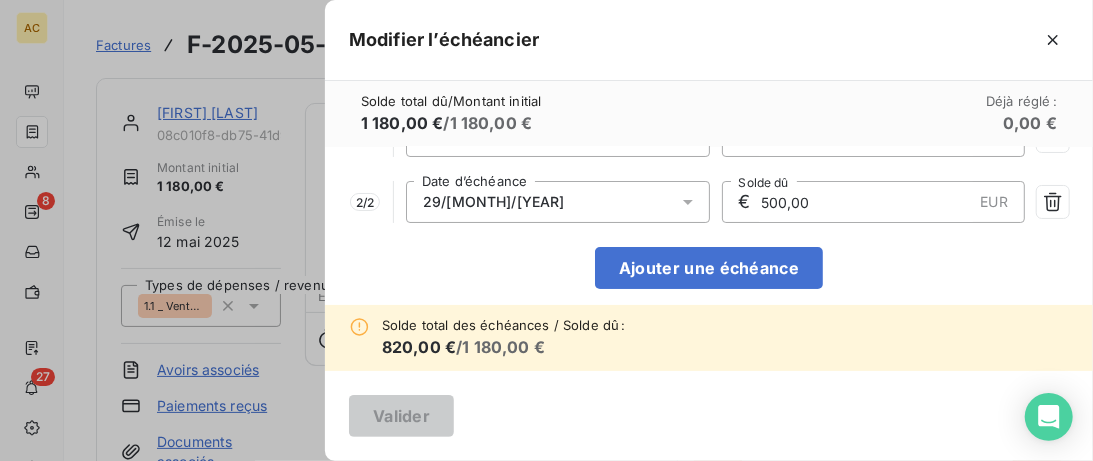 click 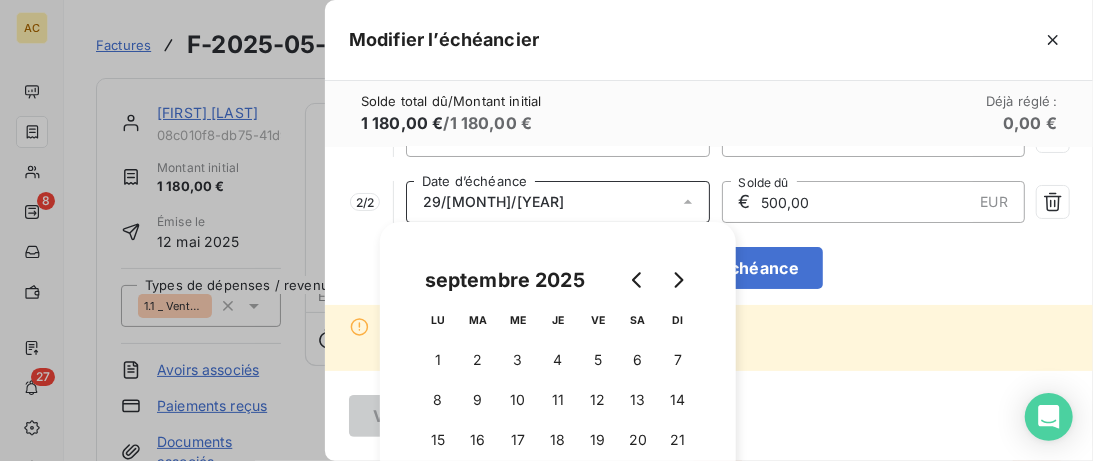 drag, startPoint x: 565, startPoint y: 366, endPoint x: 733, endPoint y: 329, distance: 172.02615 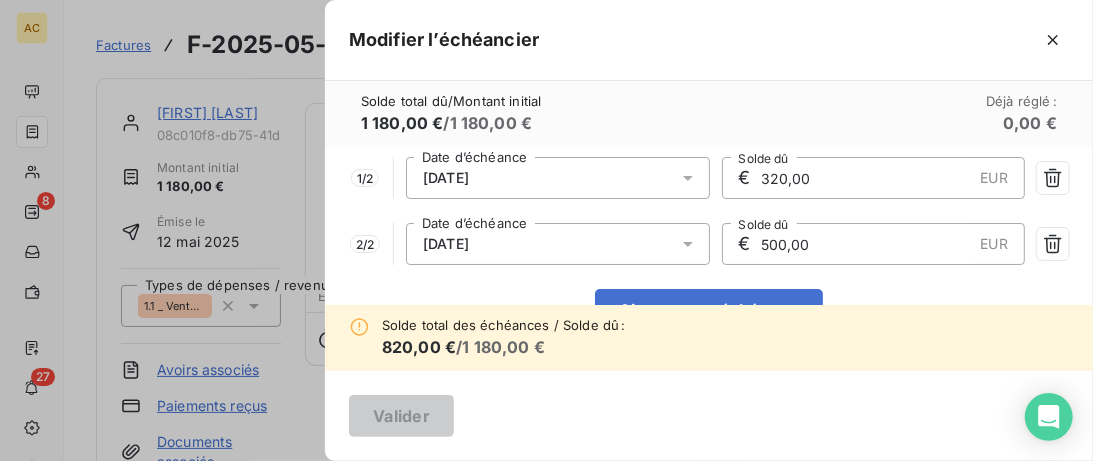 scroll, scrollTop: 16, scrollLeft: 0, axis: vertical 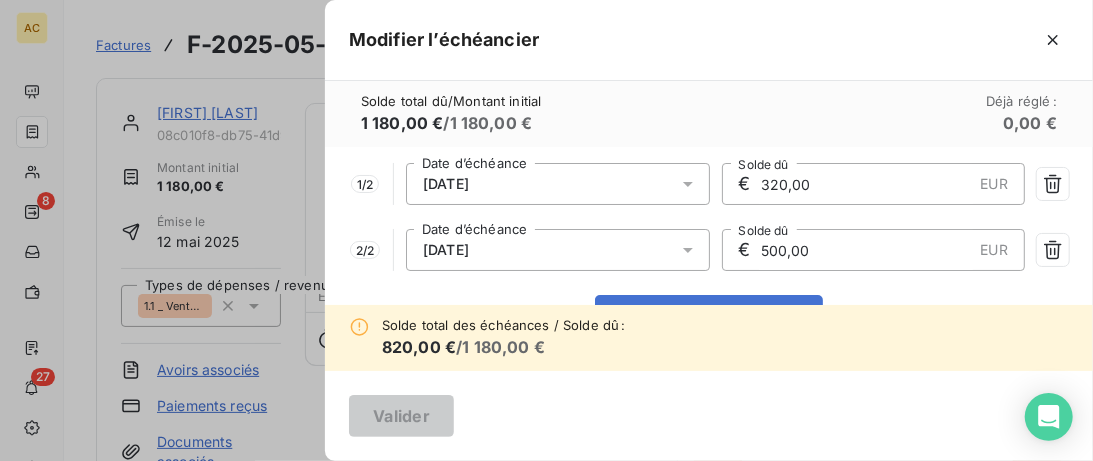 click 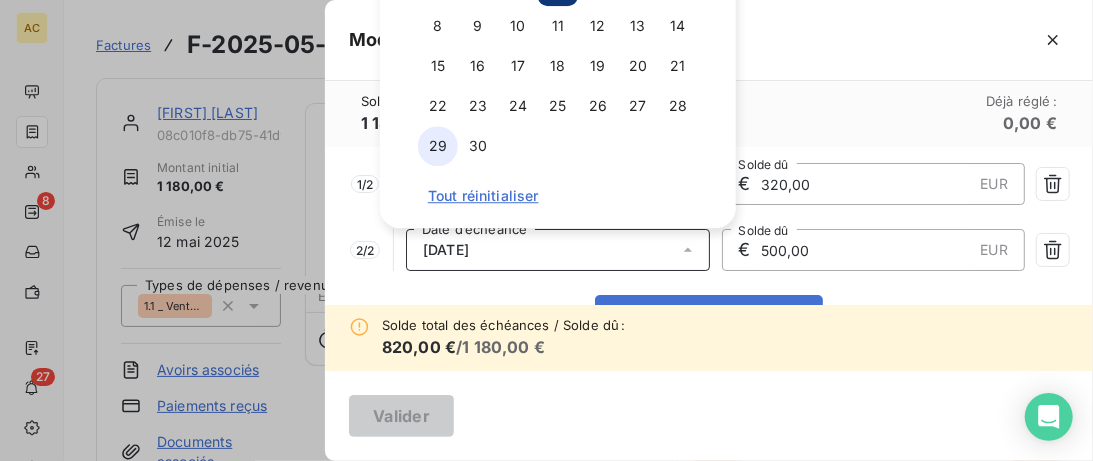 click on "29" at bounding box center [438, 146] 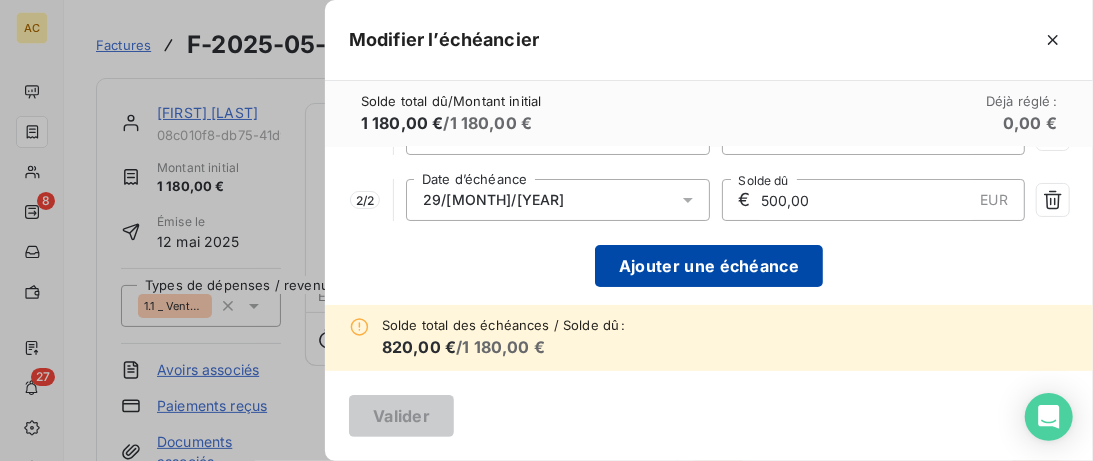scroll, scrollTop: 67, scrollLeft: 0, axis: vertical 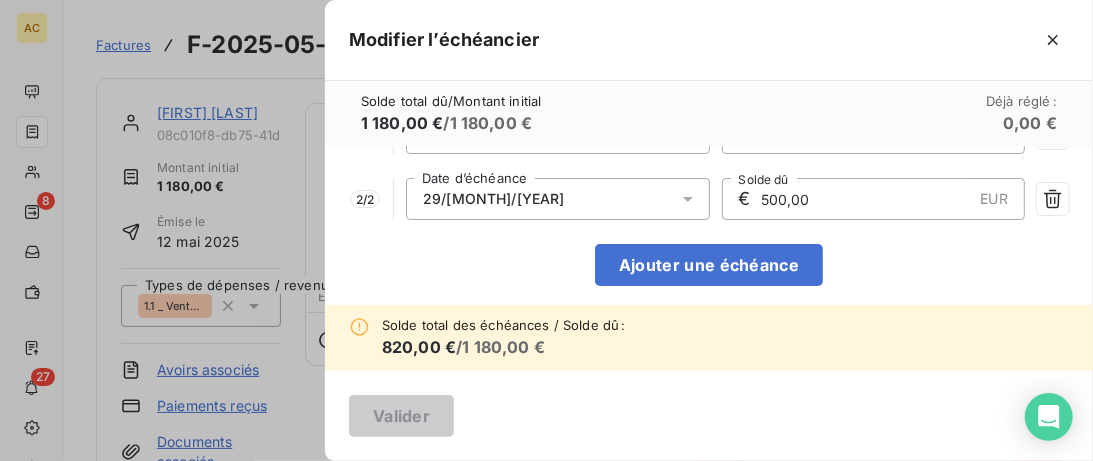click 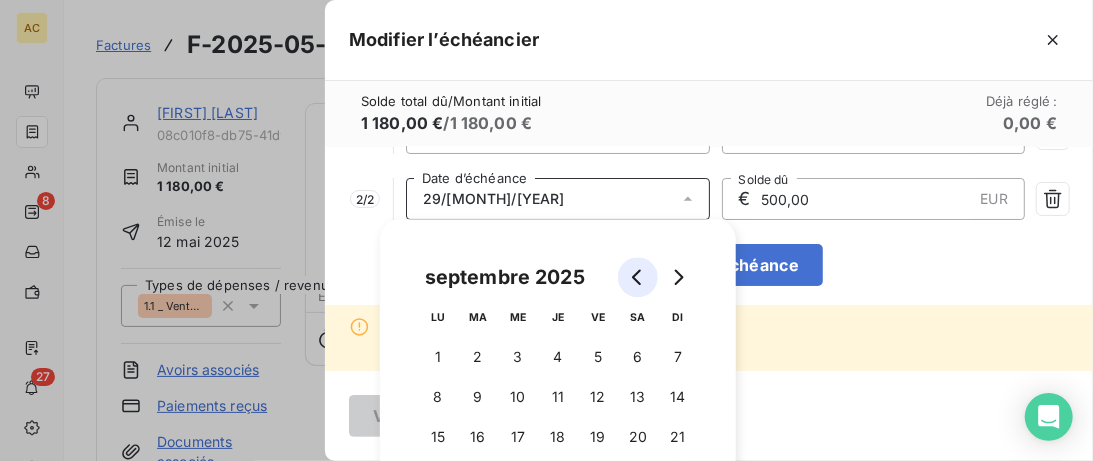 click at bounding box center (638, 277) 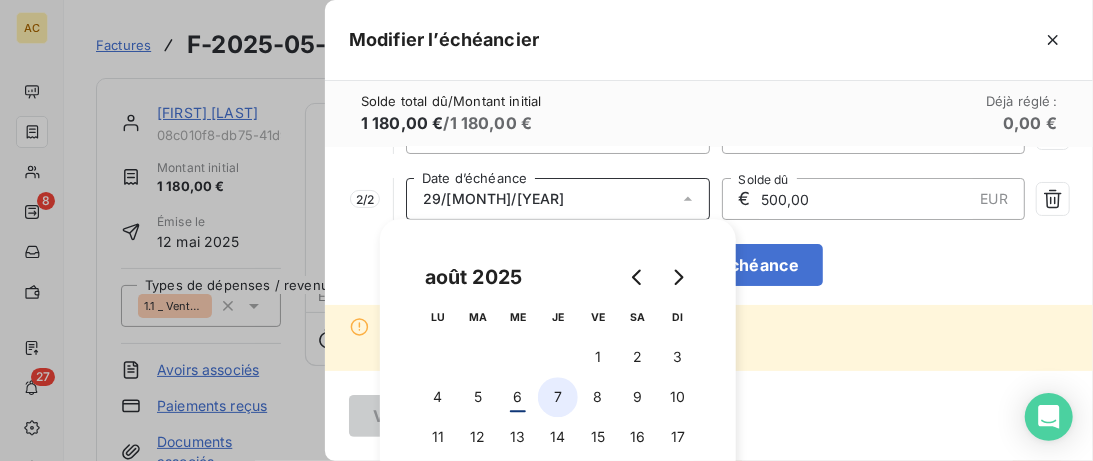 click on "7" at bounding box center [558, 397] 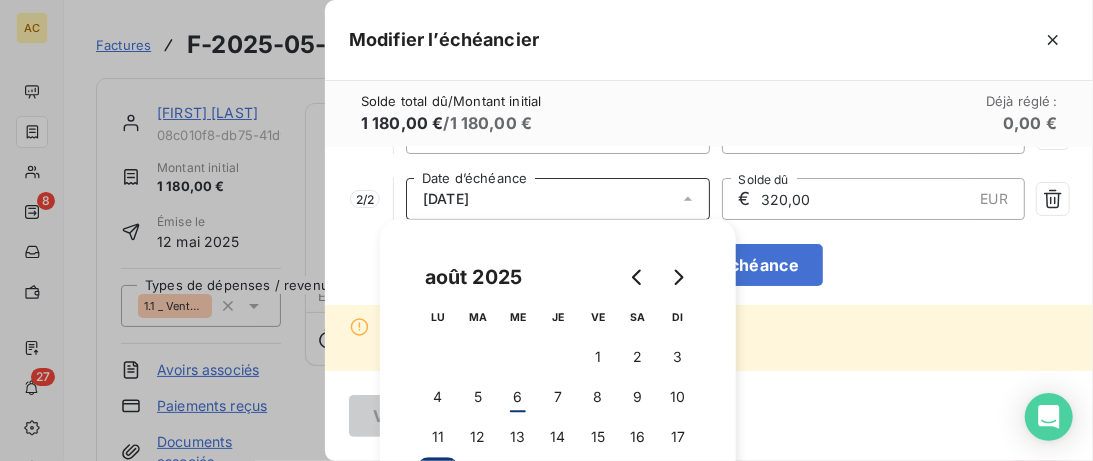 click on "1 / 2 07/08/2025 Date d’échéance € 500,00 EUR Solde dû 2 / 2 18/08/2025 Date d’échéance € 320,00 EUR Solde dû Ajouter une échéance" at bounding box center [709, 226] 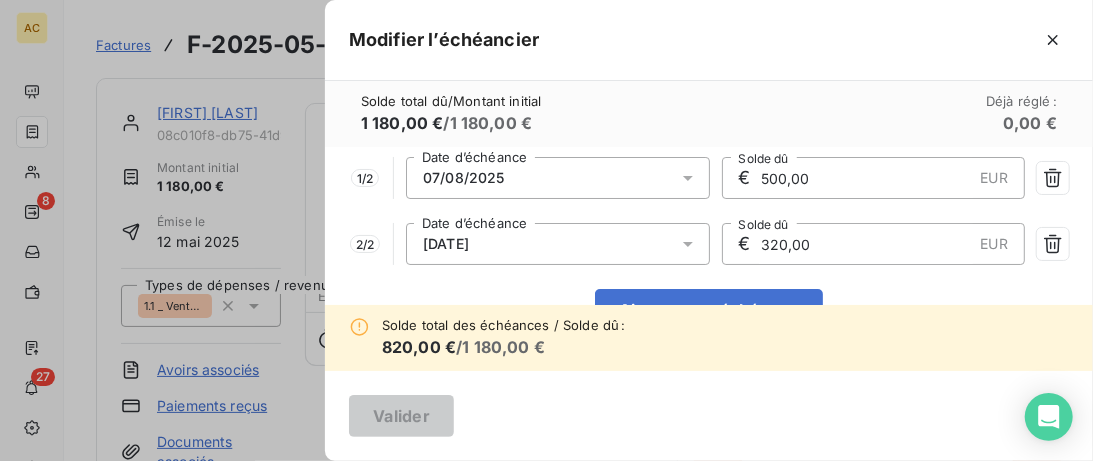 scroll, scrollTop: 16, scrollLeft: 0, axis: vertical 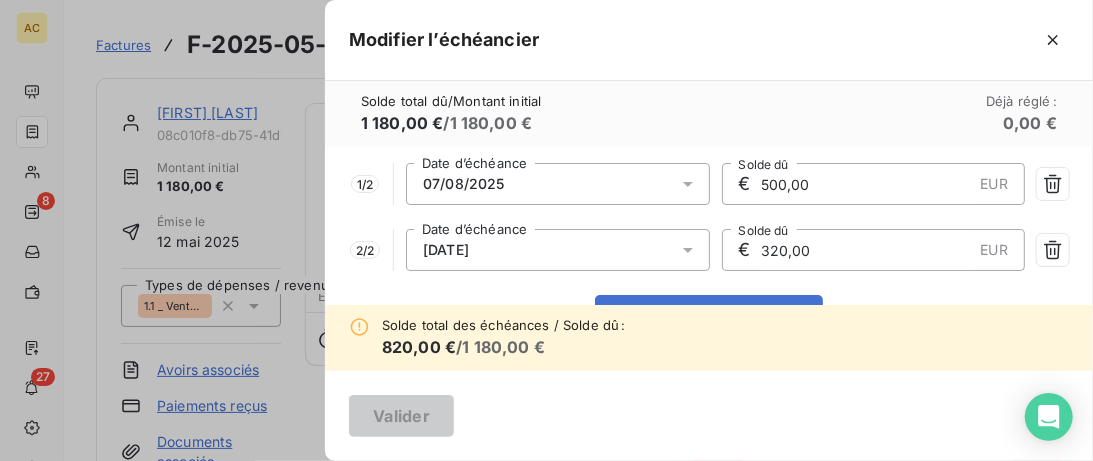 click 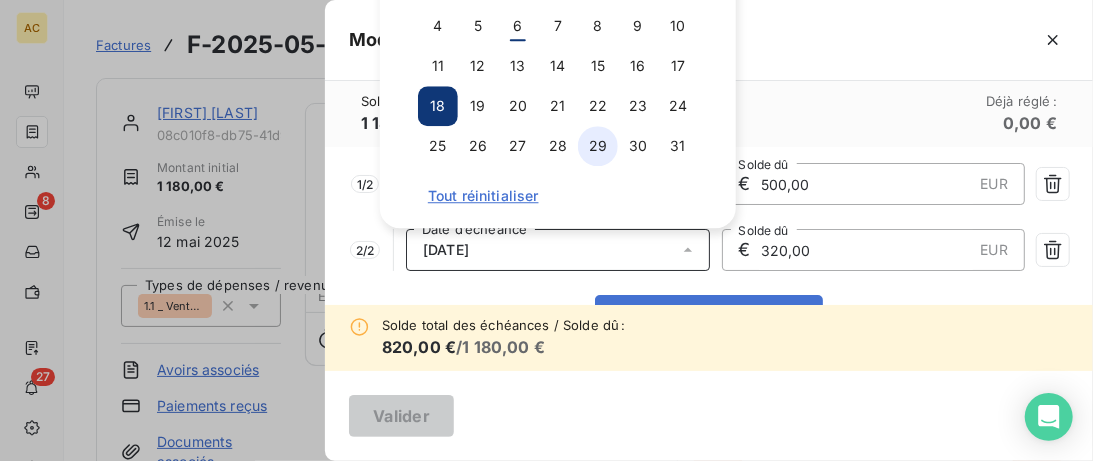 click on "29" at bounding box center (598, 146) 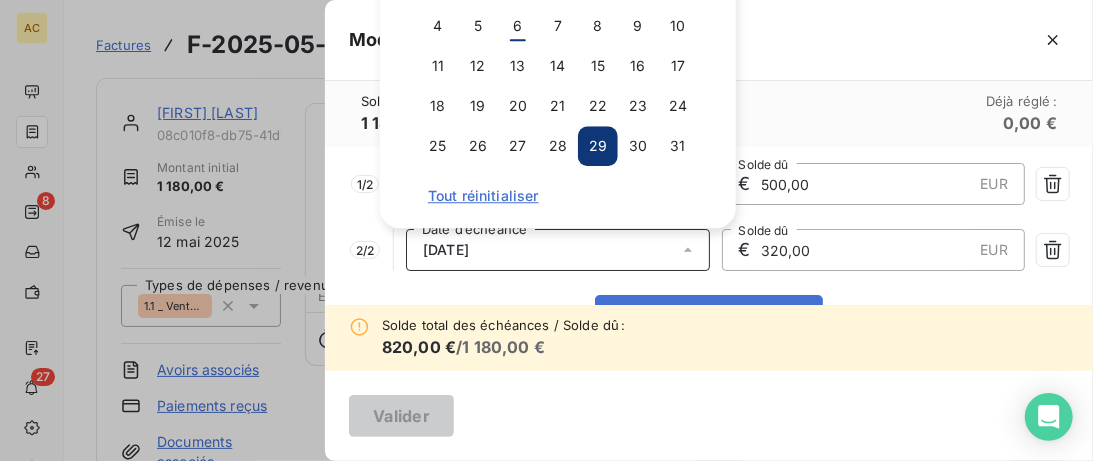 click on "[NUMBER] / [NUMBER] [MONTH]/[YEAR] Date d’échéance [CURRENCY] [NUMBER] [CURRENCY] Solde dû [NUMBER] / [NUMBER] [MONTH]/[YEAR] Date d’échéance [CURRENCY] [NUMBER] [CURRENCY] Solde dû Ajouter une échéance" at bounding box center [709, 226] 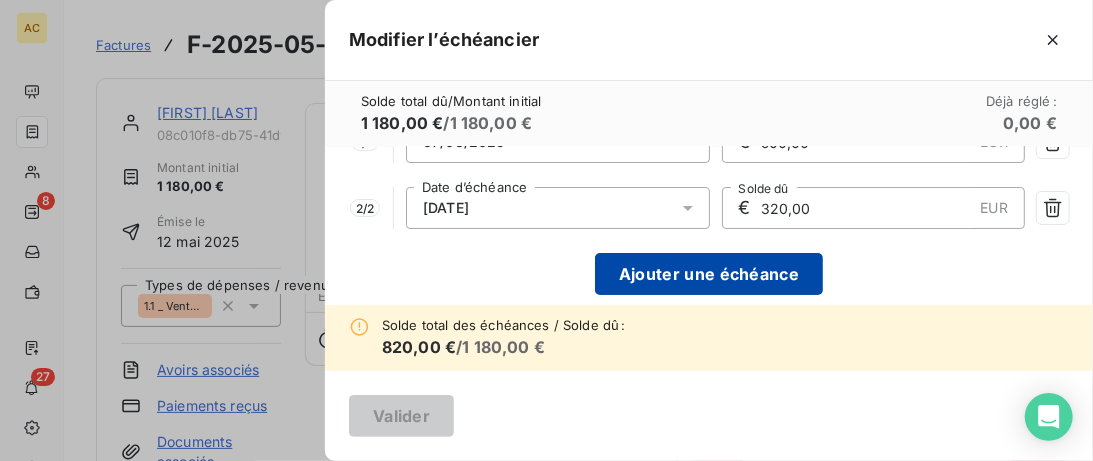 scroll, scrollTop: 79, scrollLeft: 0, axis: vertical 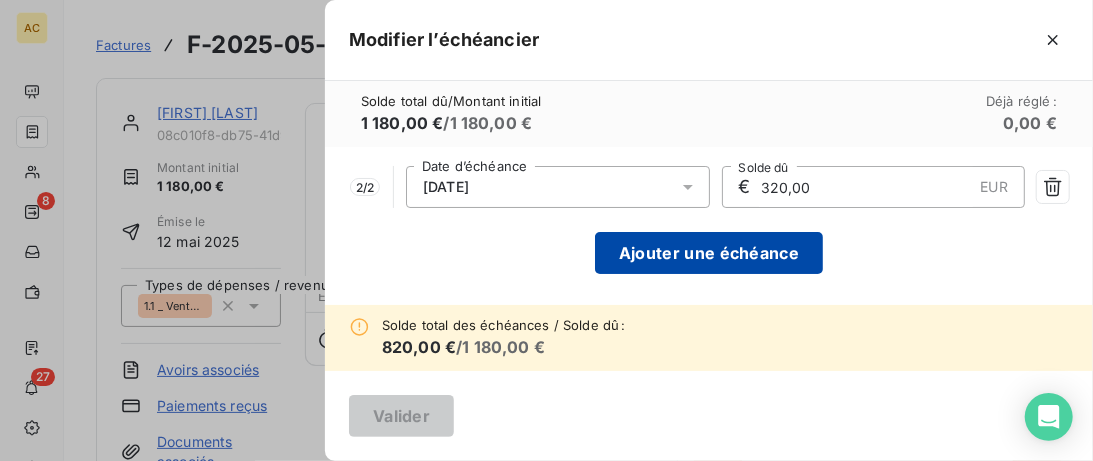 click on "Ajouter une échéance" at bounding box center (709, 253) 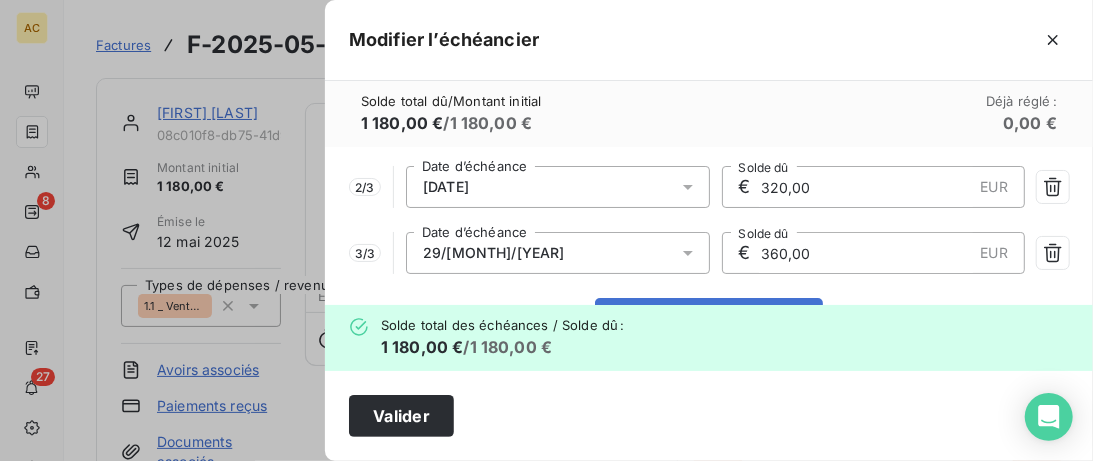click 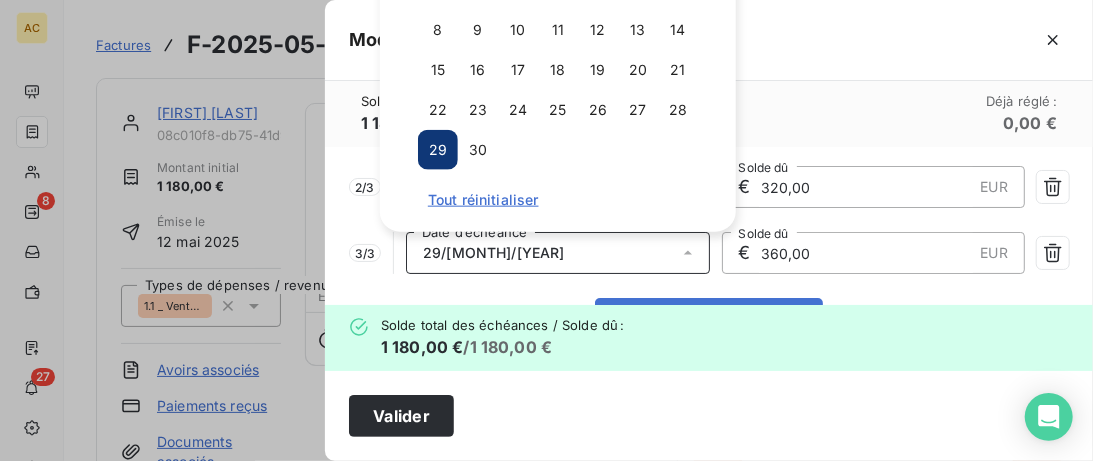 drag, startPoint x: 683, startPoint y: 260, endPoint x: 805, endPoint y: 245, distance: 122.91867 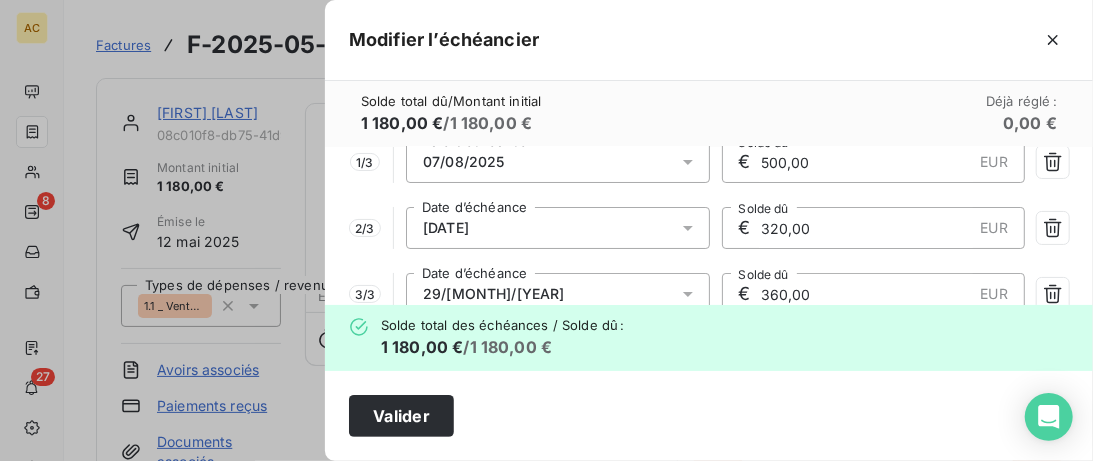 scroll, scrollTop: 44, scrollLeft: 0, axis: vertical 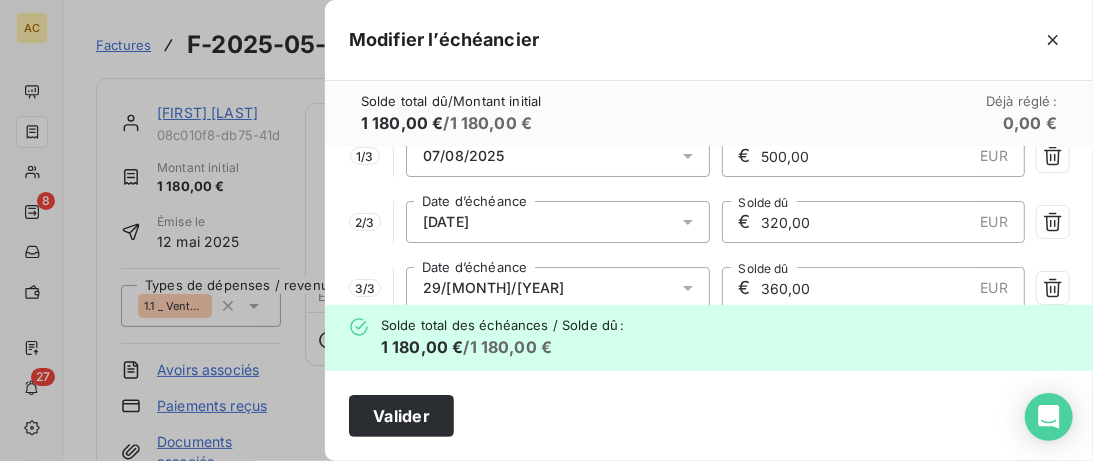 click 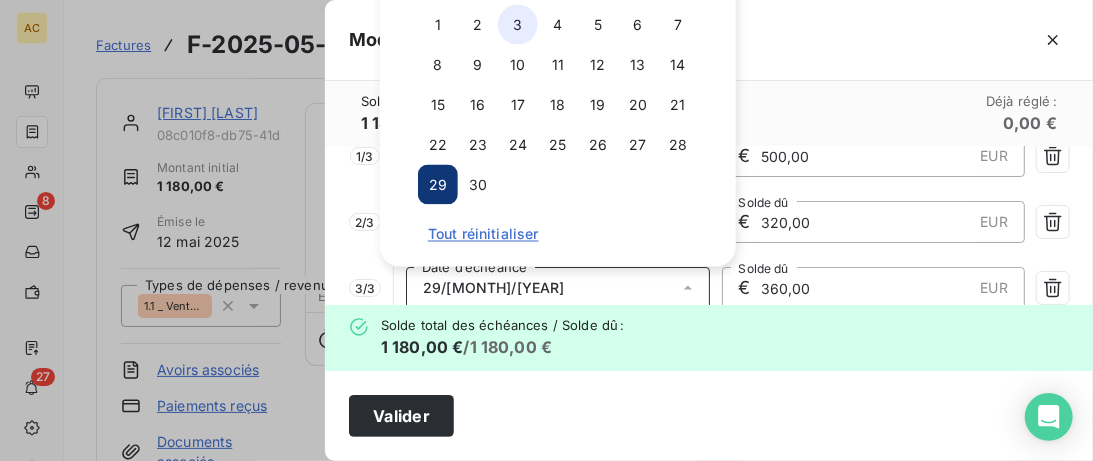 click on "3" at bounding box center (518, 25) 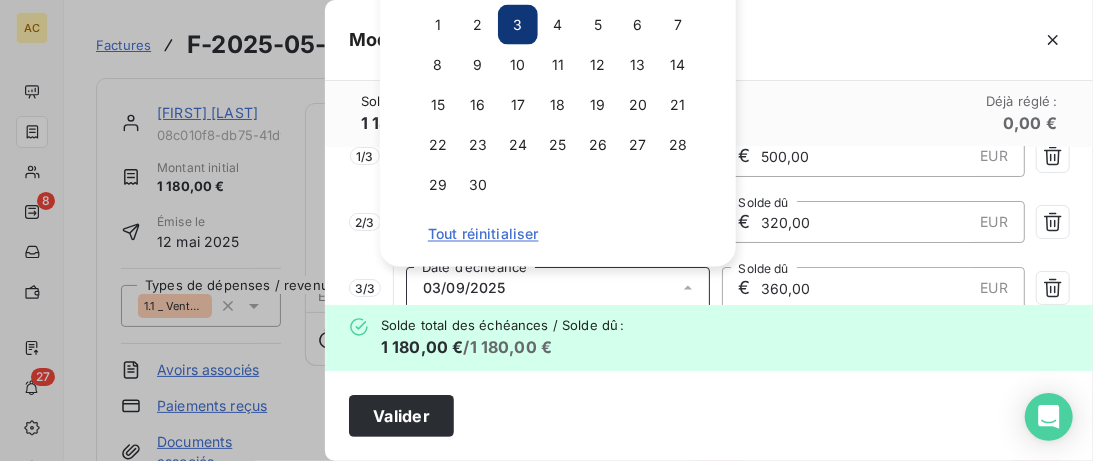 click on "Valider" at bounding box center (709, 416) 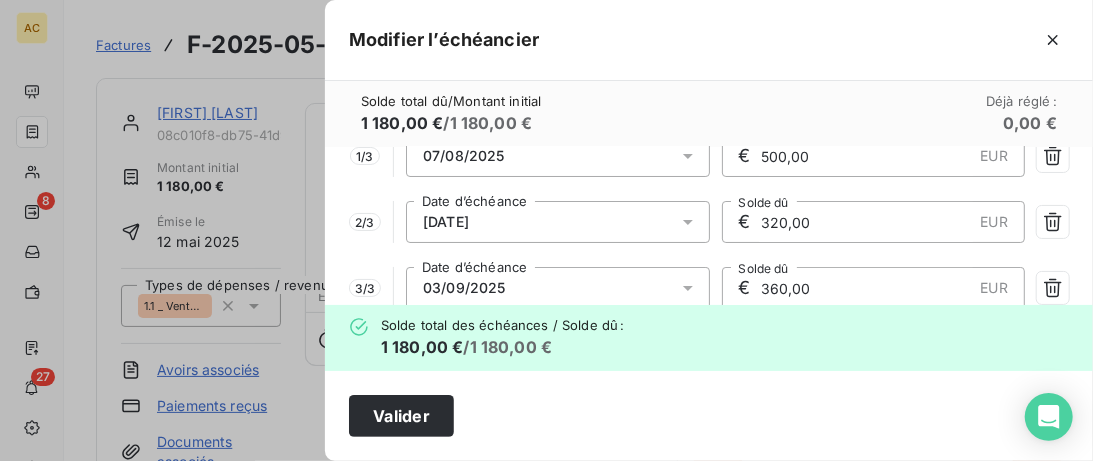 click 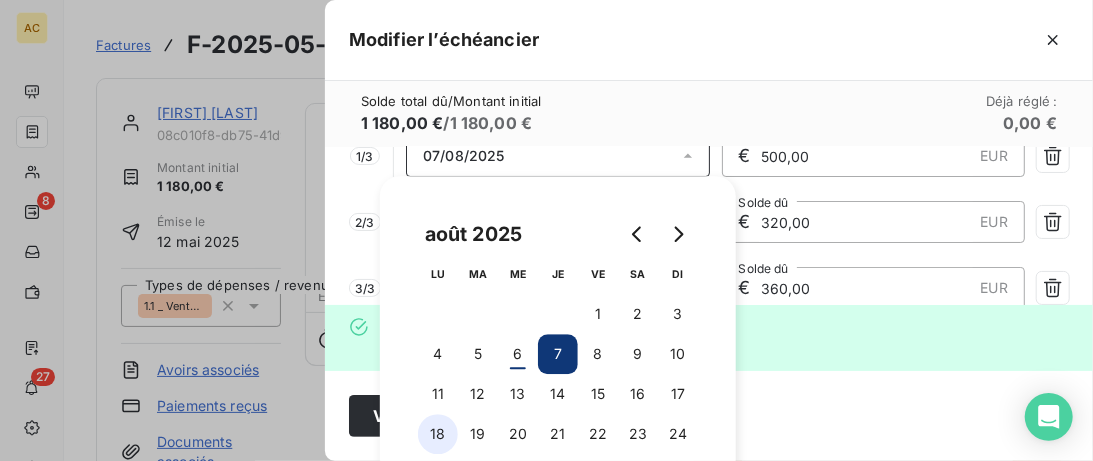 click on "18" at bounding box center (438, 434) 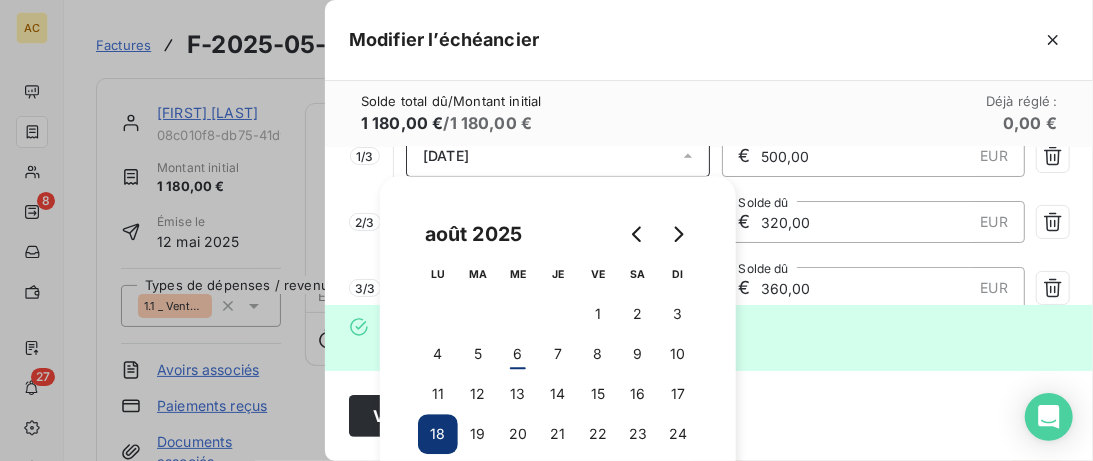 click on "Valider" at bounding box center [709, 416] 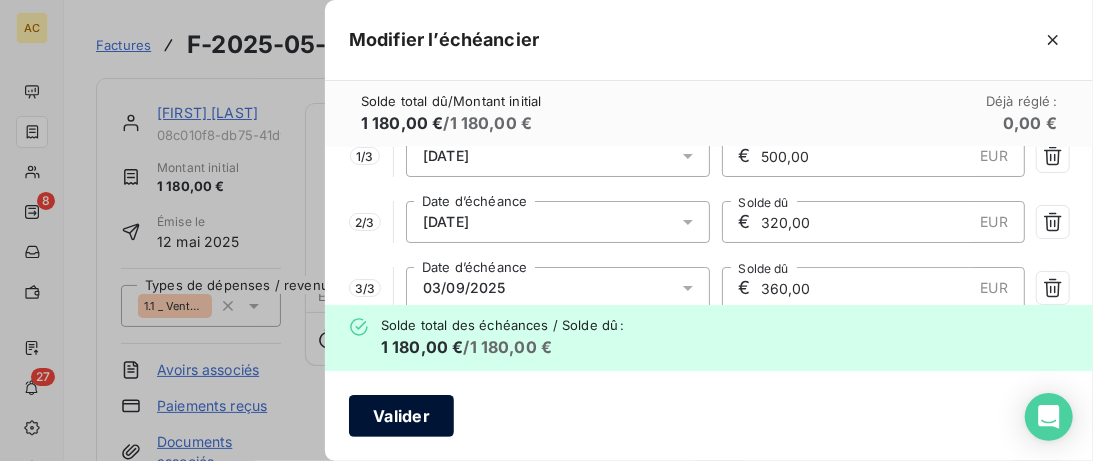 click on "Valider" at bounding box center (401, 416) 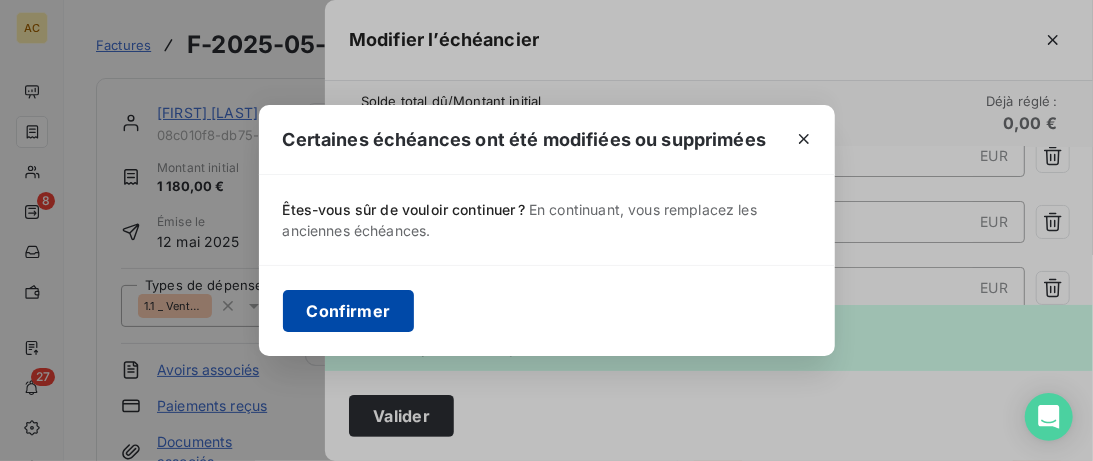click on "Confirmer" at bounding box center [349, 311] 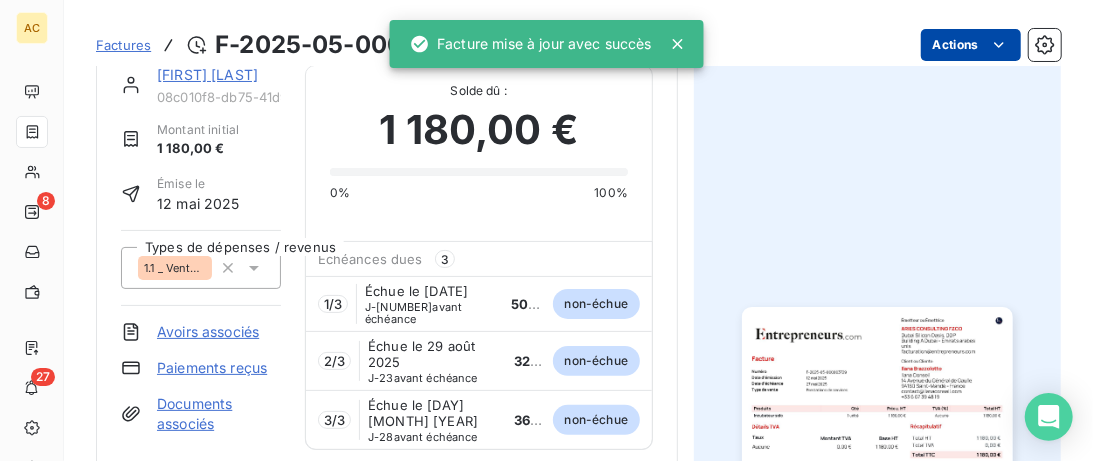 scroll, scrollTop: 0, scrollLeft: 0, axis: both 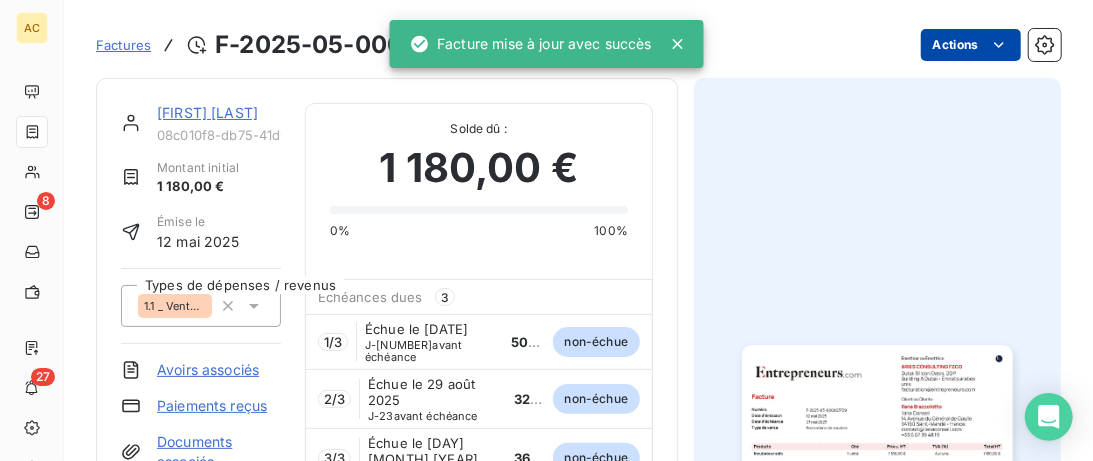 click on "[FIRST] [LAST]" at bounding box center (207, 112) 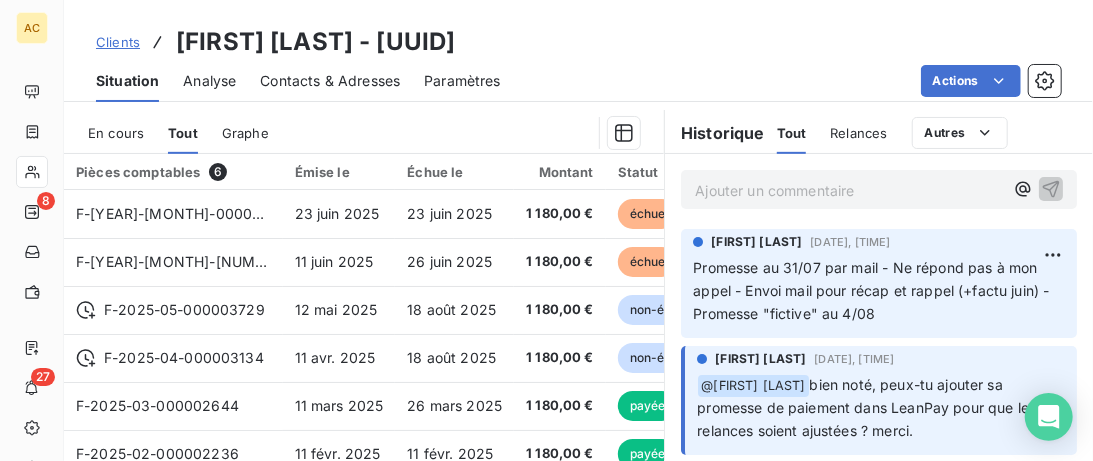 scroll, scrollTop: 512, scrollLeft: 0, axis: vertical 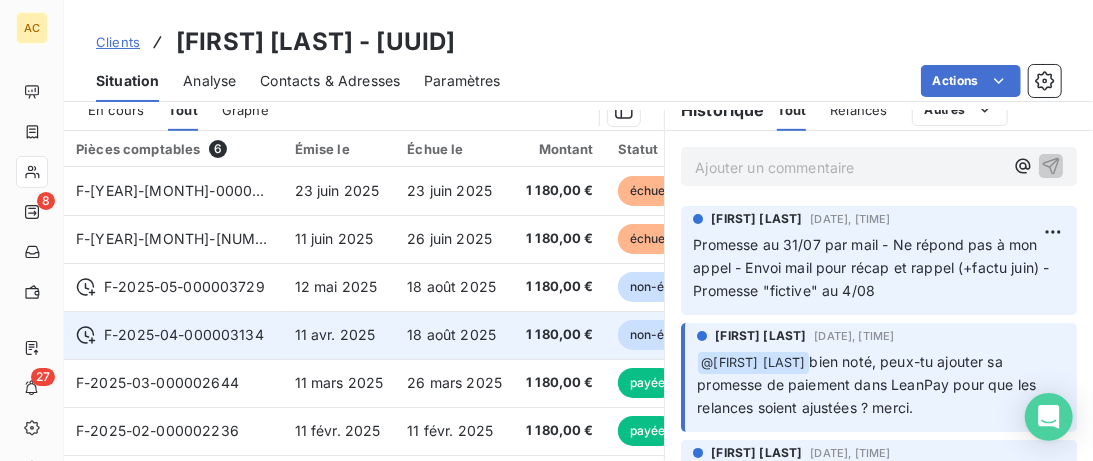 click on "11 avr. 2025" at bounding box center (339, 335) 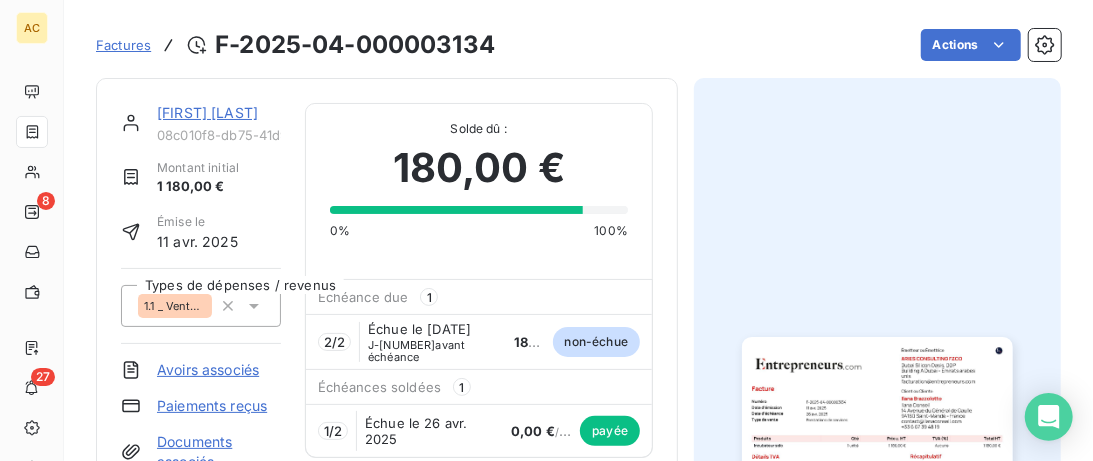 click on "[FIRST] [LAST]" at bounding box center [207, 112] 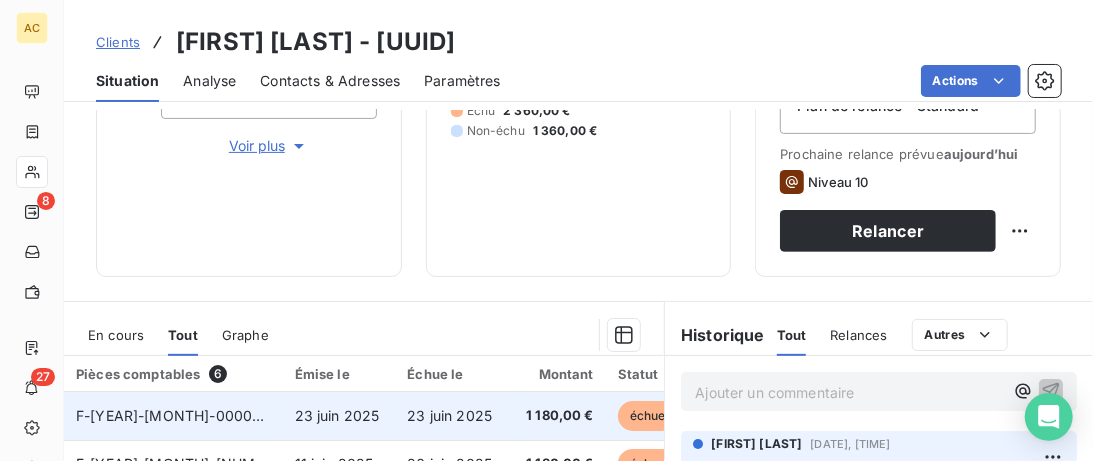 scroll, scrollTop: 410, scrollLeft: 0, axis: vertical 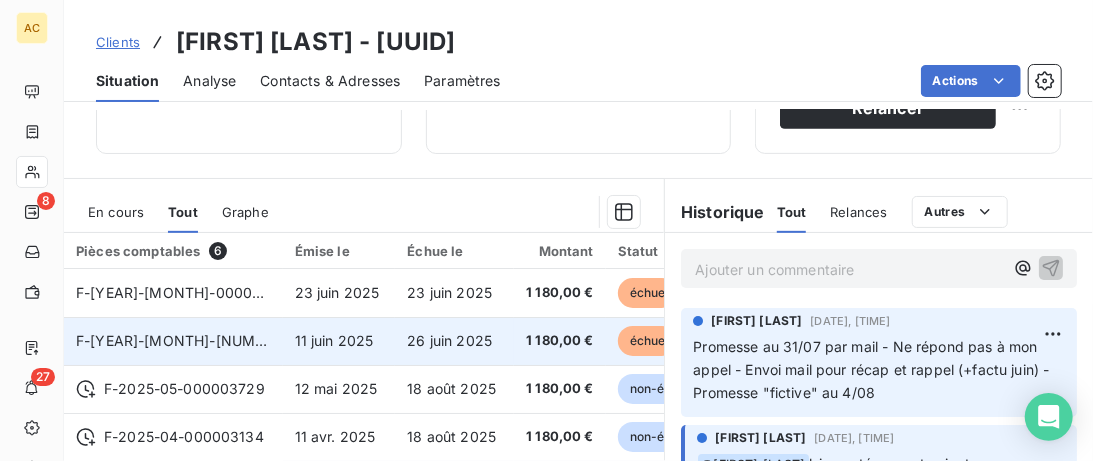 click on "11 juin 2025" at bounding box center [334, 340] 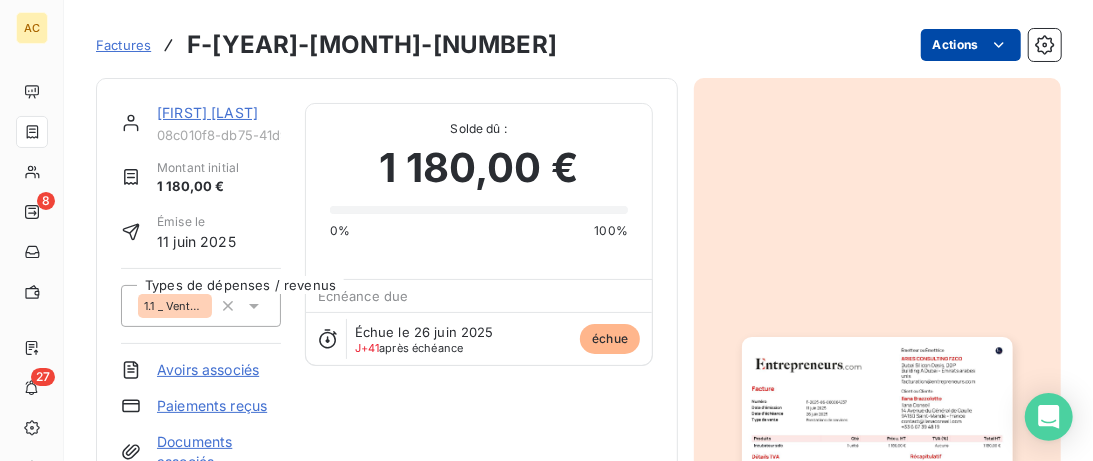 click on "AC 8 27 Factures F-2025-06-000004237 Actions [FIRST] [LAST] 08c010f8-db75-41d9-bfec-17c869e132bc Montant initial 1 180,00 € Émise le [DATE] Types de dépenses / revenus 1.1 _ Vente _ Clients Avoirs associés Paiements reçus Documents associés Solde dû : 1 180,00 € 0% 100% Échéance due Échue le [DATE] J+41 après échéance échue Historique Tout Paiements Relances Avoirs Commentaires Creditsafe Portail client Ajouter un commentaire 4 août 2025 Promesse de paiement : 4 août 2025 [FIRST] [LAST] [DATE], [TIME] Facture : F-2025-06-000004237 Promesse de paiement annulée : Promesse de paiement annulée : Promesse de paiement décalée au 31 Juillet. Mail reçu et preuve d'un 1er paiement reçu. [DATE] Échéance de la facture Email [DATE], [TIME] Notification Email [DATE], [TIME] Niveau 7 [DATE] Émission de la facture" at bounding box center (546, 230) 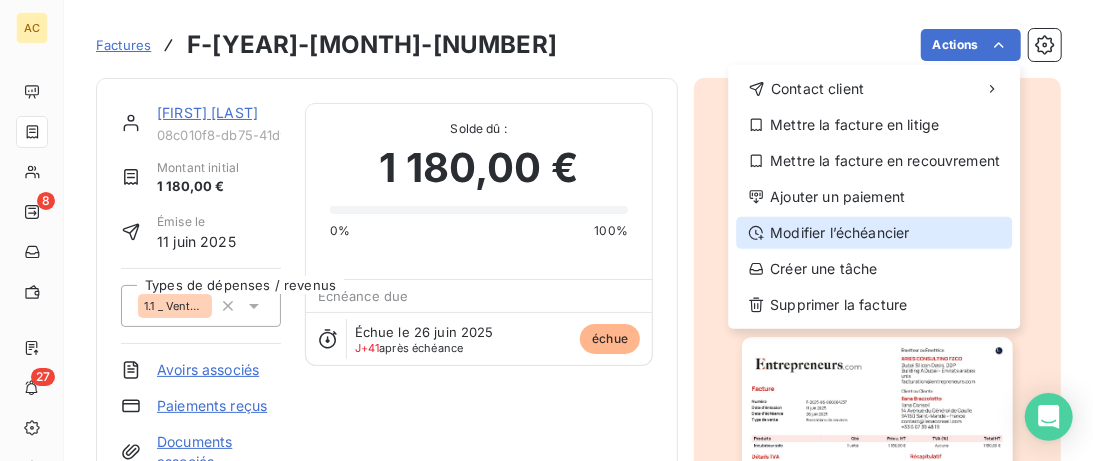 click on "Modifier l’échéancier" at bounding box center (874, 233) 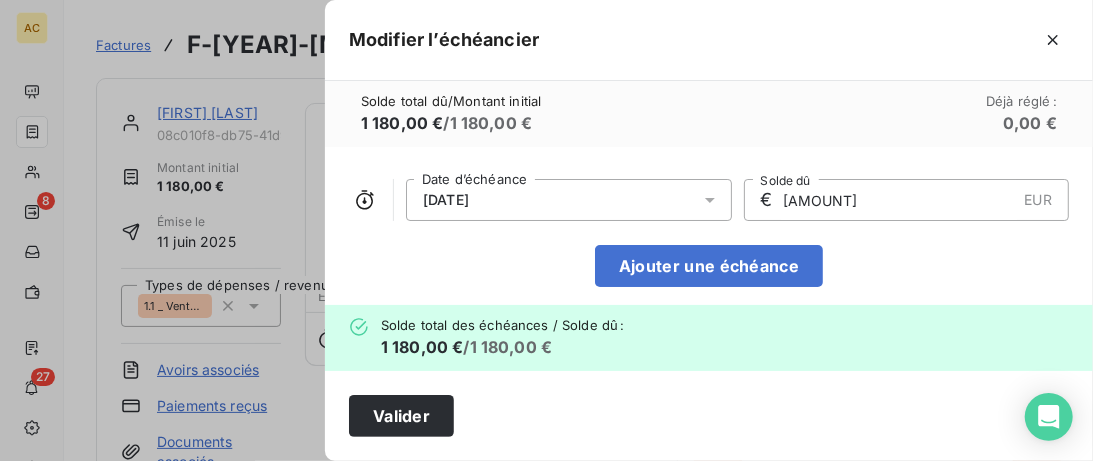 click on "[AMOUNT]" at bounding box center [899, 200] 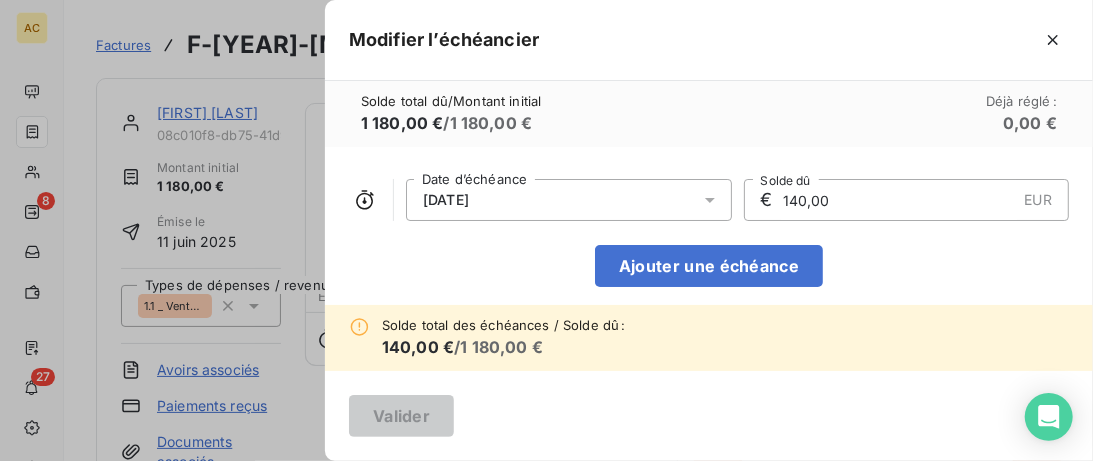 type on "140,00" 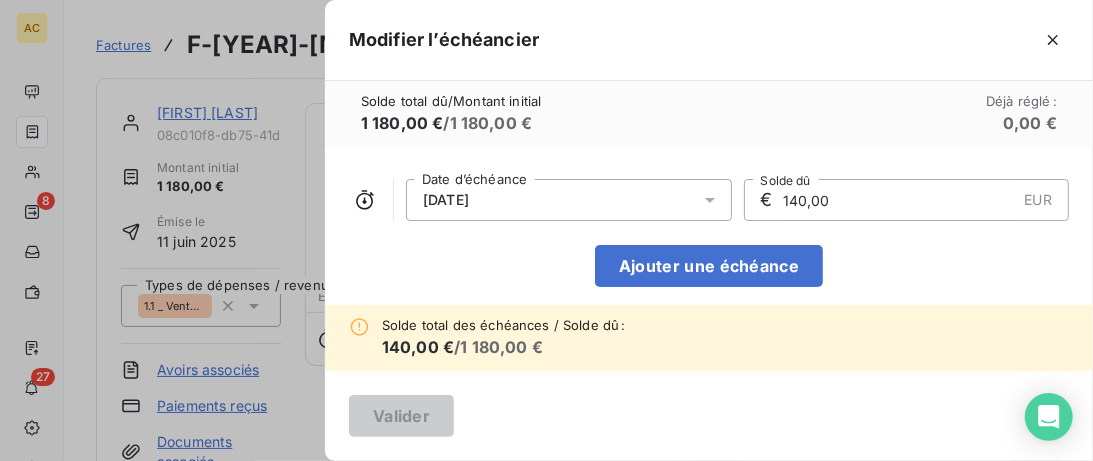 click 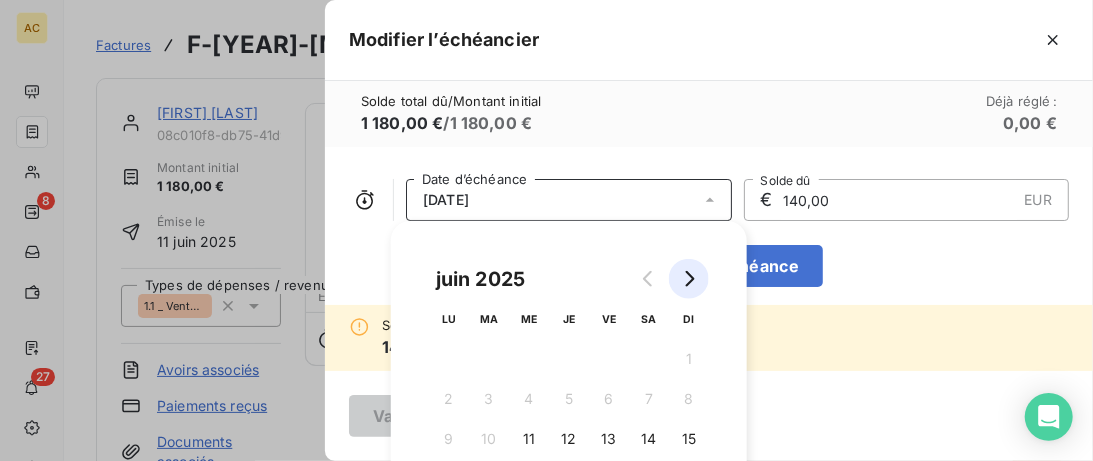 click 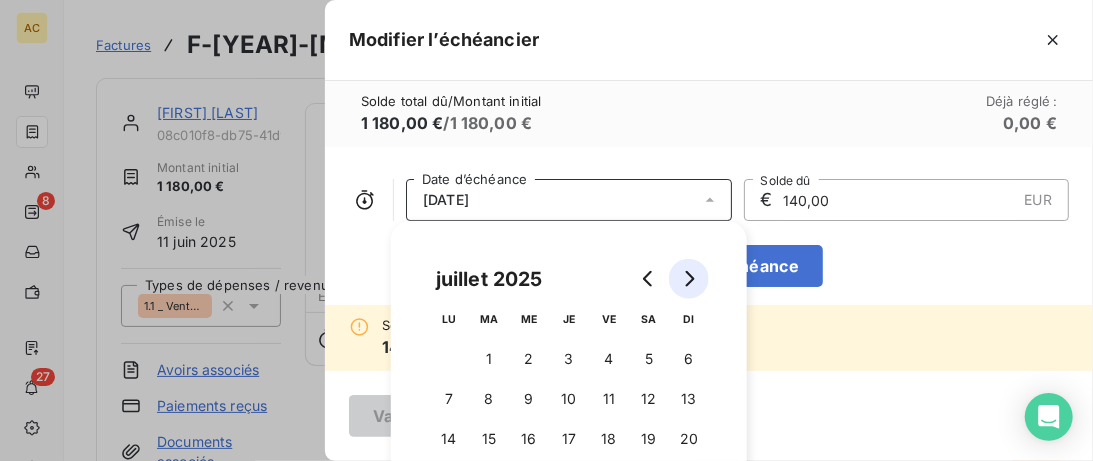 click 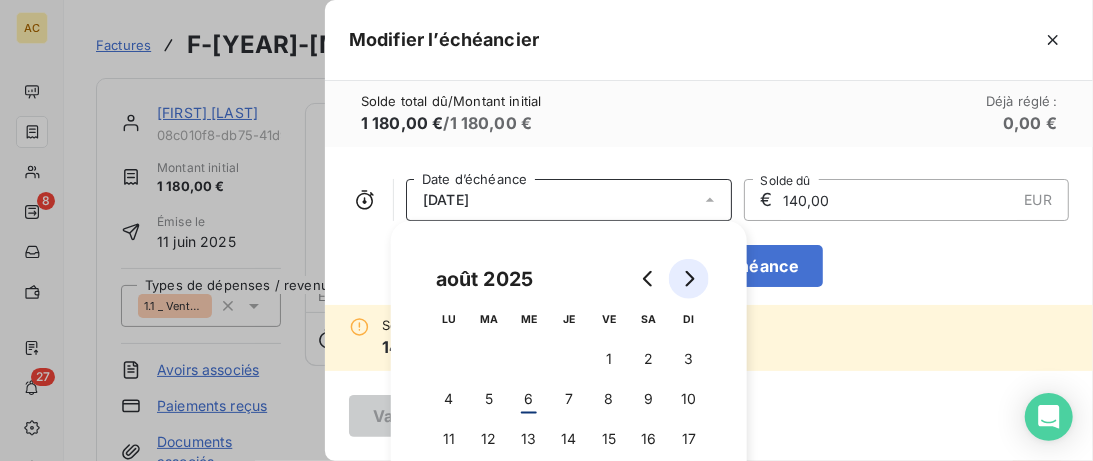 click 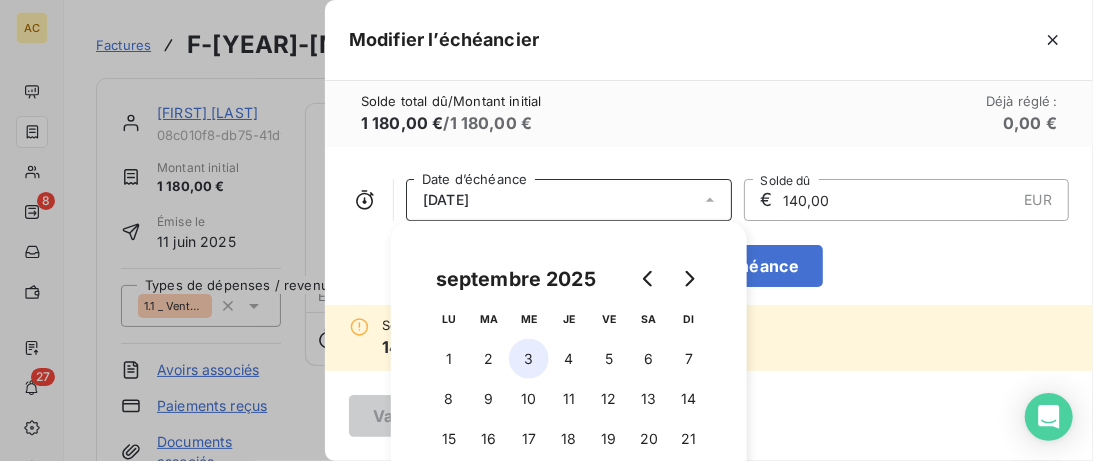 click on "3" at bounding box center [529, 359] 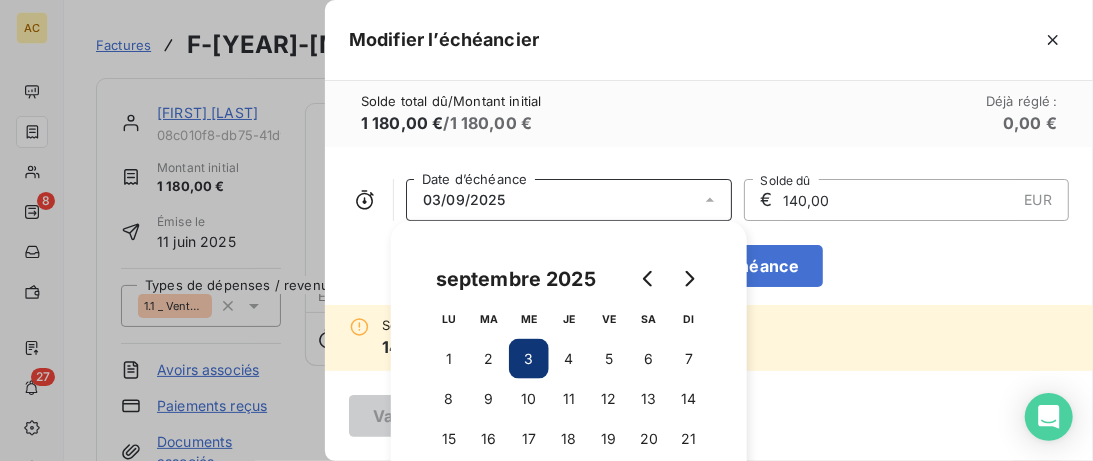click on "[DATE] Date d’échéance € 140,00 EUR Solde dû Ajouter une échéance" at bounding box center (709, 226) 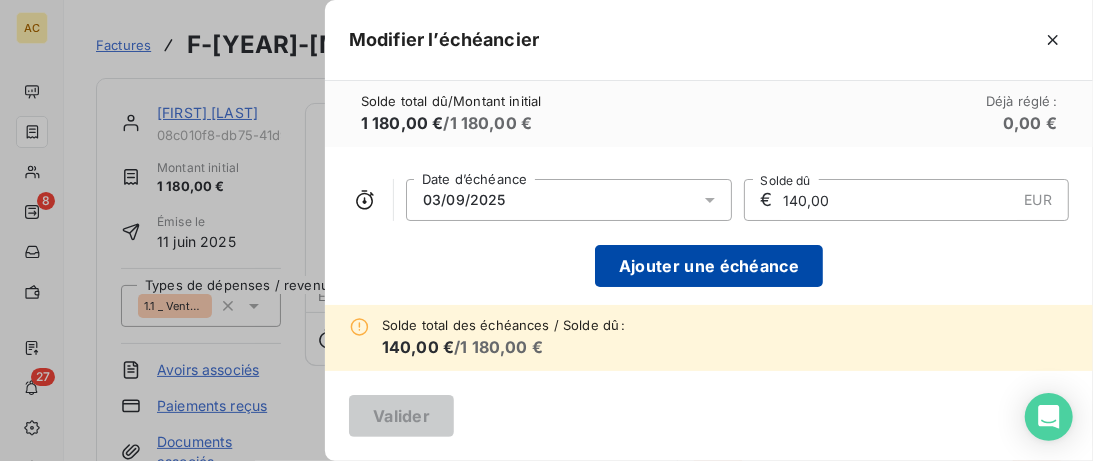 click on "Ajouter une échéance" at bounding box center [709, 266] 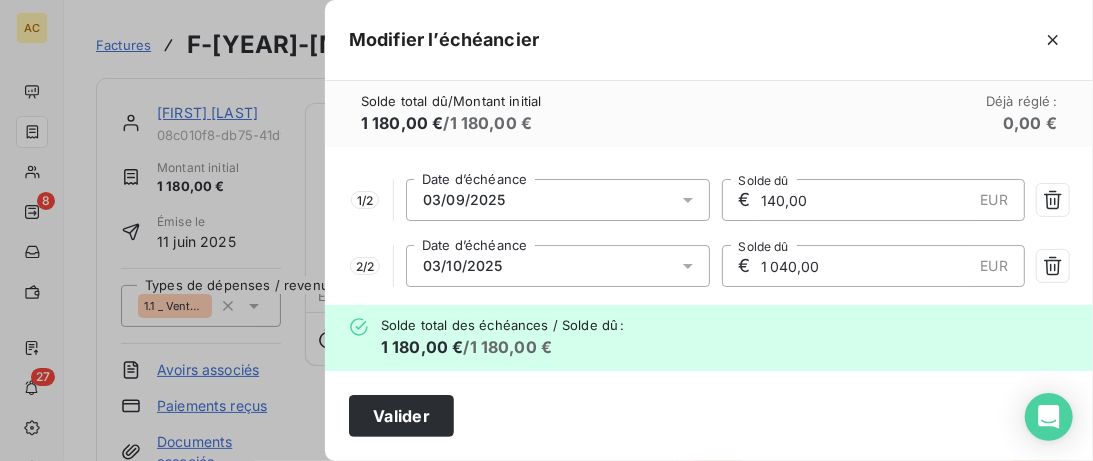 click on "1 040,00" at bounding box center [866, 266] 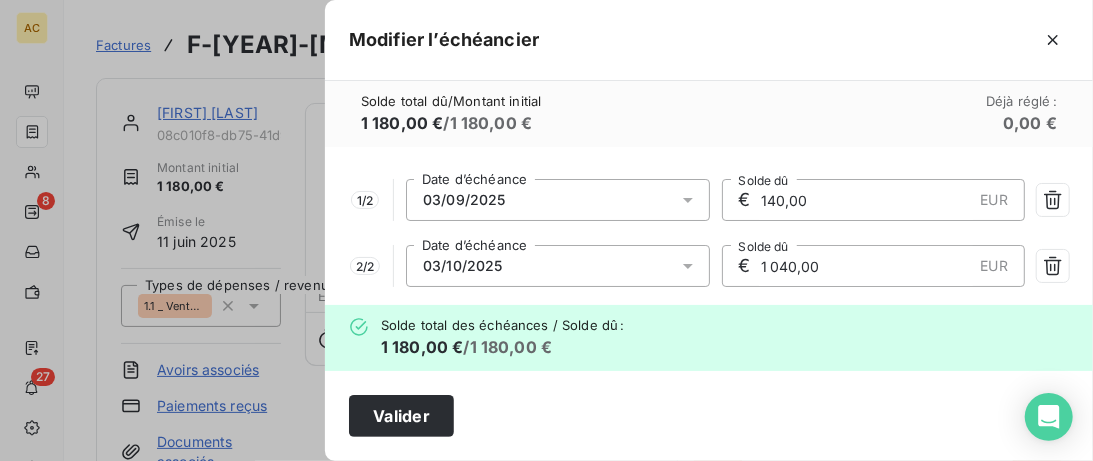 click 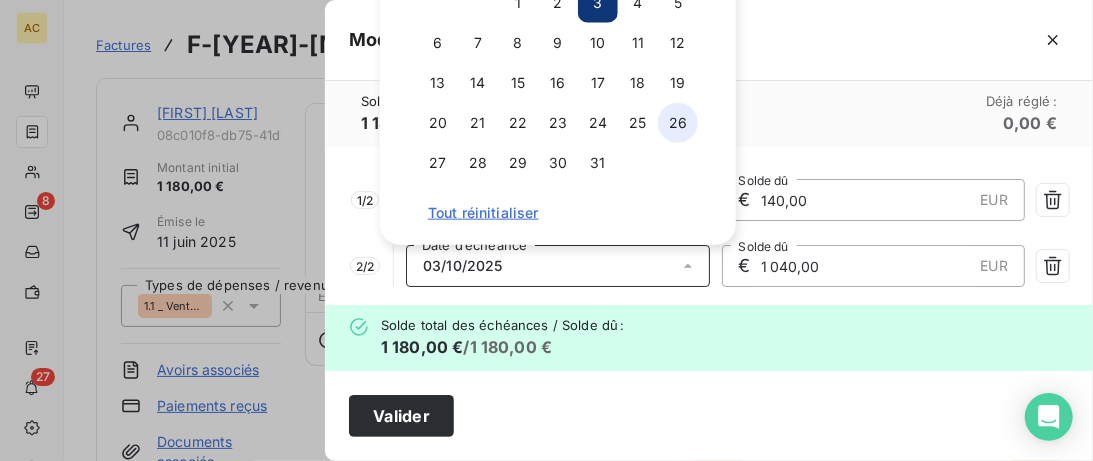 click on "26" at bounding box center (678, 123) 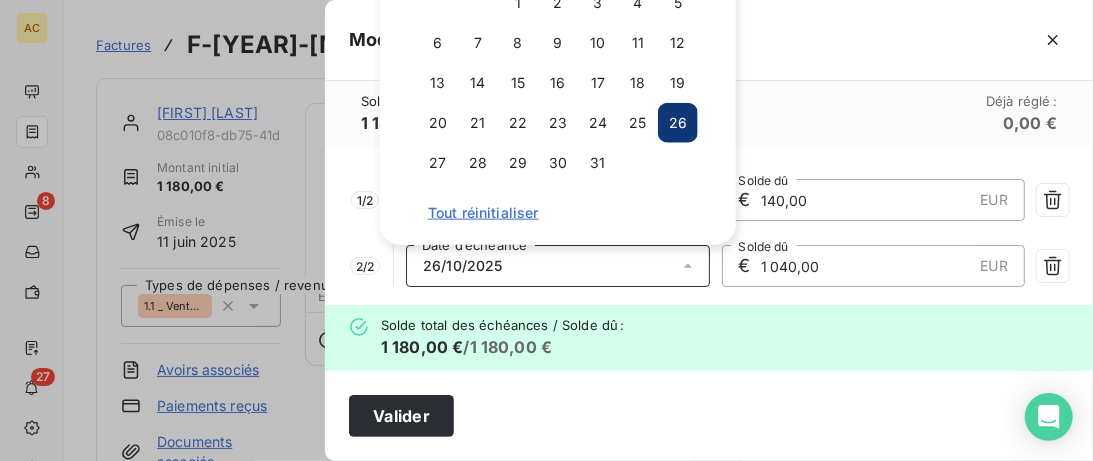 click on "1 / 2 [DATE] Date d’échéance € [AMOUNT] EUR Solde dû 2 / 2 [DATE] Date d’échéance € [AMOUNT] EUR Solde dû Ajouter une échéance" at bounding box center (709, 226) 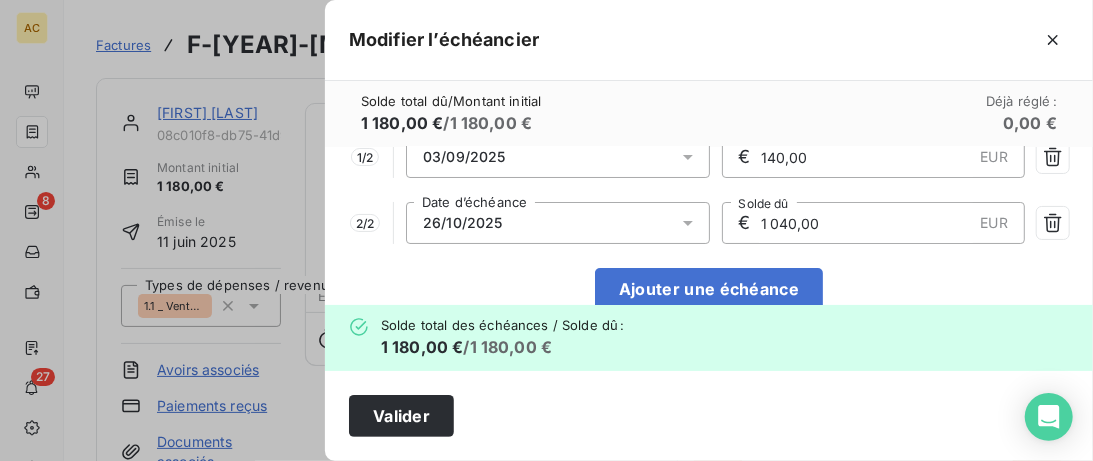 scroll, scrollTop: 46, scrollLeft: 0, axis: vertical 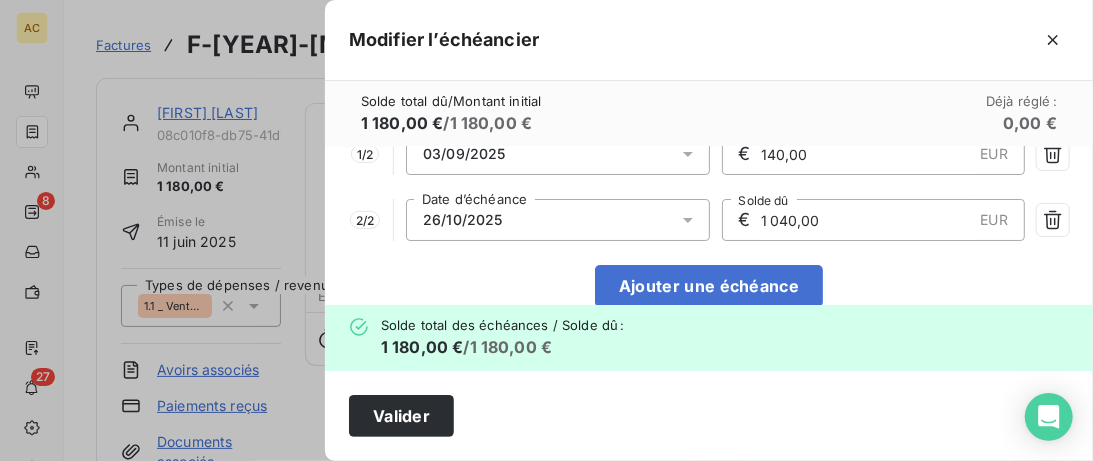 click 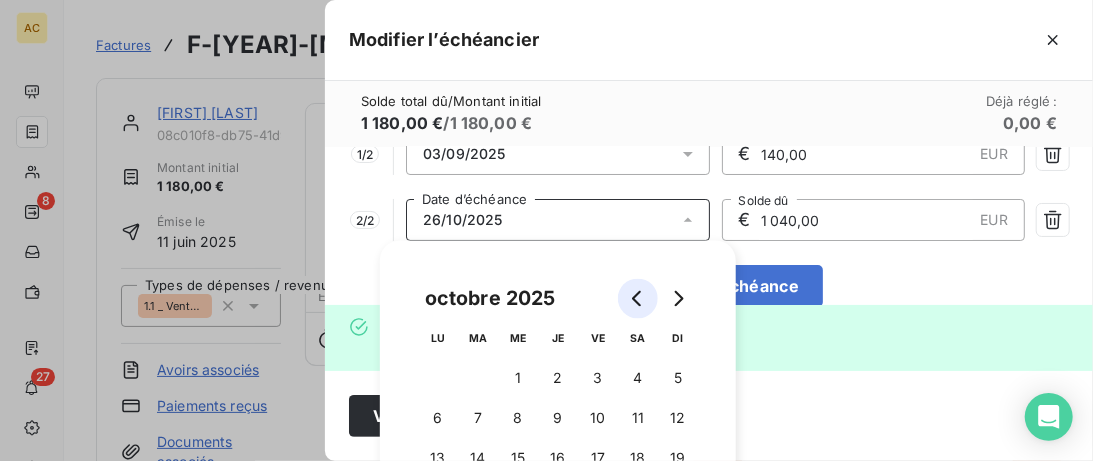 click at bounding box center [638, 299] 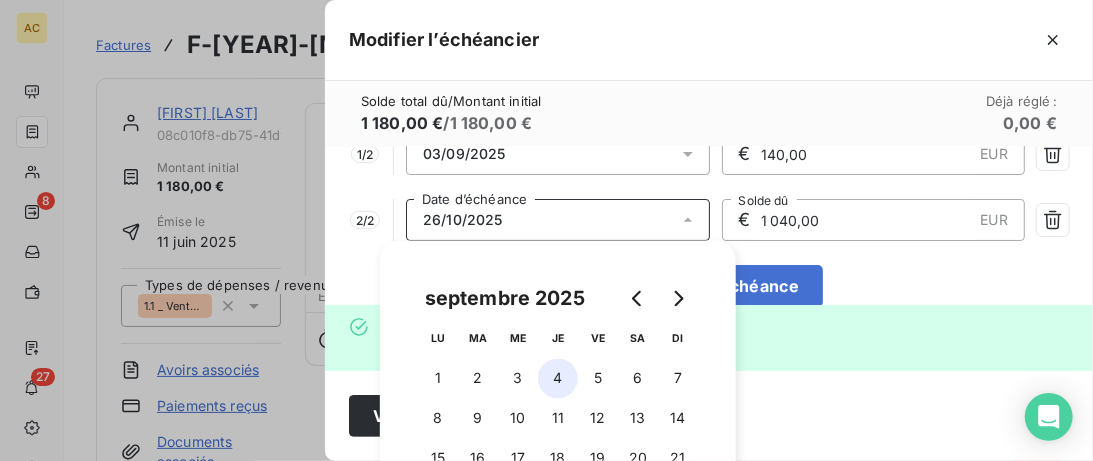 click on "4" at bounding box center (558, 379) 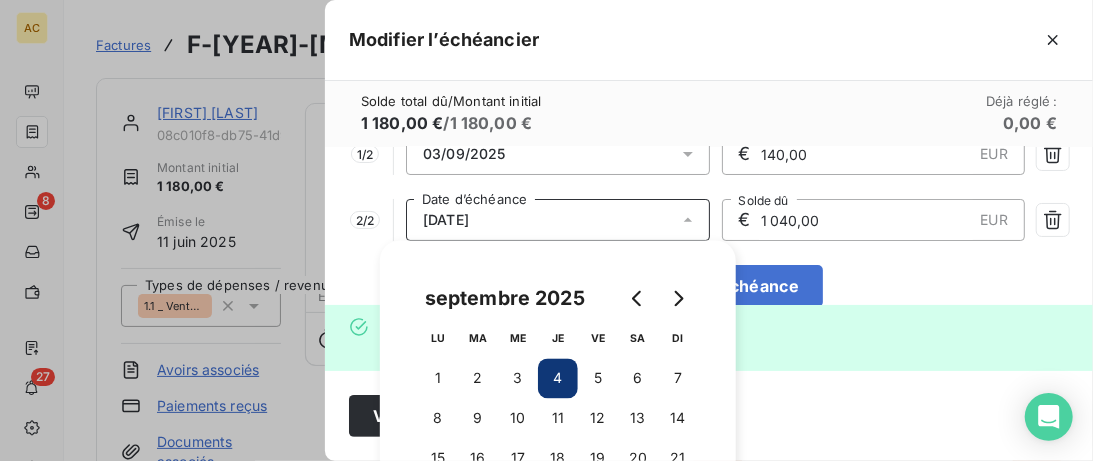 click on "1 / 2 [DATE] Date d’échéance € 140,00 EUR Solde dû 2 / 2 [DATE] Date d’échéance € 1 040,00 EUR Solde dû Ajouter une échéance" at bounding box center [709, 226] 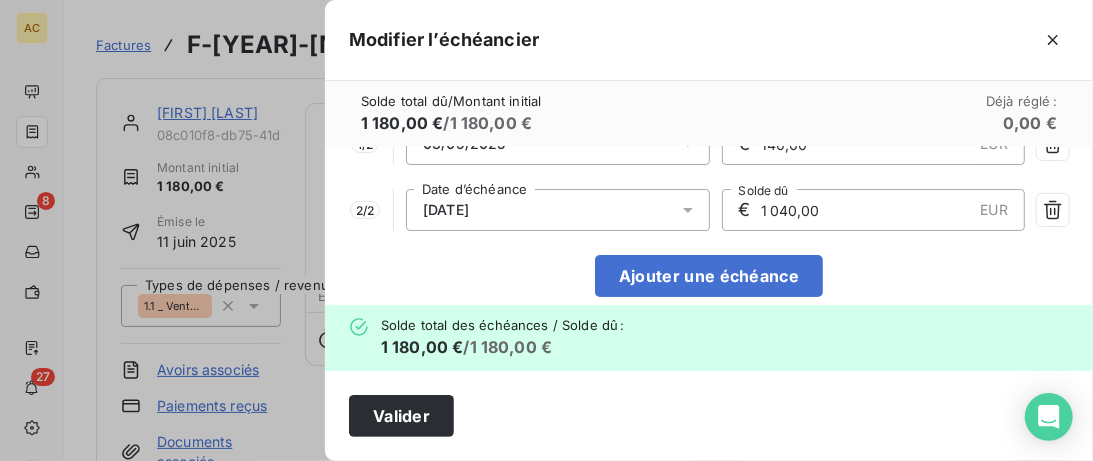 scroll, scrollTop: 75, scrollLeft: 0, axis: vertical 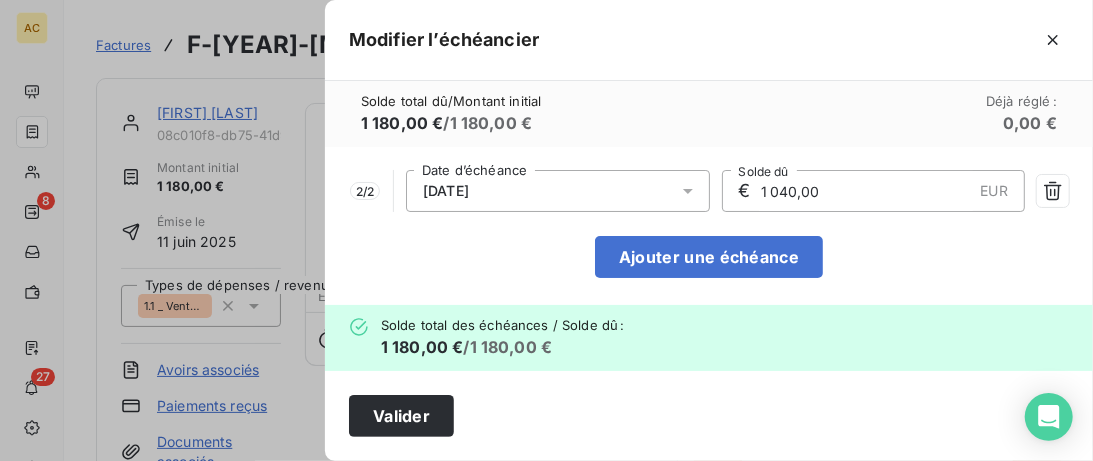 click 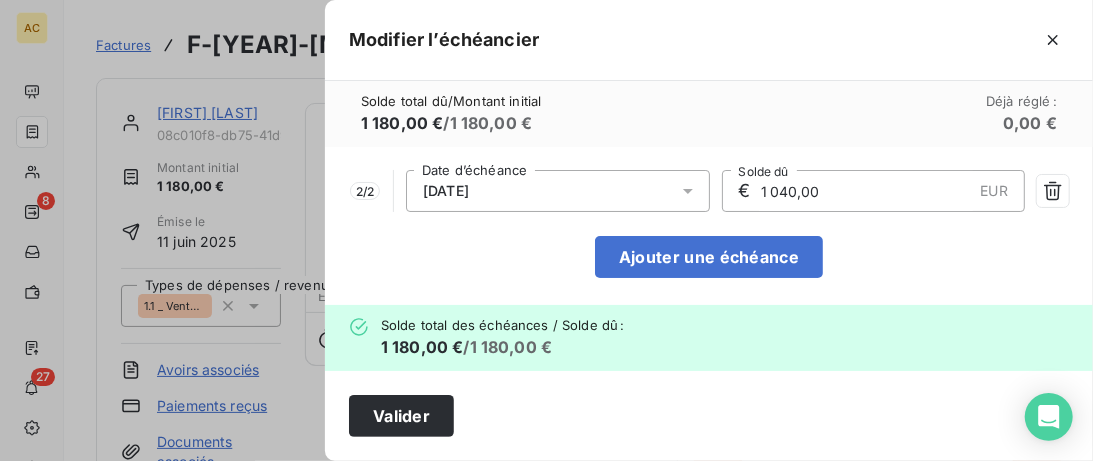 scroll, scrollTop: 79, scrollLeft: 0, axis: vertical 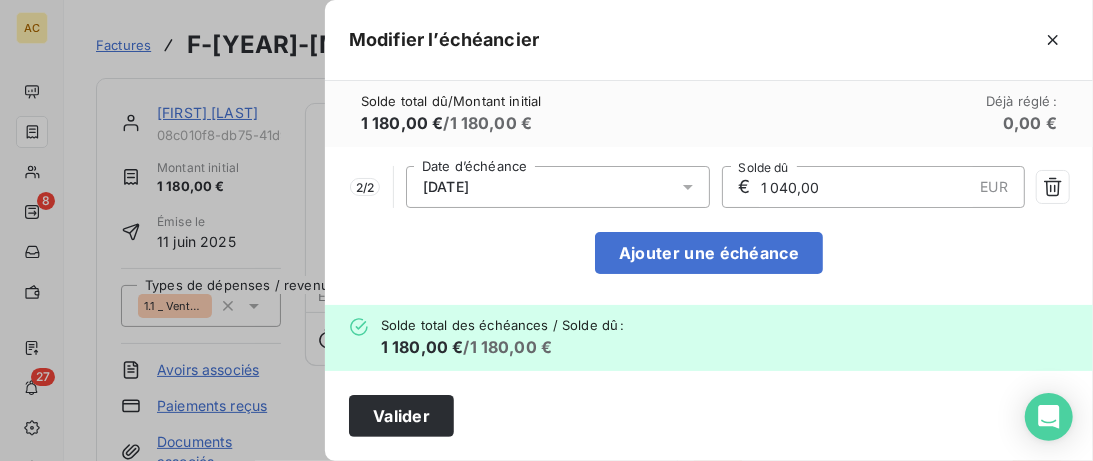 click 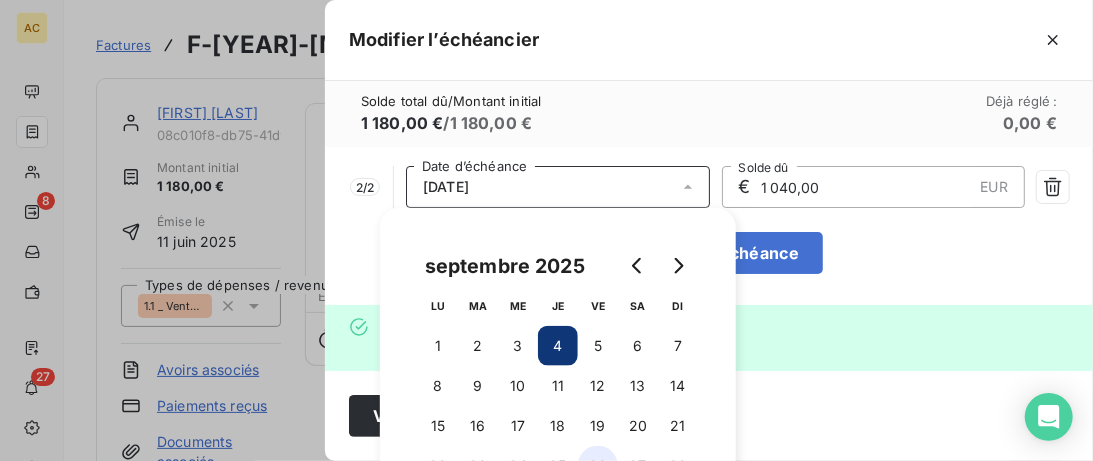 click on "26" at bounding box center [598, 466] 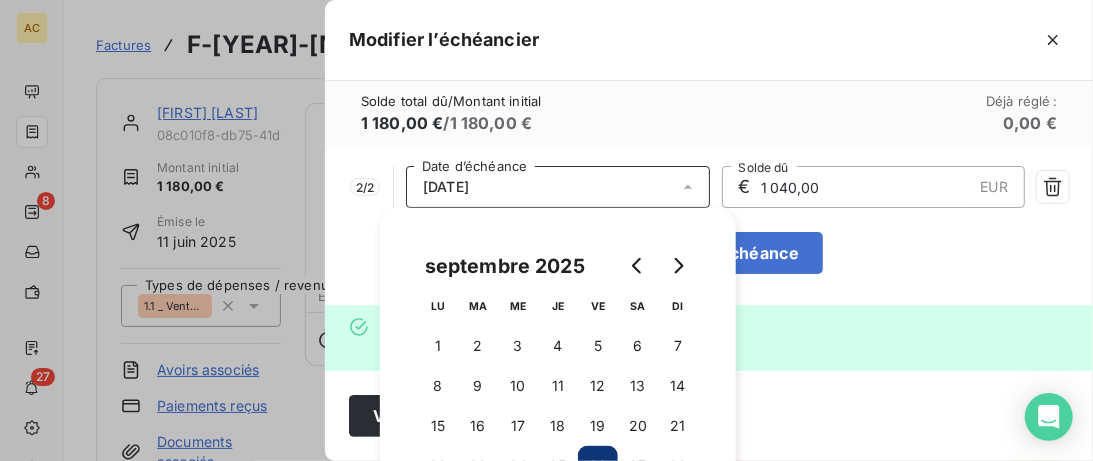 click on "Valider" at bounding box center [709, 416] 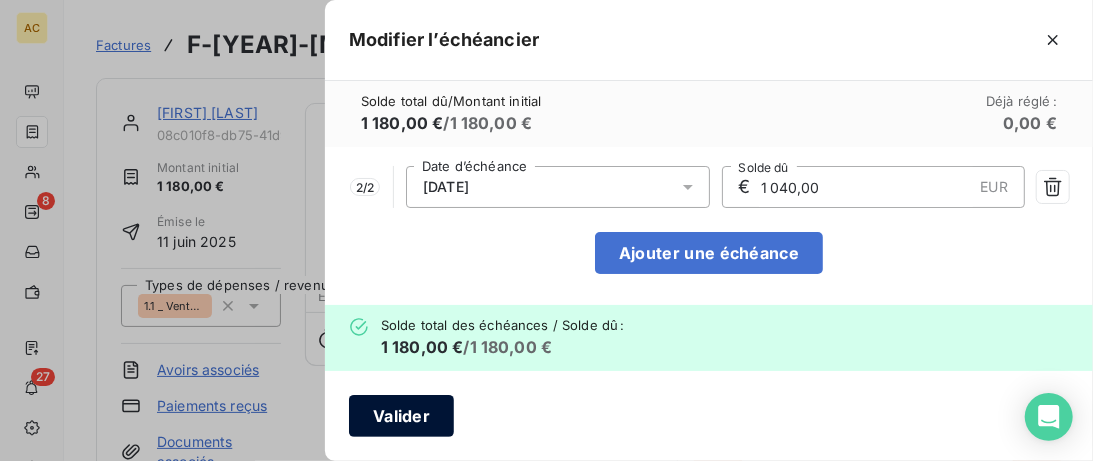 click on "Valider" at bounding box center [401, 416] 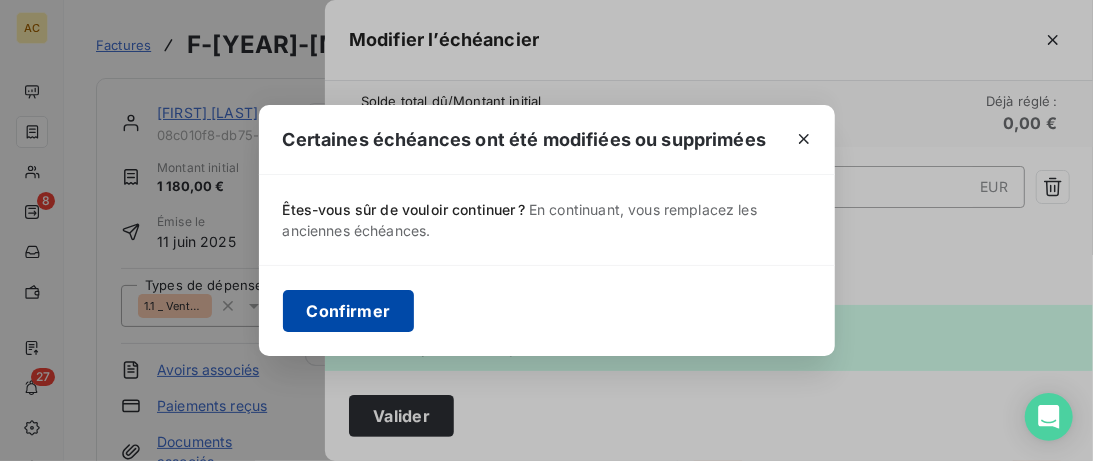 click on "Confirmer" at bounding box center (349, 311) 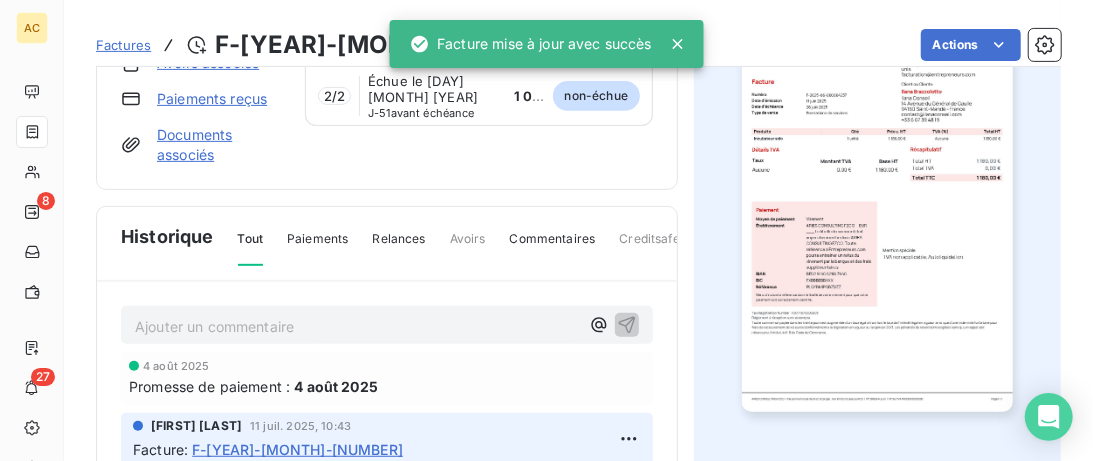 scroll, scrollTop: 0, scrollLeft: 0, axis: both 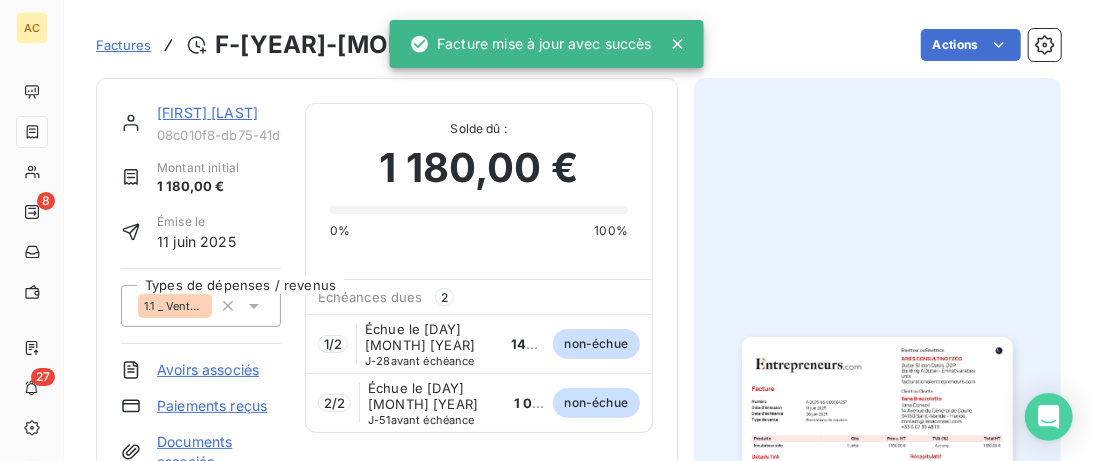 click on "[FIRST] [LAST]" at bounding box center [207, 112] 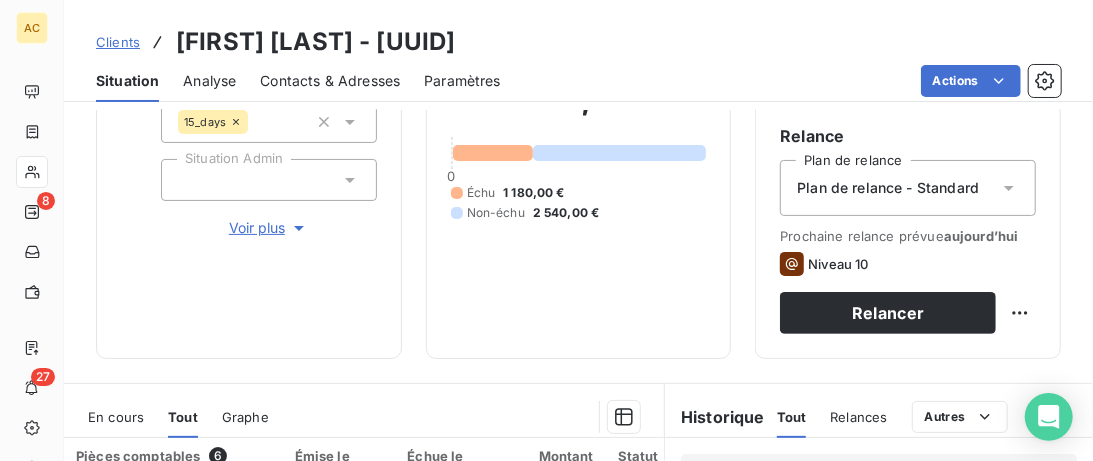 scroll, scrollTop: 512, scrollLeft: 0, axis: vertical 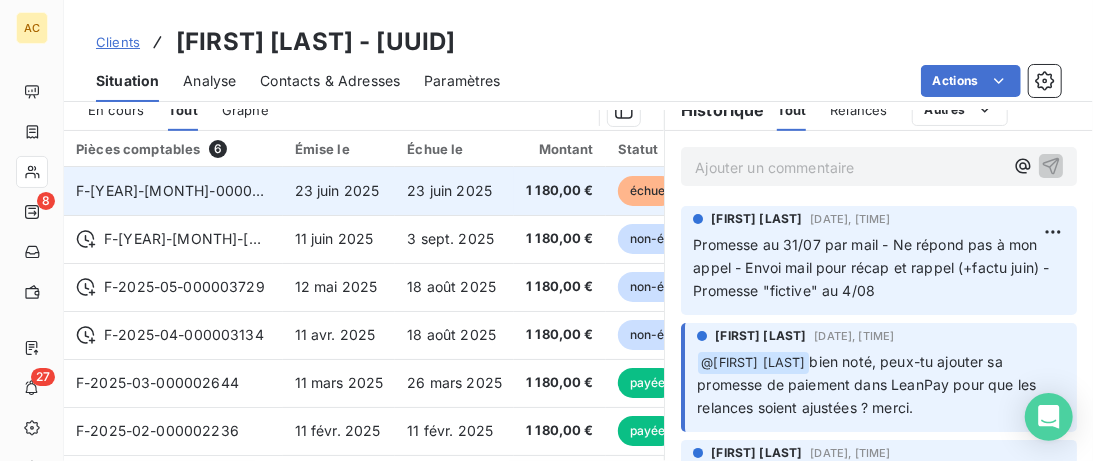 click on "23 juin 2025" at bounding box center [337, 190] 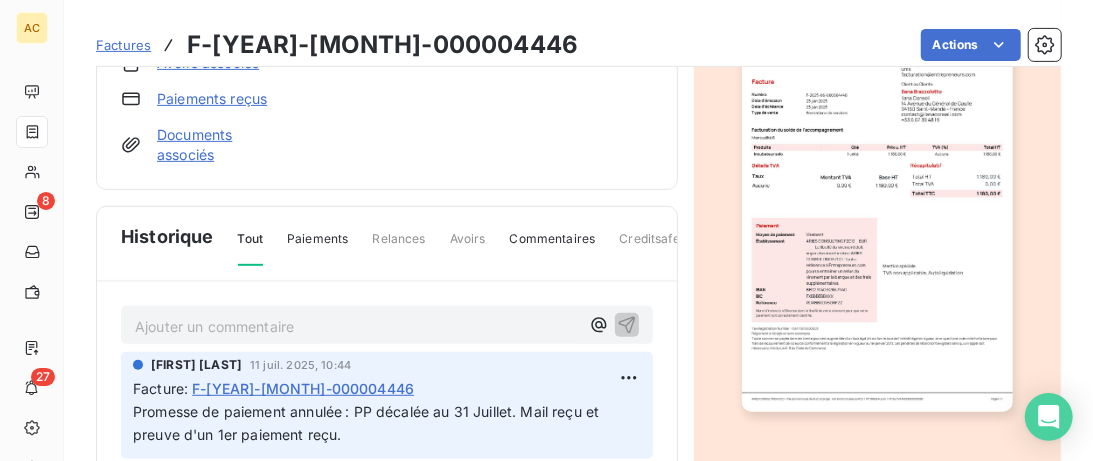 scroll, scrollTop: 0, scrollLeft: 0, axis: both 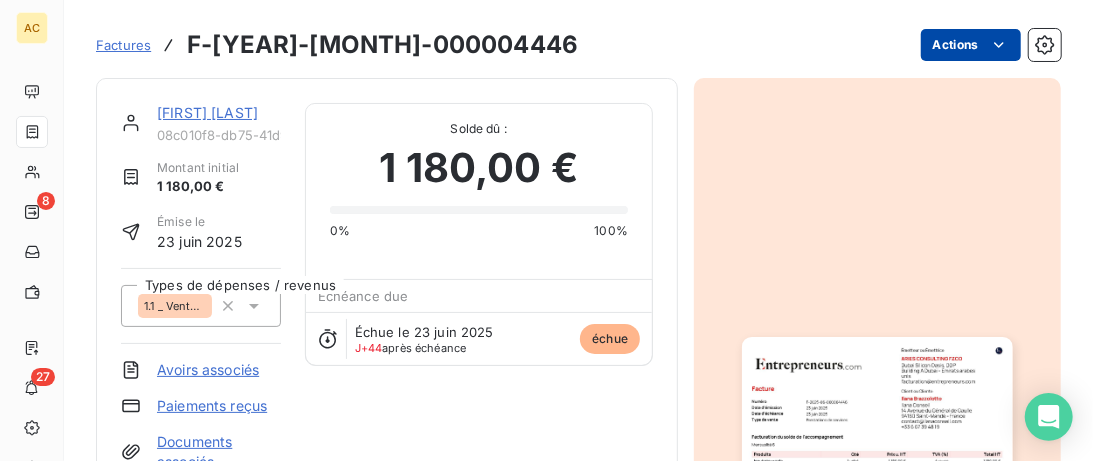 click on "AC 8 27 Factures F-2025-06-000004446 Actions Ilana Brazzolotto 08c010f8-db75-41d9-bfec-17c869e132bc Montant initial 1 180,00 € Émise le 23 juin 2025 Types de dépenses / revenus 1.1 _ Vente _ Clients Avoirs associés Paiements reçus Documents associés Solde dû : 1 180,00 € 0% 100% Échéance due Échue le 23 juin 2025 J+44  après échéance échue Historique Tout Paiements Relances Avoirs Commentaires Creditsafe Portail client Ajouter un commentaire ﻿ Valérie Jaffrennou 11 juil. 2025, 10:44 Facture  : F-2025-06-000004446 Promesse de paiement annulée : PP décalée au 31 Juillet. Mail reçu et preuve d'un 1er paiement reçu. 31 juil. 2025 Promesse de paiement : 31 juil. 2025 23 juin 2025 Échéance de la facture 23 juin 2025 Émission de la facture" at bounding box center (546, 230) 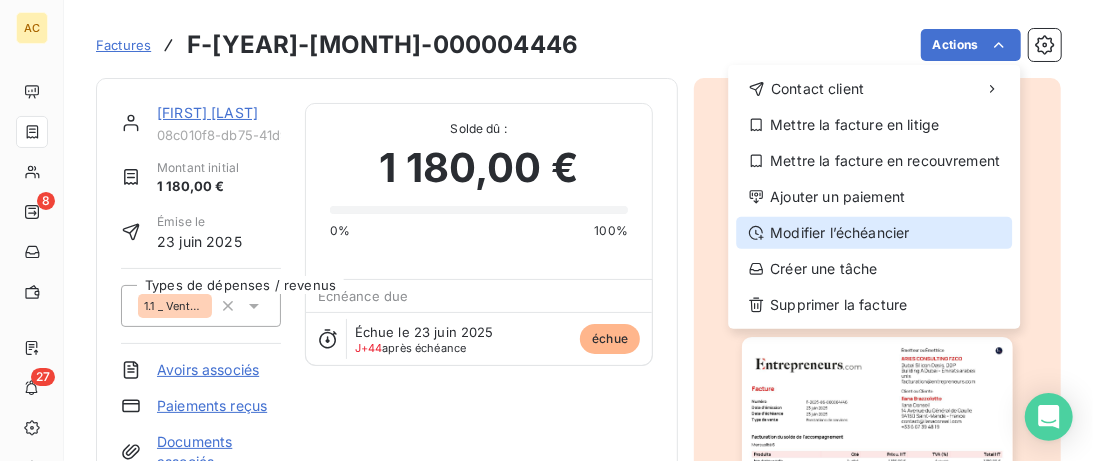 click on "Modifier l’échéancier" at bounding box center (874, 233) 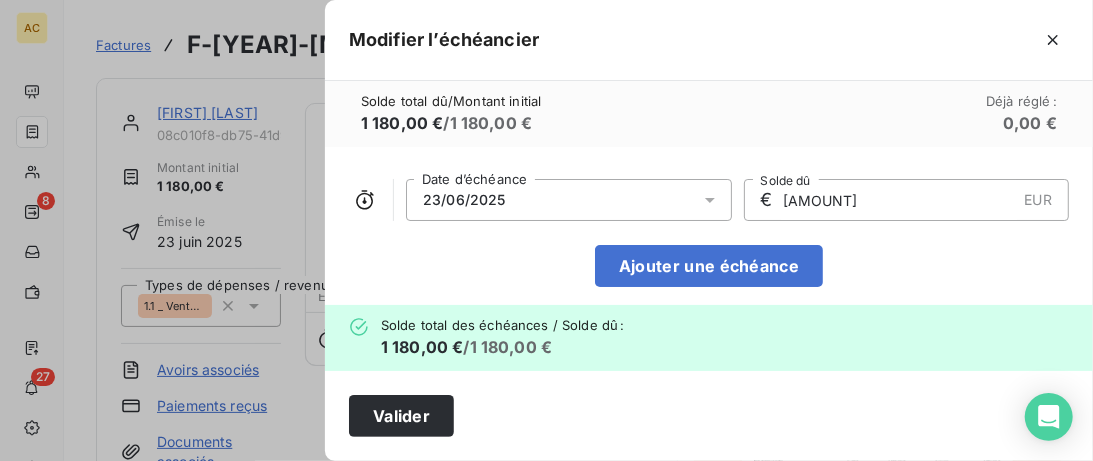 drag, startPoint x: 802, startPoint y: 202, endPoint x: 778, endPoint y: 200, distance: 24.083189 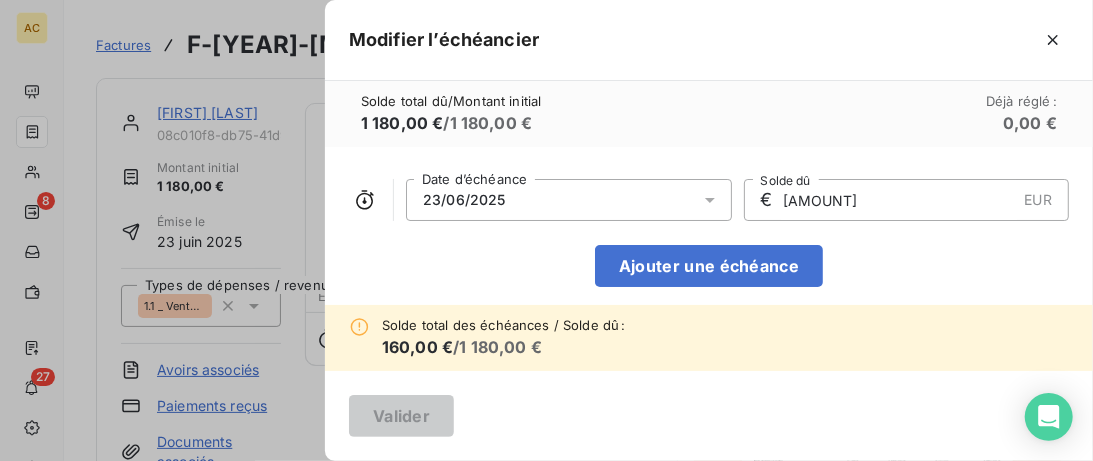 type on "[AMOUNT]" 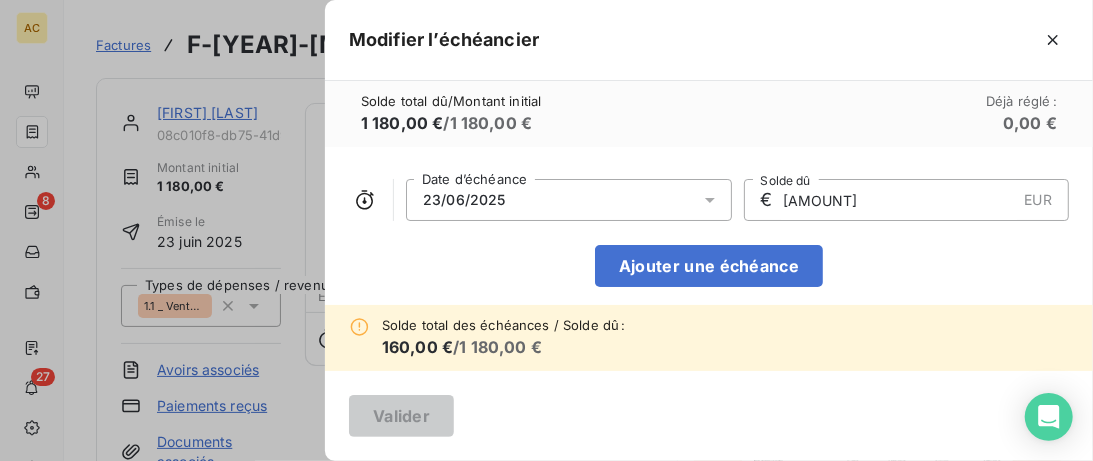 click 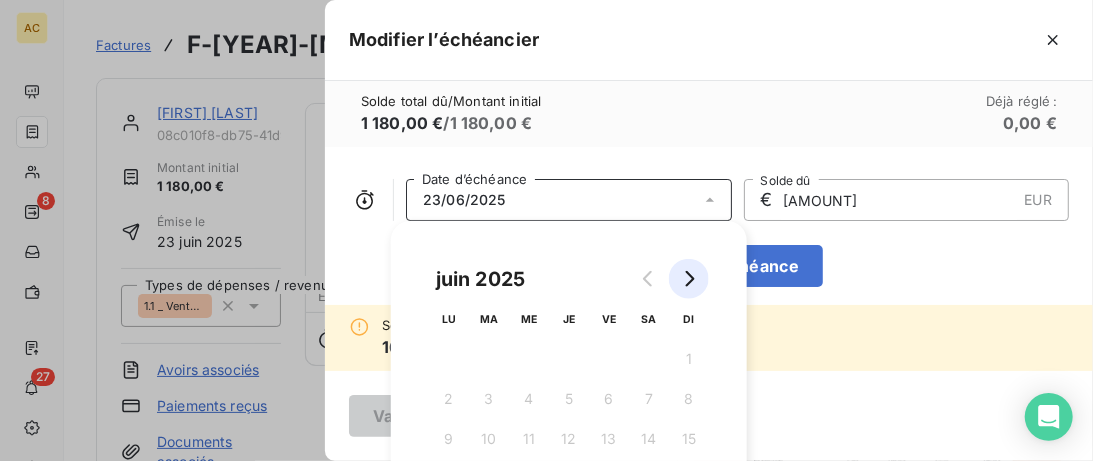 click 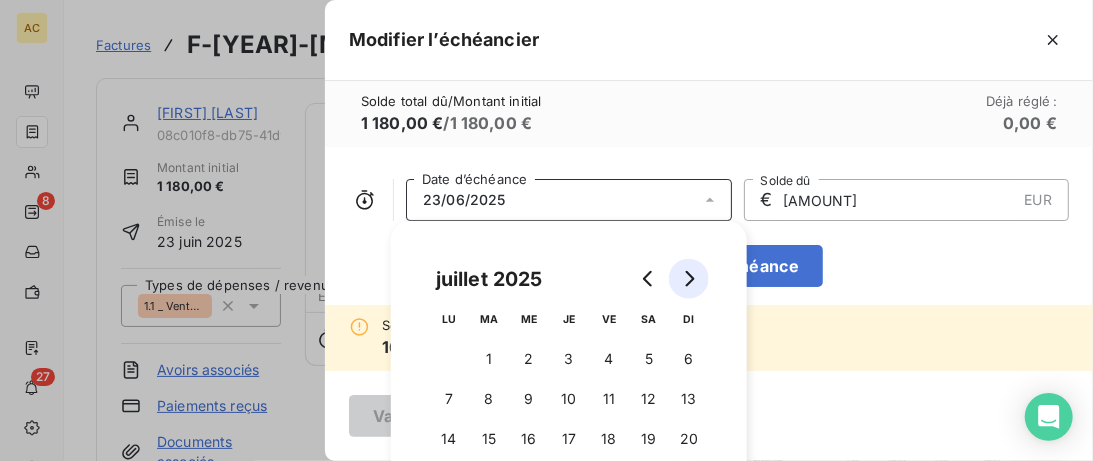 click 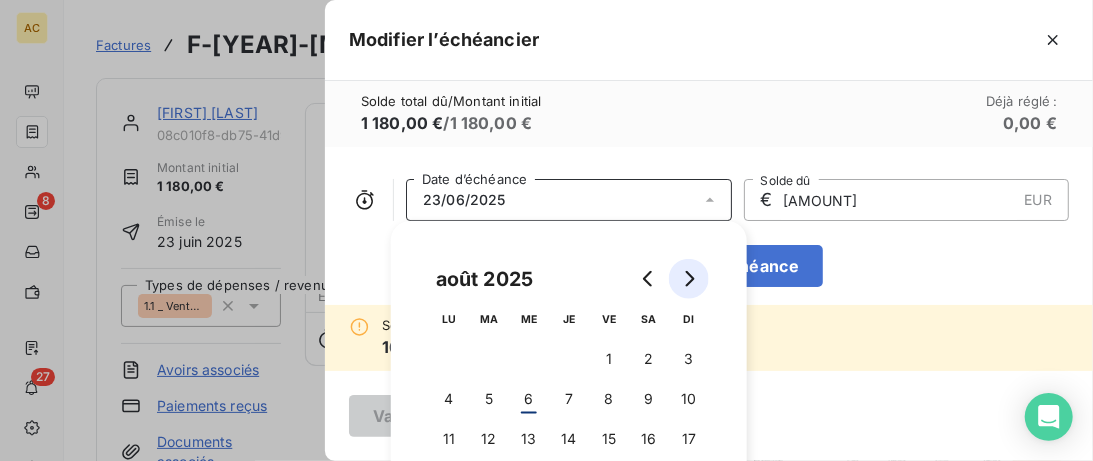 click 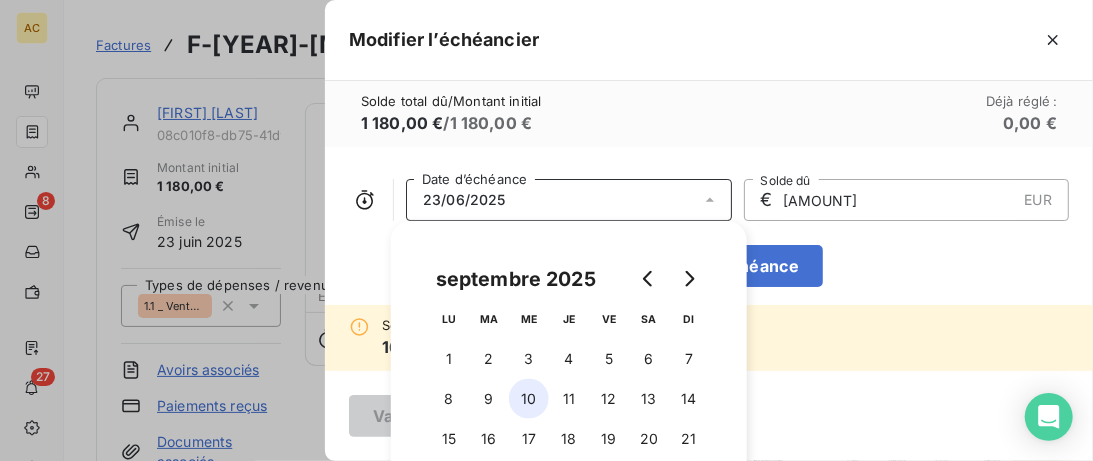 click on "10" at bounding box center [529, 399] 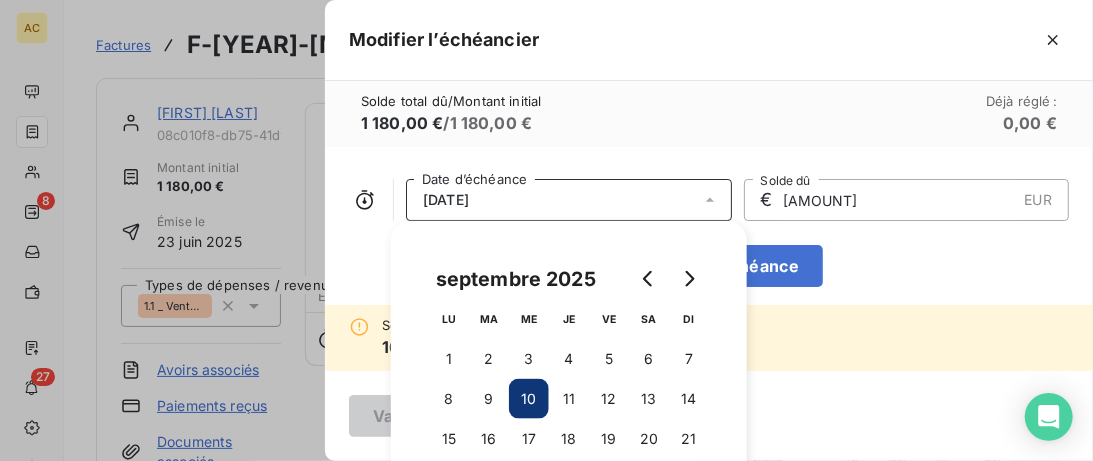click on "10/09/2025 Date d’échéance € 160,00 EUR Solde dû Ajouter une échéance" at bounding box center [709, 226] 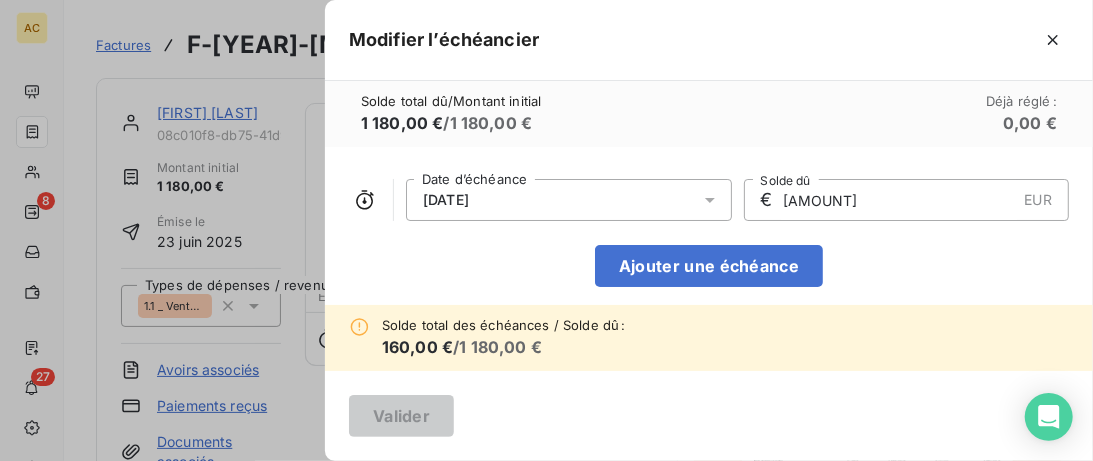 scroll, scrollTop: 12, scrollLeft: 0, axis: vertical 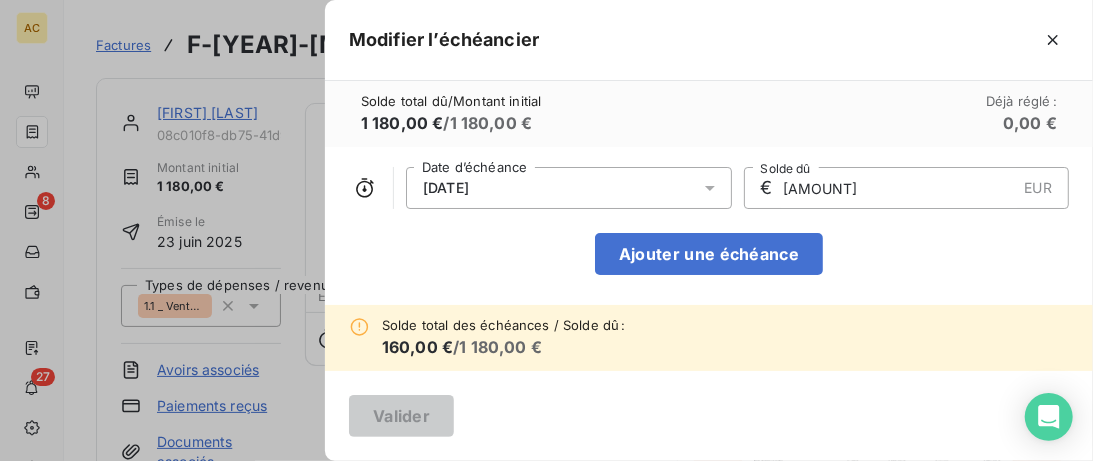 click 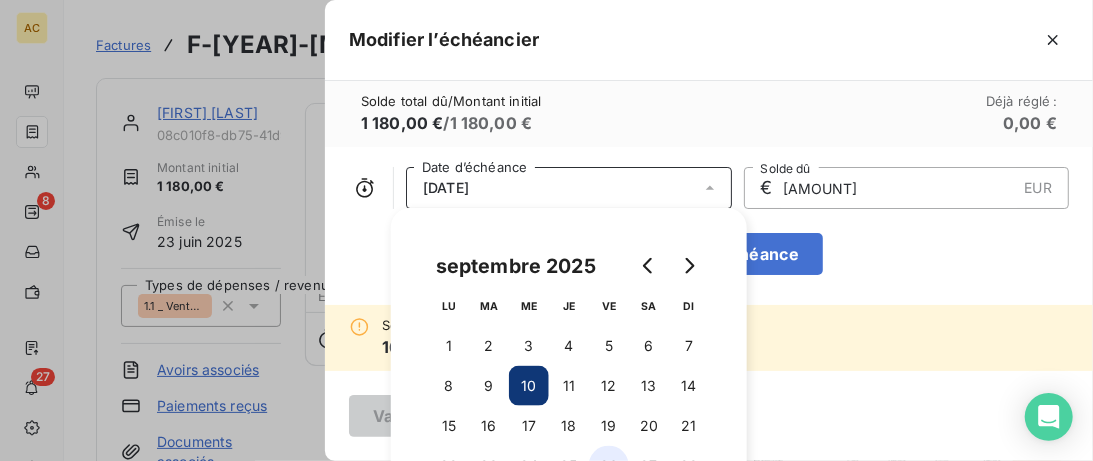 click on "26" at bounding box center [609, 466] 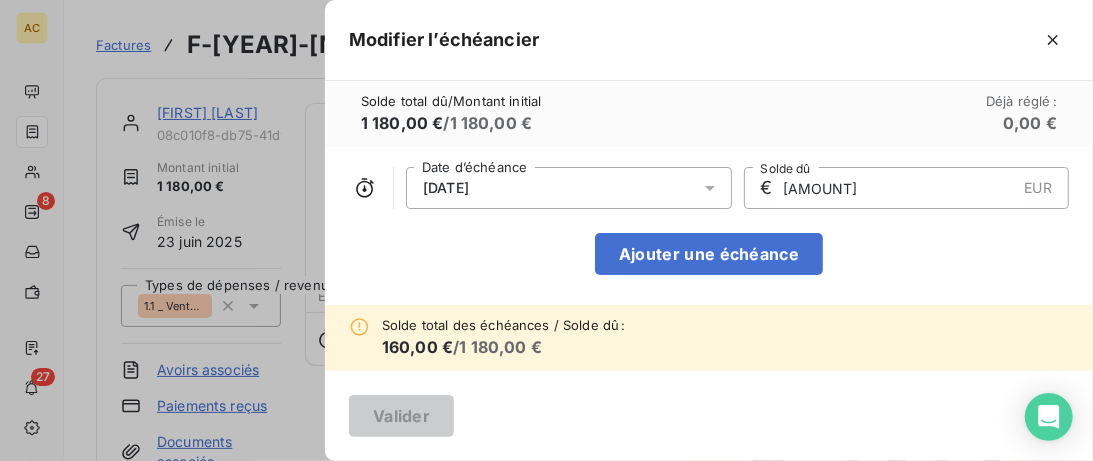 click on "[DATE] Date d’échéance € 160,00 EUR Solde dû Ajouter une échéance" at bounding box center (709, 226) 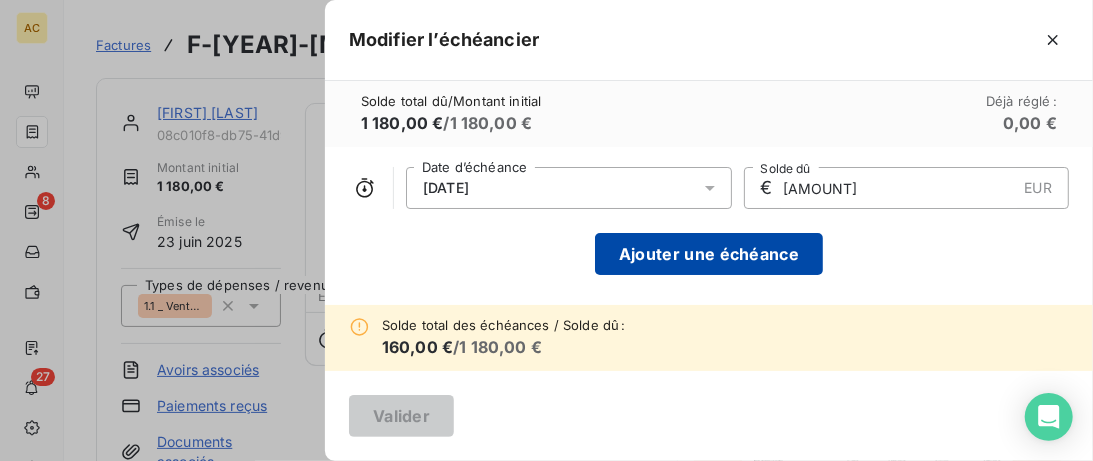 click on "Ajouter une échéance" at bounding box center [709, 254] 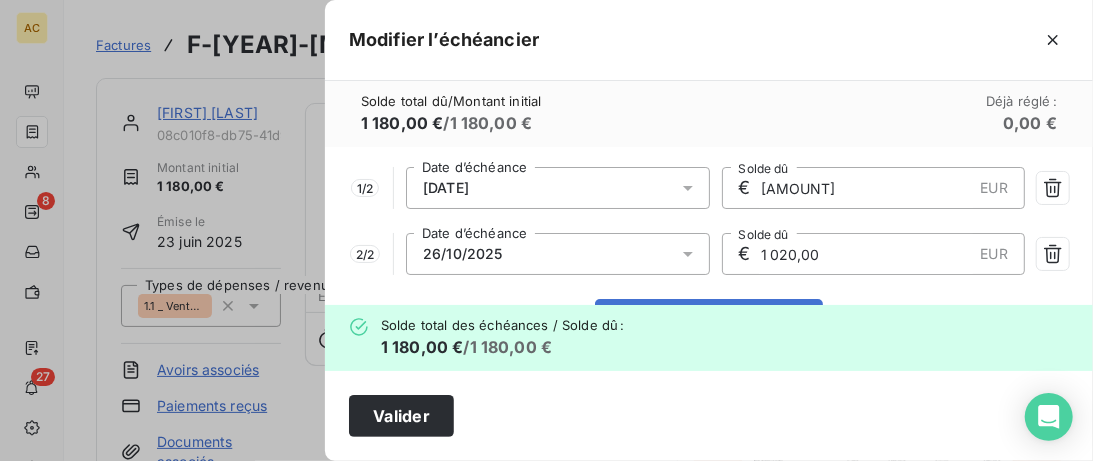 click 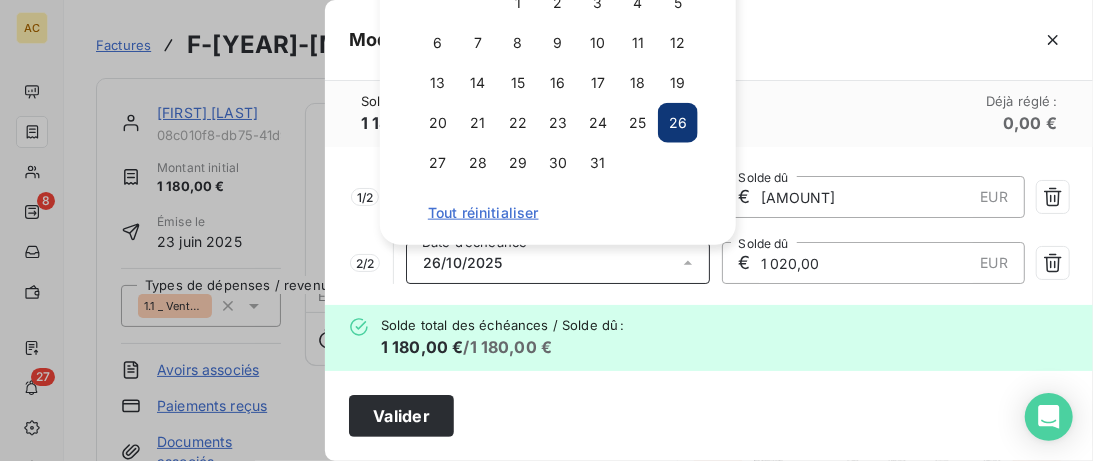 scroll, scrollTop: 0, scrollLeft: 0, axis: both 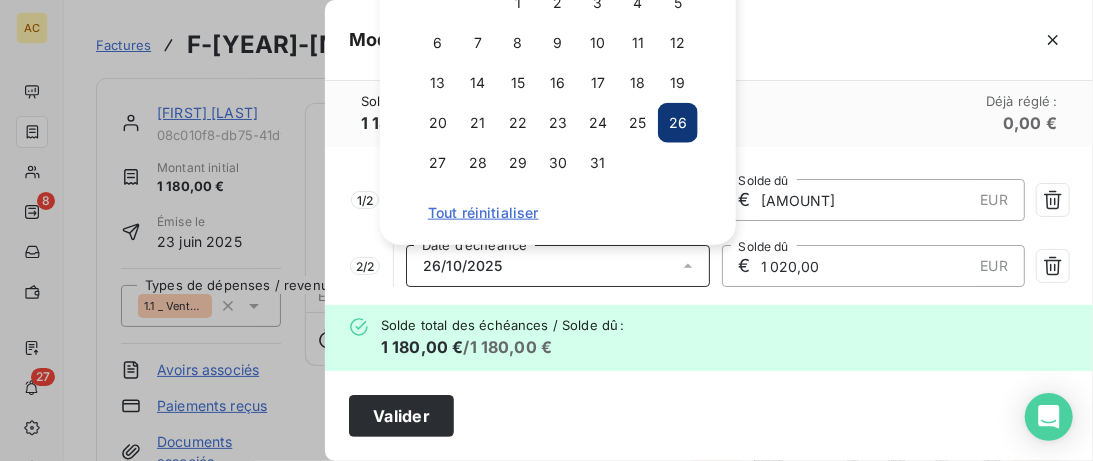 click 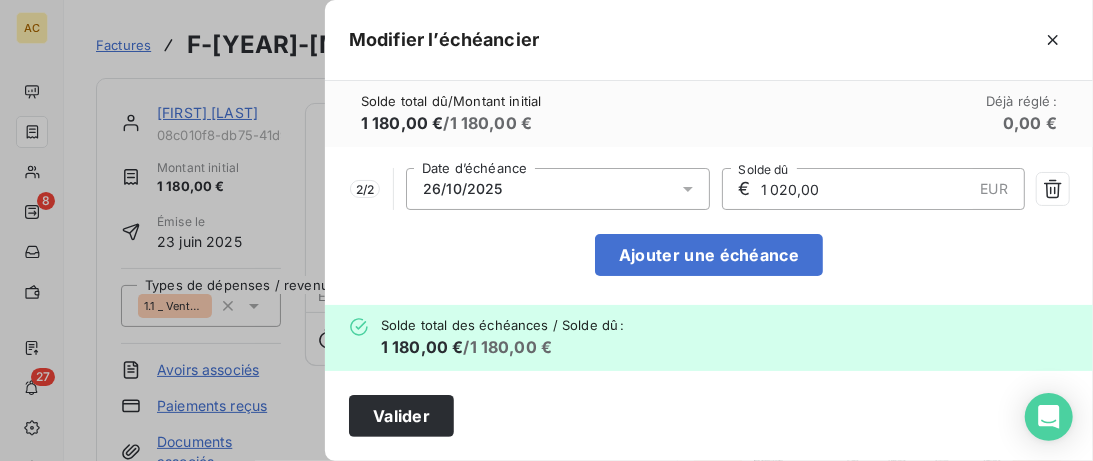 scroll, scrollTop: 79, scrollLeft: 0, axis: vertical 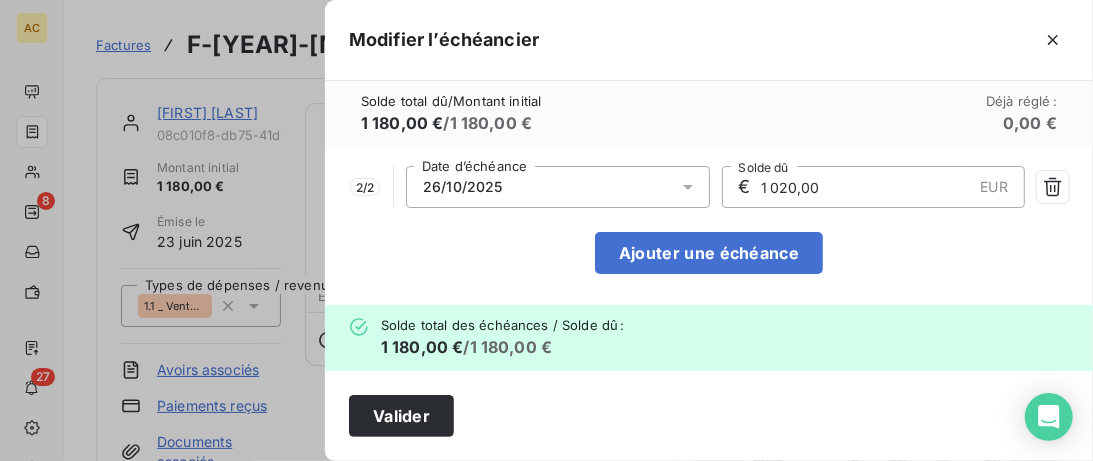 click 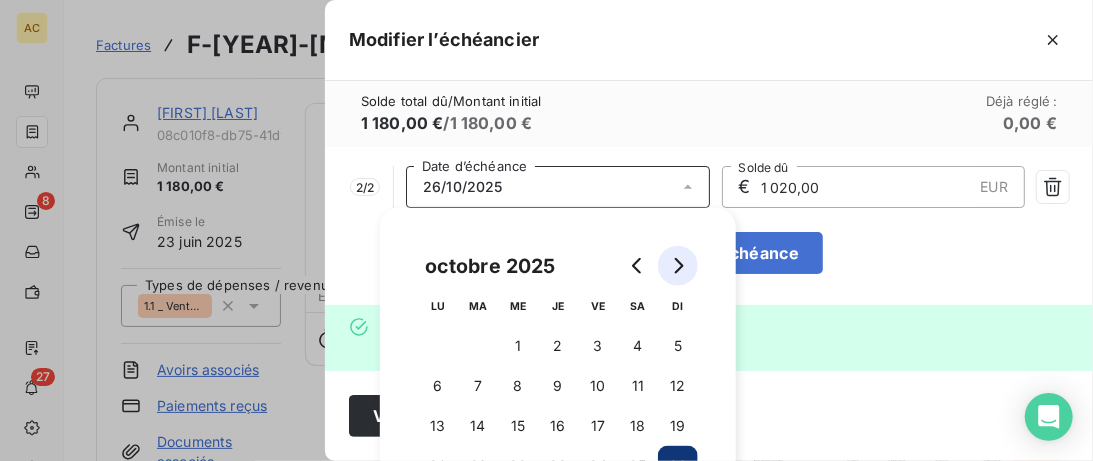 click 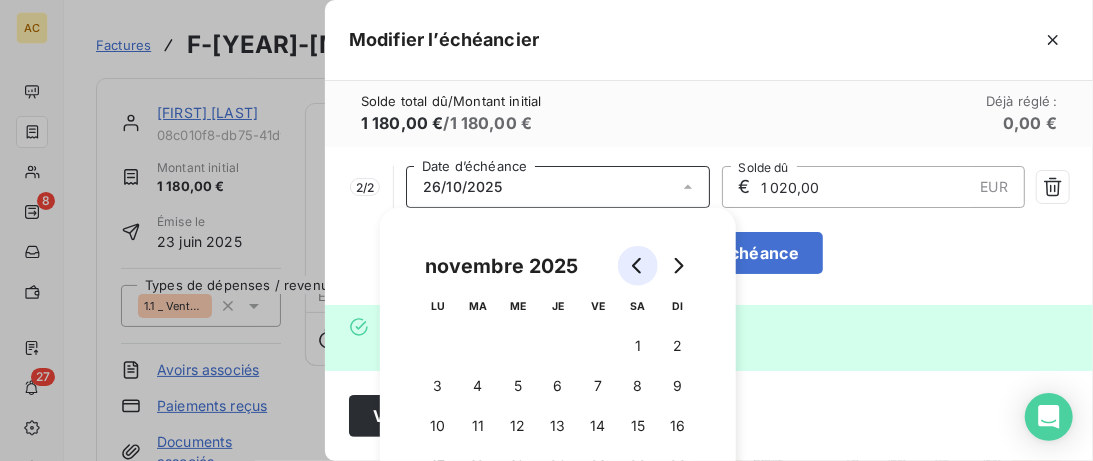 click at bounding box center [638, 266] 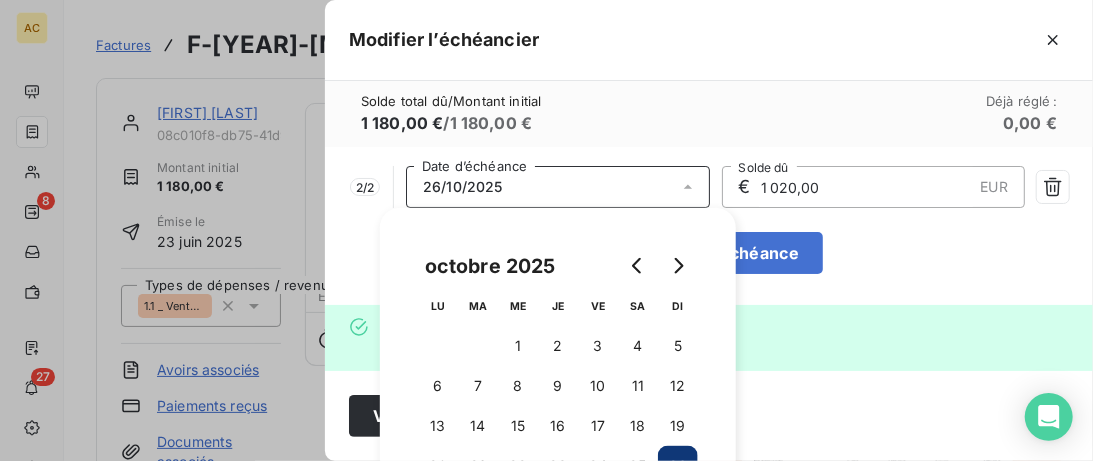 click on "26" at bounding box center [678, 466] 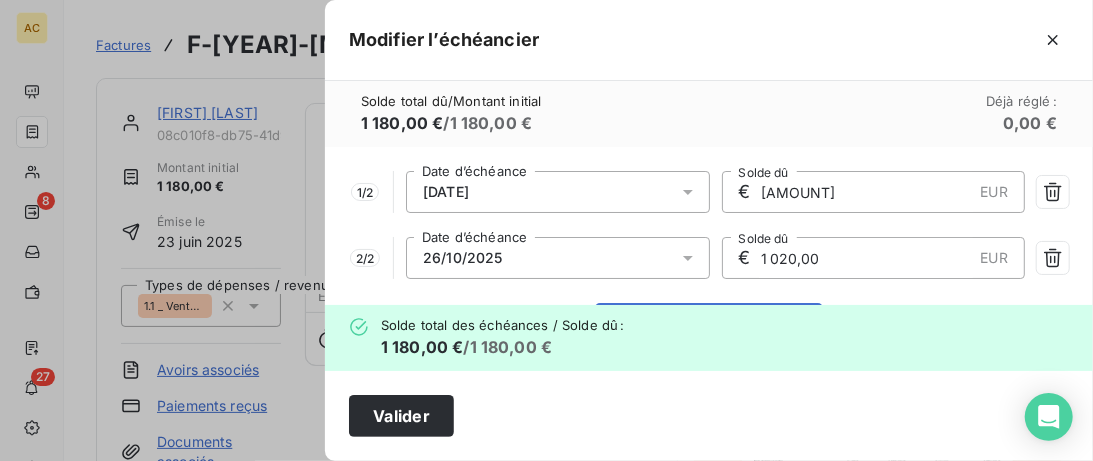 scroll, scrollTop: 0, scrollLeft: 0, axis: both 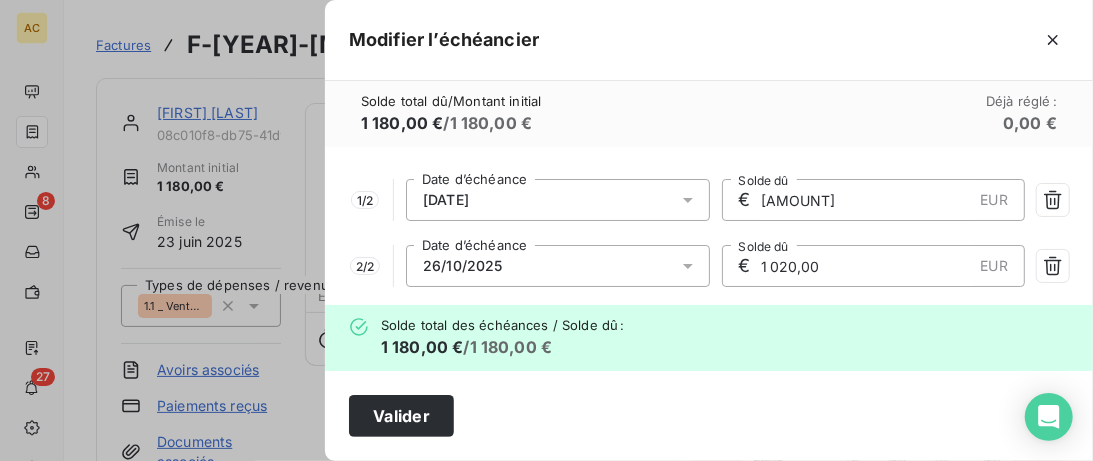 click 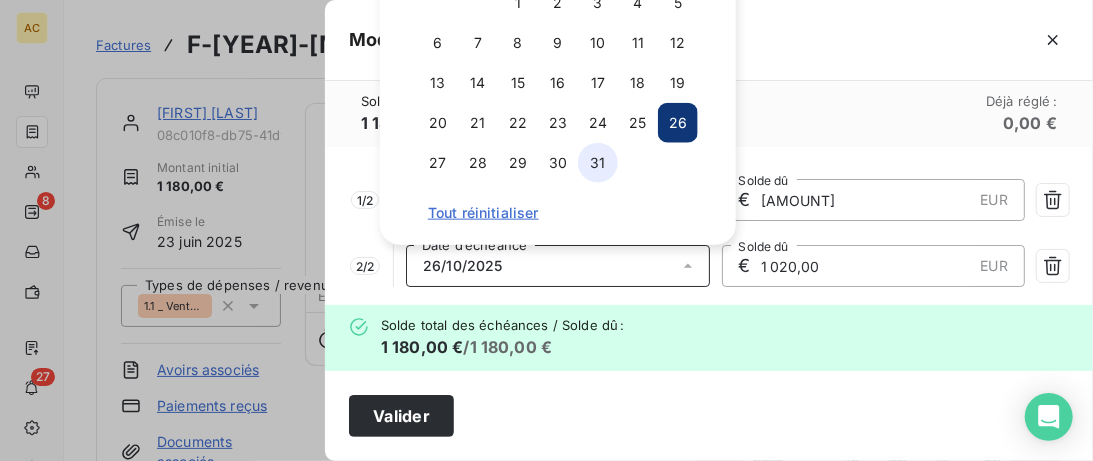 click on "31" at bounding box center (598, 163) 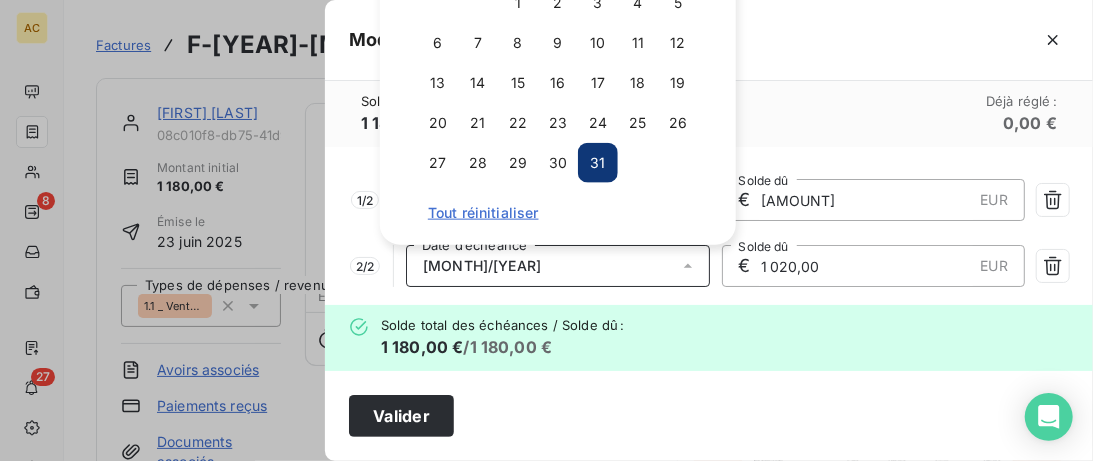 drag, startPoint x: 818, startPoint y: 405, endPoint x: 719, endPoint y: 405, distance: 99 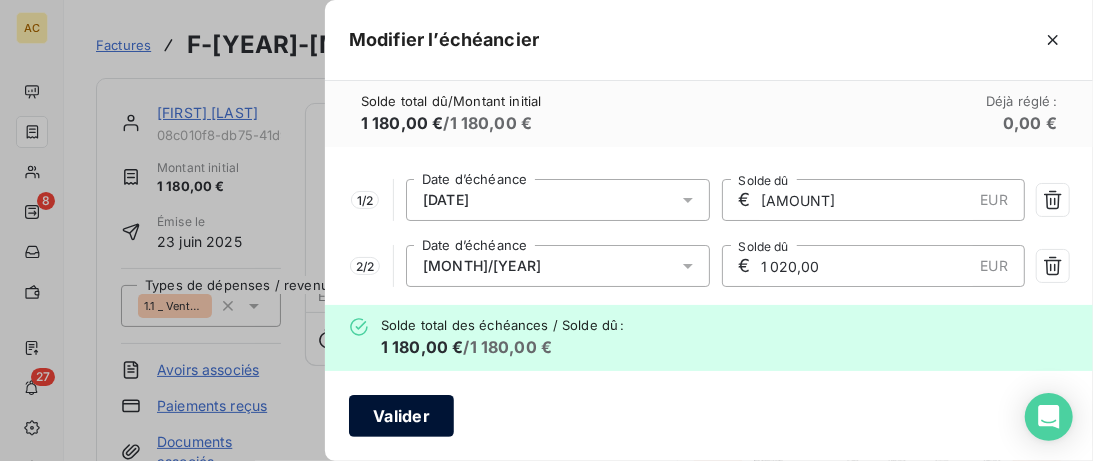 click on "Valider" at bounding box center [401, 416] 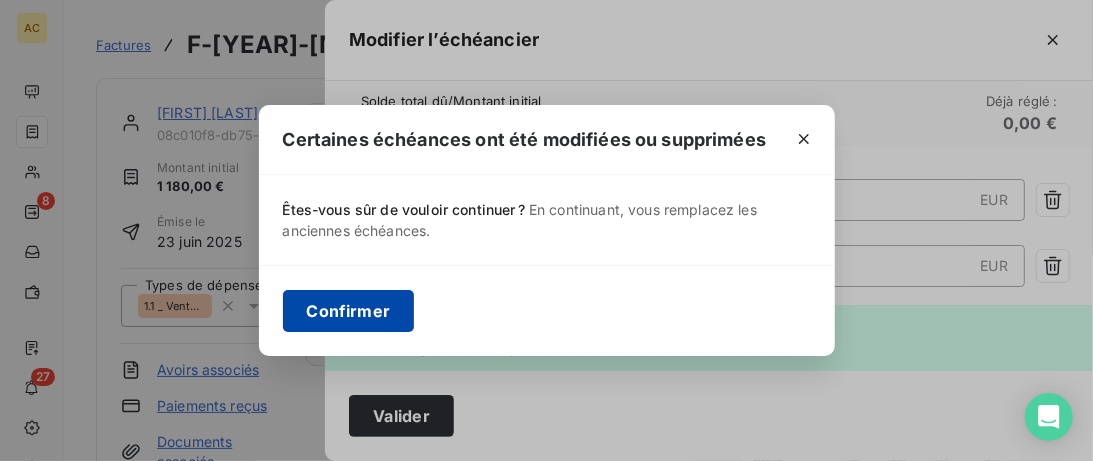 drag, startPoint x: 356, startPoint y: 301, endPoint x: 389, endPoint y: 310, distance: 34.20526 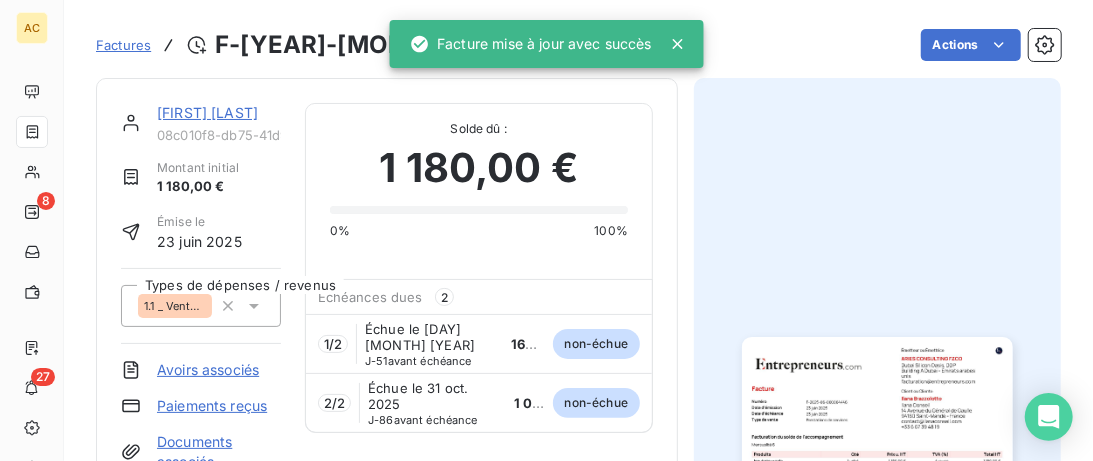 click on "[FIRST] [LAST]" at bounding box center (207, 112) 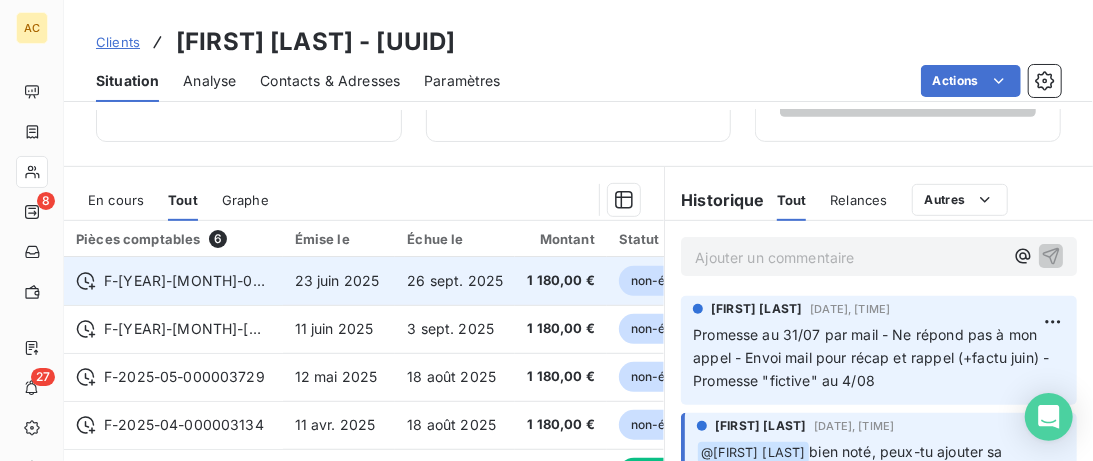 scroll, scrollTop: 410, scrollLeft: 0, axis: vertical 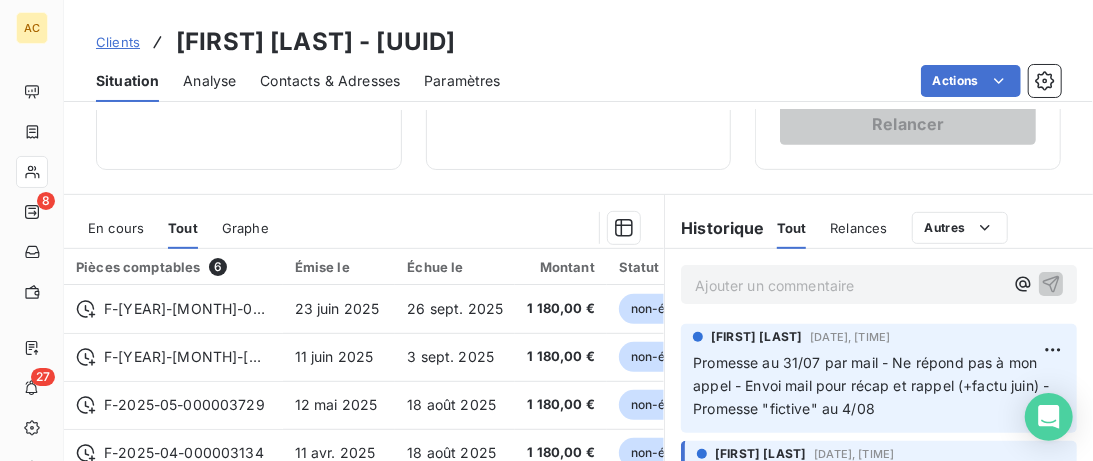 click on "Ajouter un commentaire ﻿" at bounding box center (849, 285) 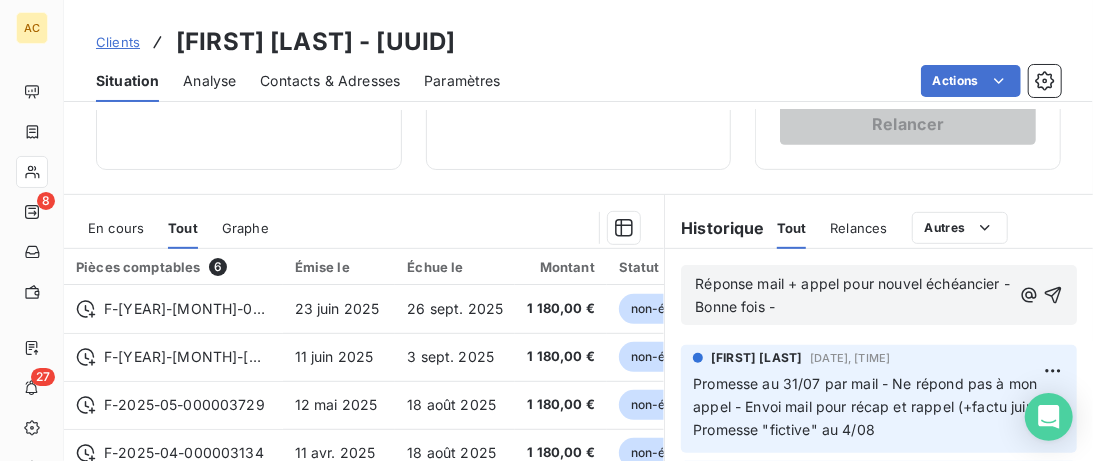 click on "Réponse mail + appel pour nouvel échéancier - Bonne fois -" at bounding box center [854, 295] 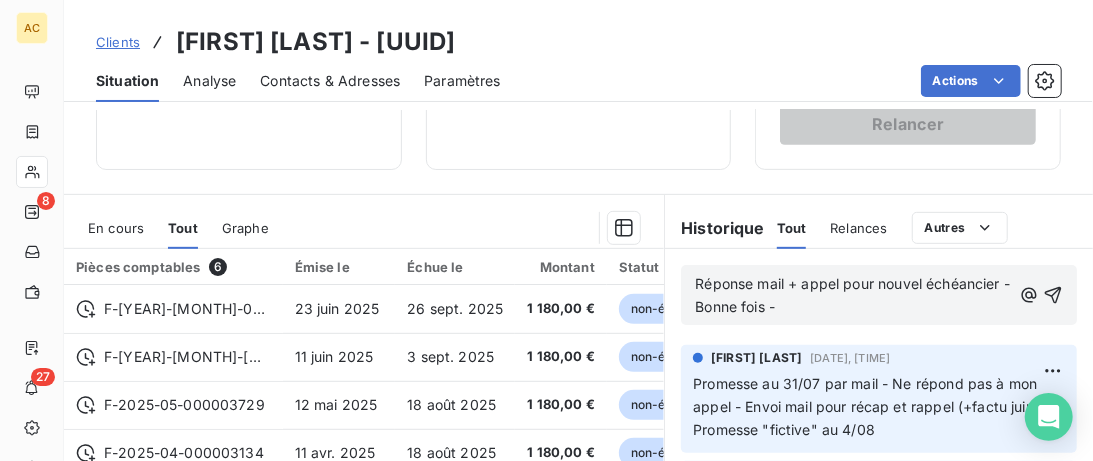 click on "foi" 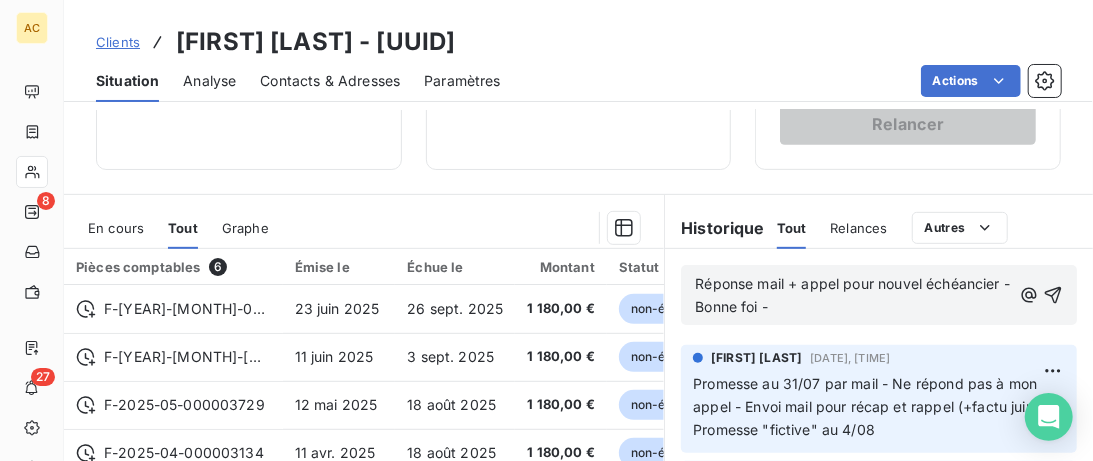 click on "Réponse mail + appel pour nouvel échéancier - Bonne foi -" at bounding box center (853, 296) 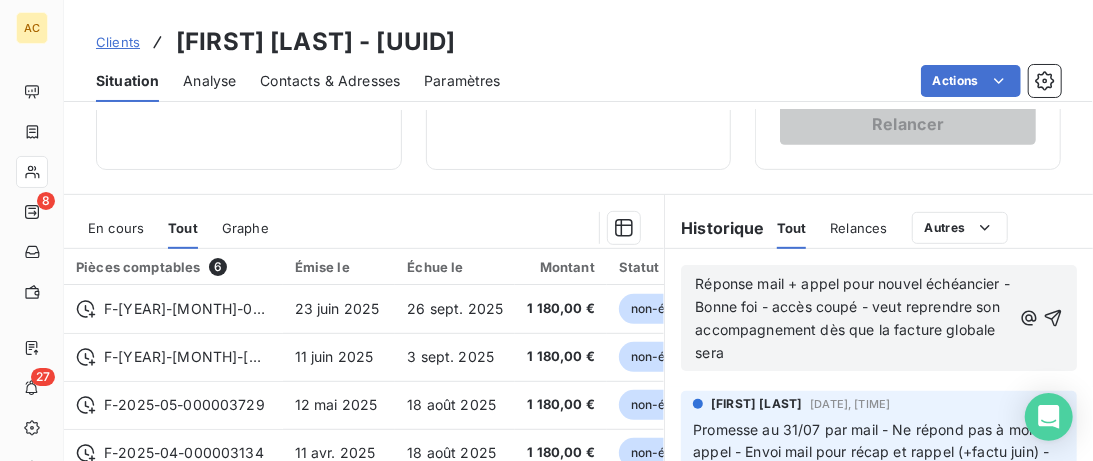click on "Réponse mail + appel pour nouvel échéancier - Bonne foi - accès coupé - veut reprendre son accompagnement dès que la facture globale sera" at bounding box center (854, 318) 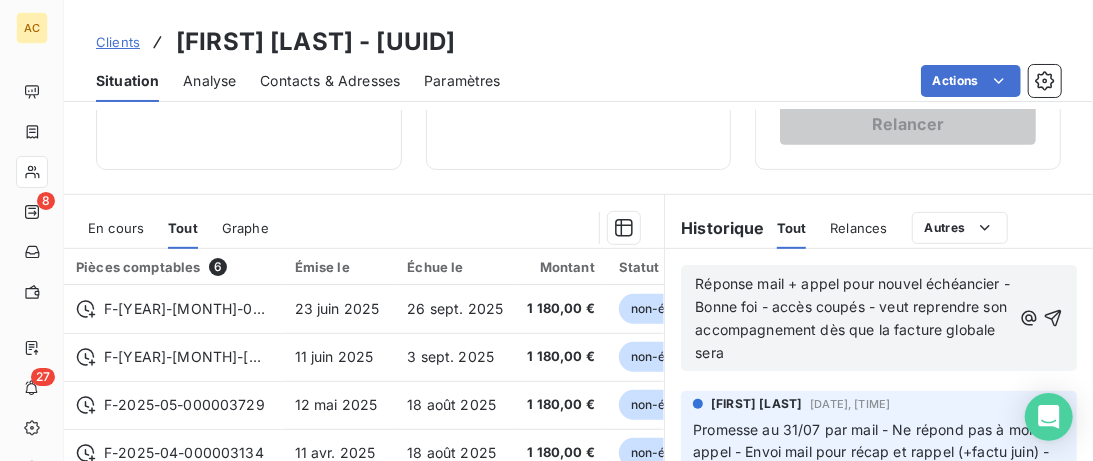 click on "Réponse mail + appel pour nouvel échéancier - Bonne foi - accès coupés - veut reprendre son accompagnement dès que la facture globale sera" at bounding box center (853, 319) 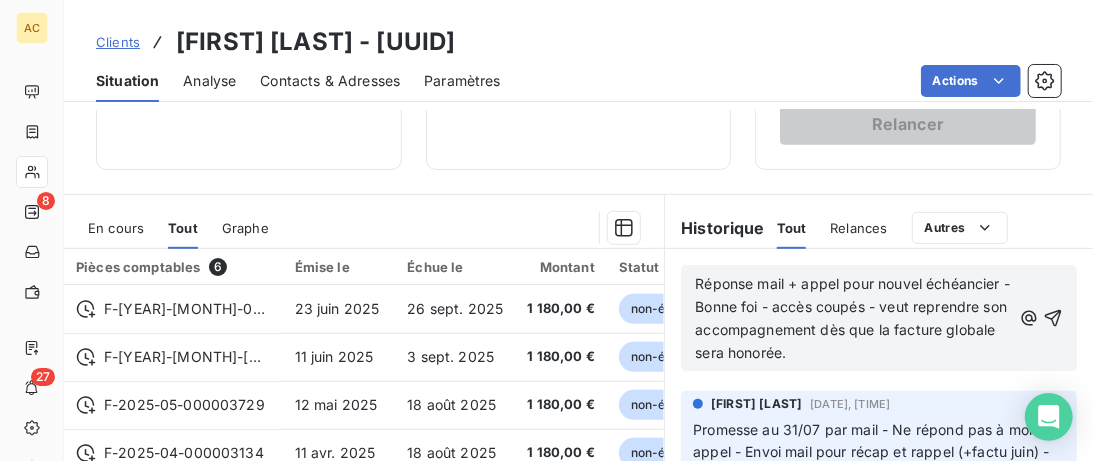 drag, startPoint x: 863, startPoint y: 349, endPoint x: 678, endPoint y: 279, distance: 197.8004 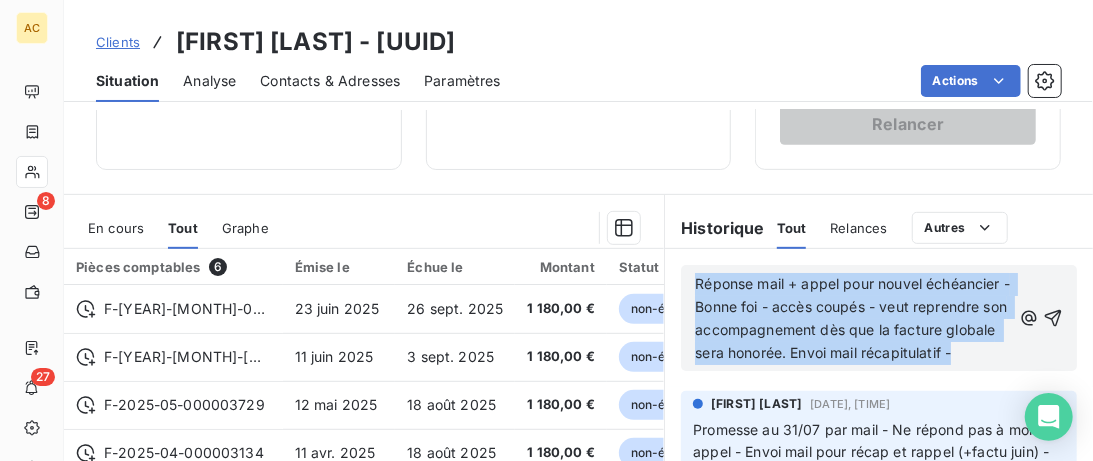 drag, startPoint x: 1015, startPoint y: 350, endPoint x: 682, endPoint y: 277, distance: 340.90762 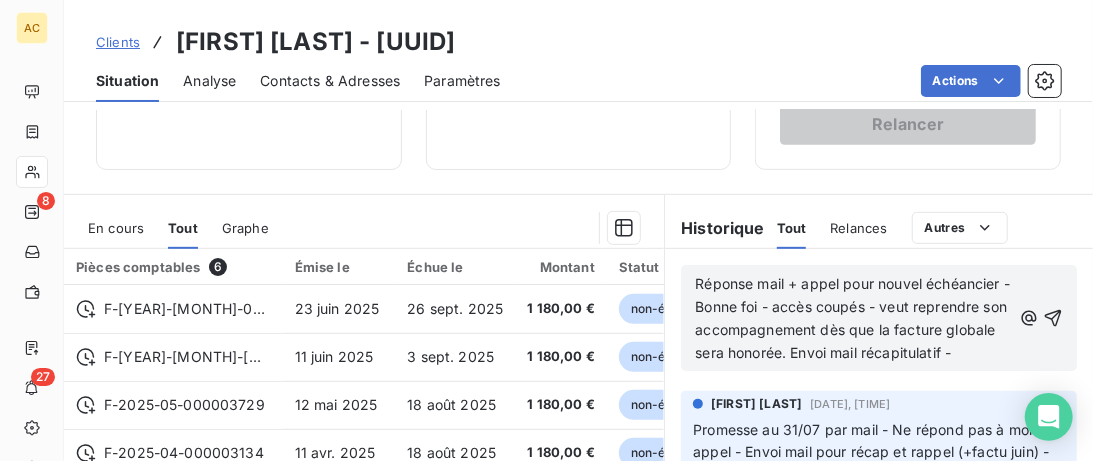 click on "Réponse mail + appel pour nouvel échéancier - Bonne foi - accès coupés - veut reprendre son accompagnement dès que la facture globale sera honorée. Envoi mail récapitulatif -" at bounding box center [879, 318] 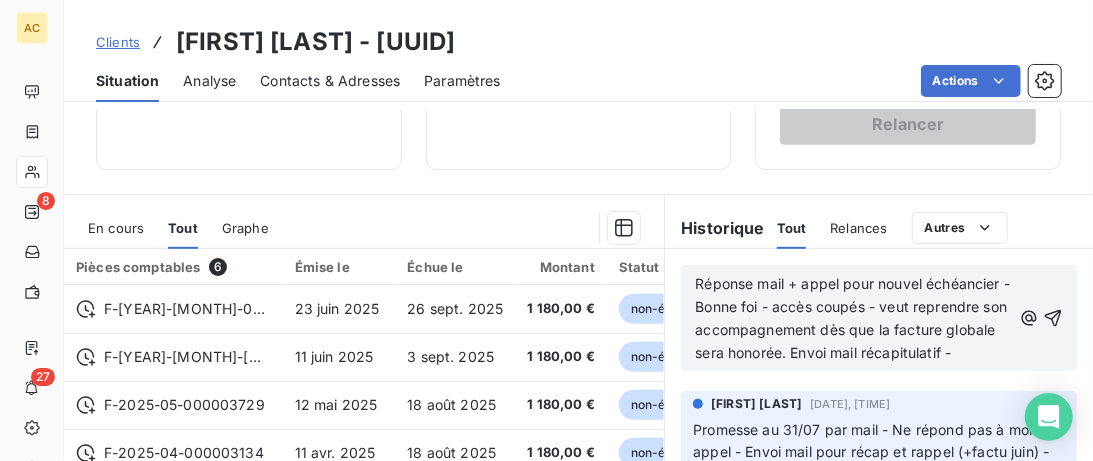 click on "Réponse mail + appel pour nouvel échéancier - Bonne foi - accès coupés - veut reprendre son accompagnement dès que la facture globale sera honorée. Envoi mail récapitulatif -" at bounding box center [854, 318] 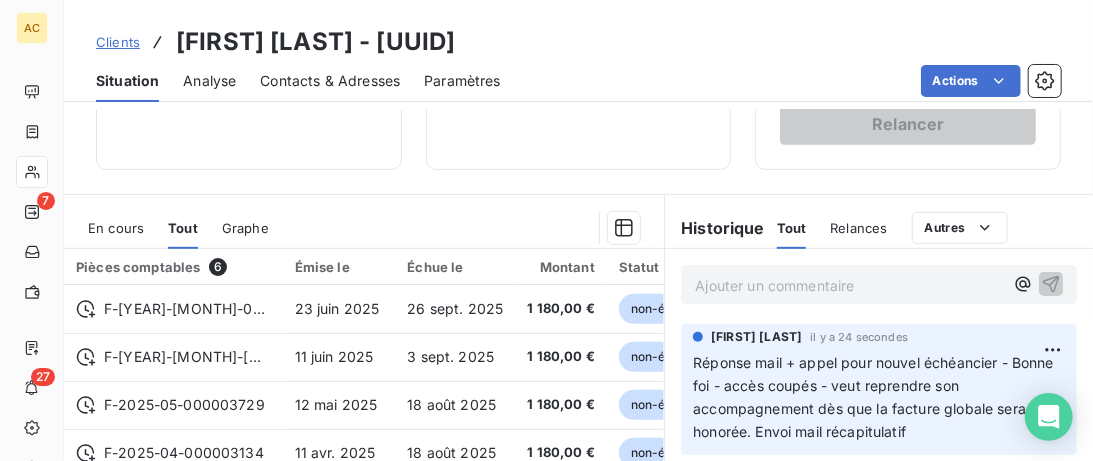 drag, startPoint x: 689, startPoint y: 365, endPoint x: 932, endPoint y: 437, distance: 253.4423 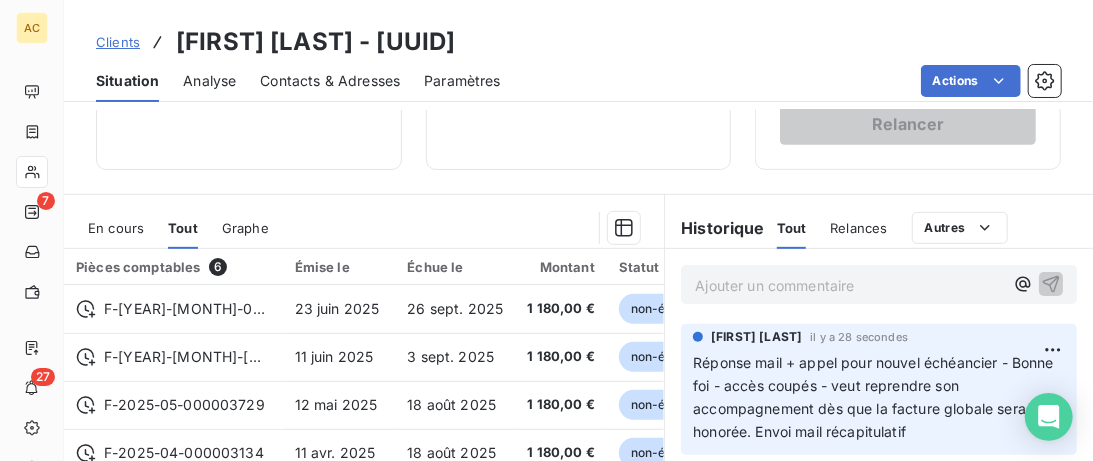 click on "Clients" at bounding box center (118, 42) 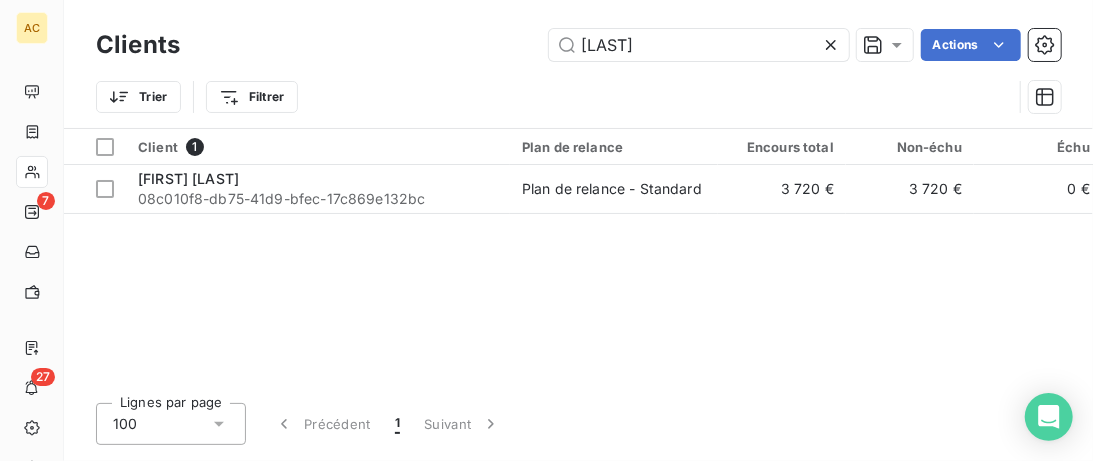 drag, startPoint x: 683, startPoint y: 46, endPoint x: 392, endPoint y: 44, distance: 291.00687 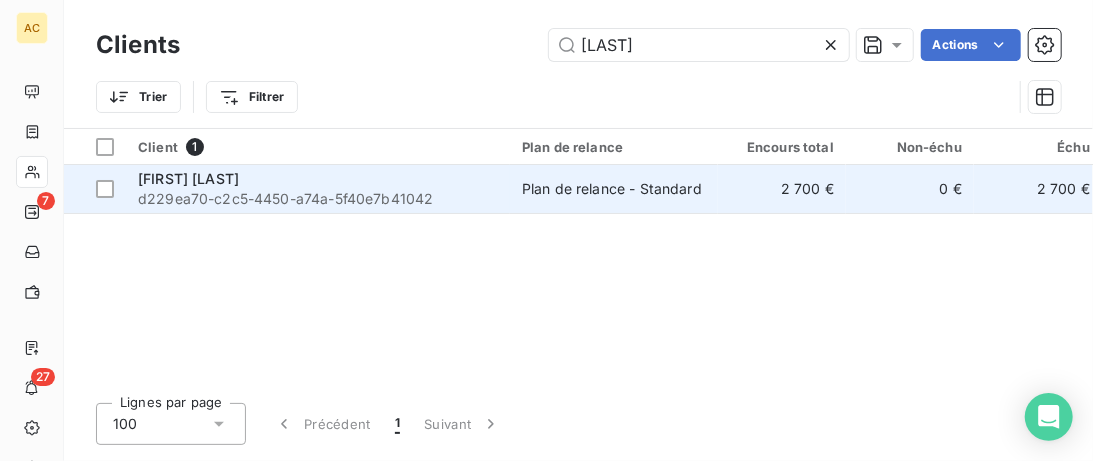 type on "[LAST]" 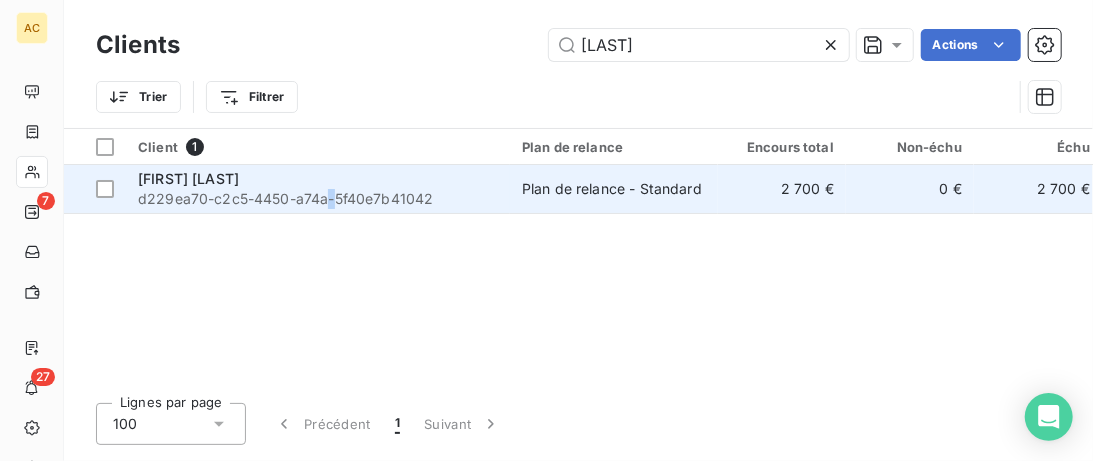 click on "d229ea70-c2c5-4450-a74a-5f40e7b41042" at bounding box center [318, 199] 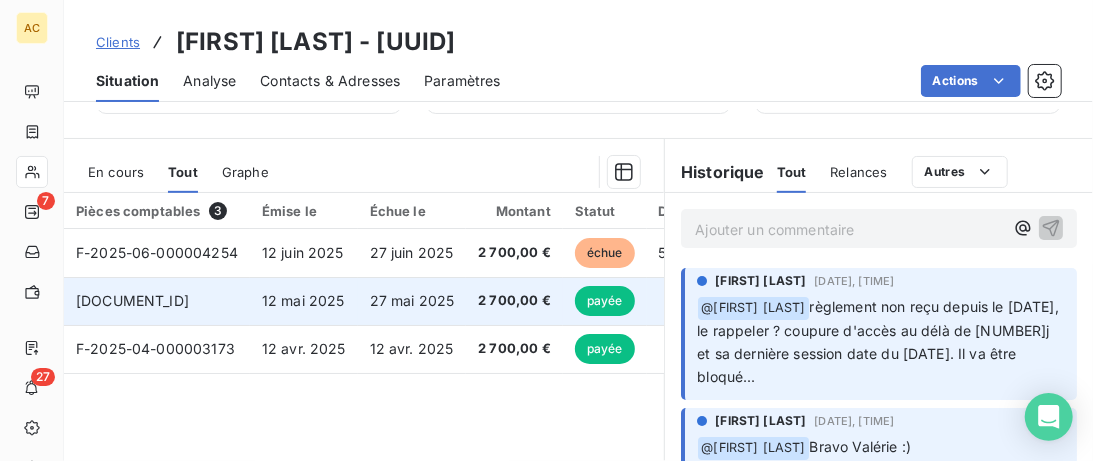 scroll, scrollTop: 410, scrollLeft: 0, axis: vertical 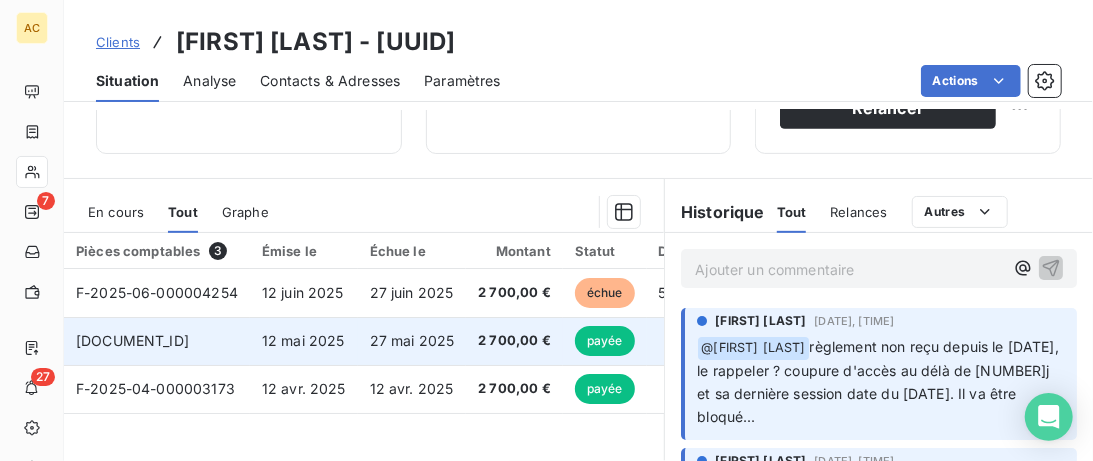 click on "27 mai 2025" at bounding box center (412, 341) 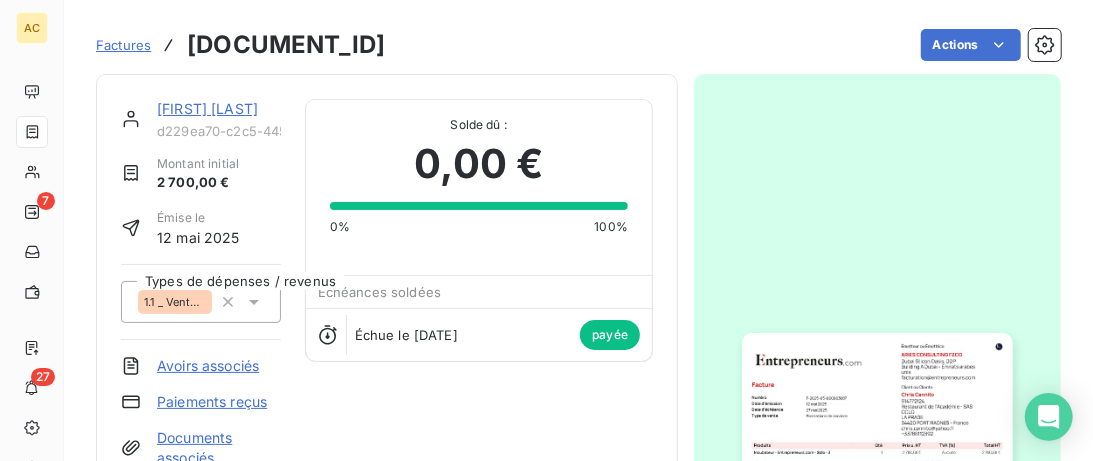 scroll, scrollTop: 0, scrollLeft: 0, axis: both 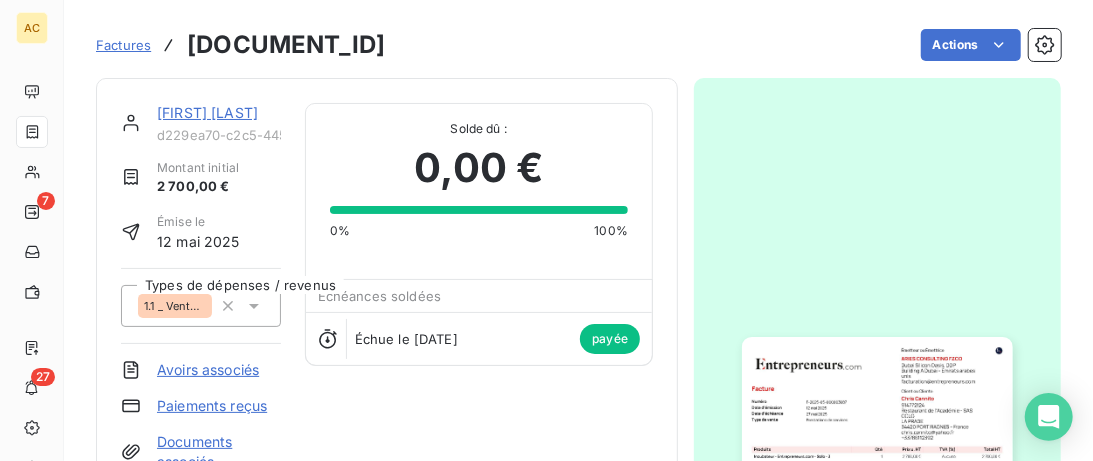 click on "[FIRST] [LAST]" at bounding box center (207, 112) 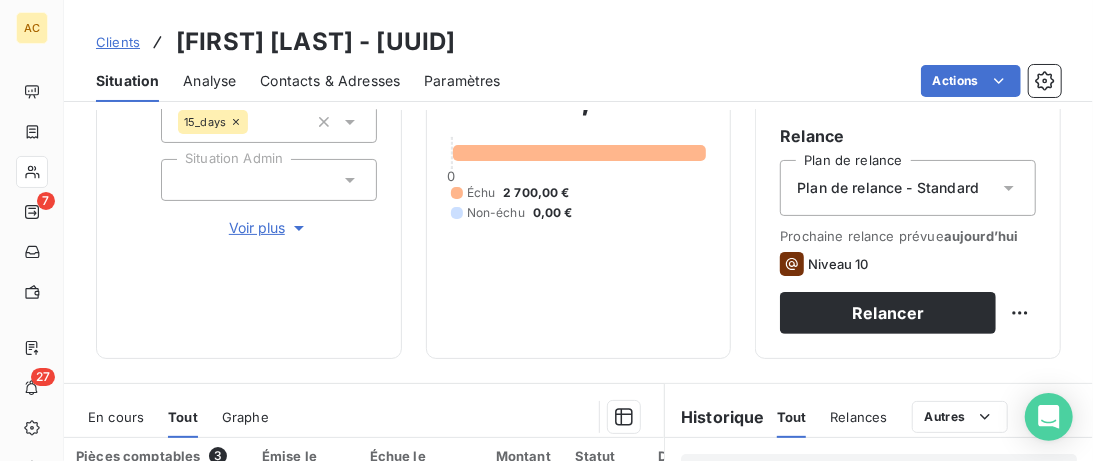 scroll, scrollTop: 410, scrollLeft: 0, axis: vertical 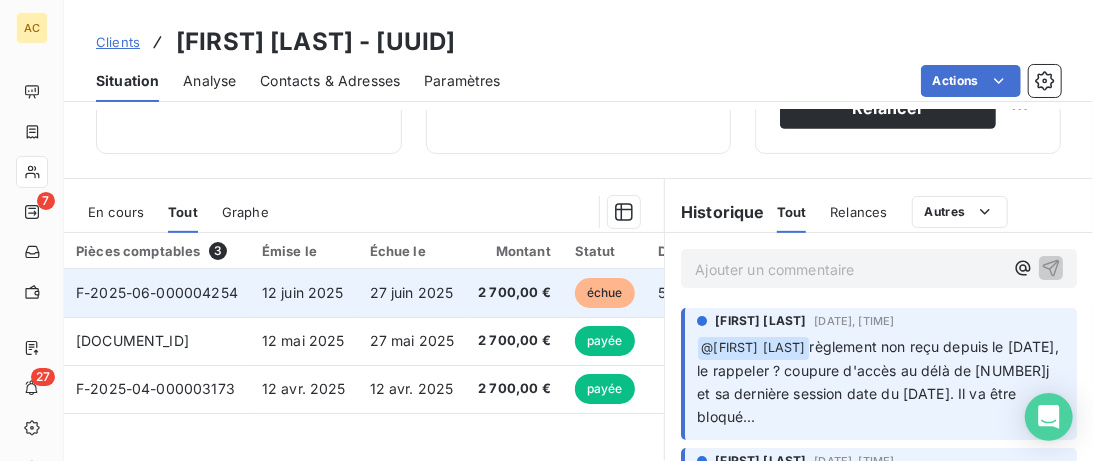 click on "12 juin 2025" at bounding box center (304, 293) 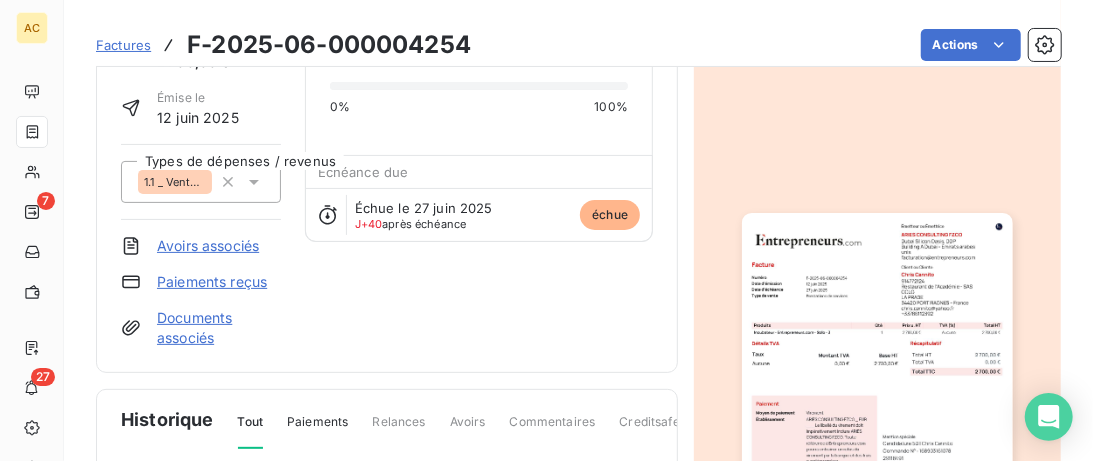 scroll, scrollTop: 0, scrollLeft: 0, axis: both 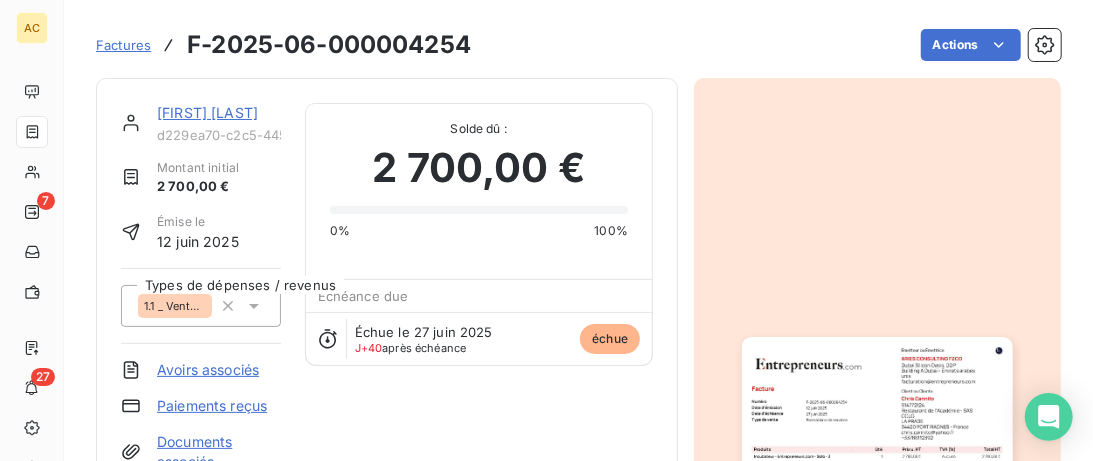 click on "[FIRST] [LAST]" at bounding box center (207, 112) 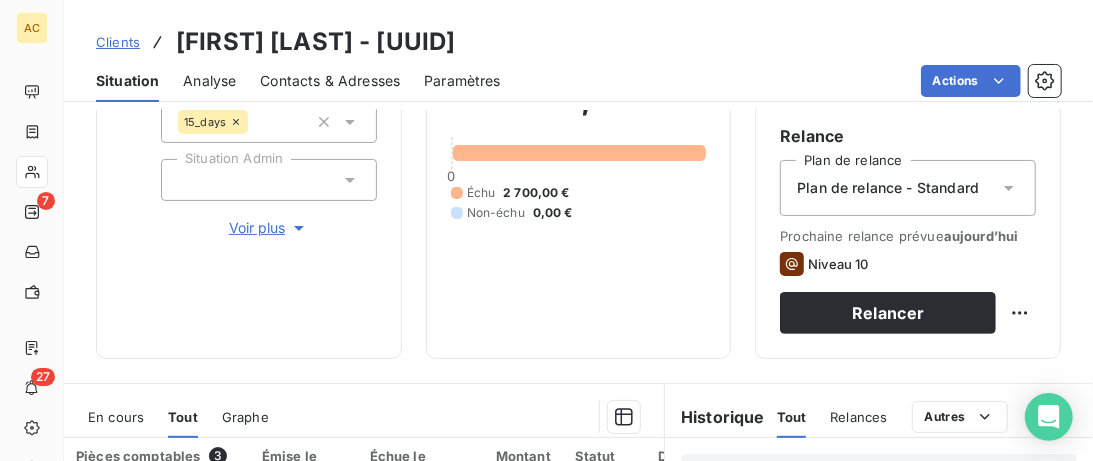 scroll, scrollTop: 0, scrollLeft: 0, axis: both 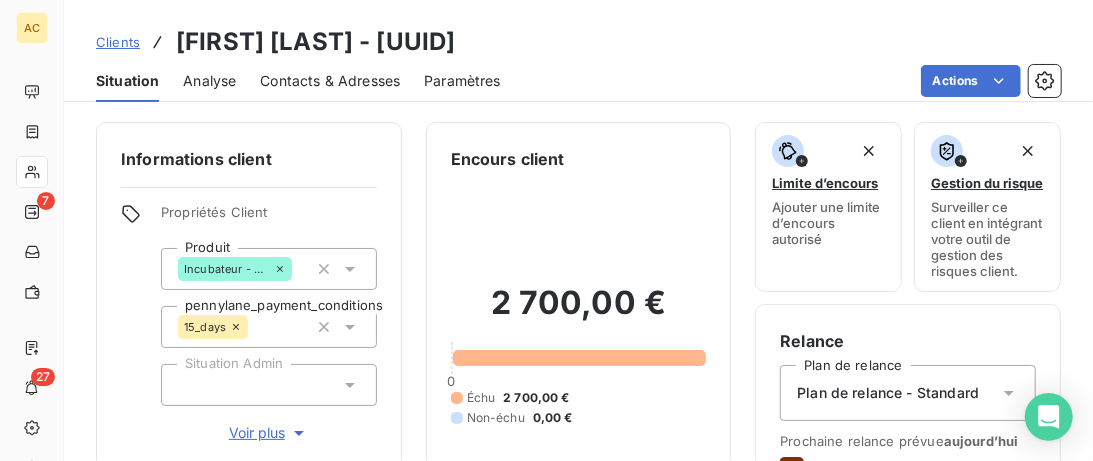 click on "Contacts & Adresses" at bounding box center (330, 81) 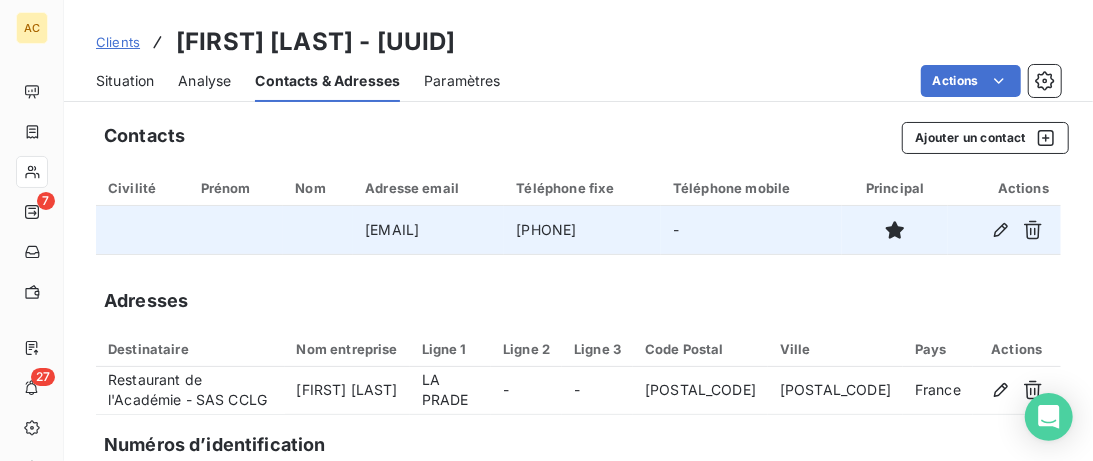 drag, startPoint x: 679, startPoint y: 232, endPoint x: 527, endPoint y: 230, distance: 152.01315 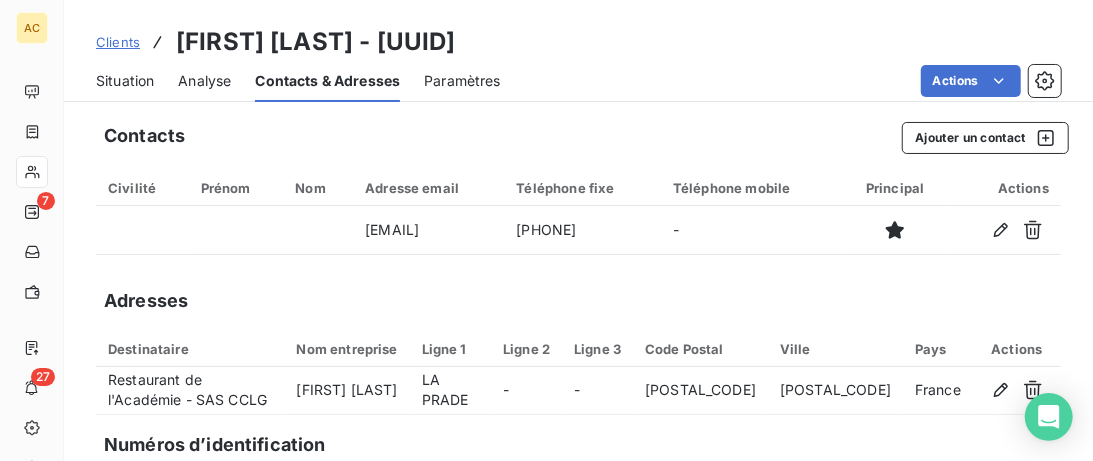 click on "Situation" at bounding box center (125, 81) 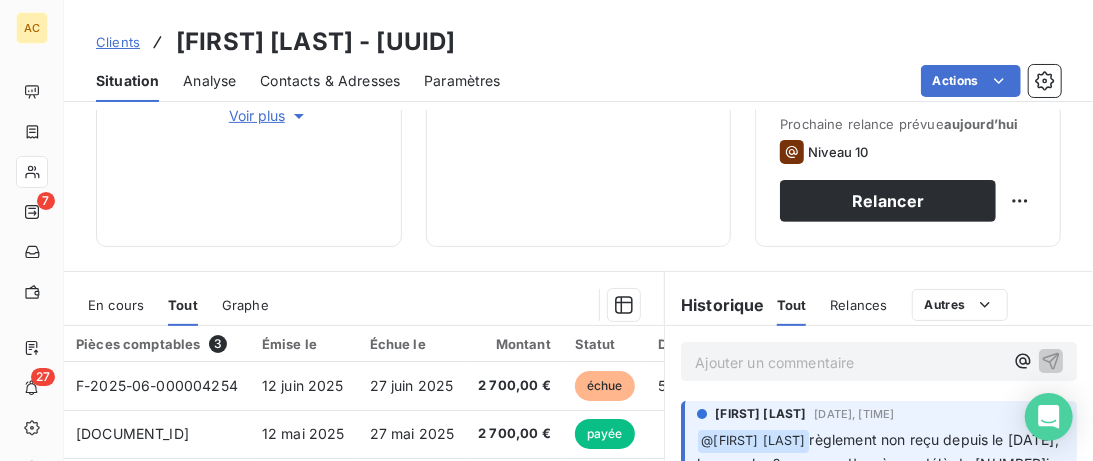 scroll, scrollTop: 307, scrollLeft: 0, axis: vertical 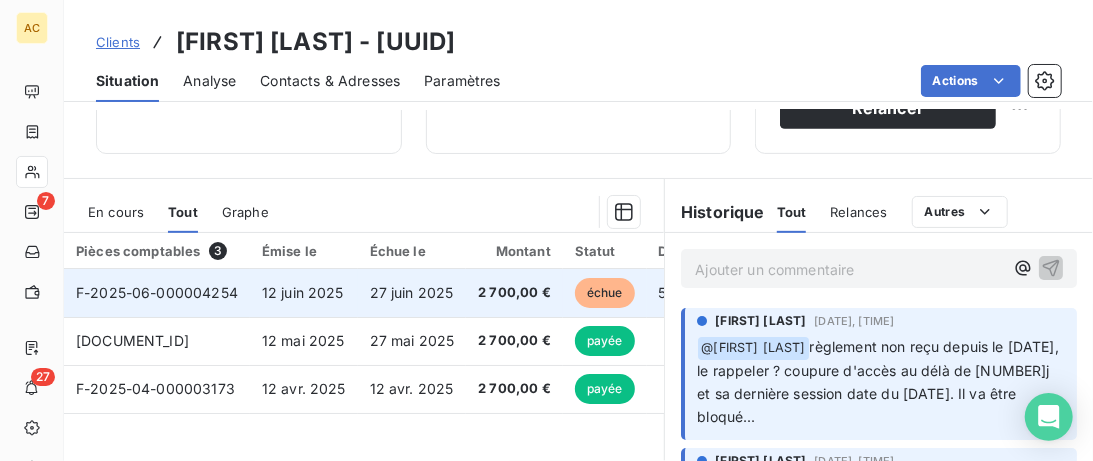 click on "12 juin 2025" at bounding box center (303, 292) 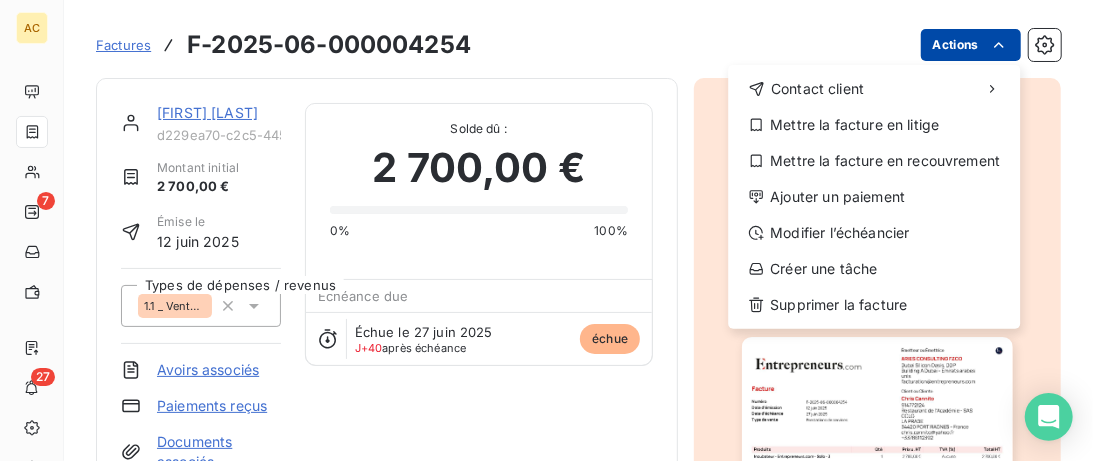 click on "AC 7 27 Factures F-2025-06-000004254 Actions Contact client Mettre la facture en litige Mettre la facture en recouvrement Ajouter un paiement Modifier l’échéancier Créer une tâche Supprimer la facture [FIRST] [LAST] d229ea70-c2c5-4450-a74a-5f40e7b41042 Montant initial 2 700,00 € Émise le 12 juin 2025 Types de dépenses / revenus 1.1 _ Vente _ Clients Avoirs associés Paiements reçus Documents associés Solde dû : 2 700,00 € 0% 100% Échéance due Échue le 27 juin 2025 J+40  après échéance échue Historique Tout Paiements Relances Avoirs Commentaires Creditsafe Portail client Ajouter un commentaire ﻿ 5 août 2025 Promesse de paiement : 5 août 2025 27 juin 2025 Échéance de la facture 12 juin 2025 Émission de la facture" at bounding box center (546, 230) 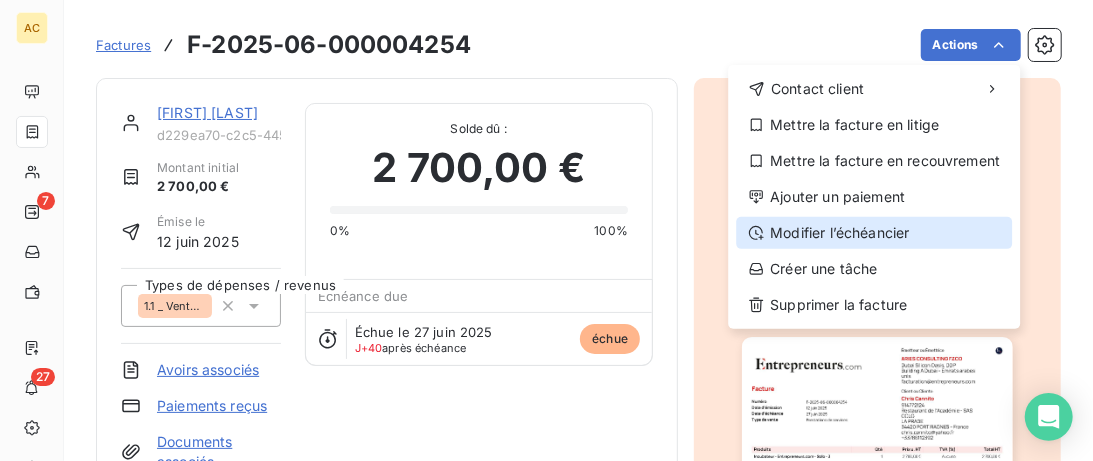 click on "Modifier l’échéancier" at bounding box center [874, 233] 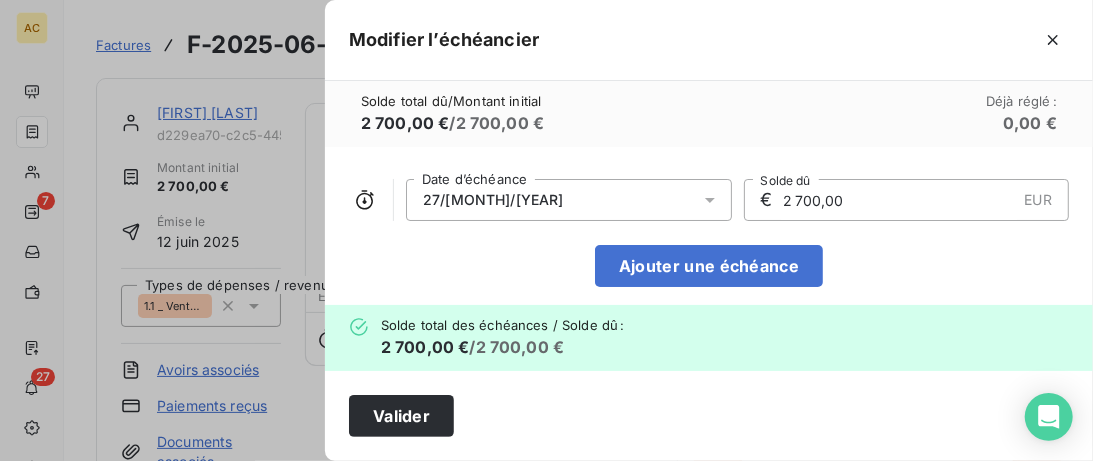 click on "2 700,00" at bounding box center (899, 200) 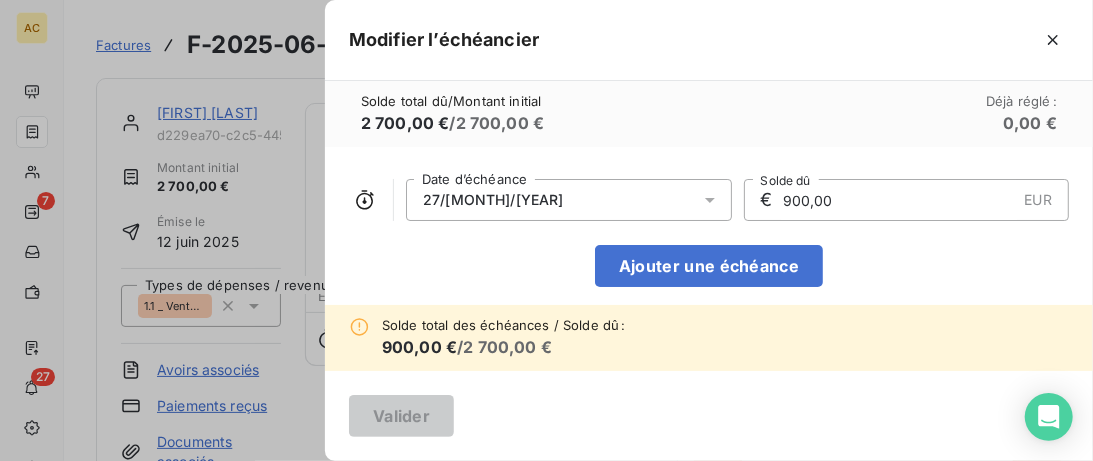 type on "900,00" 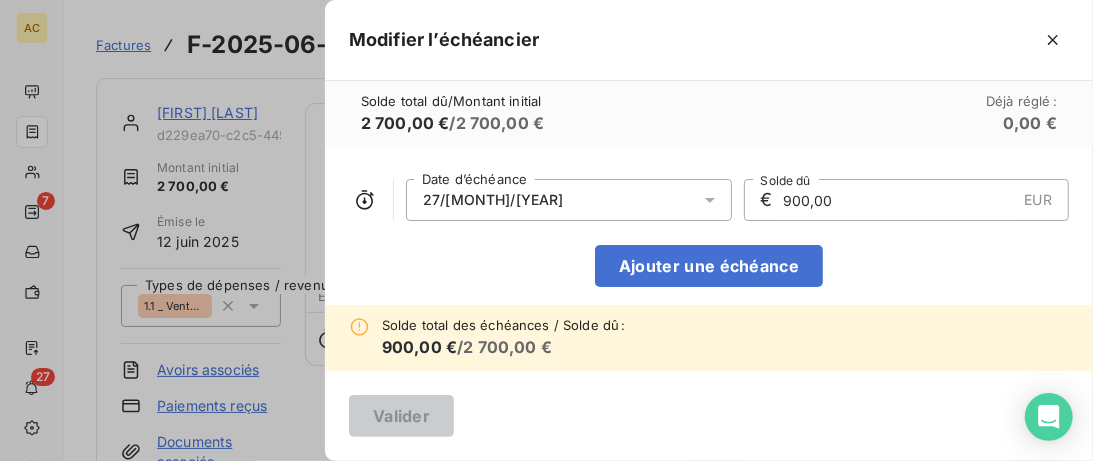 click 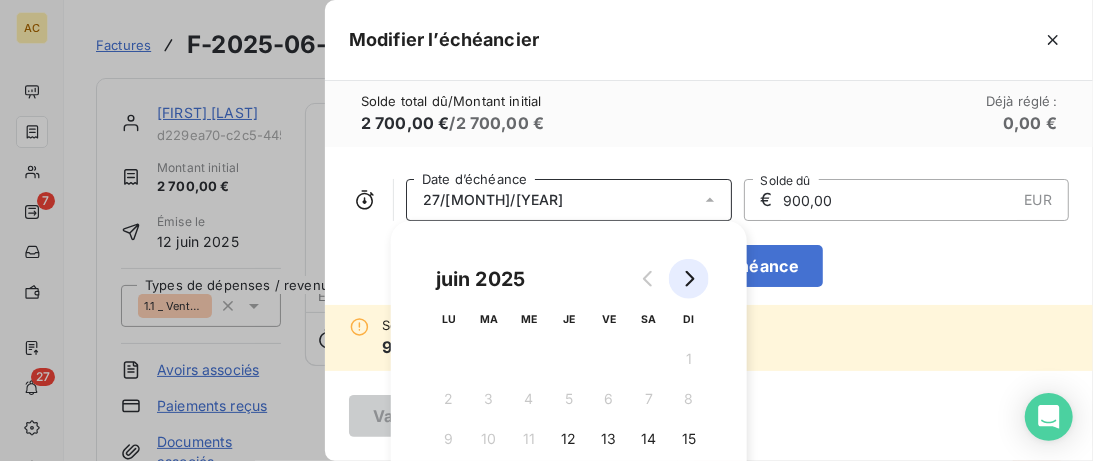 click at bounding box center (689, 279) 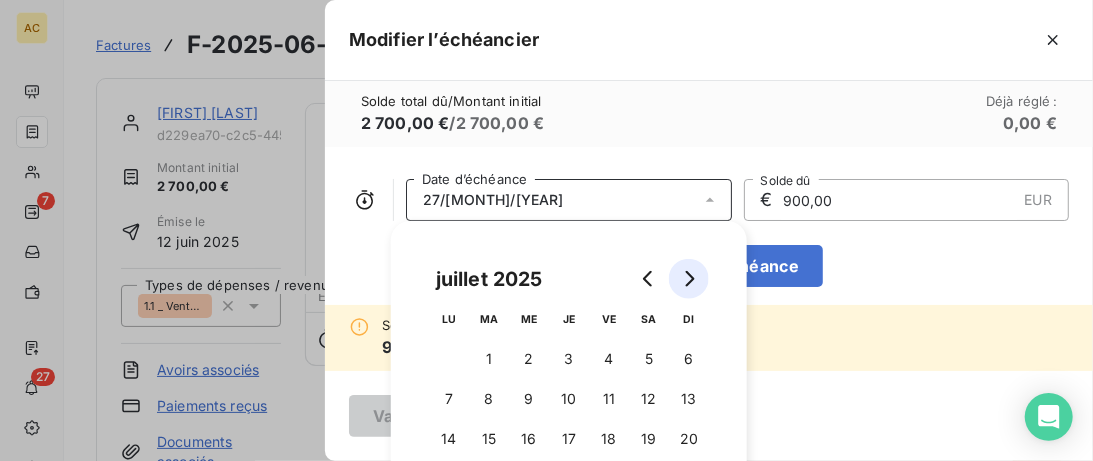 click 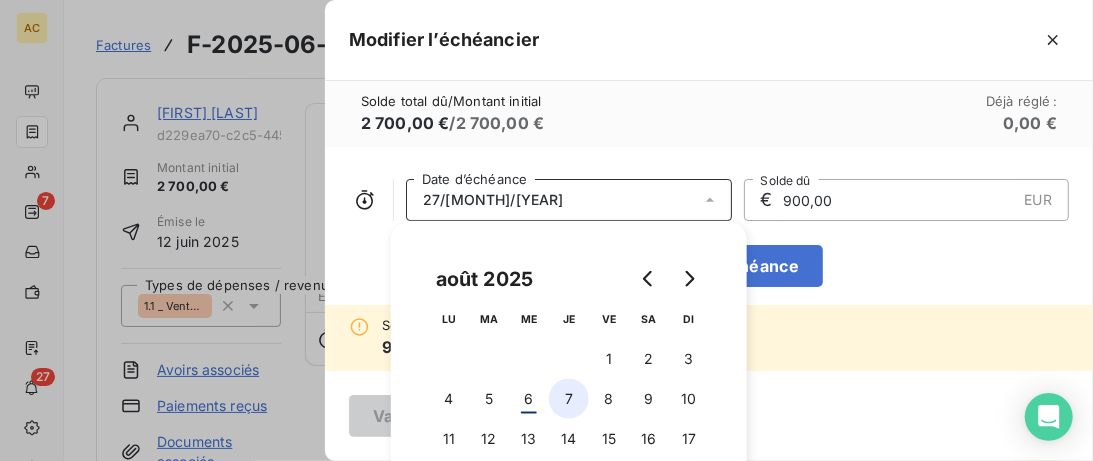click on "7" at bounding box center (569, 399) 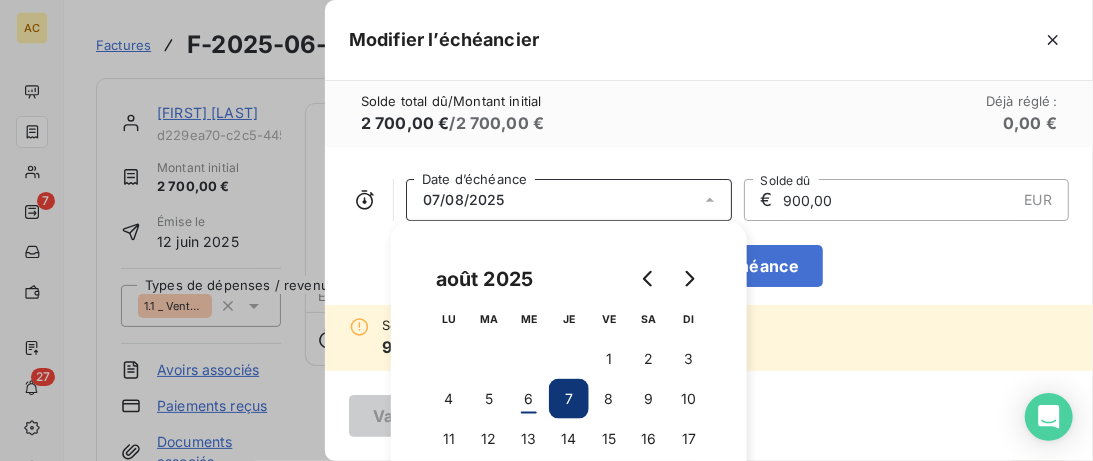 click on "[DATE] Date d’échéance € [AMOUNT] Solde dû Ajouter une échéance" at bounding box center (709, 226) 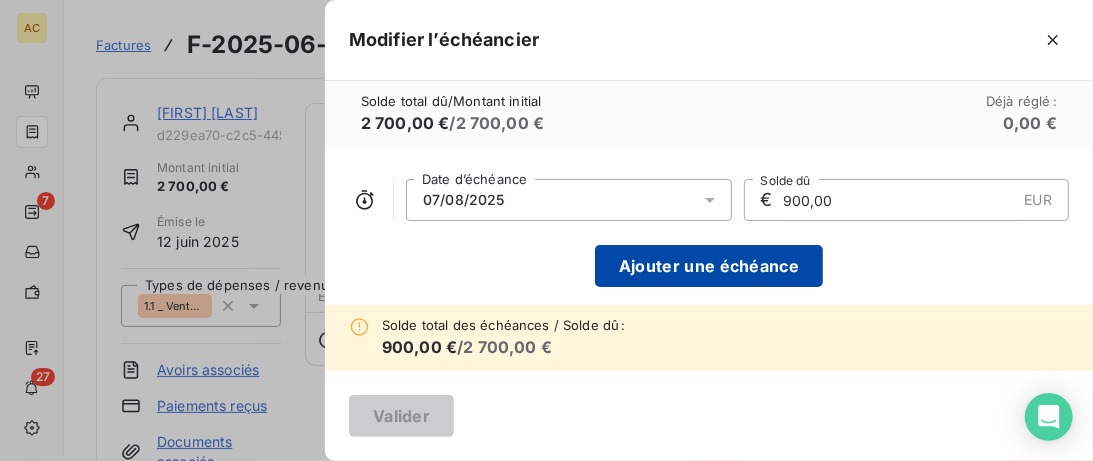 click on "Ajouter une échéance" at bounding box center (709, 266) 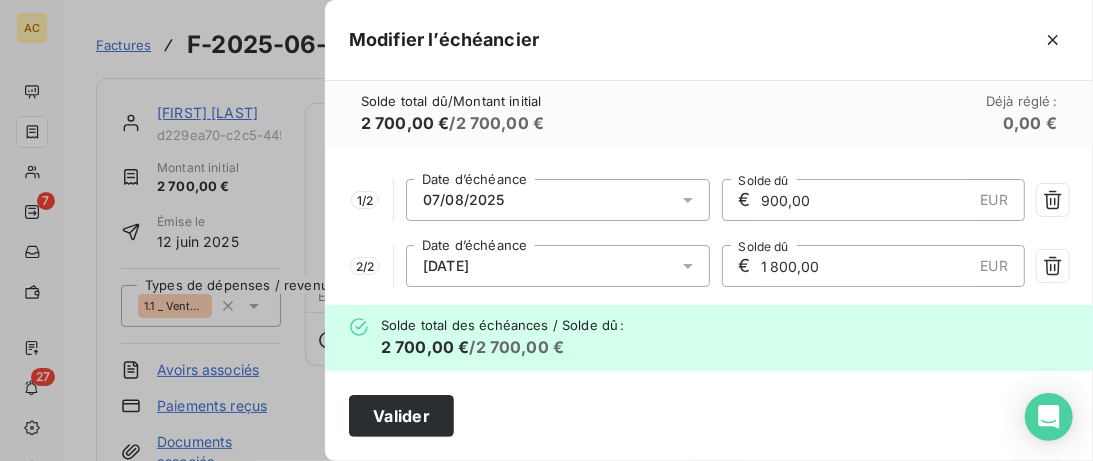 drag, startPoint x: 776, startPoint y: 270, endPoint x: 741, endPoint y: 269, distance: 35.014282 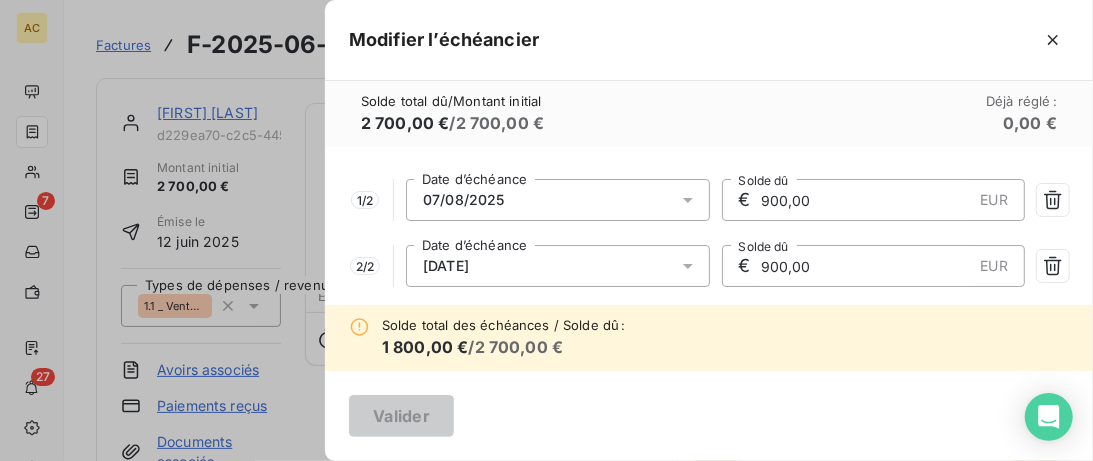 type on "900,00" 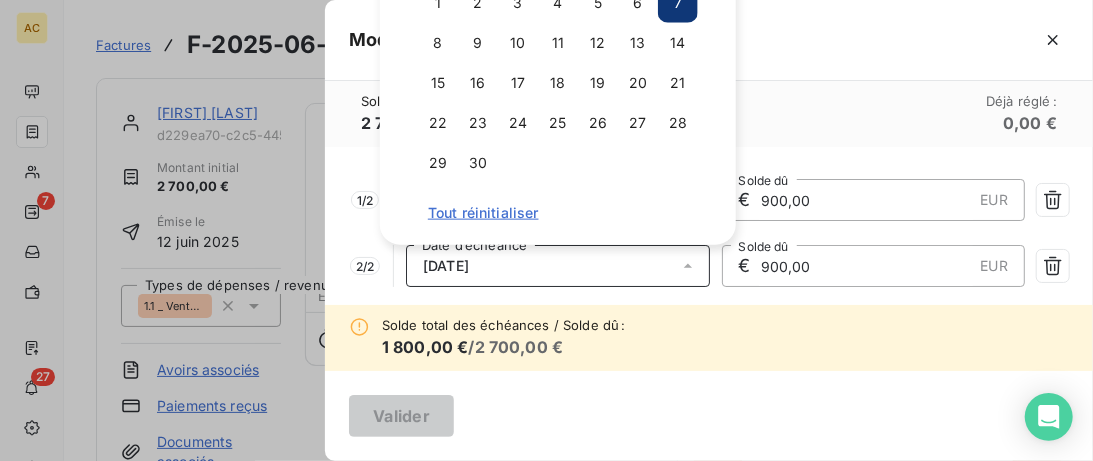 click on "Valider" at bounding box center (709, 416) 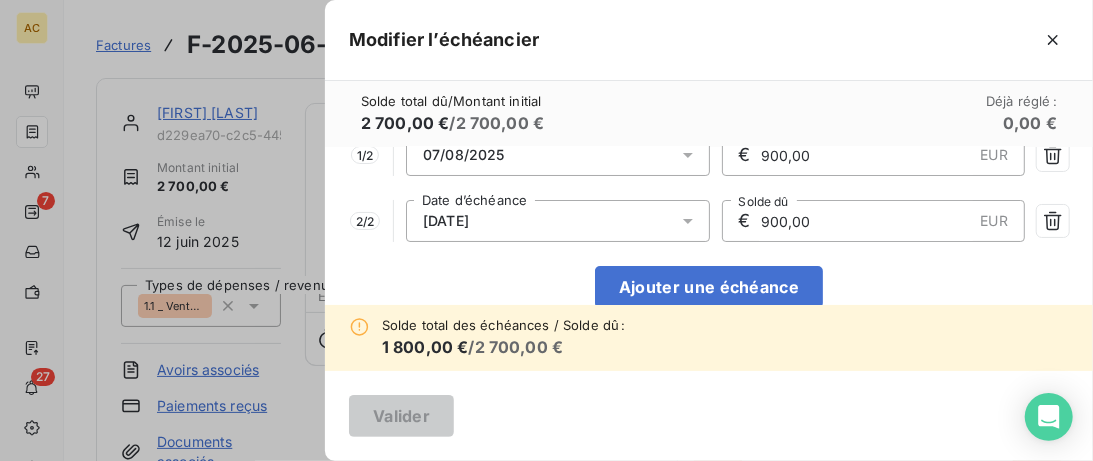 scroll, scrollTop: 79, scrollLeft: 0, axis: vertical 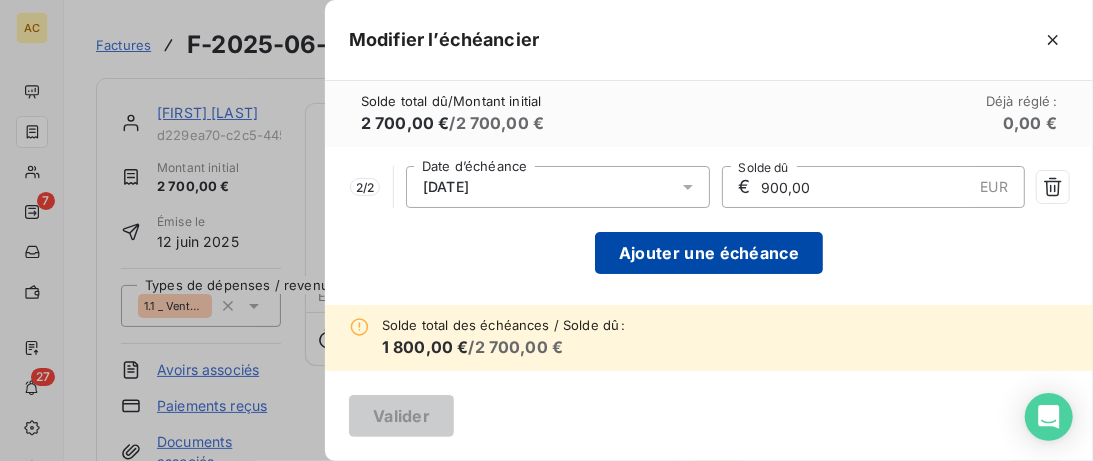 click on "Ajouter une échéance" at bounding box center (709, 253) 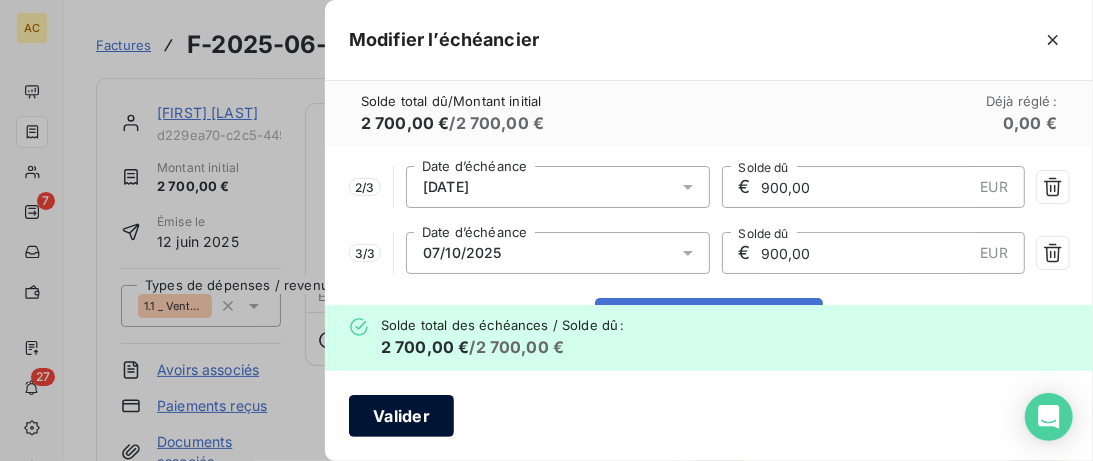 click on "Valider" at bounding box center [401, 416] 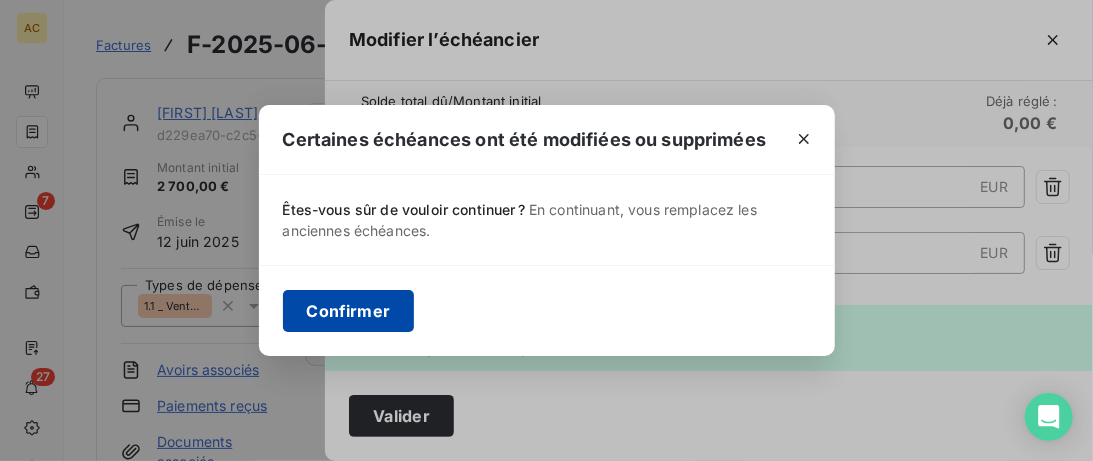 click on "Confirmer" at bounding box center [349, 311] 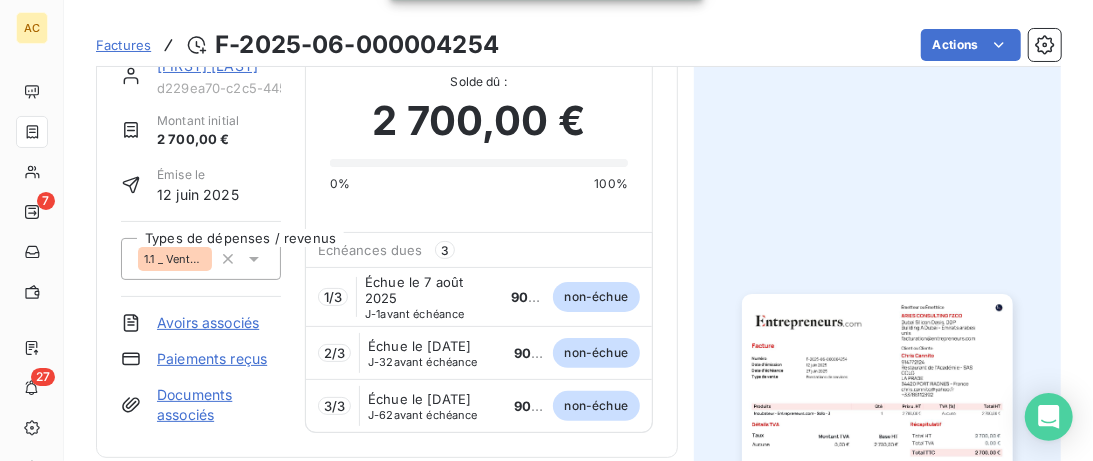 scroll, scrollTop: 0, scrollLeft: 0, axis: both 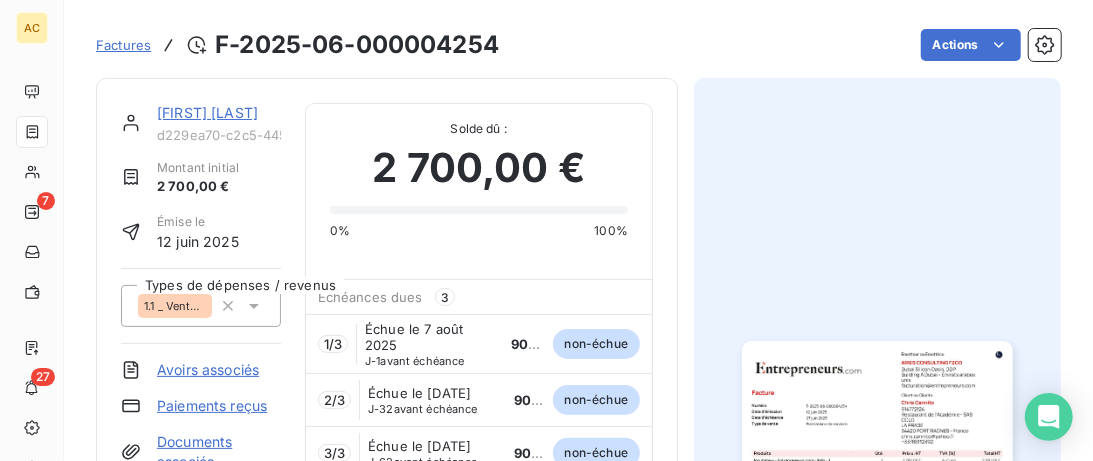 click on "[FIRST] [LAST]" at bounding box center (207, 112) 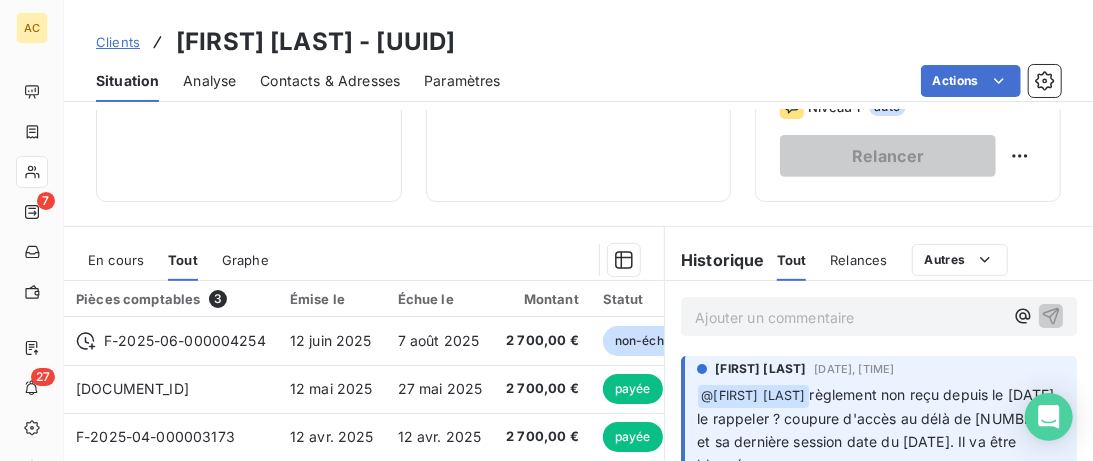 scroll, scrollTop: 410, scrollLeft: 0, axis: vertical 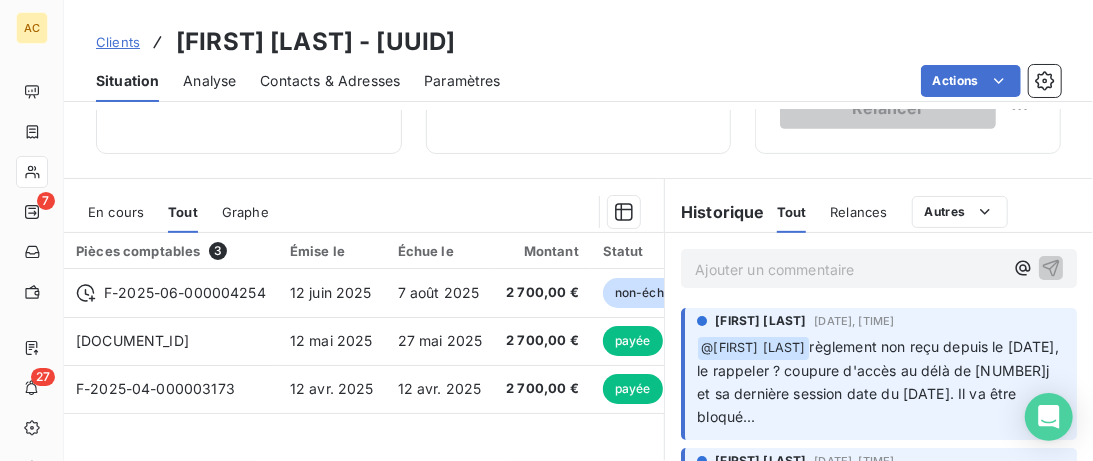click on "Ajouter un commentaire ﻿" at bounding box center (849, 269) 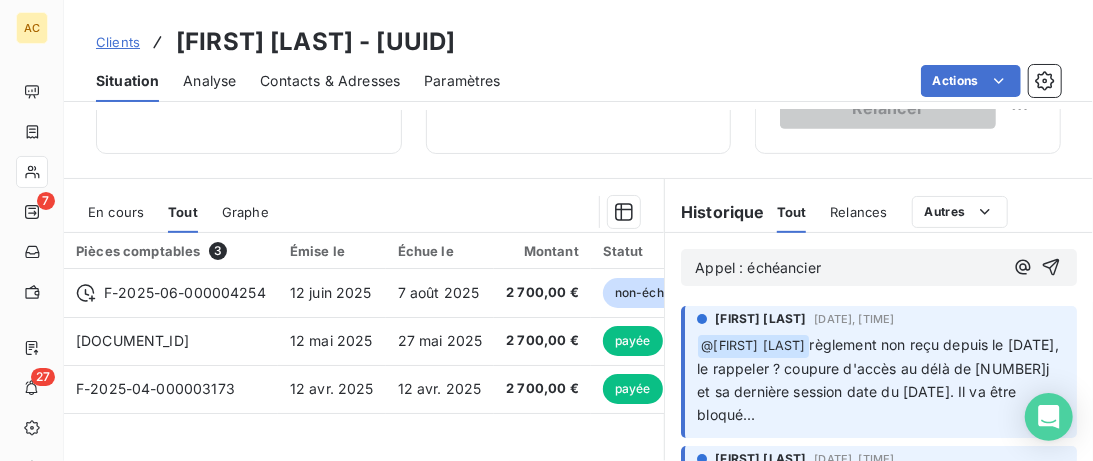 click on "Appel : échéancier" at bounding box center (758, 267) 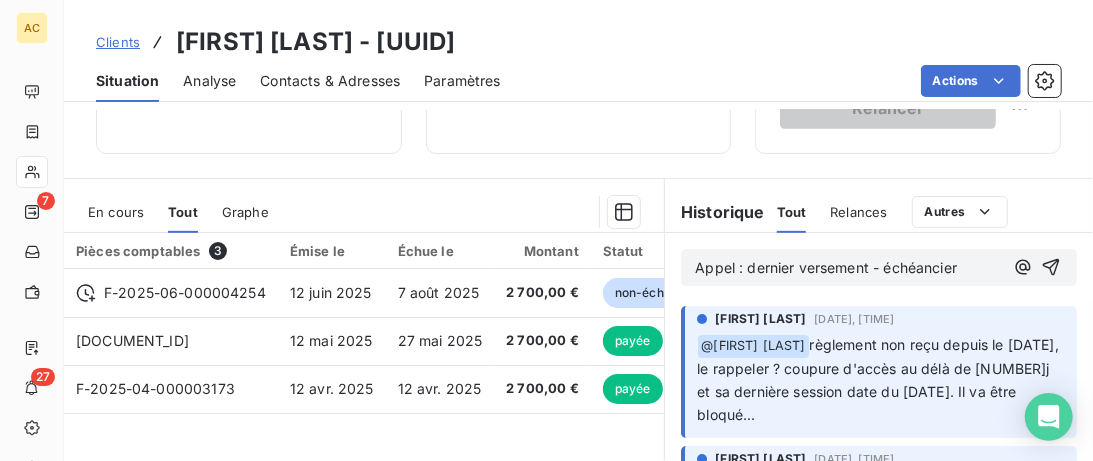 click on "Appel : dernier versement - échéancier" at bounding box center (826, 267) 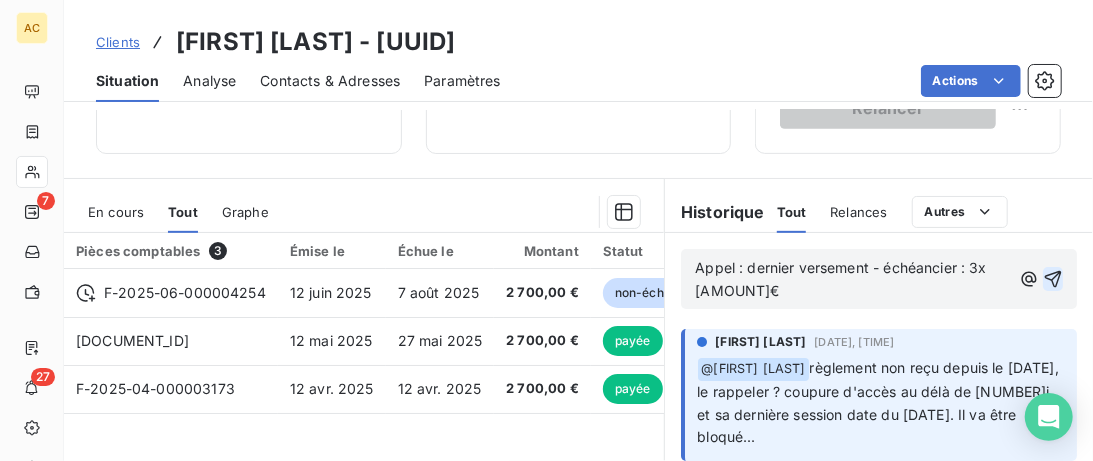 click 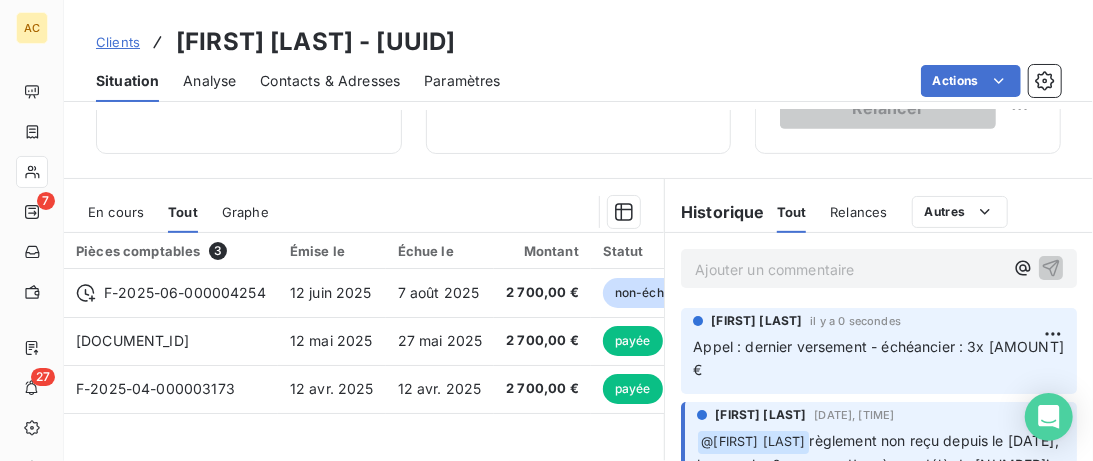 click on "Clients" at bounding box center (118, 42) 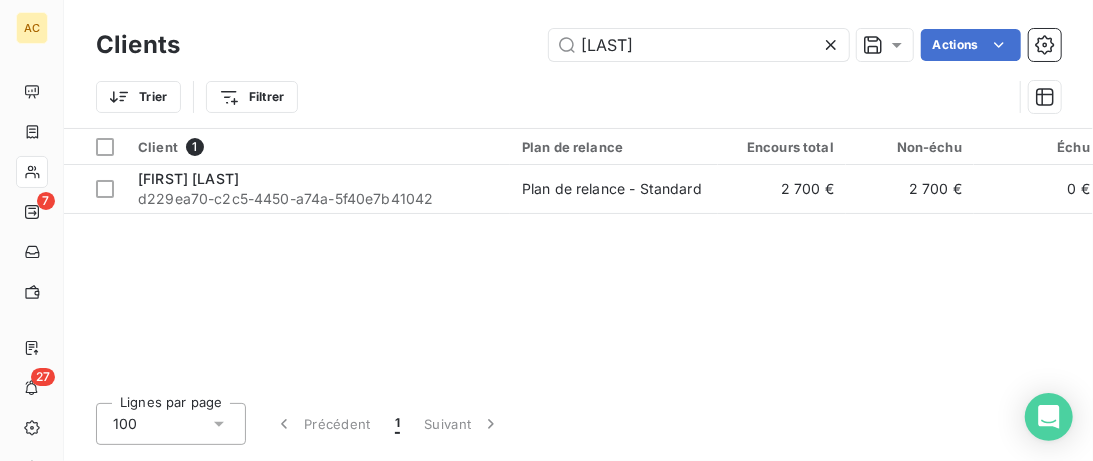 drag, startPoint x: 649, startPoint y: 53, endPoint x: 393, endPoint y: 53, distance: 256 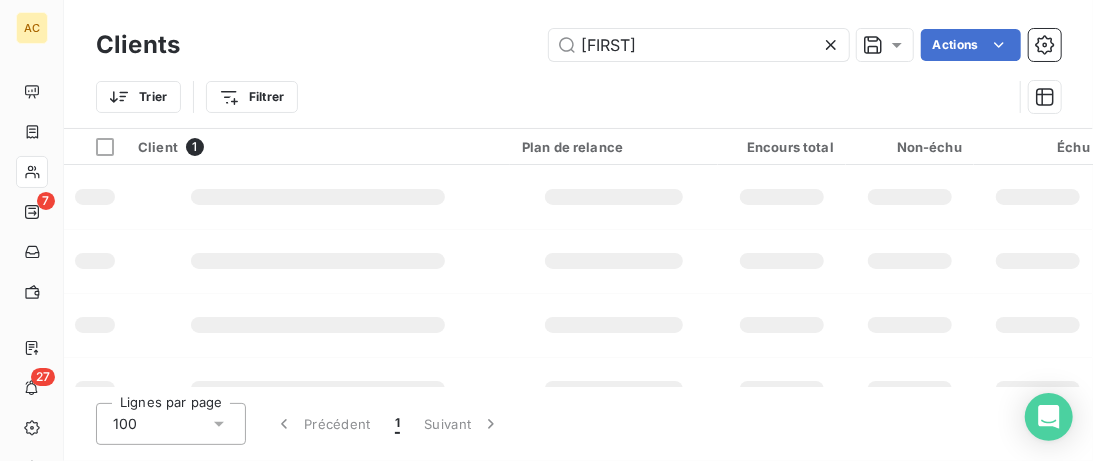 type on "[FIRST]" 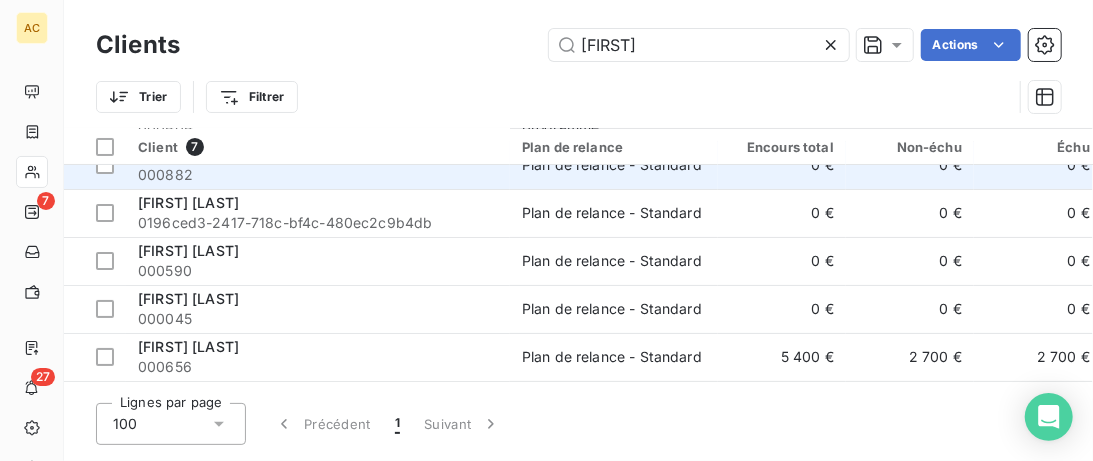 scroll, scrollTop: 113, scrollLeft: 0, axis: vertical 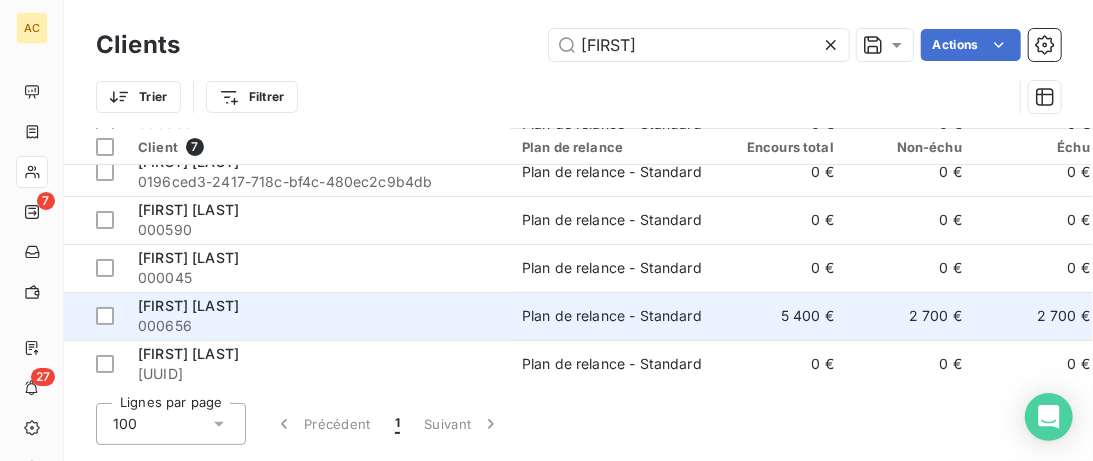 click on "[FIRST] [LAST]" at bounding box center [318, 306] 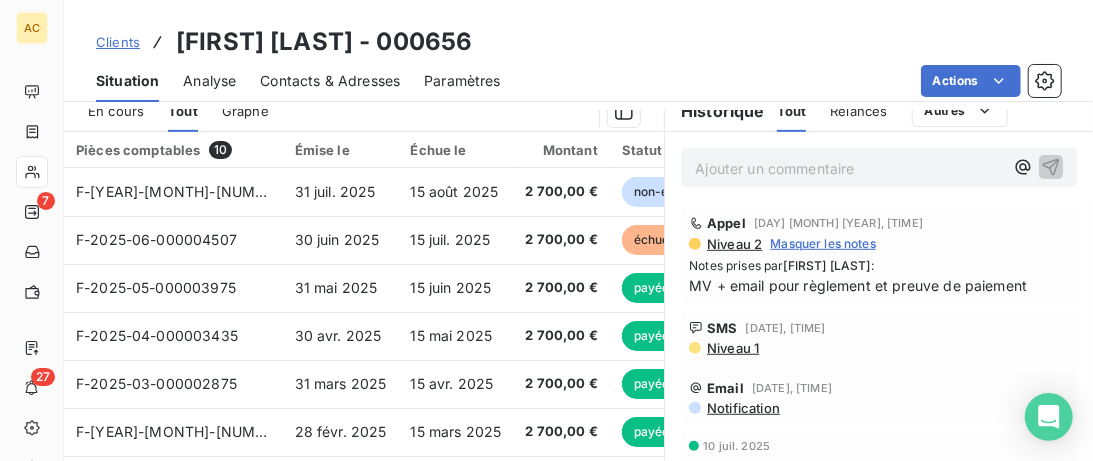 scroll, scrollTop: 512, scrollLeft: 0, axis: vertical 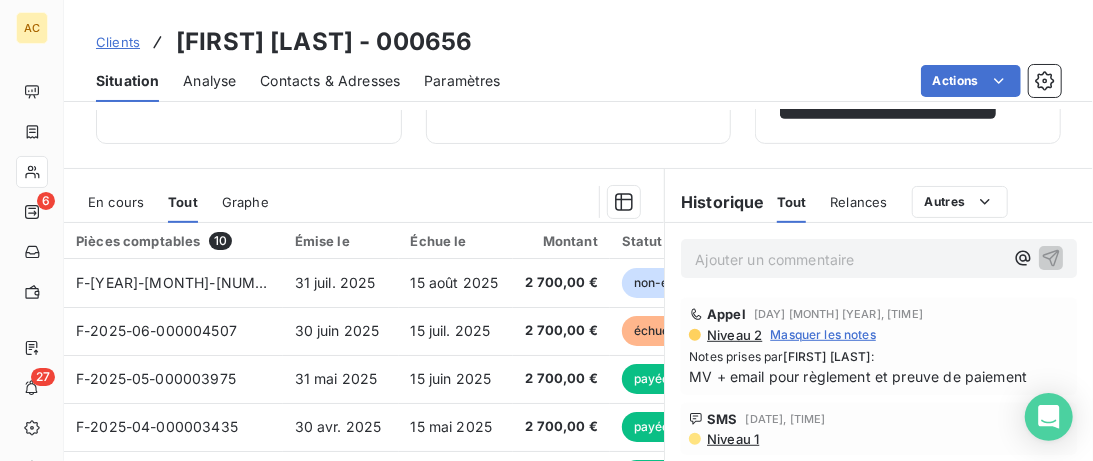 click on "Contacts & Adresses" at bounding box center [330, 81] 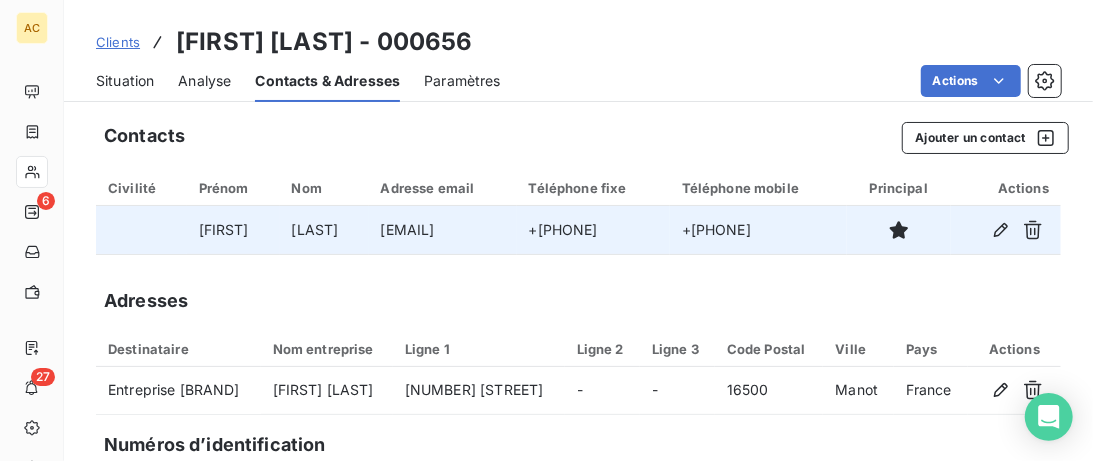 drag, startPoint x: 727, startPoint y: 230, endPoint x: 592, endPoint y: 229, distance: 135.00371 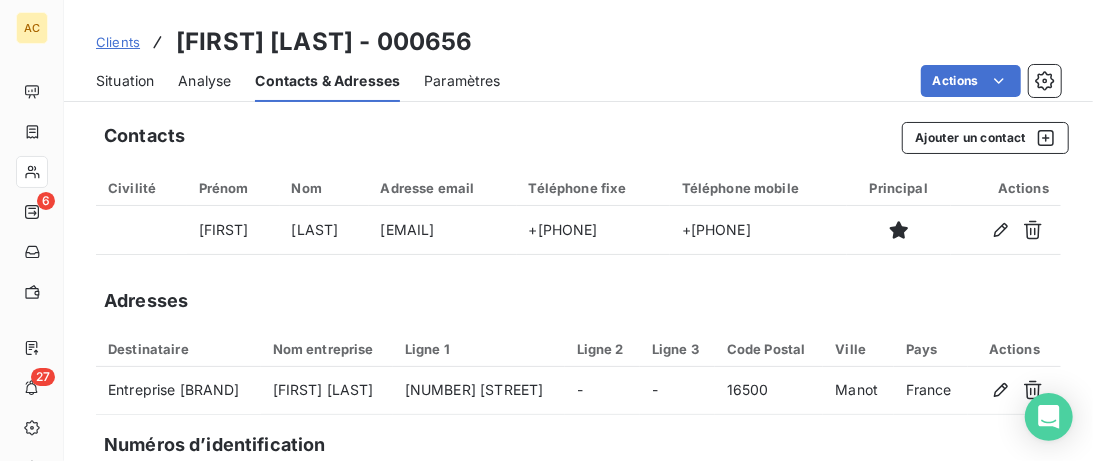 click on "Situation" at bounding box center [125, 81] 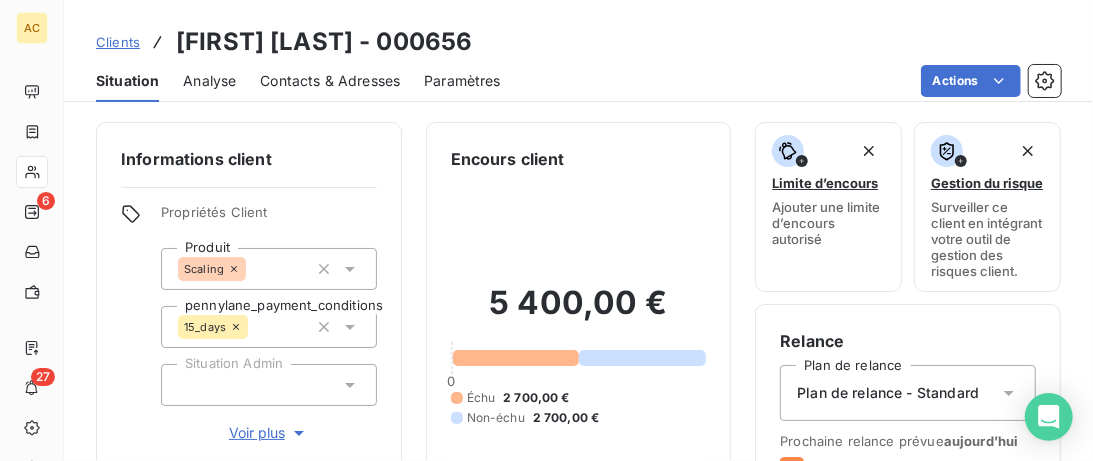 click on "Clients" at bounding box center [118, 42] 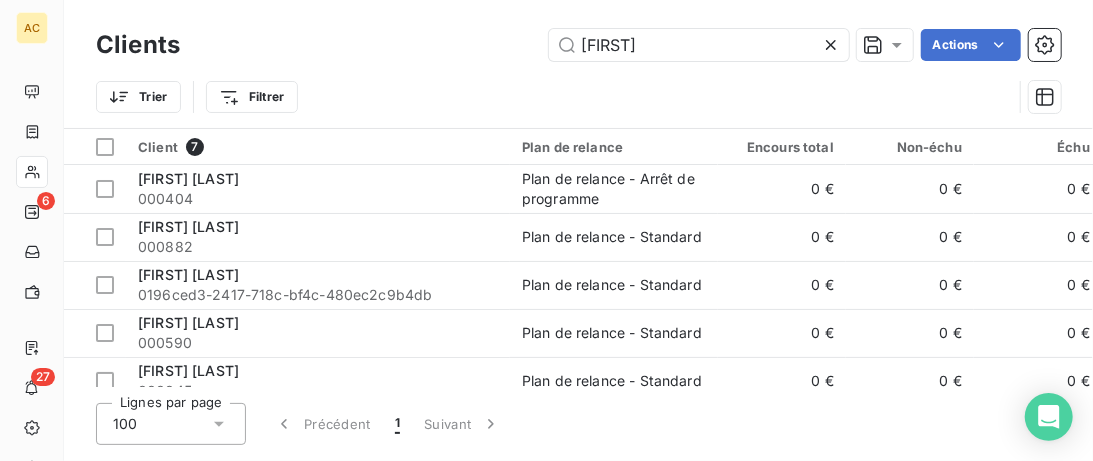 drag, startPoint x: 689, startPoint y: 38, endPoint x: 346, endPoint y: 38, distance: 343 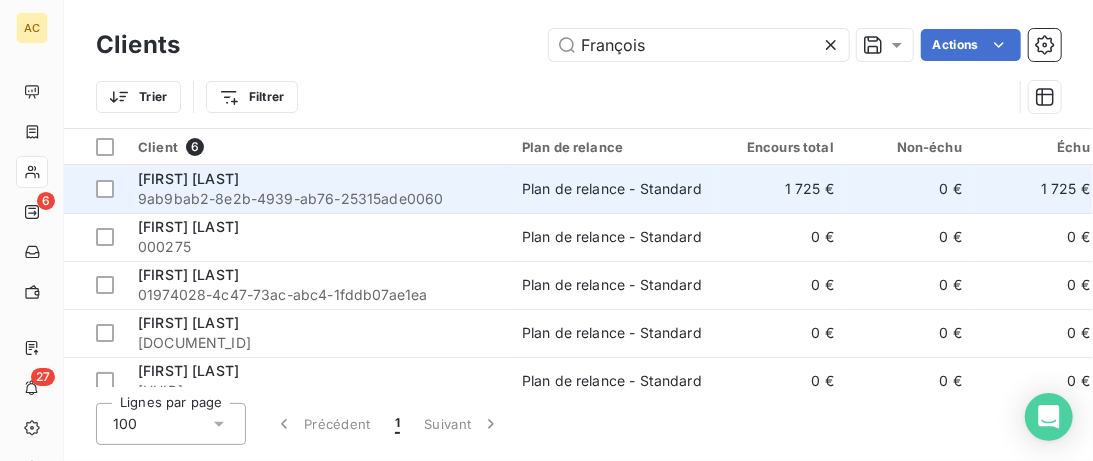 type on "François" 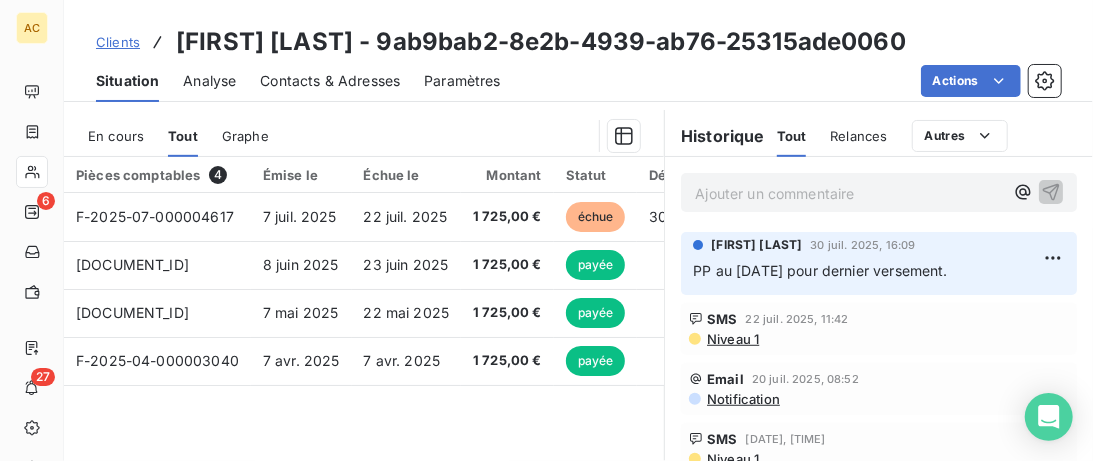 scroll, scrollTop: 512, scrollLeft: 0, axis: vertical 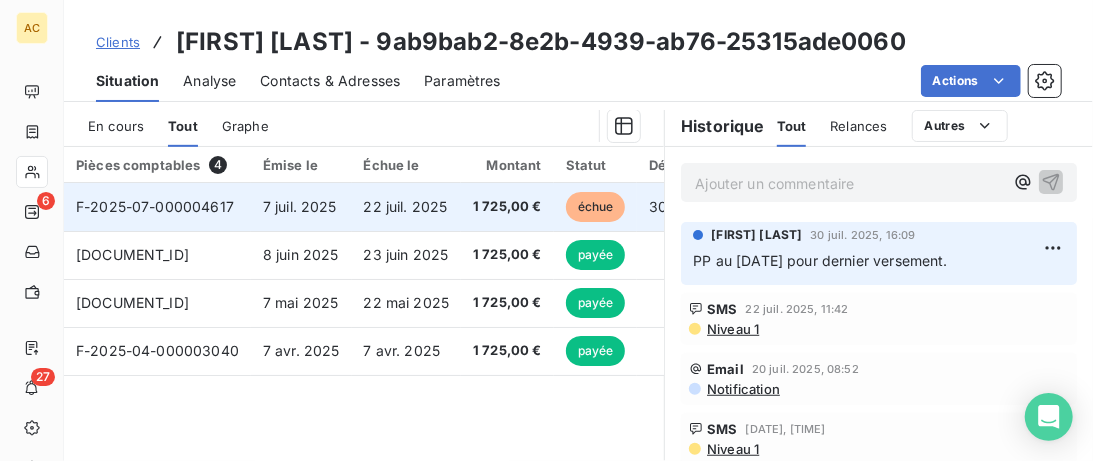 click on "F-2025-07-000004617" at bounding box center (155, 206) 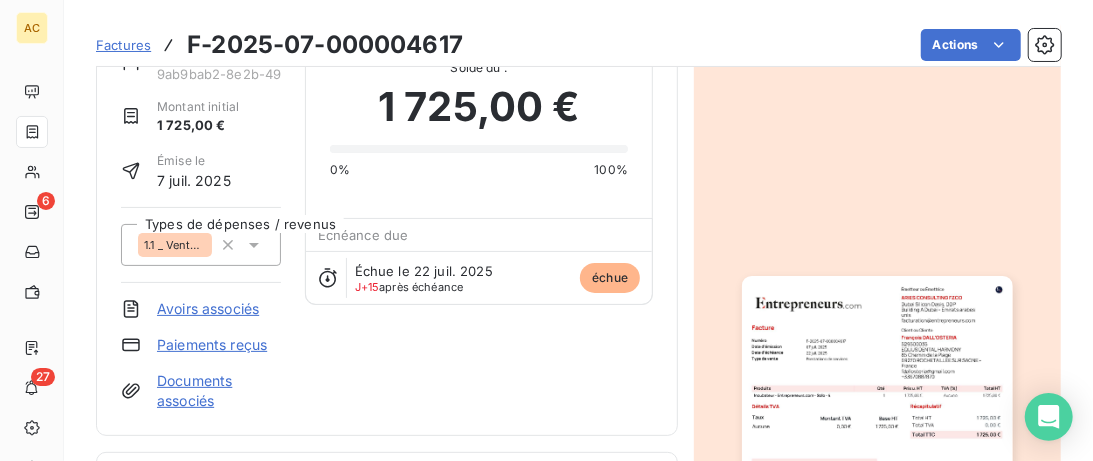 scroll, scrollTop: 0, scrollLeft: 0, axis: both 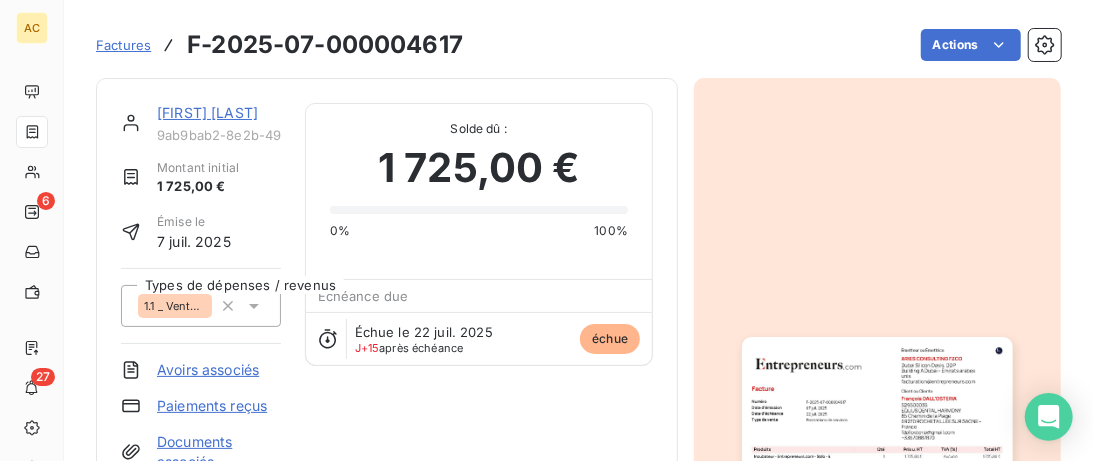 click on "[FIRST] [LAST]" at bounding box center [207, 112] 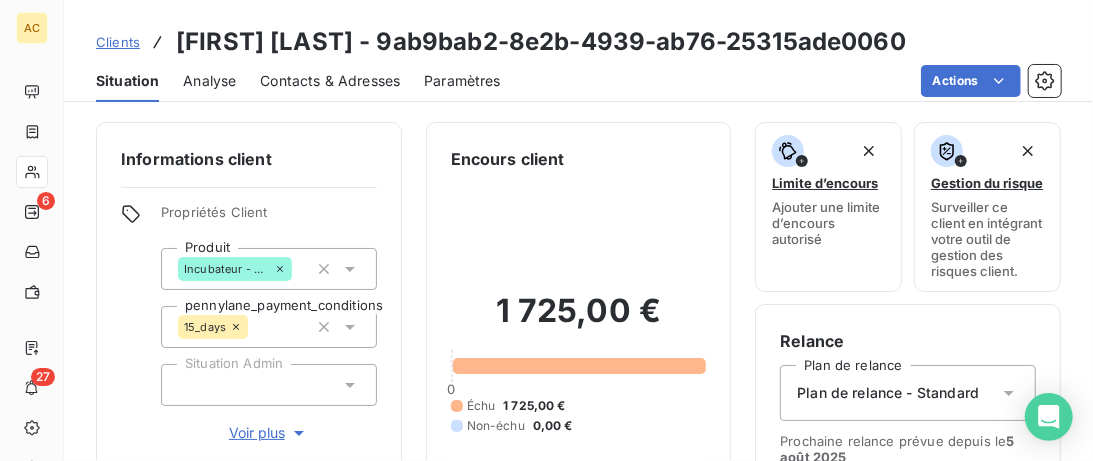 click on "Contacts & Adresses" at bounding box center (330, 81) 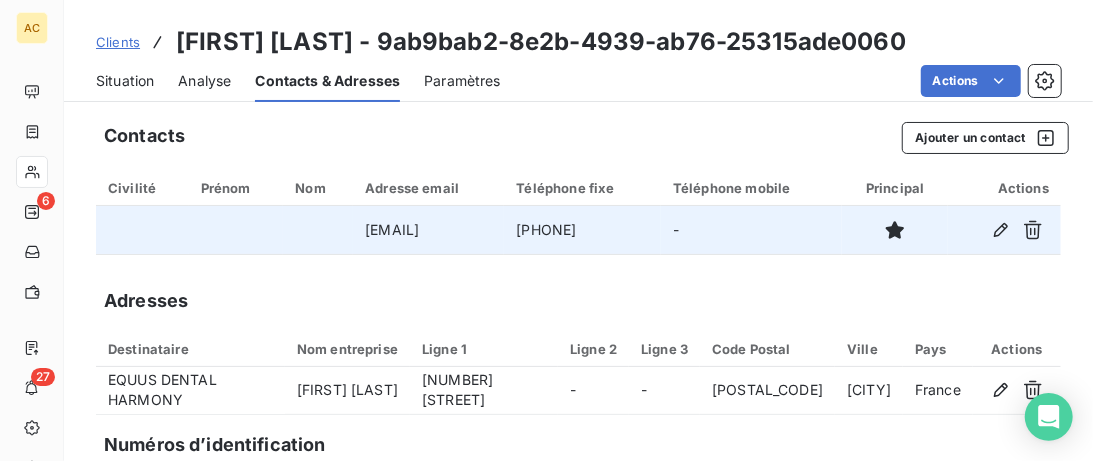 drag, startPoint x: 683, startPoint y: 238, endPoint x: 533, endPoint y: 245, distance: 150.16324 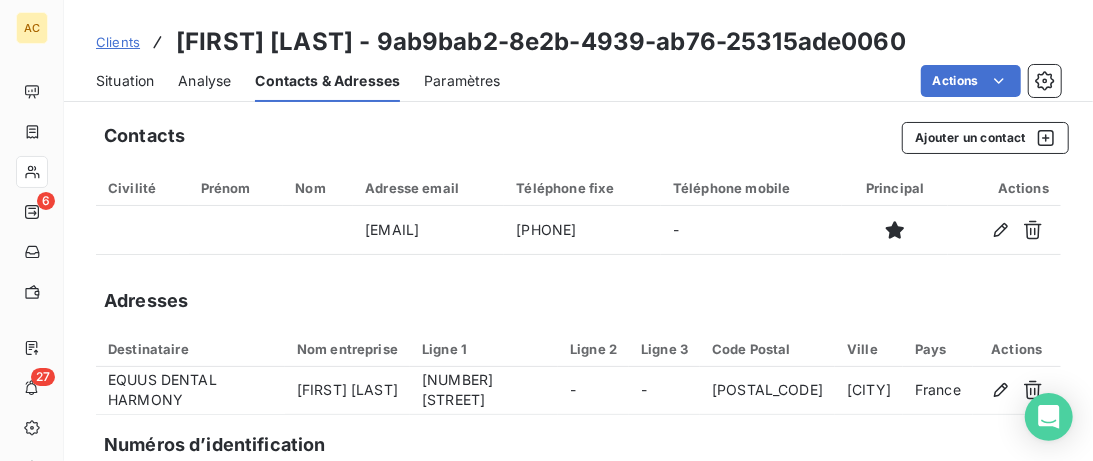 click on "Situation" at bounding box center (125, 81) 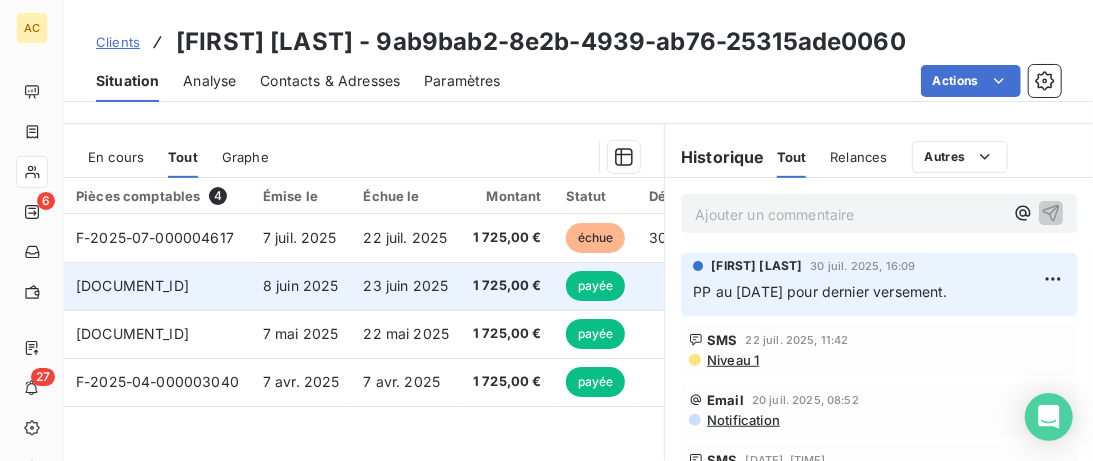 scroll, scrollTop: 512, scrollLeft: 0, axis: vertical 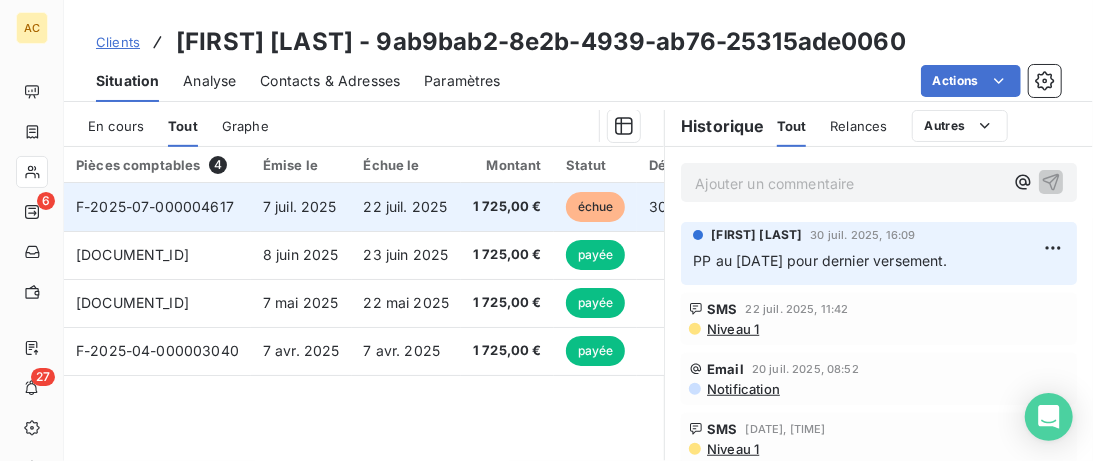 click on "7 juil. 2025" at bounding box center [301, 207] 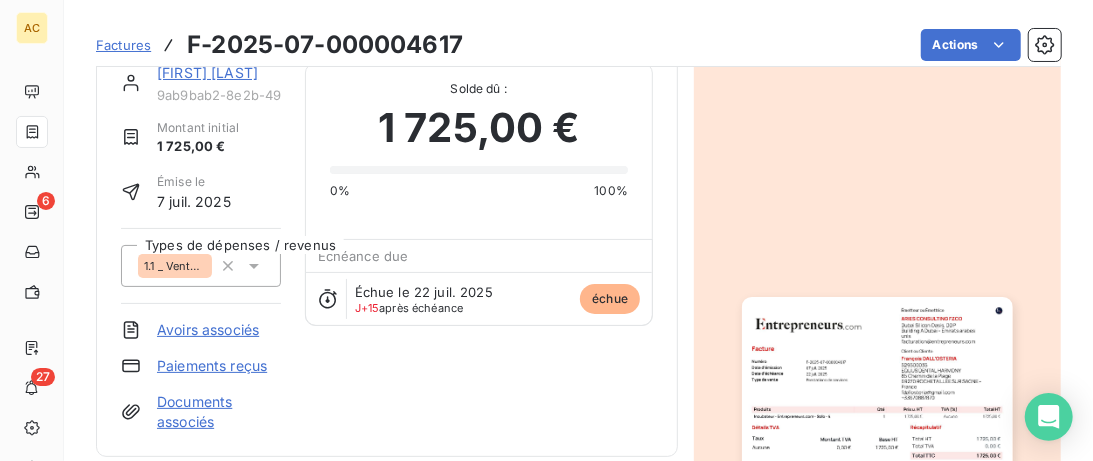 scroll, scrollTop: 0, scrollLeft: 0, axis: both 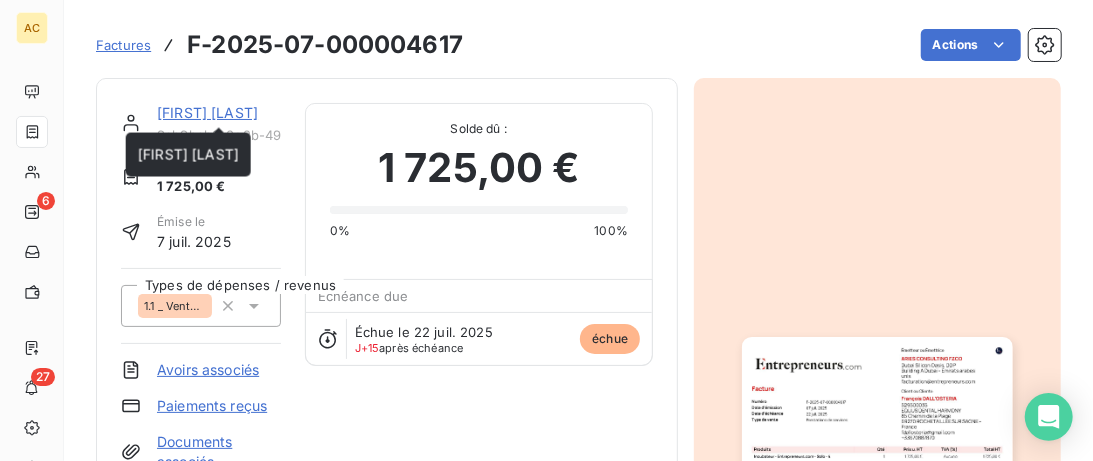 click on "[FIRST] [LAST]" at bounding box center (207, 112) 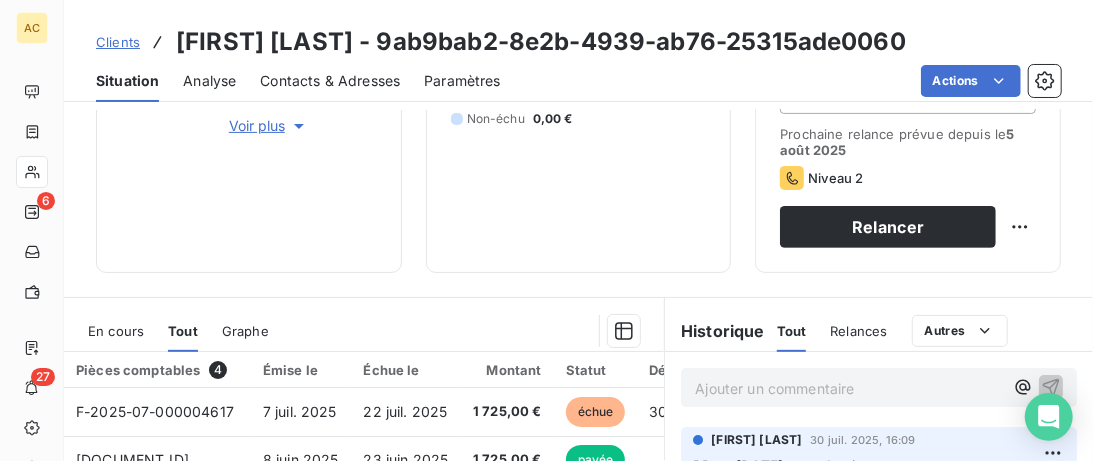 scroll, scrollTop: 512, scrollLeft: 0, axis: vertical 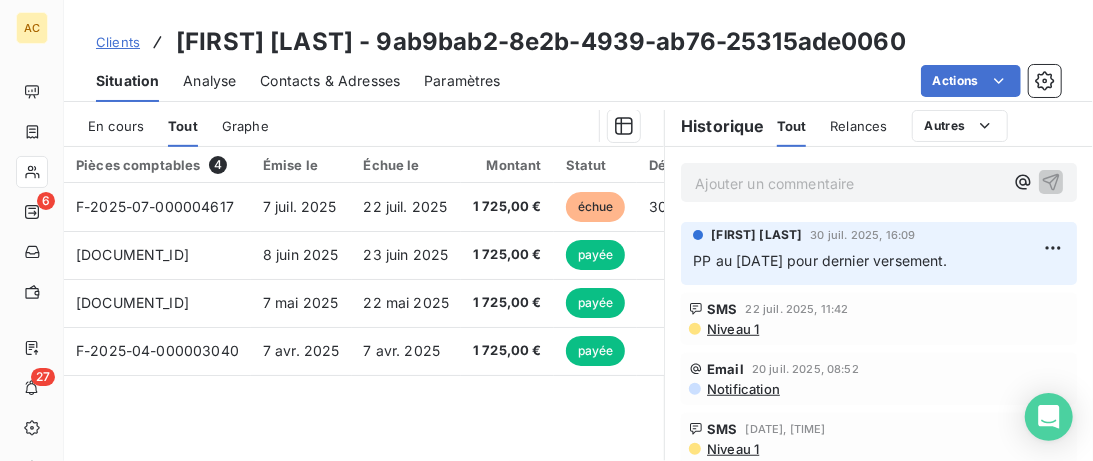 click on "Ajouter un commentaire ﻿" at bounding box center [849, 183] 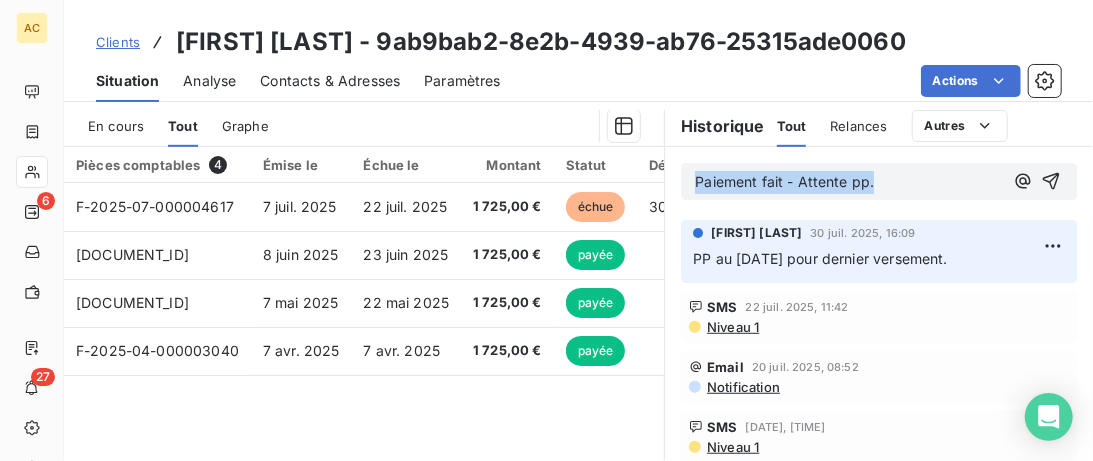 drag, startPoint x: 902, startPoint y: 182, endPoint x: 659, endPoint y: 180, distance: 243.00822 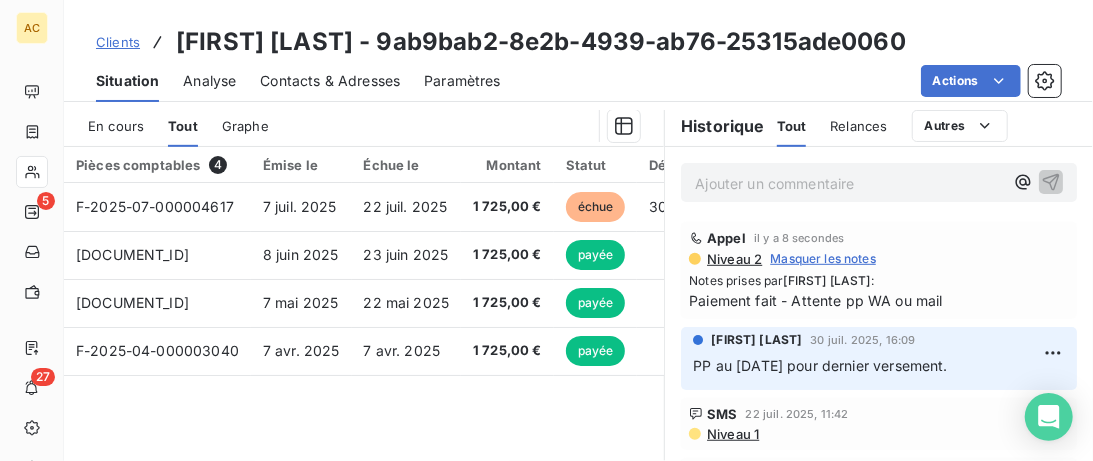 click on "Clients" at bounding box center [118, 42] 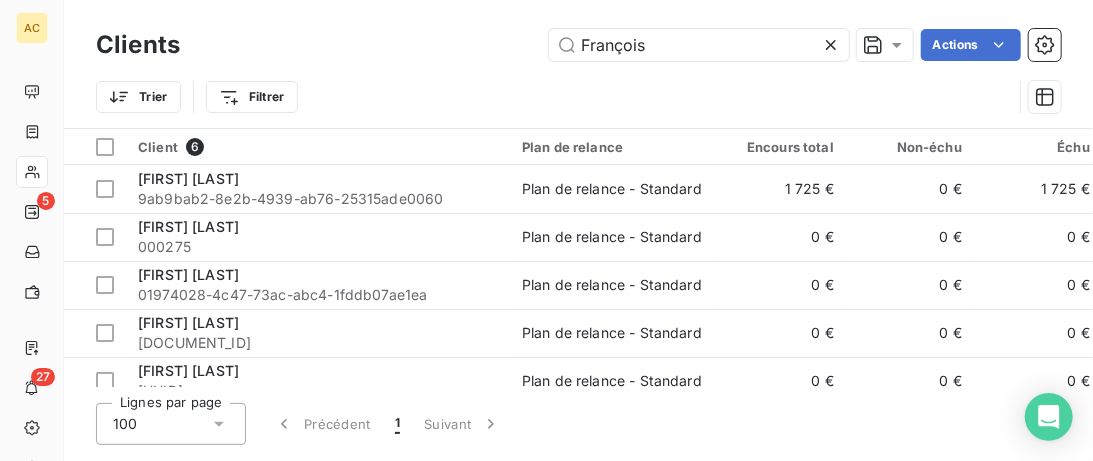 drag, startPoint x: 666, startPoint y: 44, endPoint x: 334, endPoint y: 38, distance: 332.0542 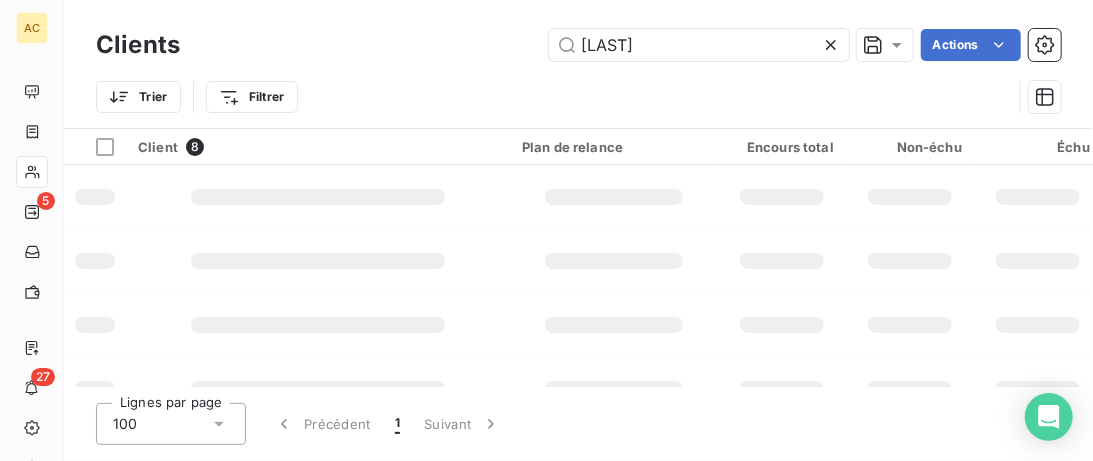 type on "[LAST]" 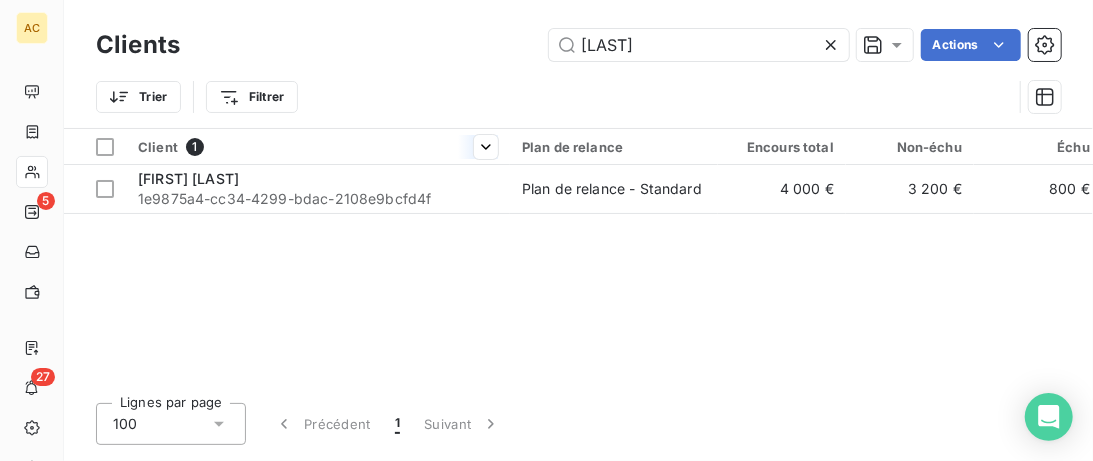 click on "Client 1" at bounding box center [318, 147] 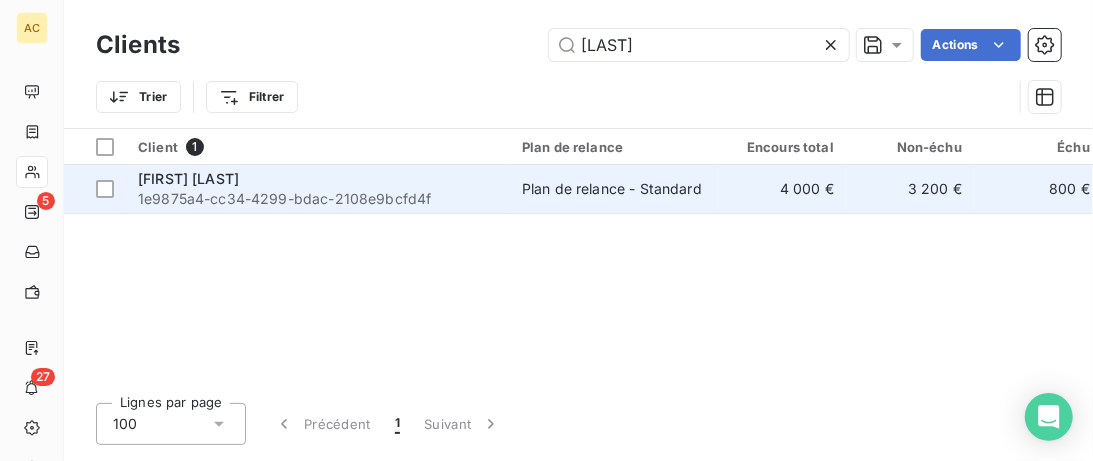 click on "[FIRST] [LAST]" at bounding box center (318, 179) 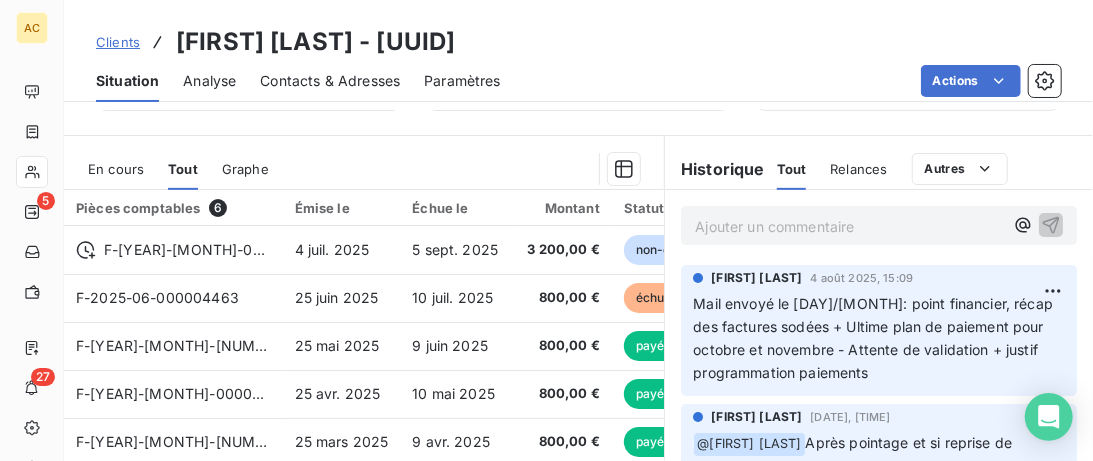 scroll, scrollTop: 410, scrollLeft: 0, axis: vertical 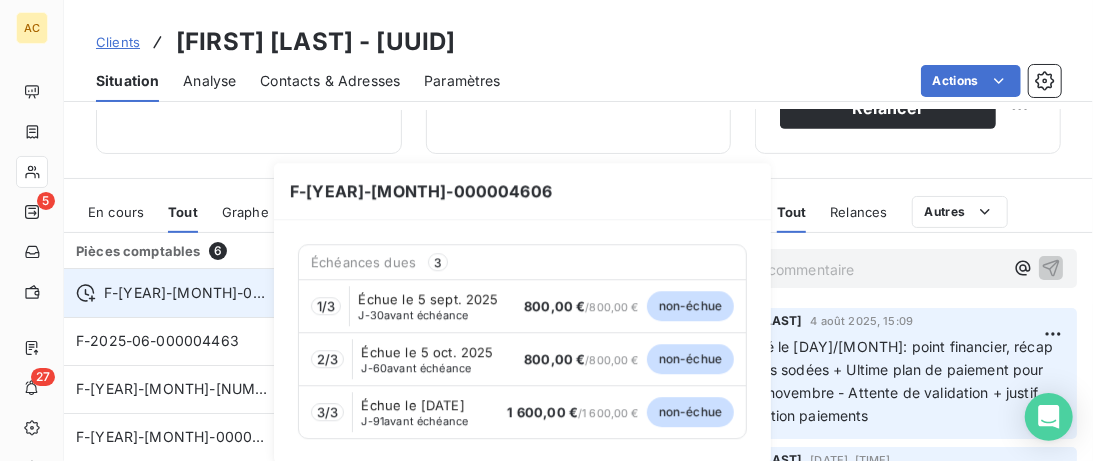 click on "F-[YEAR]-[MONTH]-000004606" at bounding box center [173, 293] 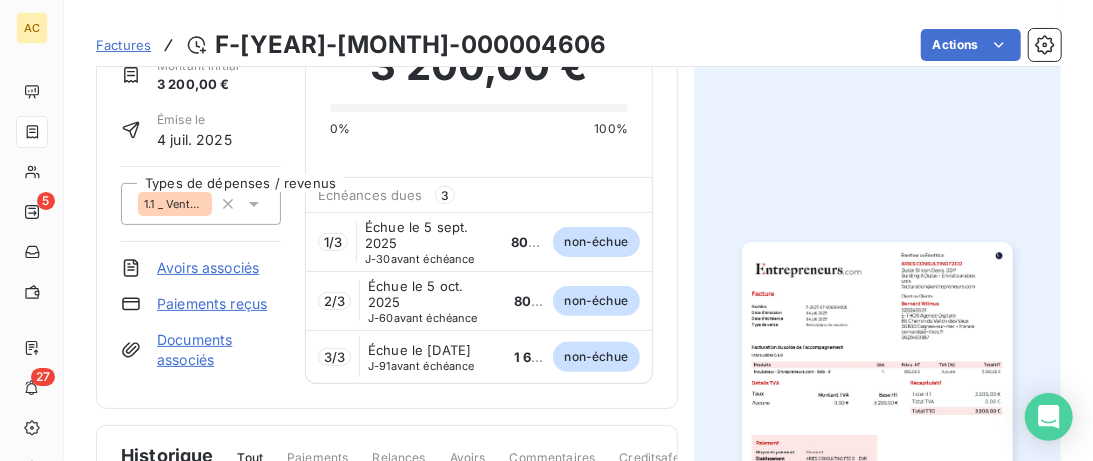 scroll, scrollTop: 0, scrollLeft: 0, axis: both 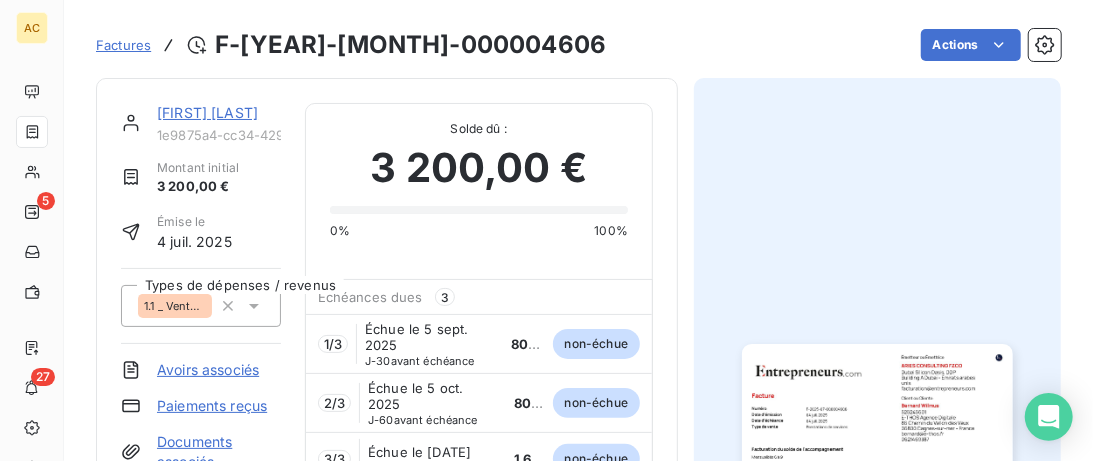 click on "[FIRST] [LAST]" at bounding box center (207, 112) 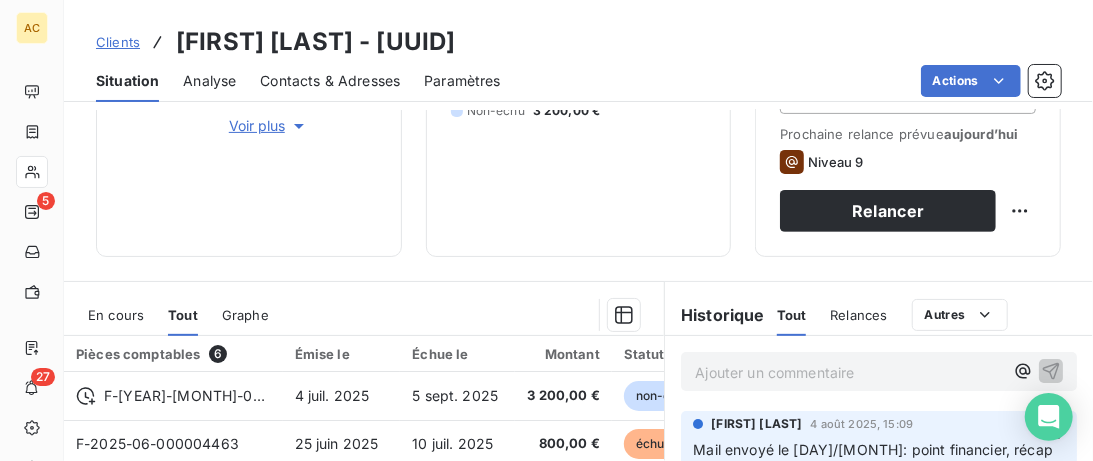 scroll, scrollTop: 512, scrollLeft: 0, axis: vertical 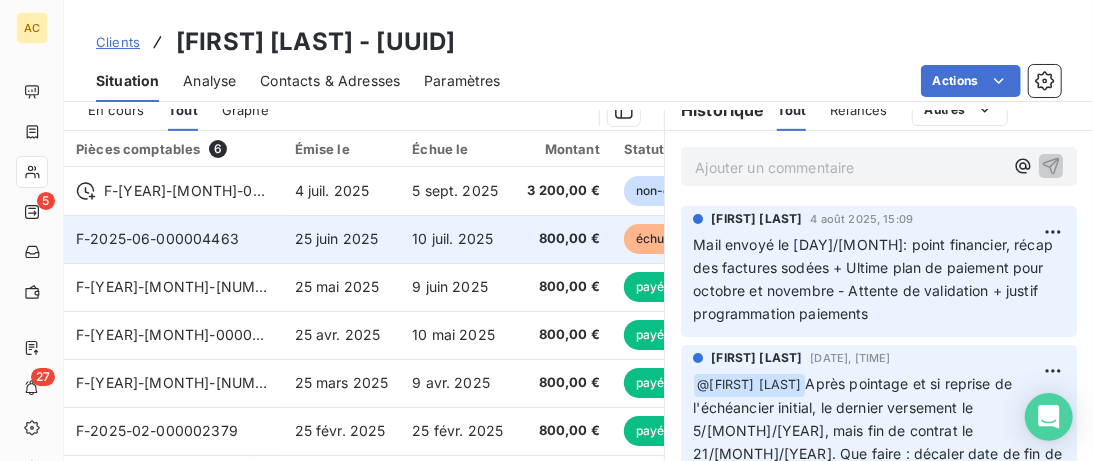 click on "F-2025-06-000004463" at bounding box center [173, 239] 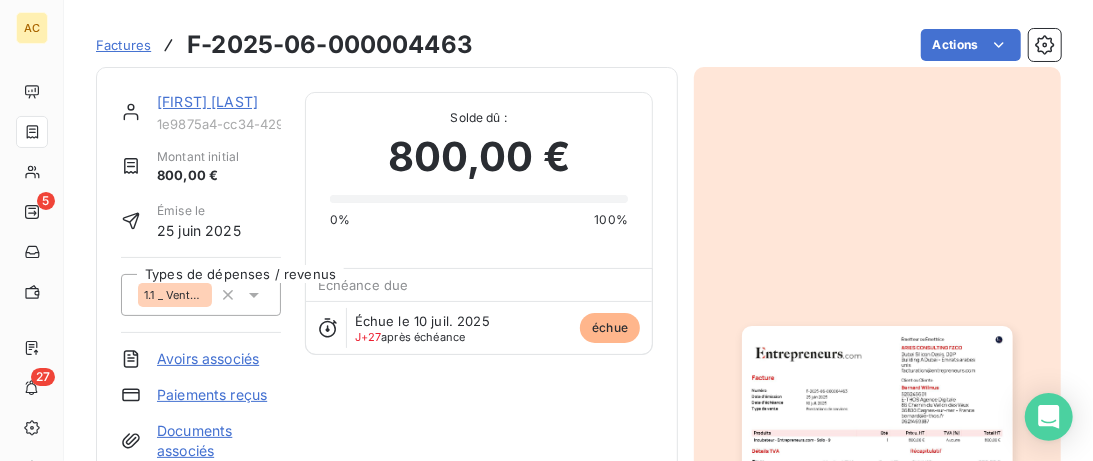 scroll, scrollTop: 0, scrollLeft: 0, axis: both 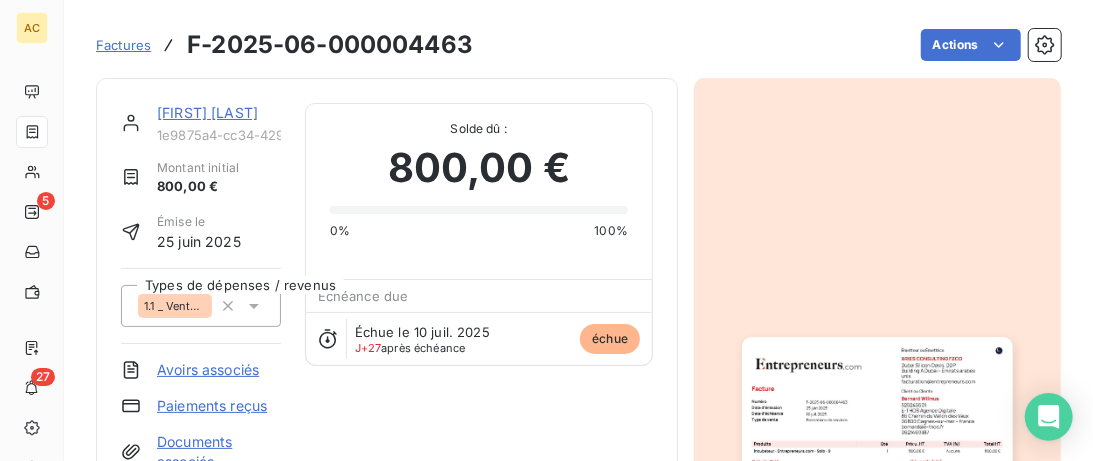 click on "[FIRST] [LAST]" at bounding box center [207, 112] 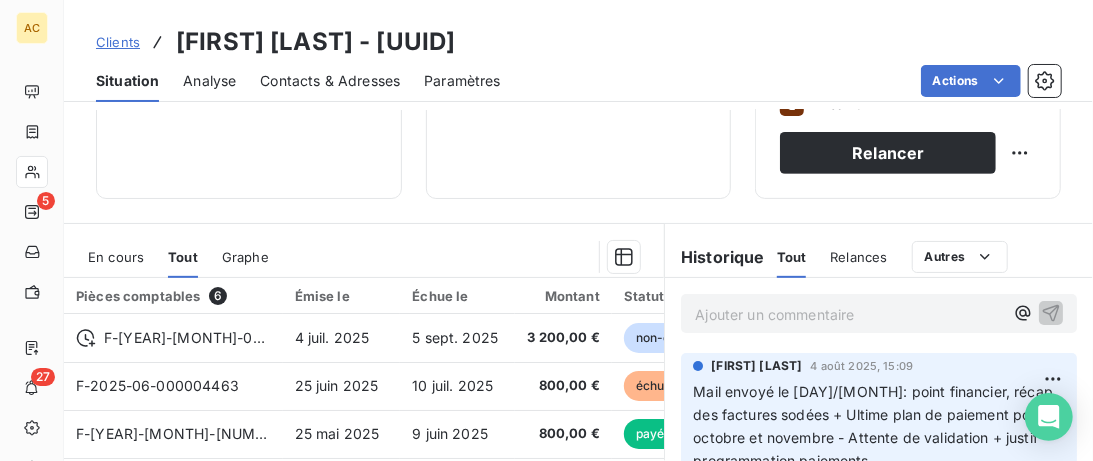 scroll, scrollTop: 410, scrollLeft: 0, axis: vertical 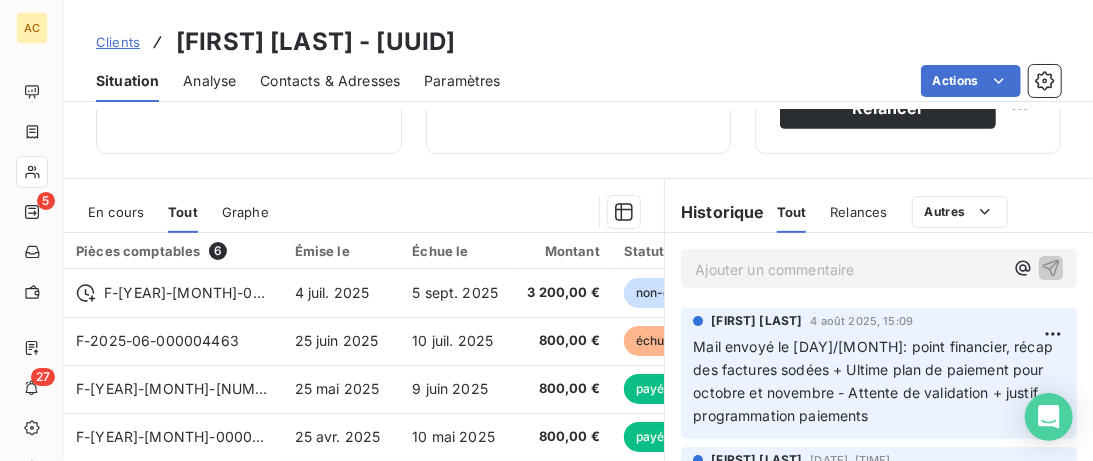 click on "Clients" at bounding box center (118, 42) 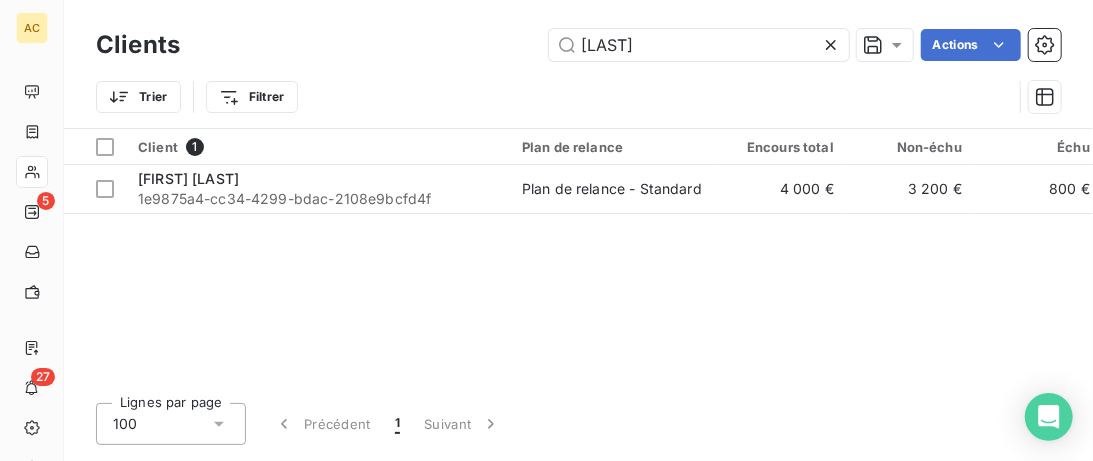 drag, startPoint x: 620, startPoint y: 40, endPoint x: 401, endPoint y: 51, distance: 219.27608 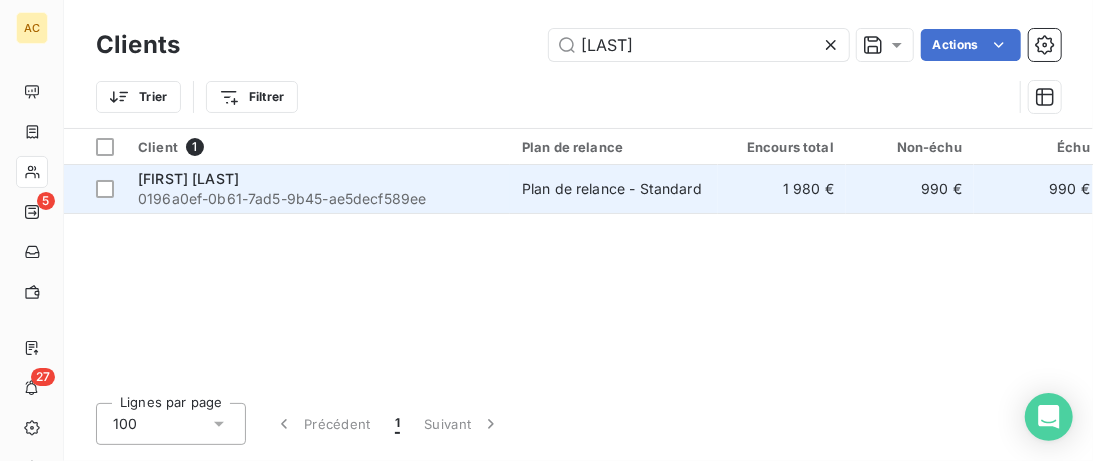 type on "[LAST]" 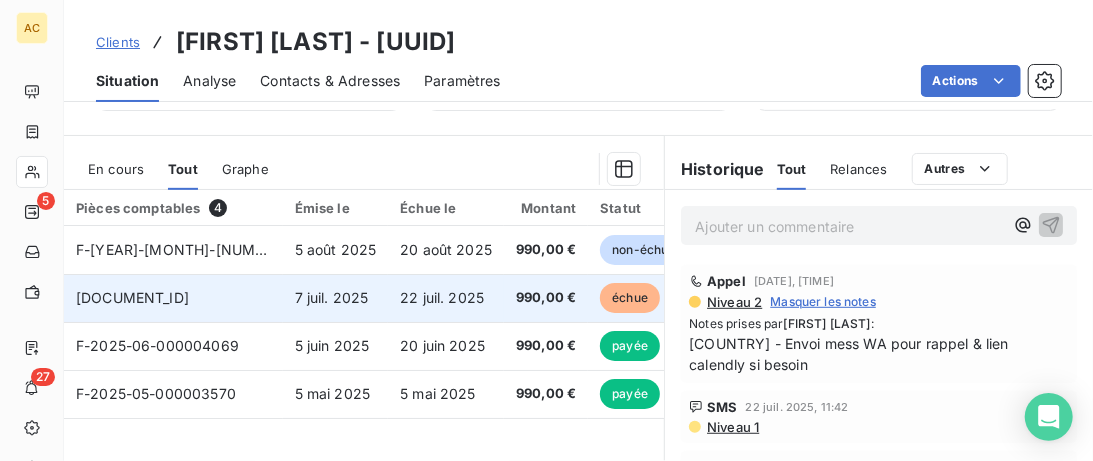 scroll, scrollTop: 410, scrollLeft: 0, axis: vertical 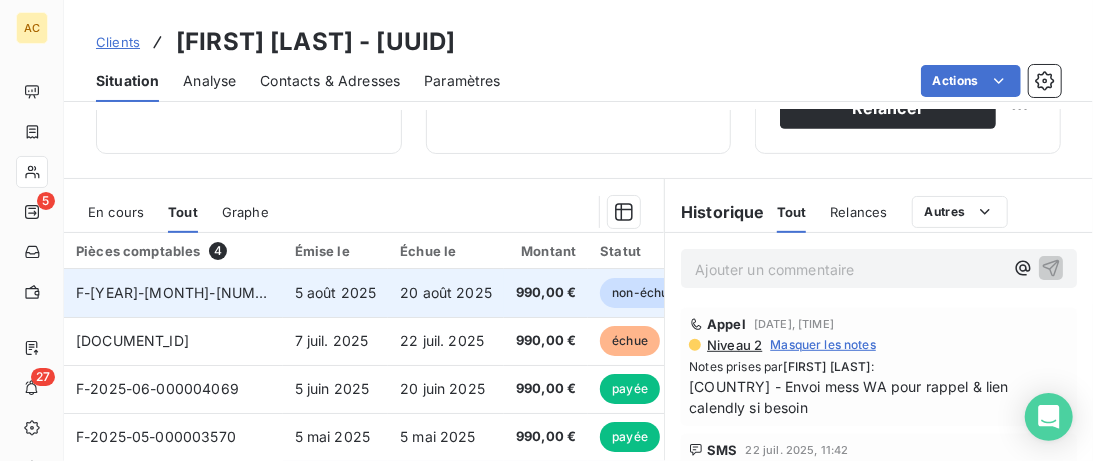 click on "20 août 2025" at bounding box center [446, 293] 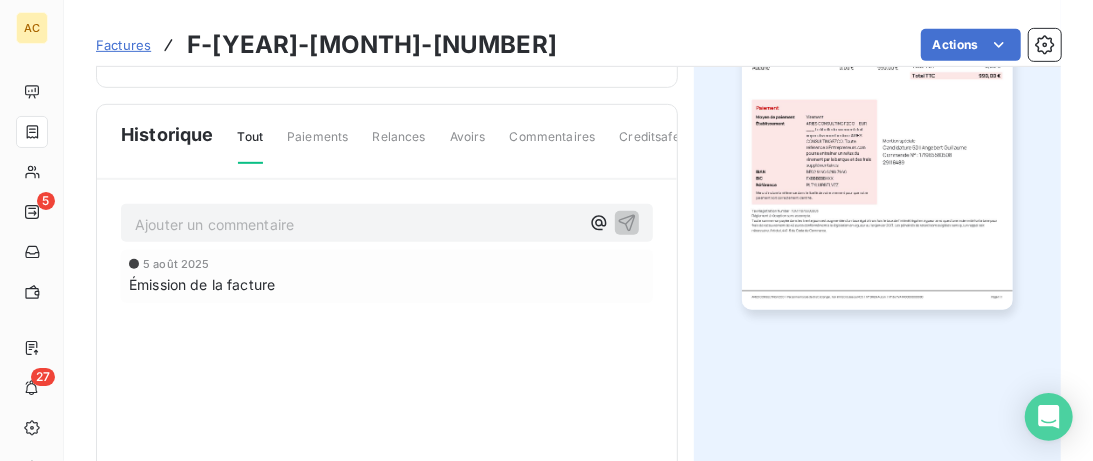 scroll, scrollTop: 0, scrollLeft: 0, axis: both 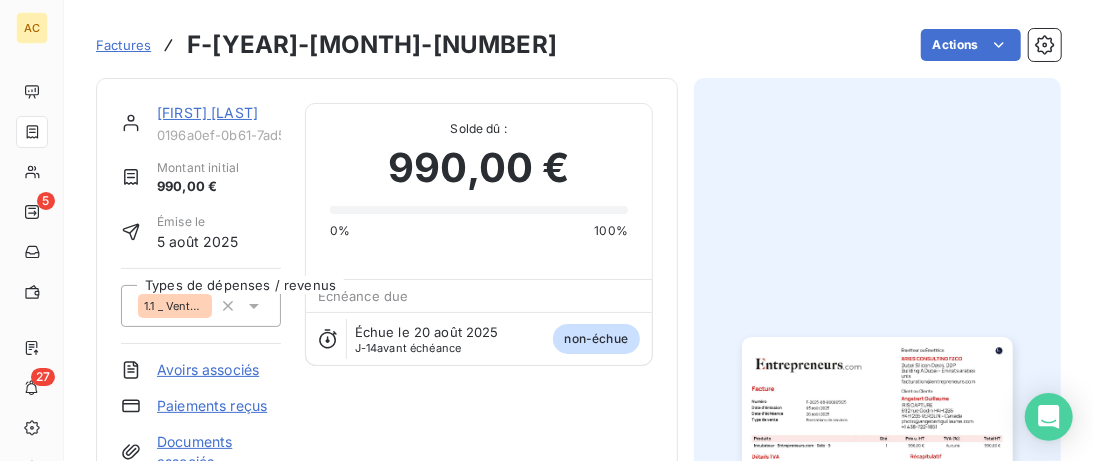 click on "[FIRST] [LAST]" at bounding box center (207, 112) 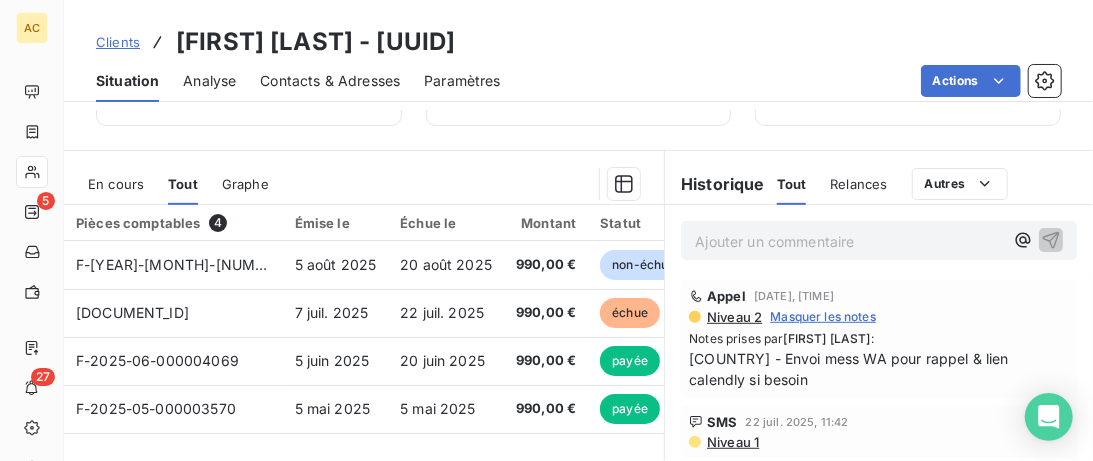 scroll, scrollTop: 410, scrollLeft: 0, axis: vertical 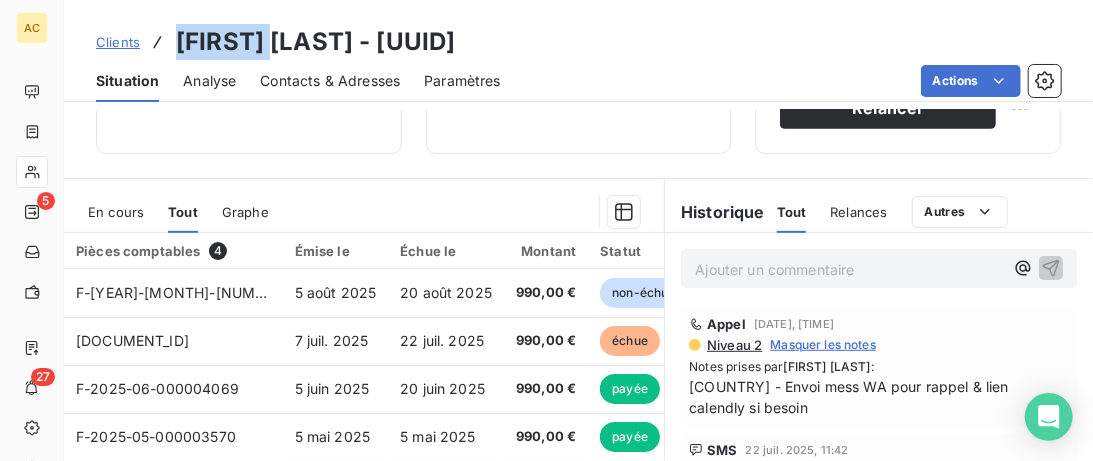 drag, startPoint x: 284, startPoint y: 44, endPoint x: 164, endPoint y: 44, distance: 120 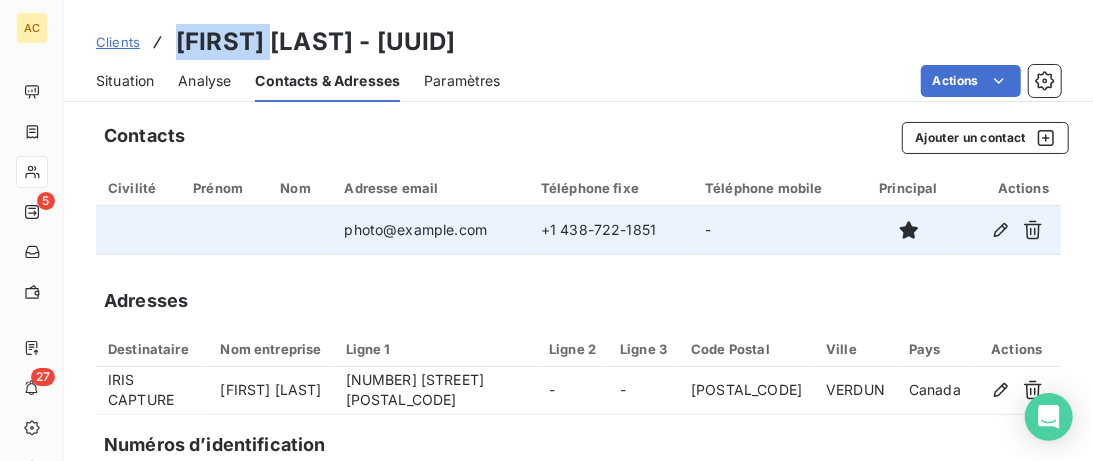 drag, startPoint x: 698, startPoint y: 232, endPoint x: 556, endPoint y: 233, distance: 142.00352 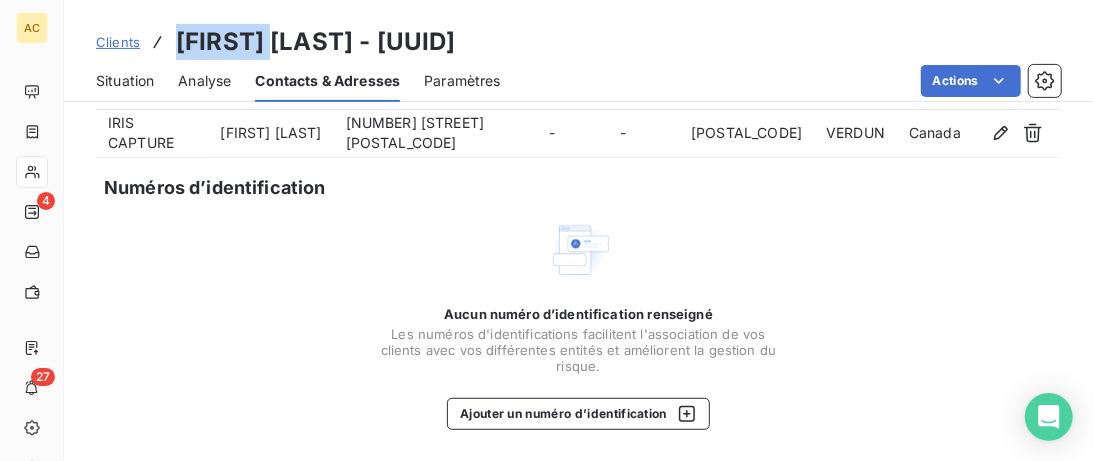 scroll, scrollTop: 52, scrollLeft: 0, axis: vertical 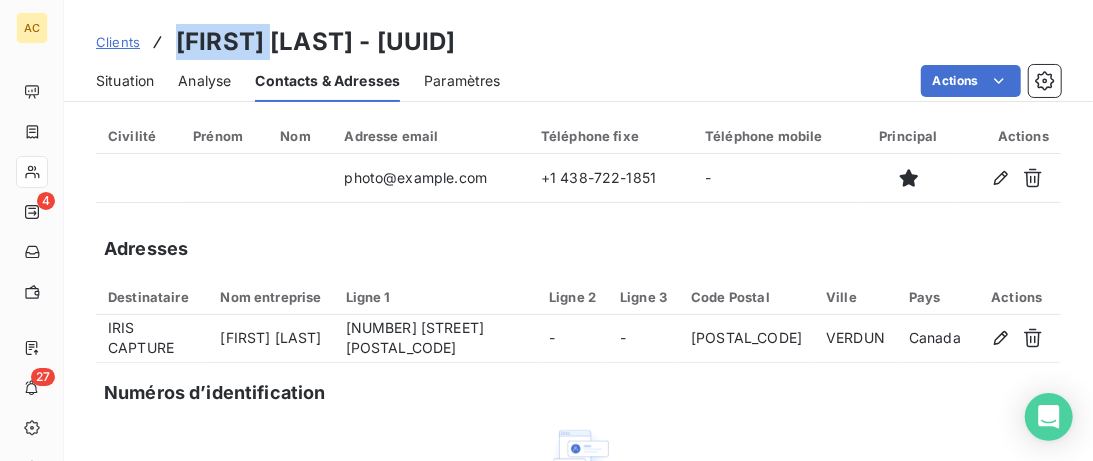click on "Situation" at bounding box center (125, 81) 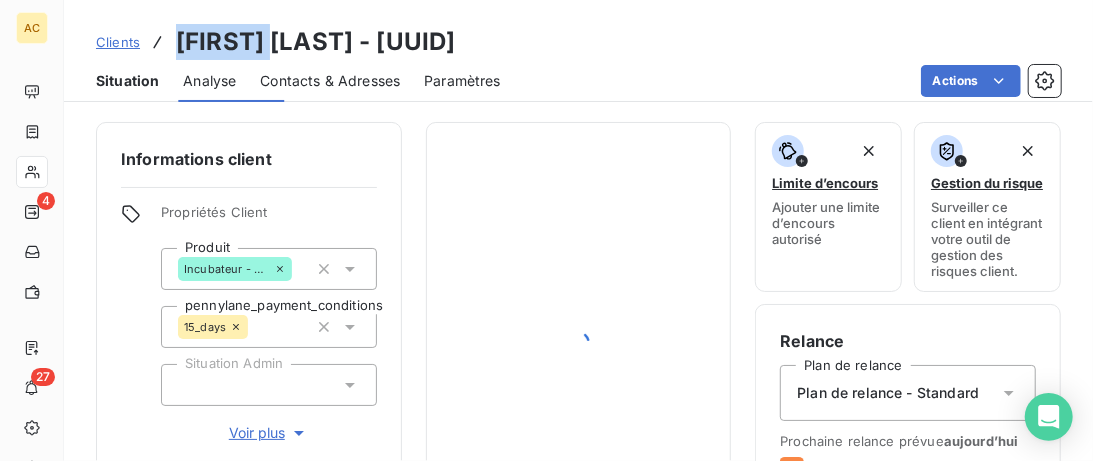 scroll, scrollTop: 0, scrollLeft: 0, axis: both 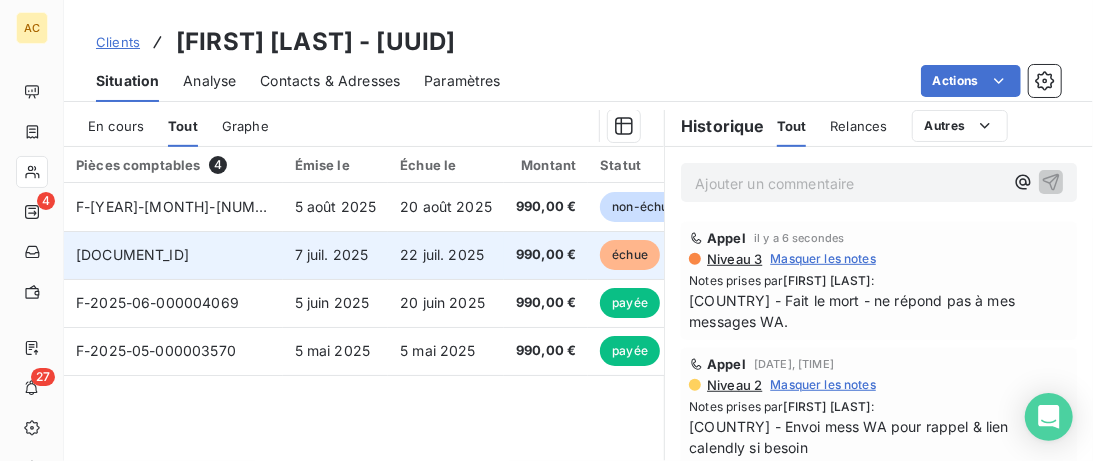 click on "7 juil. 2025" at bounding box center [332, 254] 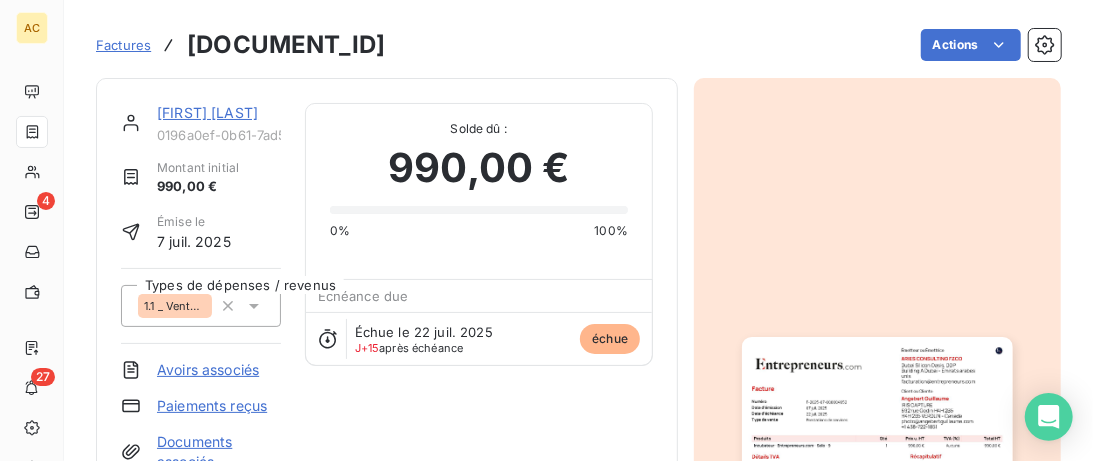 click on "[FIRST] [LAST]" at bounding box center (207, 112) 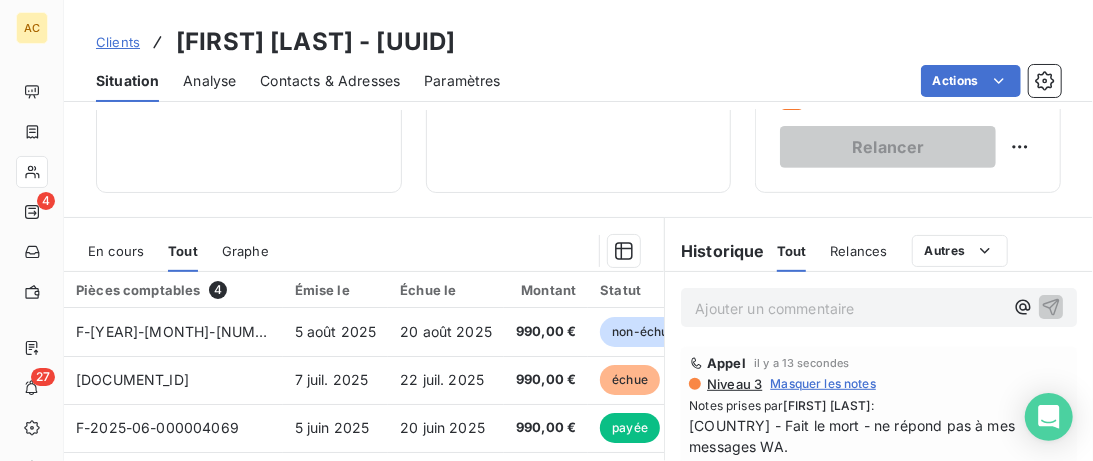 scroll, scrollTop: 512, scrollLeft: 0, axis: vertical 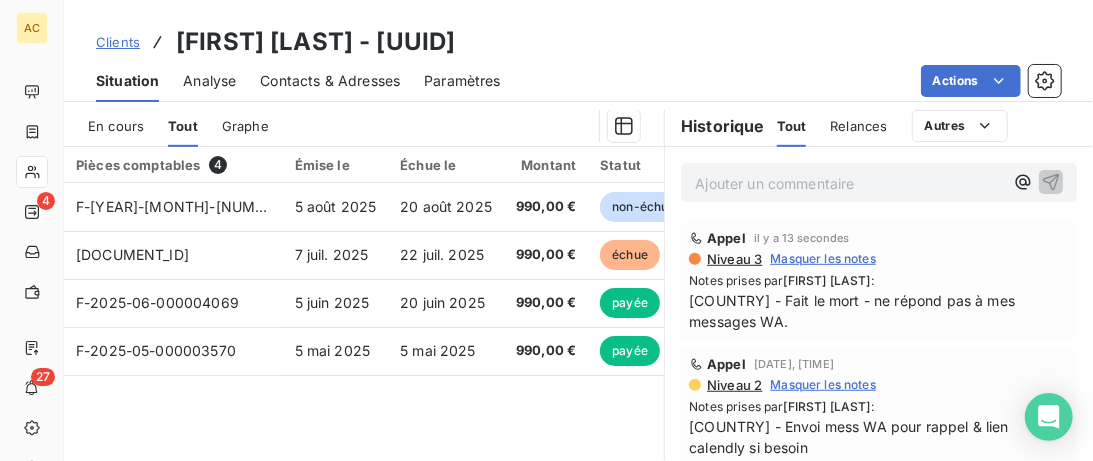 click on "Contacts & Adresses" at bounding box center [330, 81] 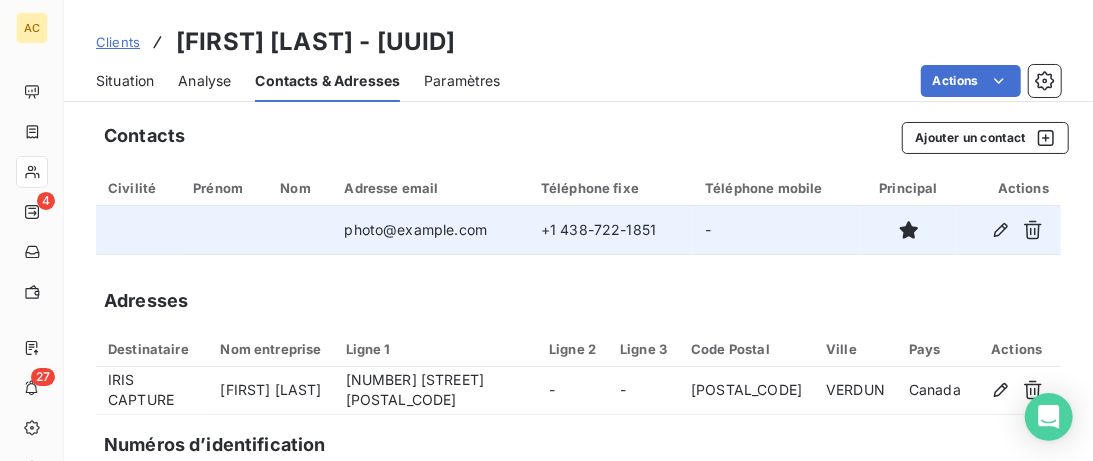 drag, startPoint x: 546, startPoint y: 232, endPoint x: 302, endPoint y: 231, distance: 244.00204 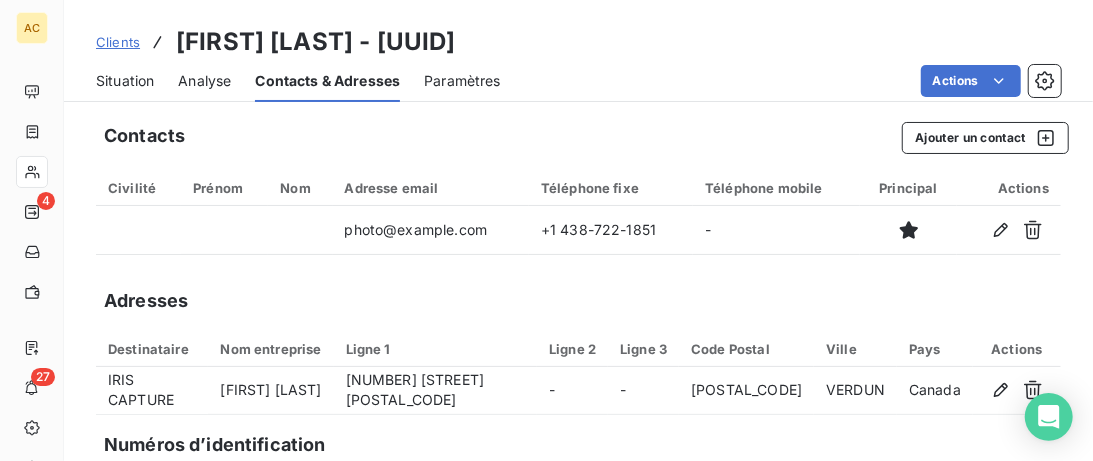 click on "Situation" at bounding box center [125, 81] 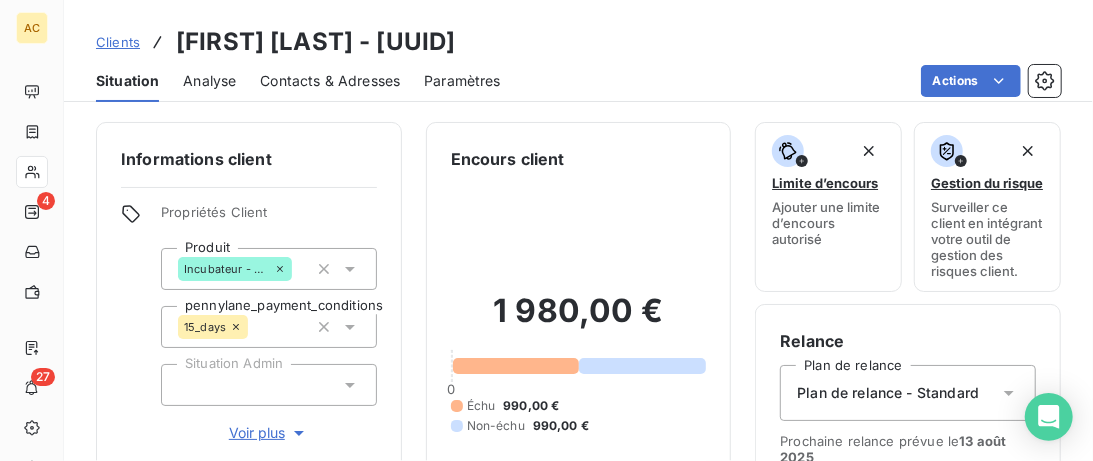 scroll, scrollTop: 410, scrollLeft: 0, axis: vertical 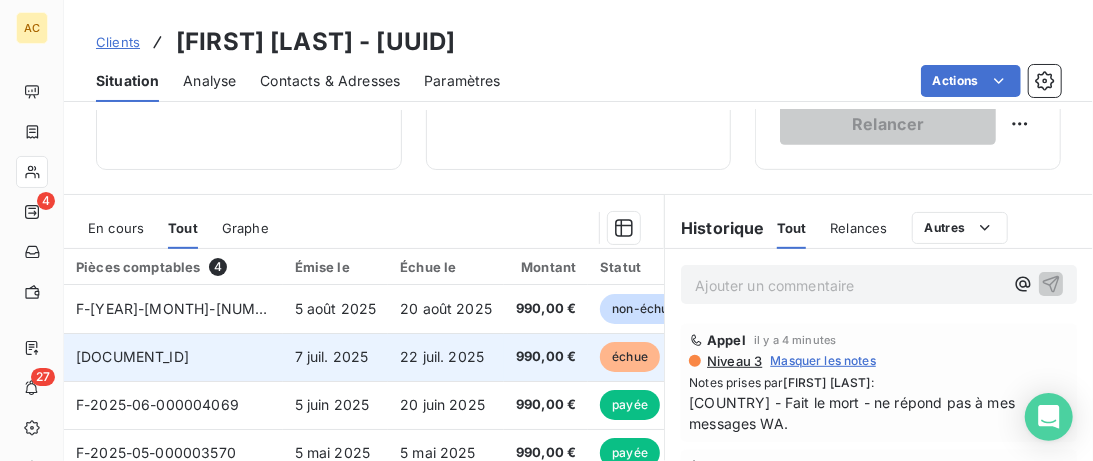 click on "[DOCUMENT_ID]" at bounding box center [132, 356] 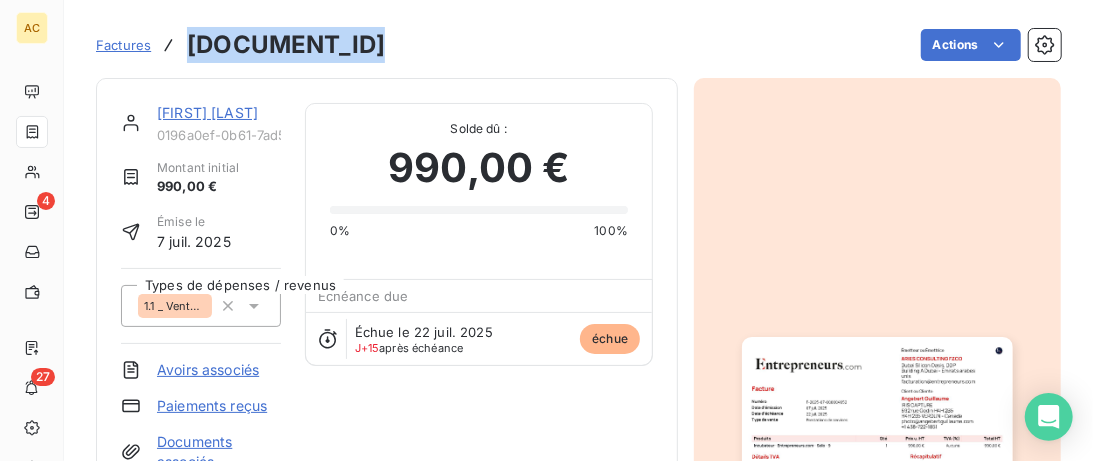 drag, startPoint x: 489, startPoint y: 41, endPoint x: 181, endPoint y: 46, distance: 308.0406 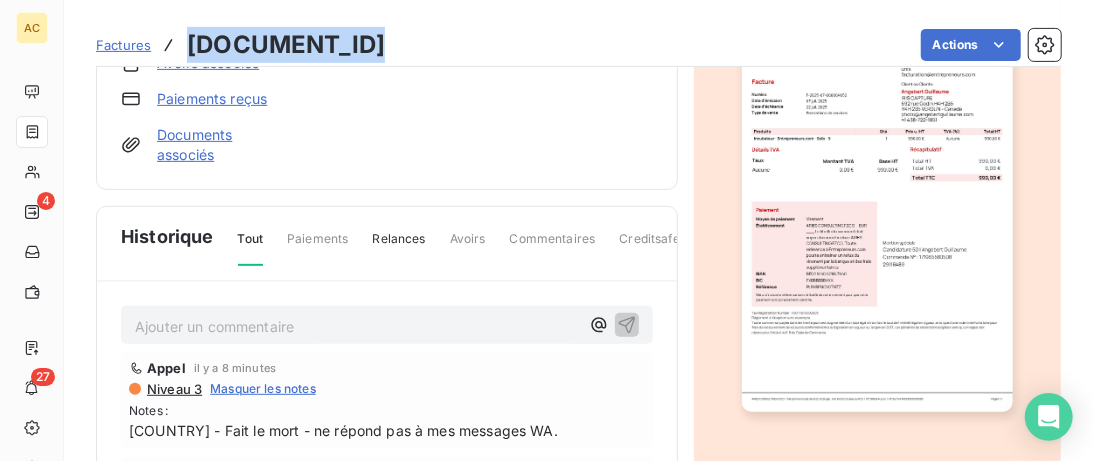 scroll, scrollTop: 410, scrollLeft: 0, axis: vertical 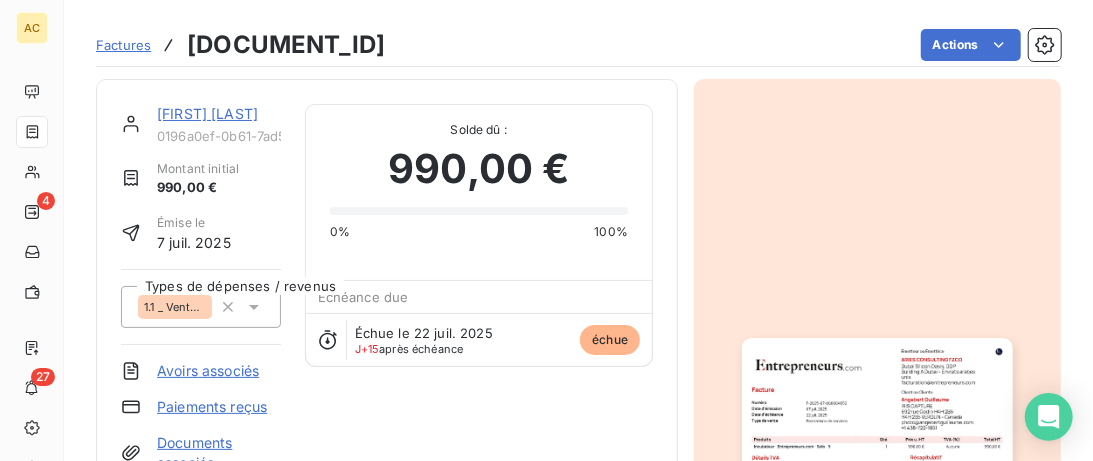 click on "[FIRST] [LAST]" at bounding box center (207, 113) 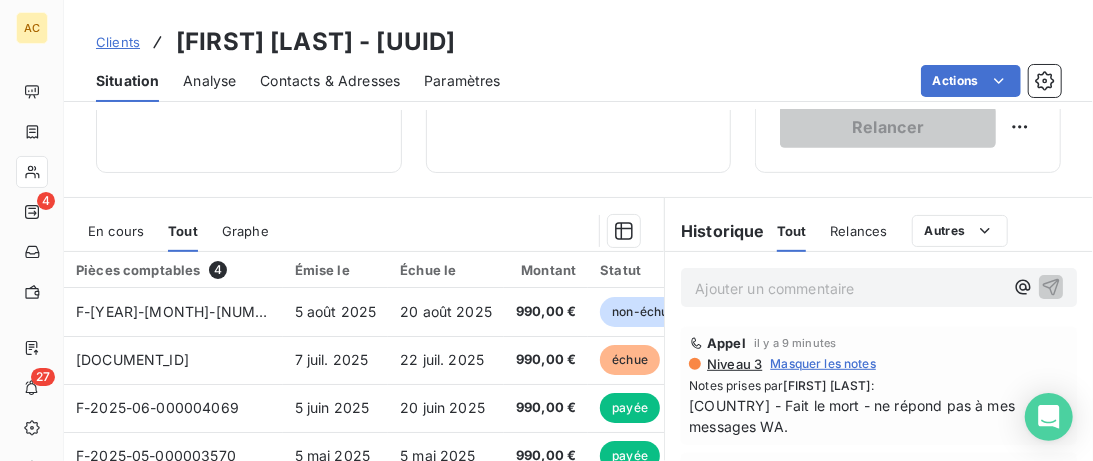 scroll, scrollTop: 512, scrollLeft: 0, axis: vertical 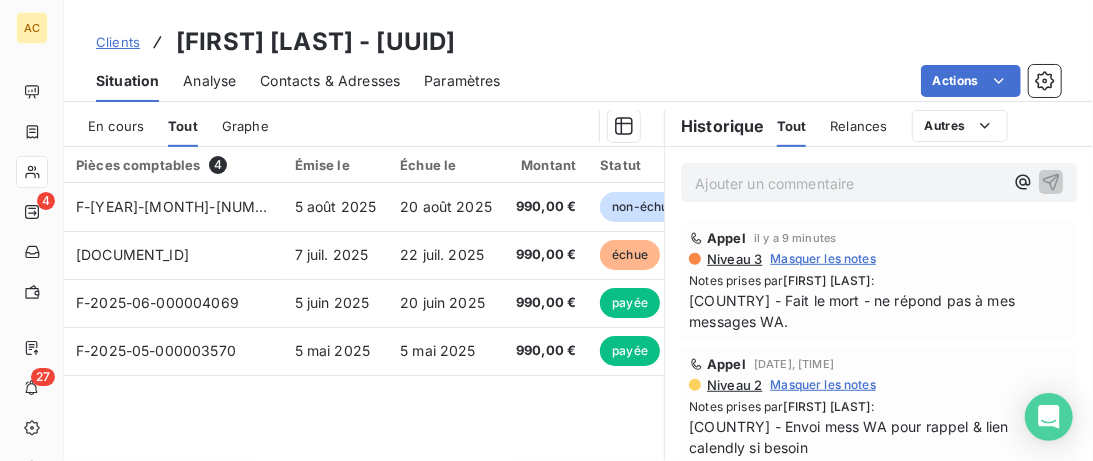 click on "Niveau 3" at bounding box center [733, 259] 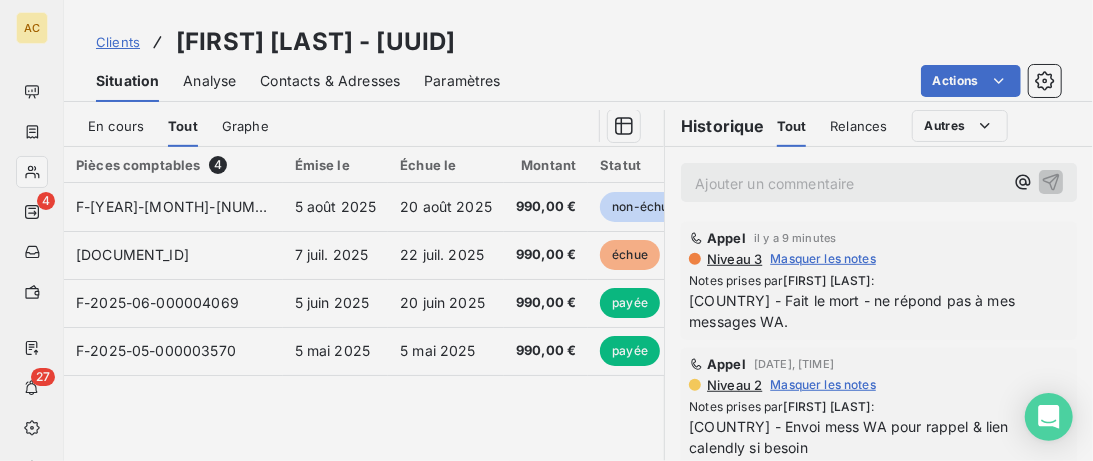 scroll, scrollTop: 512, scrollLeft: 0, axis: vertical 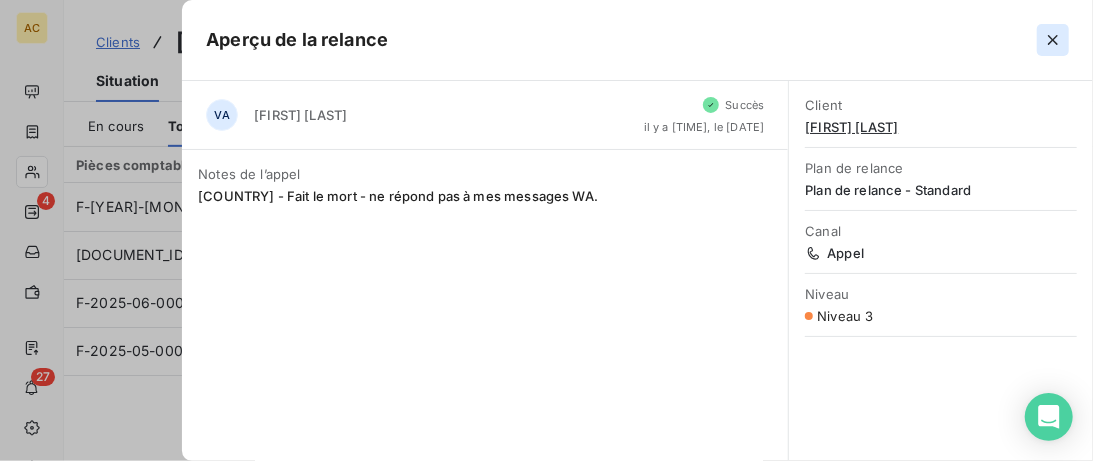 click 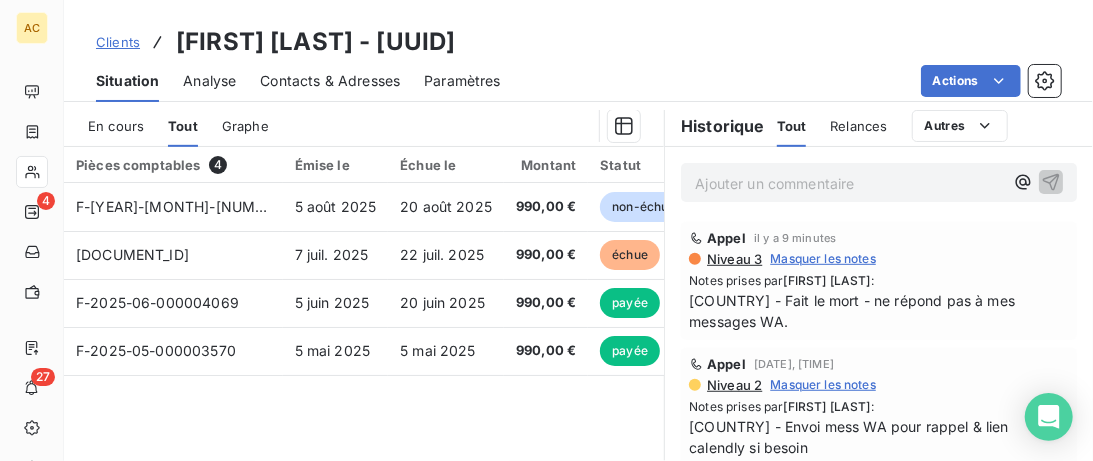 click on "Ajouter un commentaire ﻿" at bounding box center (849, 183) 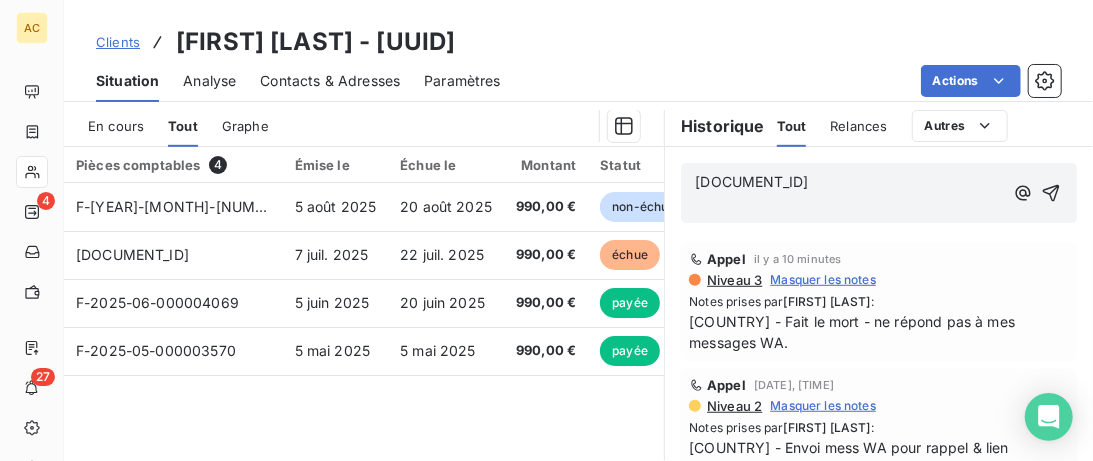 drag, startPoint x: 883, startPoint y: 191, endPoint x: 651, endPoint y: 178, distance: 232.36394 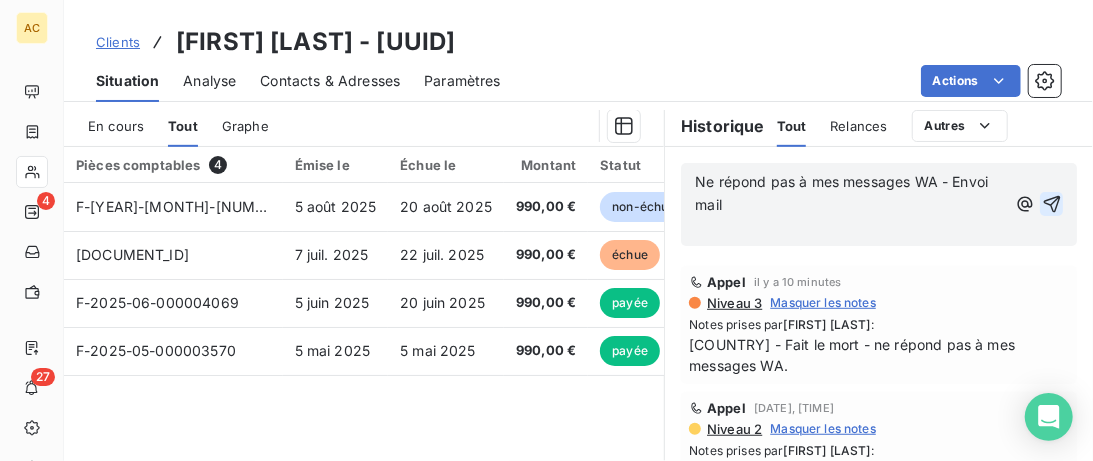 click 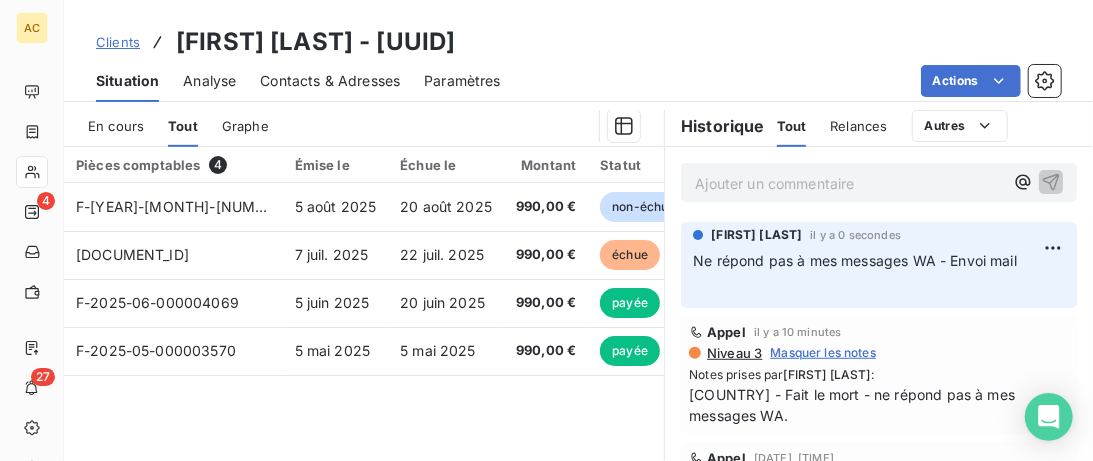 click on "Clients" at bounding box center (118, 42) 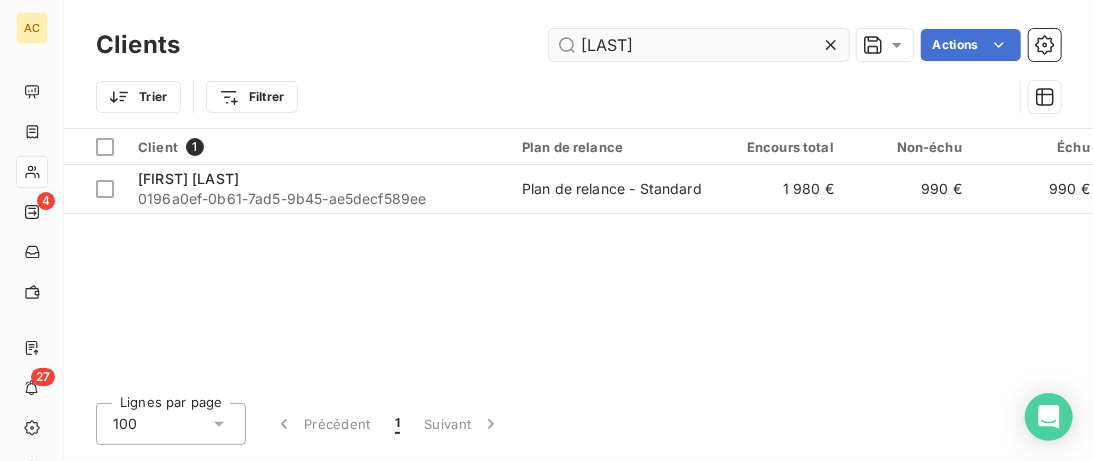drag, startPoint x: 696, startPoint y: 43, endPoint x: 195, endPoint y: 37, distance: 501.03592 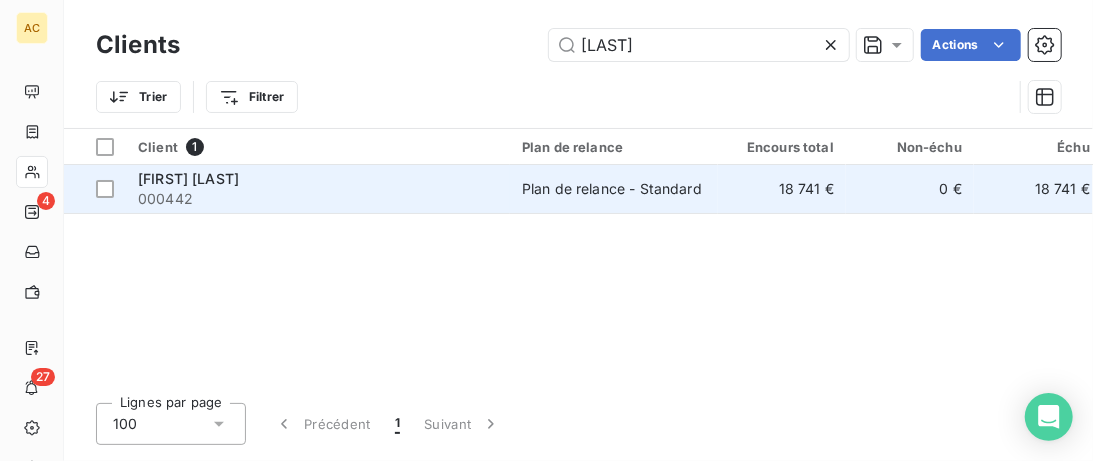 type on "[LAST]" 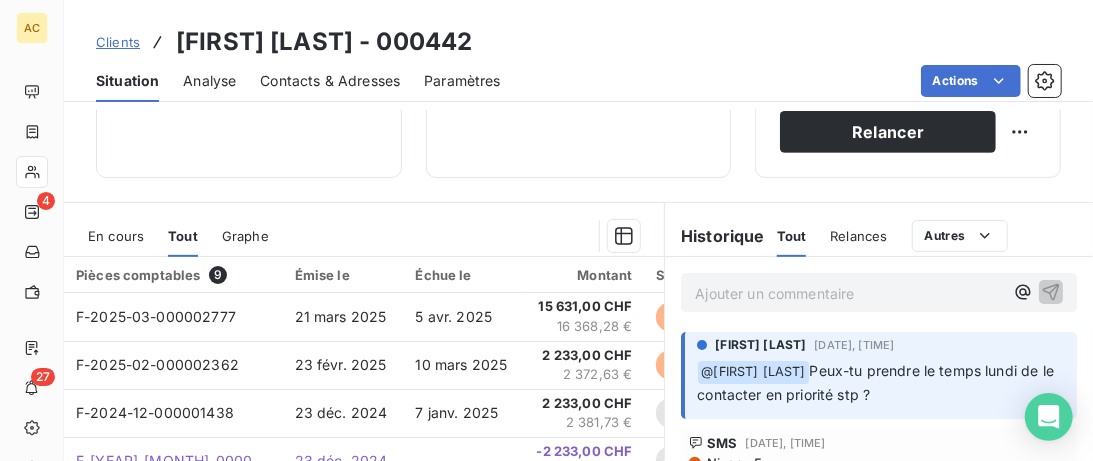 scroll, scrollTop: 512, scrollLeft: 0, axis: vertical 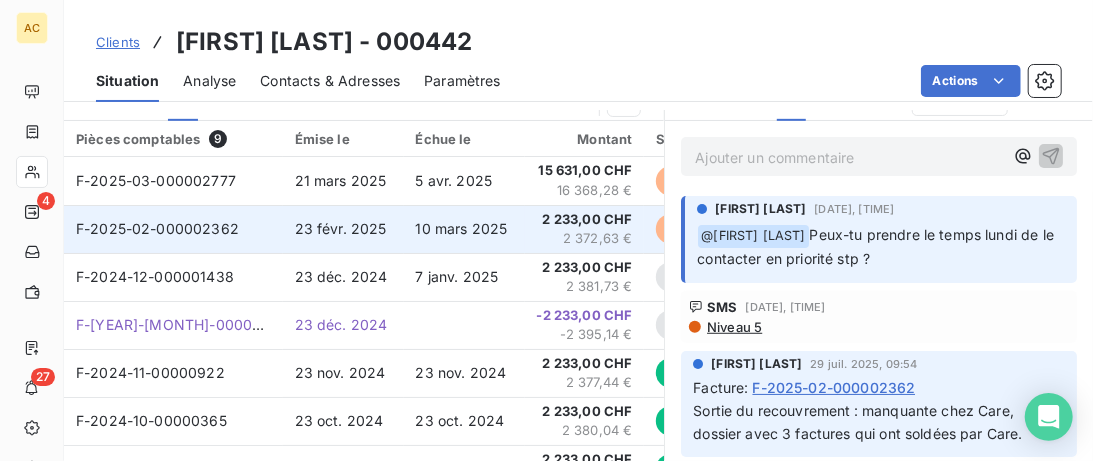 click on "10 mars 2025" at bounding box center [462, 228] 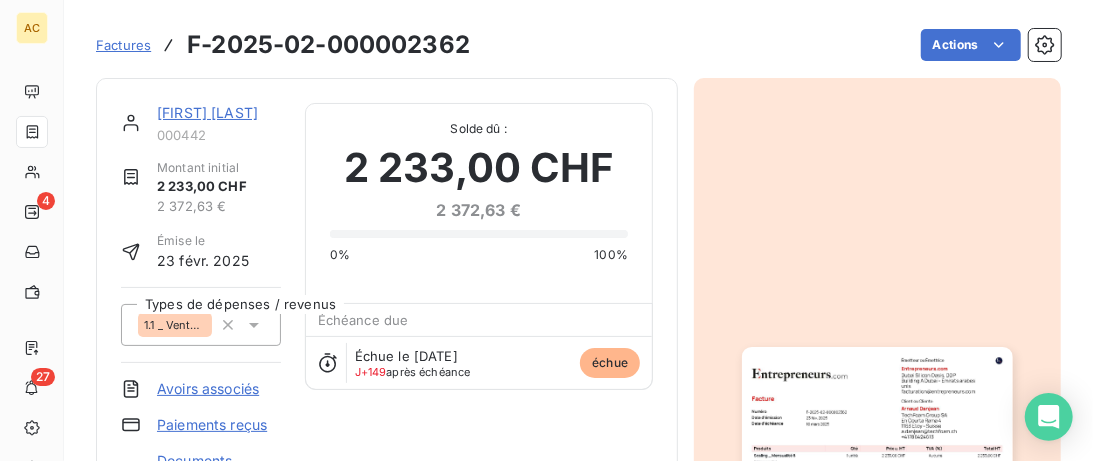 click on "[FIRST] [LAST]" at bounding box center [207, 112] 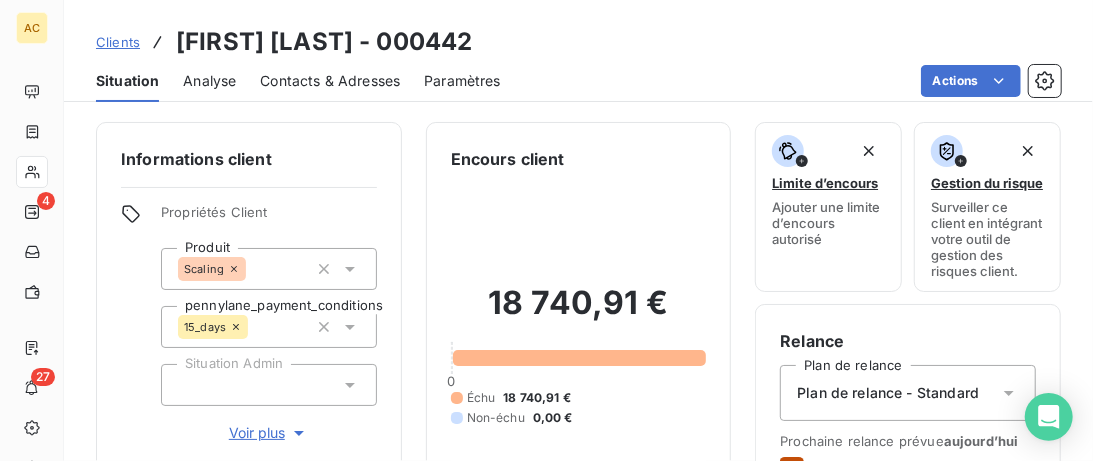 click on "Contacts & Adresses" at bounding box center [330, 81] 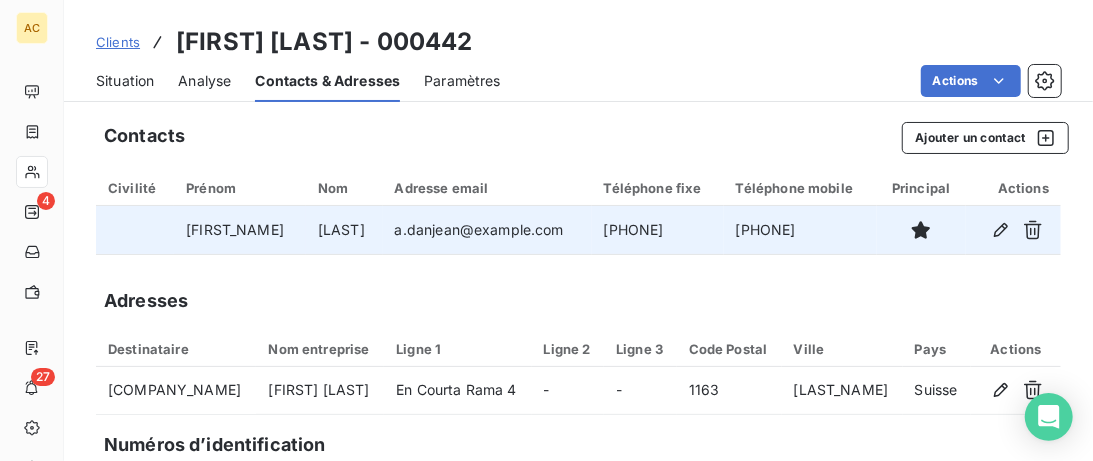 drag, startPoint x: 654, startPoint y: 223, endPoint x: 564, endPoint y: 223, distance: 90 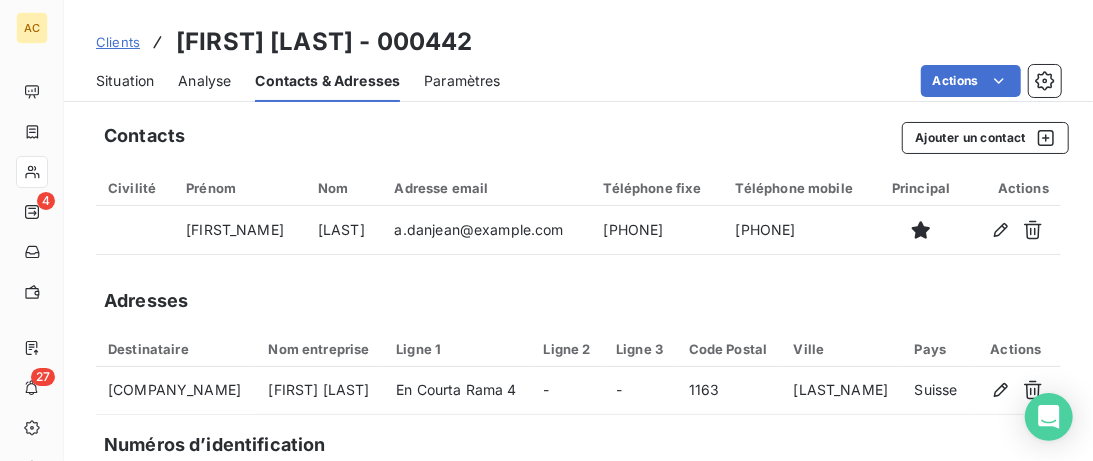 click on "Situation" at bounding box center [125, 81] 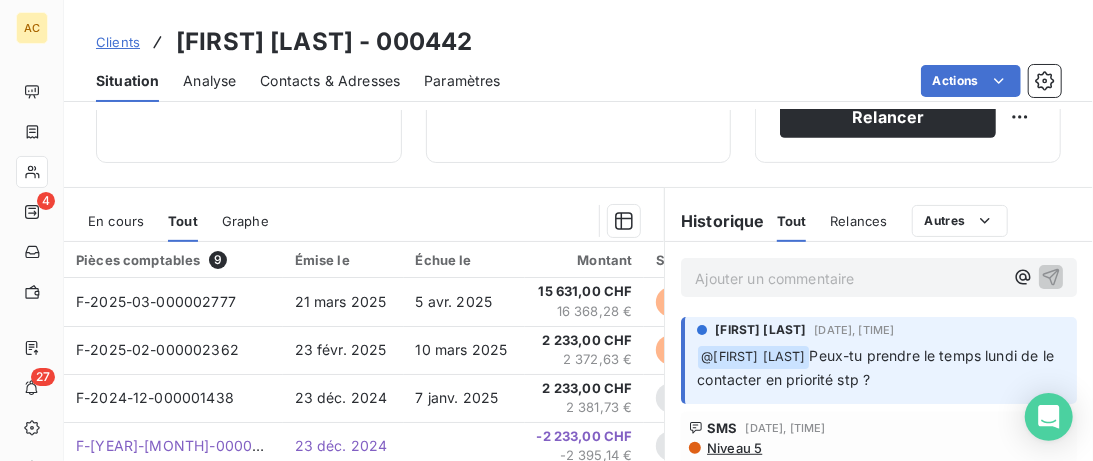 scroll, scrollTop: 410, scrollLeft: 0, axis: vertical 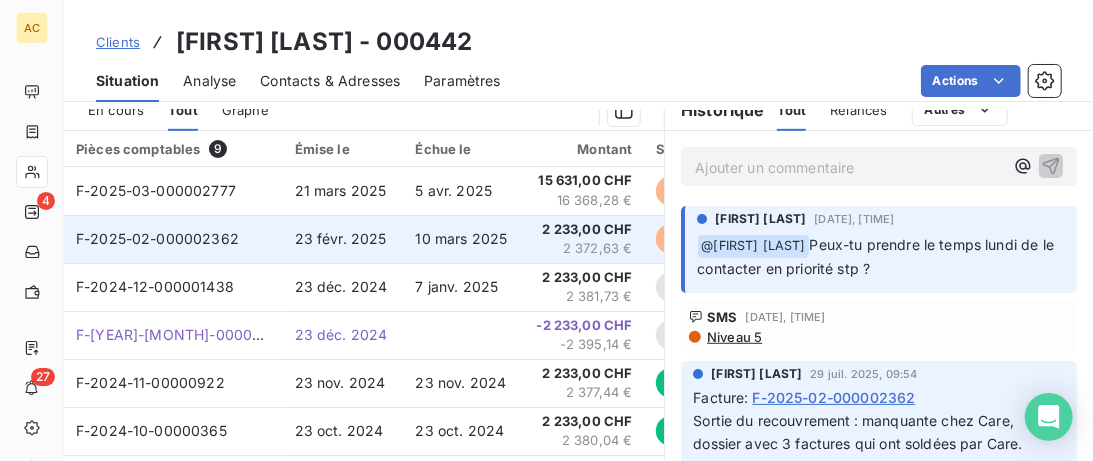 click on "23 févr. 2025" at bounding box center [343, 239] 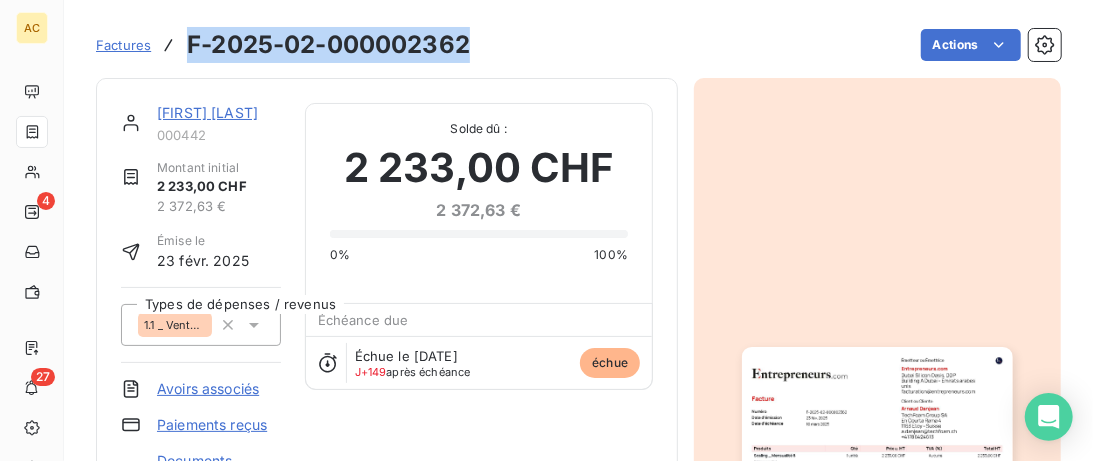 drag, startPoint x: 477, startPoint y: 45, endPoint x: 187, endPoint y: 44, distance: 290.0017 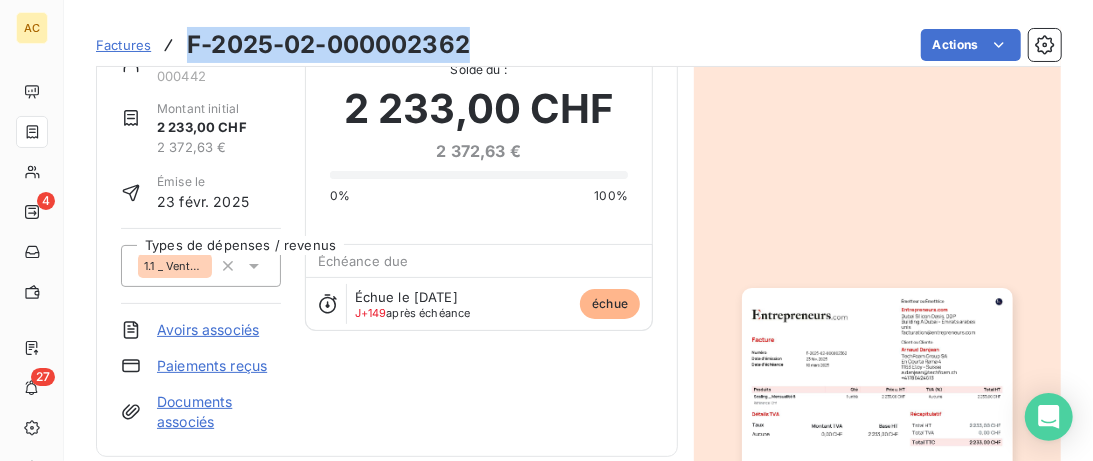 scroll, scrollTop: 0, scrollLeft: 0, axis: both 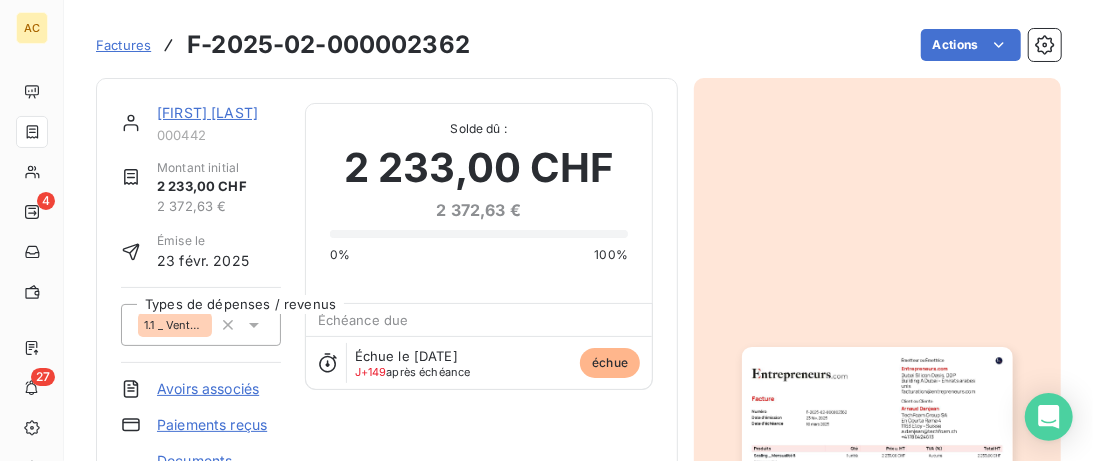 click on "[FIRST] [LAST]" at bounding box center (207, 112) 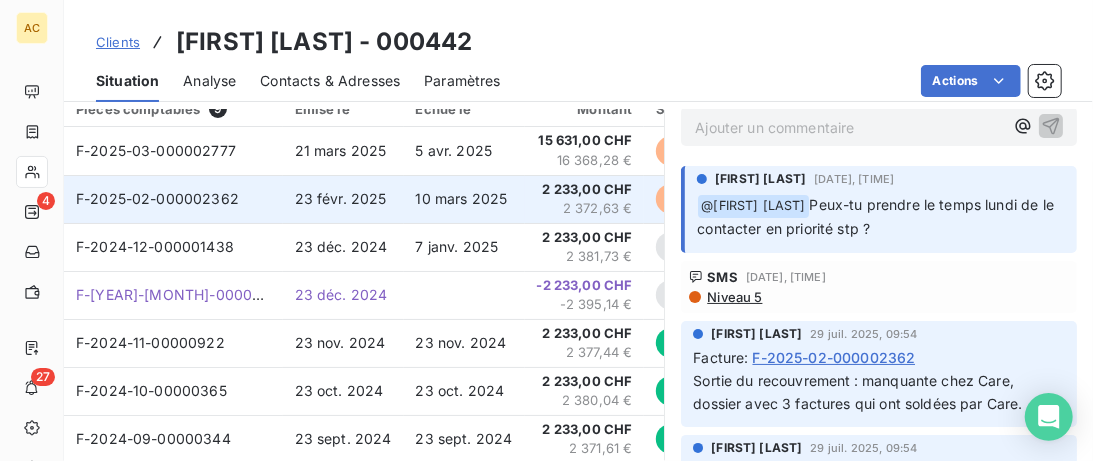 scroll, scrollTop: 625, scrollLeft: 0, axis: vertical 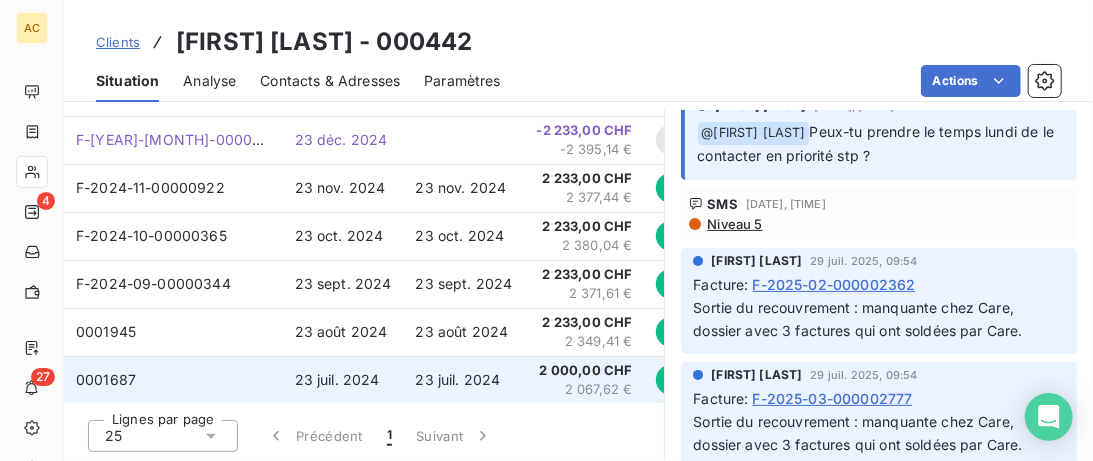 click on "0001687" at bounding box center [173, 380] 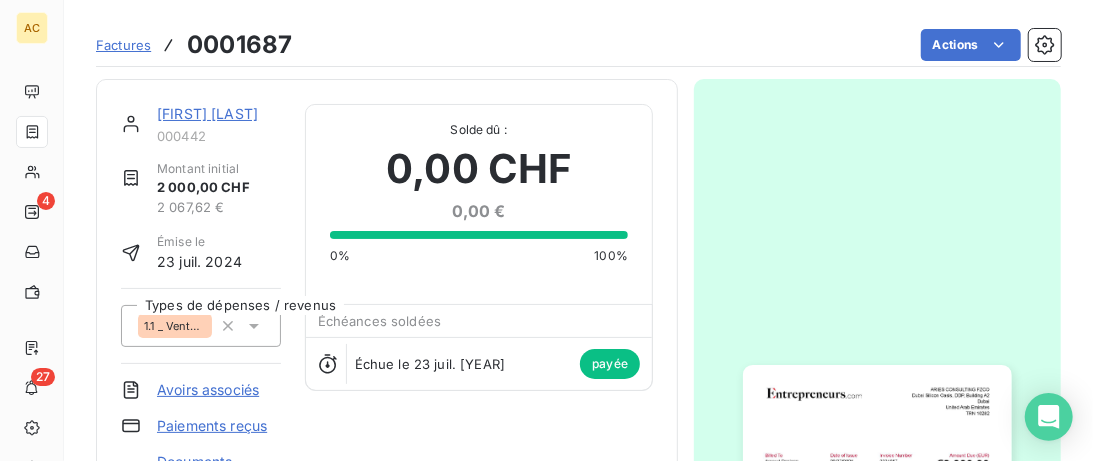 scroll, scrollTop: 0, scrollLeft: 0, axis: both 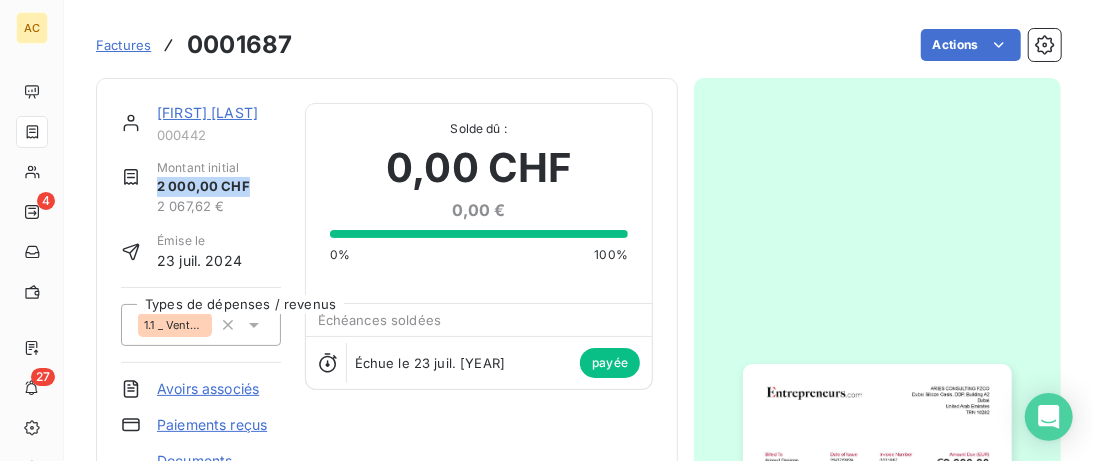 drag, startPoint x: 259, startPoint y: 186, endPoint x: 154, endPoint y: 183, distance: 105.04285 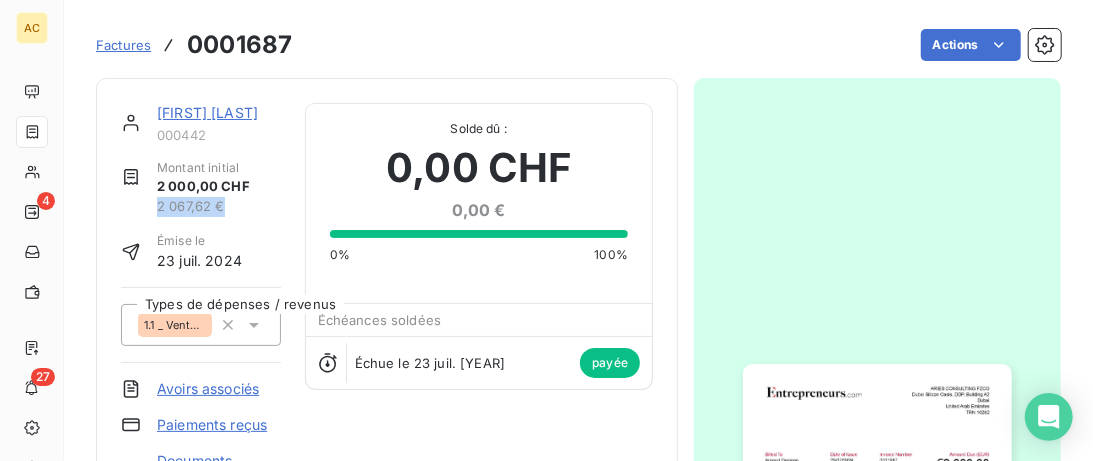 drag, startPoint x: 233, startPoint y: 210, endPoint x: 150, endPoint y: 210, distance: 83 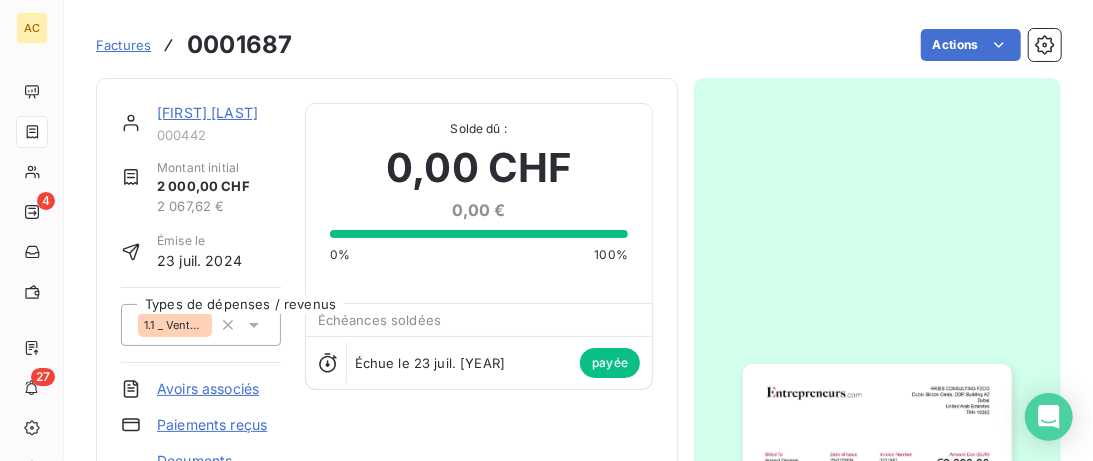 click on "Montant initial 2 000,00 CHF 2 067,62 €" at bounding box center (201, 187) 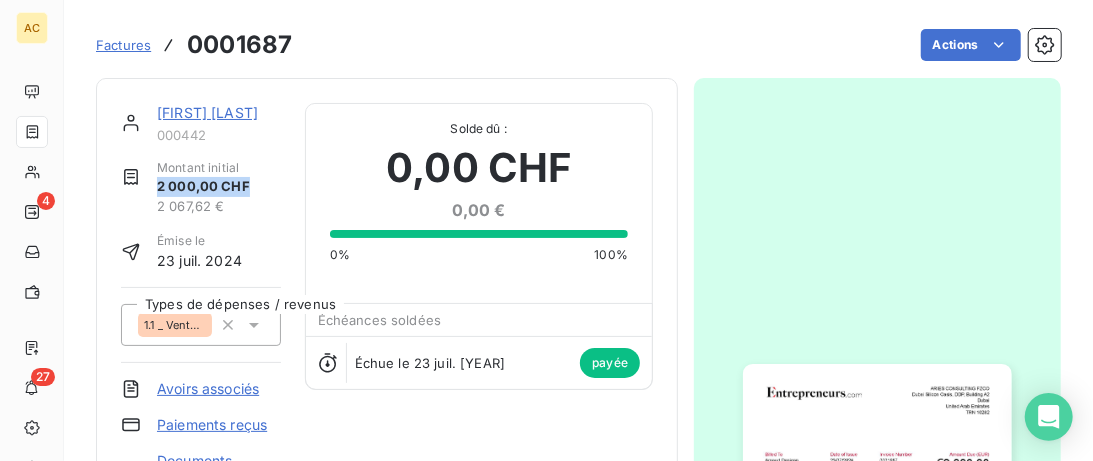 drag, startPoint x: 252, startPoint y: 188, endPoint x: 152, endPoint y: 185, distance: 100.04499 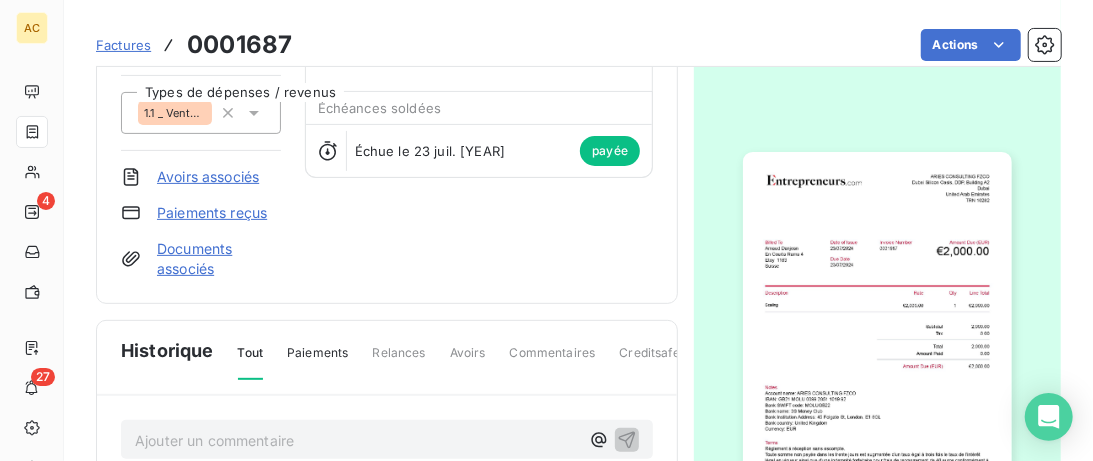 scroll, scrollTop: 0, scrollLeft: 0, axis: both 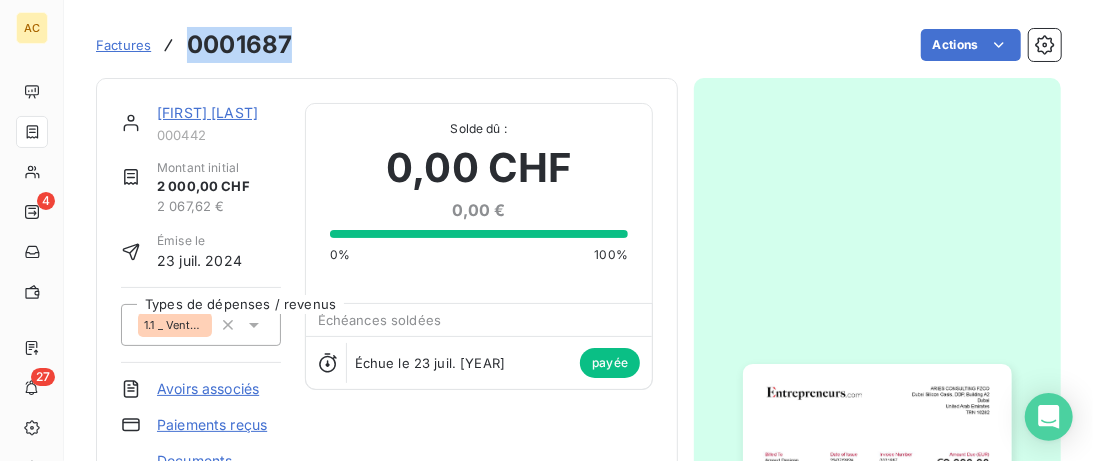 drag, startPoint x: 296, startPoint y: 49, endPoint x: 174, endPoint y: 47, distance: 122.016396 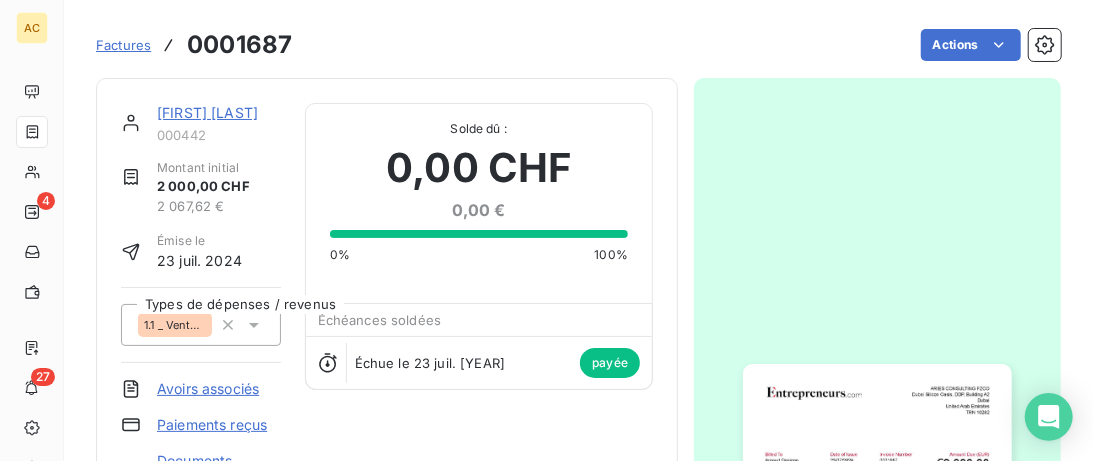 click on "[FIRST] [LAST] 000442 Montant initial 2 000,00 CHF 2 067,62 € Émise le 23 juil. 2024 Types de dépenses / revenus 1.1 _ Vente _ Clients Avoirs associés Paiements reçus Documents associés Solde dû : 0,00 CHF 0,00 € 0% 100% Échéances soldées Échue le 23 juil. 2024 payée" at bounding box center [387, 297] 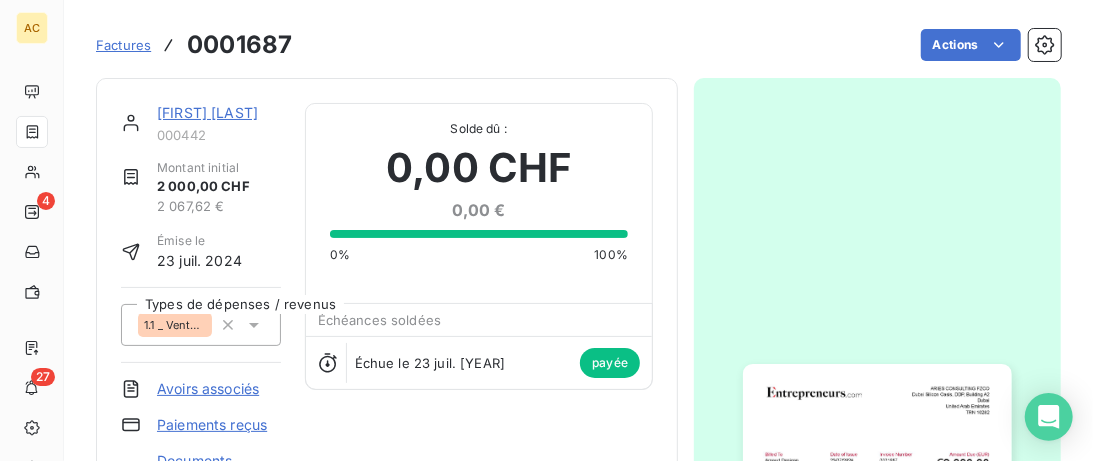 click on "[FIRST] [LAST]" at bounding box center (207, 112) 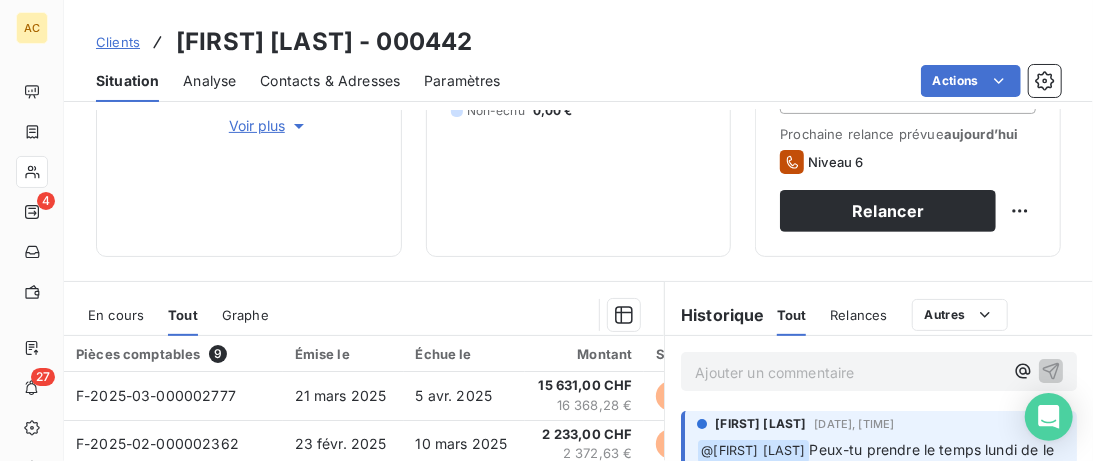 scroll, scrollTop: 615, scrollLeft: 0, axis: vertical 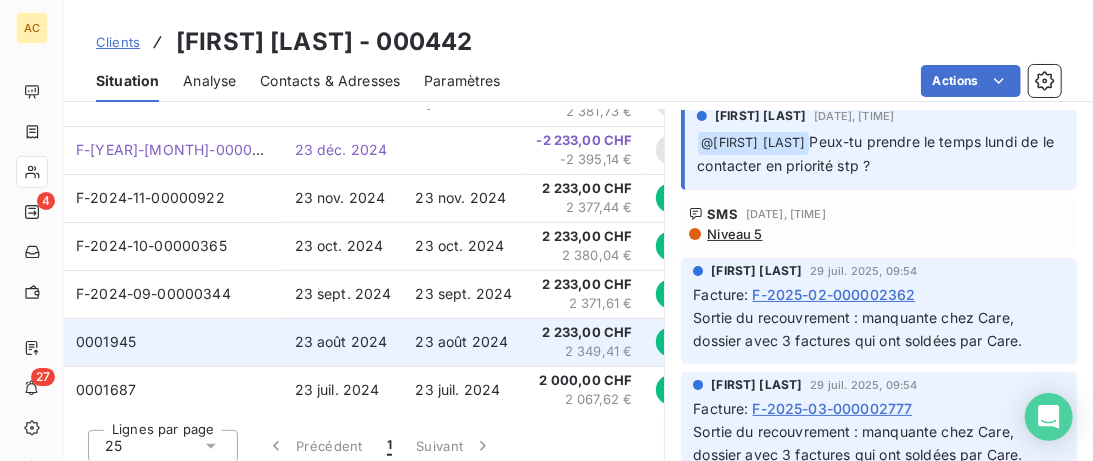 click on "23 août 2024" at bounding box center [464, 342] 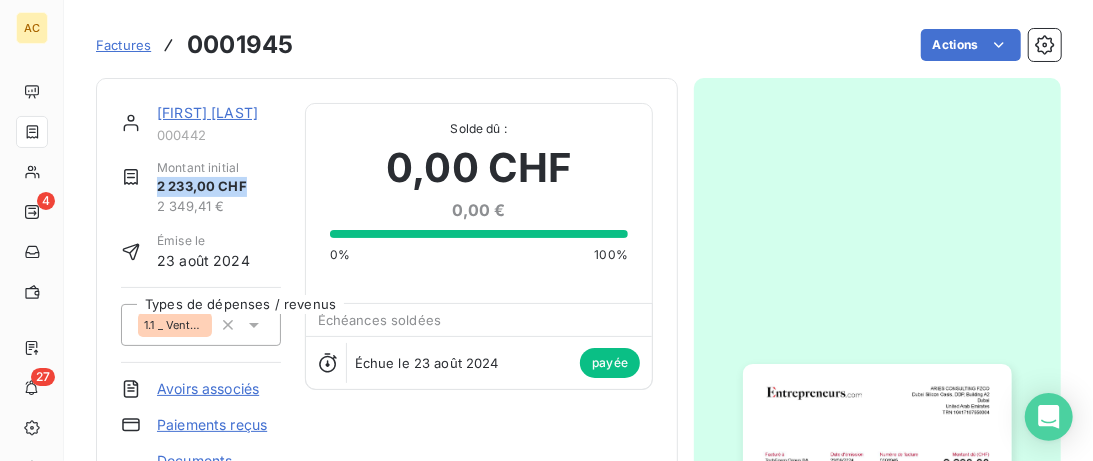 drag, startPoint x: 258, startPoint y: 190, endPoint x: 151, endPoint y: 187, distance: 107.042046 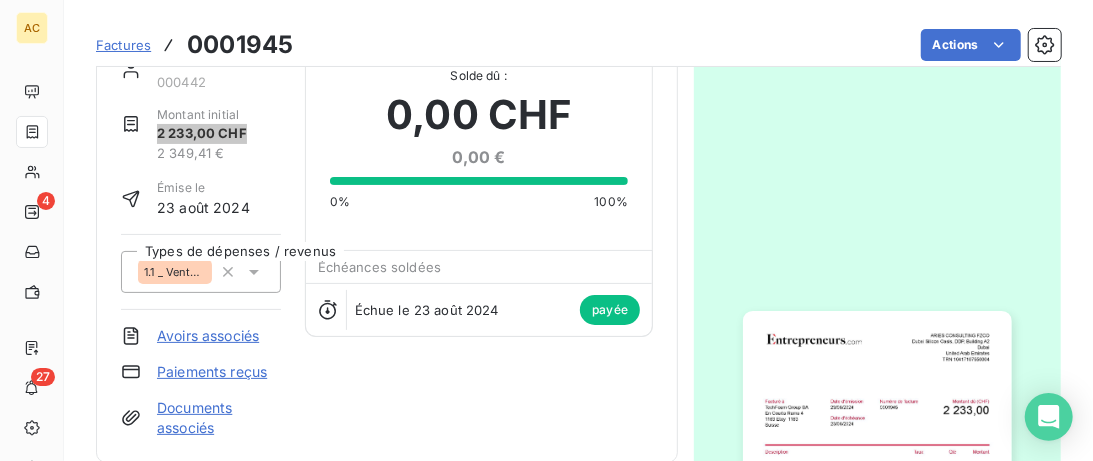 scroll, scrollTop: 0, scrollLeft: 0, axis: both 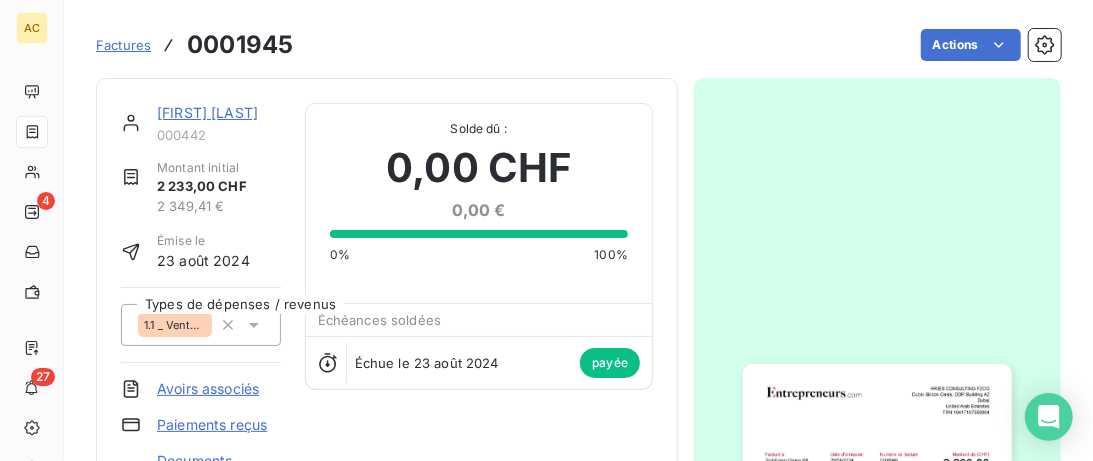 click on "[FIRST] [LAST]" at bounding box center [207, 112] 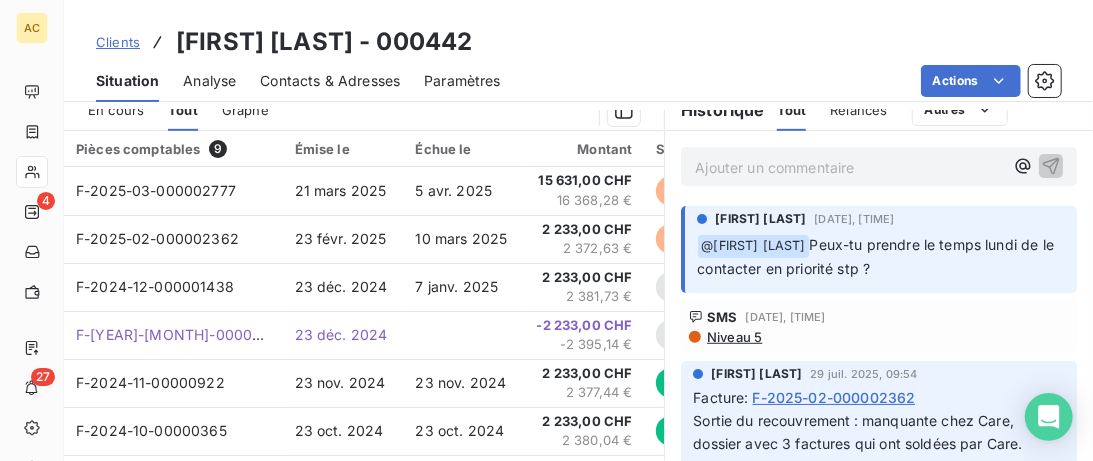 scroll, scrollTop: 625, scrollLeft: 0, axis: vertical 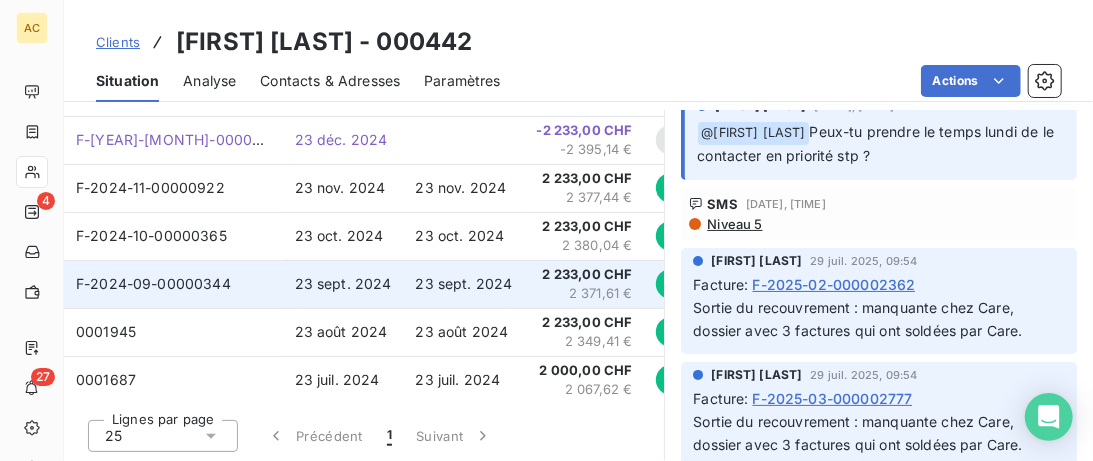 click on "F-2024-09-00000344" at bounding box center [173, 284] 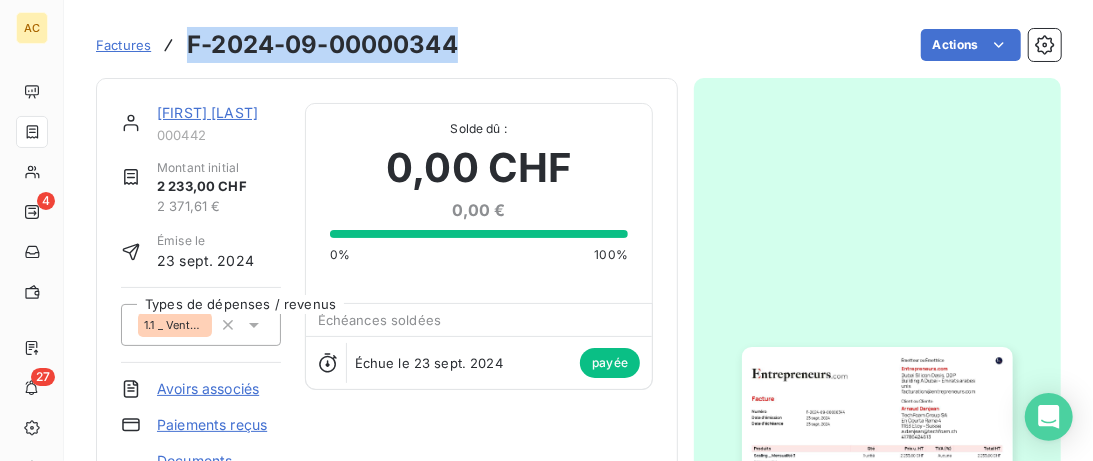 drag, startPoint x: 461, startPoint y: 51, endPoint x: 174, endPoint y: 41, distance: 287.17416 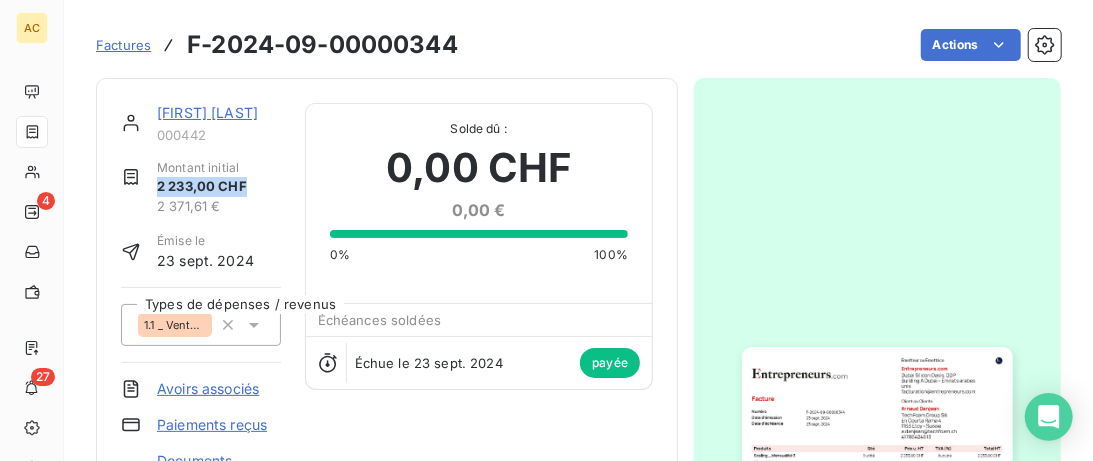 drag, startPoint x: 258, startPoint y: 182, endPoint x: 156, endPoint y: 182, distance: 102 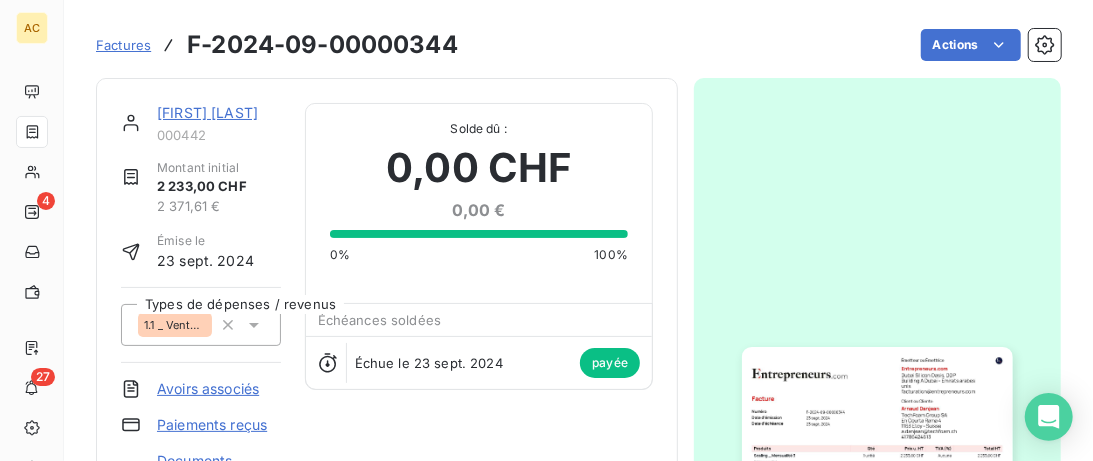click on "[FIRST] [LAST]" at bounding box center (207, 112) 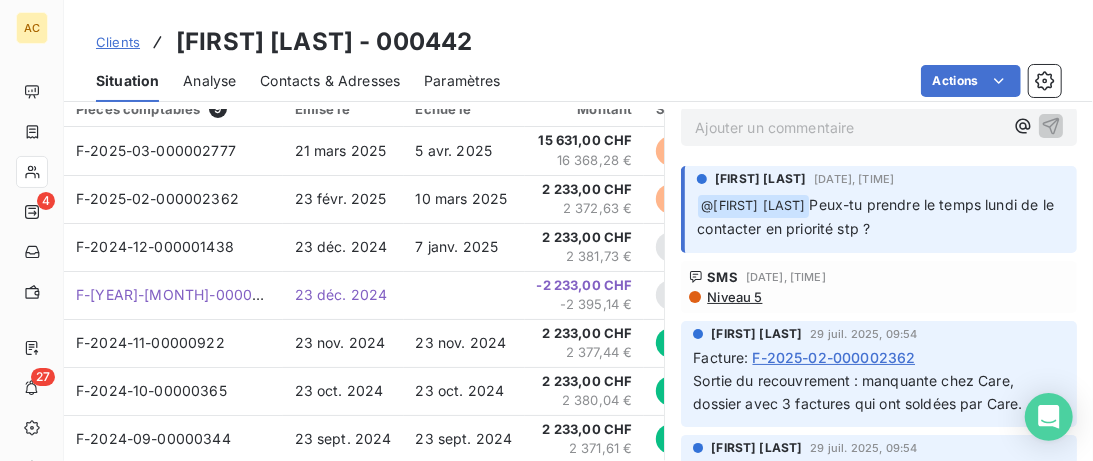 scroll, scrollTop: 615, scrollLeft: 0, axis: vertical 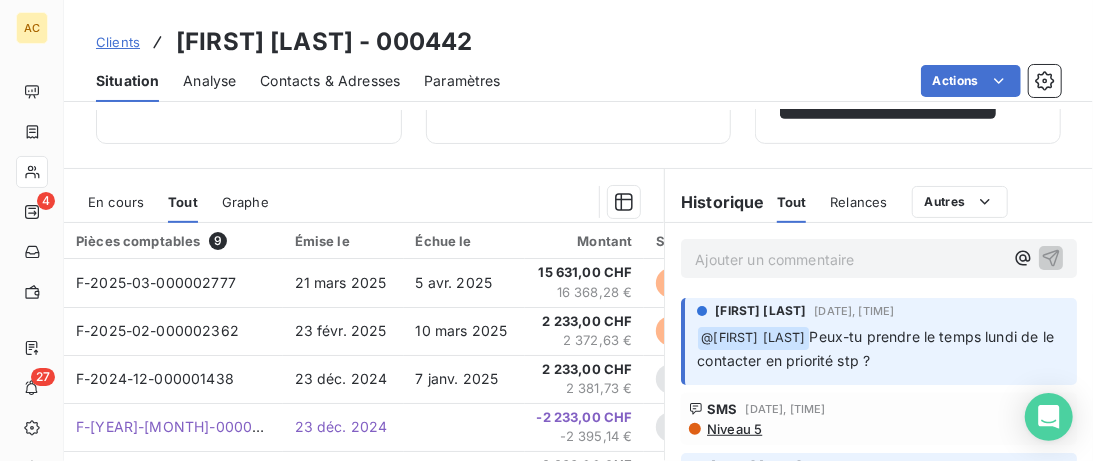 click on "Contacts & Adresses" at bounding box center [330, 81] 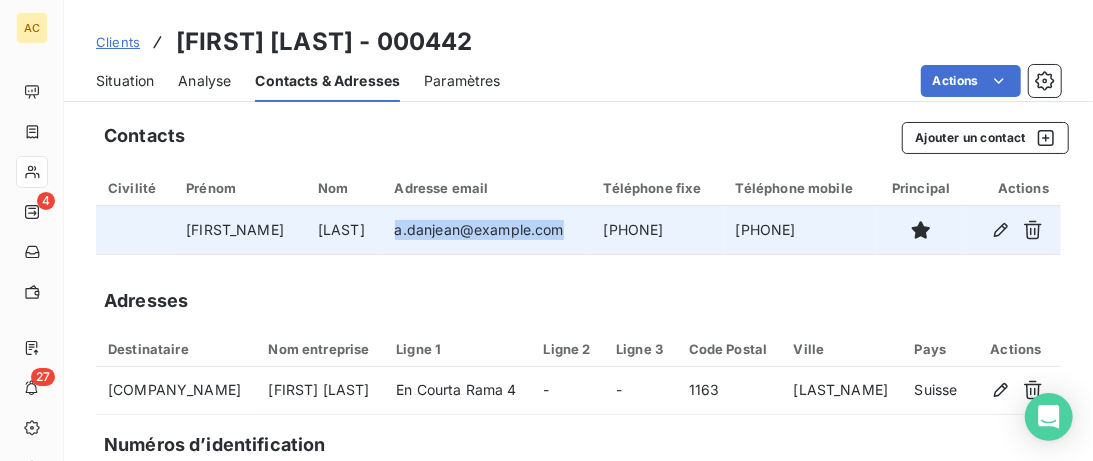 drag, startPoint x: 543, startPoint y: 231, endPoint x: 359, endPoint y: 227, distance: 184.04347 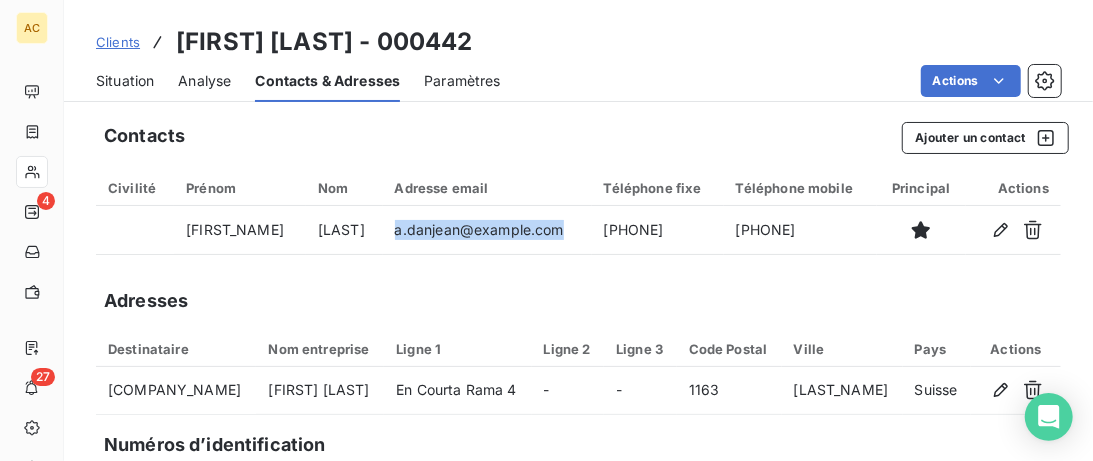 click on "Situation" at bounding box center (125, 81) 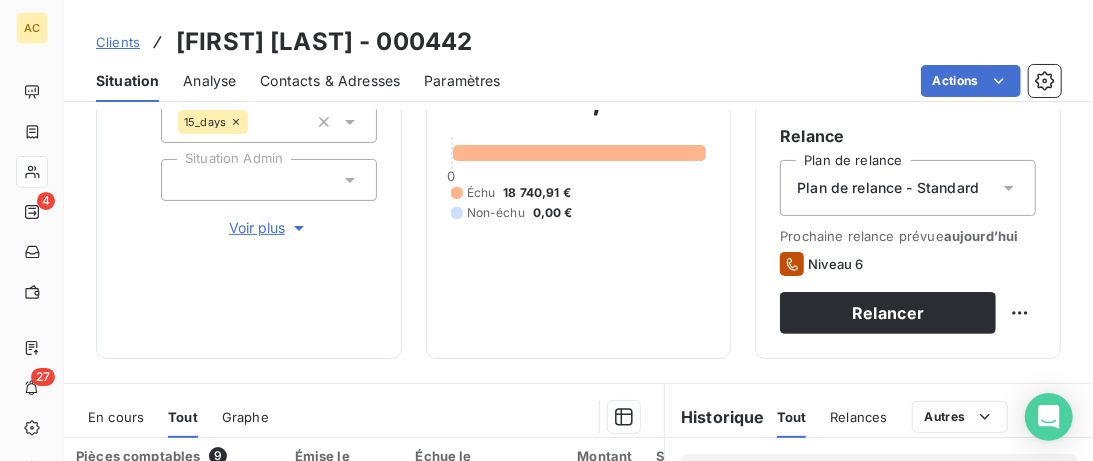 scroll, scrollTop: 0, scrollLeft: 0, axis: both 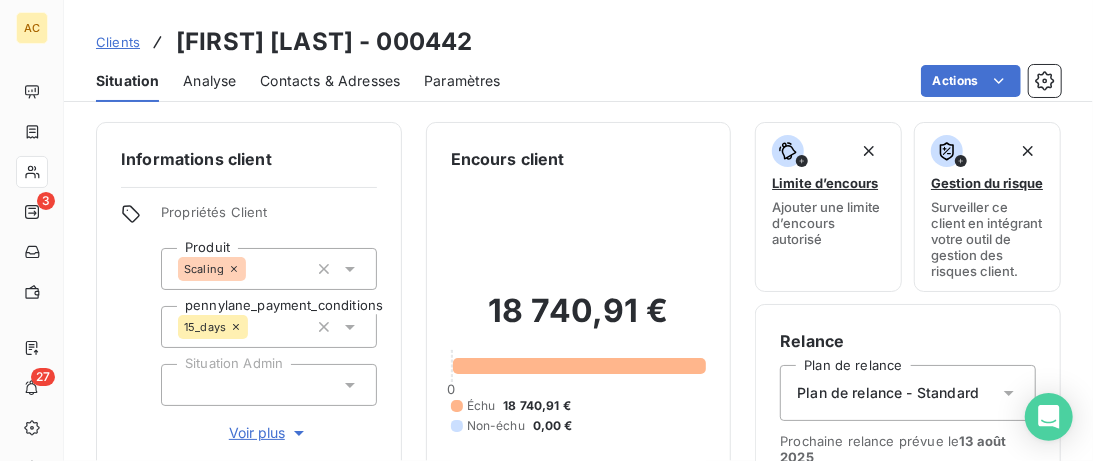 click on "Clients" at bounding box center [118, 42] 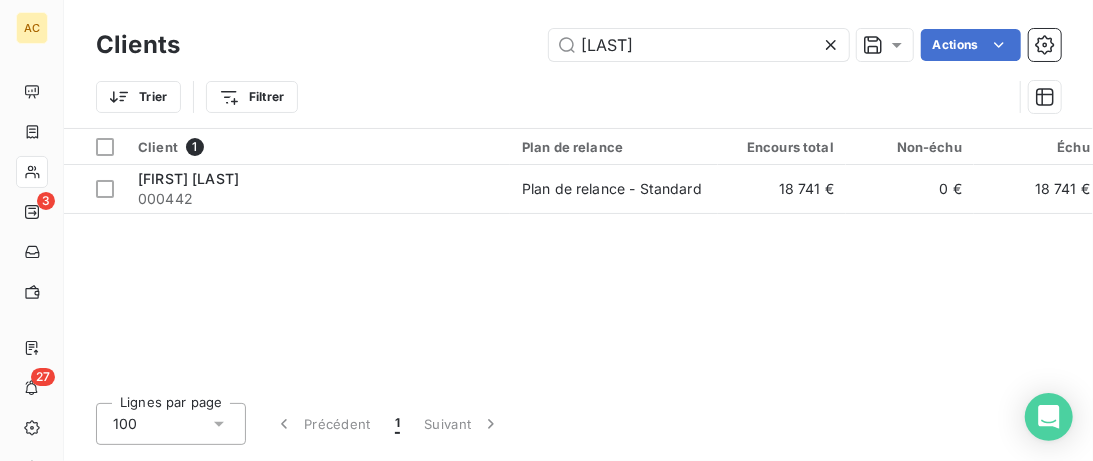 drag, startPoint x: 659, startPoint y: 44, endPoint x: 363, endPoint y: 46, distance: 296.00674 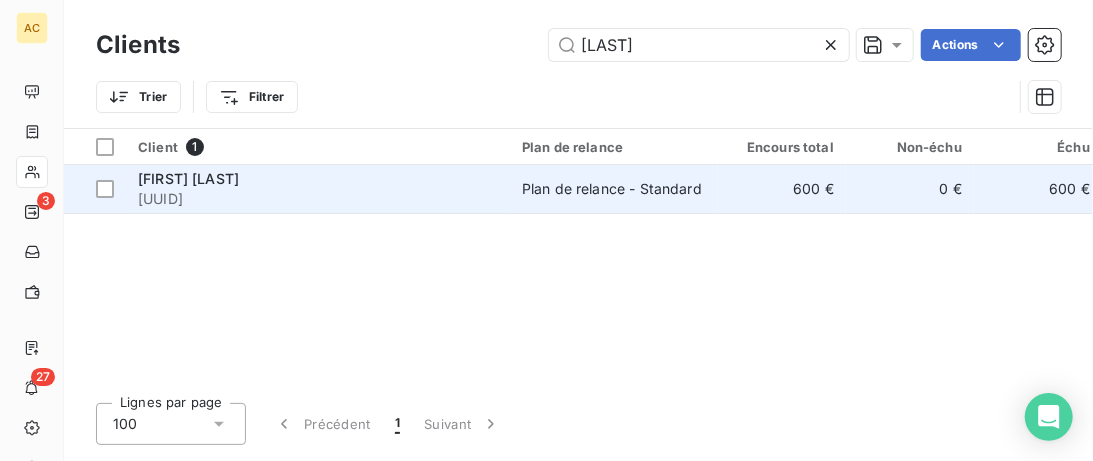 type on "[LAST]" 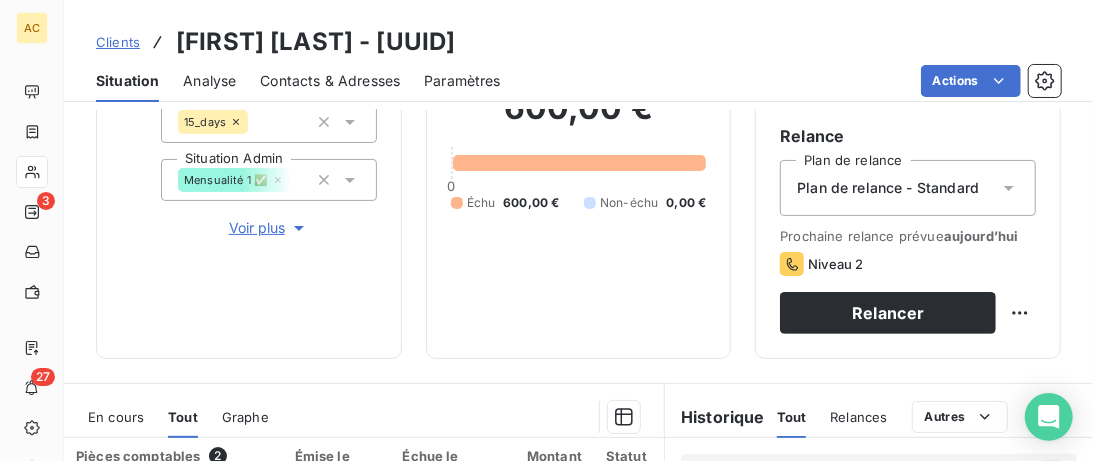 scroll, scrollTop: 102, scrollLeft: 0, axis: vertical 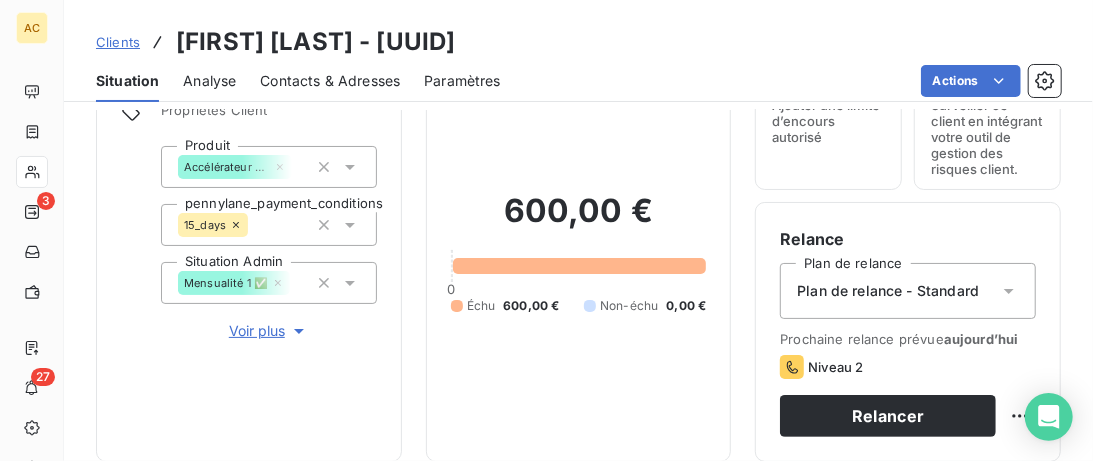 click on "Voir plus" at bounding box center (269, 331) 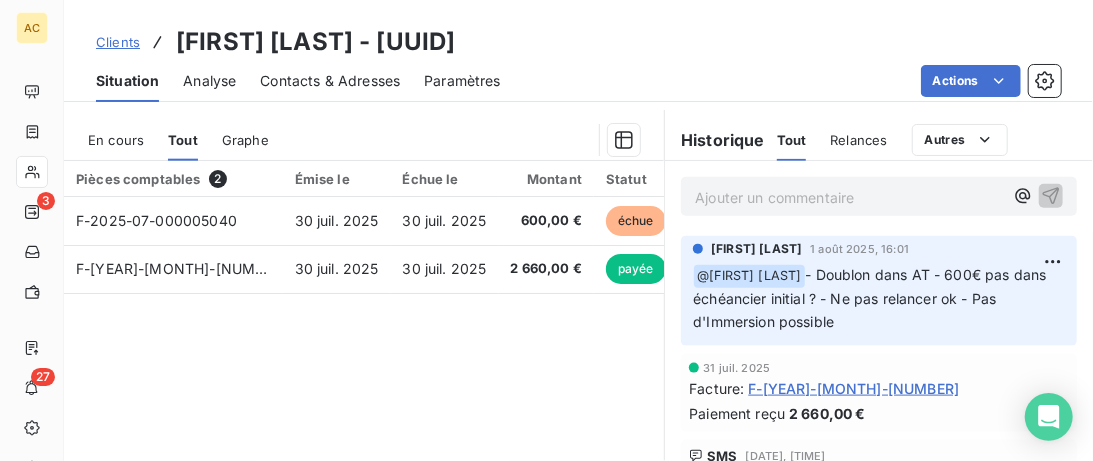 scroll, scrollTop: 1169, scrollLeft: 0, axis: vertical 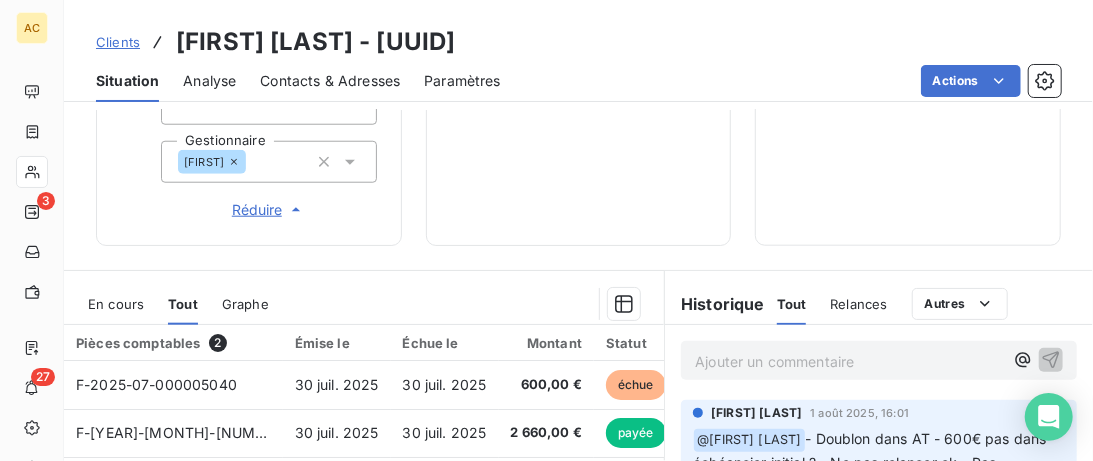 click on "Ajouter un commentaire ﻿" at bounding box center (849, 361) 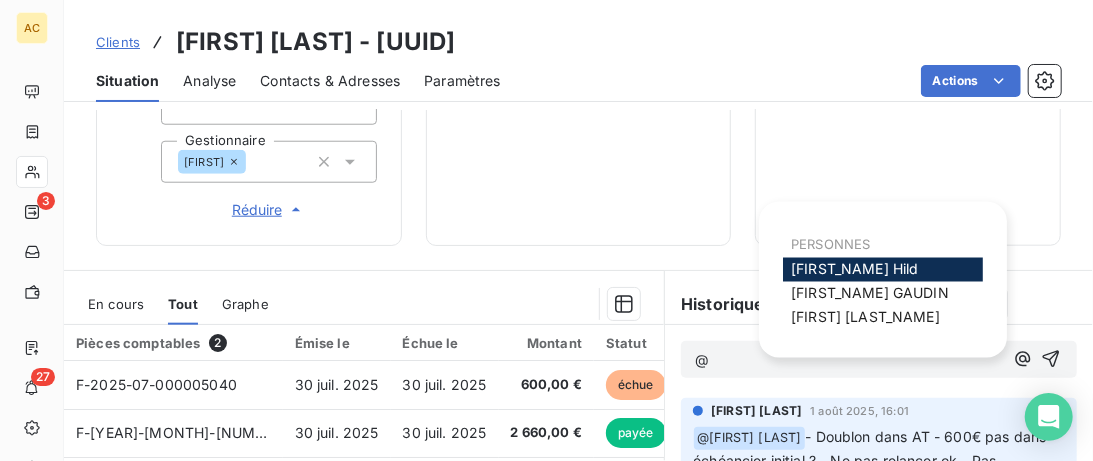 click on "[FIRST] [LAST]" at bounding box center [865, 317] 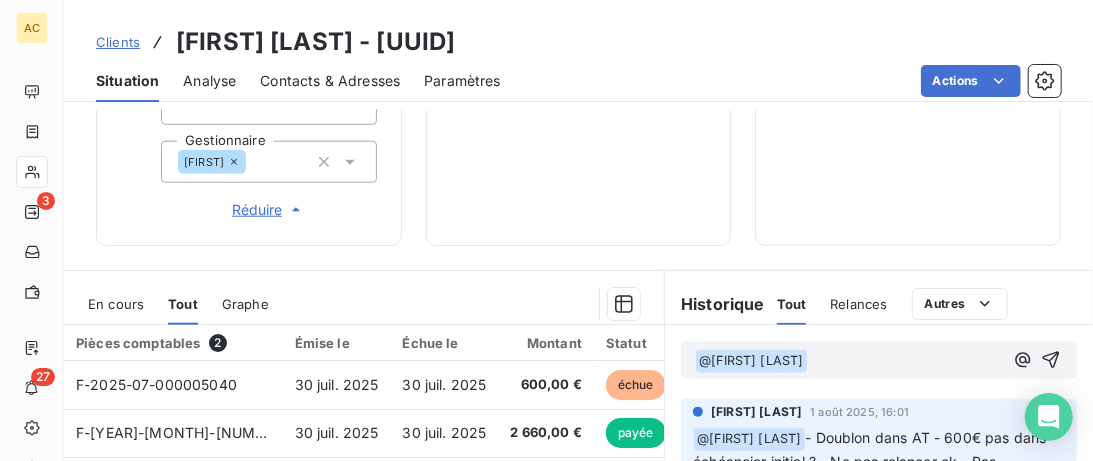 click on "﻿ @ [FIRST] ﻿ ﻿" at bounding box center (849, 361) 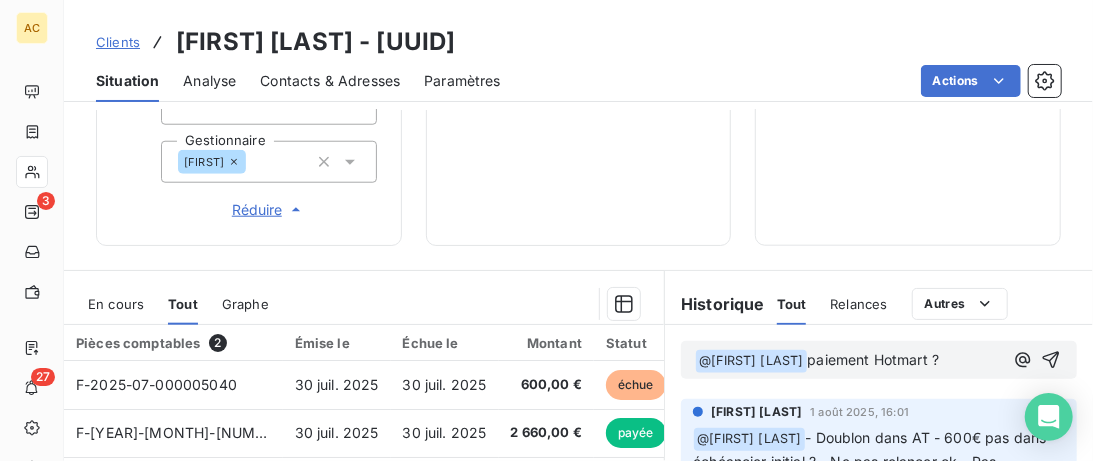 click on "paiement Hotmart ?" at bounding box center (874, 359) 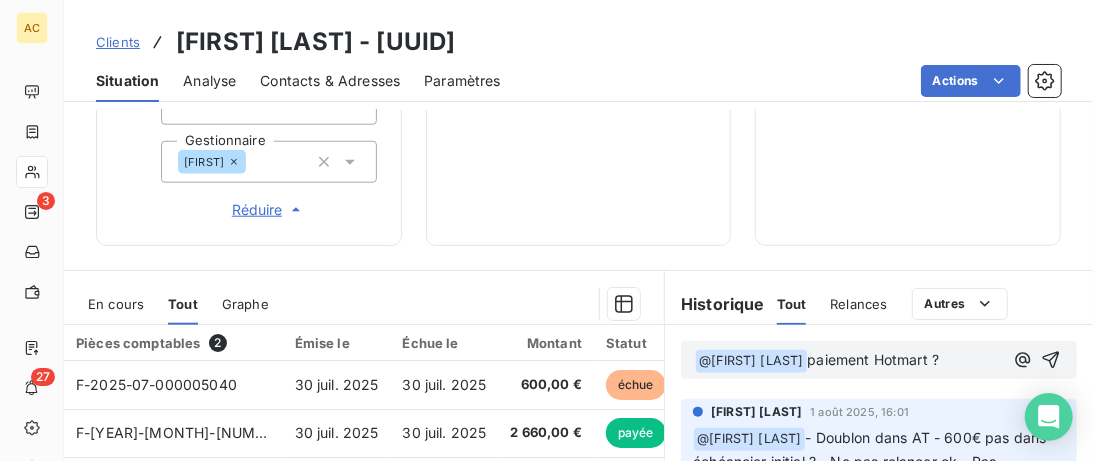 click on "Ignorer" 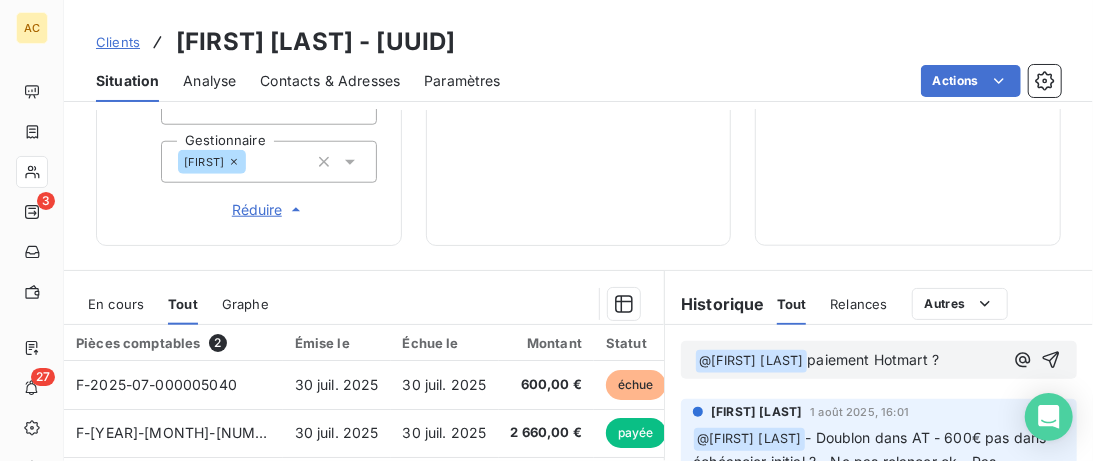 click on "﻿ @ [FIRST] ﻿ paiement Hotmart ?" at bounding box center (849, 361) 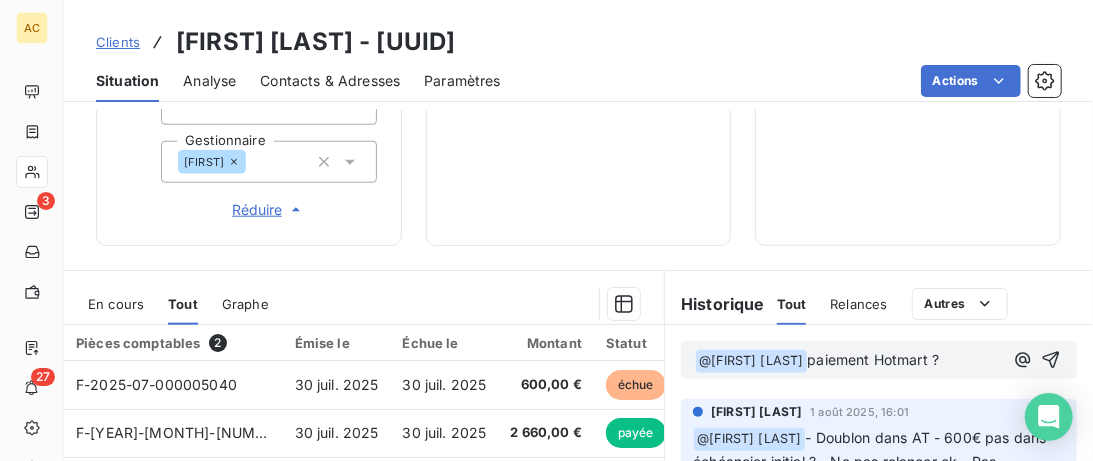 type 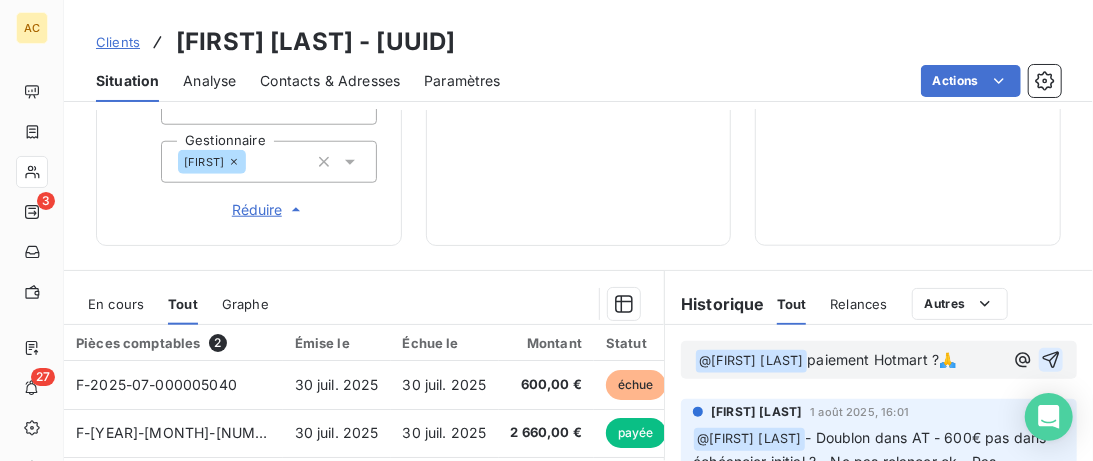 click 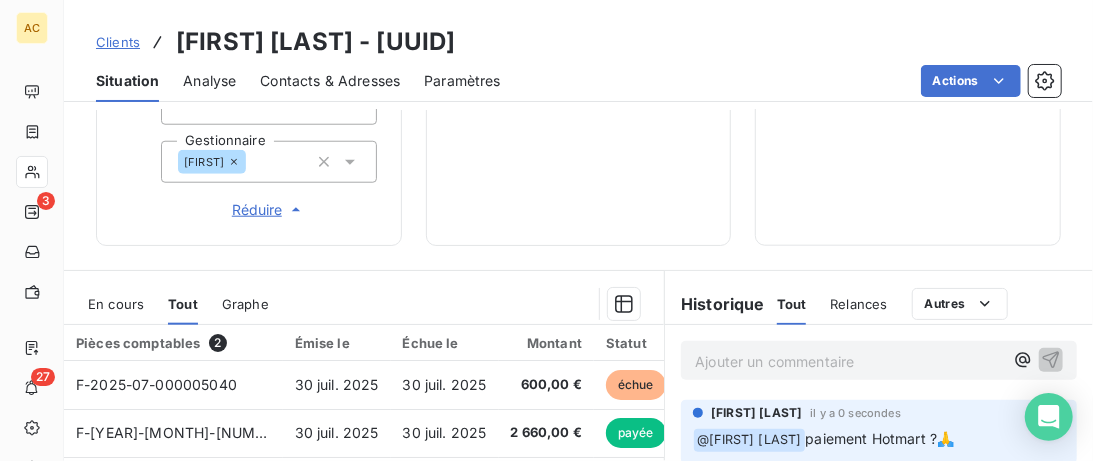 click on "Clients" at bounding box center (118, 42) 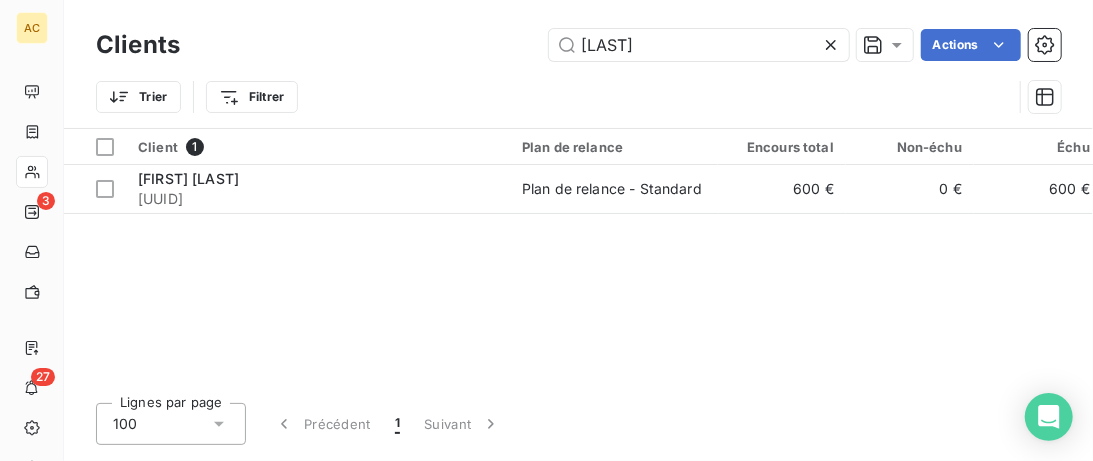 drag, startPoint x: 653, startPoint y: 49, endPoint x: 437, endPoint y: 44, distance: 216.05786 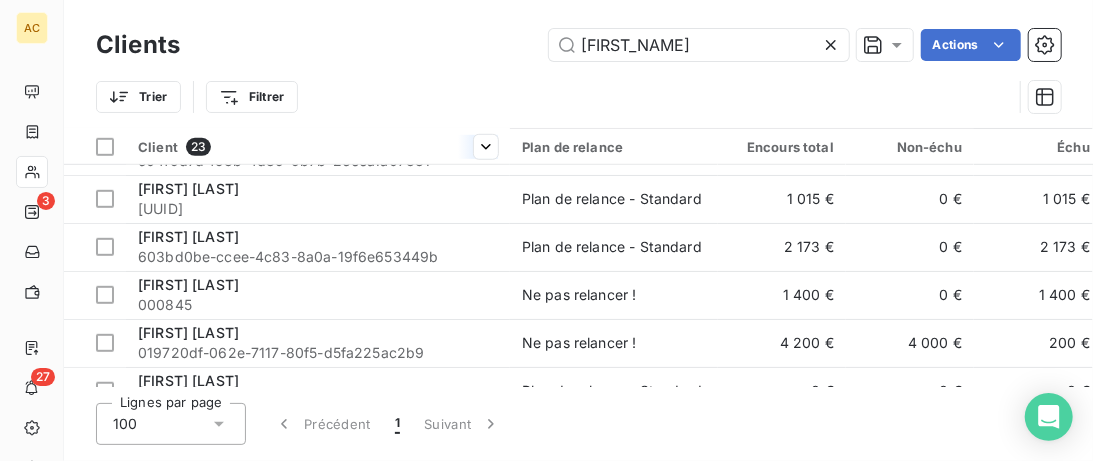 scroll, scrollTop: 615, scrollLeft: 0, axis: vertical 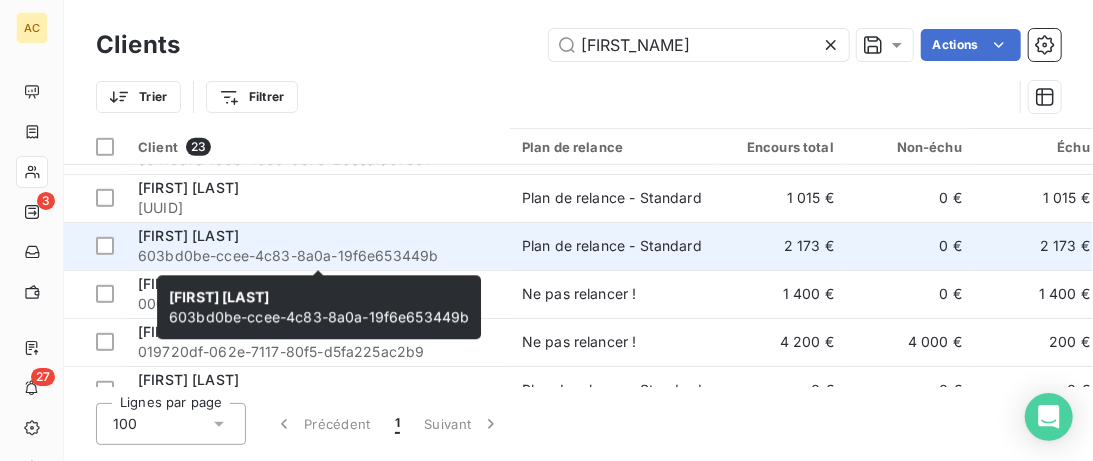type on "[FIRST_NAME]" 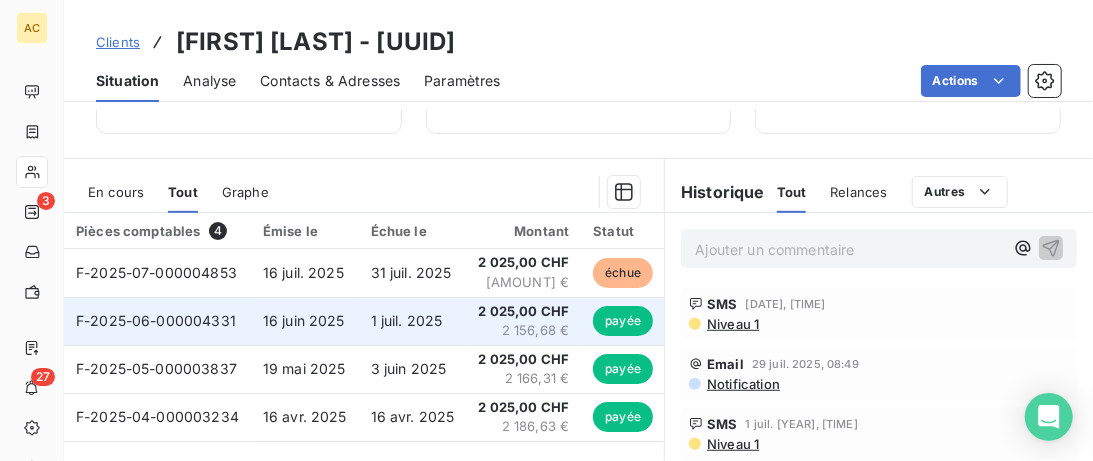 scroll, scrollTop: 410, scrollLeft: 0, axis: vertical 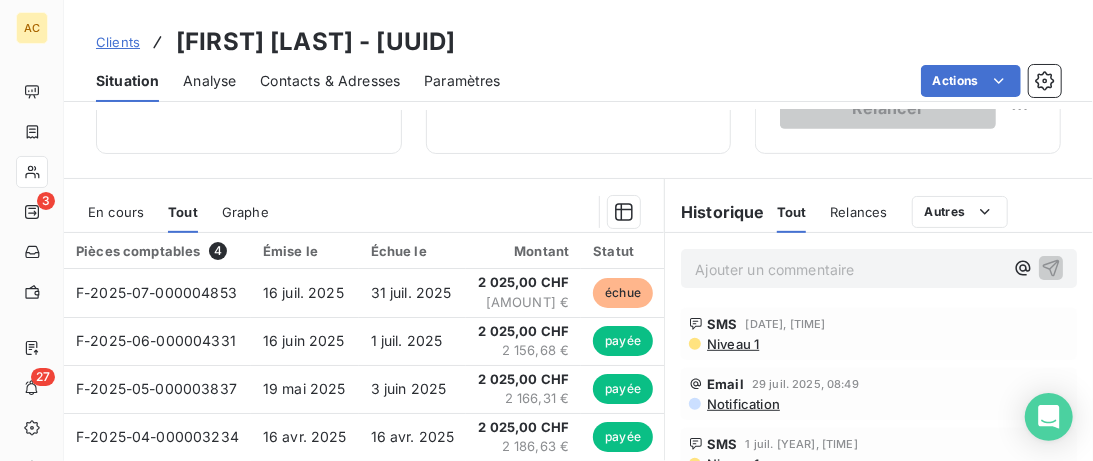 click on "Contacts & Adresses" at bounding box center [330, 81] 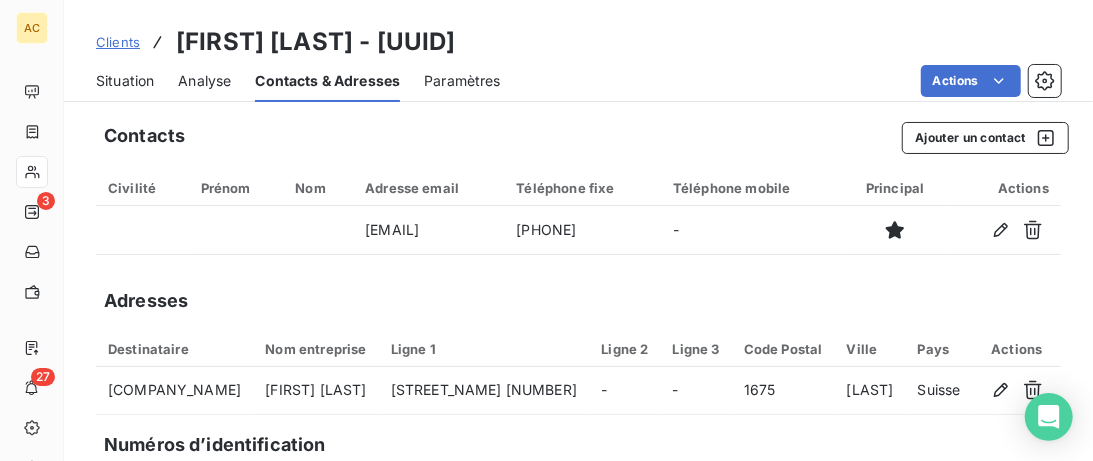 click on "Situation" at bounding box center [125, 81] 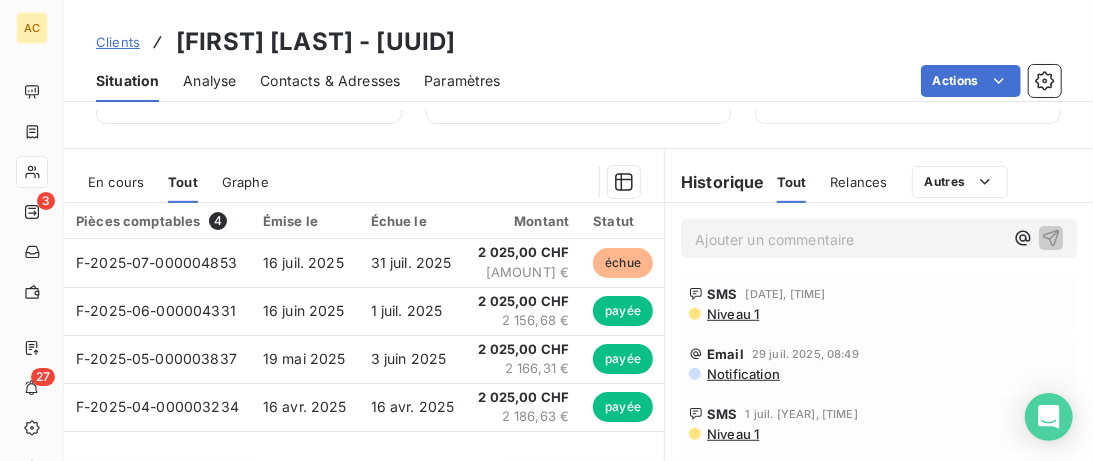 scroll, scrollTop: 410, scrollLeft: 0, axis: vertical 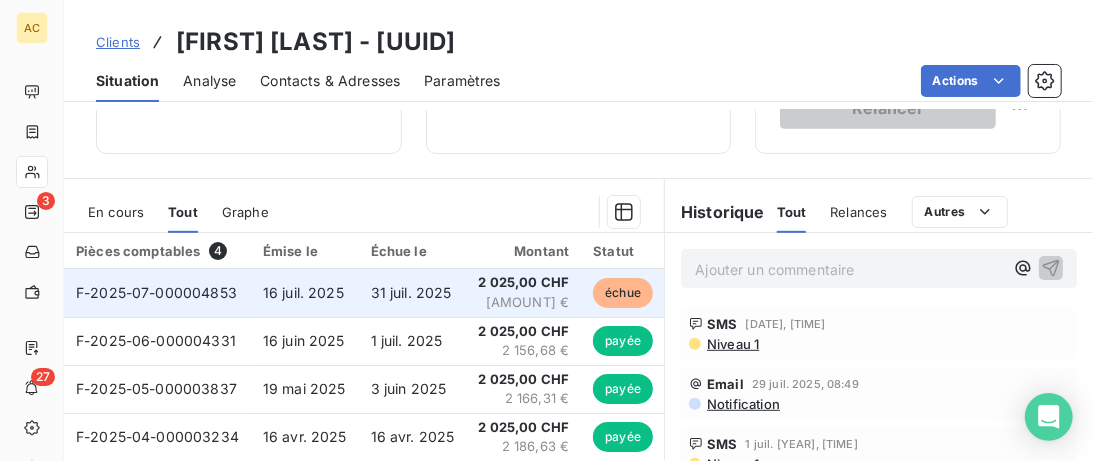 click on "31 juil. 2025" at bounding box center [411, 292] 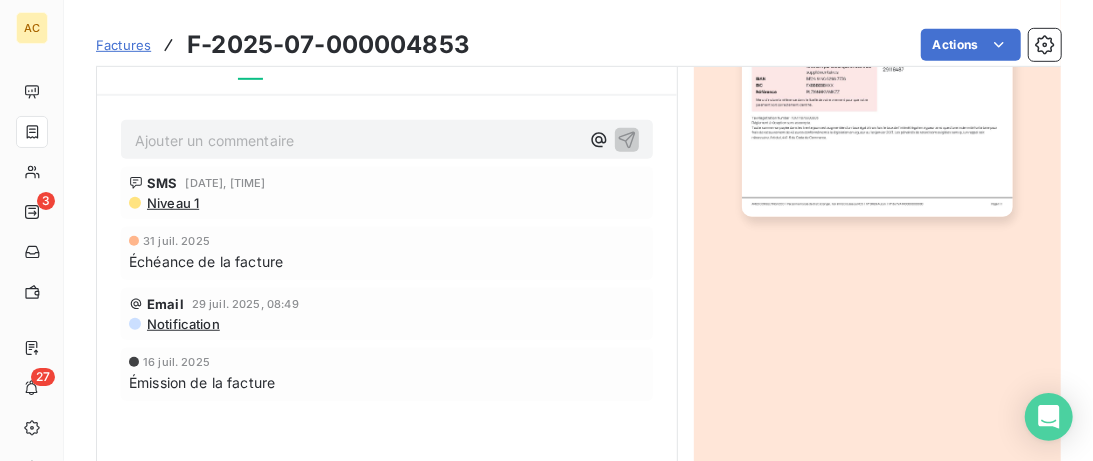 scroll, scrollTop: 103, scrollLeft: 0, axis: vertical 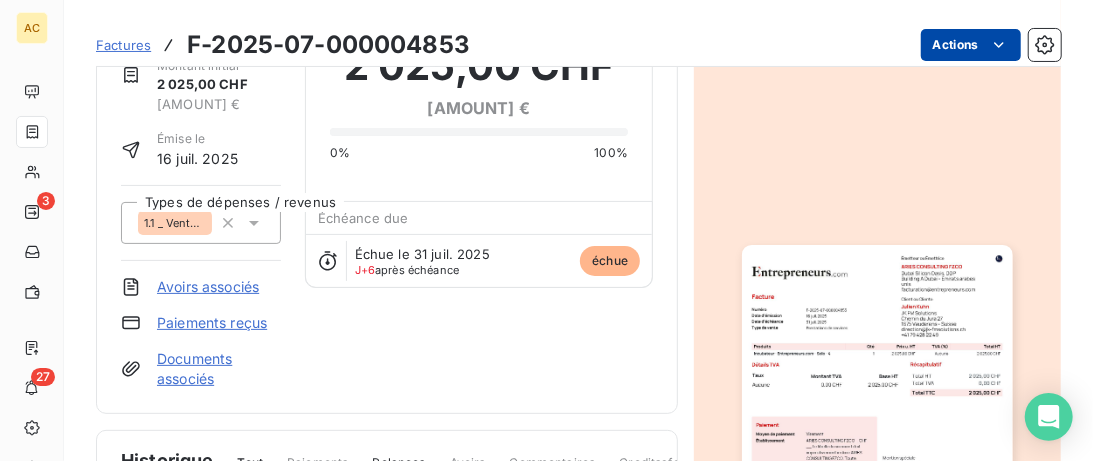 click on "AC 3 27 Factures F-[YEAR]-[MONTH]-000004853 Actions [NAME] 603bd0be-ccee-4c83-8a0a-19f6e653449b Montant initial 2 025,00 CHF 2 173,04 € Émise le [DATE] Types de dépenses / revenus 1.1 _ Vente _ Clients Avoirs associés Paiements reçus Documents associés Solde dû : 2 025,00 CHF 2 173,04 € 0% 100% Échéance due Échue le [DATE] J+[DAYS]  après échéance échue Historique Tout Paiements Relances Avoirs Commentaires Creditsafe Portail client Ajouter un commentaire ﻿ SMS [DATE], [TIME] Niveau 1 [DATE] Échéance de la facture Email [DATE], [TIME] Notification [DATE] Émission de la facture" at bounding box center (546, 230) 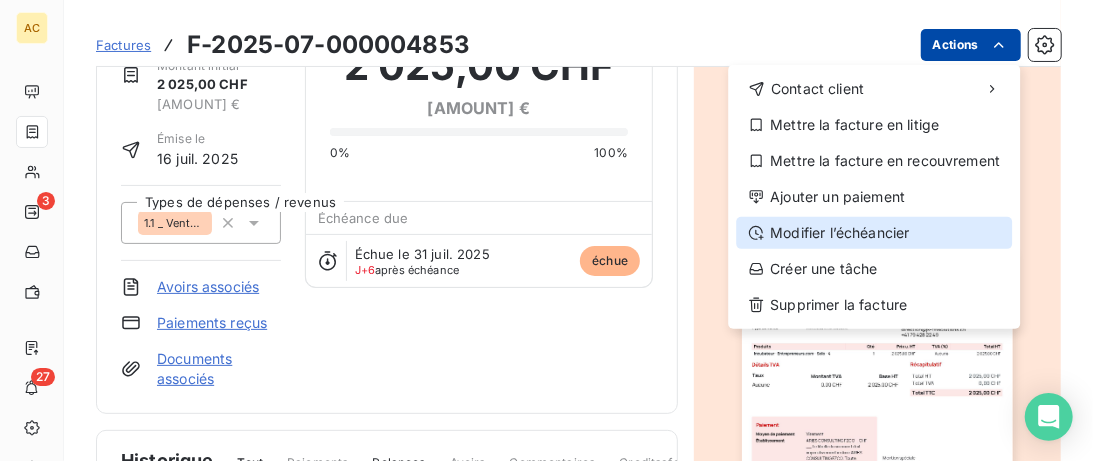 click on "Modifier l’échéancier" at bounding box center [874, 233] 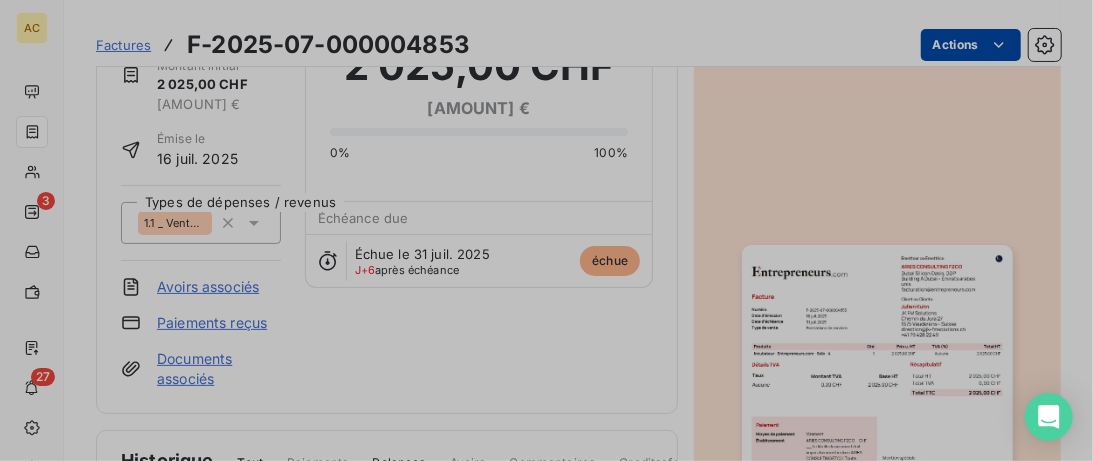 scroll, scrollTop: 103, scrollLeft: 0, axis: vertical 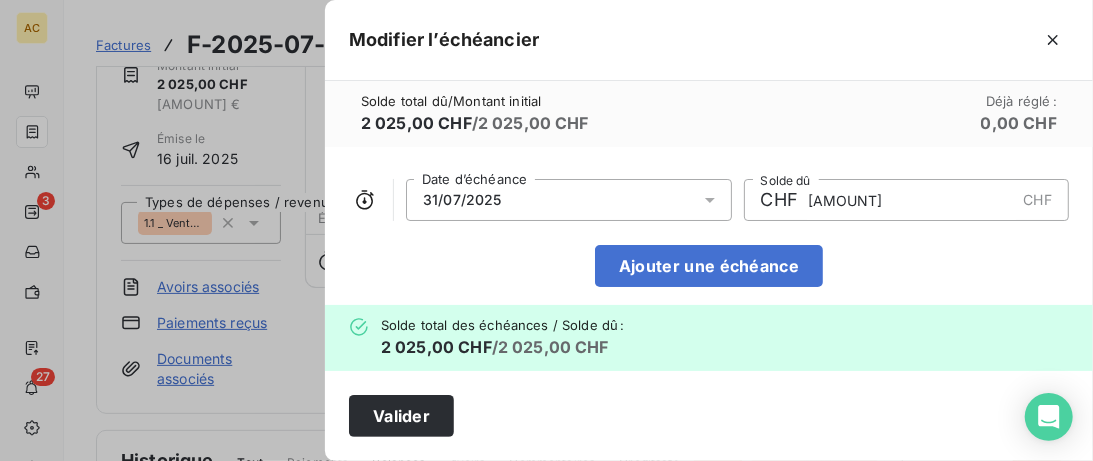 drag, startPoint x: 845, startPoint y: 200, endPoint x: 812, endPoint y: 200, distance: 33 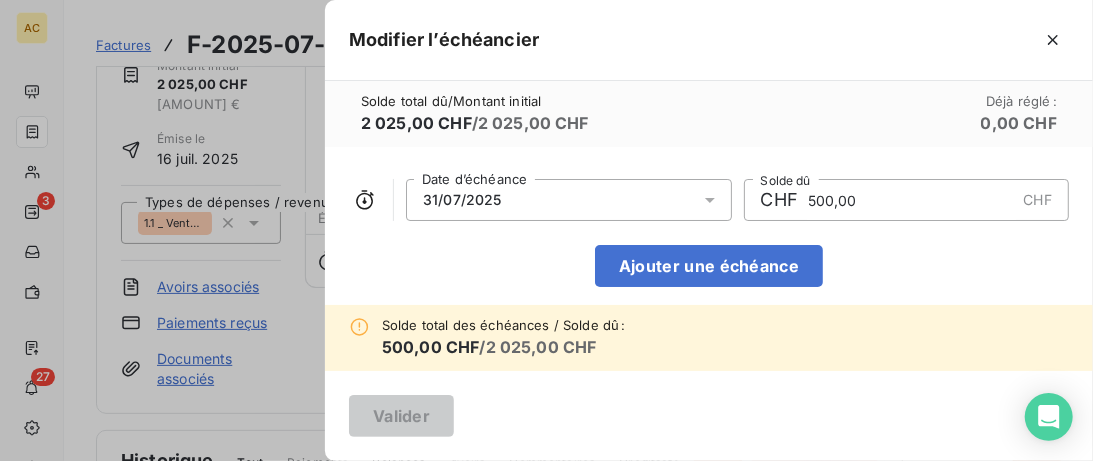 type on "500,00" 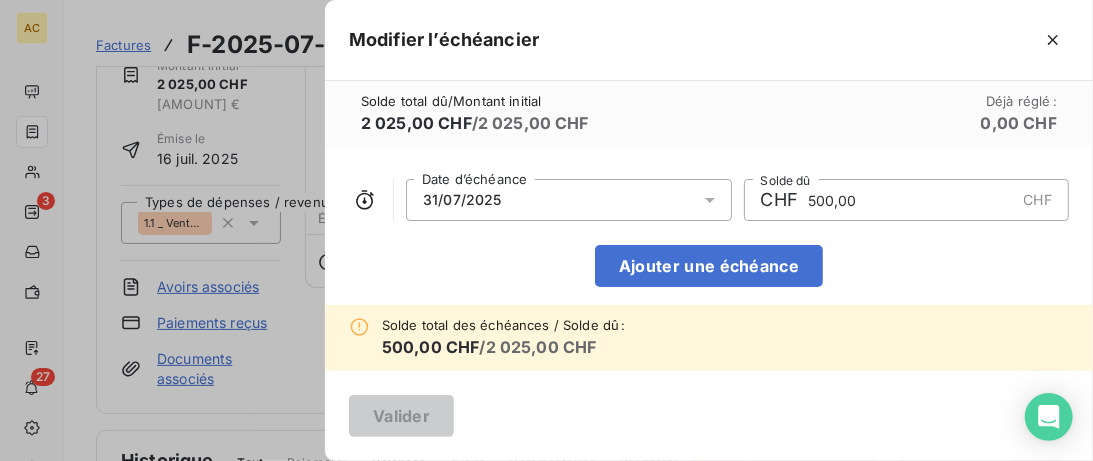 click 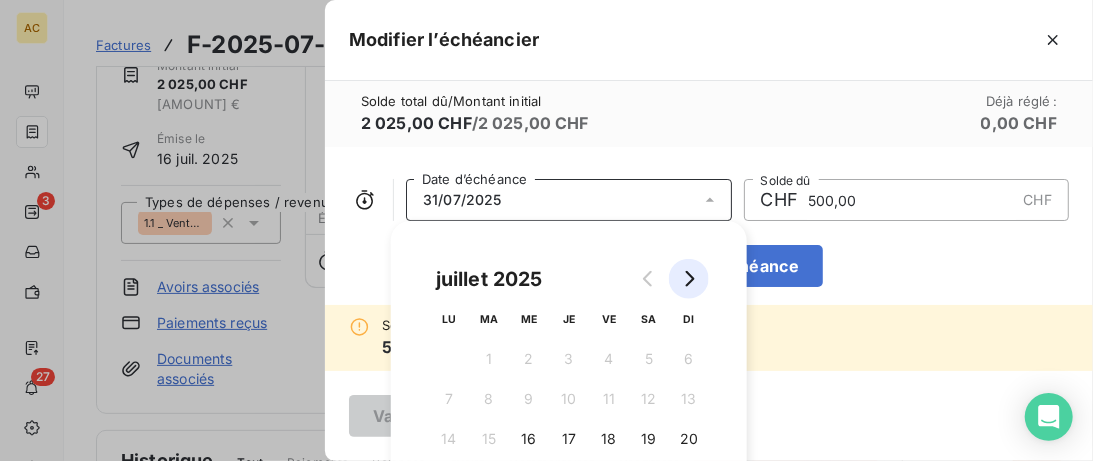 click 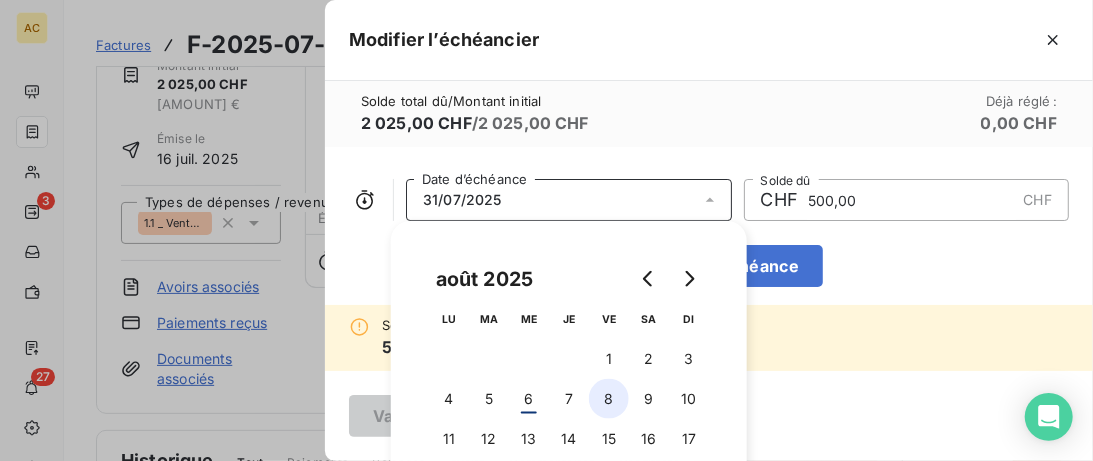 click on "8" at bounding box center (609, 399) 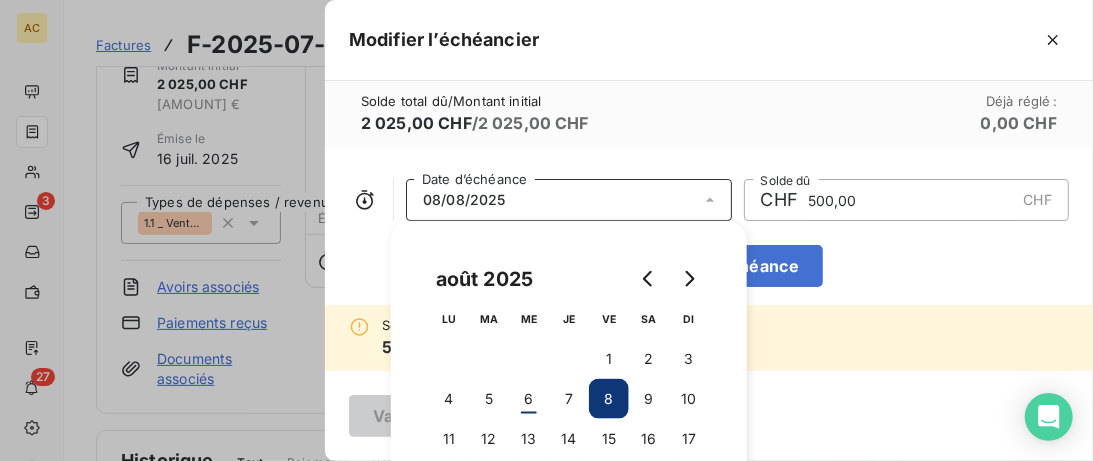 click on "[DATE] Date d’échéance CHF 500,00 CHF Solde dû Ajouter une échéance" at bounding box center [709, 226] 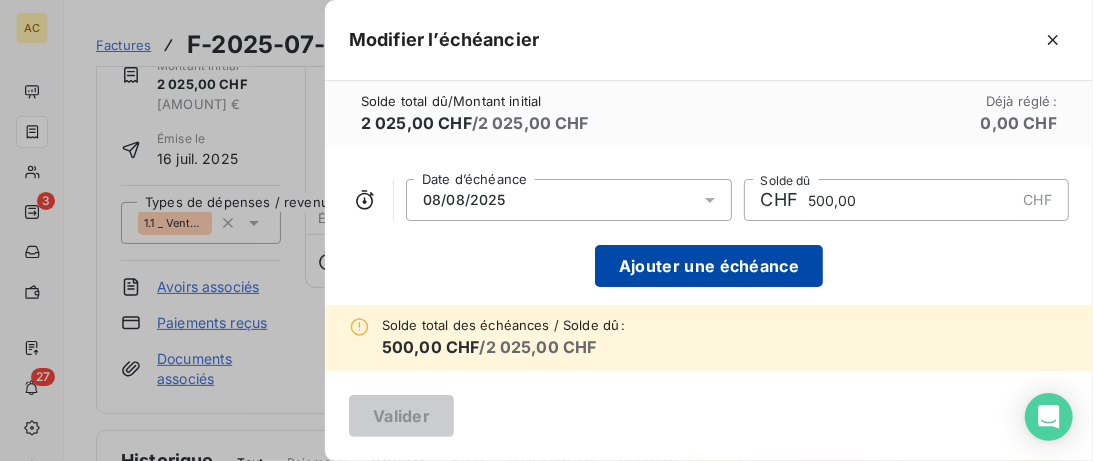 click on "Ajouter une échéance" at bounding box center [709, 266] 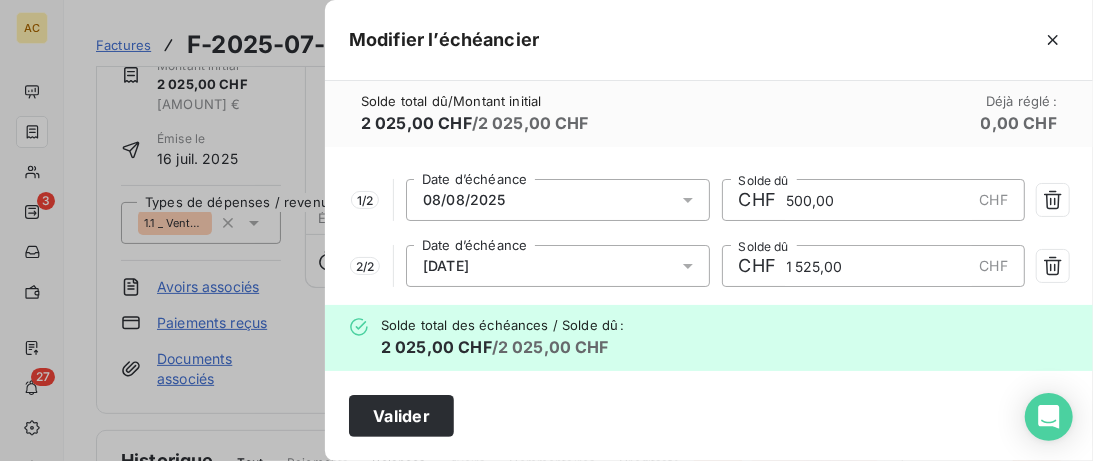 click 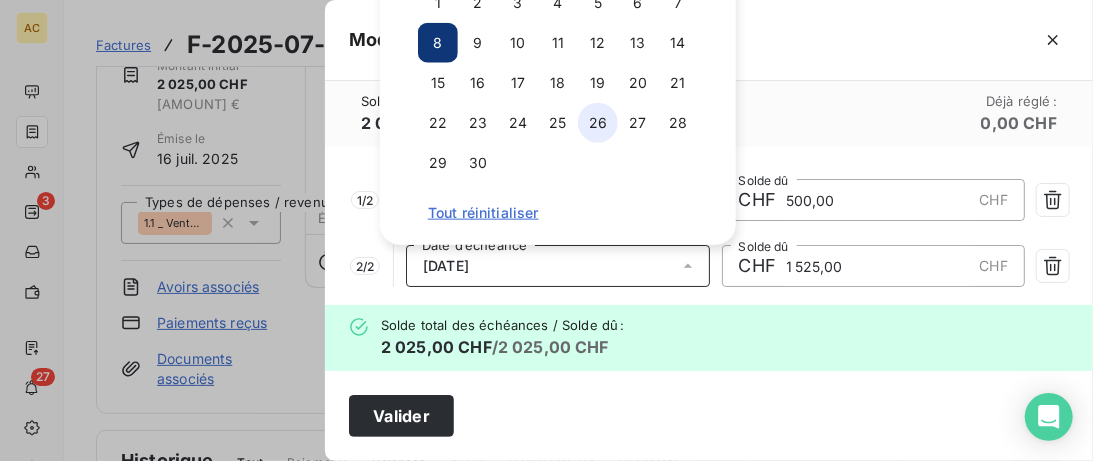 click on "26" at bounding box center [598, 123] 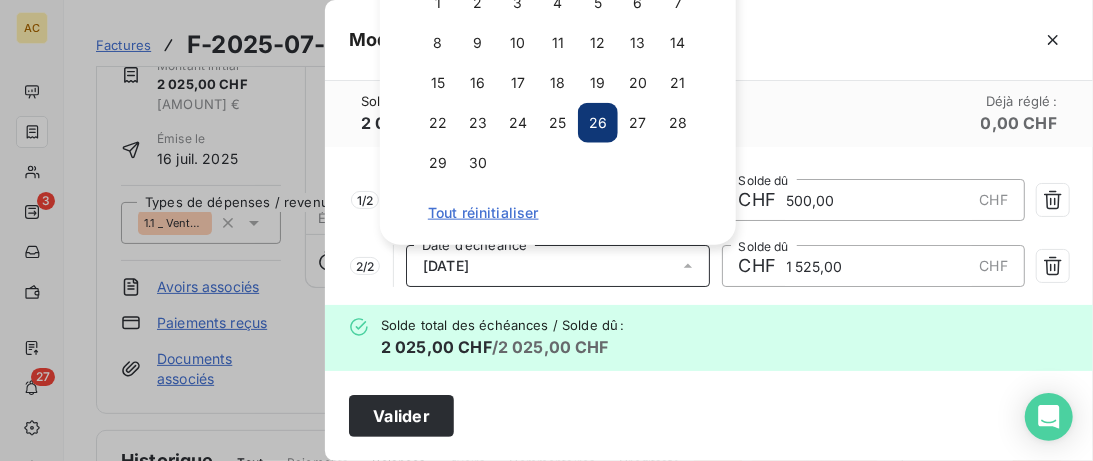 click on "Solde total des échéances / Solde dû : 2 025,00 CHF  /  2 025,00 CHF" at bounding box center (709, 338) 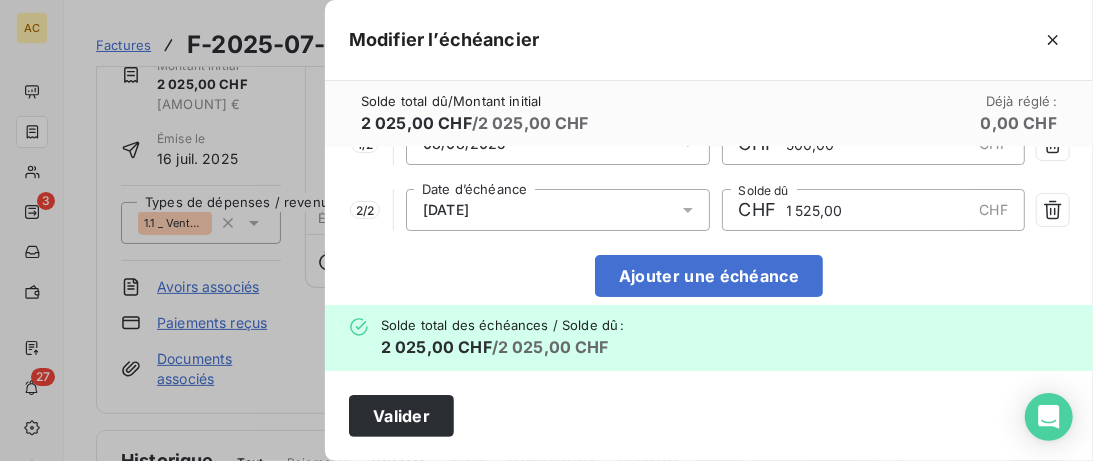 scroll, scrollTop: 58, scrollLeft: 0, axis: vertical 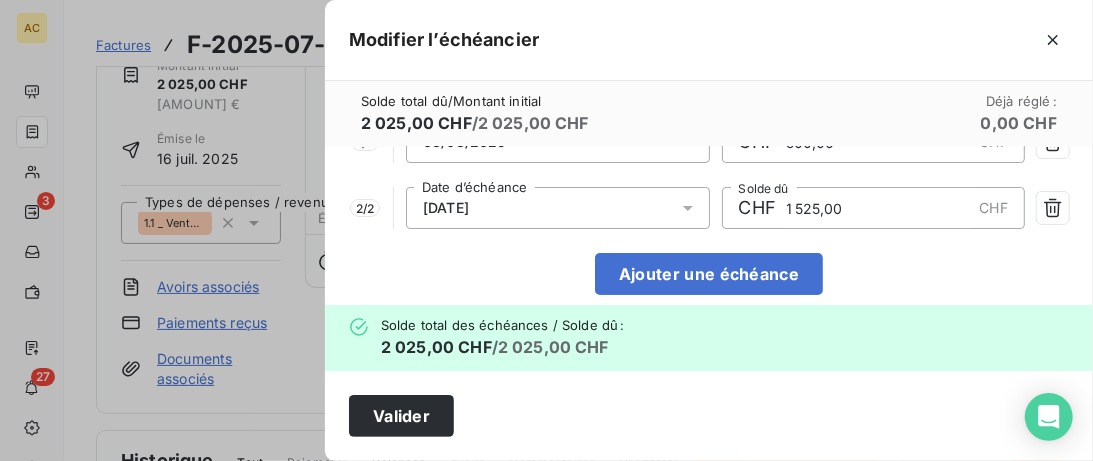 click 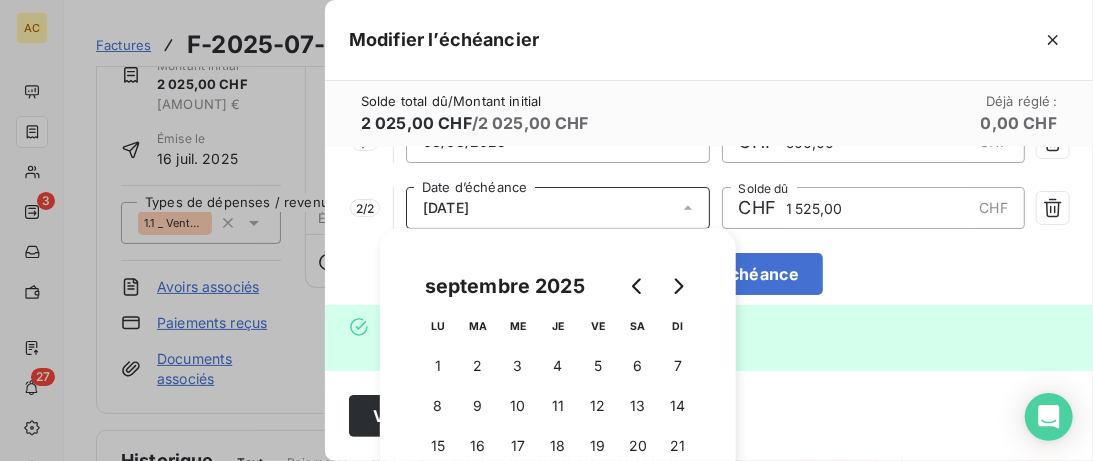 click on "septembre 2025" at bounding box center [558, 286] 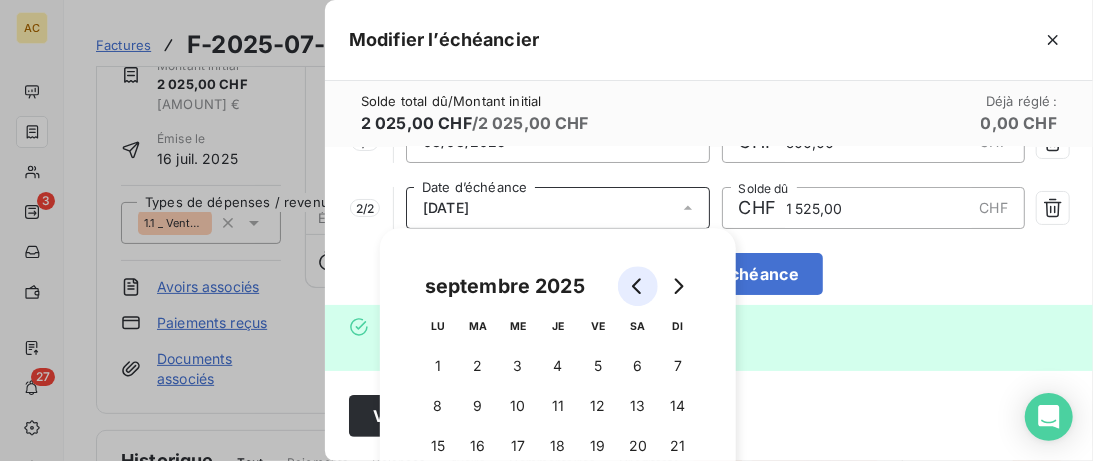 click at bounding box center [638, 286] 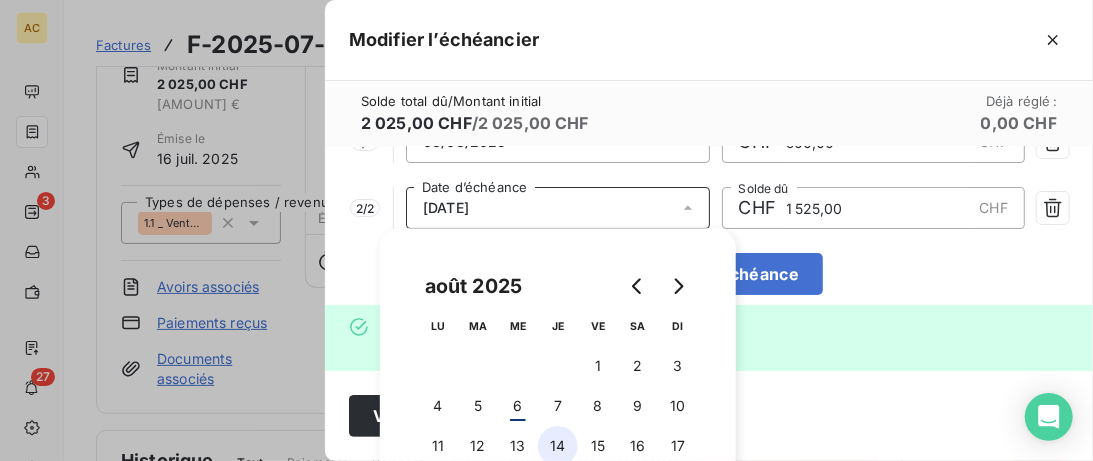 click on "14" at bounding box center [558, 446] 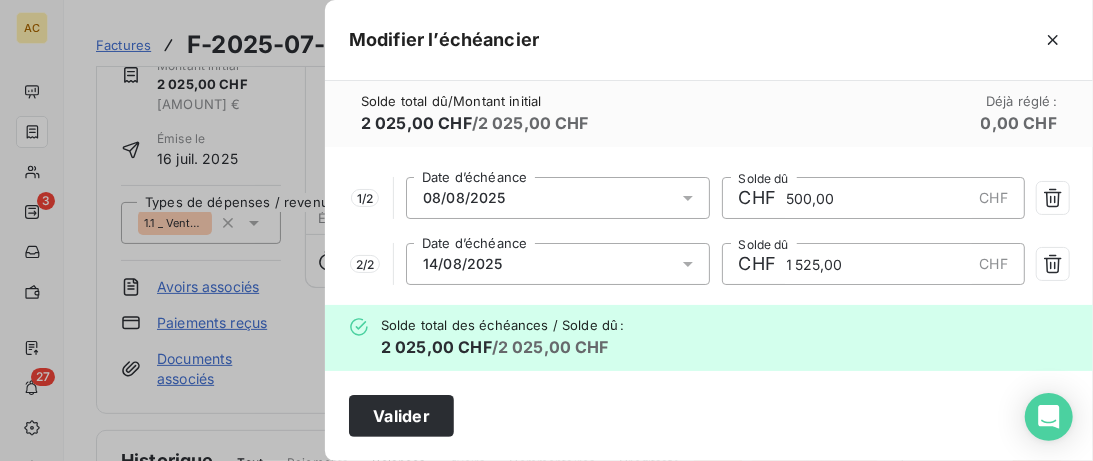 scroll, scrollTop: 0, scrollLeft: 0, axis: both 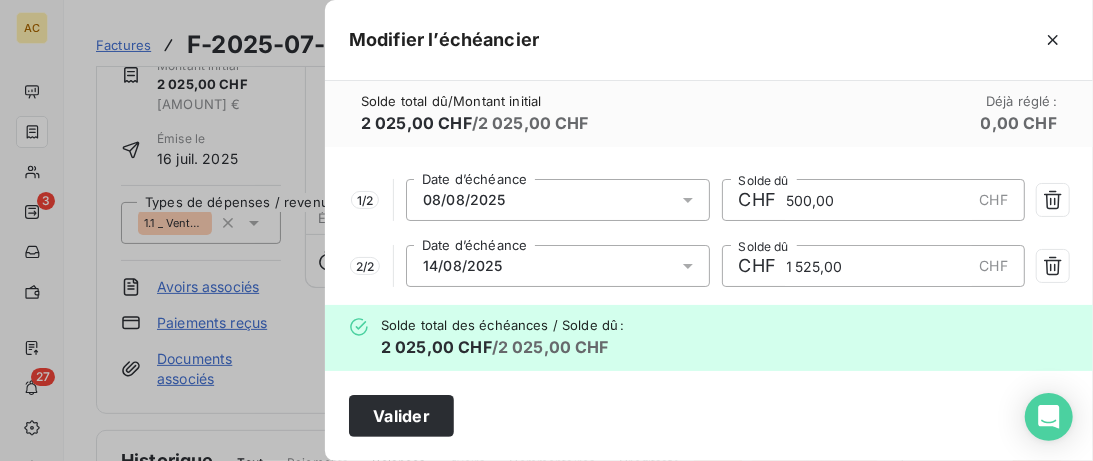 click 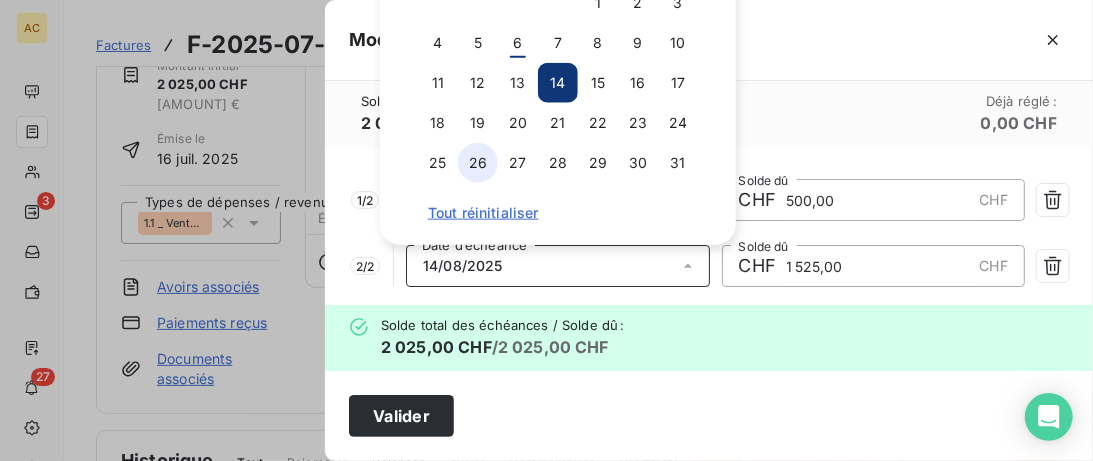 click on "26" at bounding box center [478, 163] 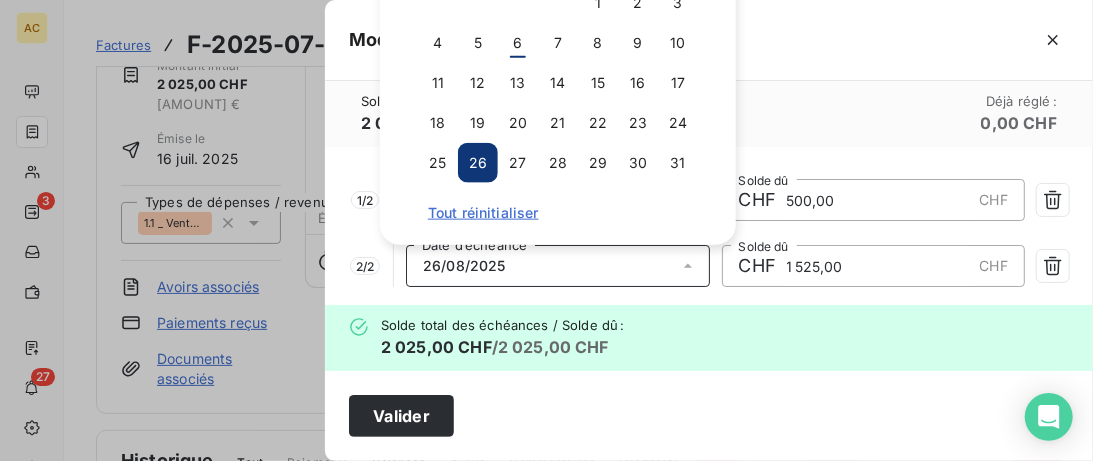 click on "Valider" at bounding box center (709, 416) 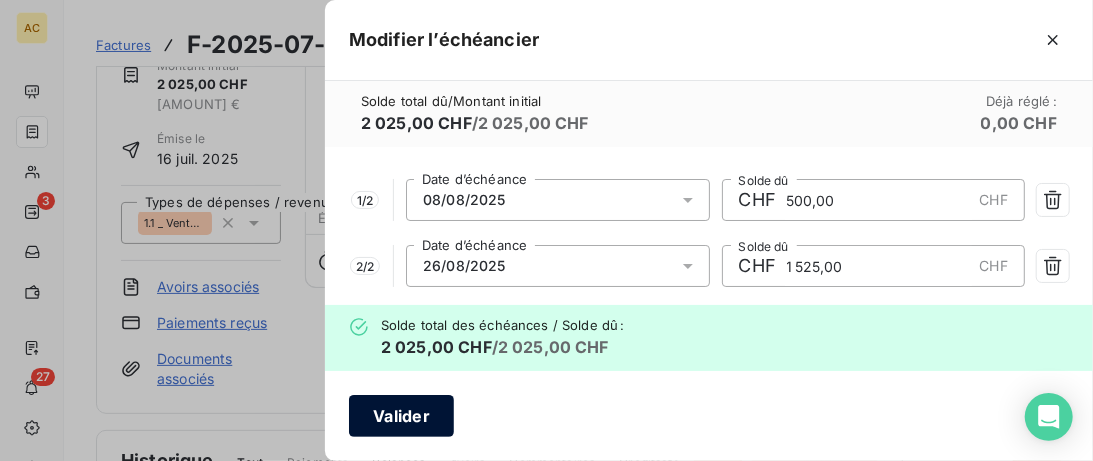 click on "Valider" at bounding box center [401, 416] 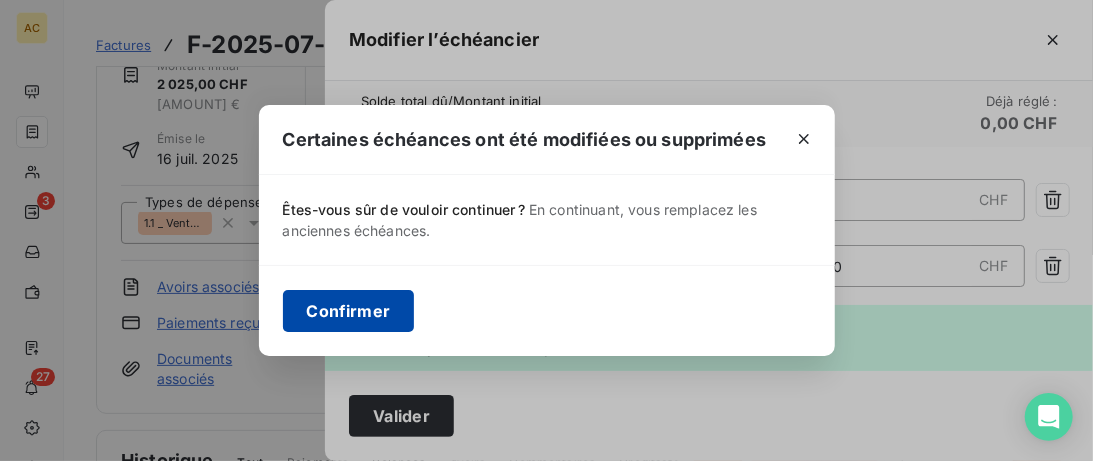 click on "Confirmer" at bounding box center (349, 311) 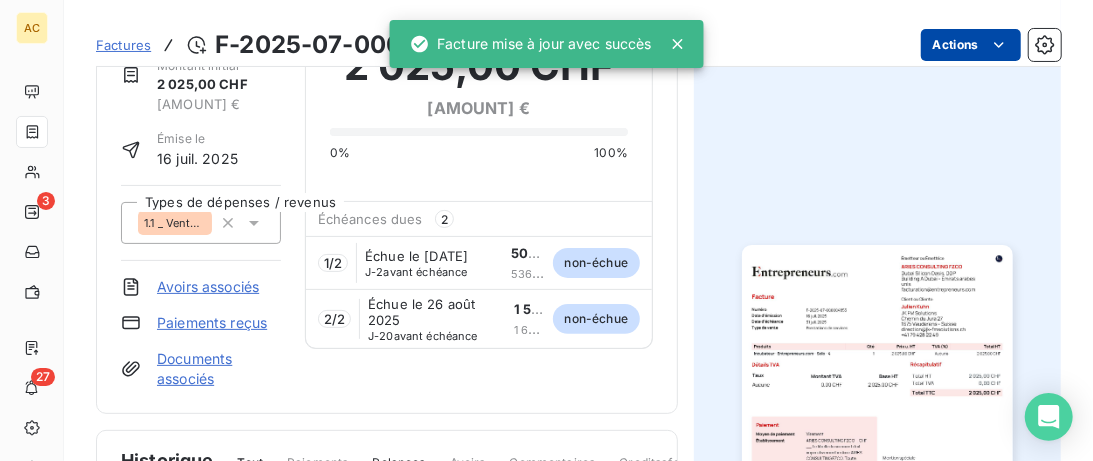 click on "Documents associés" at bounding box center (219, 369) 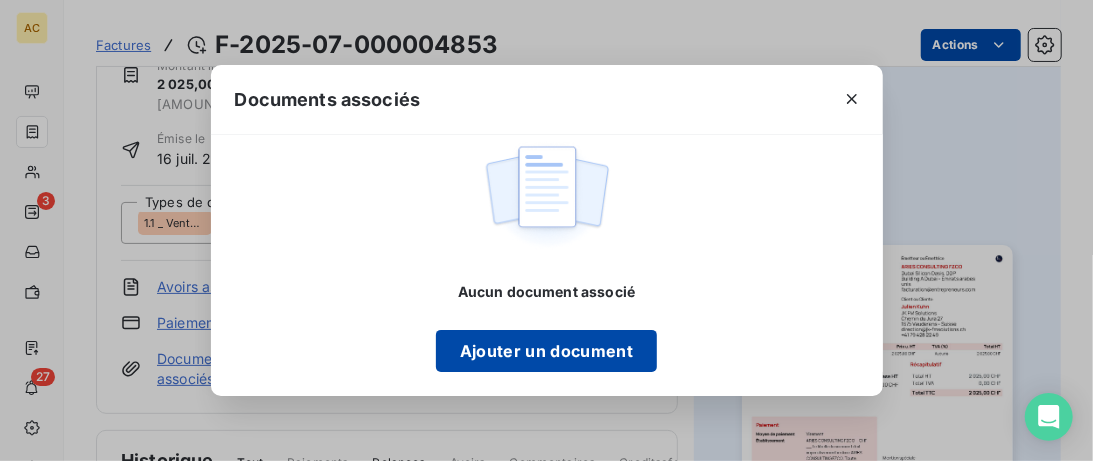 click on "Ajouter un document" at bounding box center [546, 351] 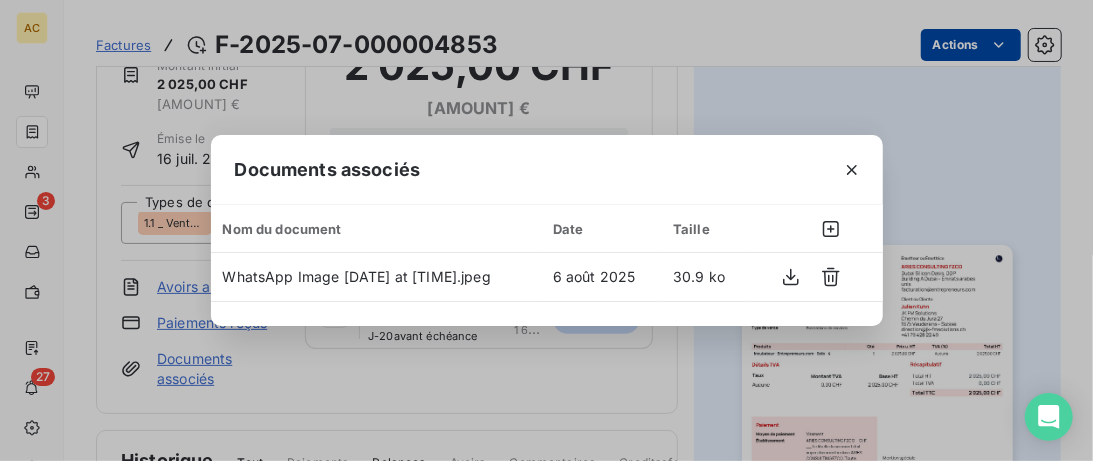 click 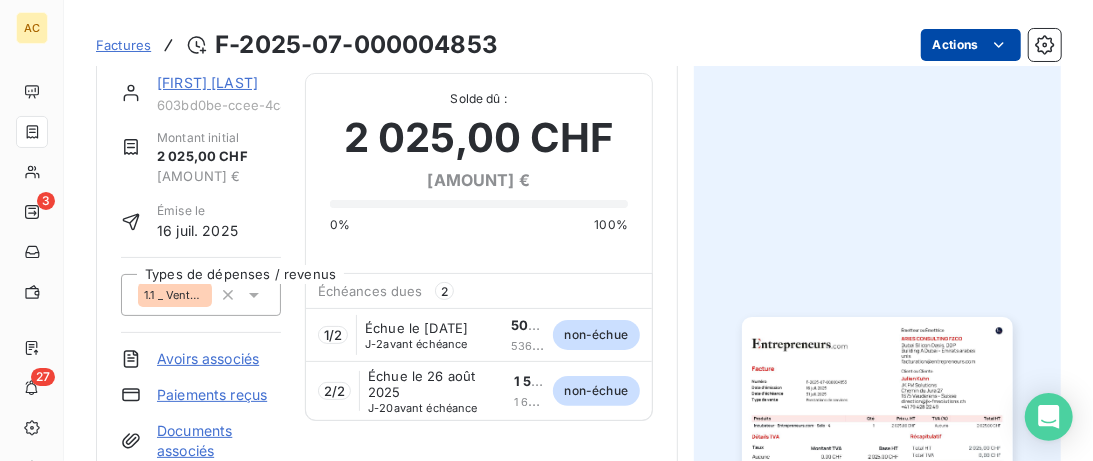 scroll, scrollTop: 0, scrollLeft: 0, axis: both 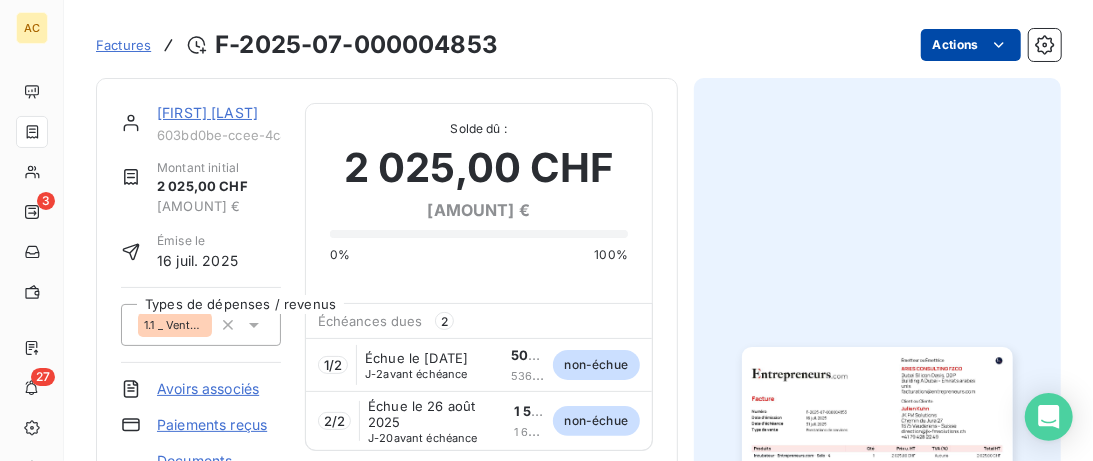 click on "[FIRST] [LAST]" at bounding box center [207, 112] 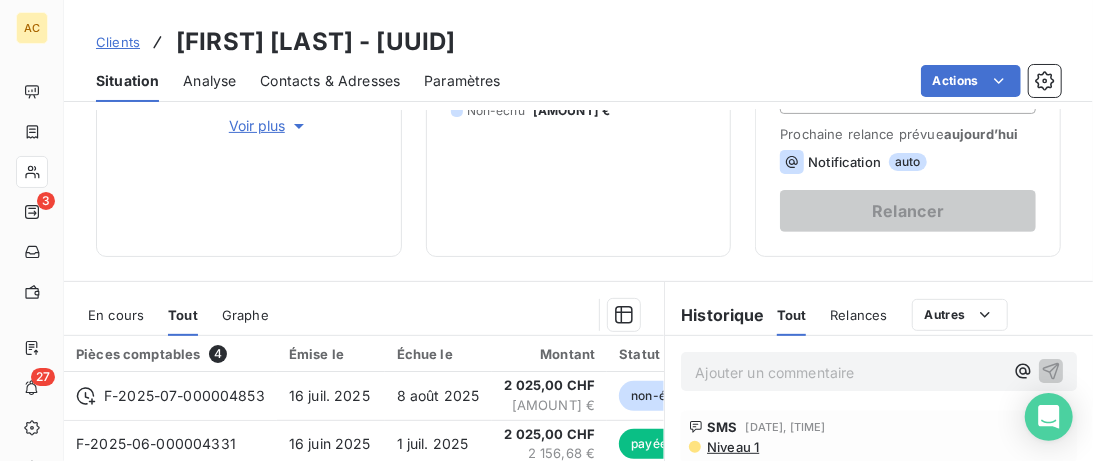 scroll, scrollTop: 512, scrollLeft: 0, axis: vertical 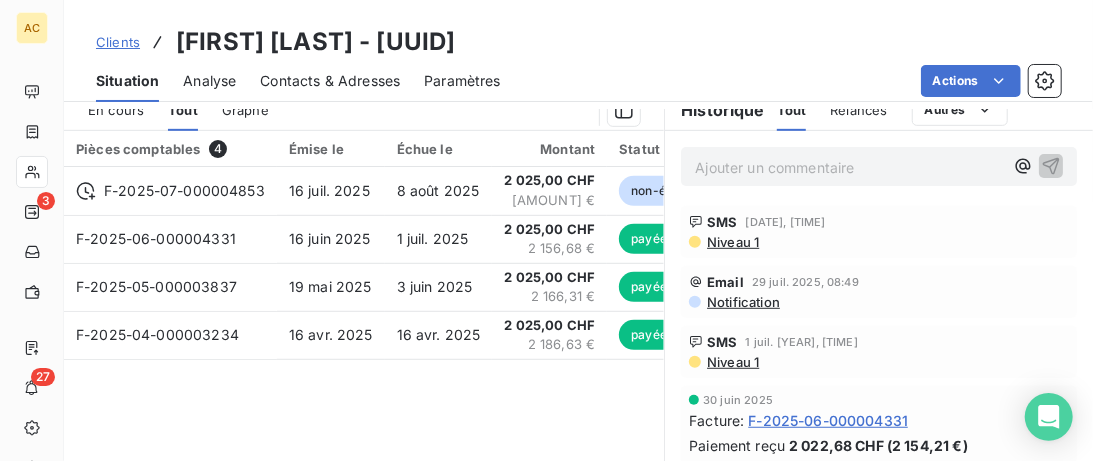 click on "Ajouter un commentaire ﻿" at bounding box center (849, 167) 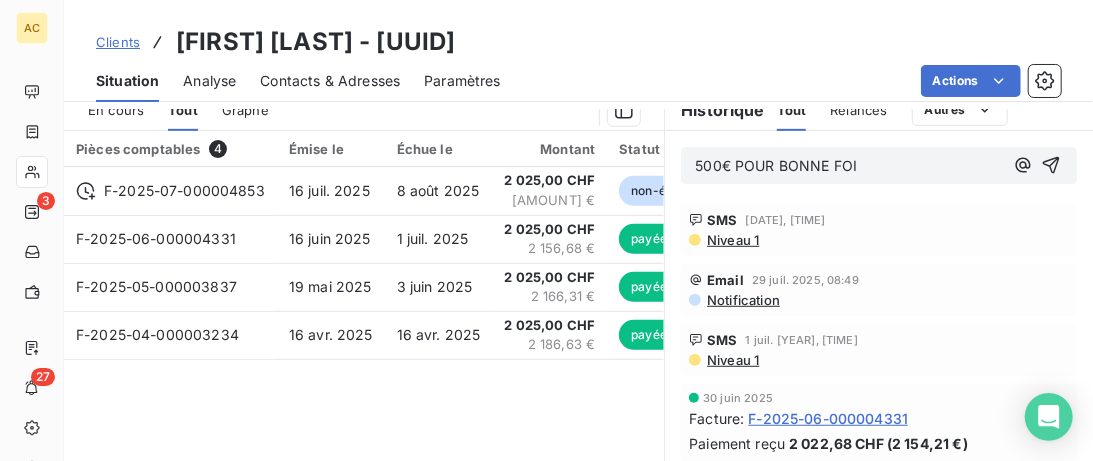 drag, startPoint x: 860, startPoint y: 168, endPoint x: 733, endPoint y: 163, distance: 127.09839 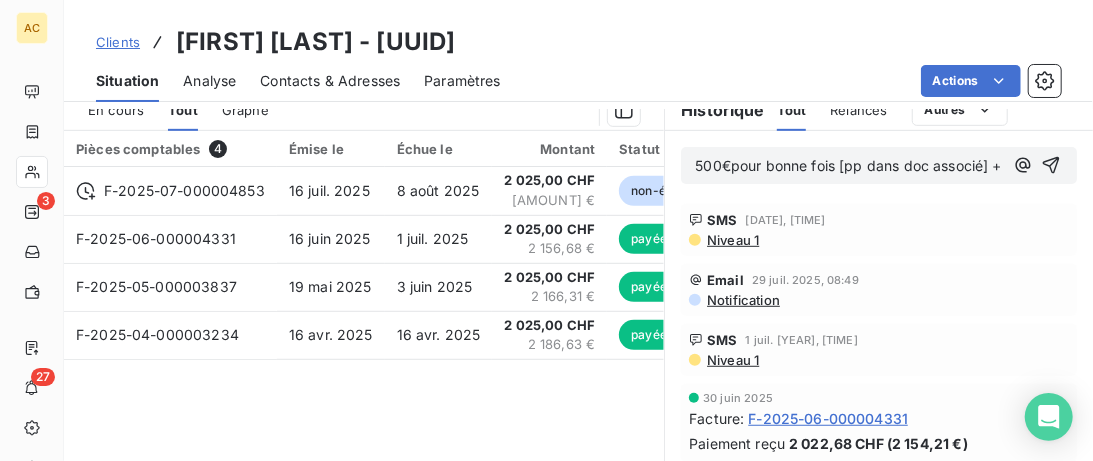 click on "500€pour bonne fois [pp dans doc associé] +" at bounding box center [849, 166] 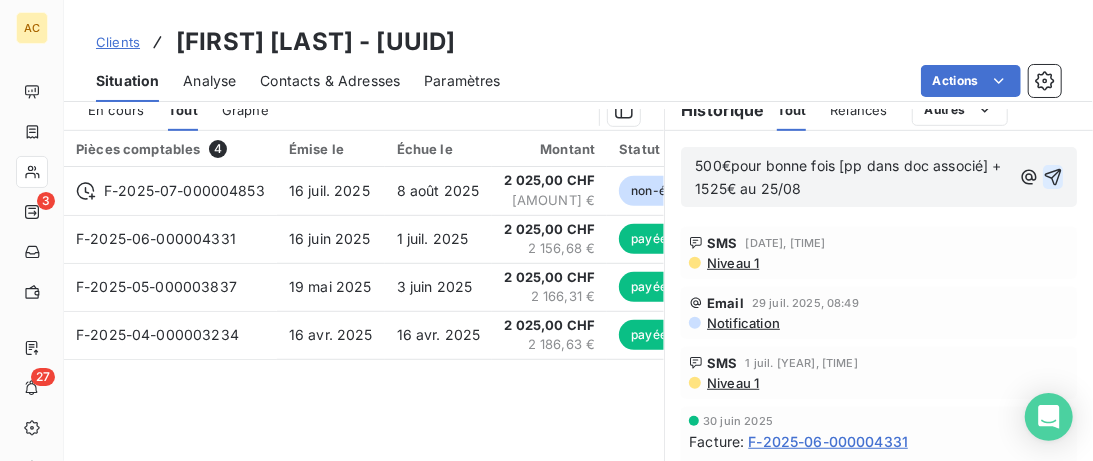 click 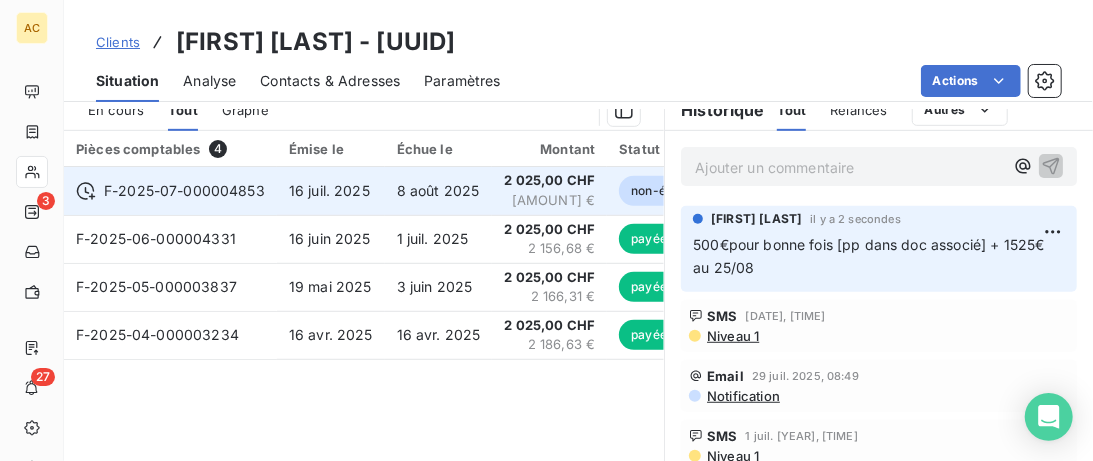 click on "F-2025-07-000004853" at bounding box center [170, 191] 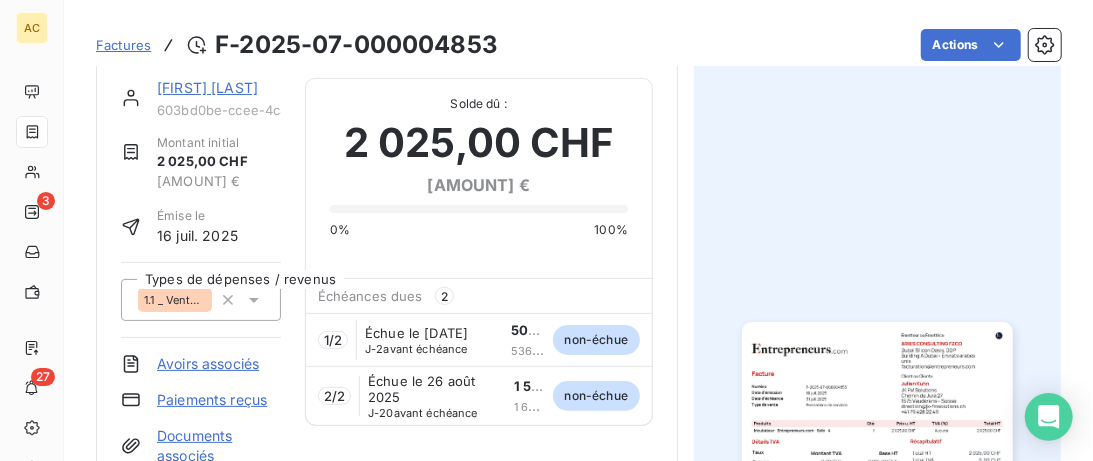 scroll, scrollTop: 0, scrollLeft: 0, axis: both 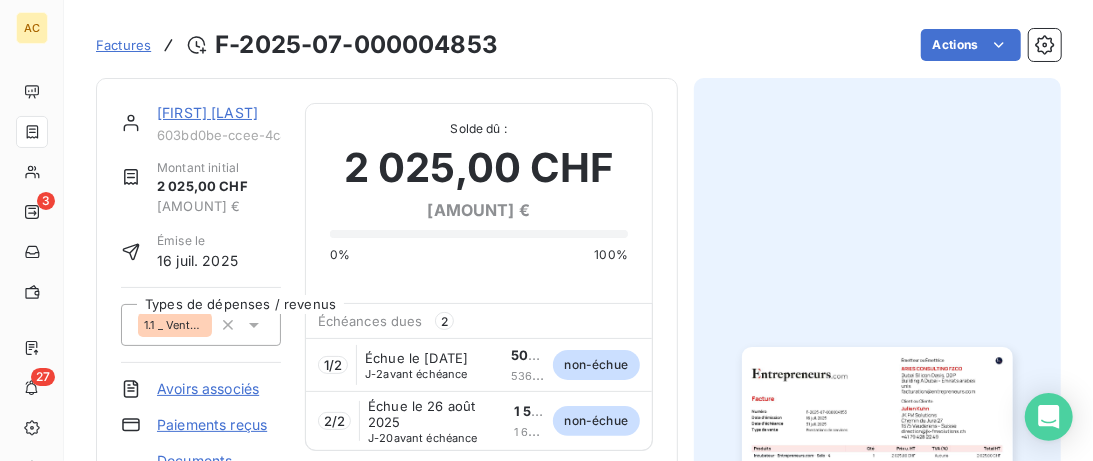 click on "[FIRST] [LAST]" at bounding box center (207, 112) 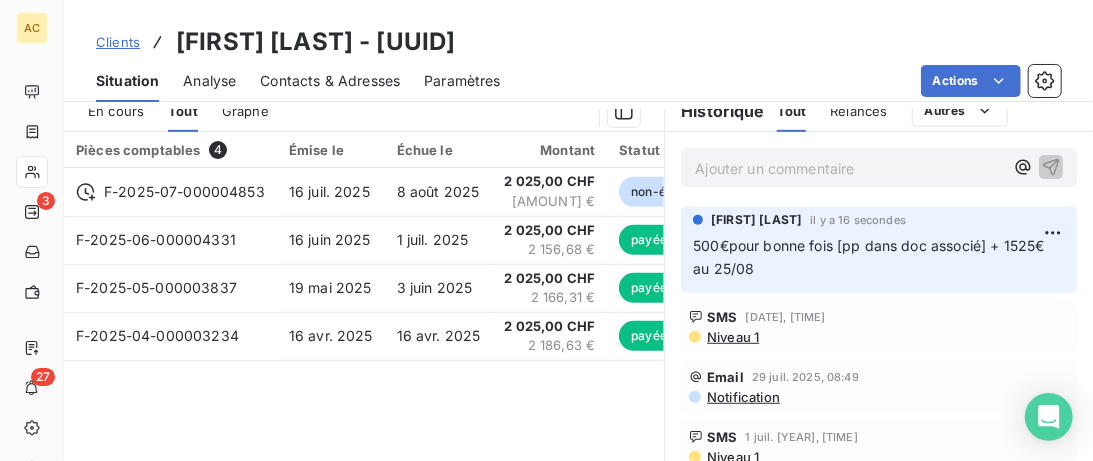 scroll, scrollTop: 512, scrollLeft: 0, axis: vertical 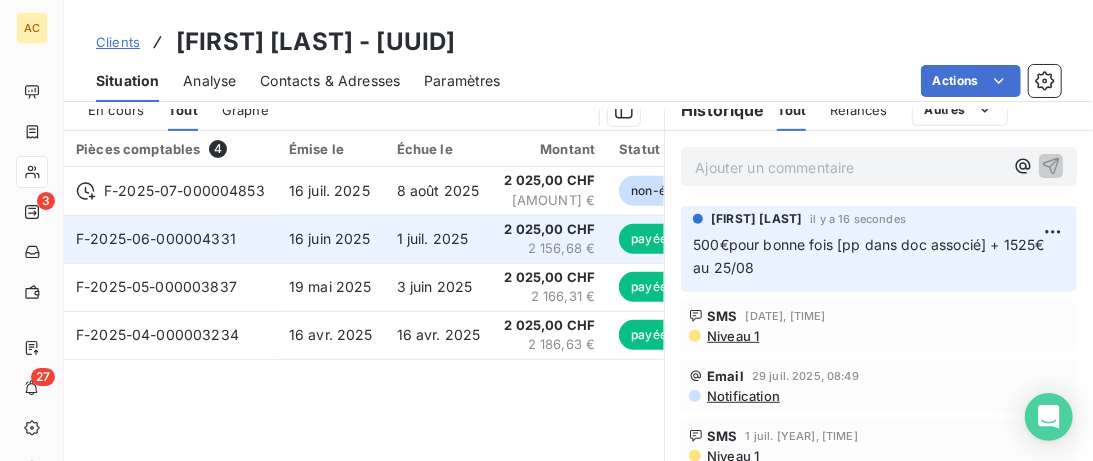 click on "F-2025-06-000004331" at bounding box center (170, 239) 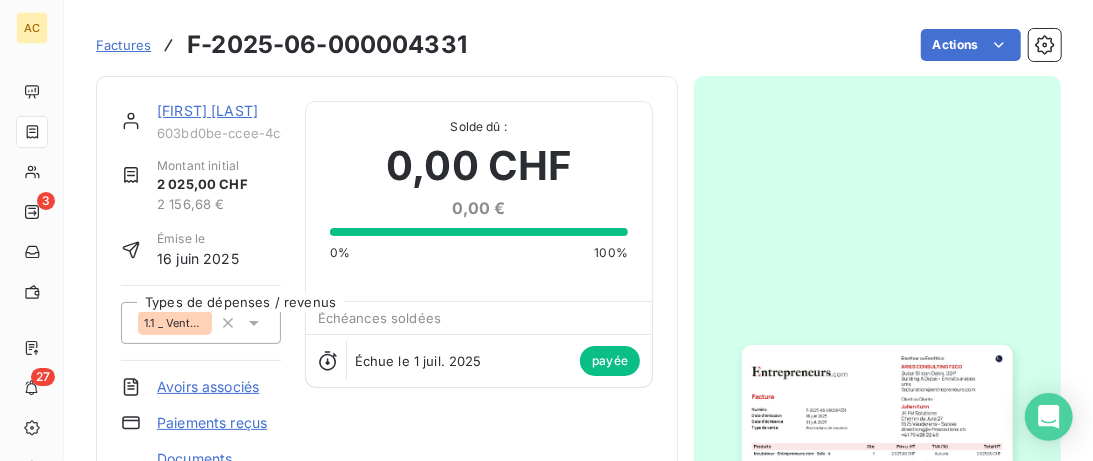 scroll, scrollTop: 0, scrollLeft: 0, axis: both 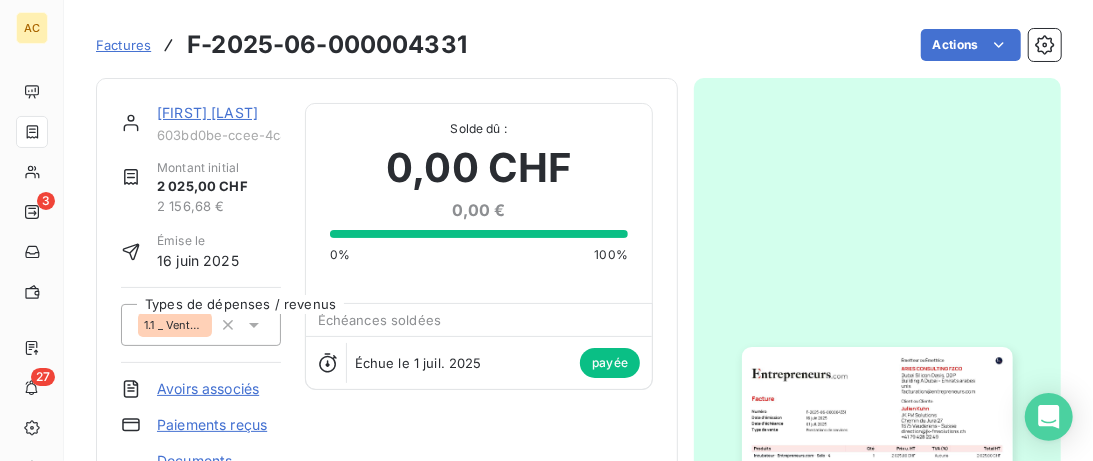click on "[FIRST] [LAST]" at bounding box center (207, 112) 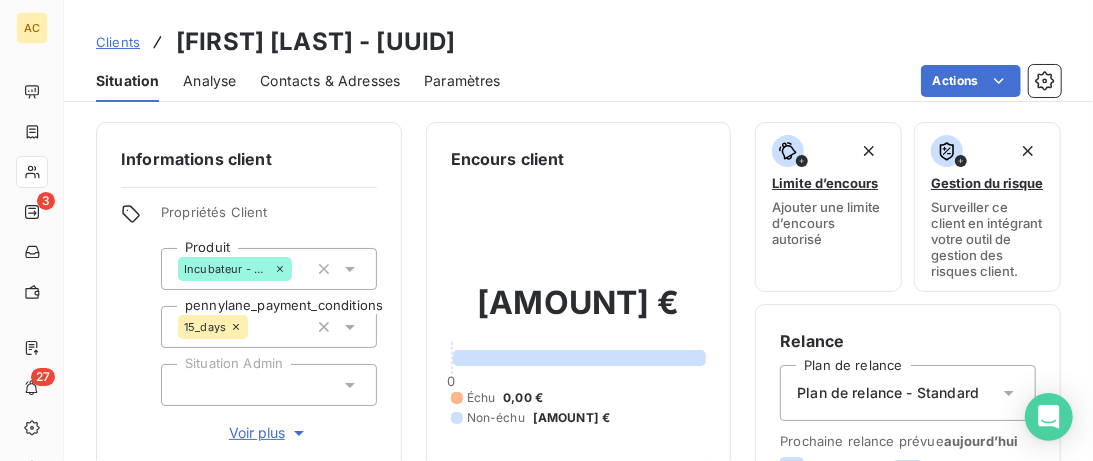 click on "Clients" at bounding box center (118, 42) 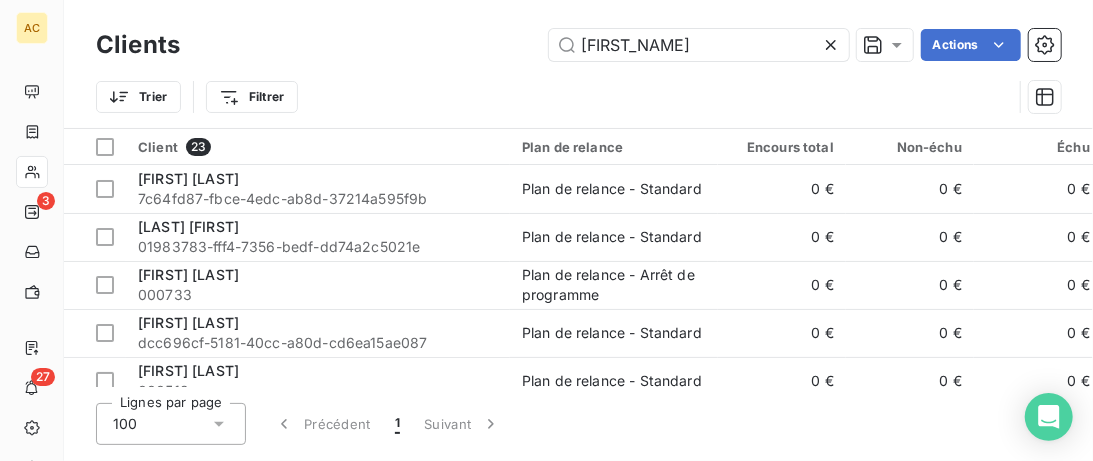 drag, startPoint x: 630, startPoint y: 49, endPoint x: 370, endPoint y: 55, distance: 260.0692 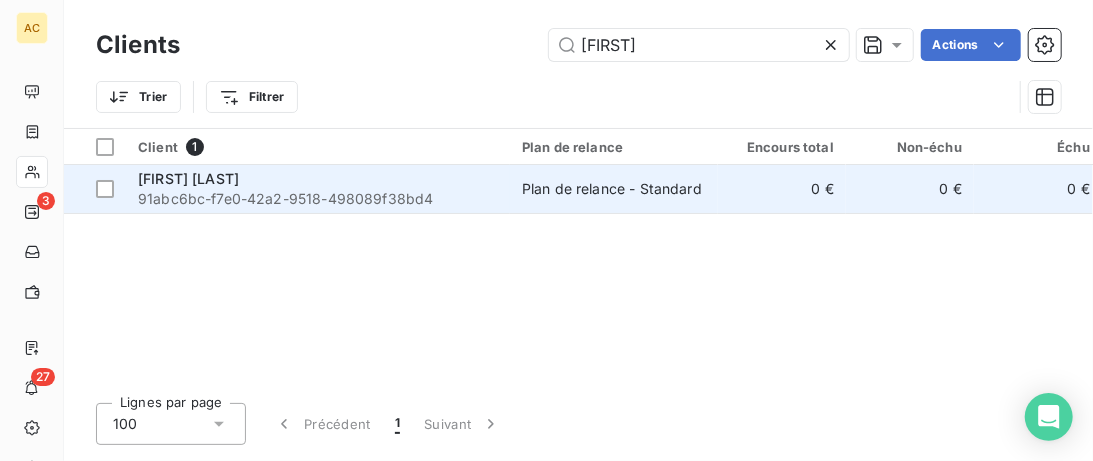 type on "[FIRST]" 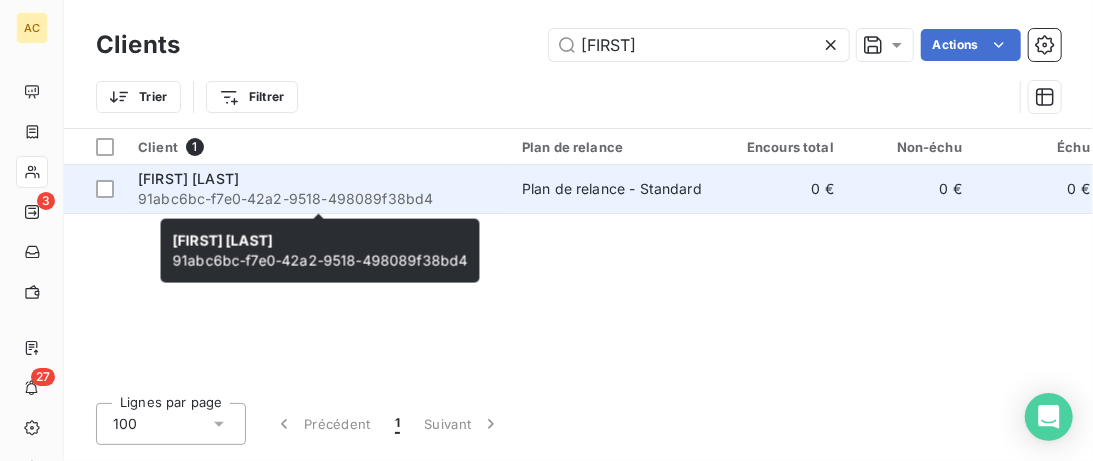 click on "91abc6bc-f7e0-42a2-9518-498089f38bd4" at bounding box center [318, 199] 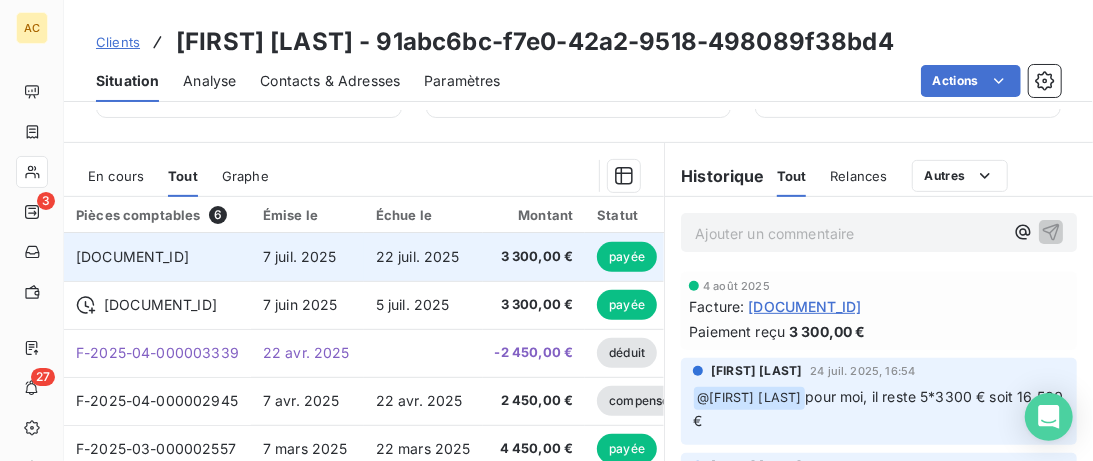 scroll, scrollTop: 410, scrollLeft: 0, axis: vertical 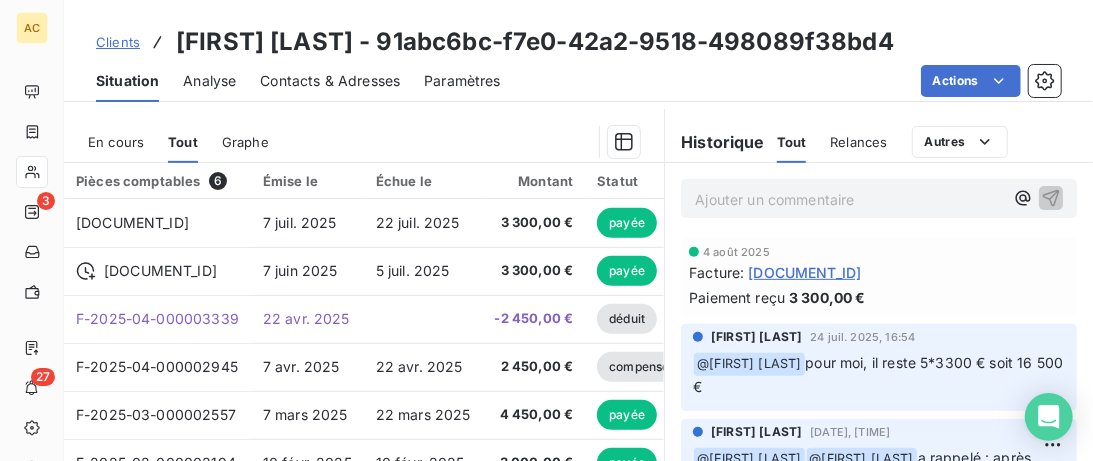 click on "Clients" at bounding box center (118, 42) 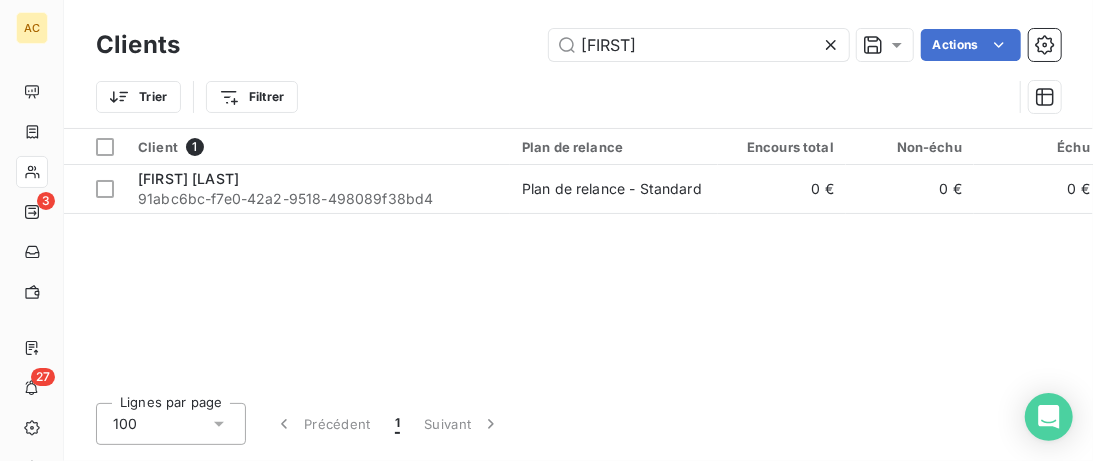 drag, startPoint x: 679, startPoint y: 43, endPoint x: 461, endPoint y: 42, distance: 218.00229 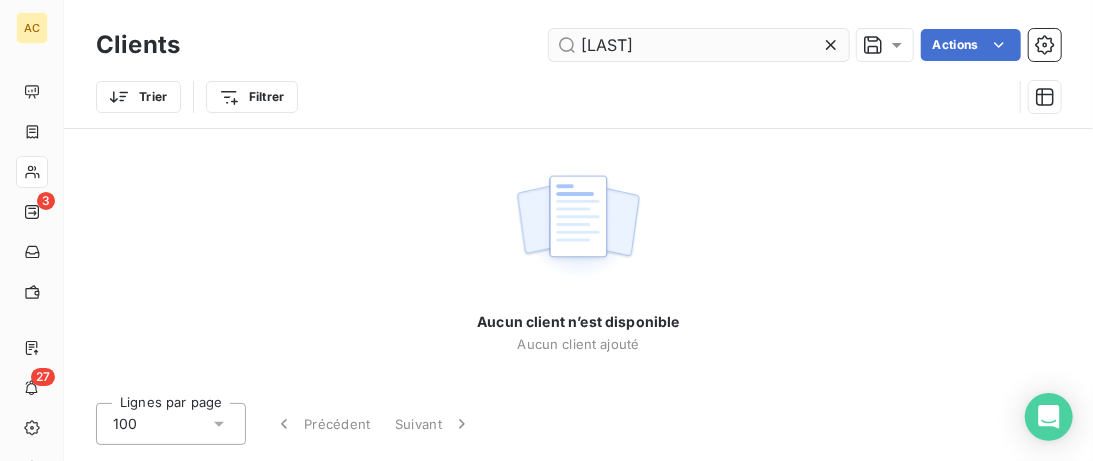 click on "[LAST]" at bounding box center (699, 45) 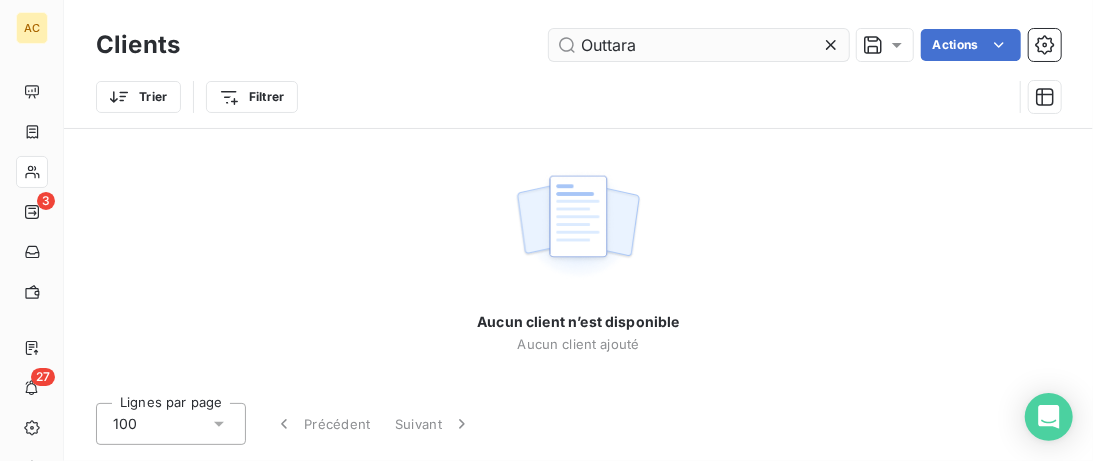 drag, startPoint x: 659, startPoint y: 50, endPoint x: 474, endPoint y: 48, distance: 185.0108 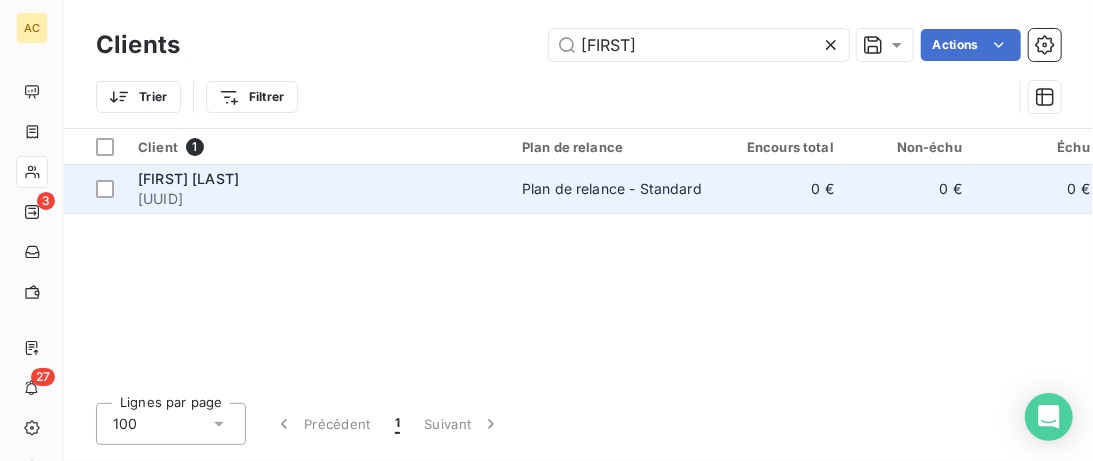 type on "[FIRST]" 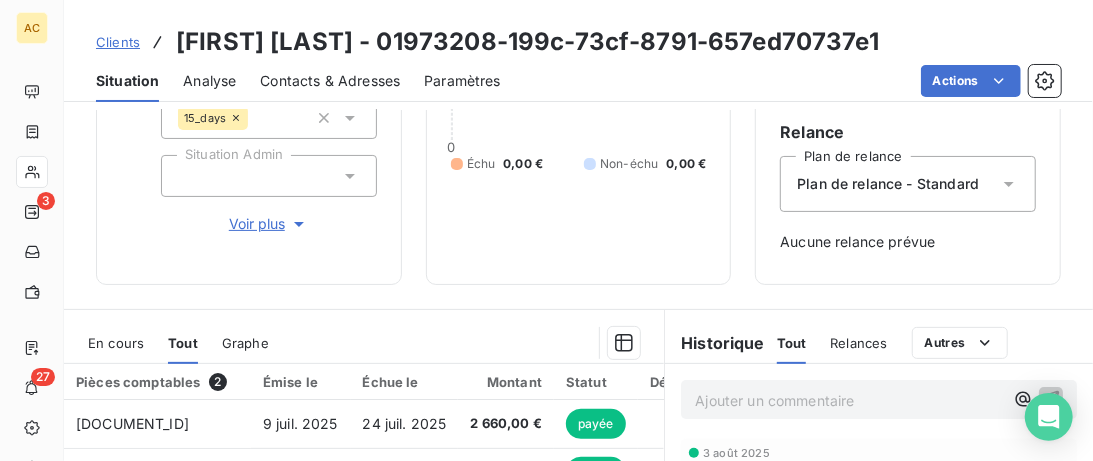 scroll, scrollTop: 307, scrollLeft: 0, axis: vertical 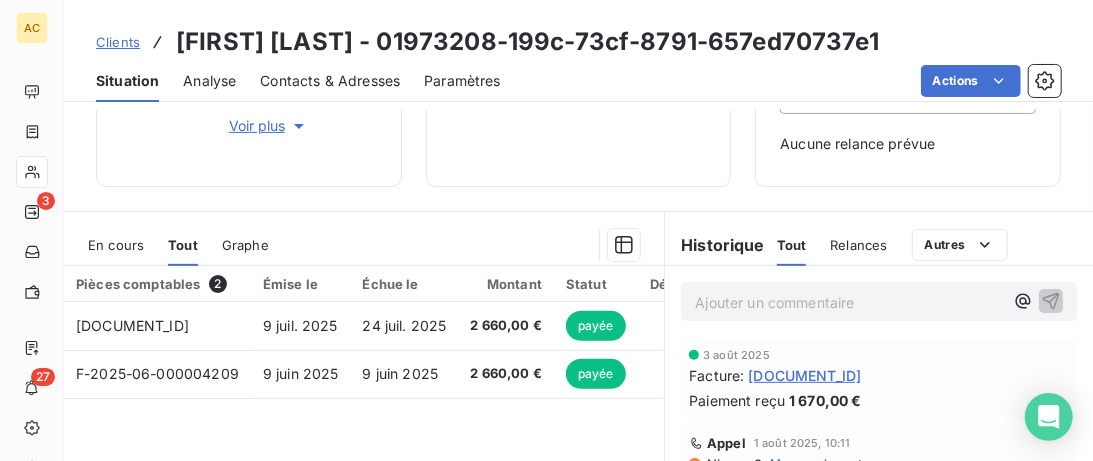 click on "Clients" at bounding box center (118, 42) 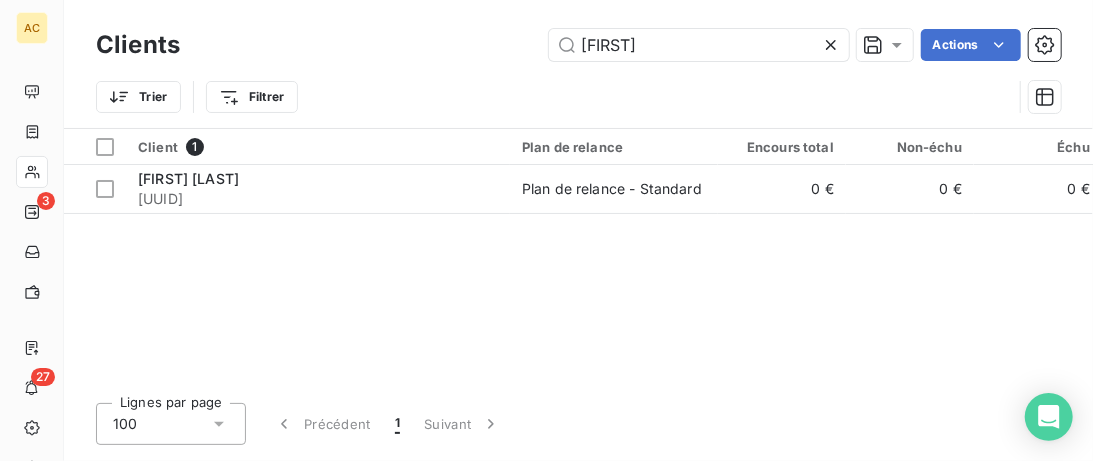drag, startPoint x: 671, startPoint y: 48, endPoint x: 335, endPoint y: 46, distance: 336.00595 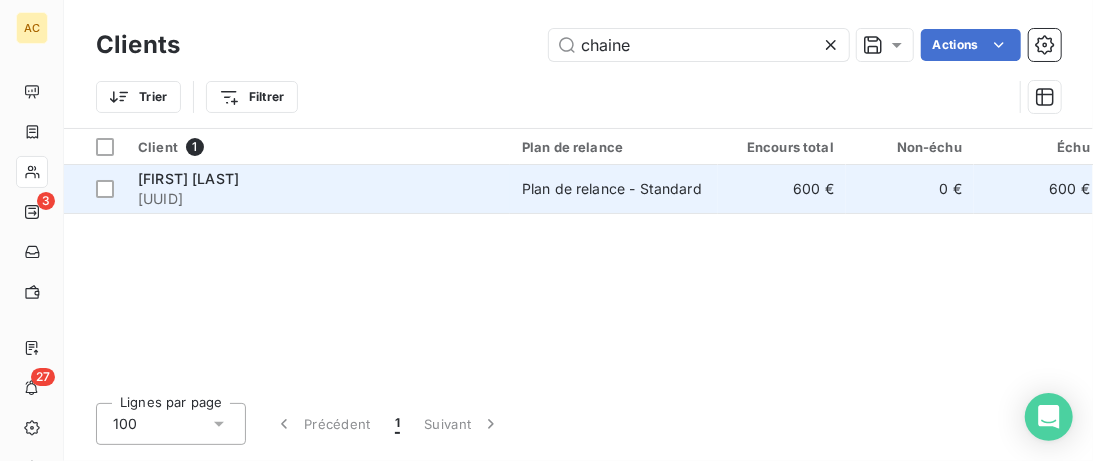 type on "chaine" 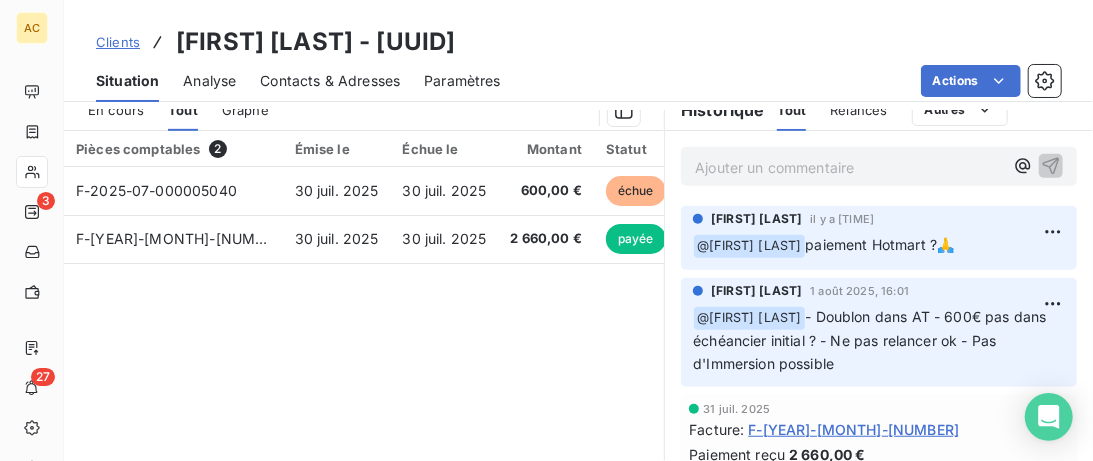 scroll, scrollTop: 410, scrollLeft: 0, axis: vertical 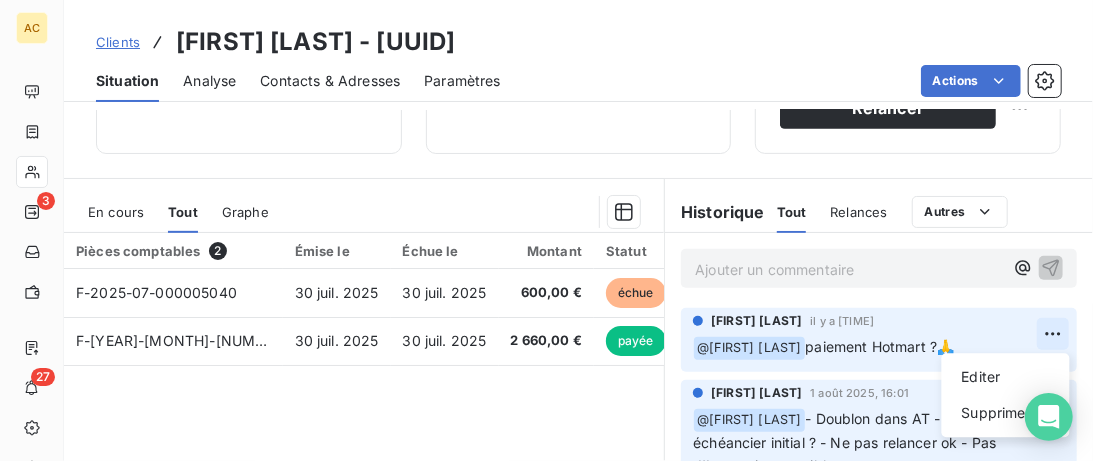 click on "AC 3 27 Clients [FIRST] [LAST] - [UUID] Situation Analyse Contacts & Adresses Paramètres Actions Informations client Propriétés Client Produit Accélérateur - Solo  Scale - CLI-PRIVILEGE  pennylane_payment_conditions 15_days Situation Admin Mensualité 1 ✅ Mensualité 1 en défaut 🚨 Voir plus Encours client   [AMOUNT] 0 Échu [AMOUNT] Non-échu [AMOUNT]     Limite d’encours Ajouter une limite d’encours autorisé Gestion du risque Surveiller ce client en intégrant votre outil de gestion des risques client. Relance Plan de relance Plan de relance - Standard Prochaine relance prévue  aujourd’hui Niveau 2 Relancer En cours Tout Graphe Pièces comptables 2 Émise le Échue le Montant Statut Délai   Retard   [INVOICE_ID] [DATE] [DATE] [AMOUNT] échue 7 j +7 j [INVOICE_ID] [DATE] [DATE] [AMOUNT] payée Lignes par page 25 Précédent 1 Suivant Historique Tout Relances Commentaires Portail client @" at bounding box center [546, 230] 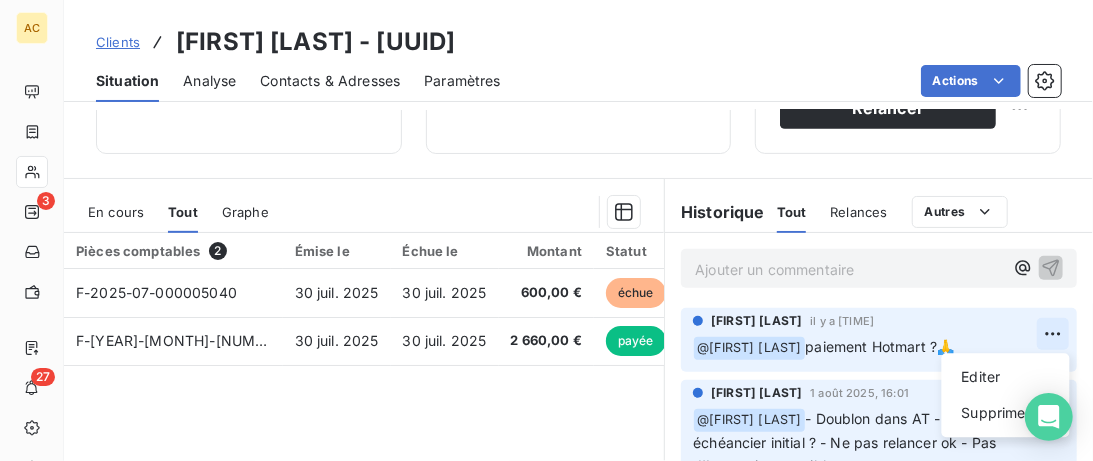 scroll, scrollTop: 410, scrollLeft: 0, axis: vertical 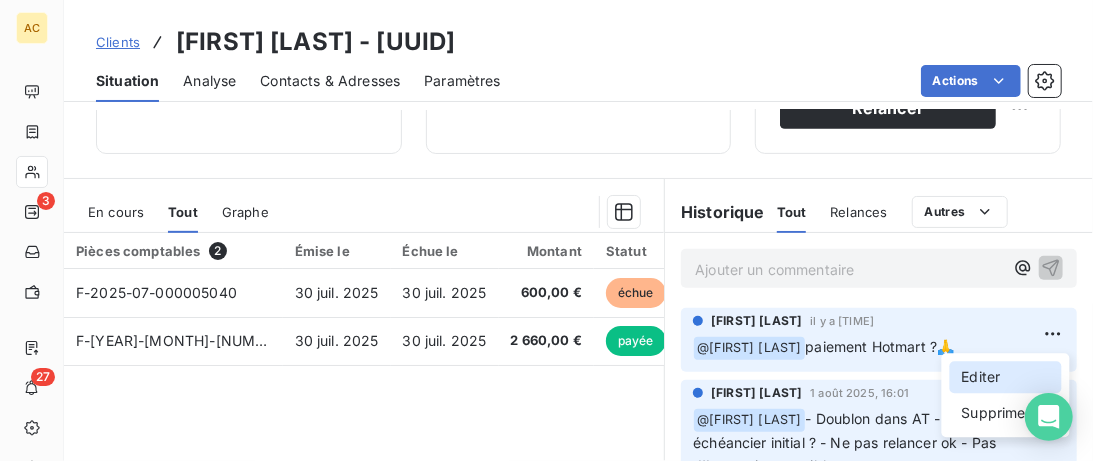 click on "Editer" at bounding box center (1006, 377) 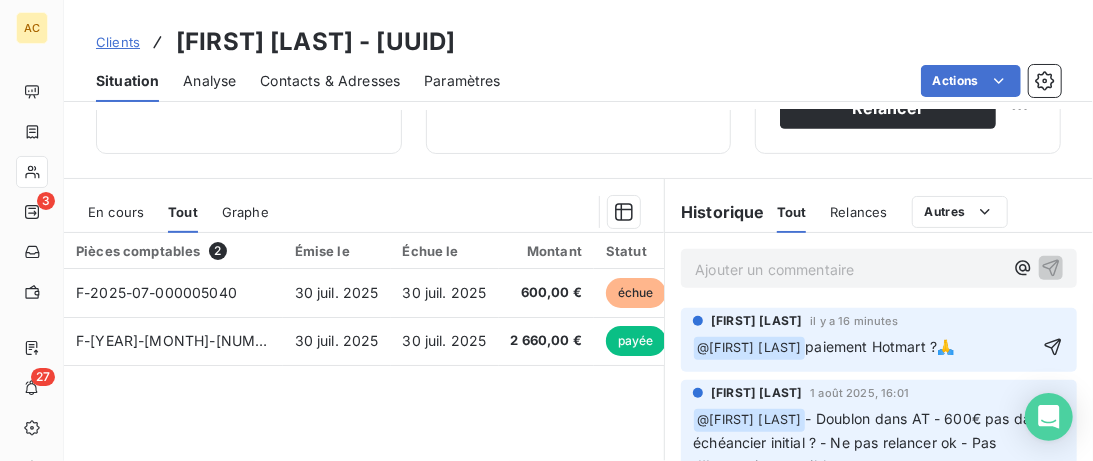 scroll, scrollTop: 410, scrollLeft: 0, axis: vertical 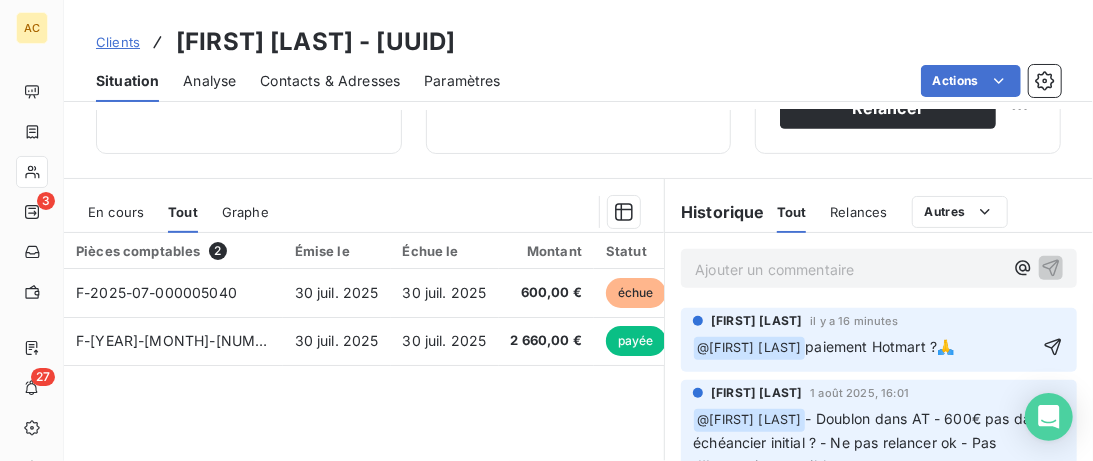click on "﻿ @ [FIRST] [LAST] ﻿ paiement Hotmart ?🙏" at bounding box center [865, 348] 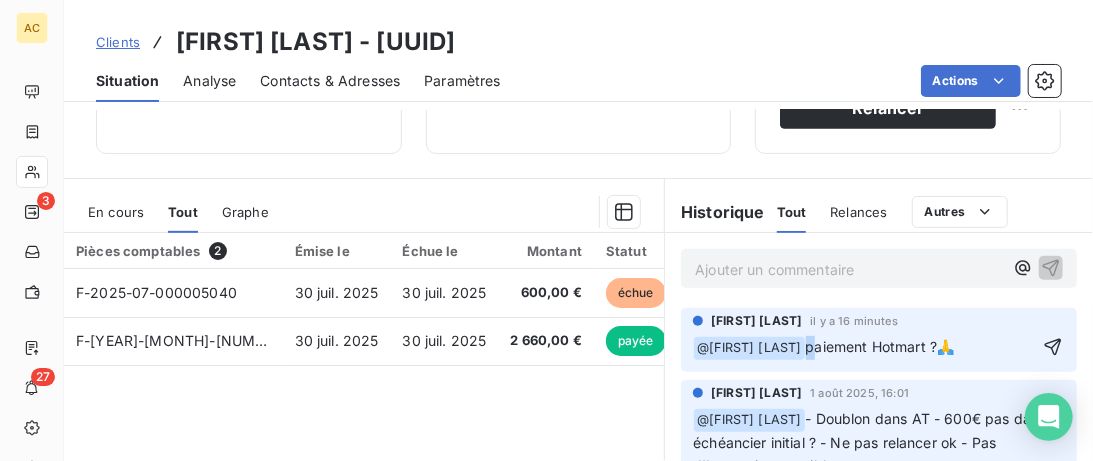 click on "paiement Hotmart ?🙏" at bounding box center [880, 346] 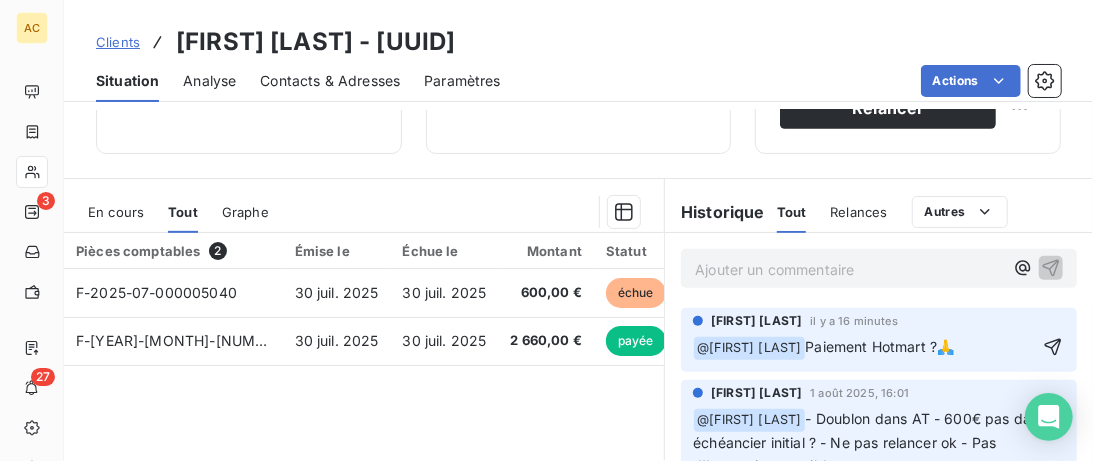 click on "﻿ @ [FIRST] [LAST] ﻿ Paiement Hotmart ?🙏" at bounding box center (865, 348) 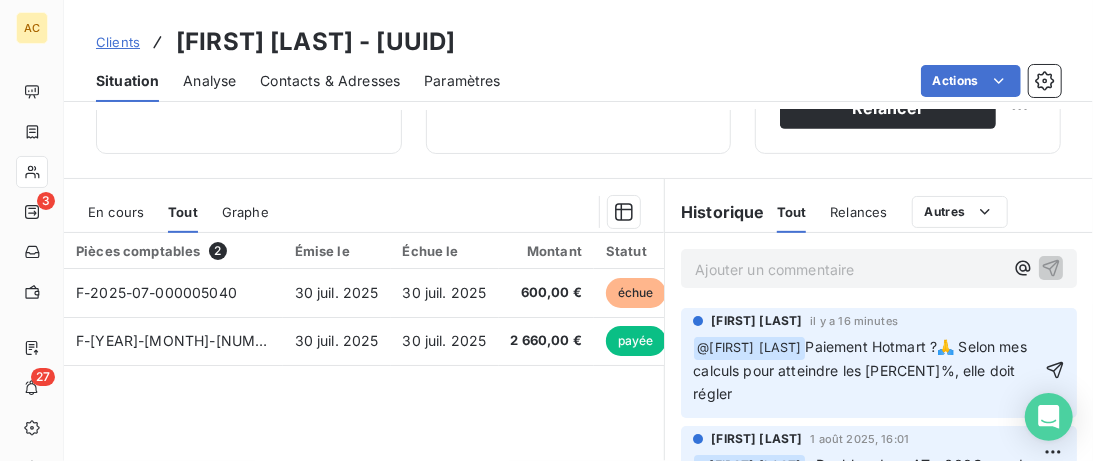 click on "Paiement Hotmart ?🙏 Selon mes calculs pour atteindre les [PERCENT]%, elle doit régler" at bounding box center [862, 370] 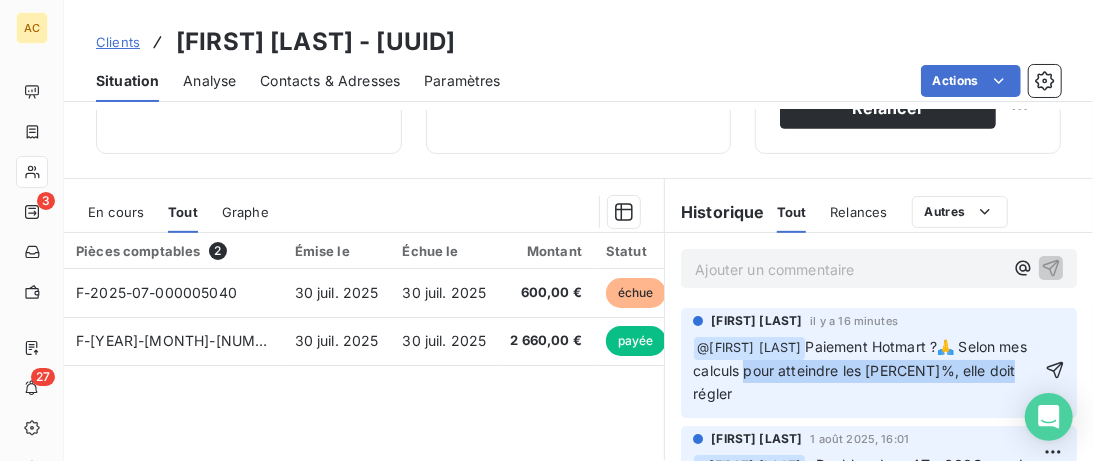 drag, startPoint x: 744, startPoint y: 370, endPoint x: 1019, endPoint y: 372, distance: 275.00726 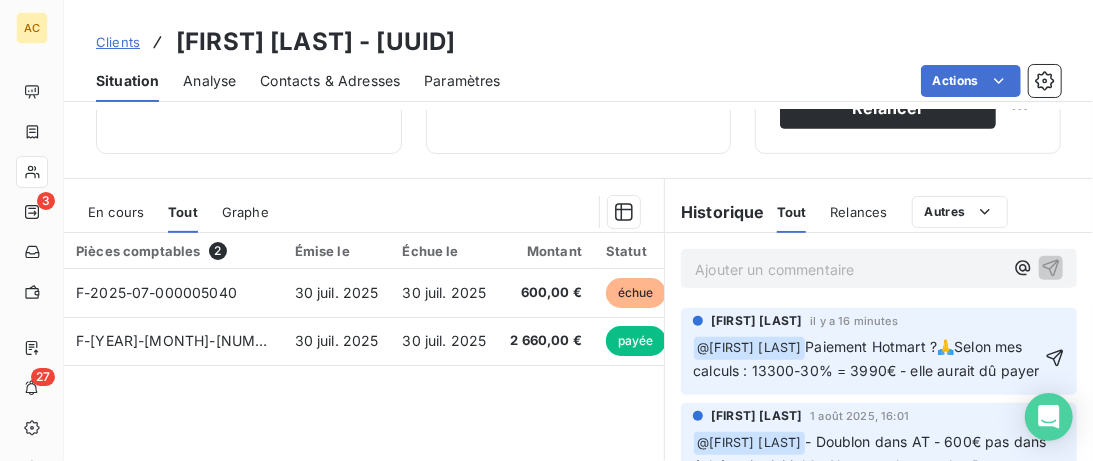 click on "Paiement Hotmart ?🙏Selon mes calculs : 13300-30% = 3990€ - elle aurait dû payer" at bounding box center [866, 358] 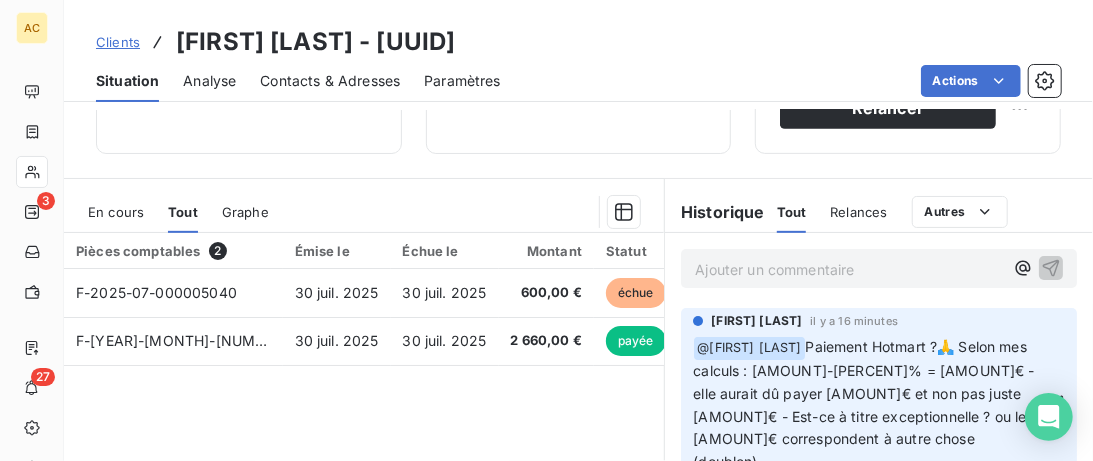 click on "Paiement Hotmart ?🙏 Selon mes calculs : [AMOUNT]-[PERCENT]% = [AMOUNT]€ - elle aurait dû payer [AMOUNT]€ et non pas juste [AMOUNT]€ - Est-ce à titre exceptionnelle ? ou les [AMOUNT]€ correspondent à autre chose (doublon)" at bounding box center (866, 404) 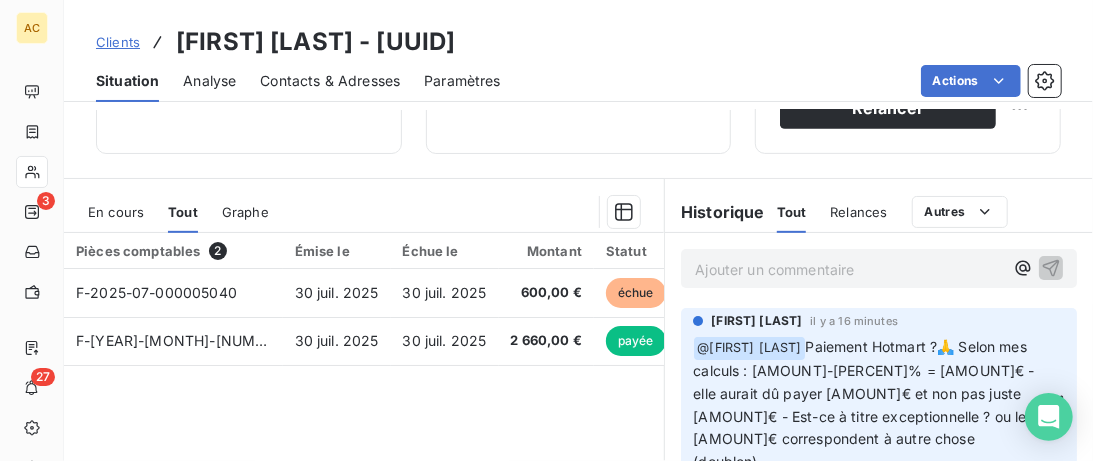 type 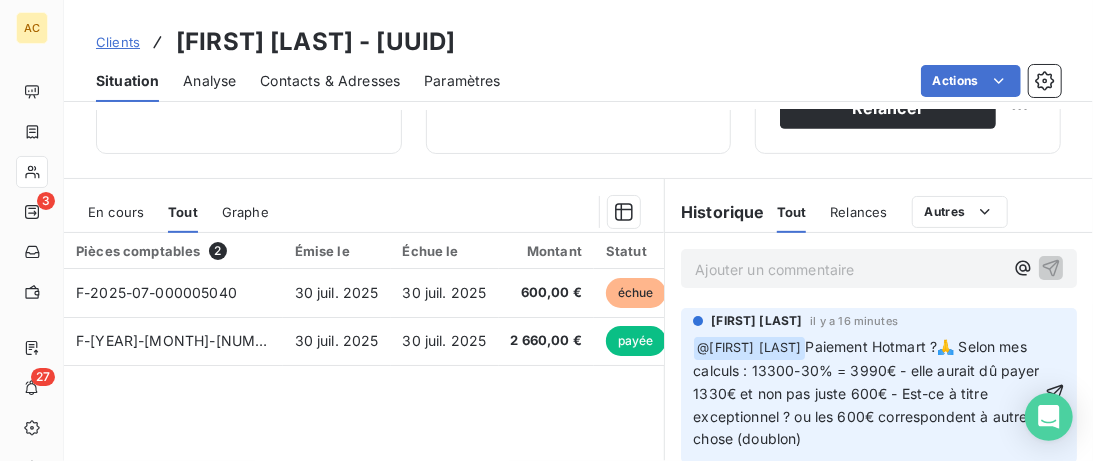 click on "﻿ @ [LAST] ﻿ Paiement Hotmart ?🙏 Selon mes calculs : [AMOUNT] - elle aurait dû payer [AMOUNT] et non pas juste [AMOUNT] - Est-ce à titre exceptionnel ? ou les [AMOUNT] correspondent à autre chose (doublon)" at bounding box center [867, 393] 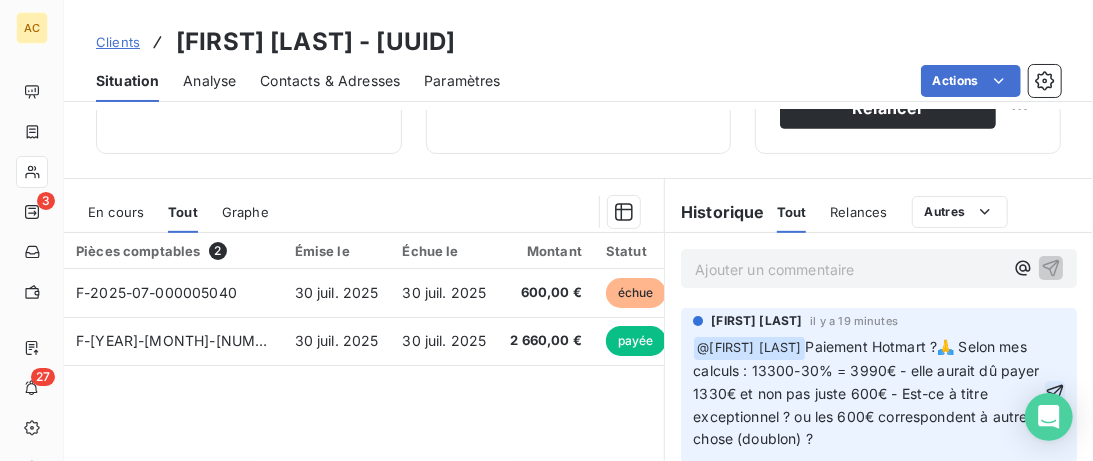 click 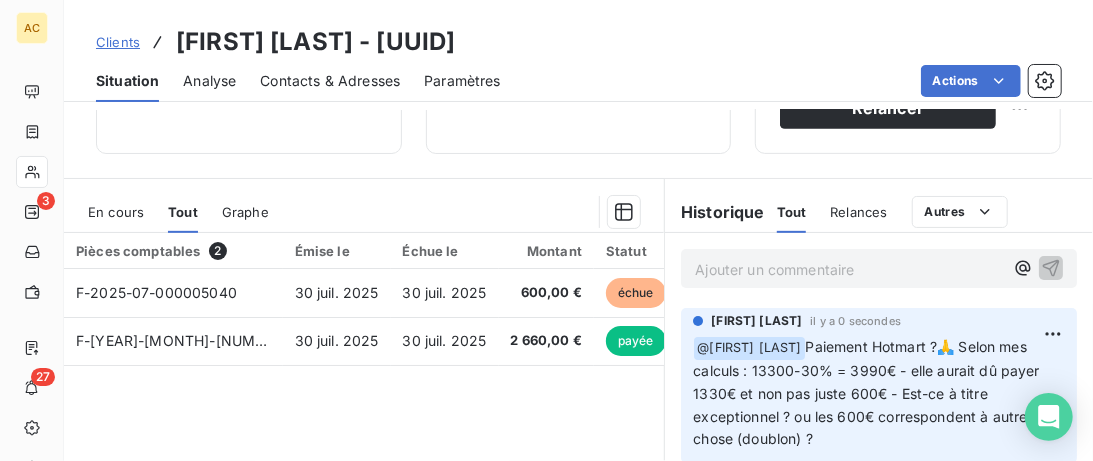 click on "Clients" at bounding box center [118, 42] 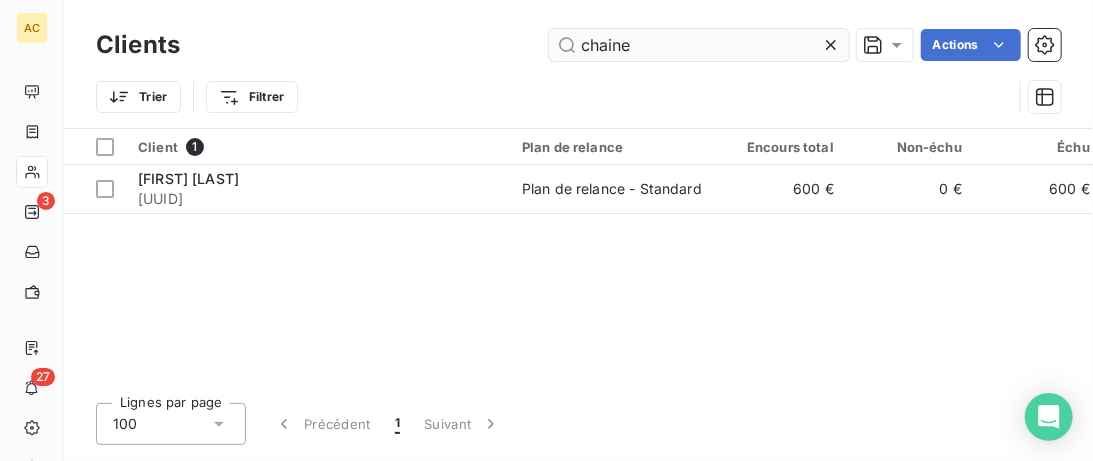 drag, startPoint x: 657, startPoint y: 46, endPoint x: 361, endPoint y: 41, distance: 296.04224 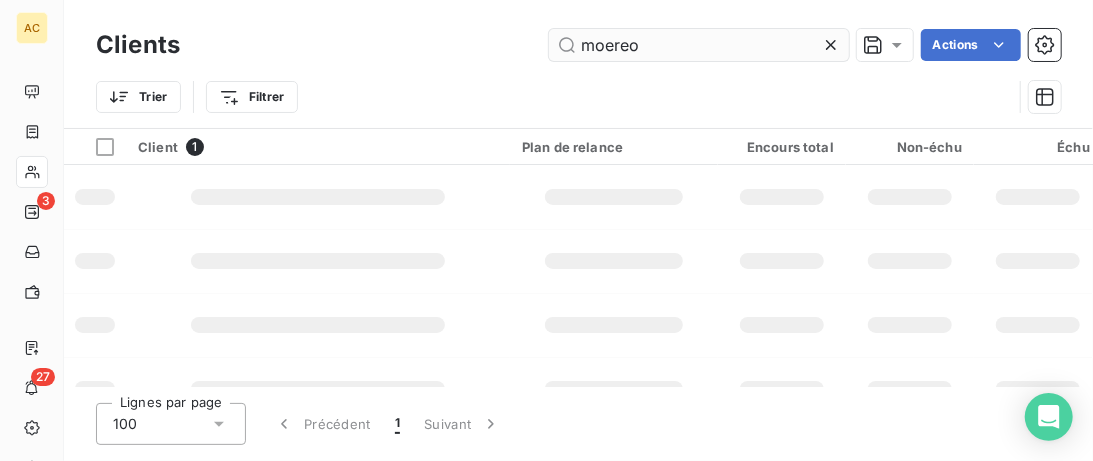 type on "moereo" 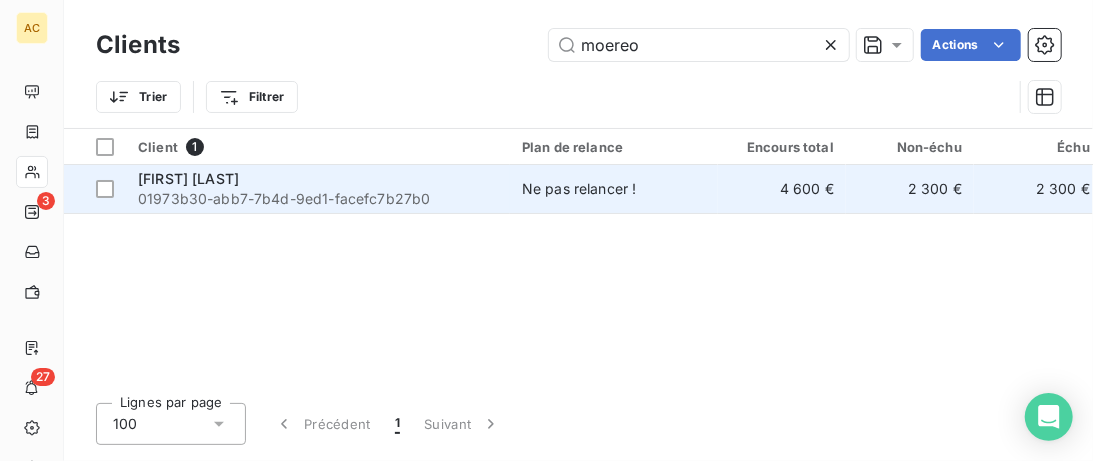 click on "[FIRST] [LAST] [UUID]" at bounding box center (318, 189) 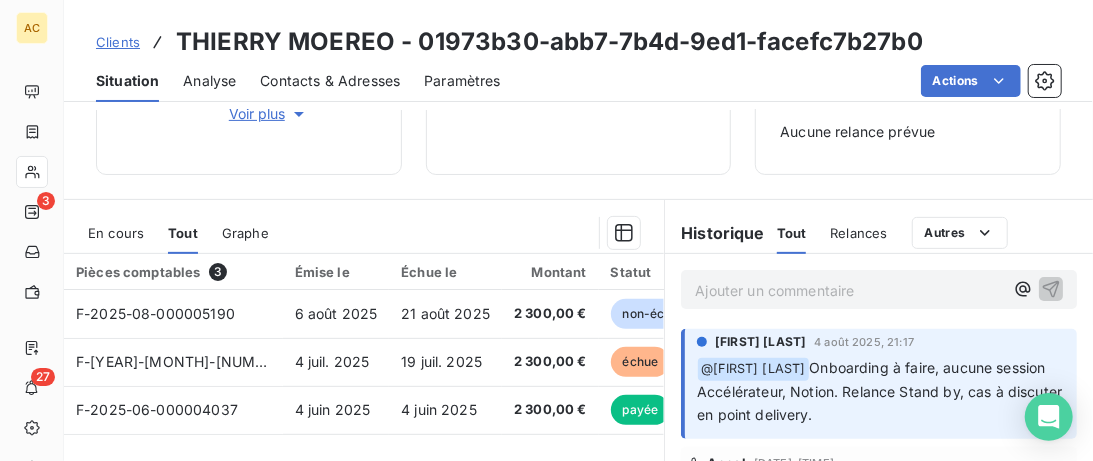 scroll, scrollTop: 410, scrollLeft: 0, axis: vertical 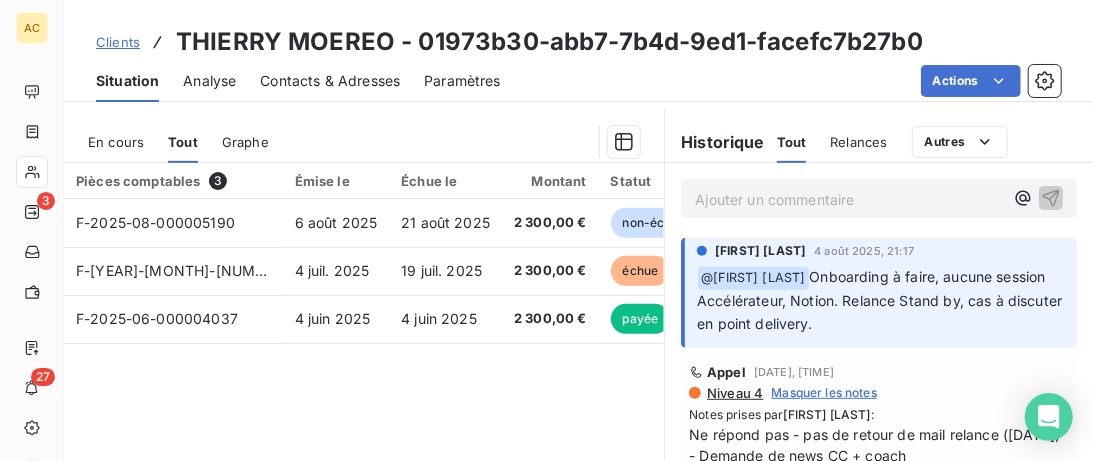 click on "Clients" at bounding box center [118, 42] 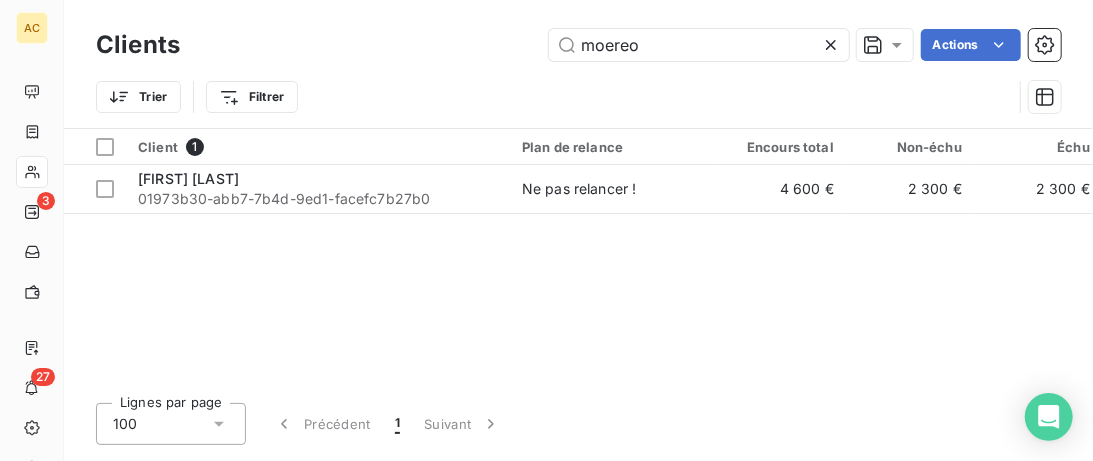 drag, startPoint x: 456, startPoint y: 44, endPoint x: 434, endPoint y: 42, distance: 22.090721 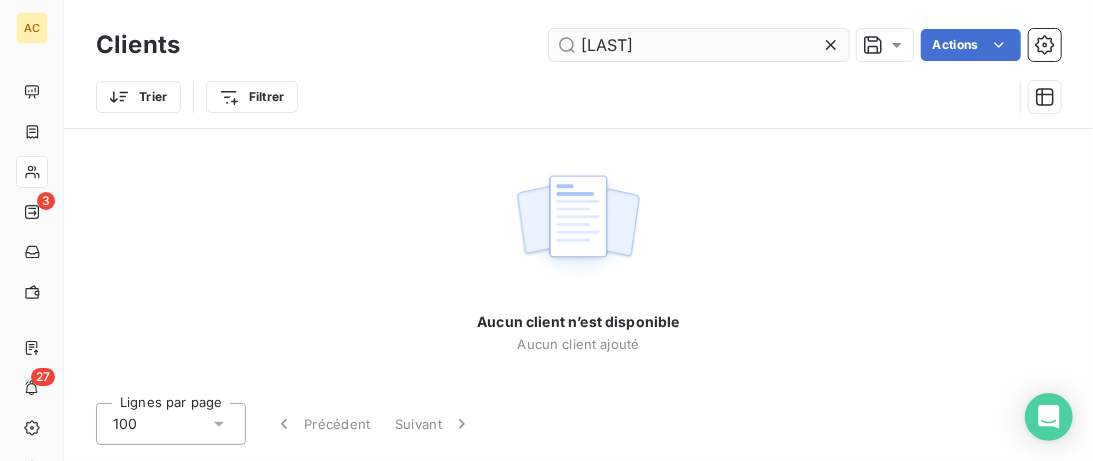 click on "[LAST]" at bounding box center [699, 45] 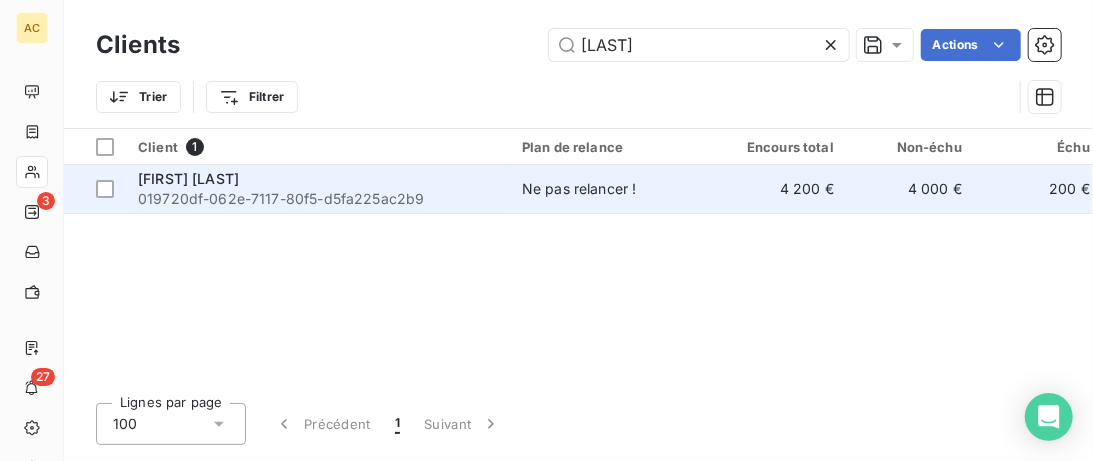 type on "[LAST]" 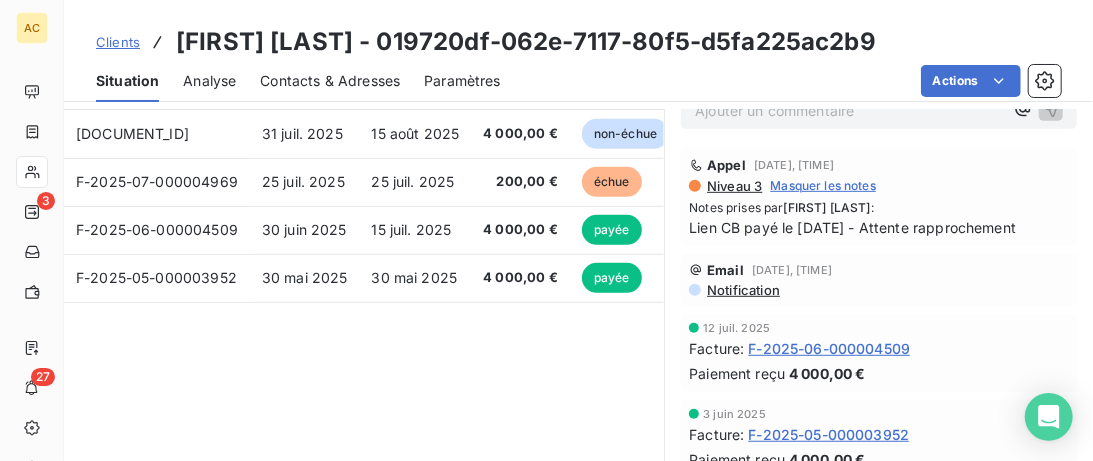 scroll, scrollTop: 453, scrollLeft: 0, axis: vertical 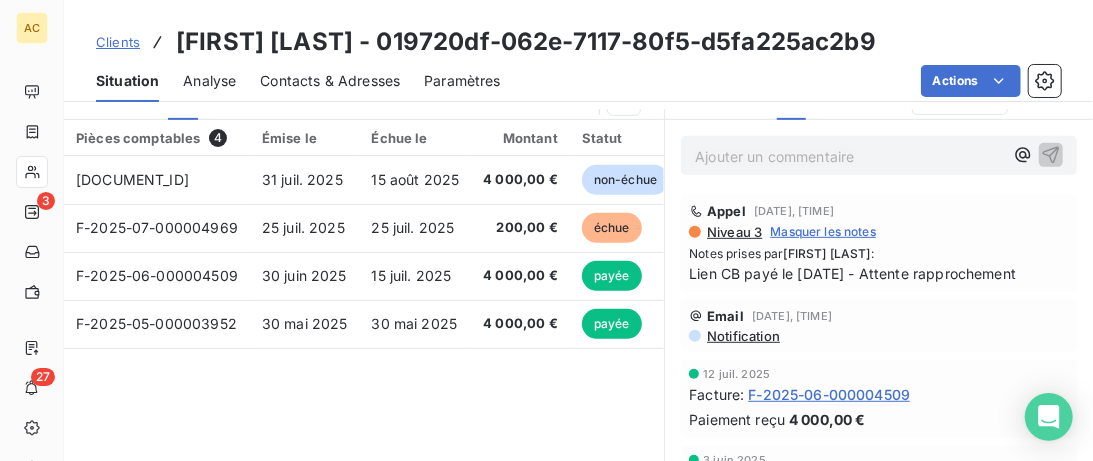 click on "Clients" at bounding box center [118, 42] 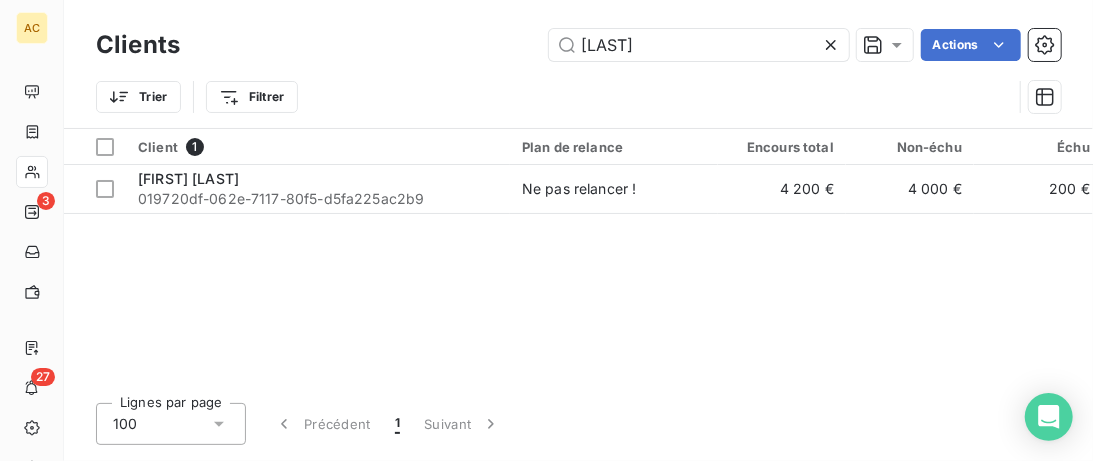 drag, startPoint x: 683, startPoint y: 42, endPoint x: 239, endPoint y: 49, distance: 444.05518 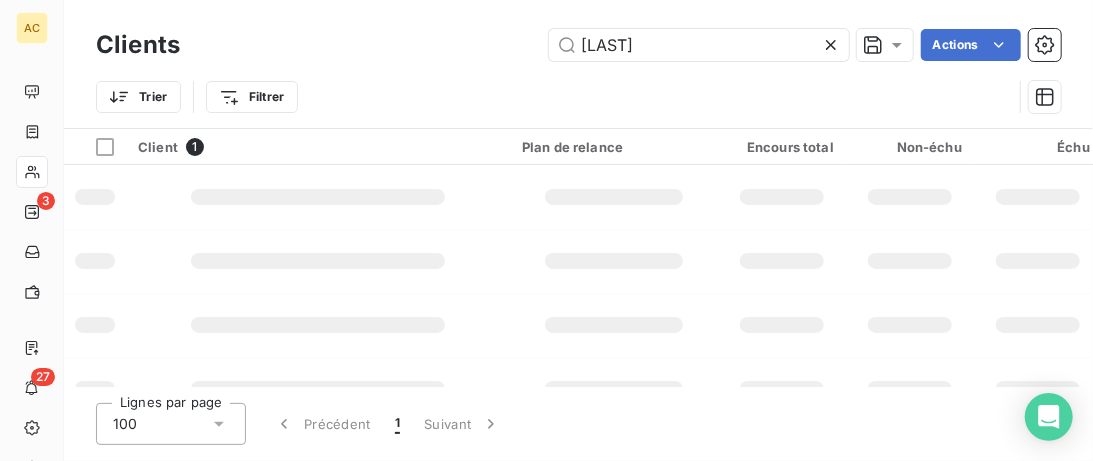 type on "[LAST]" 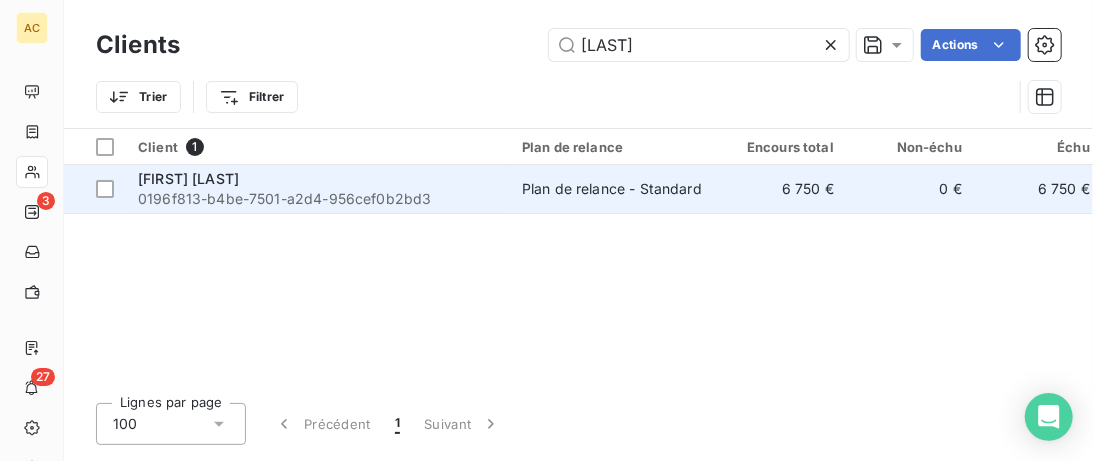 click on "[FIRST] [LAST] 0196f813-b4be-7501-a2d4-956cef0b2bd3" at bounding box center [318, 189] 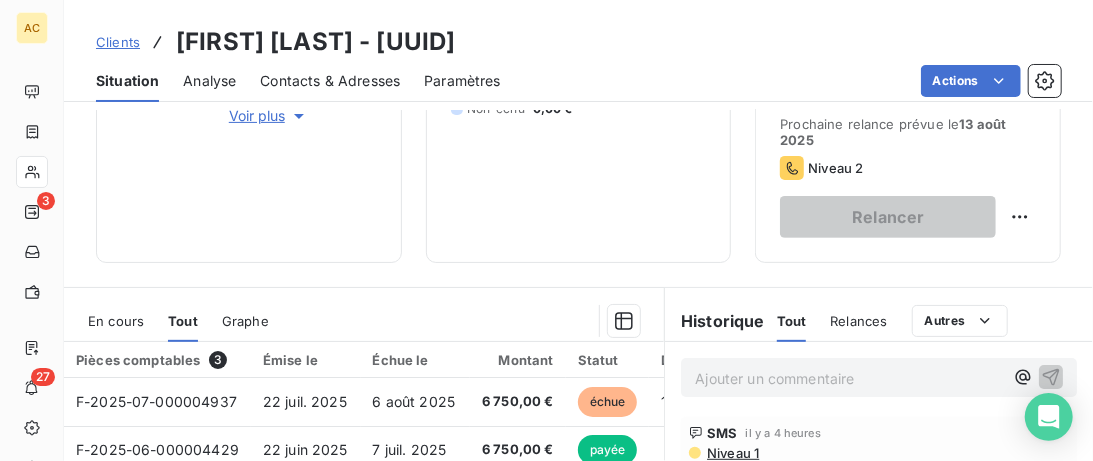 scroll, scrollTop: 512, scrollLeft: 0, axis: vertical 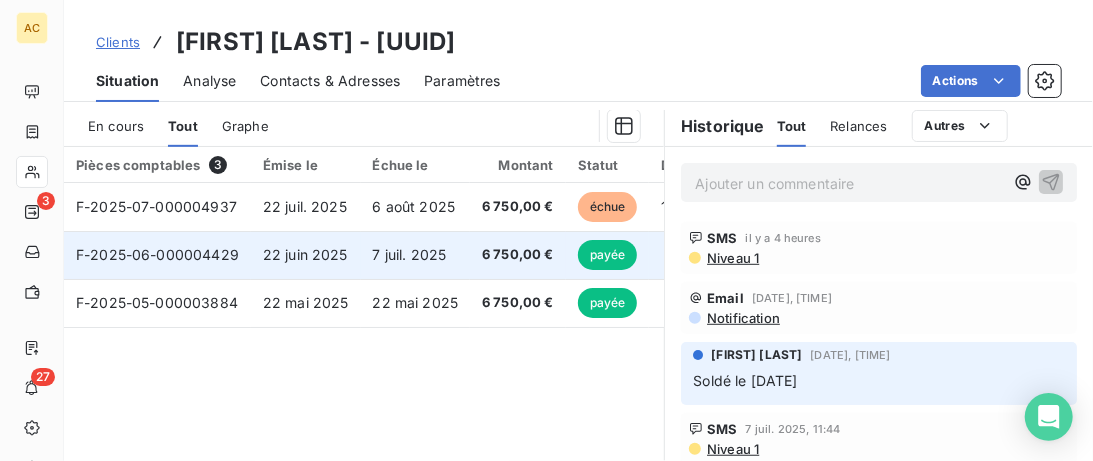 click on "7 juil. 2025" at bounding box center (410, 254) 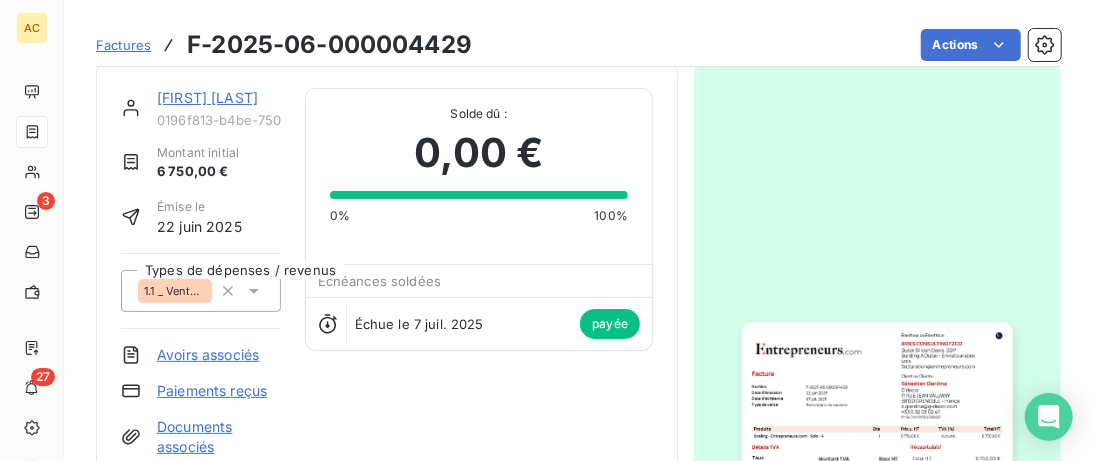 scroll, scrollTop: 0, scrollLeft: 0, axis: both 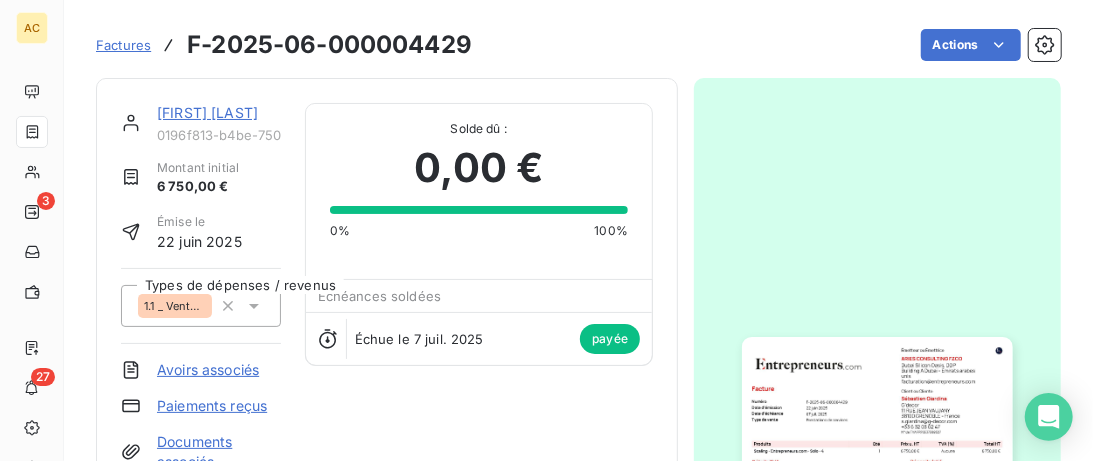 click on "[FIRST] [LAST]" at bounding box center [207, 112] 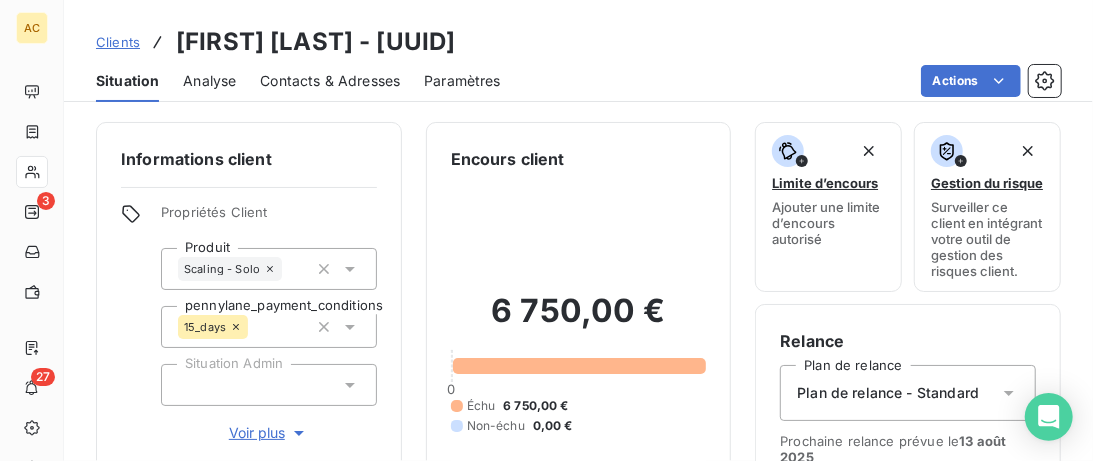drag, startPoint x: 286, startPoint y: 83, endPoint x: 377, endPoint y: 108, distance: 94.371605 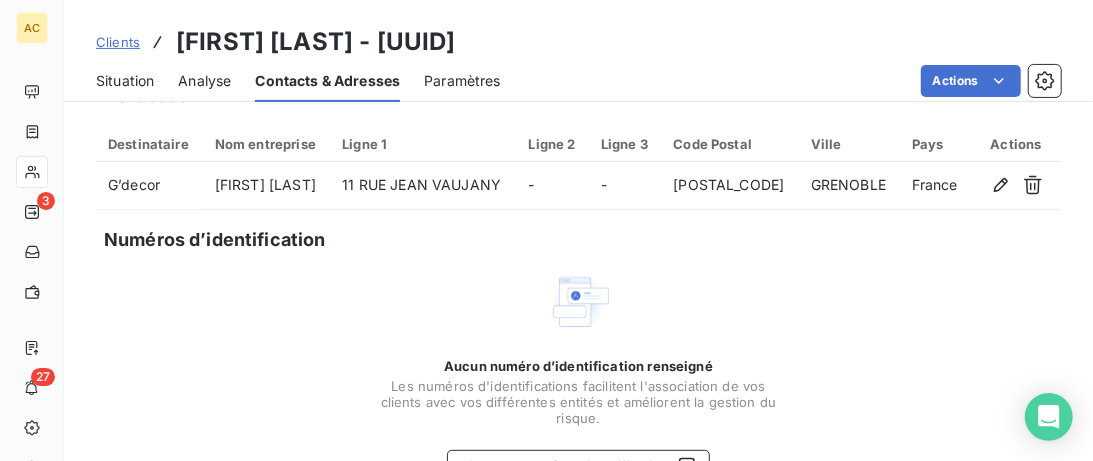 scroll, scrollTop: 0, scrollLeft: 0, axis: both 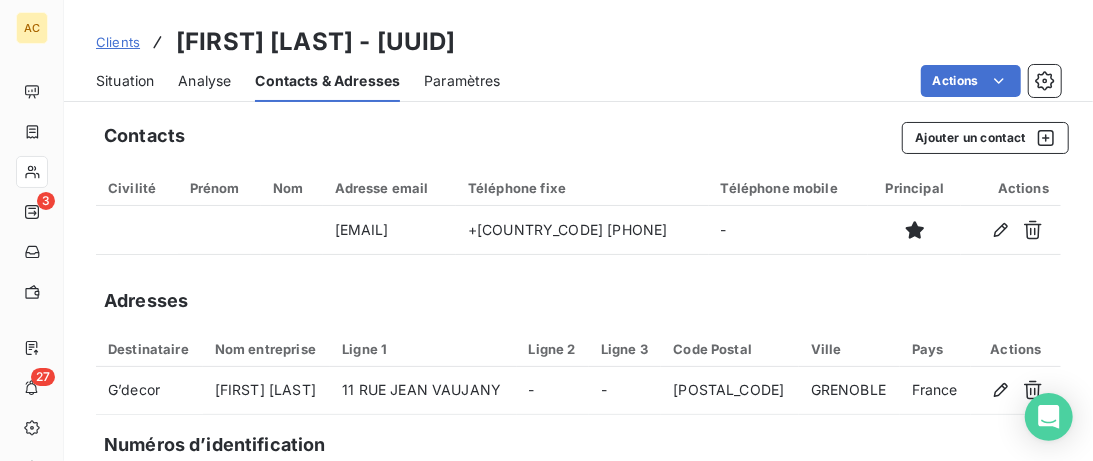 click on "Situation" at bounding box center [125, 81] 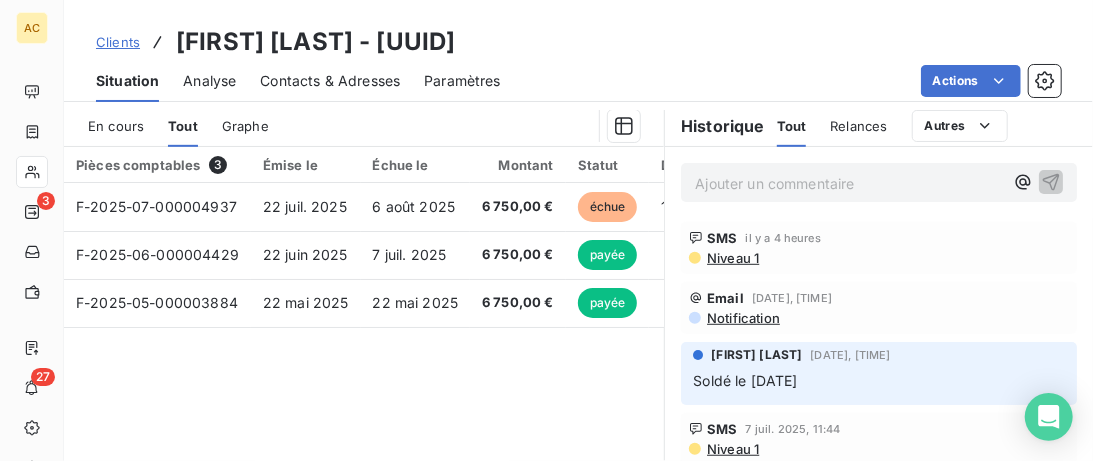scroll, scrollTop: 641, scrollLeft: 0, axis: vertical 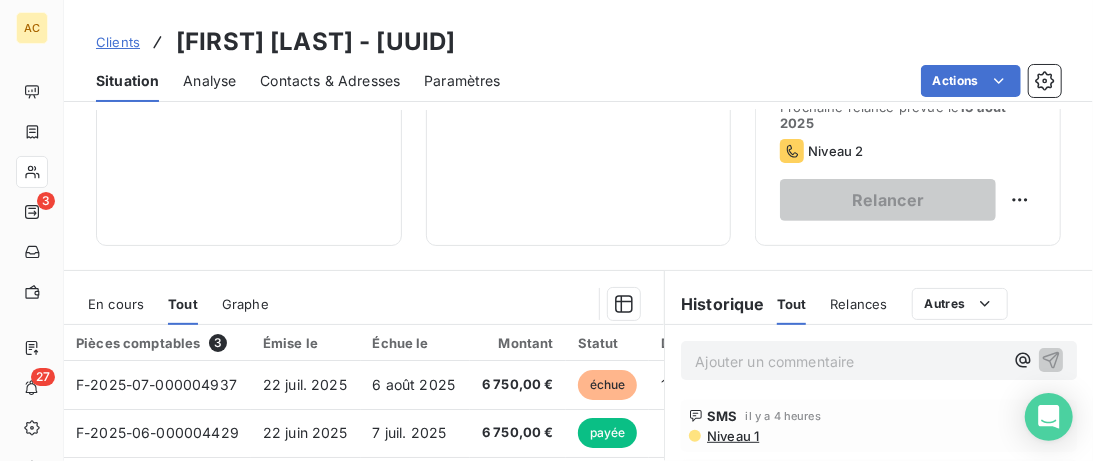 click on "Clients" at bounding box center (118, 42) 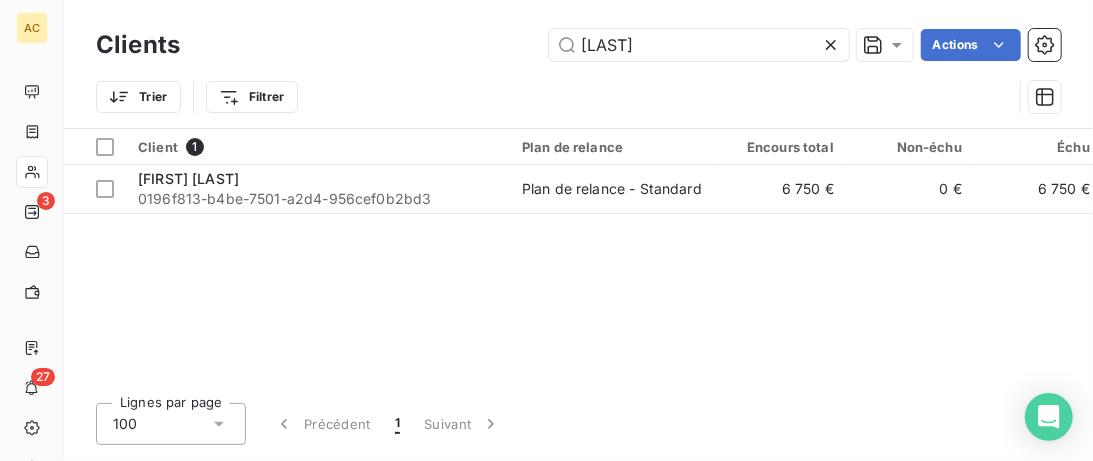 drag, startPoint x: 676, startPoint y: 40, endPoint x: 358, endPoint y: 49, distance: 318.12732 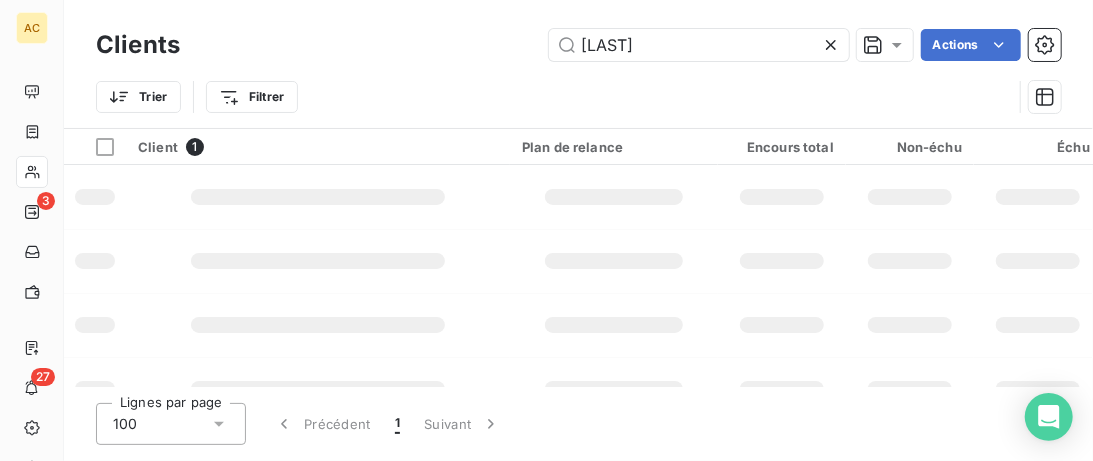 type on "[LAST]" 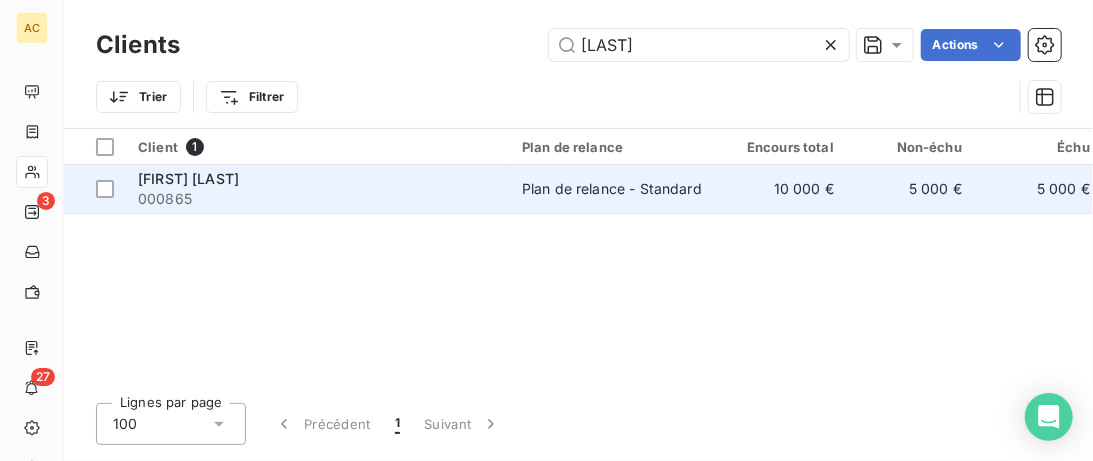 click on "000865" at bounding box center [318, 199] 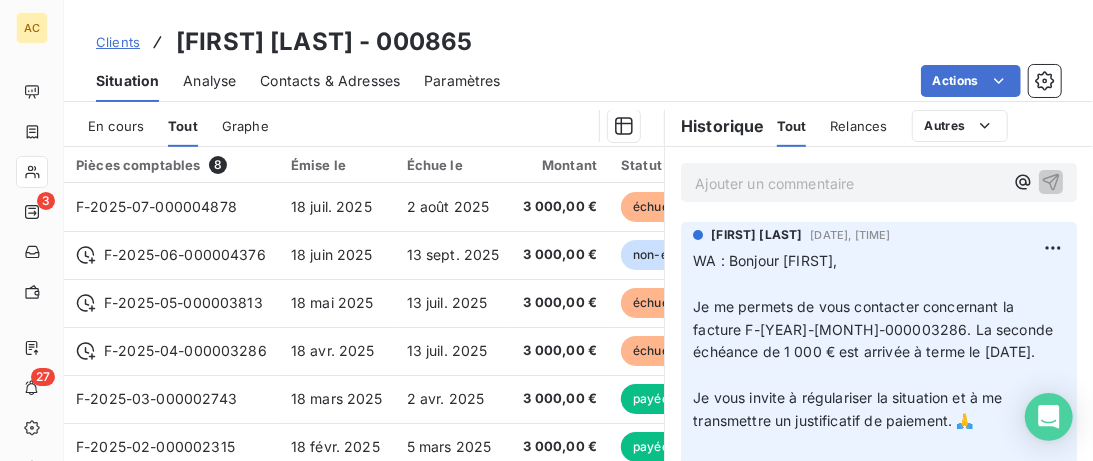 scroll, scrollTop: 615, scrollLeft: 0, axis: vertical 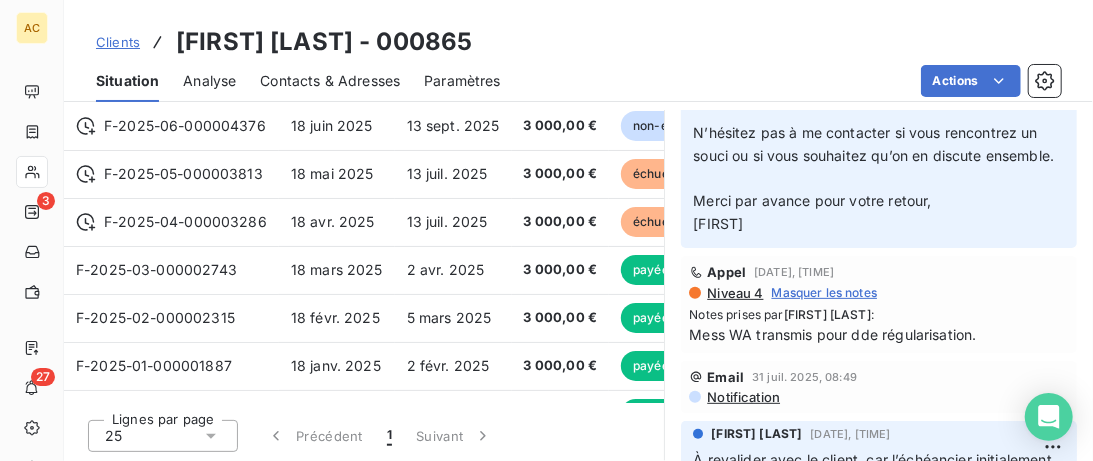click on "Contacts & Adresses" at bounding box center (330, 81) 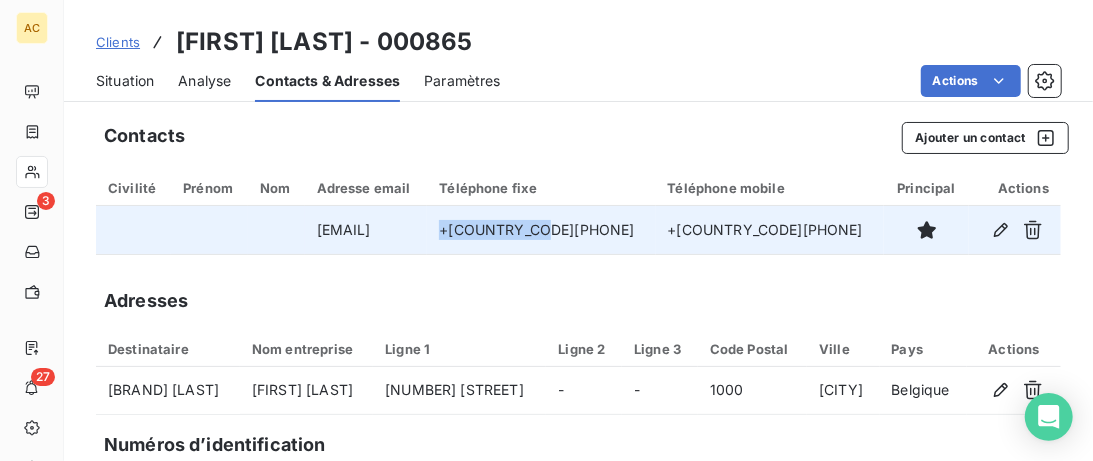 drag, startPoint x: 677, startPoint y: 229, endPoint x: 585, endPoint y: 229, distance: 92 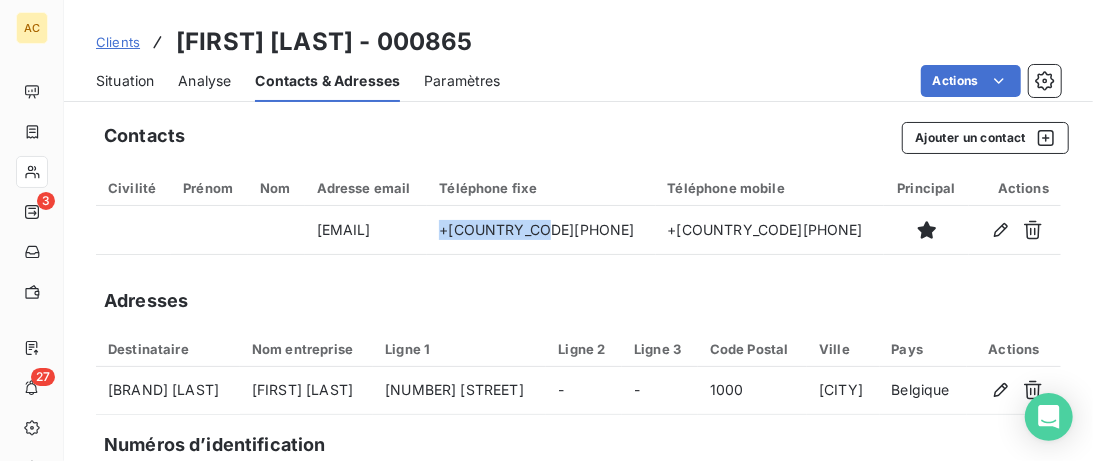 click on "Situation" at bounding box center (125, 81) 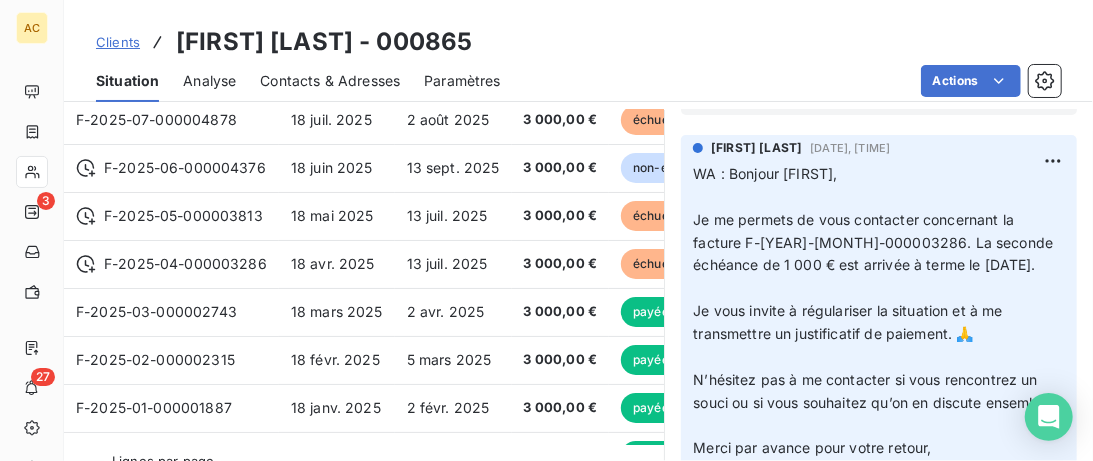 scroll, scrollTop: 615, scrollLeft: 0, axis: vertical 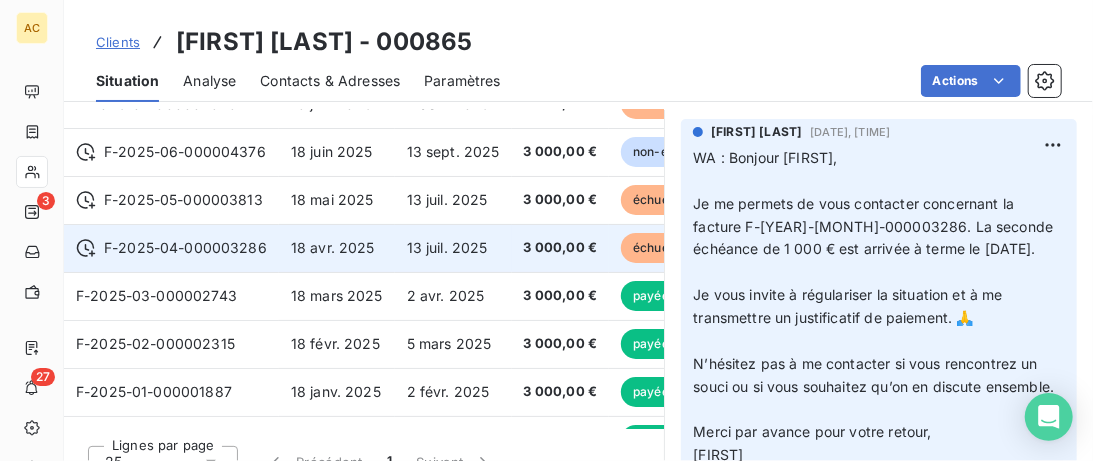 click on "F-2025-04-000003286" at bounding box center [185, 248] 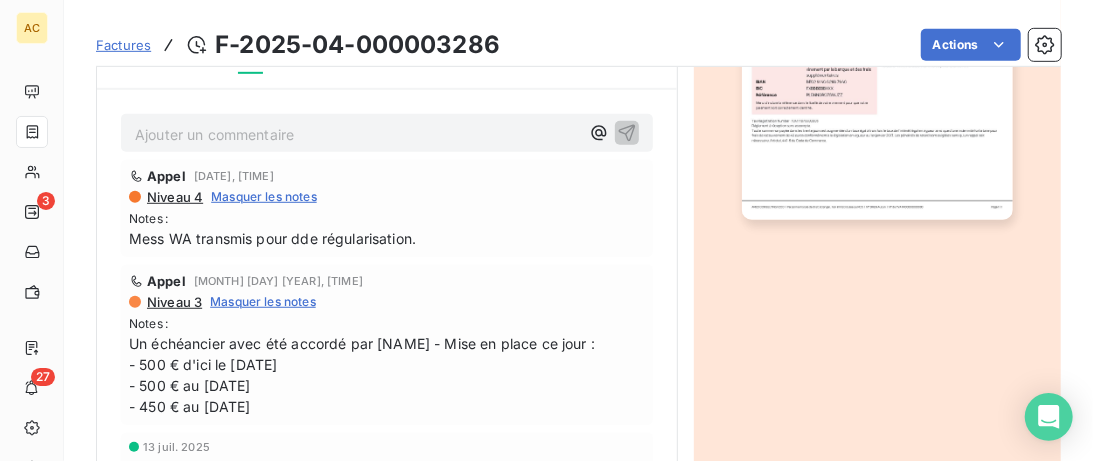 scroll, scrollTop: 513, scrollLeft: 0, axis: vertical 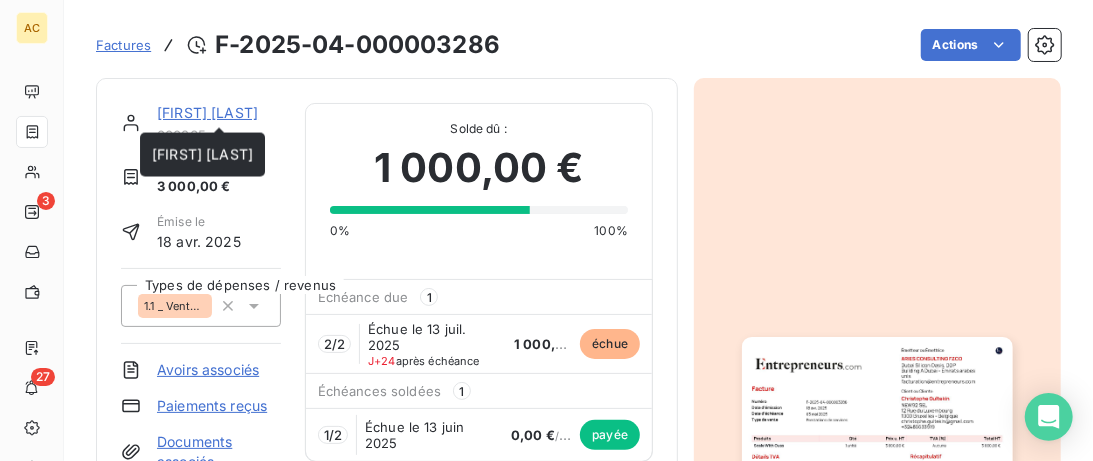 click on "[FIRST] [LAST]" at bounding box center (207, 112) 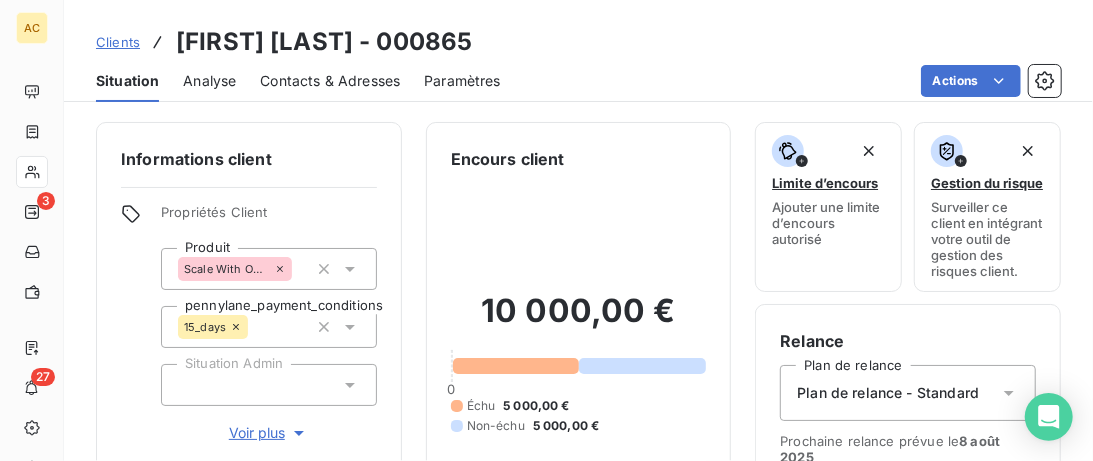 click on "Contacts & Adresses" at bounding box center (330, 81) 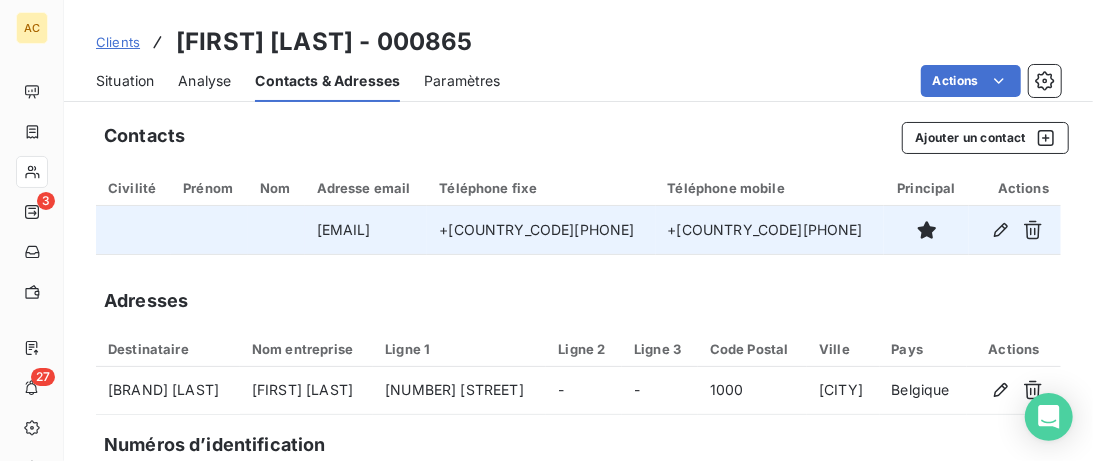 drag, startPoint x: 702, startPoint y: 230, endPoint x: 573, endPoint y: 230, distance: 129 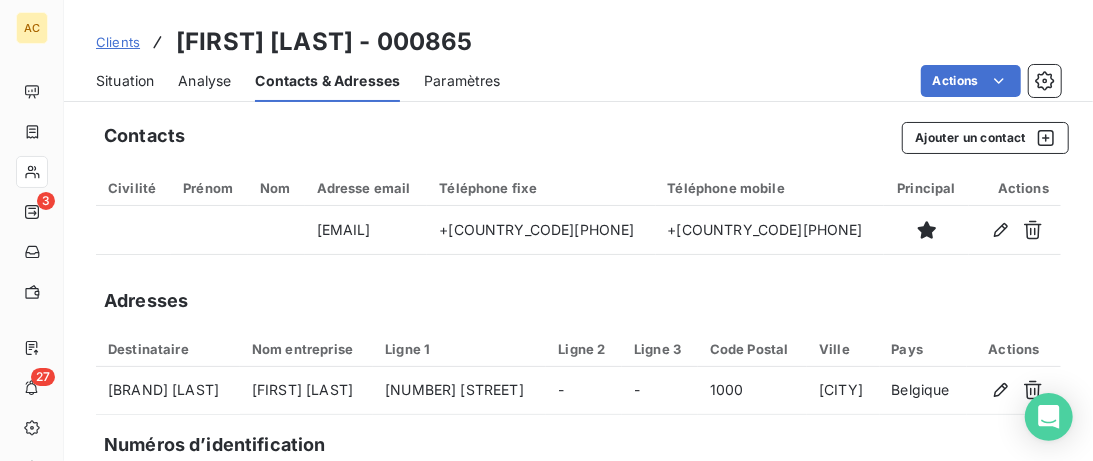 click on "Situation" at bounding box center (125, 81) 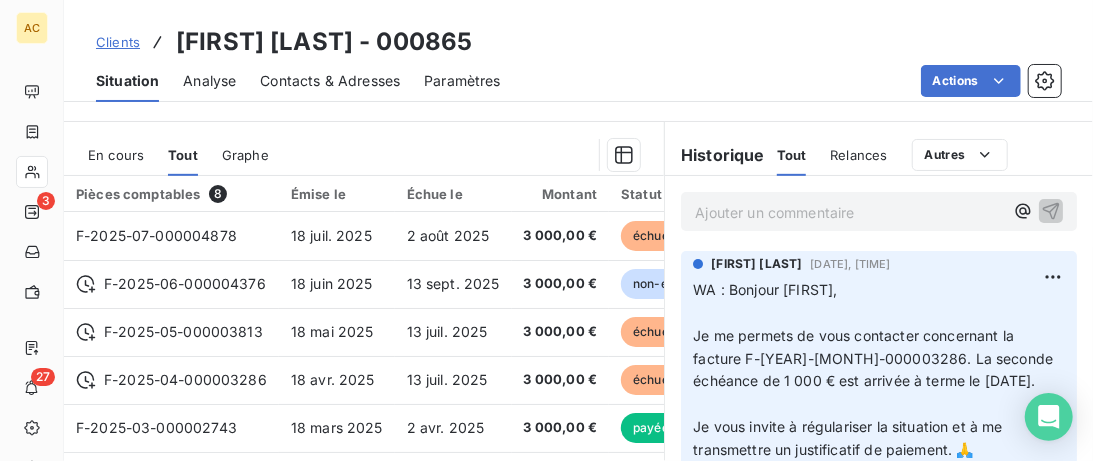 scroll, scrollTop: 512, scrollLeft: 0, axis: vertical 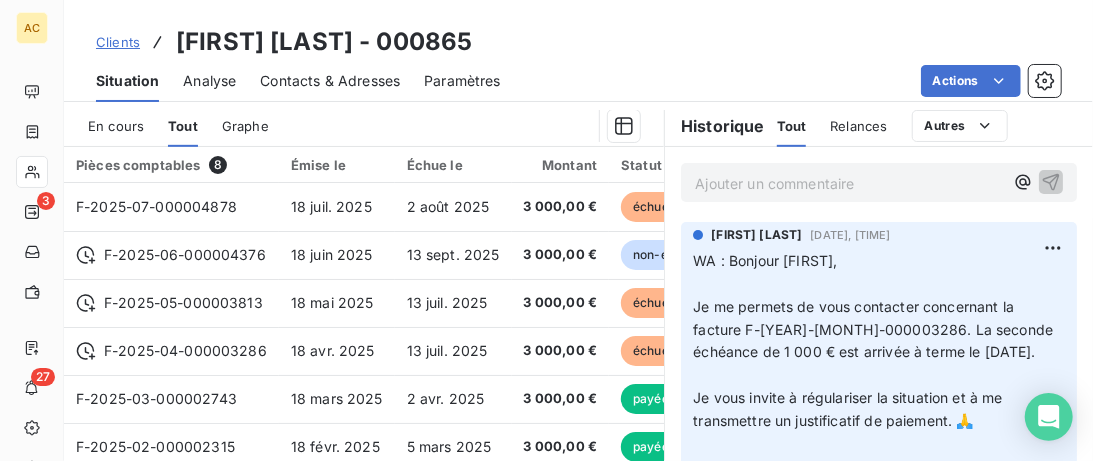 click on "Contacts & Adresses" at bounding box center [330, 81] 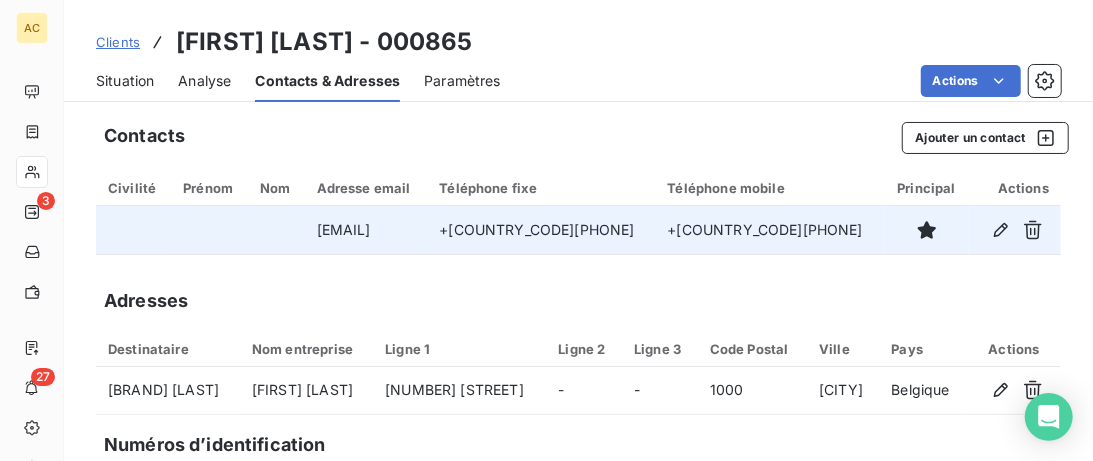 drag, startPoint x: 543, startPoint y: 234, endPoint x: 321, endPoint y: 233, distance: 222.00226 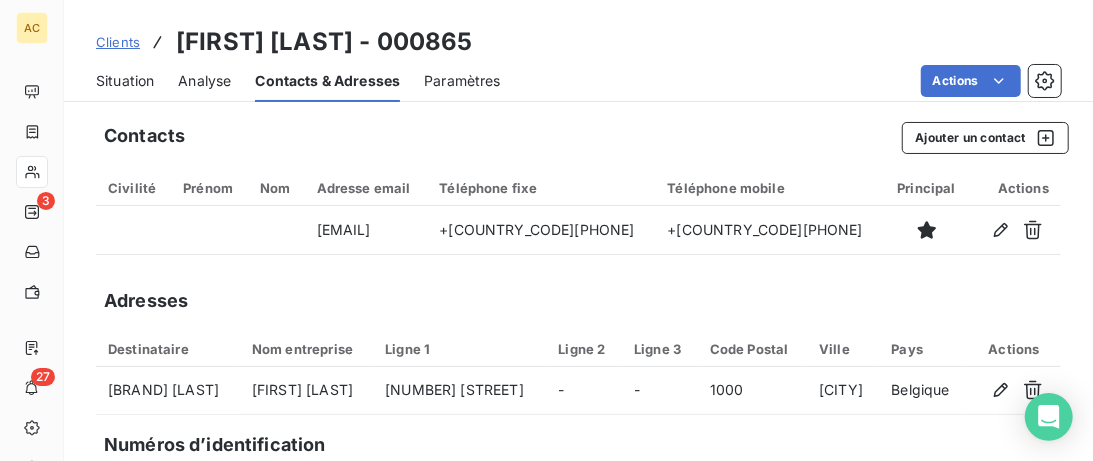 click on "Situation" at bounding box center (125, 81) 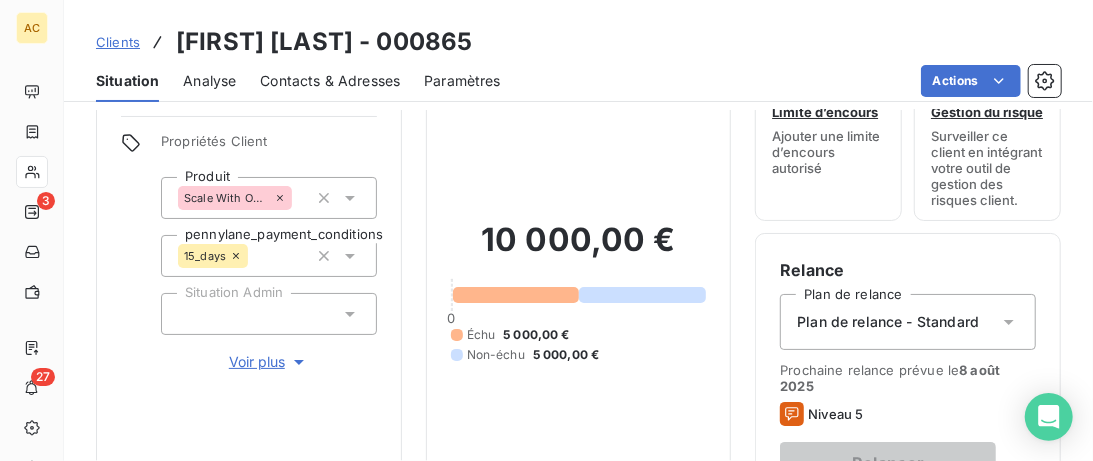 scroll, scrollTop: 102, scrollLeft: 0, axis: vertical 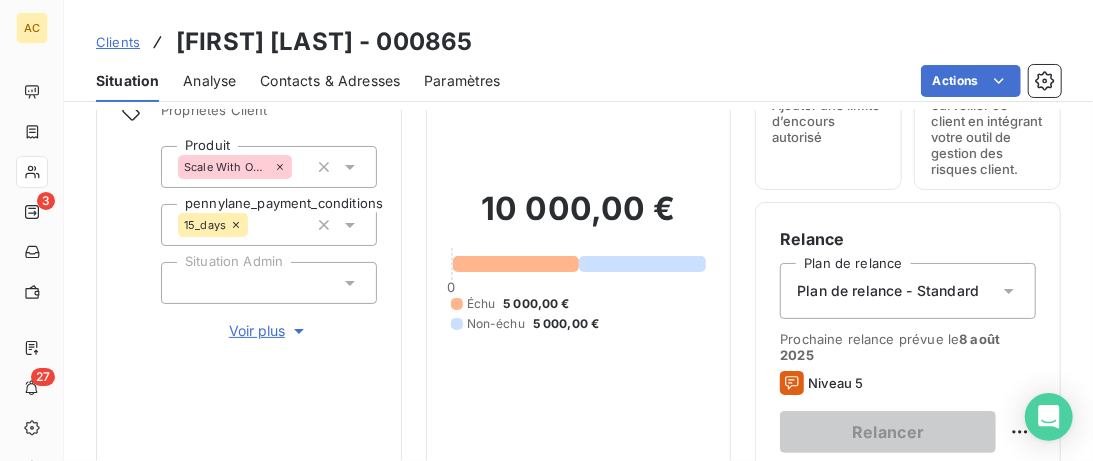 click on "Informations client Propriétés Client Produit Scale With [NAME] 4 pennylane_payment_conditions 15_days Situation Admin Voir plus" at bounding box center (249, 249) 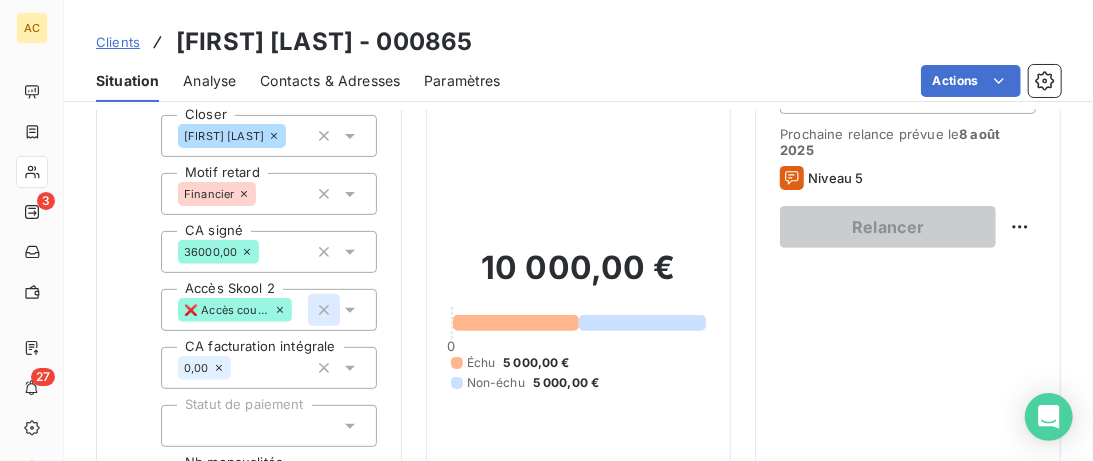 scroll, scrollTop: 102, scrollLeft: 0, axis: vertical 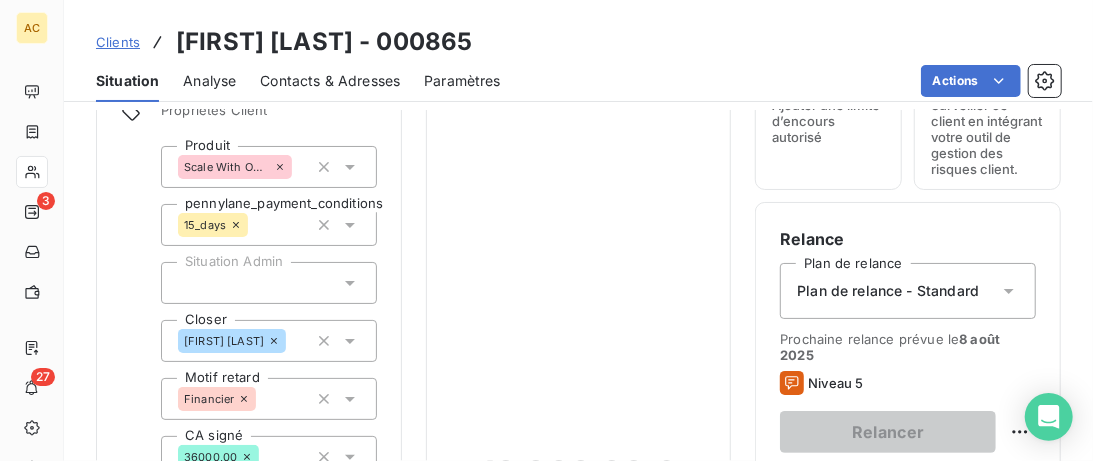 click on "Clients" at bounding box center (118, 42) 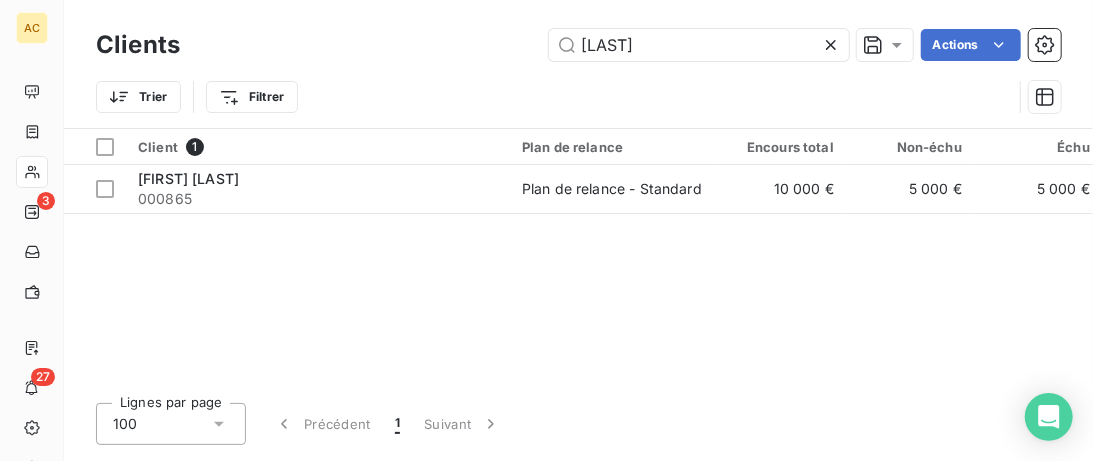 drag, startPoint x: 669, startPoint y: 55, endPoint x: 351, endPoint y: 45, distance: 318.1572 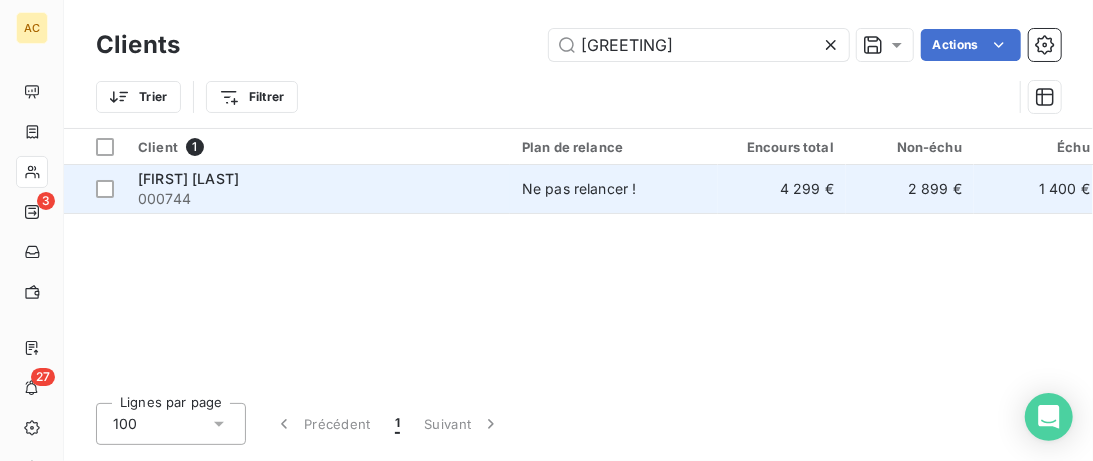 type on "[GREETING]" 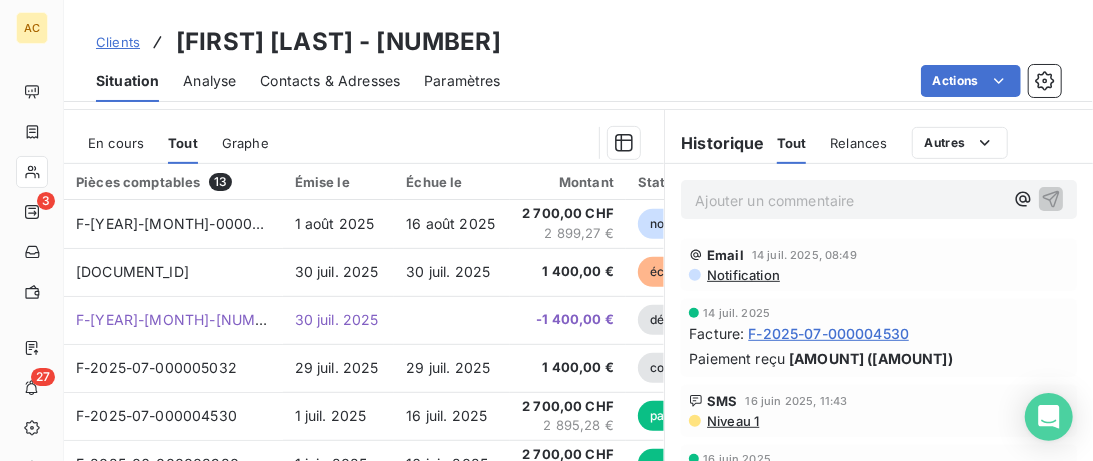 scroll, scrollTop: 410, scrollLeft: 0, axis: vertical 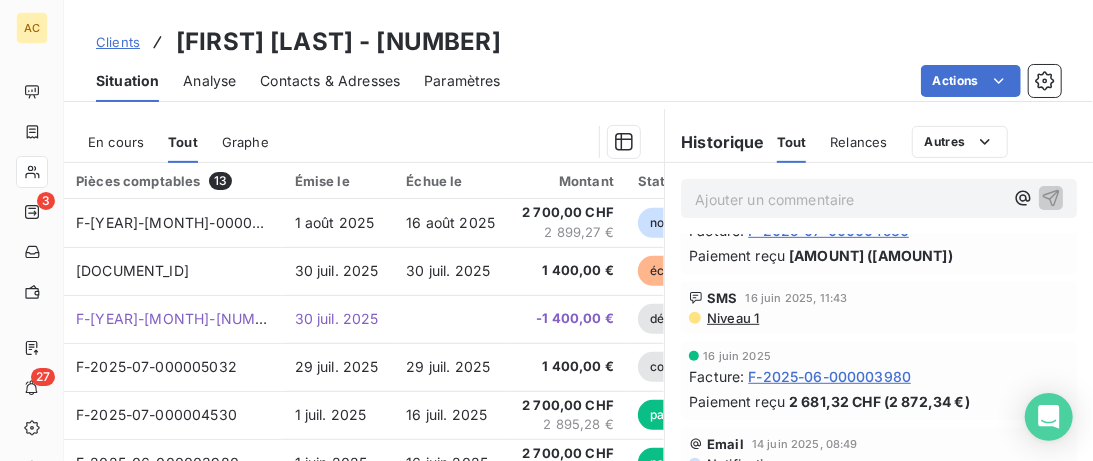 click on "Ajouter un commentaire ﻿" at bounding box center (849, 199) 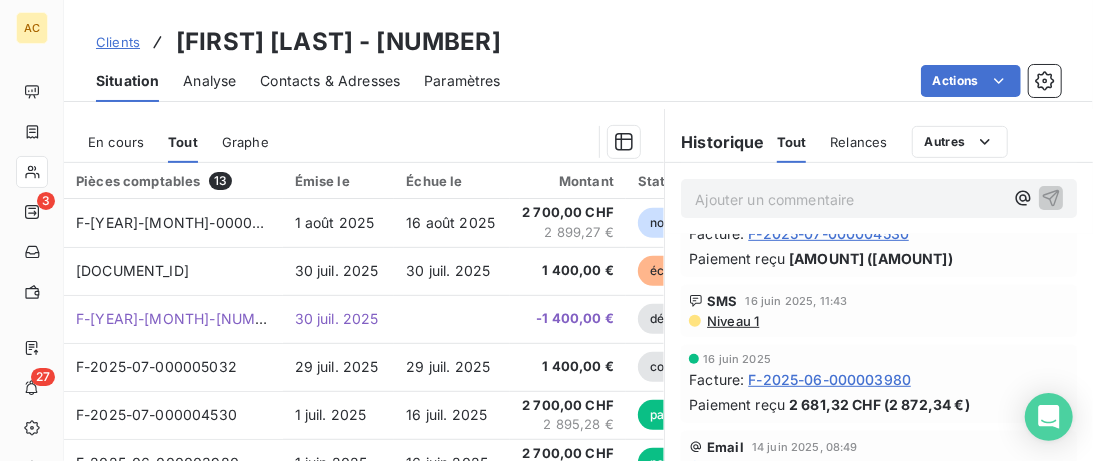 scroll, scrollTop: 102, scrollLeft: 0, axis: vertical 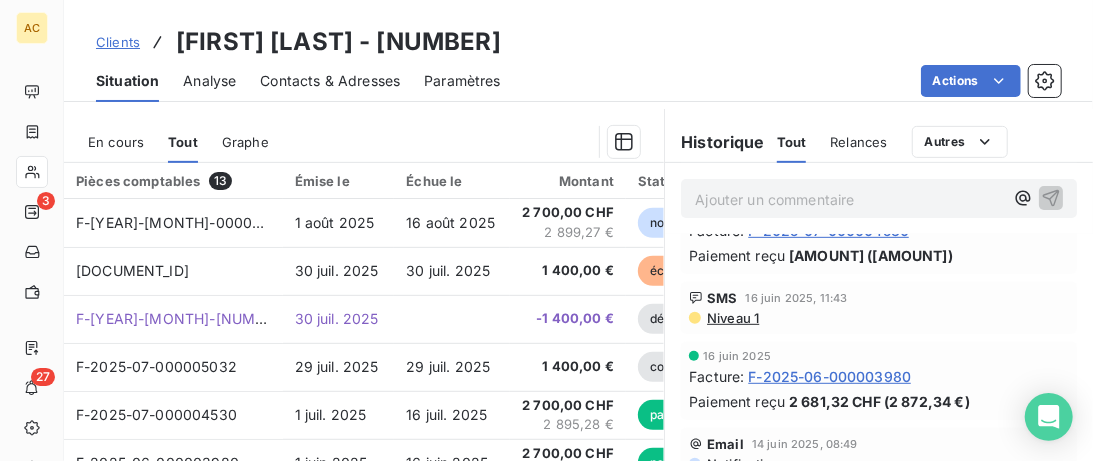 click on "Clients" at bounding box center (118, 42) 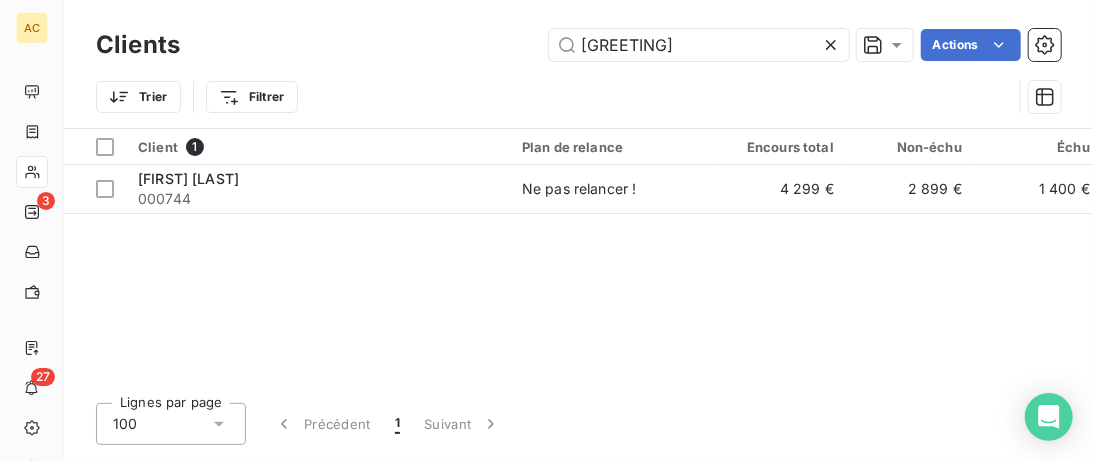 drag, startPoint x: 637, startPoint y: 50, endPoint x: 359, endPoint y: 48, distance: 278.0072 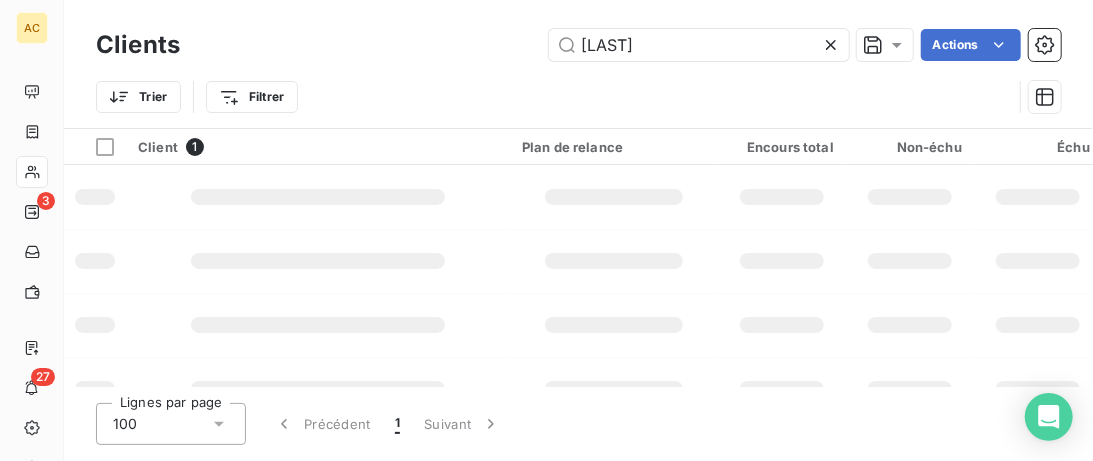 type on "[LAST]" 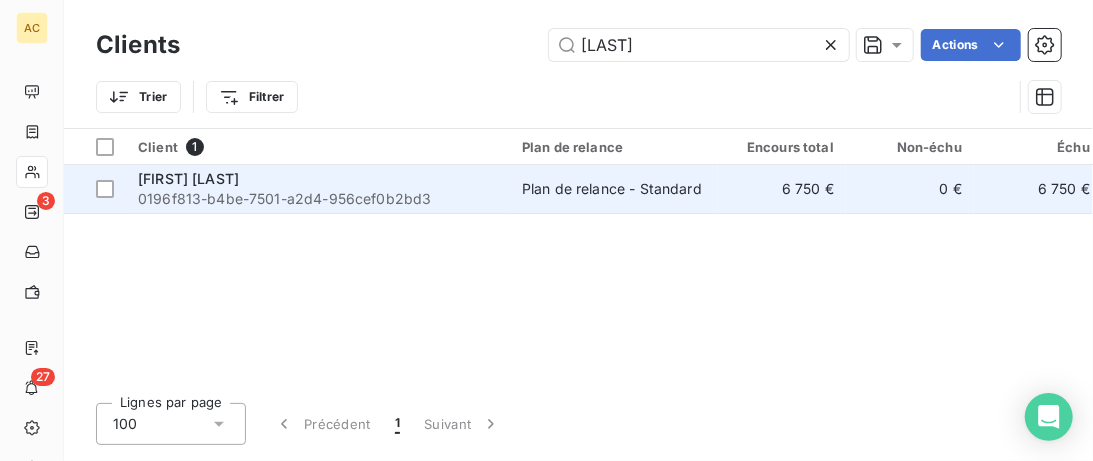 click on "0196f813-b4be-7501-a2d4-956cef0b2bd3" at bounding box center (318, 199) 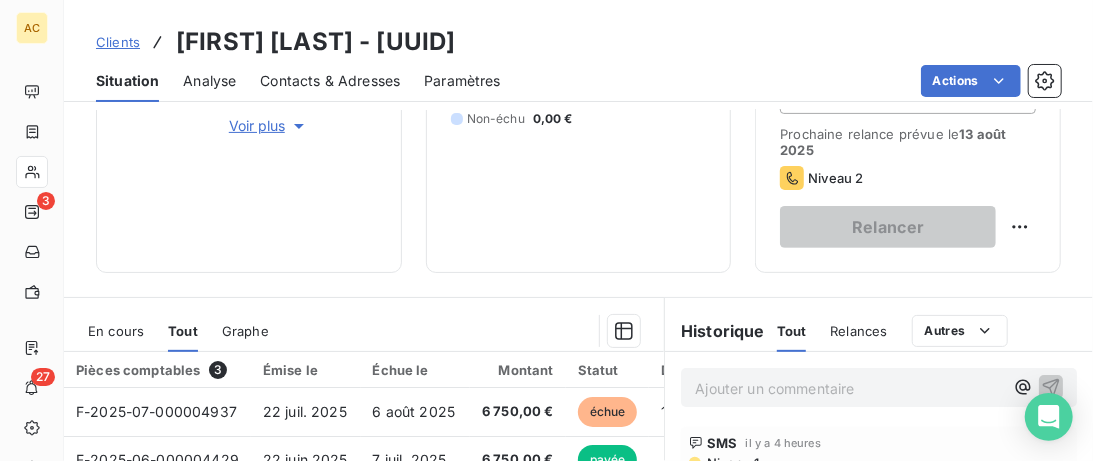 scroll, scrollTop: 512, scrollLeft: 0, axis: vertical 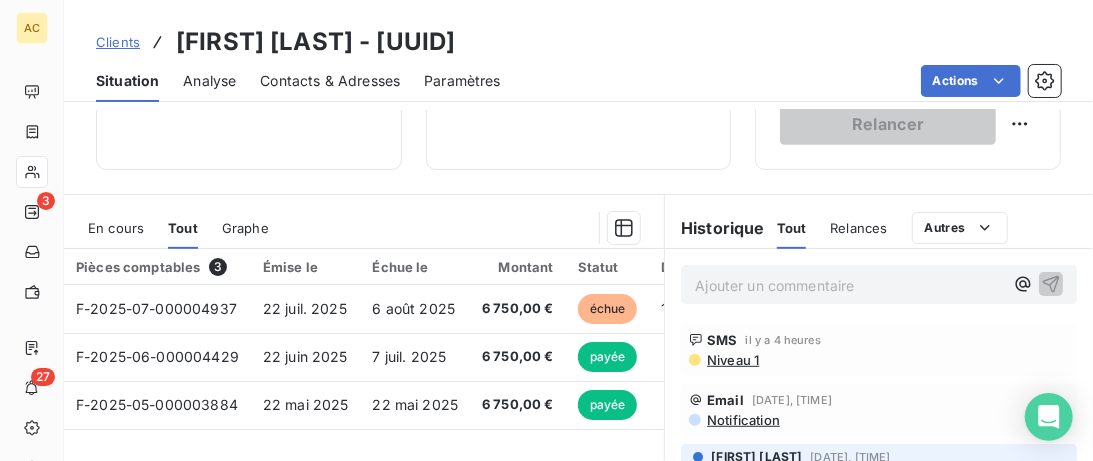 click on "Clients" at bounding box center [118, 42] 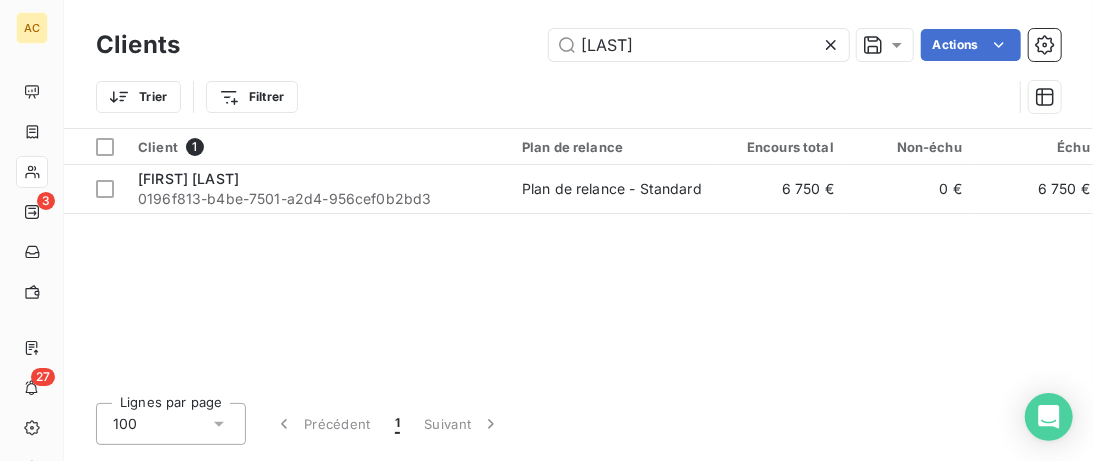 drag, startPoint x: 655, startPoint y: 40, endPoint x: 433, endPoint y: 42, distance: 222.009 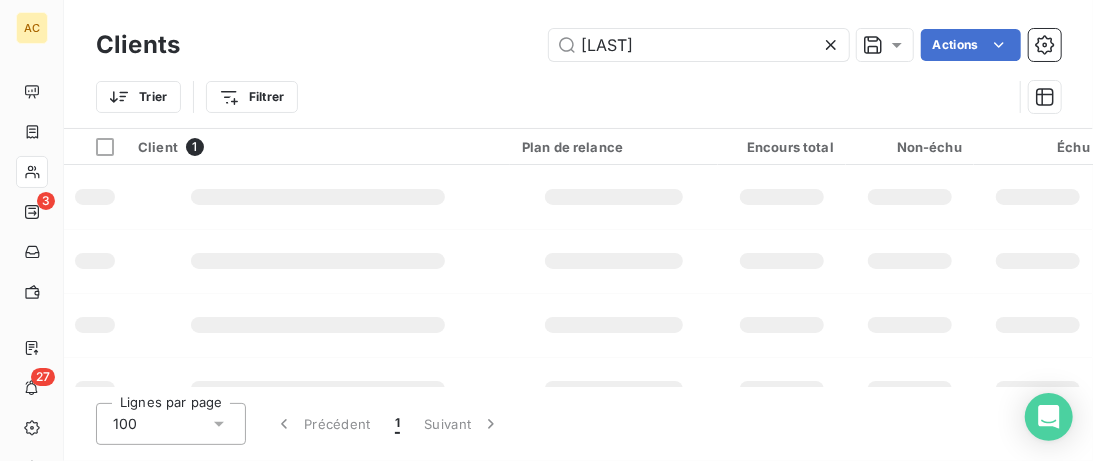 type on "[LAST]" 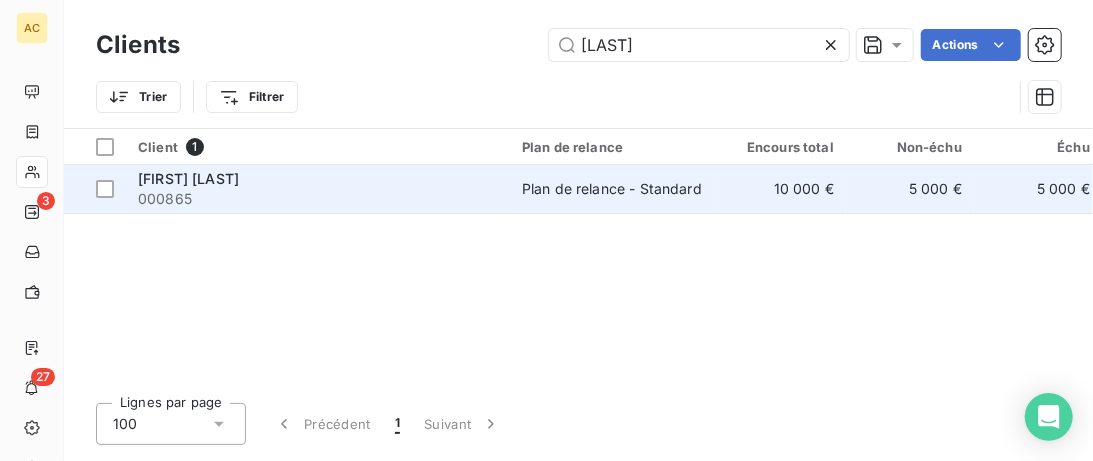 click on "[FIRST] [LAST]" at bounding box center [318, 179] 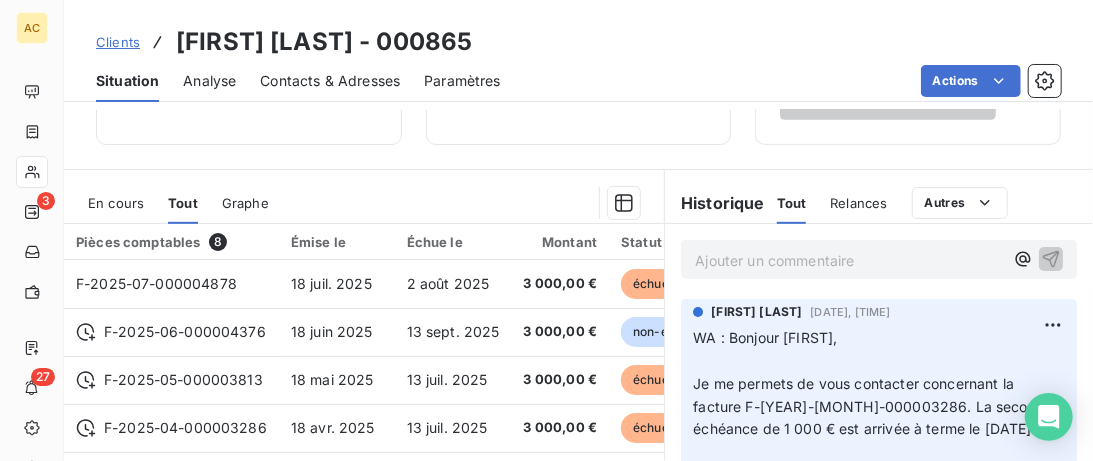 scroll, scrollTop: 436, scrollLeft: 0, axis: vertical 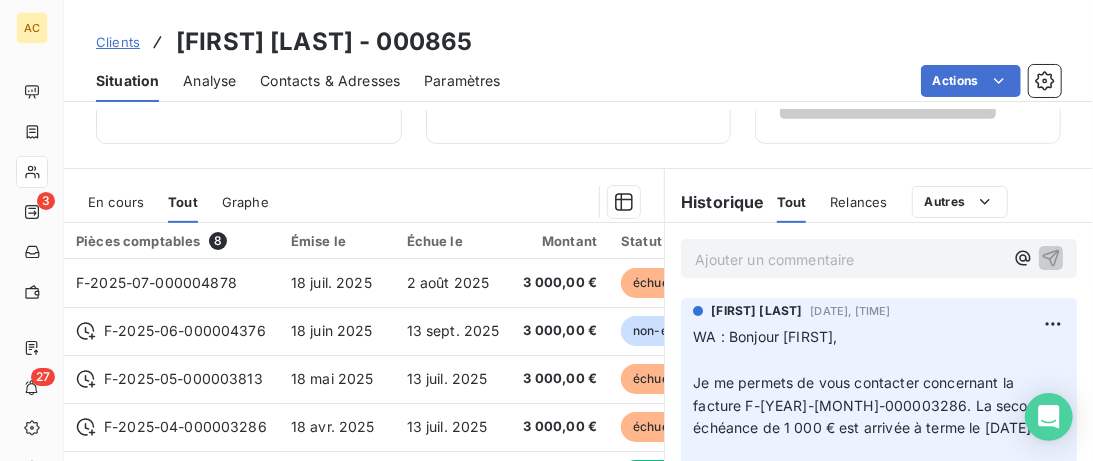 drag, startPoint x: 742, startPoint y: 251, endPoint x: 762, endPoint y: 251, distance: 20 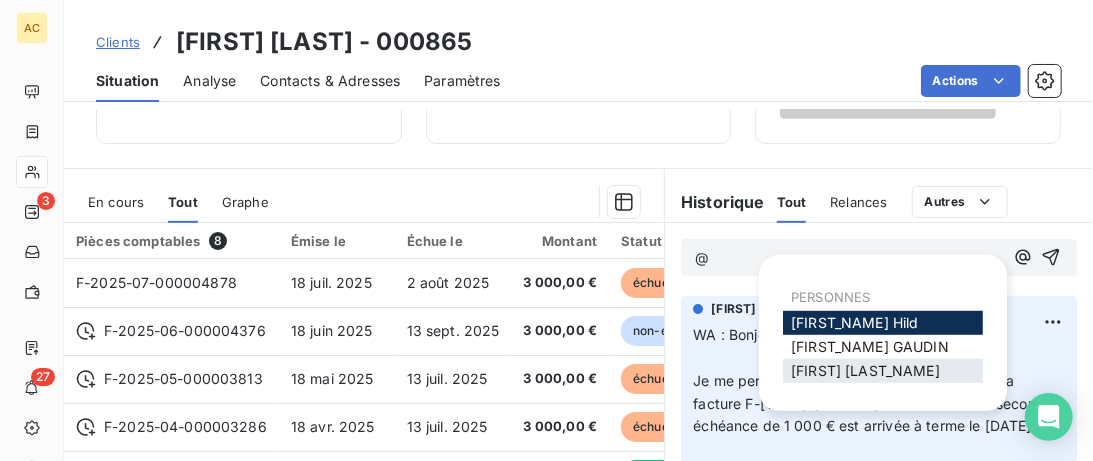 click on "[FIRST] [LAST]" at bounding box center (883, 371) 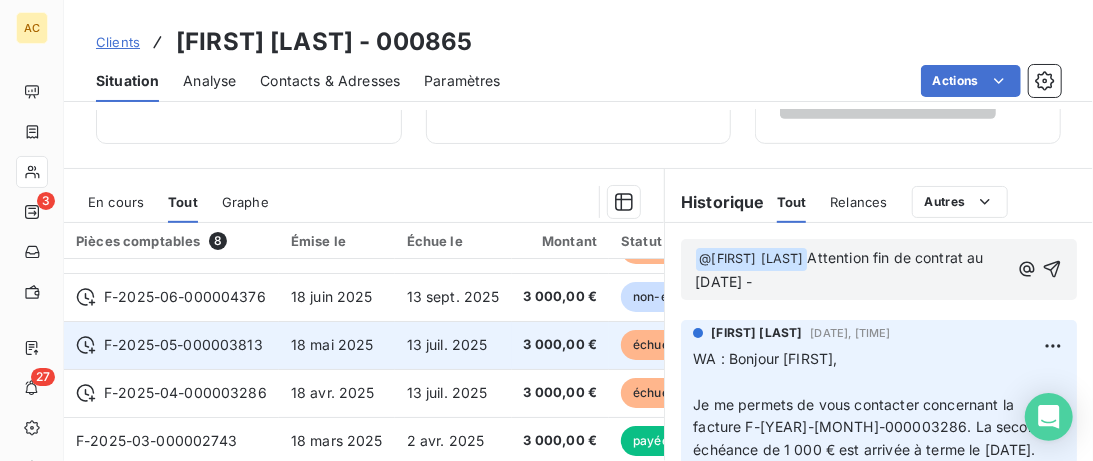 scroll, scrollTop: 0, scrollLeft: 0, axis: both 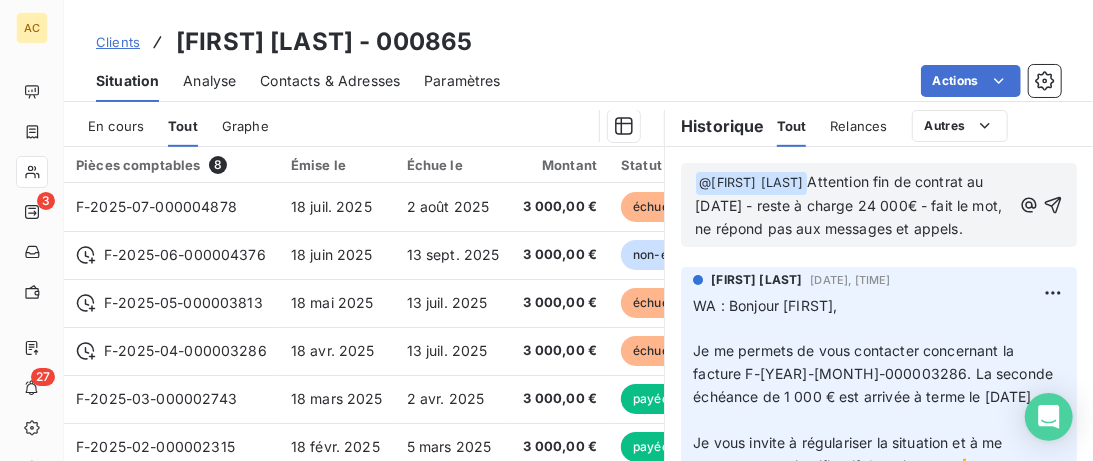 click on "Attention fin de contrat au [DATE] - reste à charge 24 000€ - fait le mot, ne répond pas aux messages et appels." at bounding box center [850, 205] 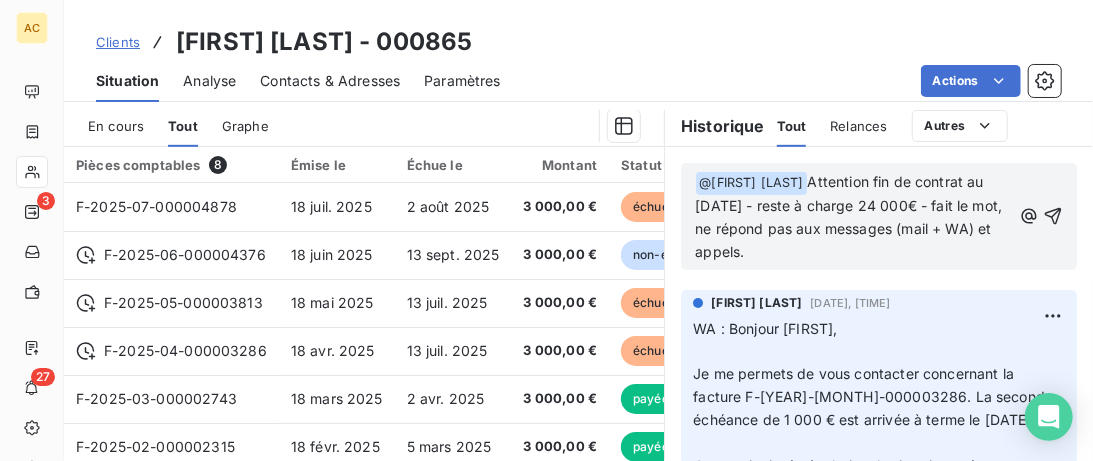 click on "﻿ @ [NAME] ﻿ Attention fin de contrat au 22/07 - reste à charge 24 000€ - fait le mot, ne répond pas aux messages (mail + WA) et appels." at bounding box center (853, 217) 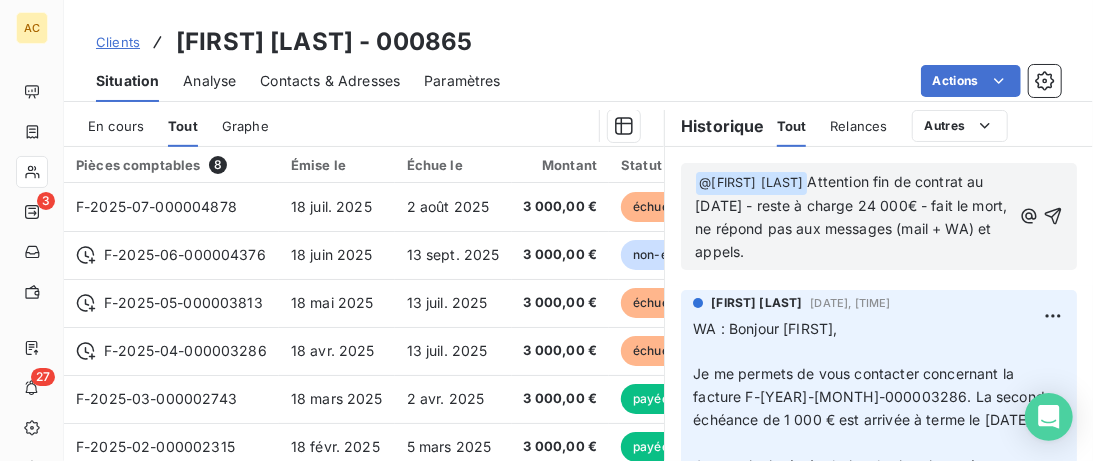 click on "﻿ @ [NAME] ﻿ Attention fin de contrat au [DATE] - reste à charge [AMOUNT]€ - fait le mort, ne répond pas aux messages (mail + WA) et appels." at bounding box center (853, 217) 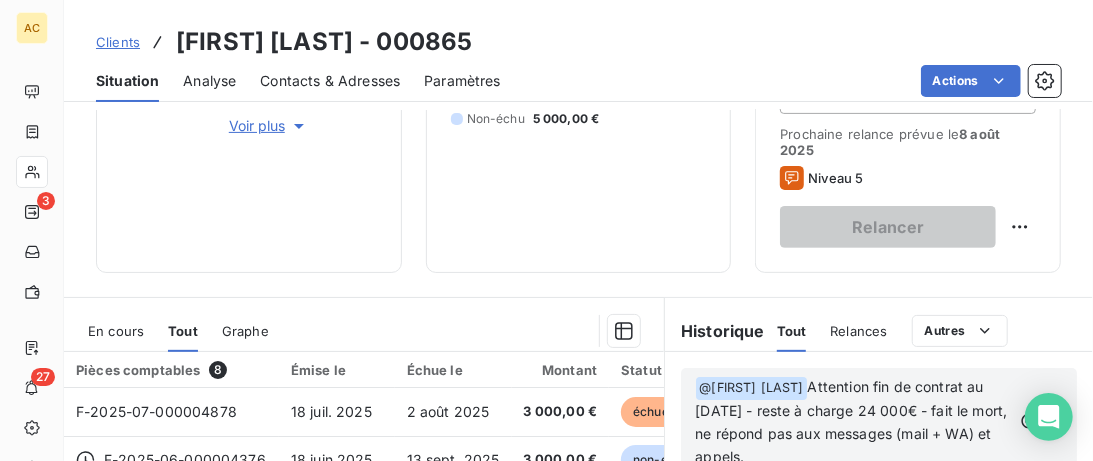 scroll, scrollTop: 0, scrollLeft: 0, axis: both 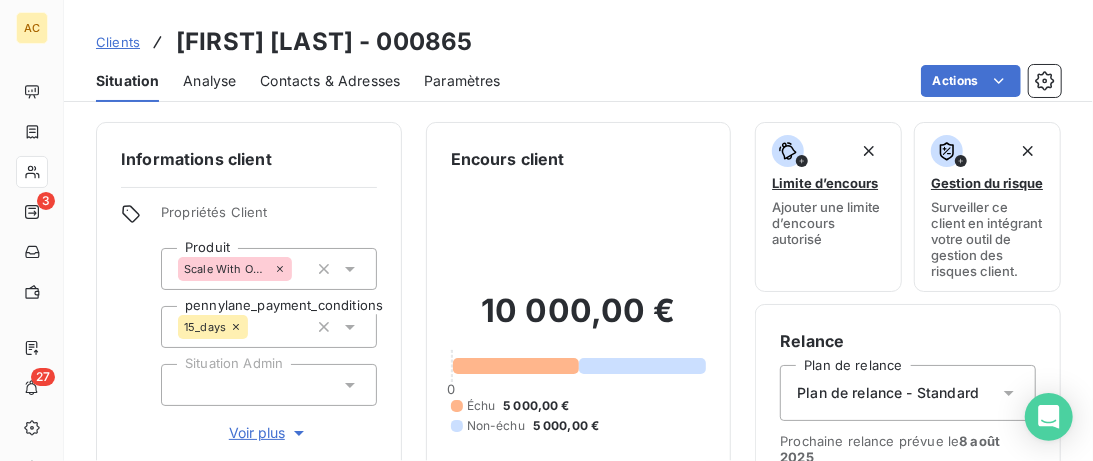 click on "Voir plus" at bounding box center [269, 433] 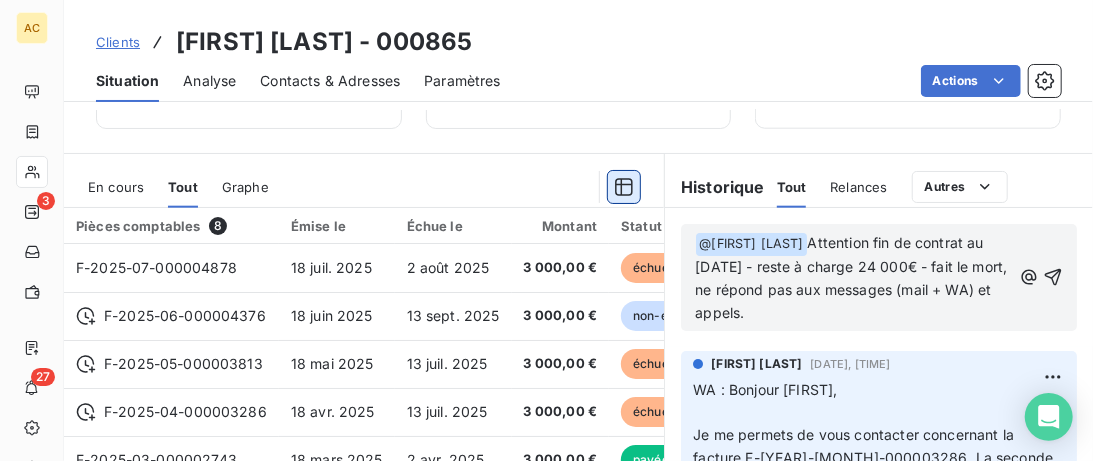 scroll, scrollTop: 1025, scrollLeft: 0, axis: vertical 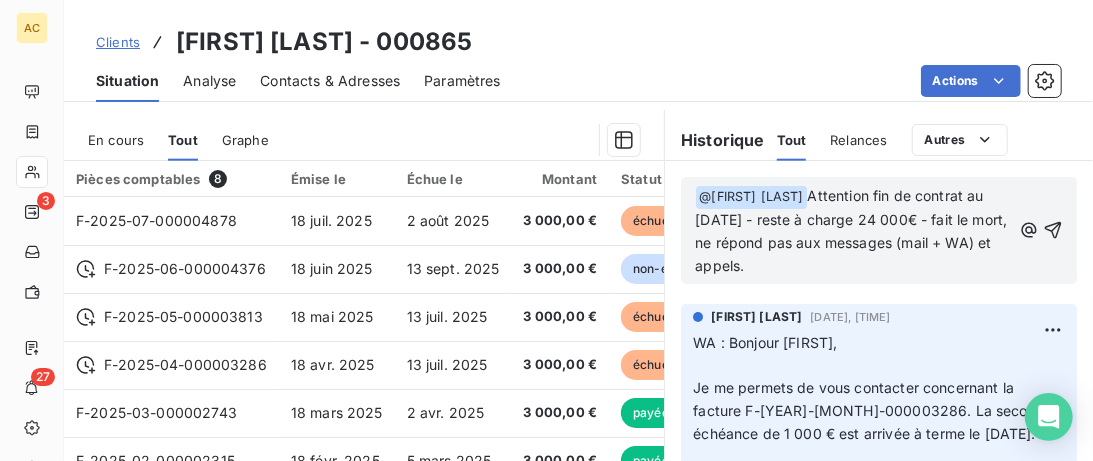 click on "﻿ @ [NAME] ﻿ Attention fin de contrat au [DATE] - reste à charge [AMOUNT]€ - fait le mort, ne répond pas aux messages (mail + WA) et appels." at bounding box center (853, 231) 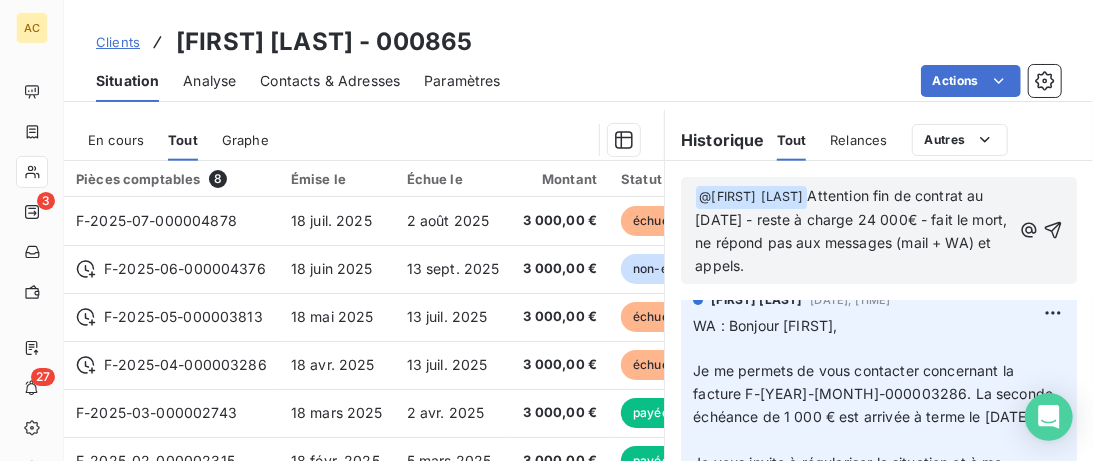 scroll, scrollTop: 0, scrollLeft: 0, axis: both 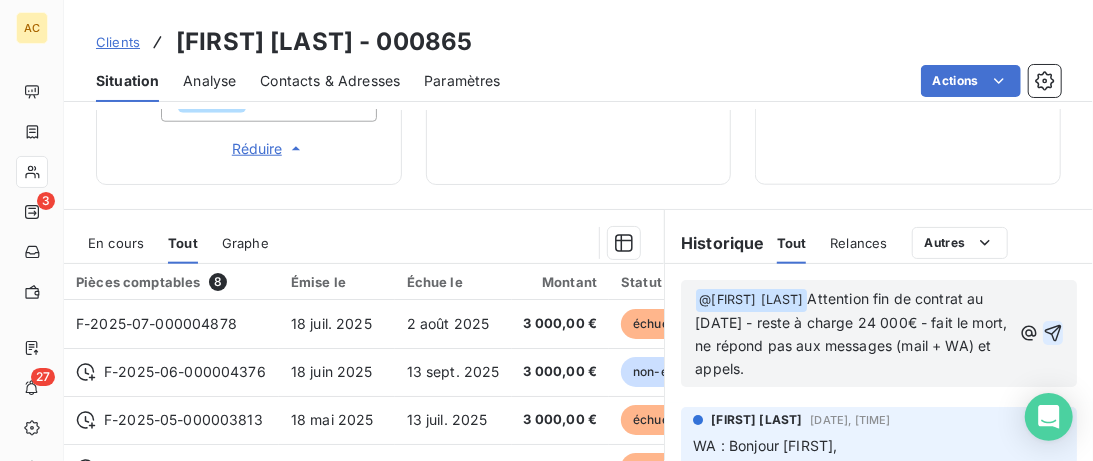 click 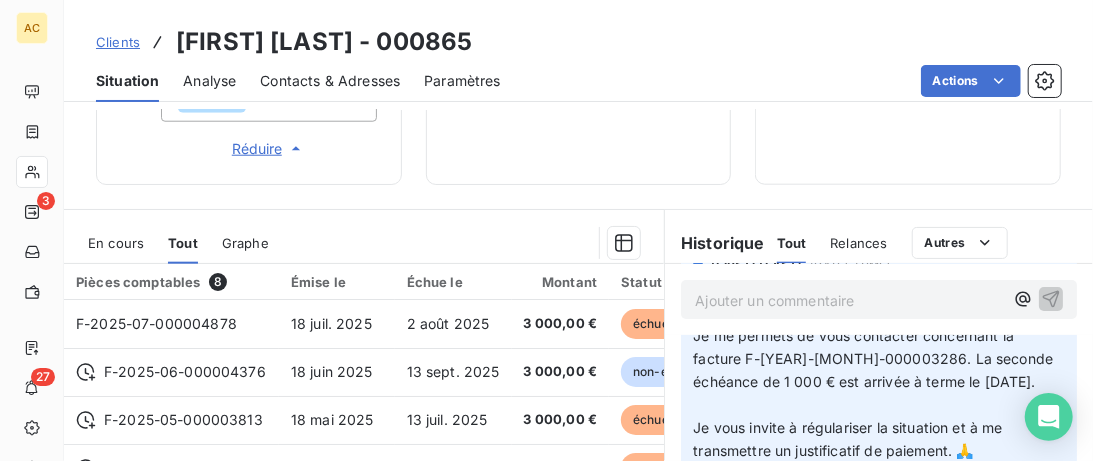 scroll, scrollTop: 0, scrollLeft: 0, axis: both 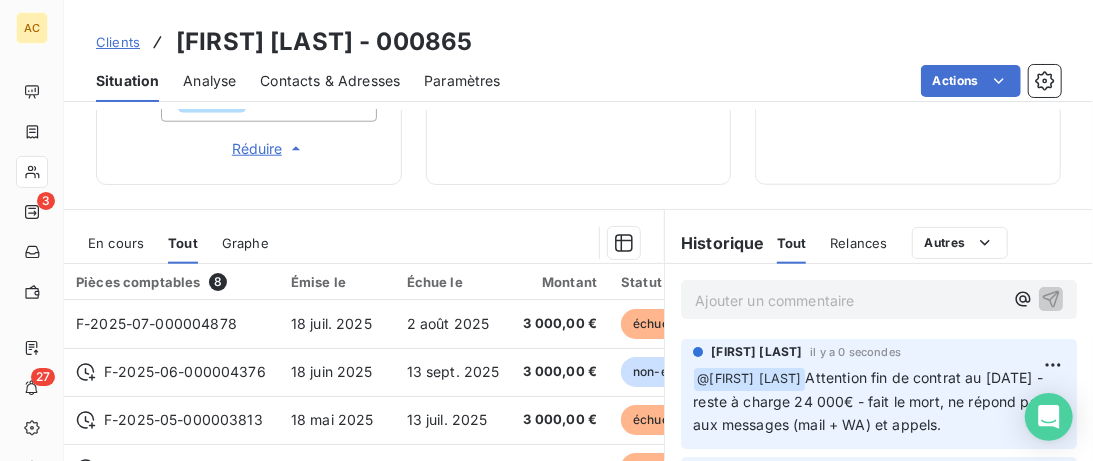 click on "Clients" at bounding box center [118, 42] 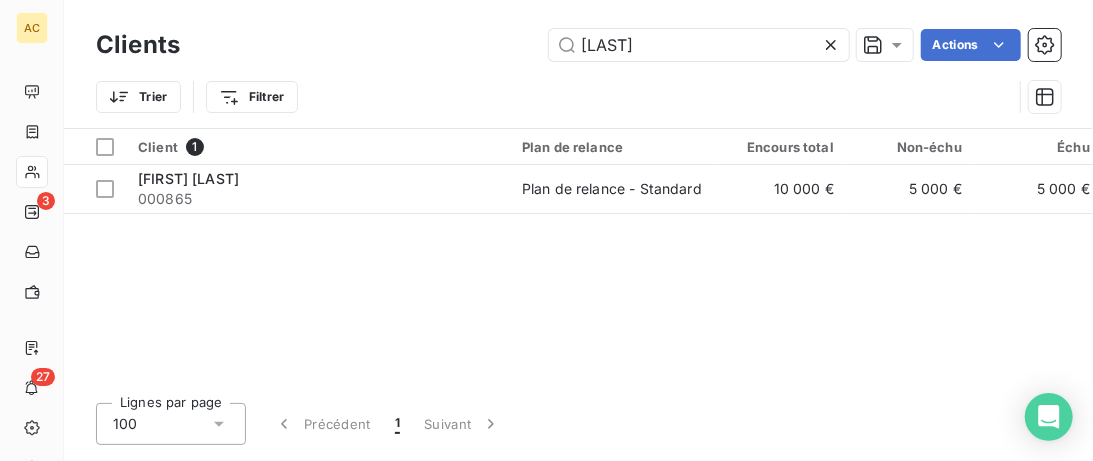 drag, startPoint x: 670, startPoint y: 40, endPoint x: 257, endPoint y: 40, distance: 413 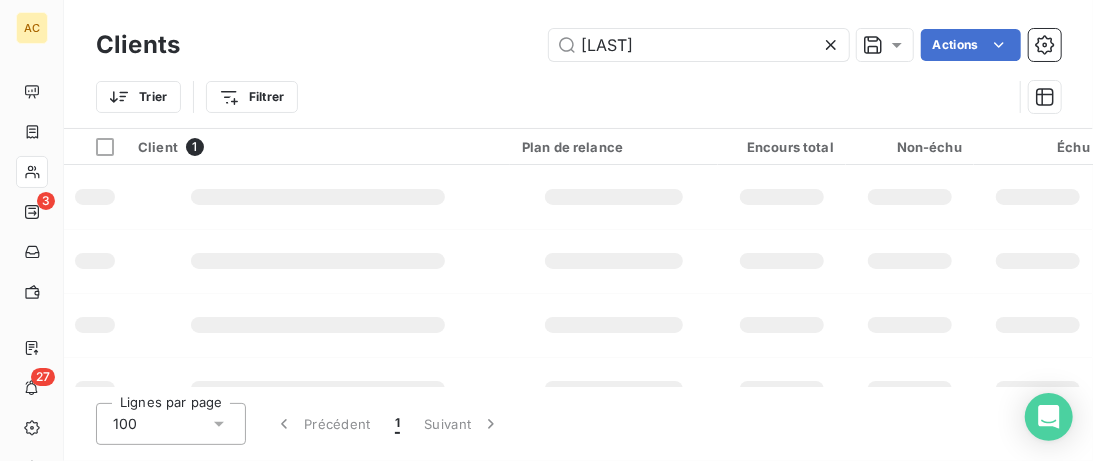 type on "[LAST]" 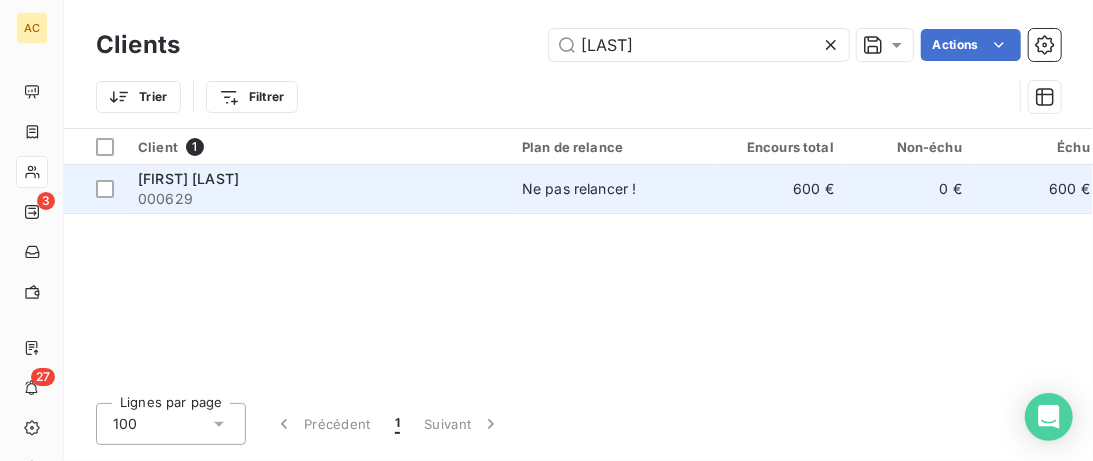 click on "000629" at bounding box center [318, 199] 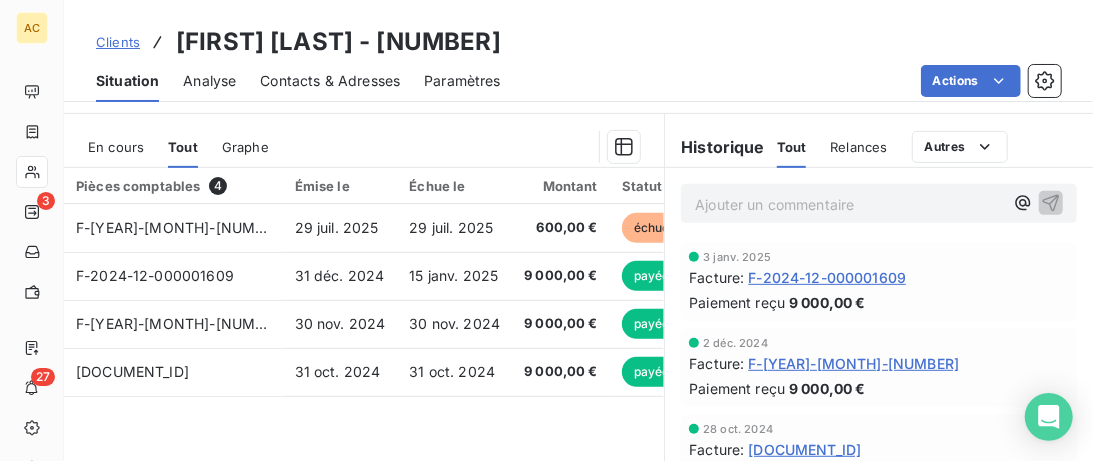 scroll, scrollTop: 410, scrollLeft: 0, axis: vertical 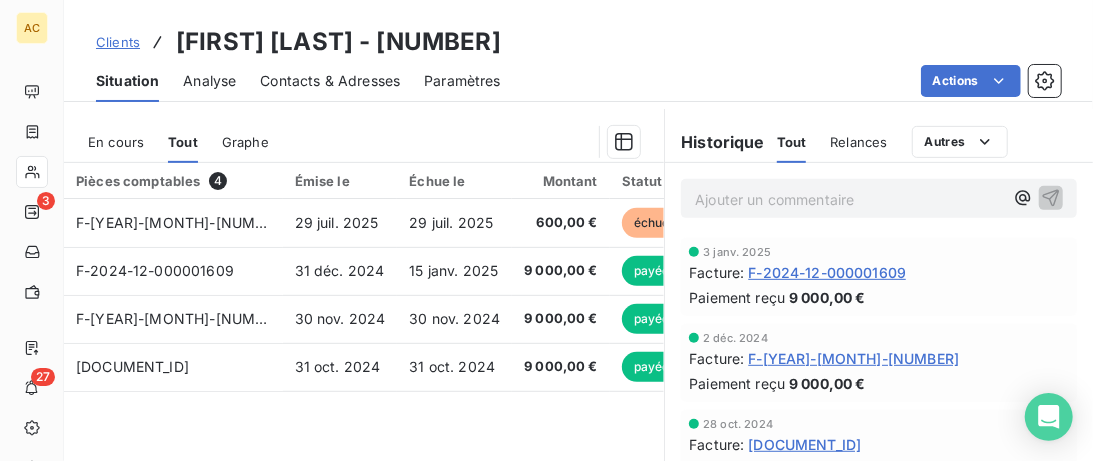 click on "Clients" at bounding box center [118, 42] 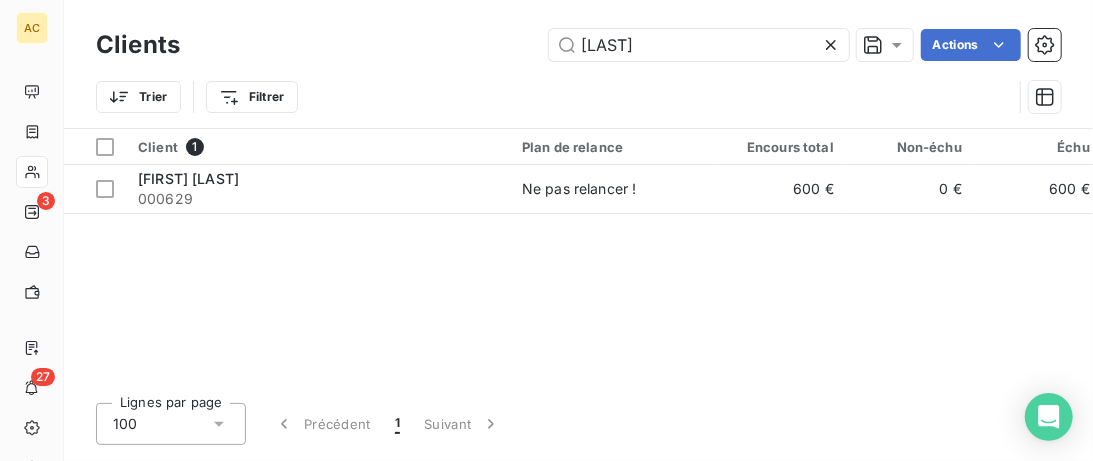 drag, startPoint x: 534, startPoint y: 30, endPoint x: 412, endPoint y: 34, distance: 122.06556 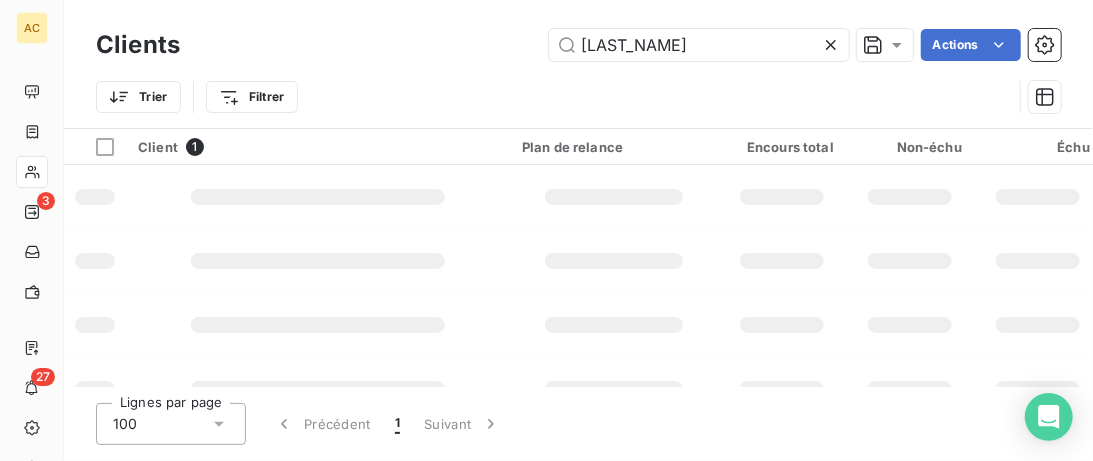 type on "[LAST_NAME]" 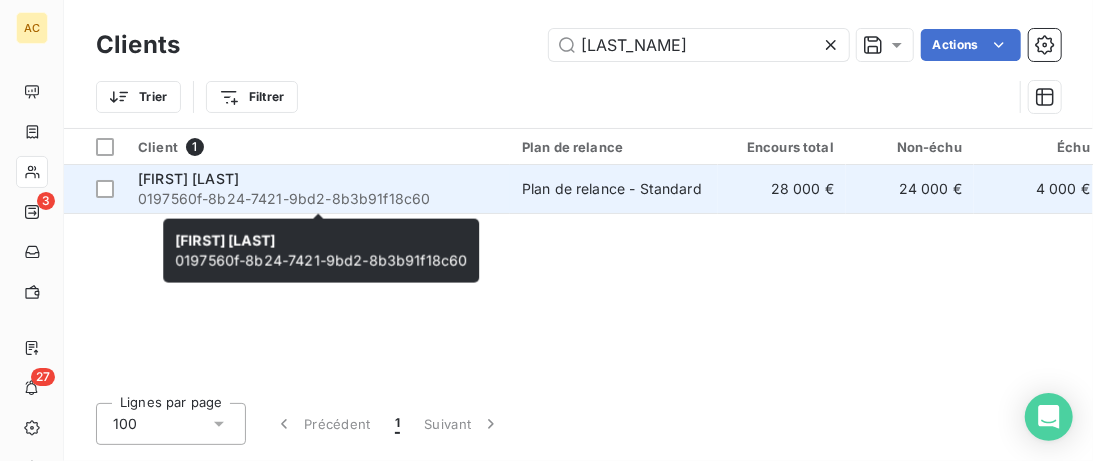 click on "[FIRST] [LAST]" at bounding box center [318, 179] 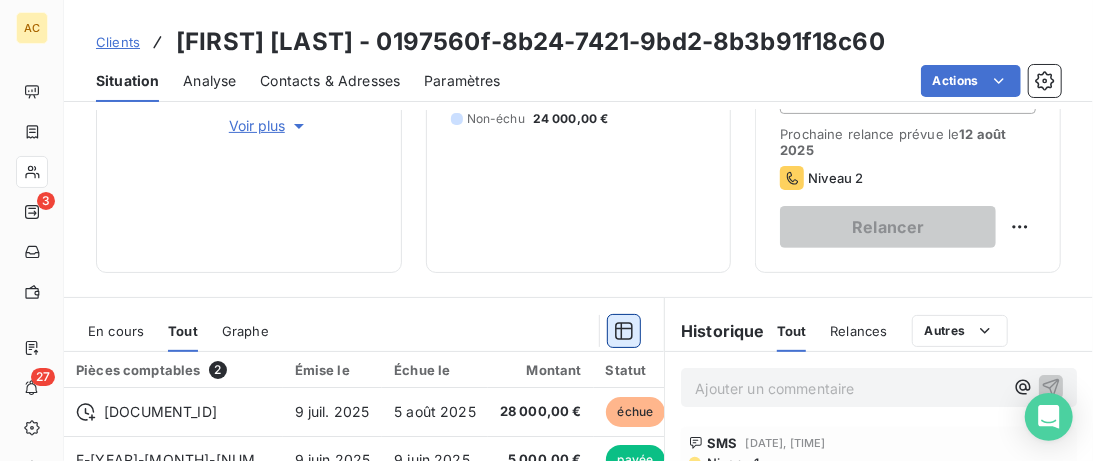 scroll, scrollTop: 512, scrollLeft: 0, axis: vertical 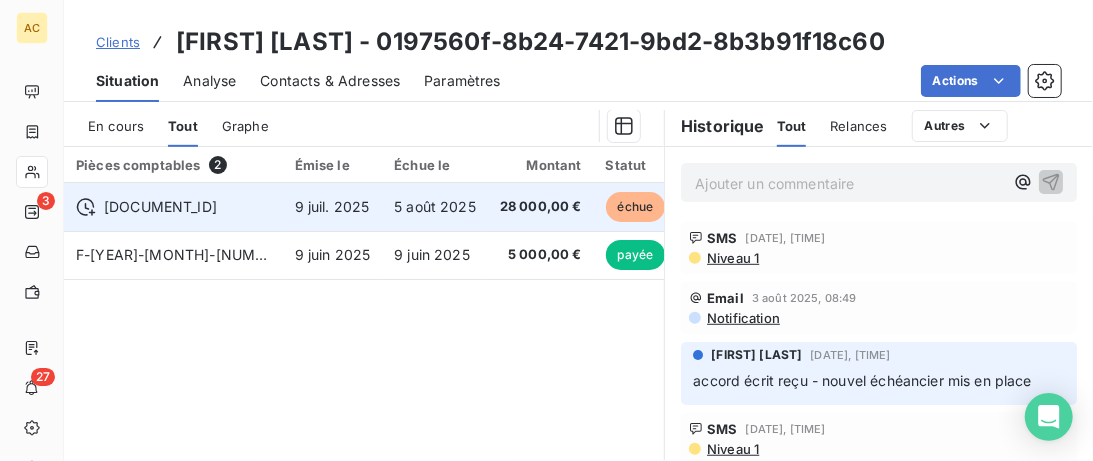 click 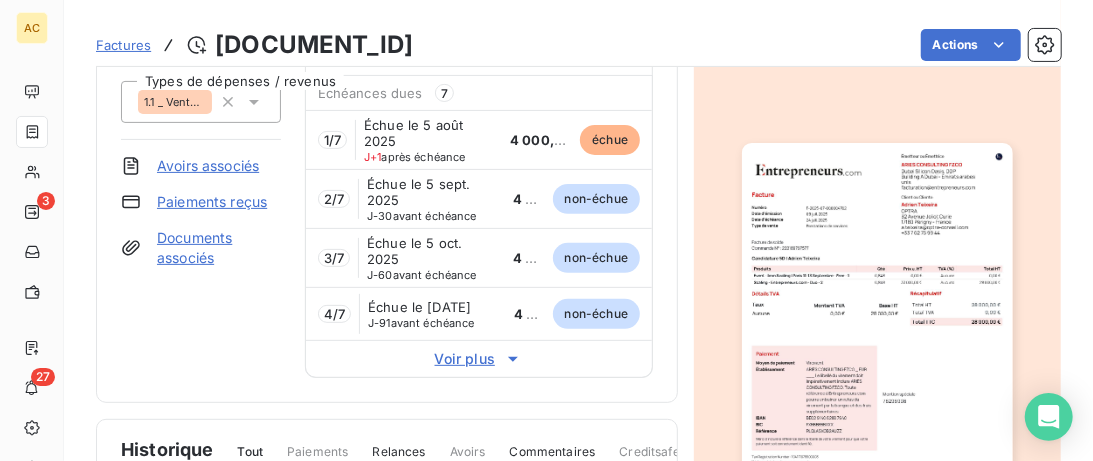 scroll, scrollTop: 103, scrollLeft: 0, axis: vertical 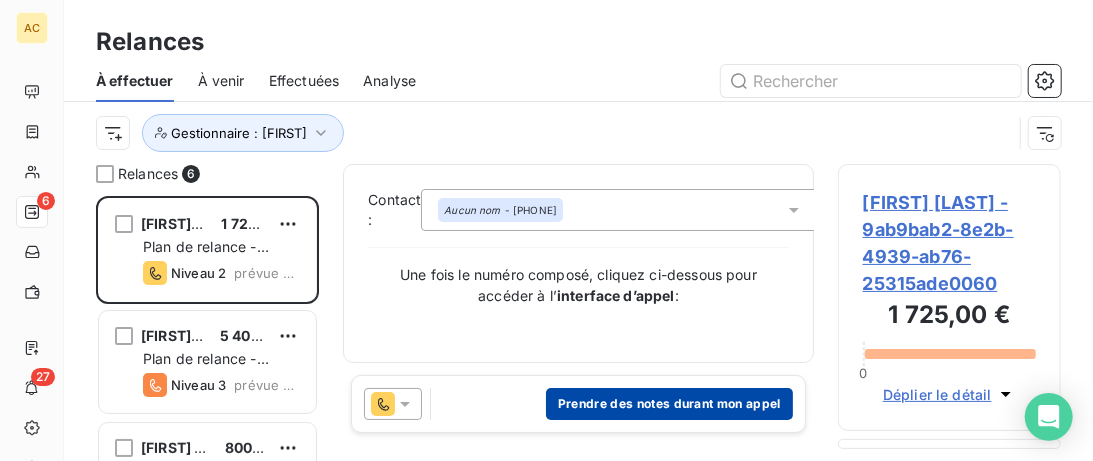 click on "Prendre des notes durant mon appel" at bounding box center [669, 404] 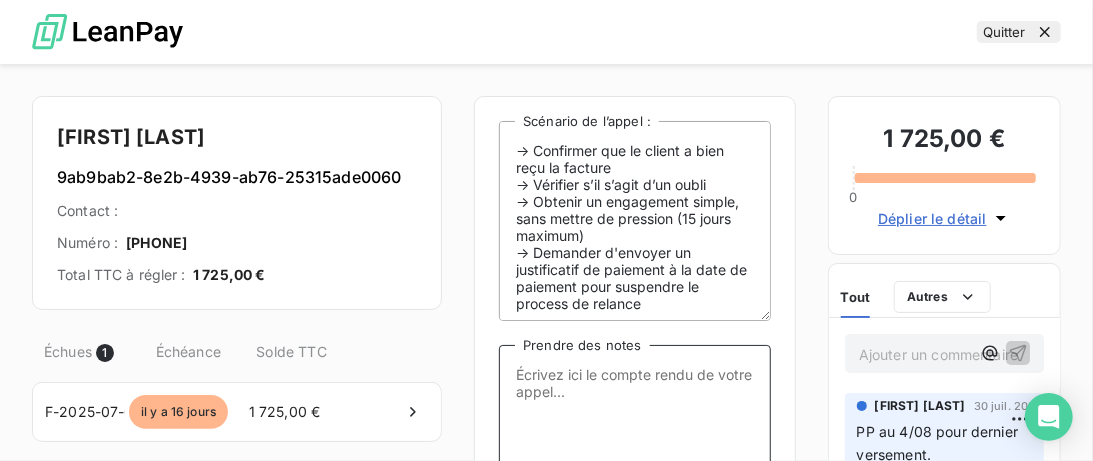 click on "Prendre des notes" at bounding box center [635, 445] 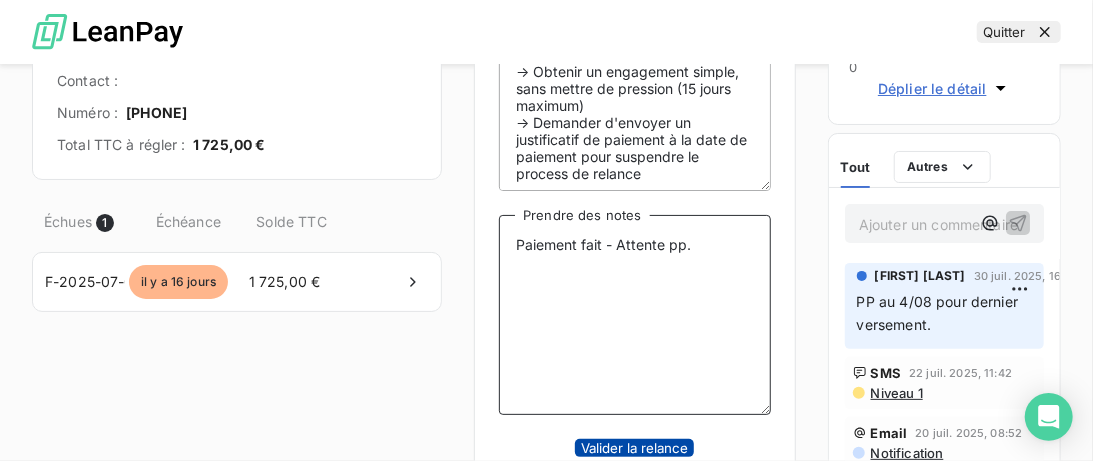 scroll, scrollTop: 209, scrollLeft: 0, axis: vertical 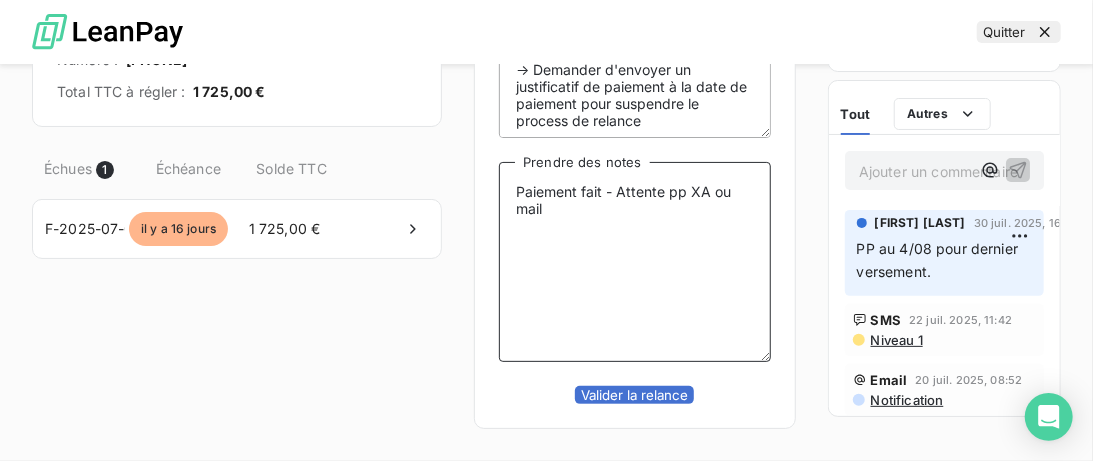 click on "Paiement fait - Attente pp XA ou mail" at bounding box center (635, 262) 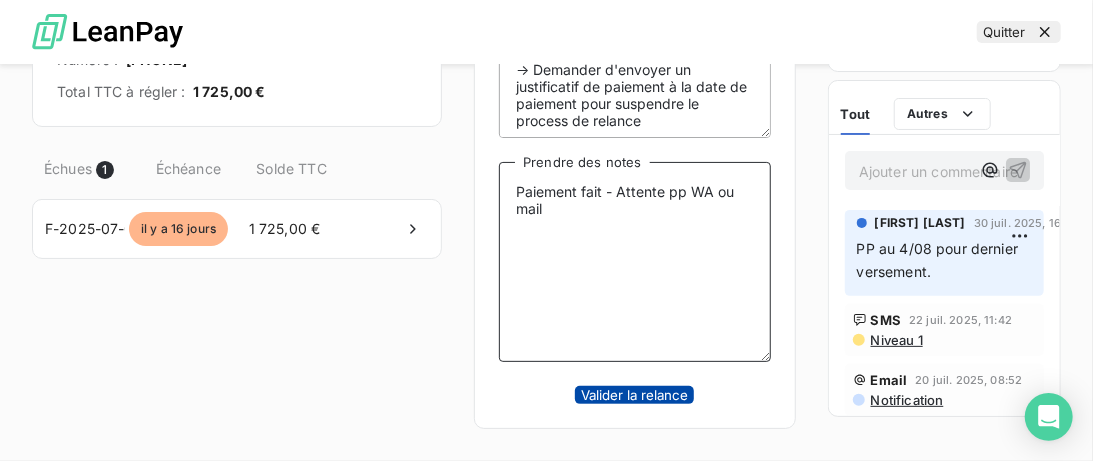 type on "Paiement fait - Attente pp WA ou mail" 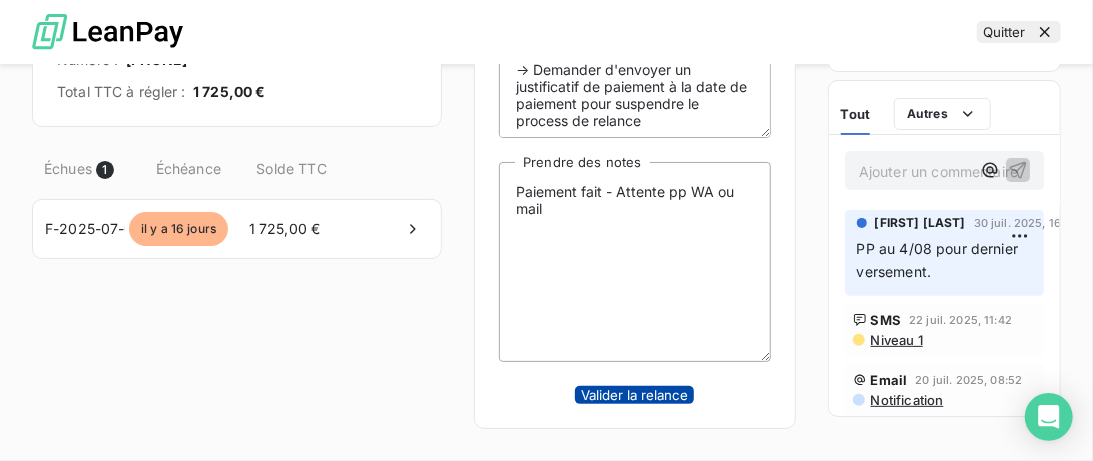 click on "Valider la relance" at bounding box center (634, 395) 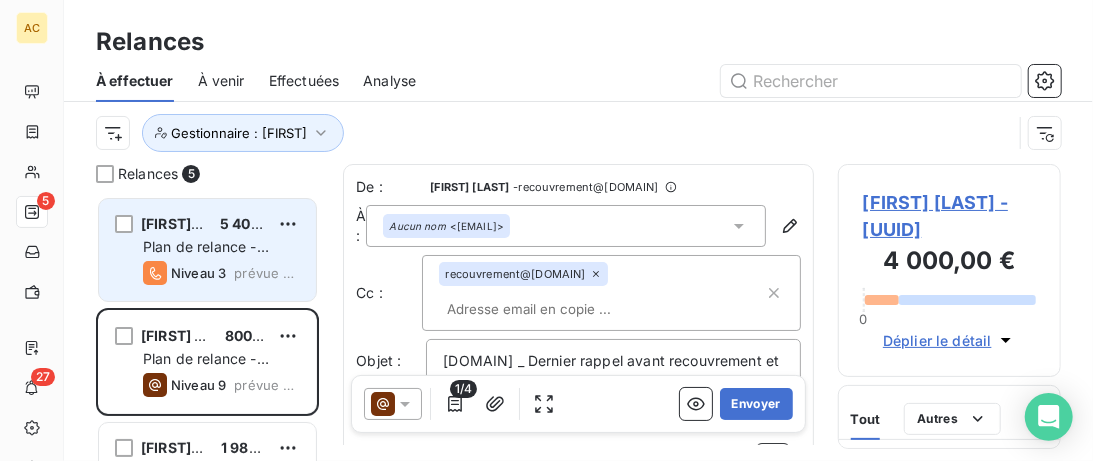 click on "Benjamin Torwesten 5 400,00 € Plan de relance - Standard Niveau 3 prévue depuis 7 jours" at bounding box center (207, 250) 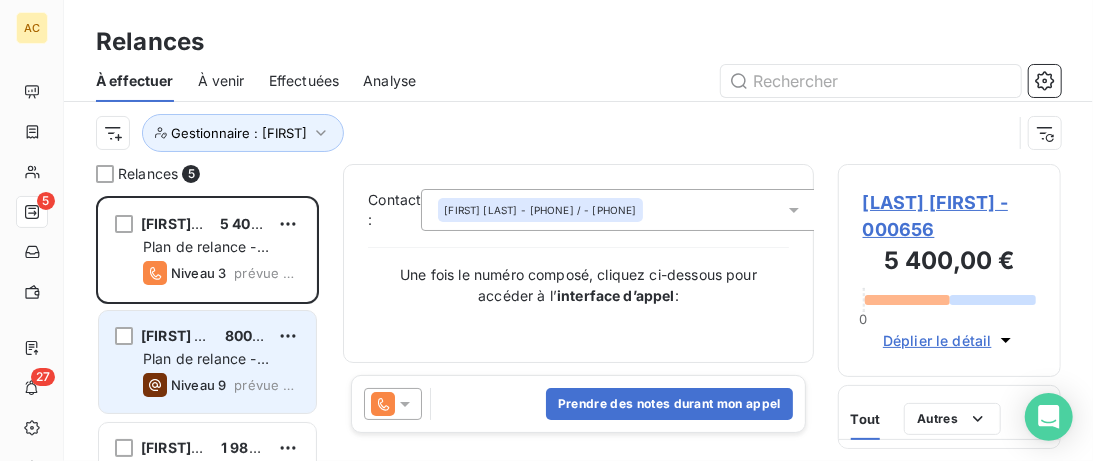 click on "Bernard Wilmus 800,00 € Plan de relance - Standard Niveau 9 prévue depuis 4 jours" at bounding box center (207, 362) 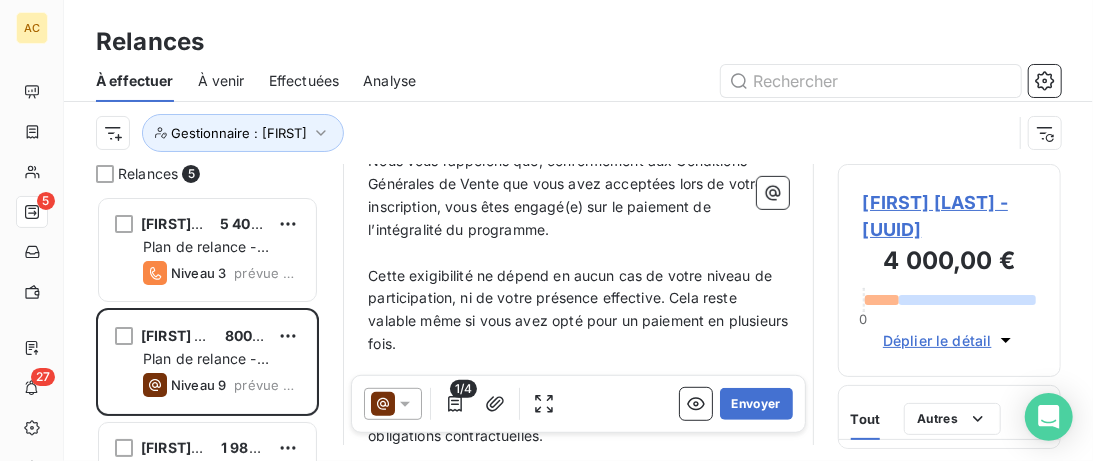 scroll, scrollTop: 308, scrollLeft: 0, axis: vertical 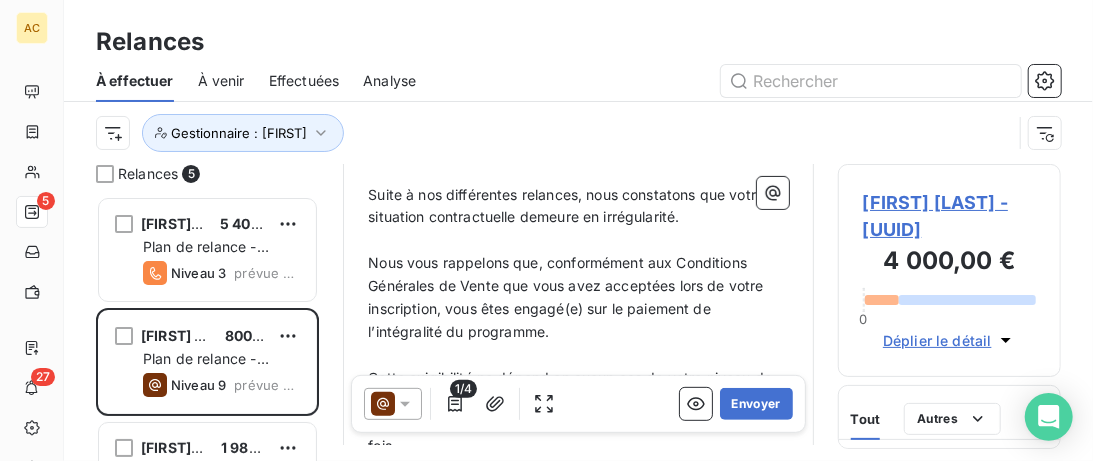 click 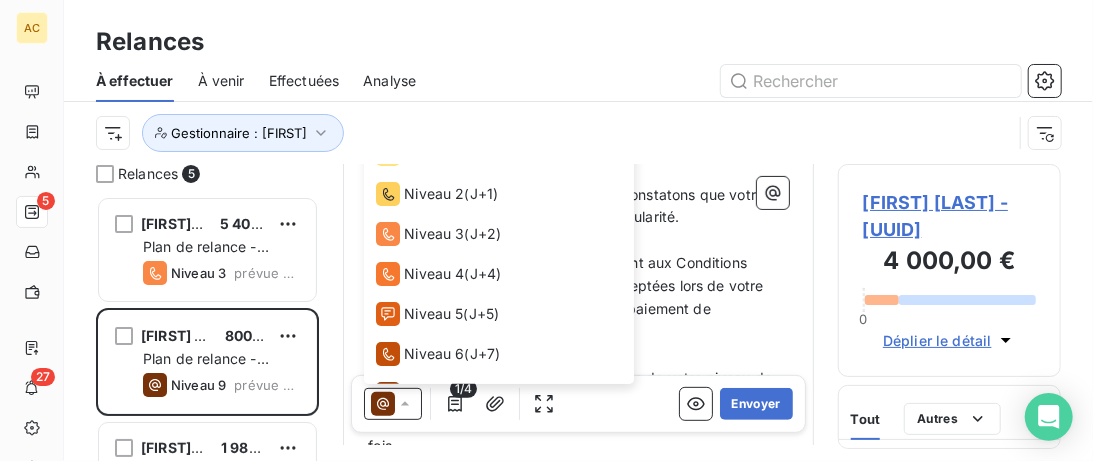 scroll, scrollTop: 110, scrollLeft: 0, axis: vertical 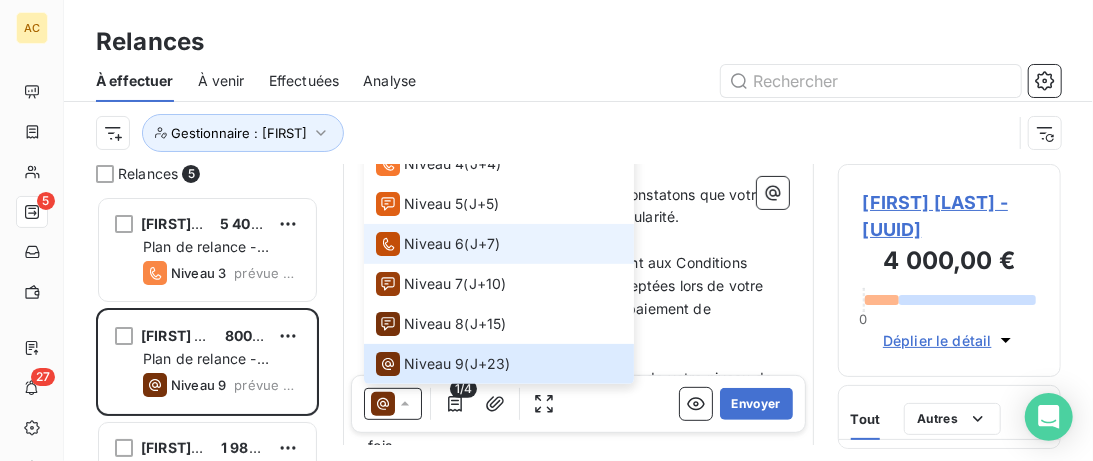 click on "Niveau 6  ( J+7 )" at bounding box center (438, 244) 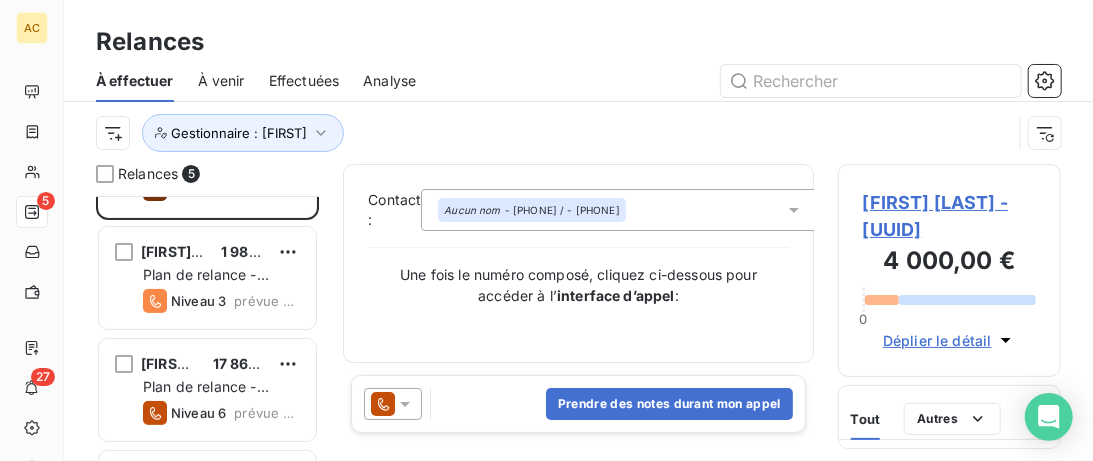 scroll, scrollTop: 205, scrollLeft: 0, axis: vertical 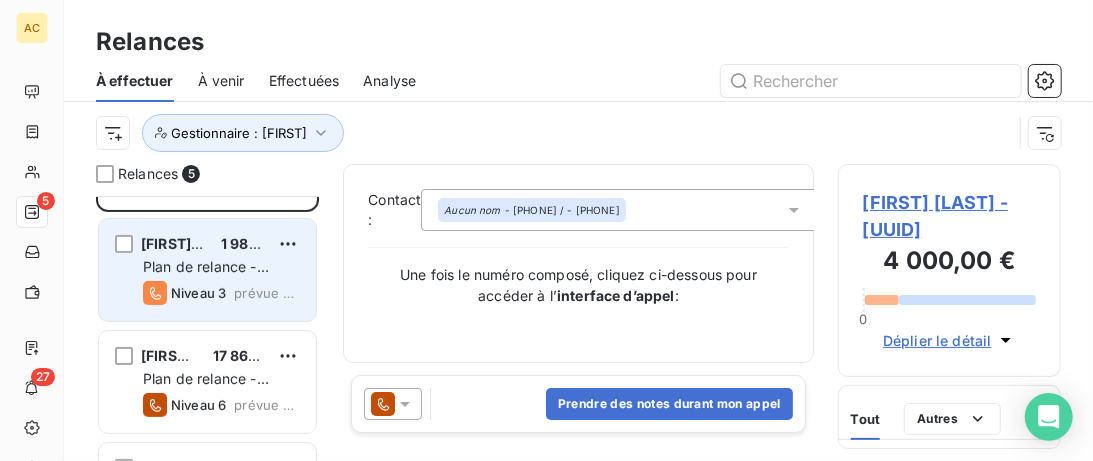 click on "Angebert Guillaume 1 980,00 € Plan de relance - Standard Niveau 3 prévue aujourd’hui" at bounding box center (207, 270) 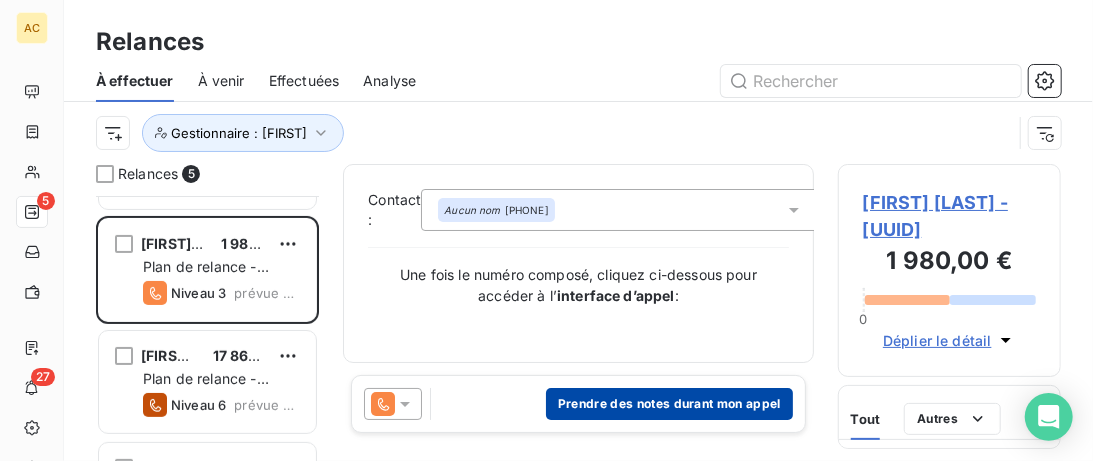 click on "Prendre des notes durant mon appel" at bounding box center (669, 404) 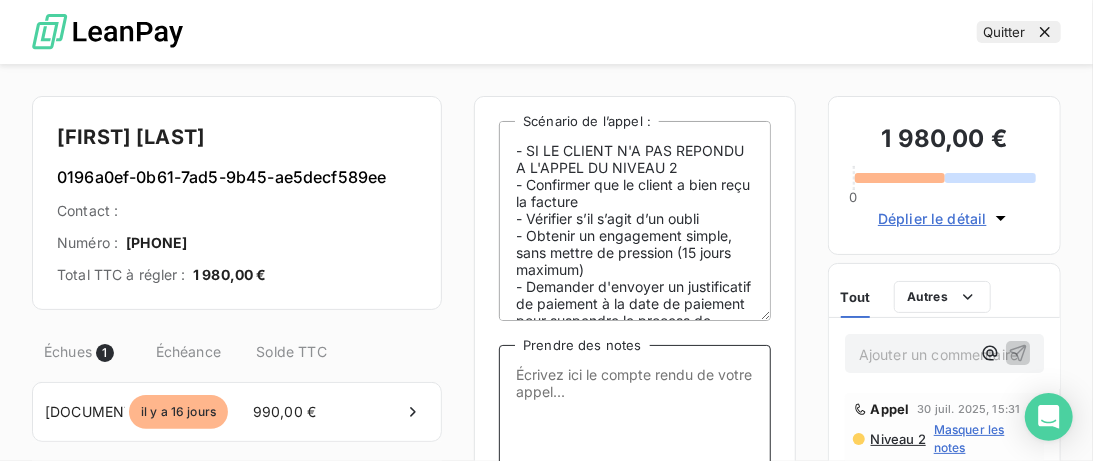 click on "Prendre des notes" at bounding box center [635, 445] 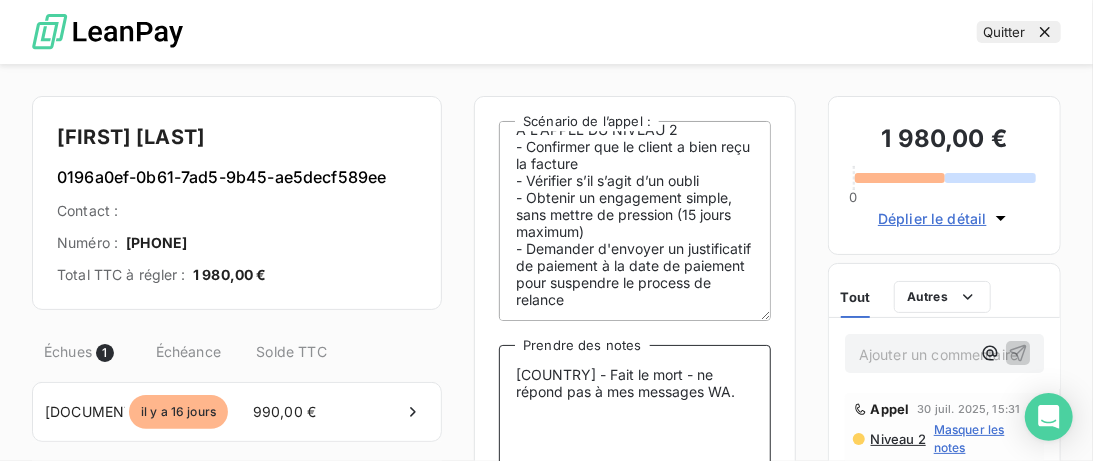 scroll, scrollTop: 47, scrollLeft: 0, axis: vertical 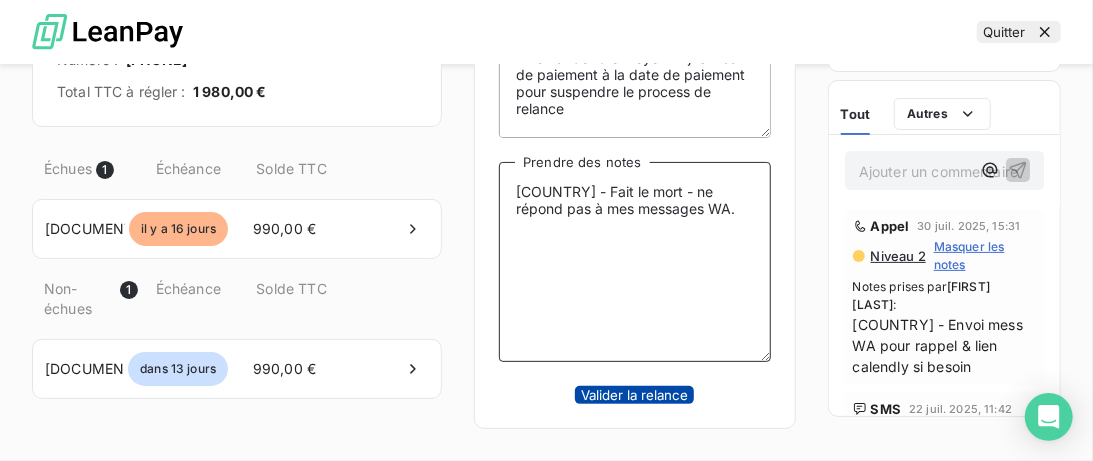 type on "CANADA - Fait le mort - ne répond pas à mes messages WA." 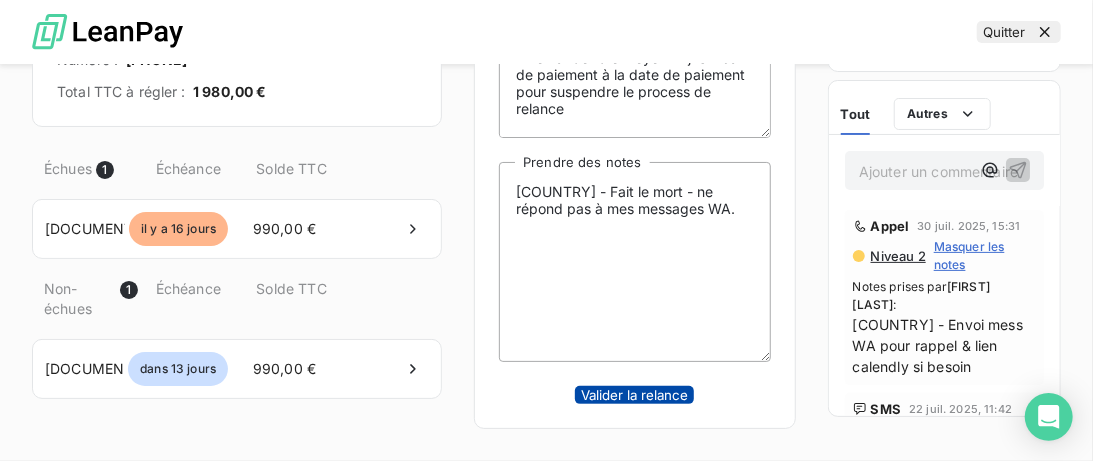 click on "Valider la relance" at bounding box center (634, 395) 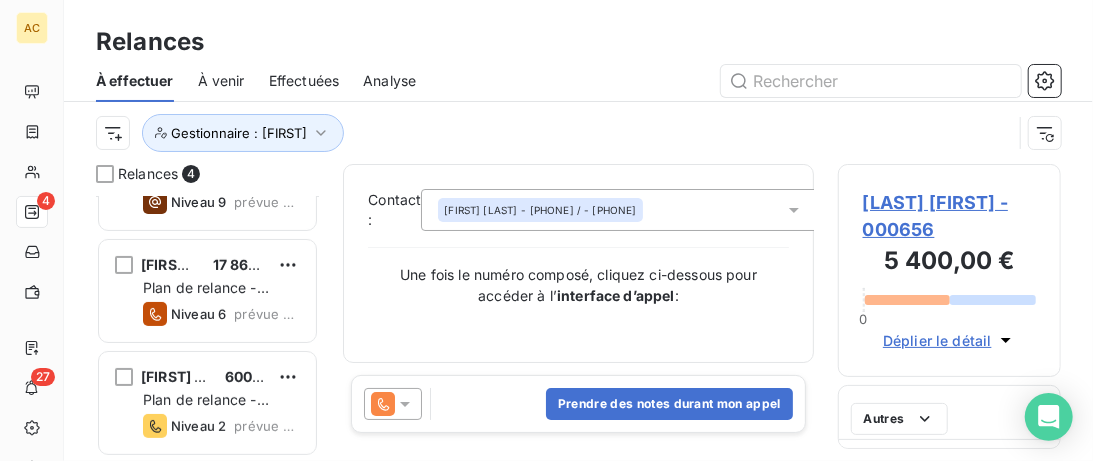 scroll, scrollTop: 183, scrollLeft: 0, axis: vertical 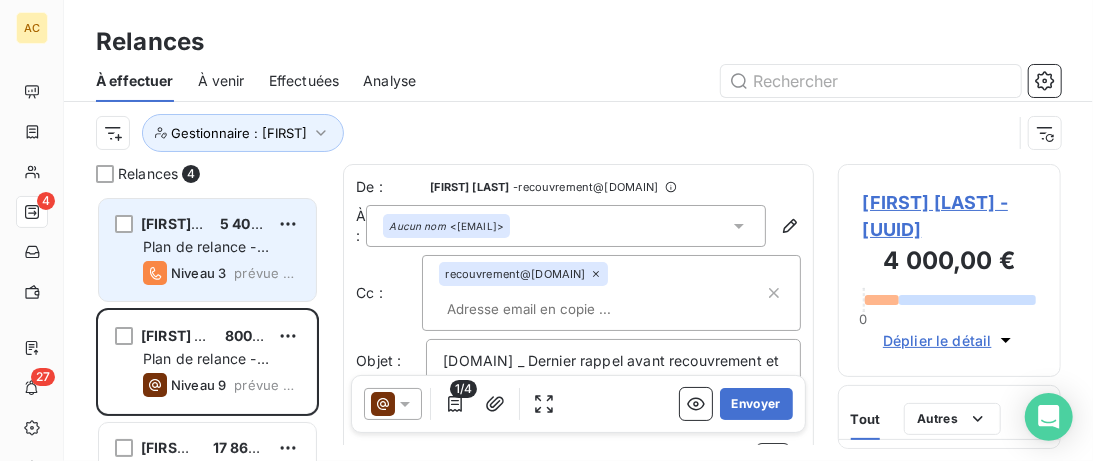 click on "Benjamin Torwesten 5 400,00 € Plan de relance - Standard Niveau 3 prévue depuis 7 jours" at bounding box center [207, 250] 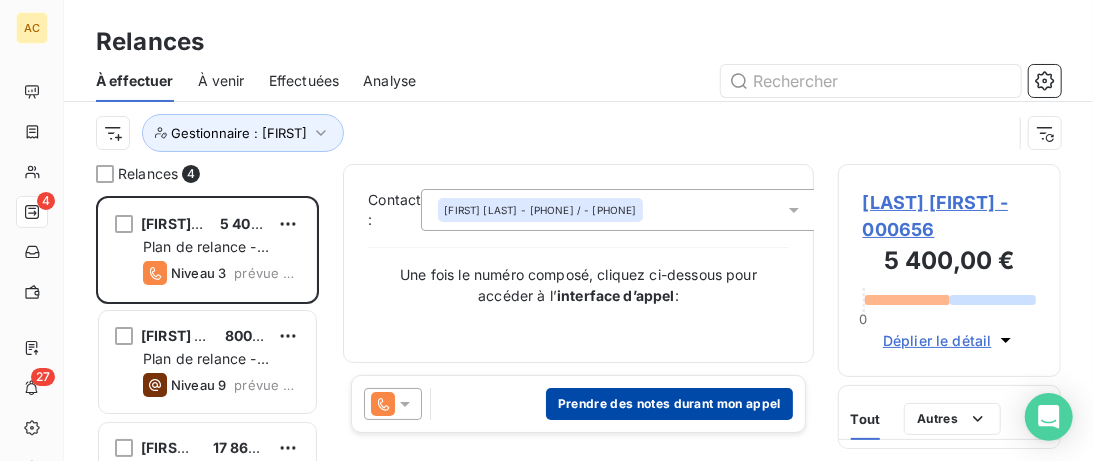 click on "Prendre des notes durant mon appel" at bounding box center (669, 404) 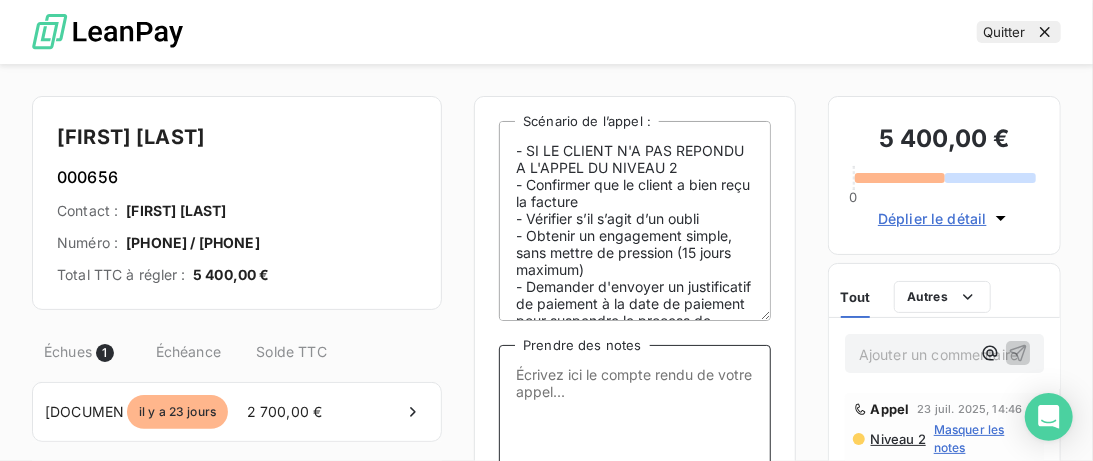 click on "Prendre des notes" at bounding box center (635, 445) 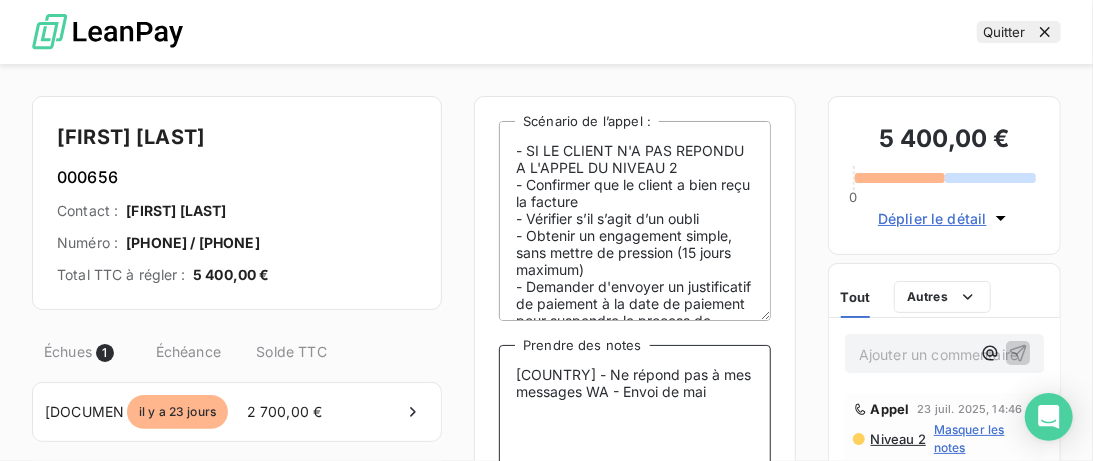 type on "CANADA - Ne répond pas à mes messages WA - Envoi de mail" 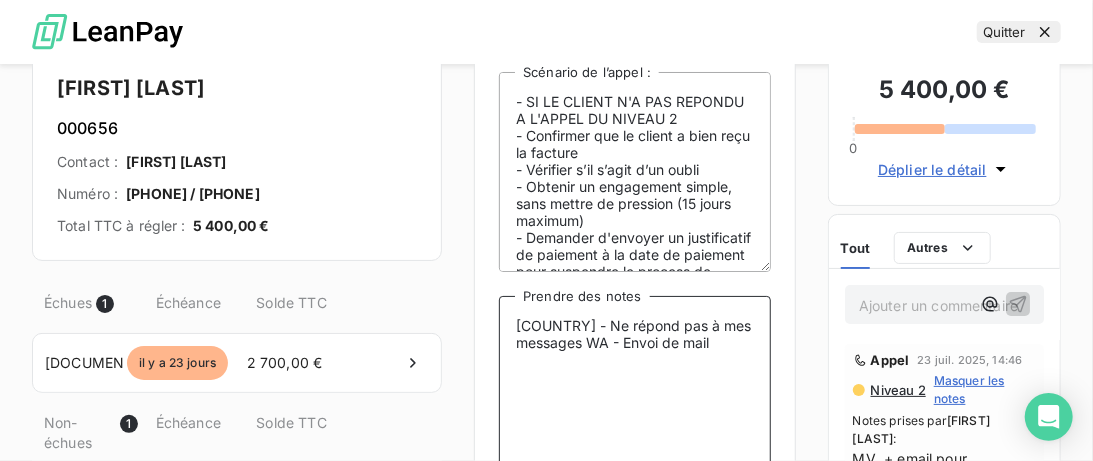 scroll, scrollTop: 0, scrollLeft: 0, axis: both 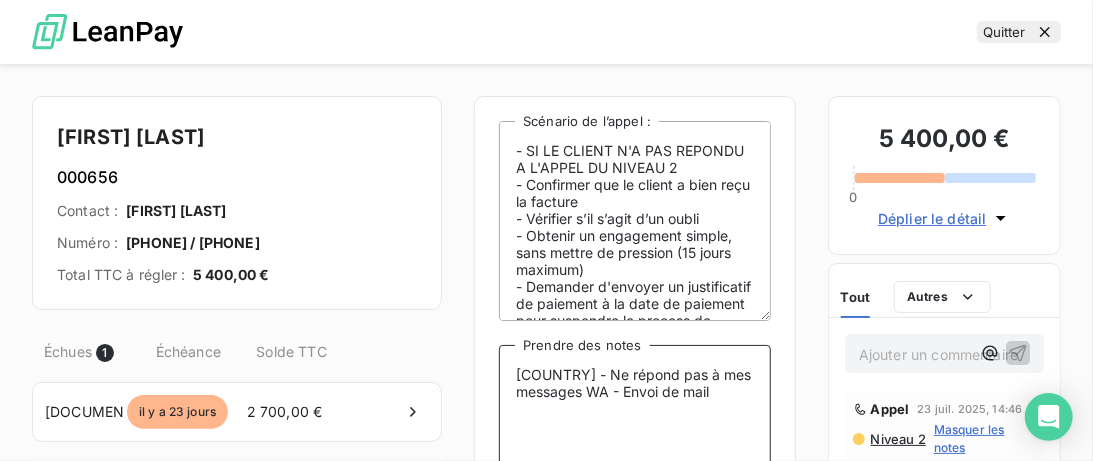 drag, startPoint x: 726, startPoint y: 395, endPoint x: 505, endPoint y: 375, distance: 221.90314 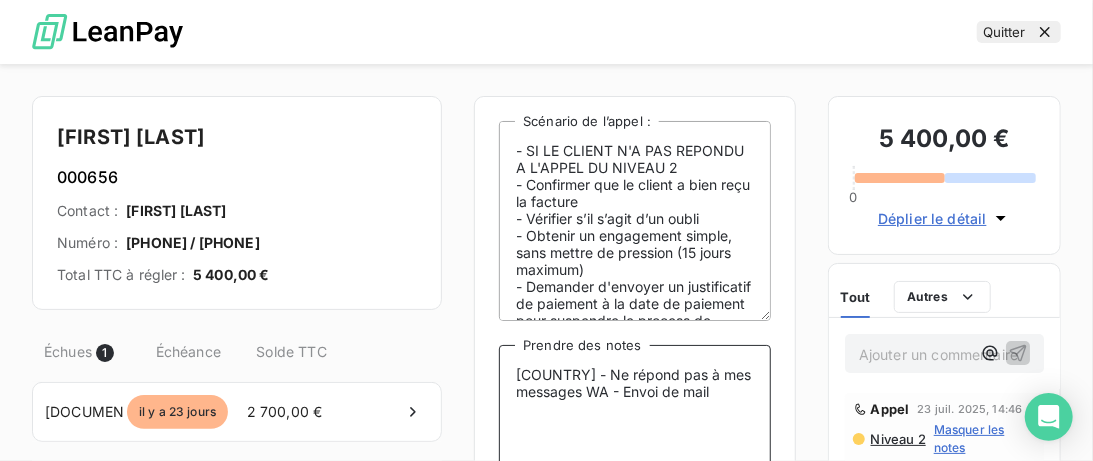 type 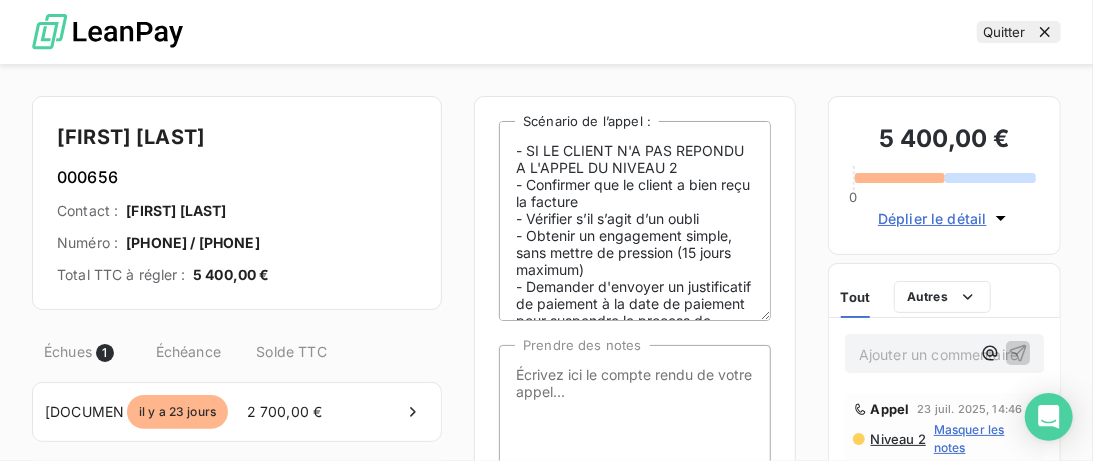 click on "Quitter" at bounding box center (1019, 32) 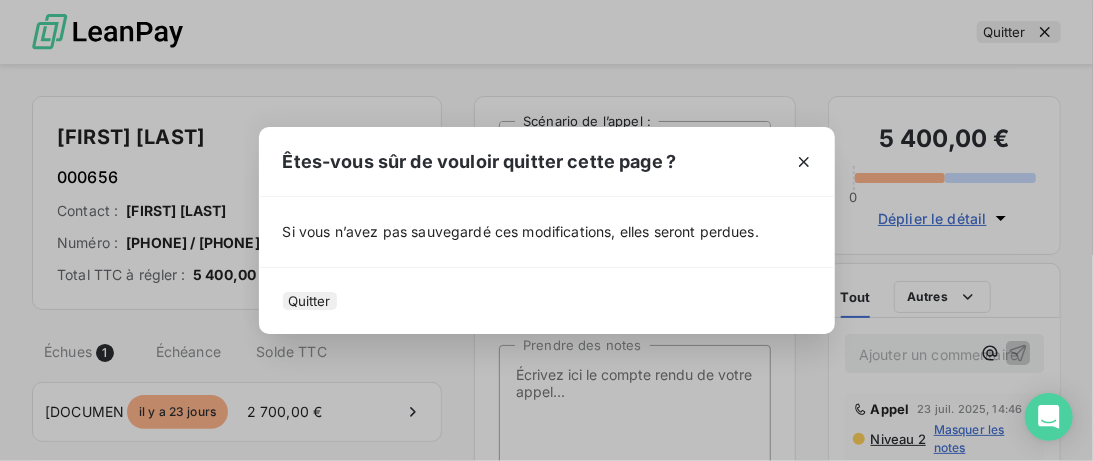 click on "Quitter" at bounding box center (310, 301) 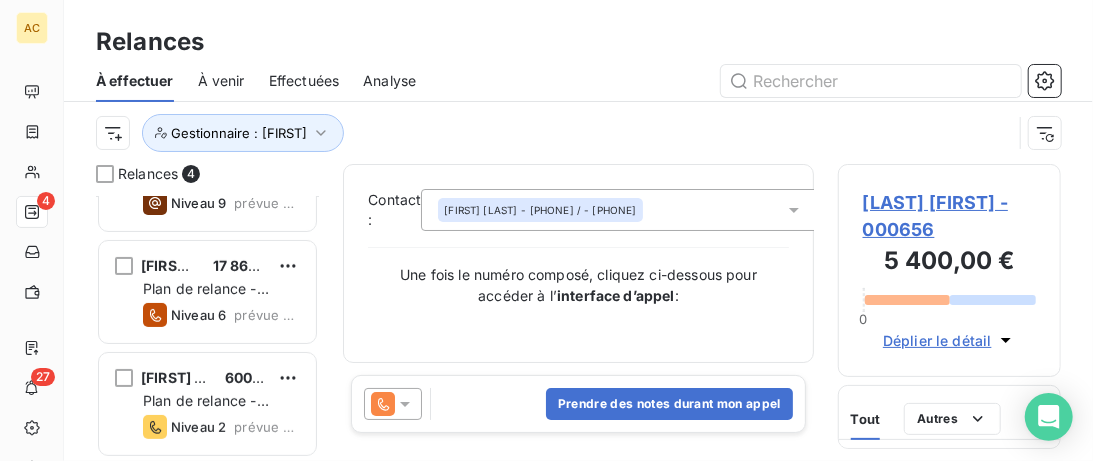 scroll, scrollTop: 0, scrollLeft: 0, axis: both 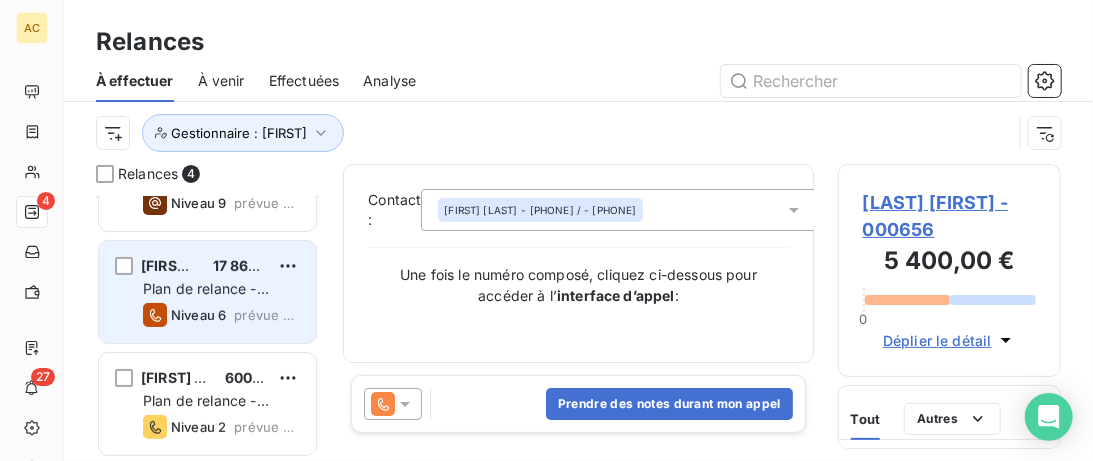 click on "Arnaud Danjean 17 864,00 CHF Plan de relance - Standard Niveau 6 prévue aujourd’hui" at bounding box center (207, 292) 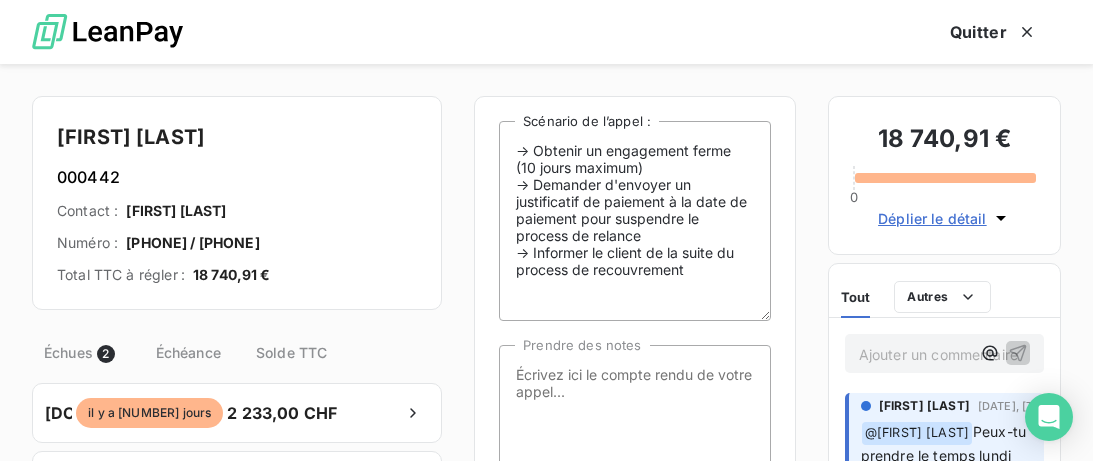 scroll, scrollTop: 0, scrollLeft: 0, axis: both 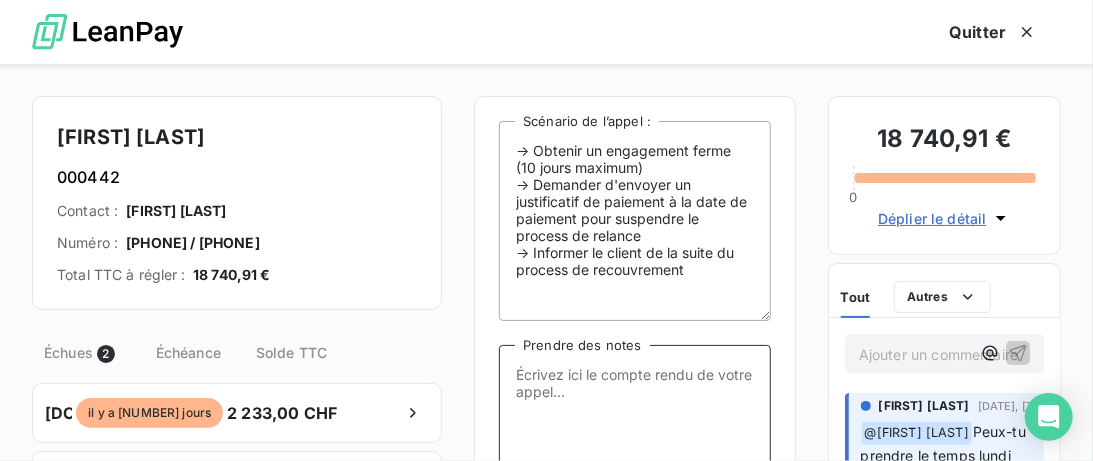 click on "Prendre des notes" at bounding box center [635, 445] 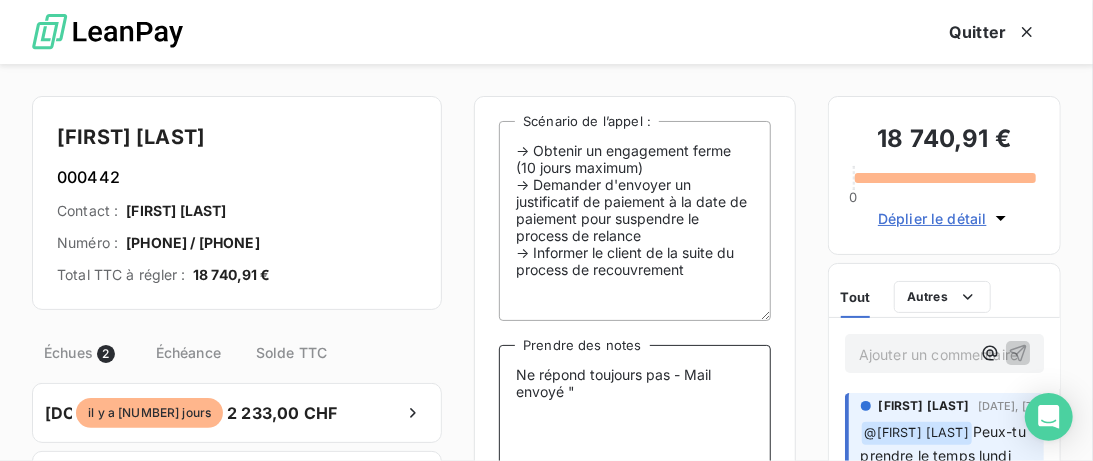 paste on "Rappel – Reprise du coaching & échéancier de règlement" 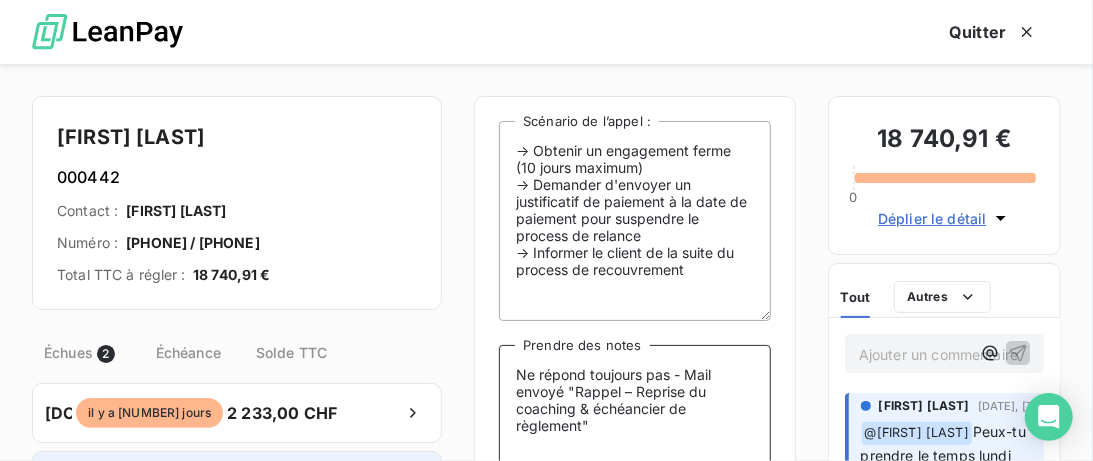 type on "Ne répond toujours pas - Mail envoyé "Rappel – Reprise du coaching & échéancier de règlement"" 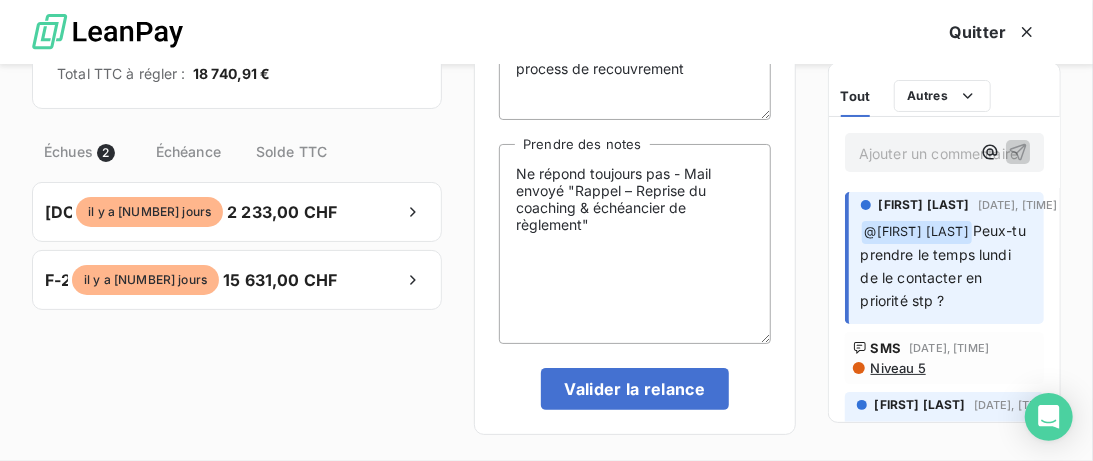 scroll, scrollTop: 205, scrollLeft: 0, axis: vertical 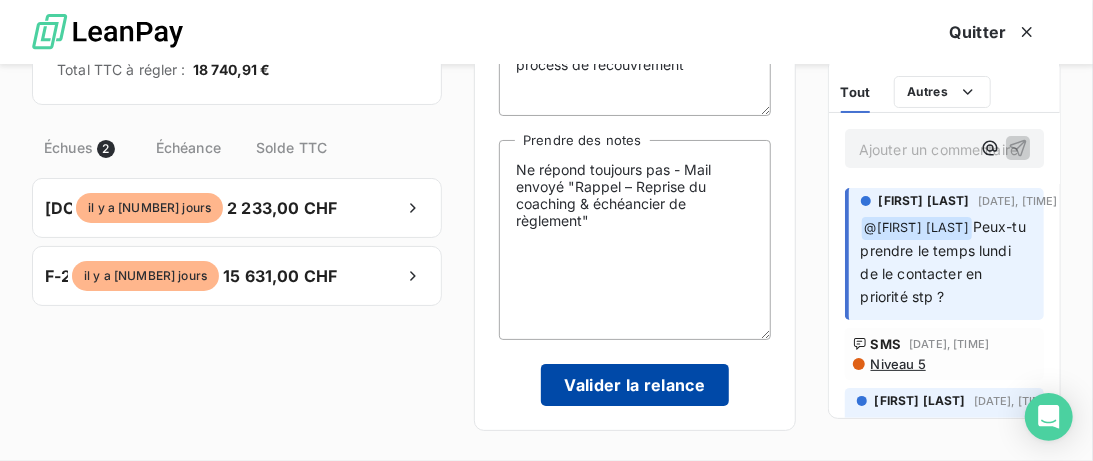 click on "Valider la relance" at bounding box center (635, 385) 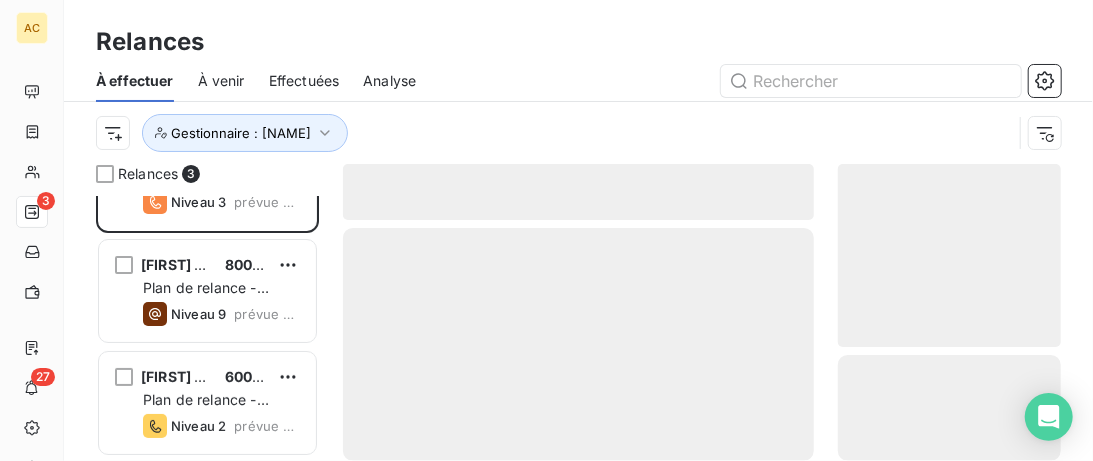 scroll, scrollTop: 71, scrollLeft: 0, axis: vertical 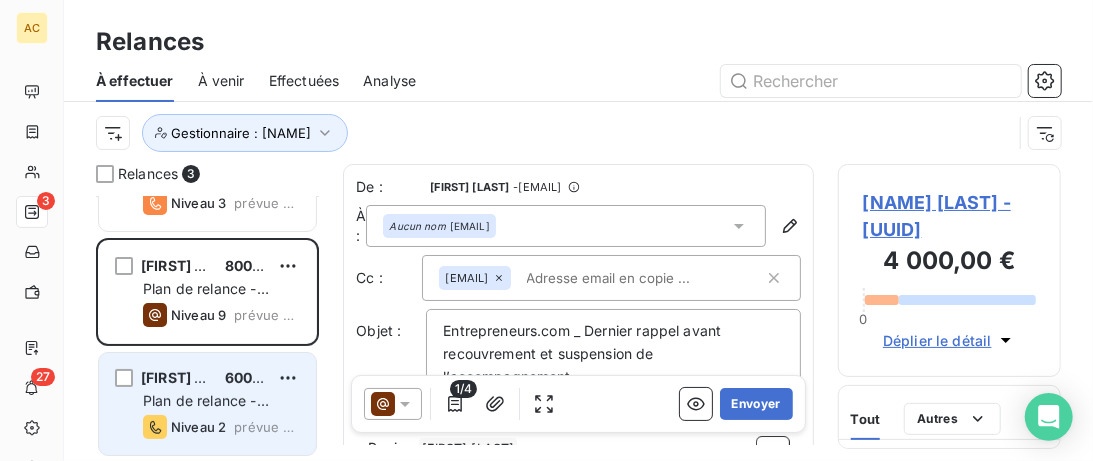 click on "Ingrid Chaine 600,00 € Plan de relance - Standard Niveau 2 prévue aujourd’hui" at bounding box center [207, 404] 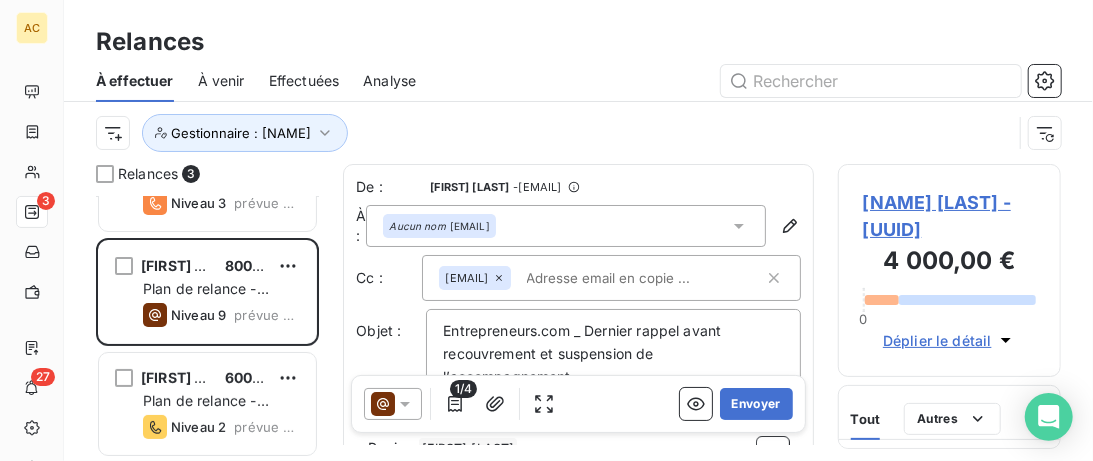 scroll, scrollTop: 71, scrollLeft: 0, axis: vertical 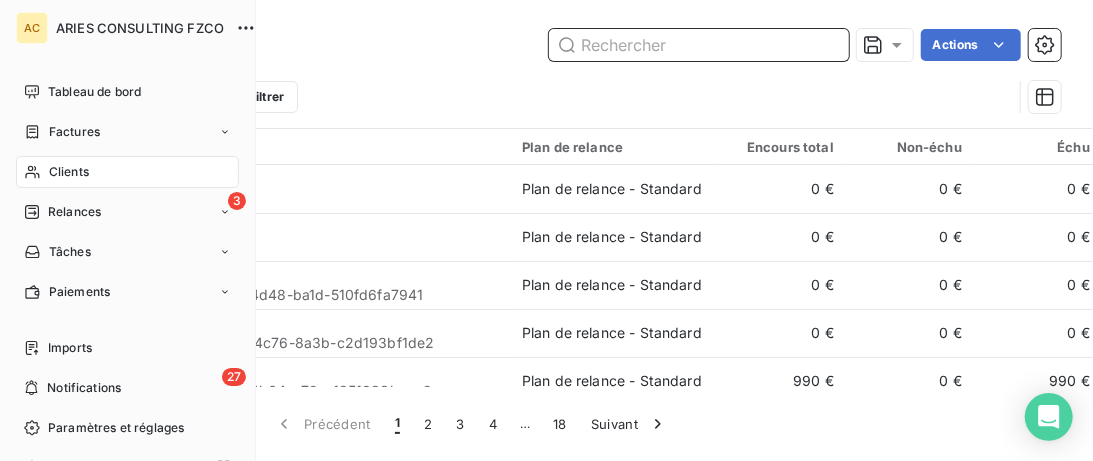 click at bounding box center [699, 45] 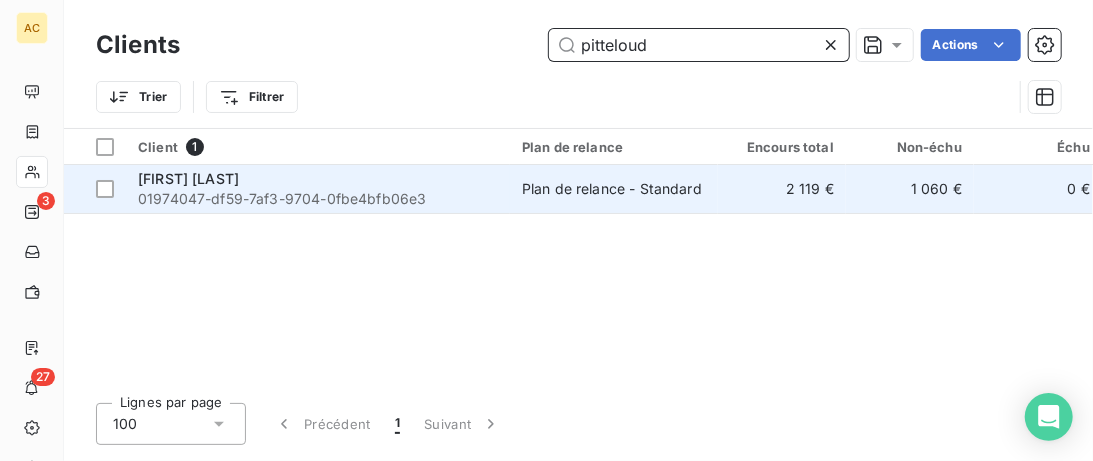 type on "pitteloud" 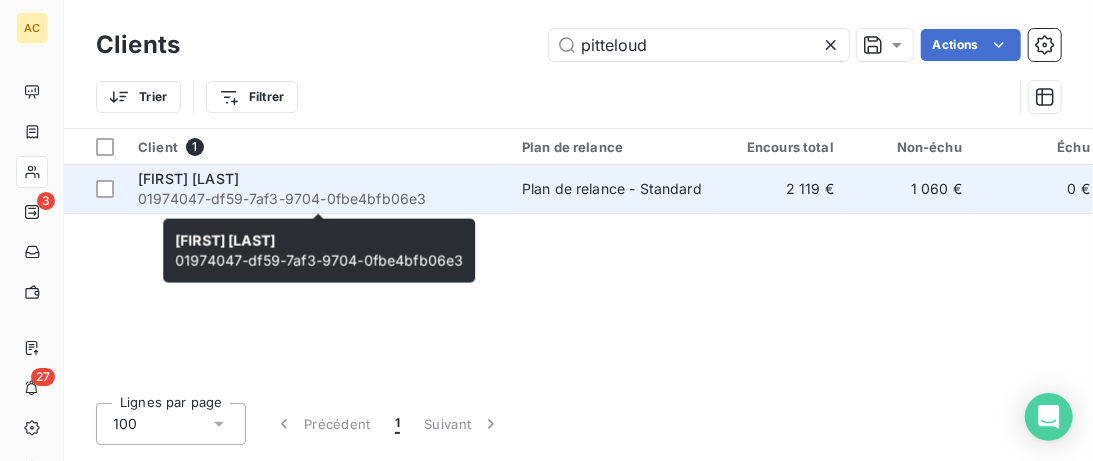click on "01974047-df59-7af3-9704-0fbe4bfb06e3" at bounding box center [318, 199] 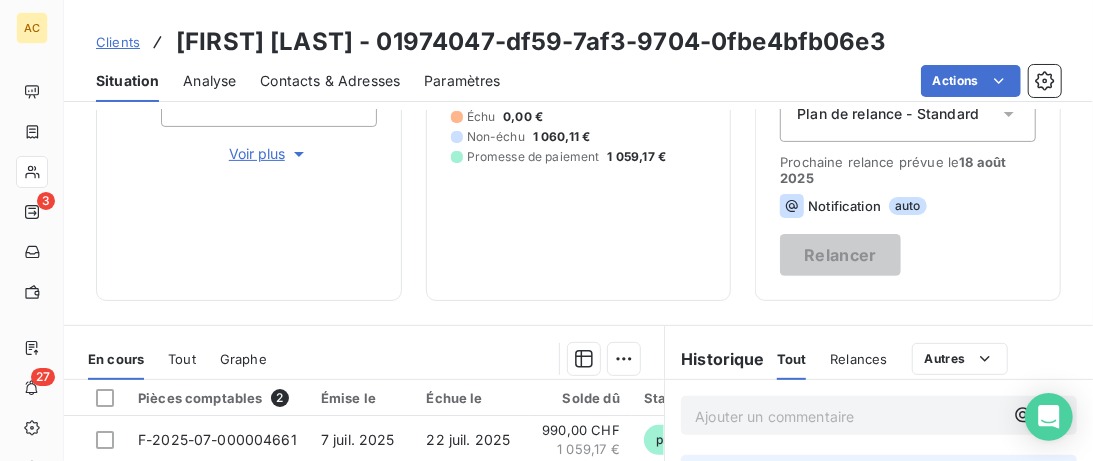 scroll, scrollTop: 410, scrollLeft: 0, axis: vertical 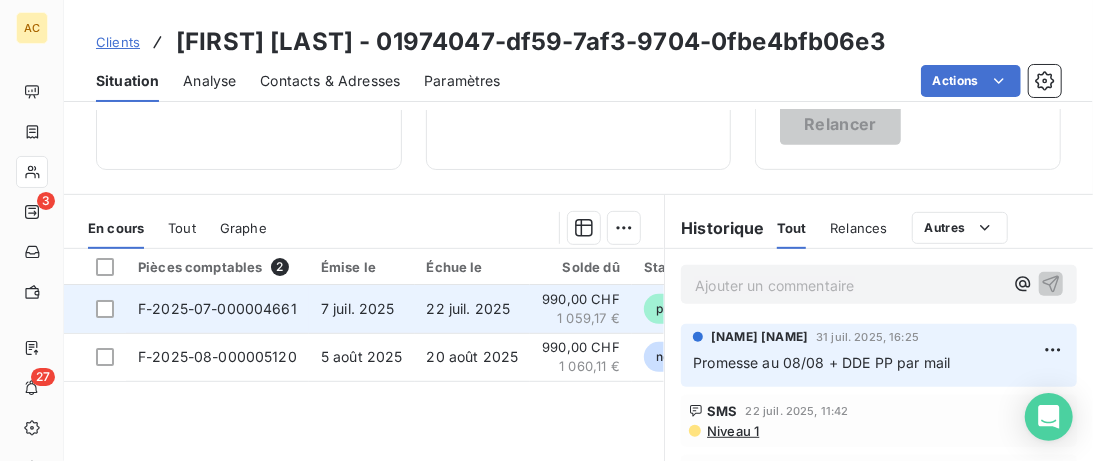 click on "22 juil. 2025" at bounding box center (473, 309) 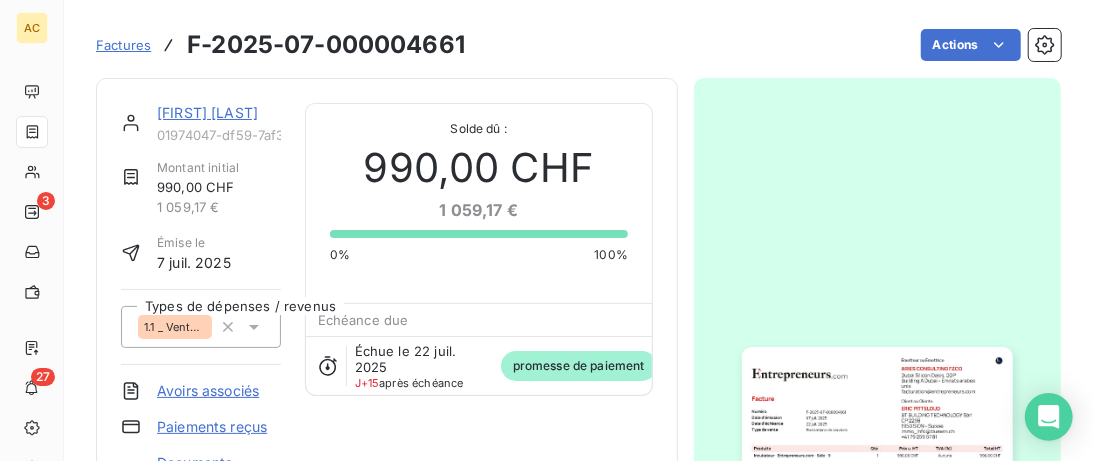 scroll, scrollTop: 0, scrollLeft: 0, axis: both 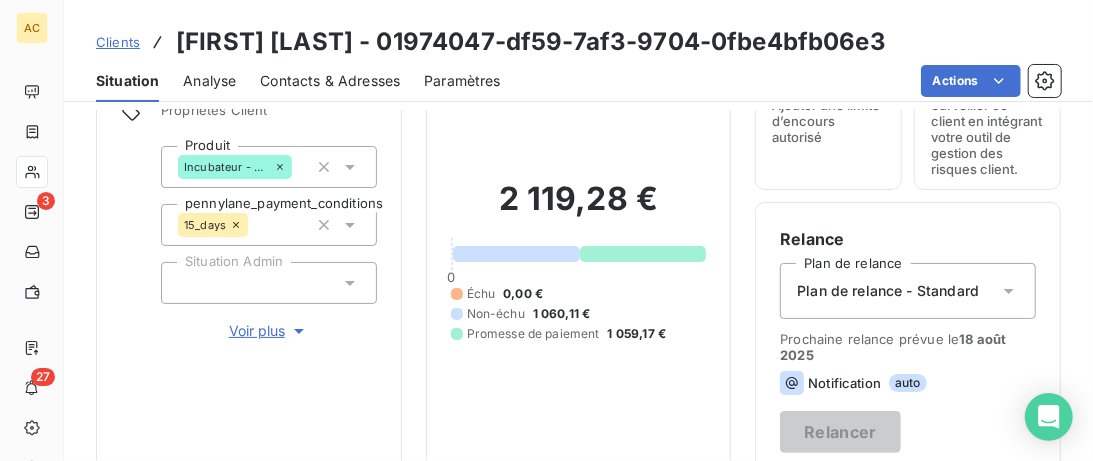 click on "Voir plus" at bounding box center [269, 331] 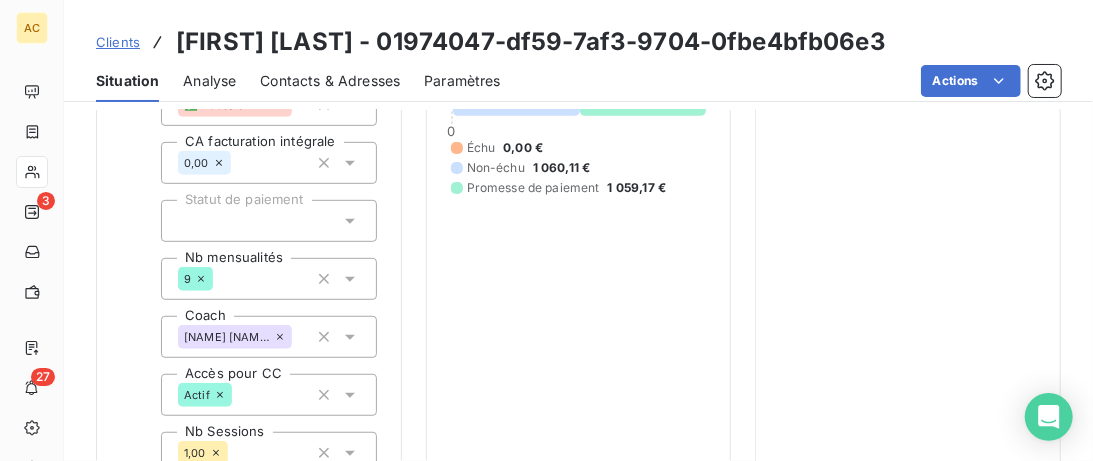 scroll, scrollTop: 410, scrollLeft: 0, axis: vertical 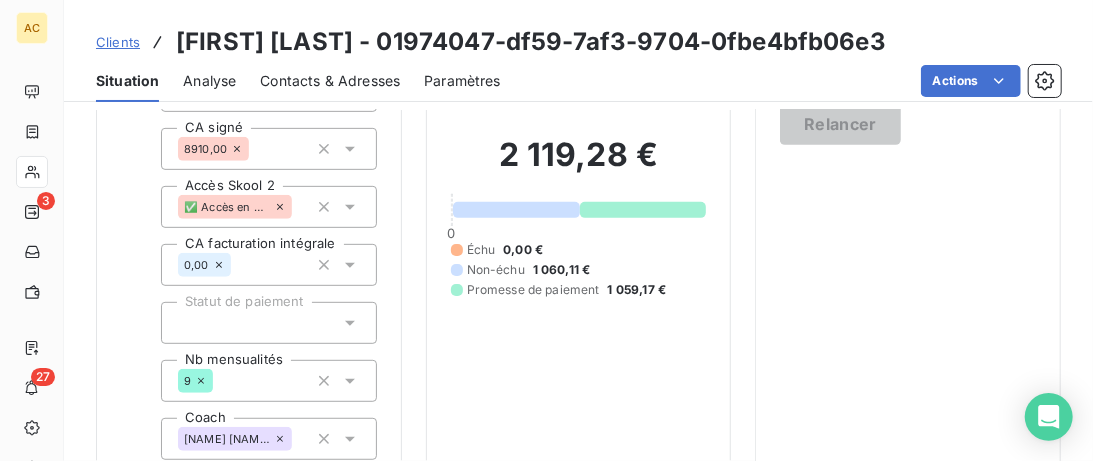 drag, startPoint x: 345, startPoint y: 77, endPoint x: 399, endPoint y: 94, distance: 56.61272 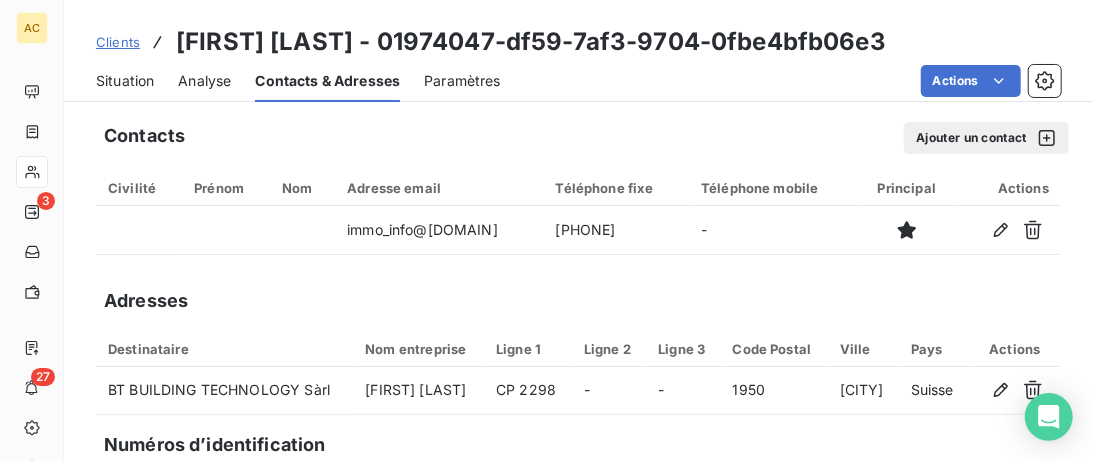 click on "Situation" at bounding box center [125, 81] 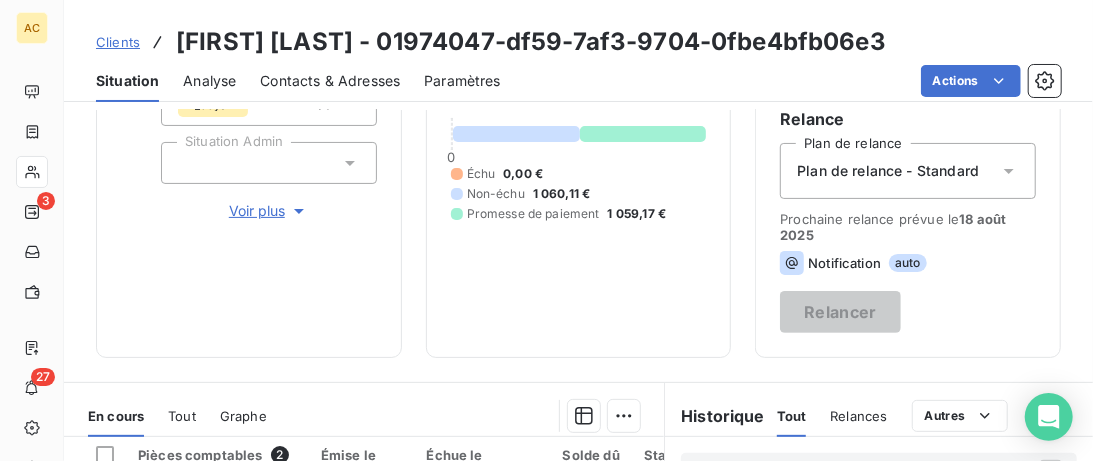 scroll, scrollTop: 410, scrollLeft: 0, axis: vertical 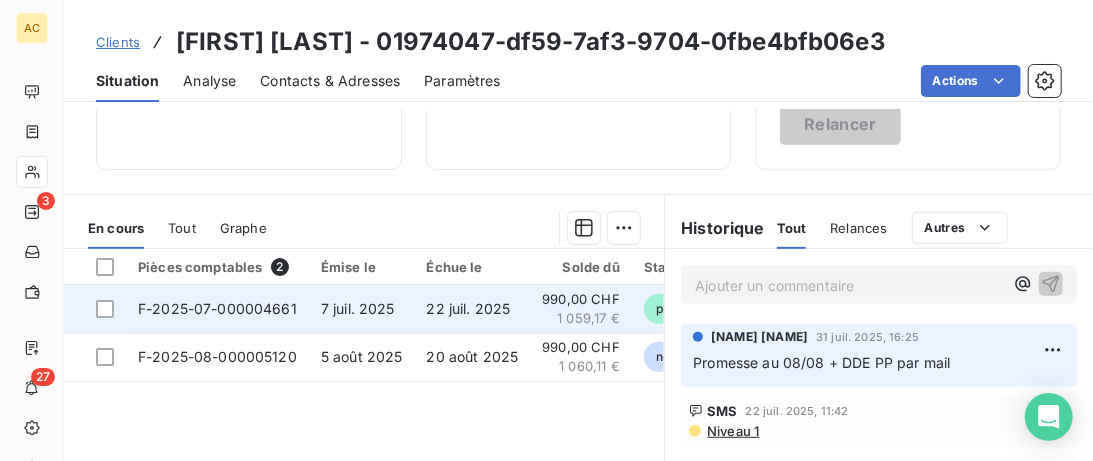 click on "F-2025-07-000004661" at bounding box center (217, 308) 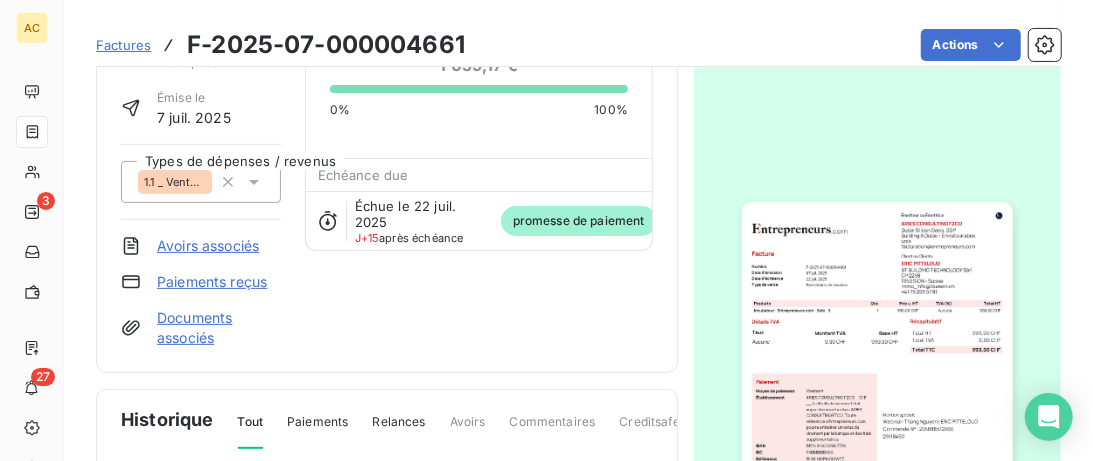 scroll, scrollTop: 308, scrollLeft: 0, axis: vertical 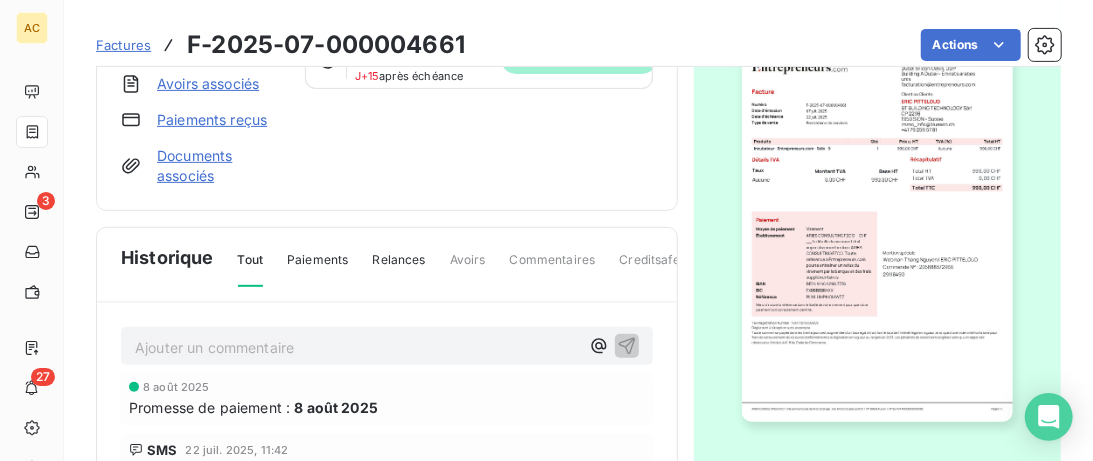 click on "Documents associés" at bounding box center [219, 166] 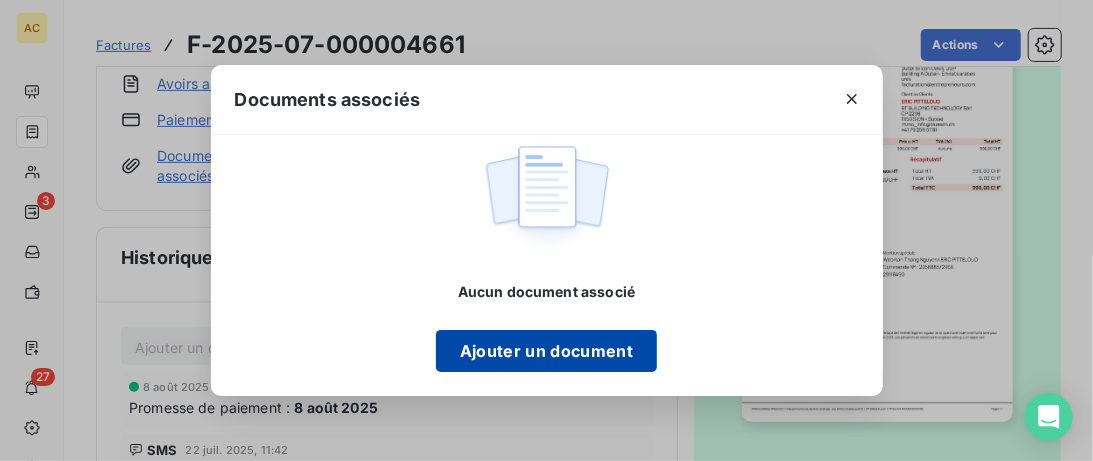 click on "Ajouter un document" at bounding box center [546, 351] 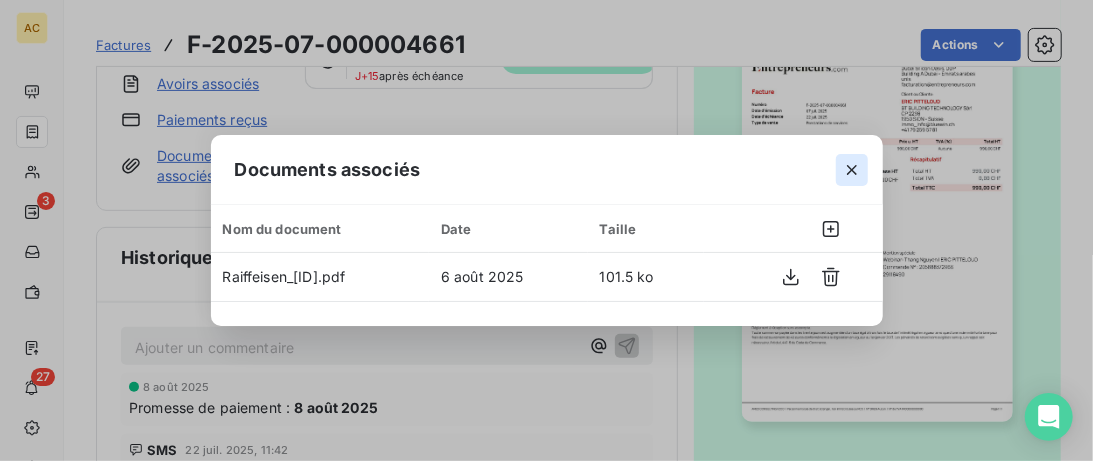 click 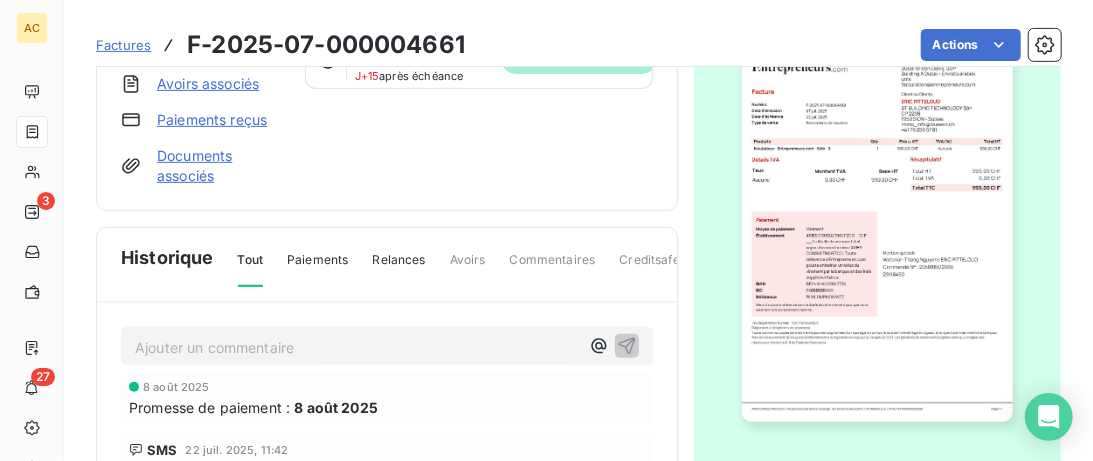 scroll, scrollTop: 0, scrollLeft: 0, axis: both 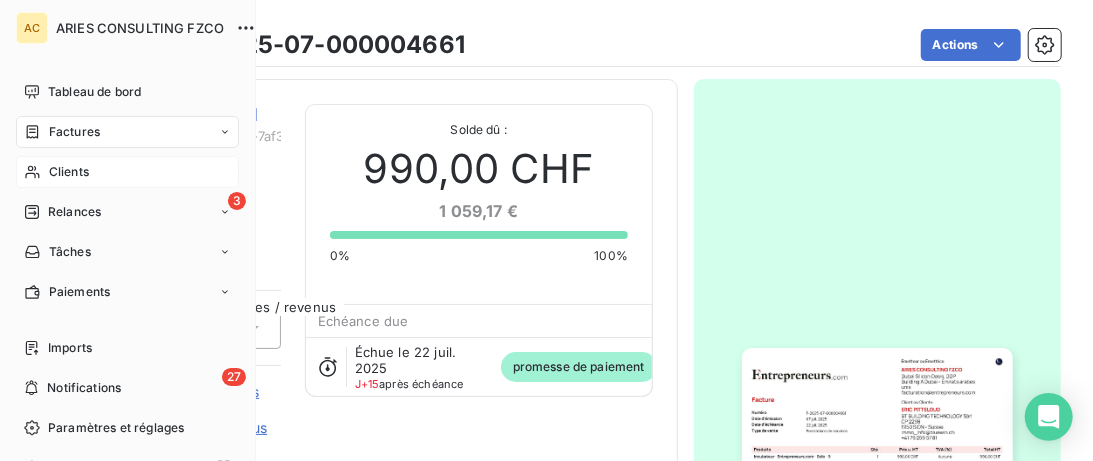 drag, startPoint x: 29, startPoint y: 174, endPoint x: 50, endPoint y: 162, distance: 24.186773 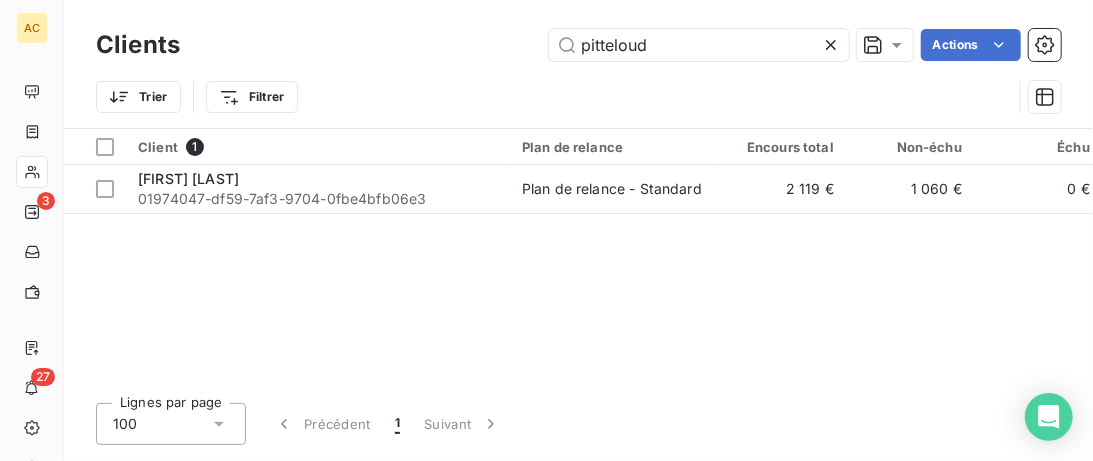 drag, startPoint x: 535, startPoint y: 37, endPoint x: 347, endPoint y: 38, distance: 188.00266 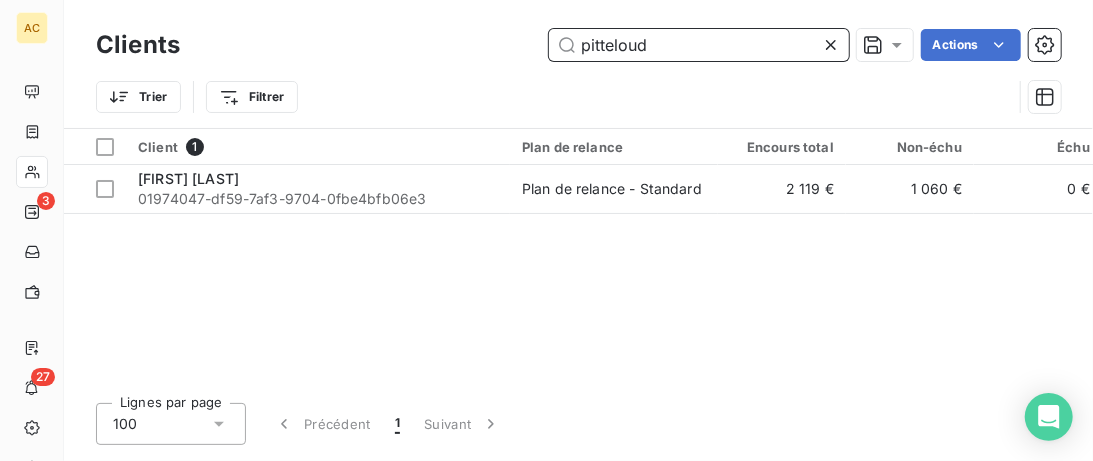 drag, startPoint x: 692, startPoint y: 43, endPoint x: 469, endPoint y: 43, distance: 223 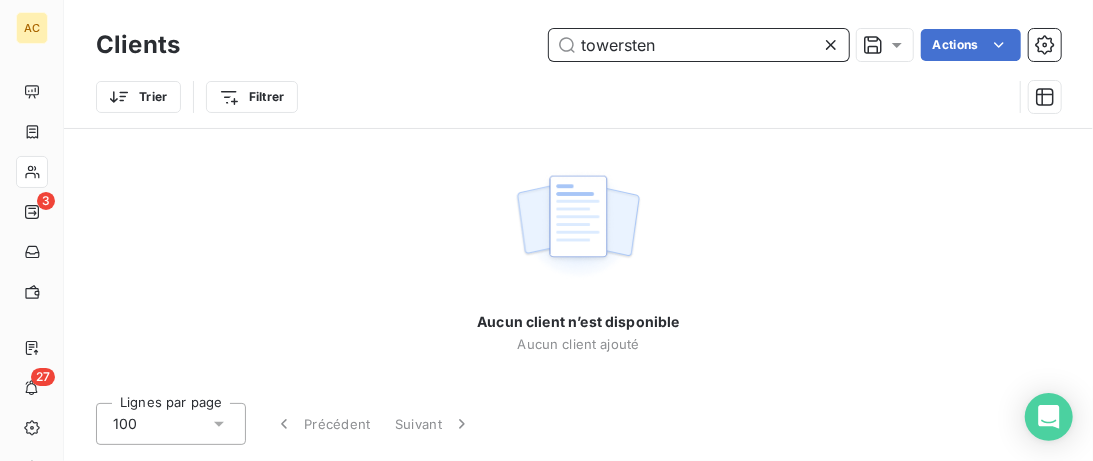 drag, startPoint x: 661, startPoint y: 44, endPoint x: 476, endPoint y: 42, distance: 185.0108 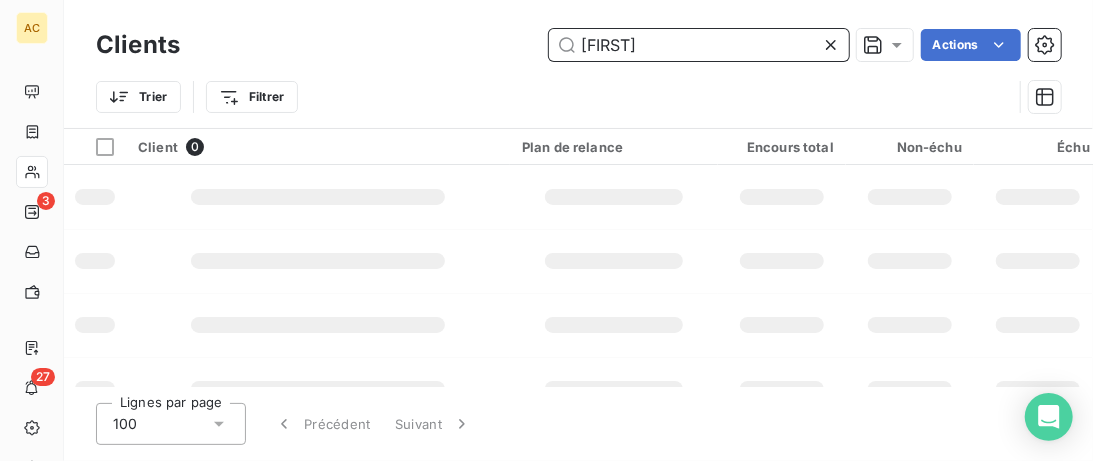 type on "benjamin" 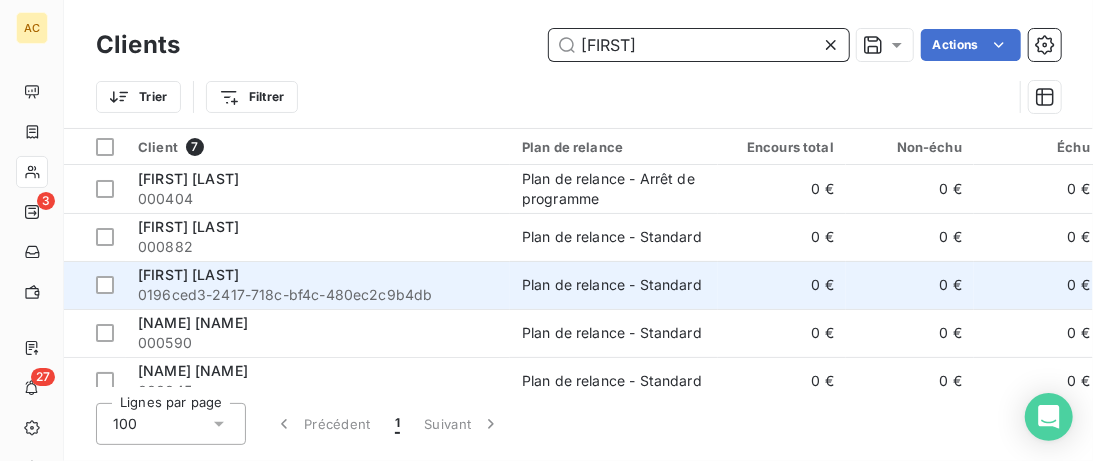 scroll, scrollTop: 102, scrollLeft: 0, axis: vertical 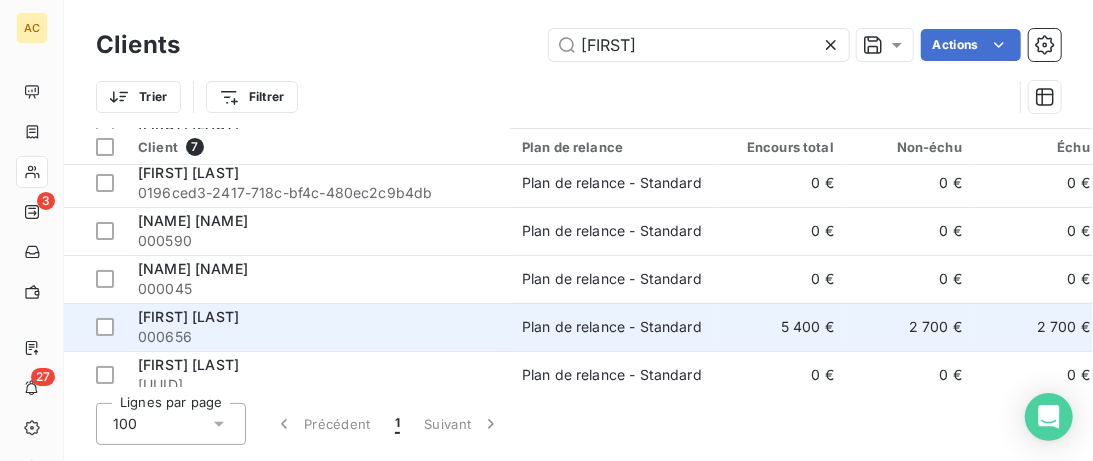 click on "[FIRST] [LAST]" at bounding box center (318, 317) 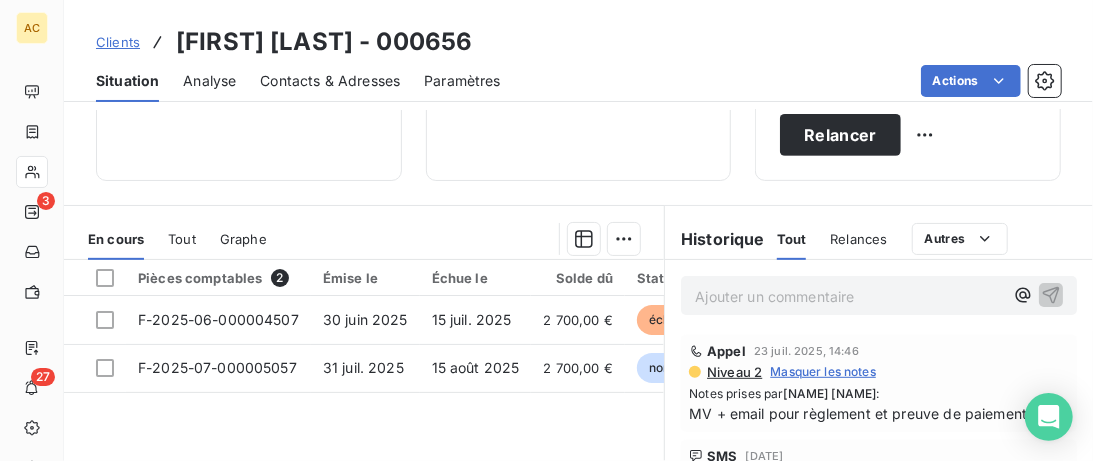 scroll, scrollTop: 410, scrollLeft: 0, axis: vertical 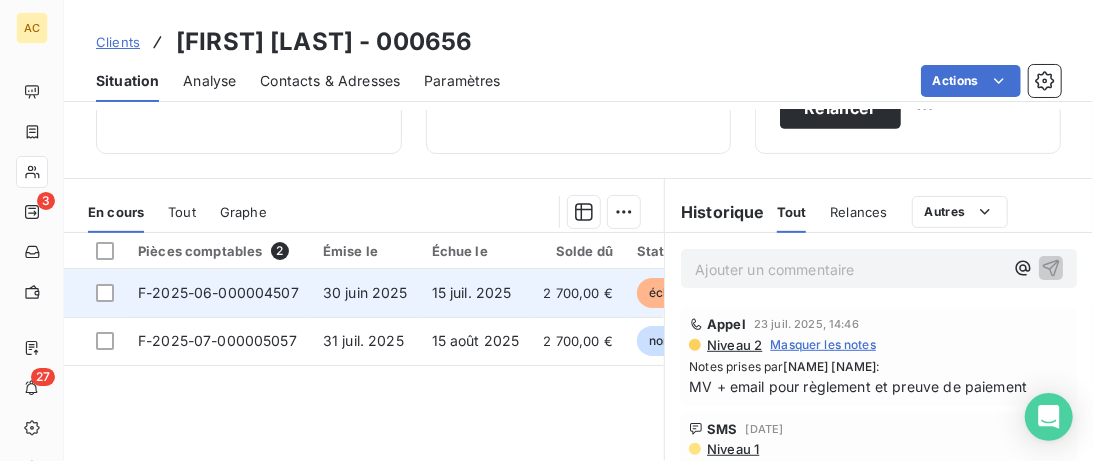 click on "30 juin 2025" at bounding box center [365, 292] 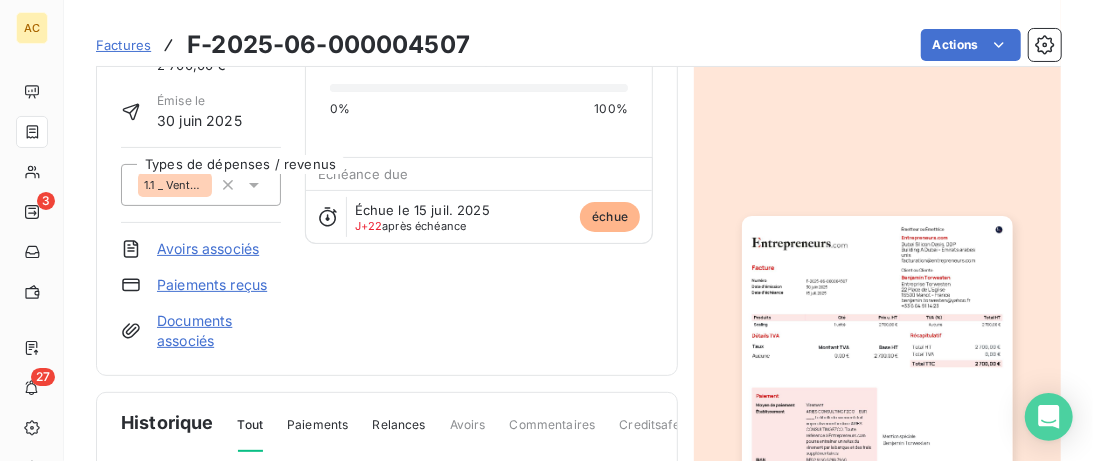 scroll, scrollTop: 308, scrollLeft: 0, axis: vertical 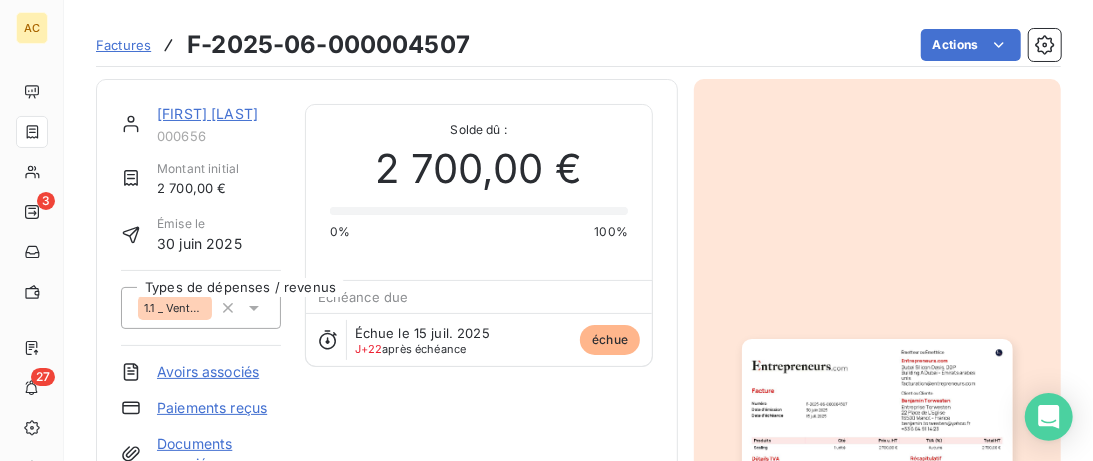click on "[FIRST] [LAST]" at bounding box center [207, 113] 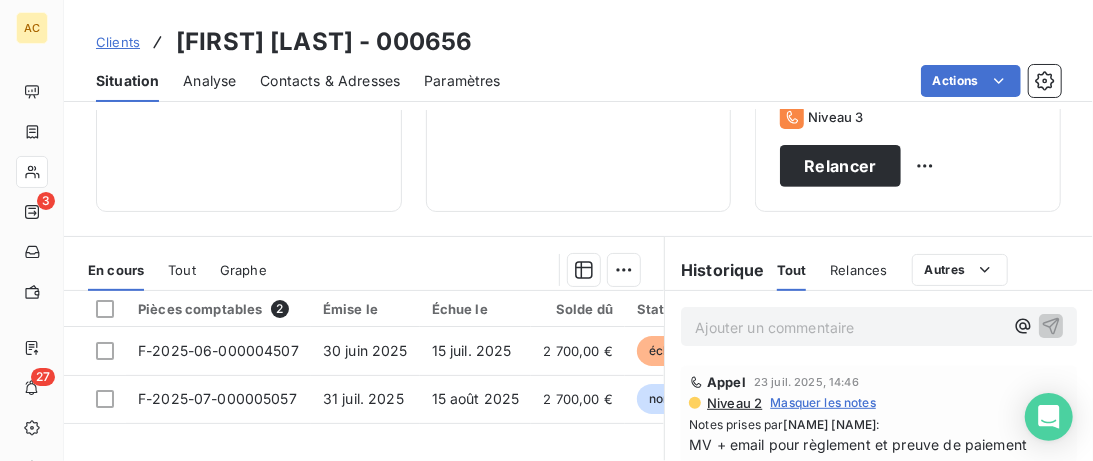 scroll, scrollTop: 410, scrollLeft: 0, axis: vertical 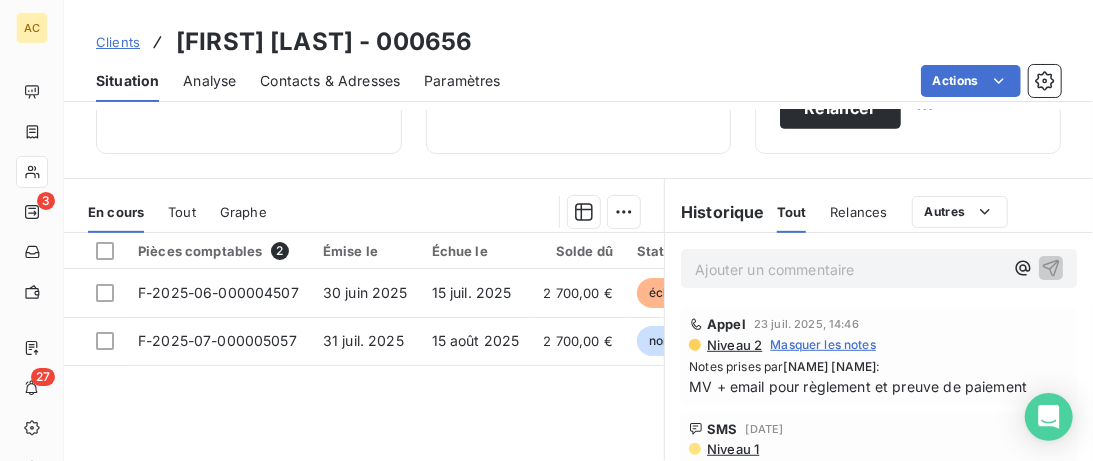 drag, startPoint x: 194, startPoint y: 208, endPoint x: 223, endPoint y: 217, distance: 30.364452 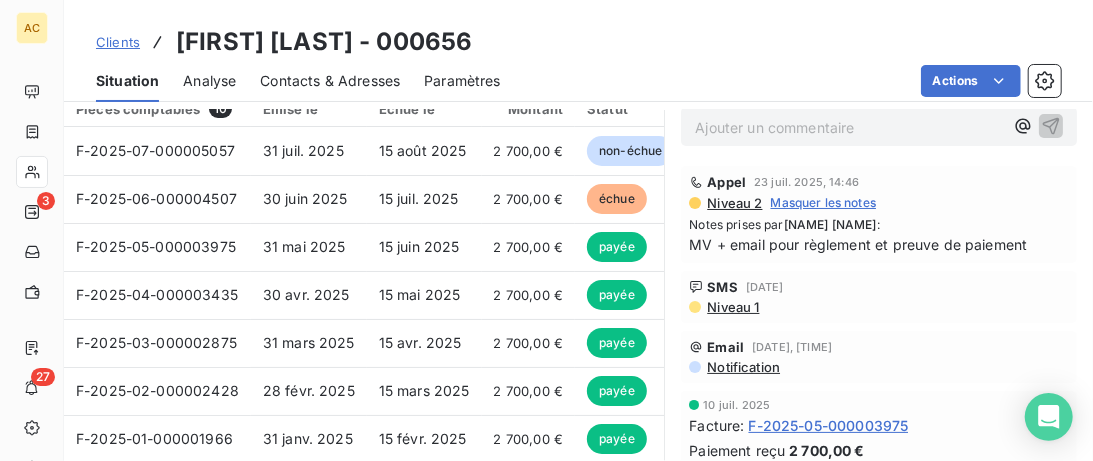 scroll, scrollTop: 625, scrollLeft: 0, axis: vertical 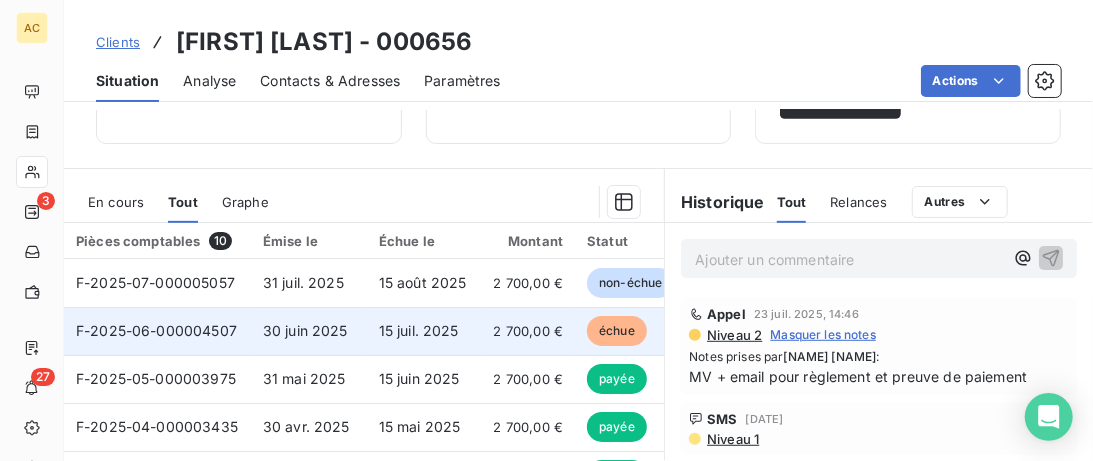 click on "30 juin 2025" at bounding box center [305, 330] 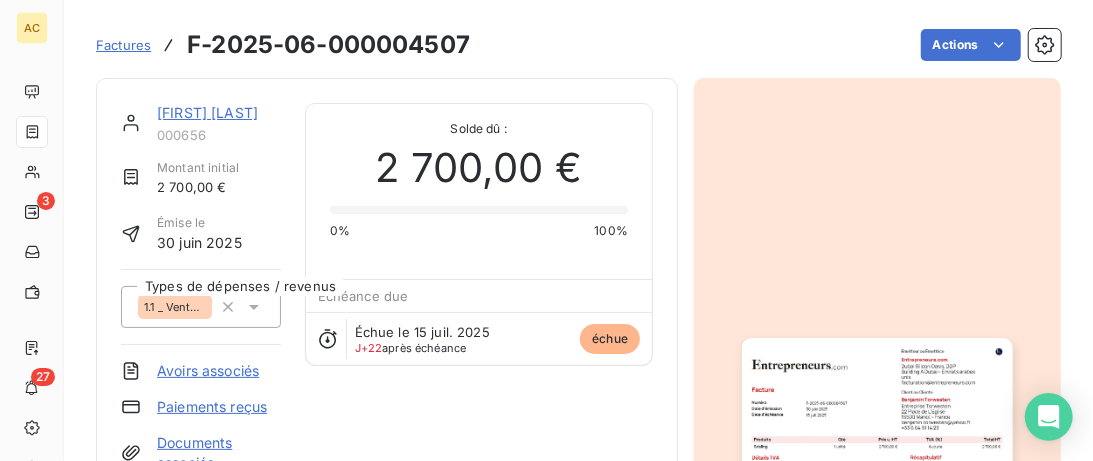 click on "Paiements reçus" at bounding box center [212, 407] 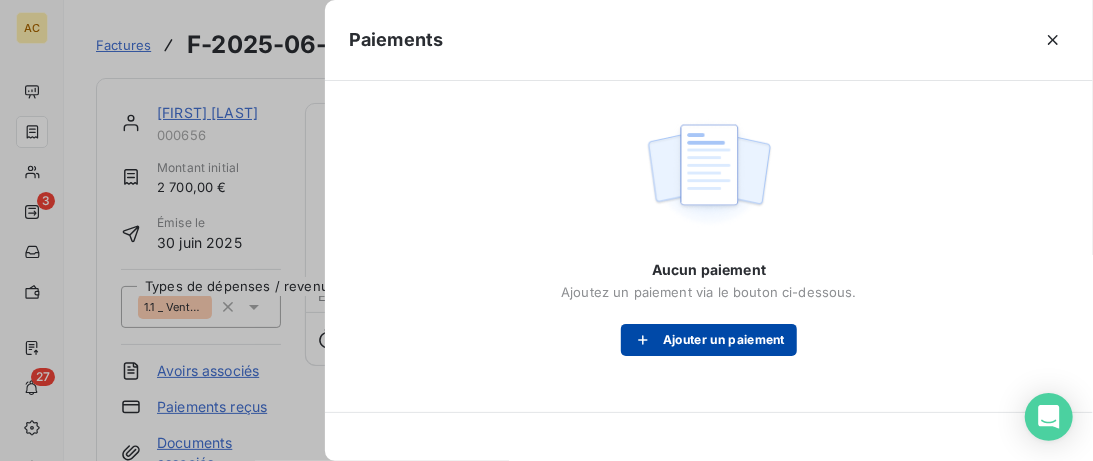 click on "Ajouter un paiement" at bounding box center [709, 340] 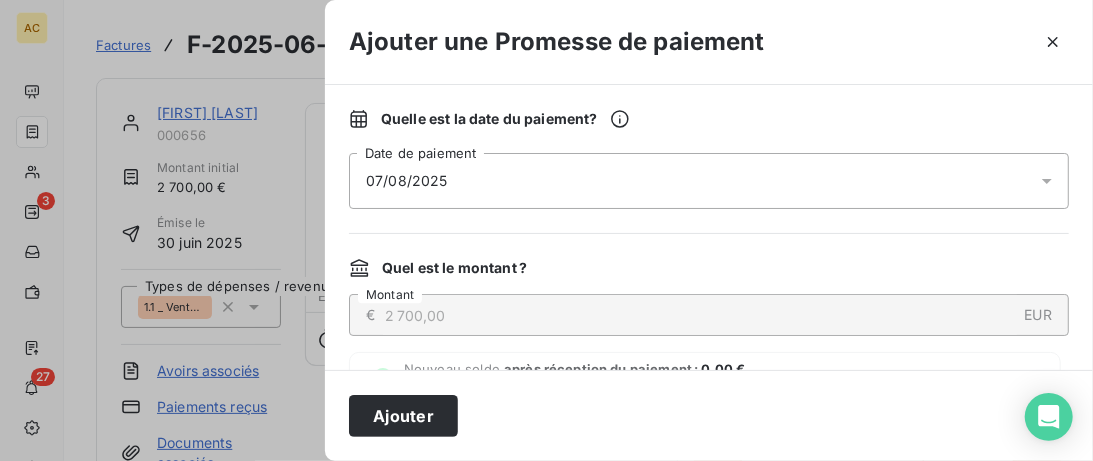 click on "07/08/2025" at bounding box center [709, 181] 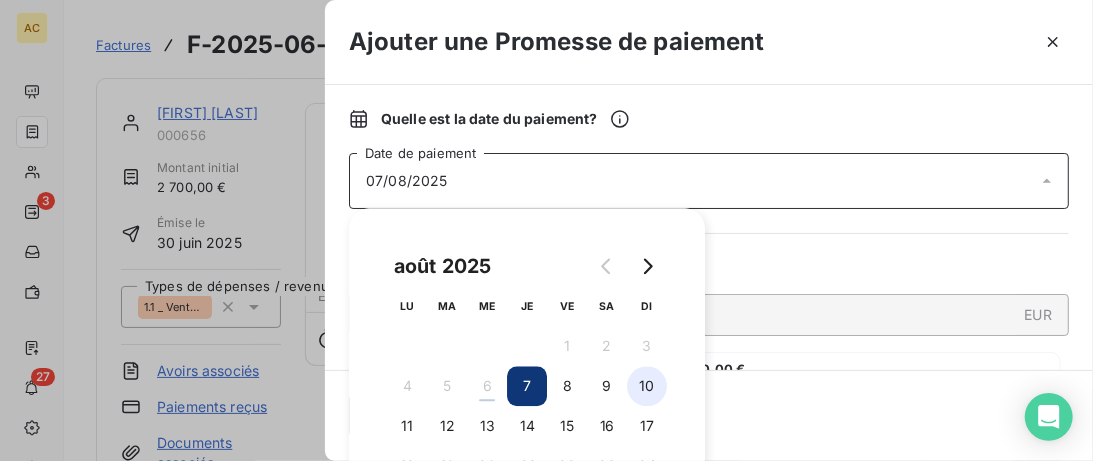 click on "10" at bounding box center [647, 386] 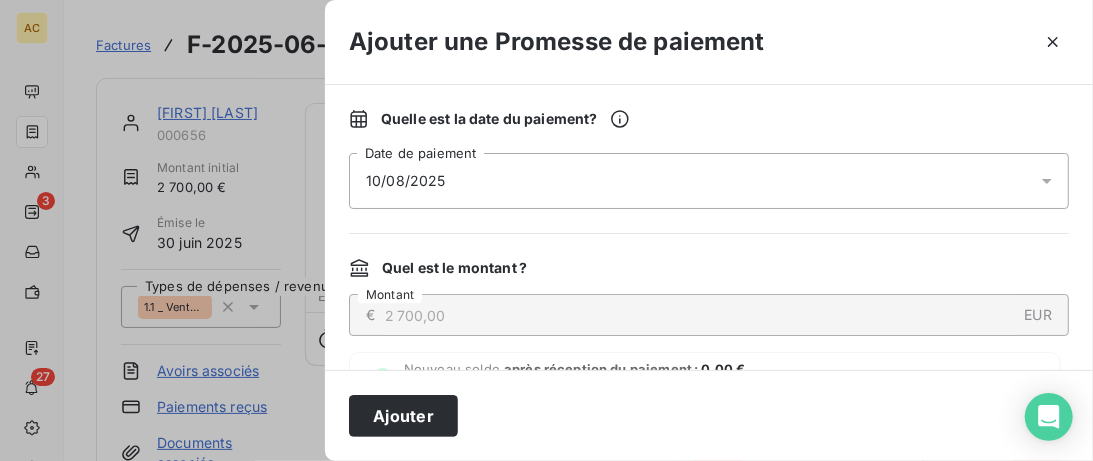 click on "Quel est le montant ?" at bounding box center (709, 268) 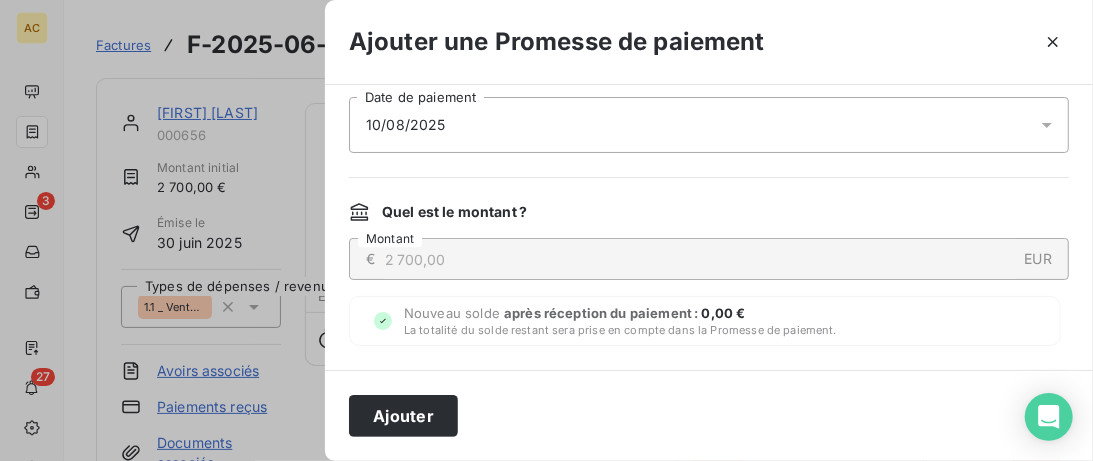 scroll, scrollTop: 102, scrollLeft: 0, axis: vertical 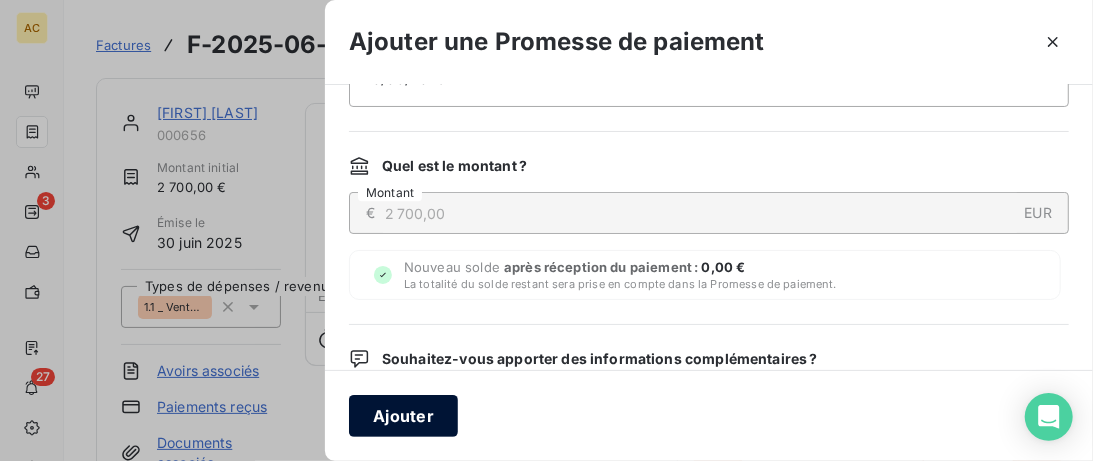 click on "Ajouter" at bounding box center (403, 416) 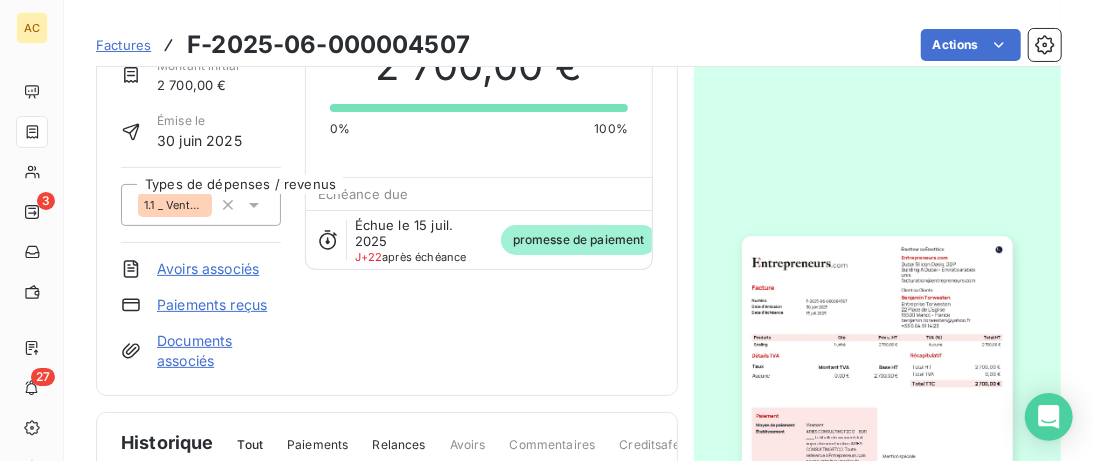scroll, scrollTop: 0, scrollLeft: 0, axis: both 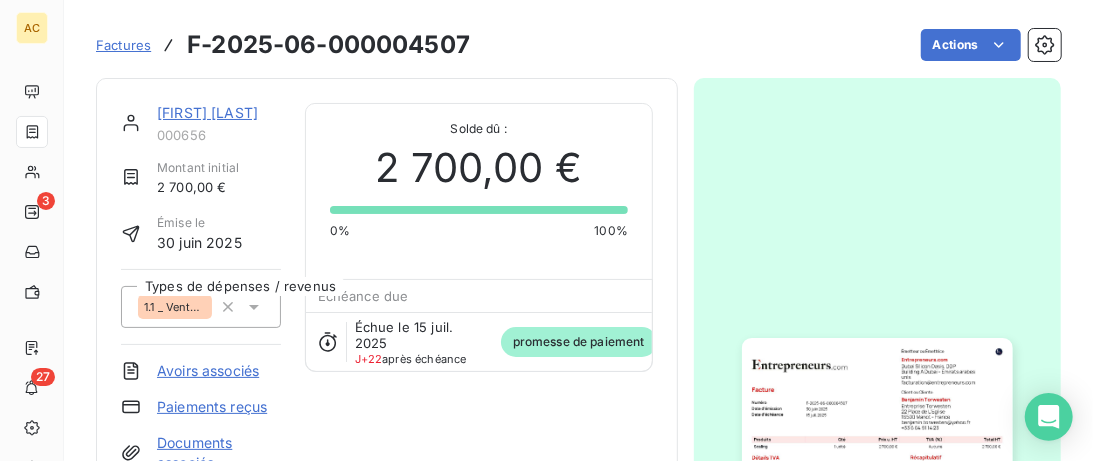 click on "[FIRST] [LAST]" at bounding box center (207, 112) 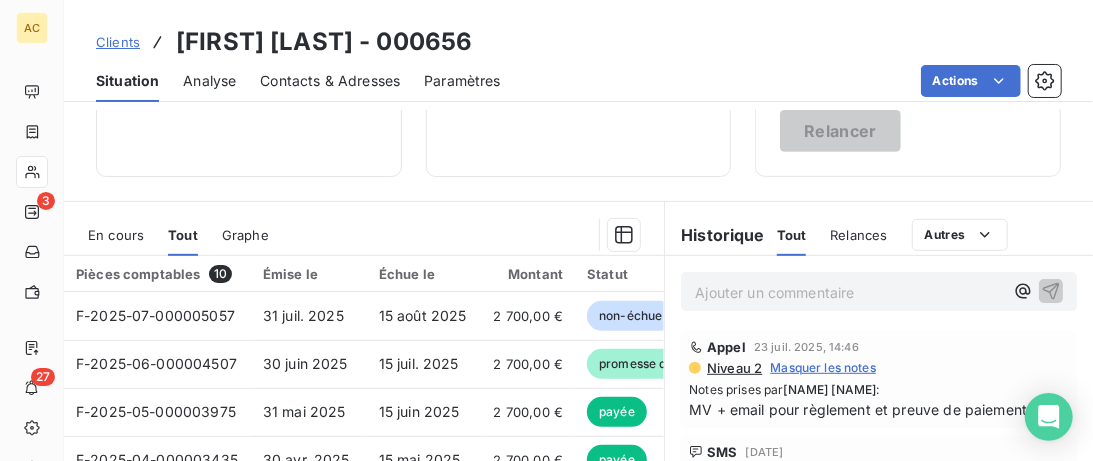 scroll, scrollTop: 512, scrollLeft: 0, axis: vertical 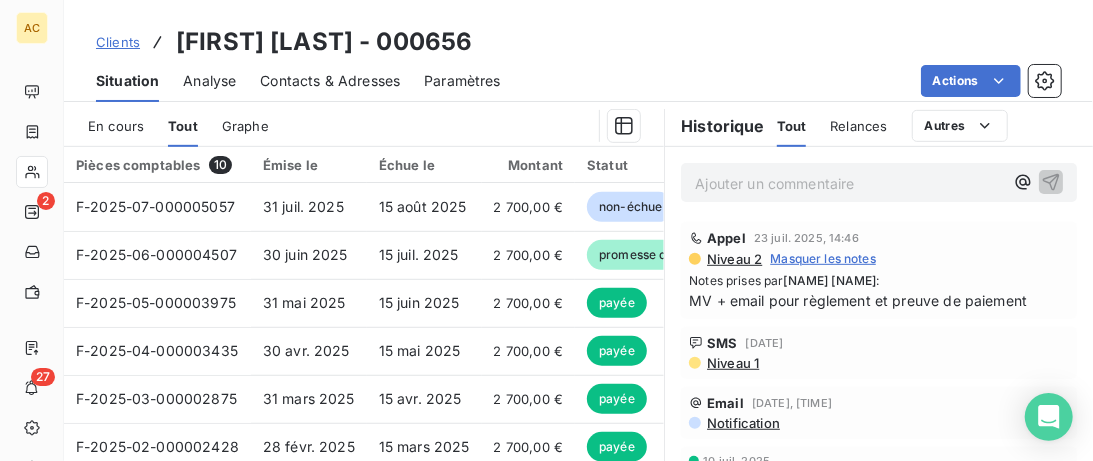 click on "Ajouter un commentaire ﻿" at bounding box center (849, 183) 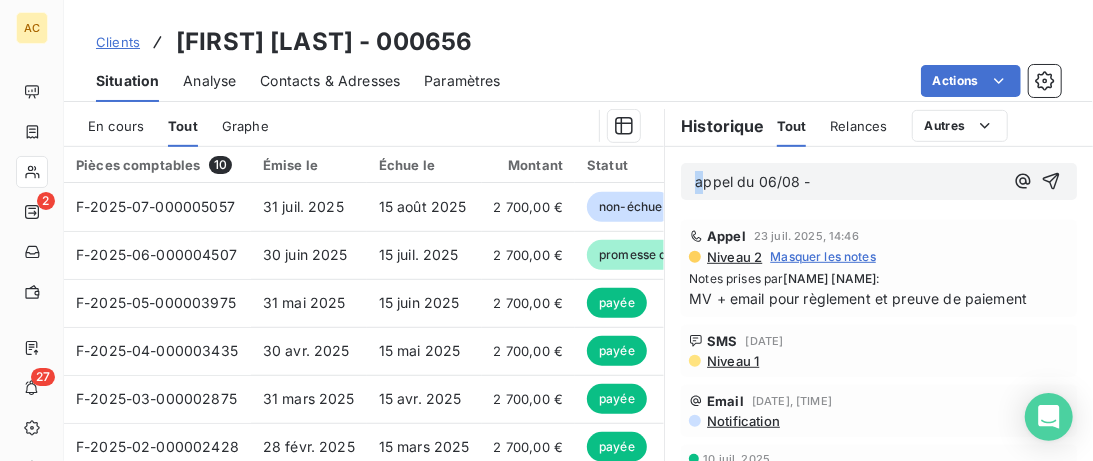 click on "appel du 06/08 -" at bounding box center (752, 181) 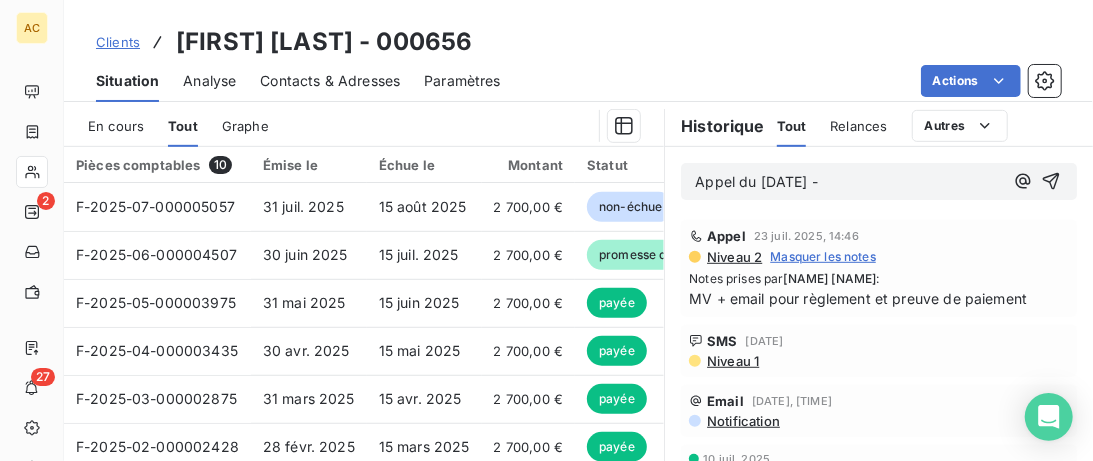 click on "Appel du 06/08 -" at bounding box center (756, 181) 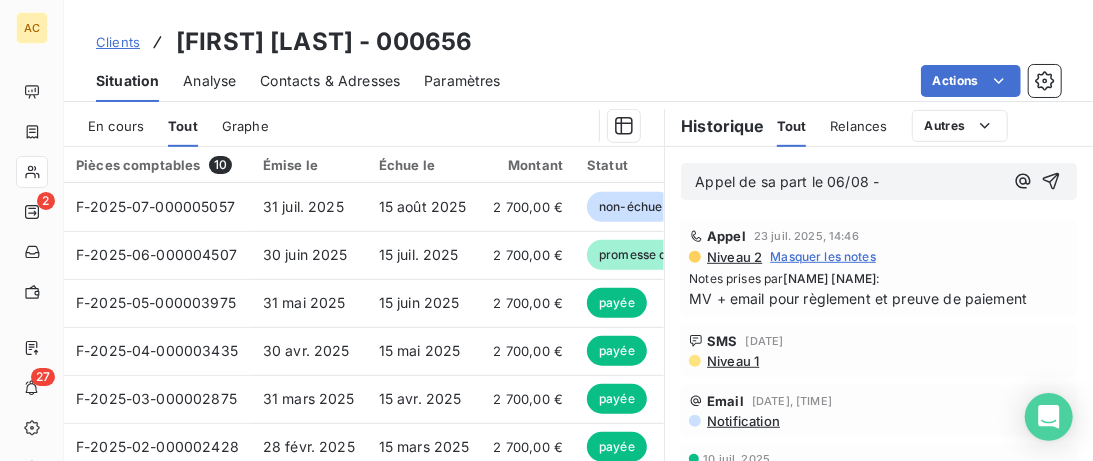 click on "Appel de sa part le 06/08 -" at bounding box center (849, 182) 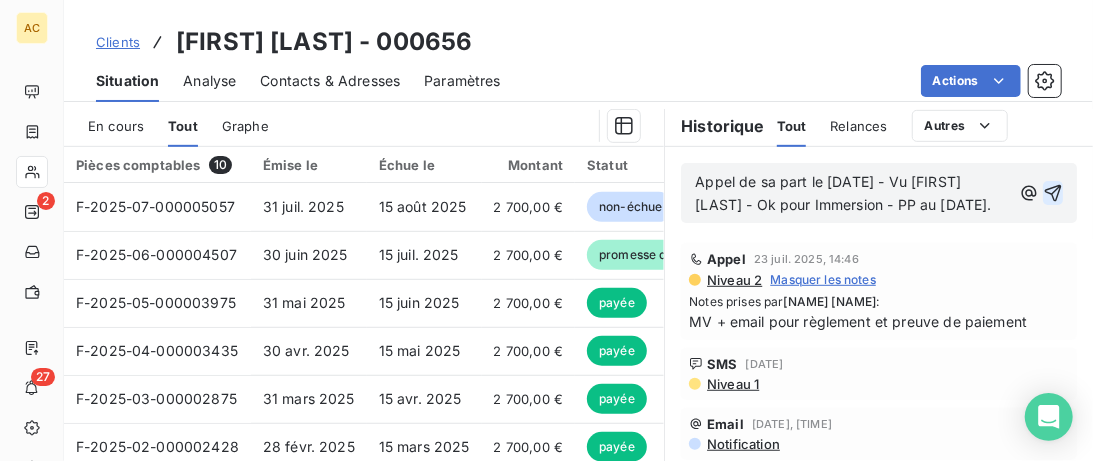 click 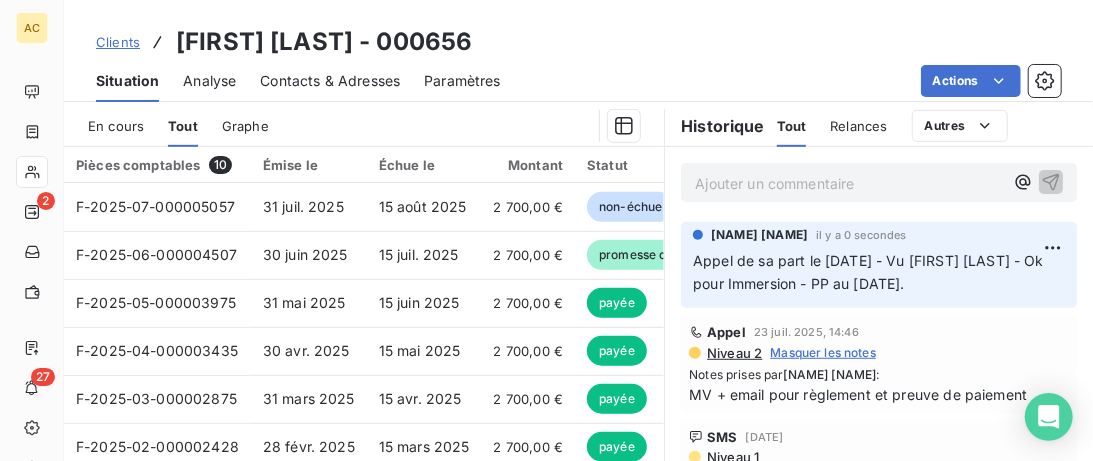 click on "Clients" at bounding box center (118, 42) 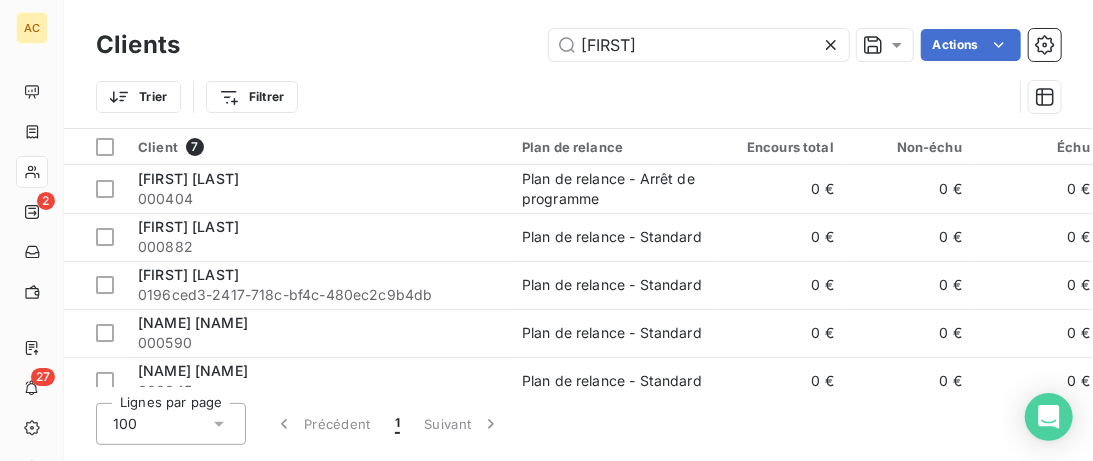 drag, startPoint x: 699, startPoint y: 46, endPoint x: 422, endPoint y: 40, distance: 277.06497 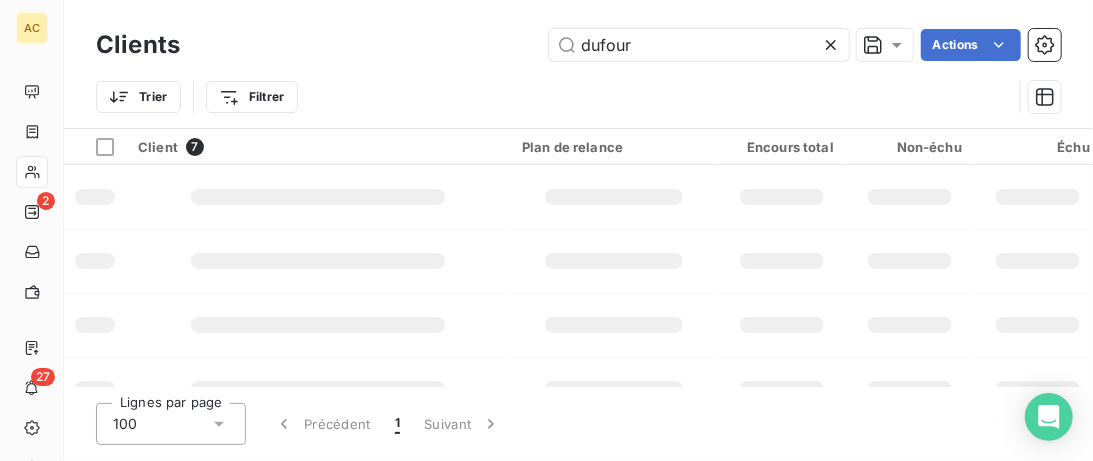 type on "dufour" 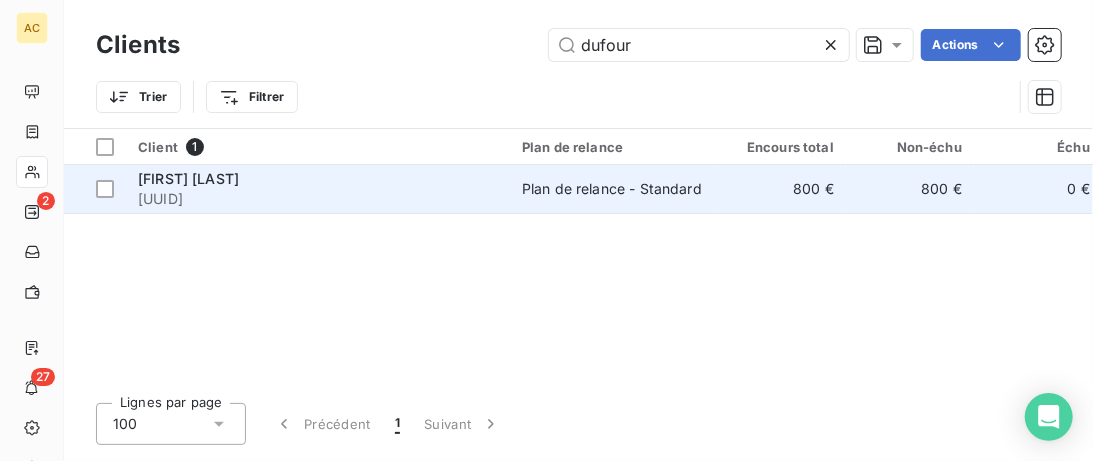 click on "58503ded-70c5-47d3-a6a8-7db497c74d57" at bounding box center (318, 199) 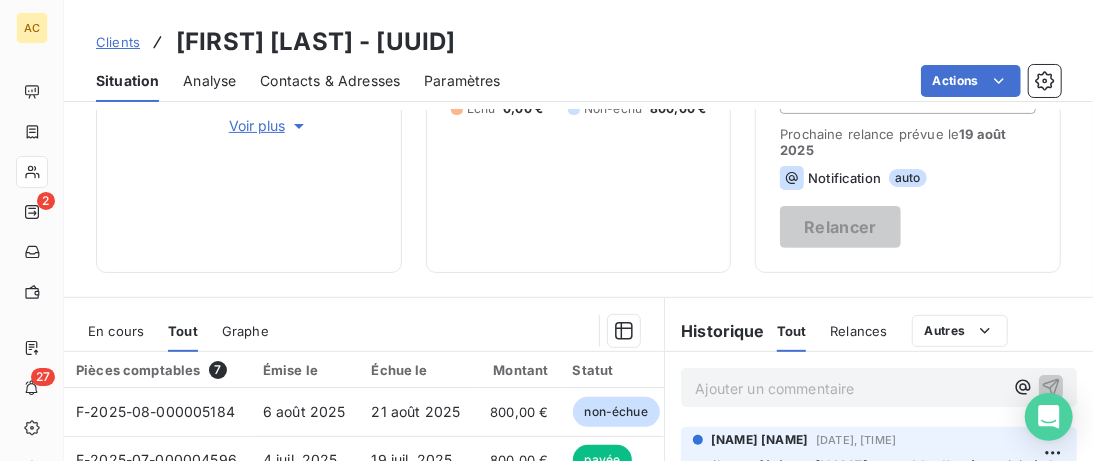 scroll, scrollTop: 512, scrollLeft: 0, axis: vertical 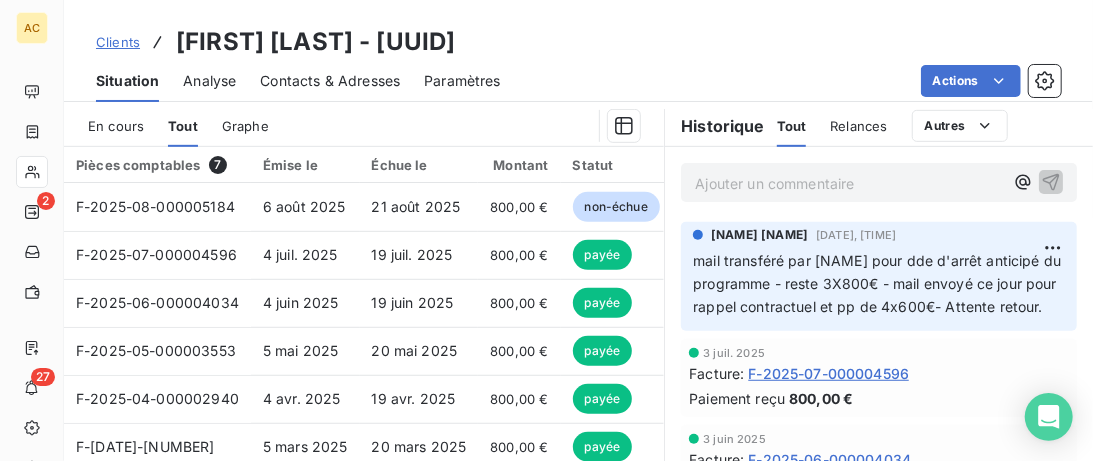 click on "Contacts & Adresses" at bounding box center (330, 81) 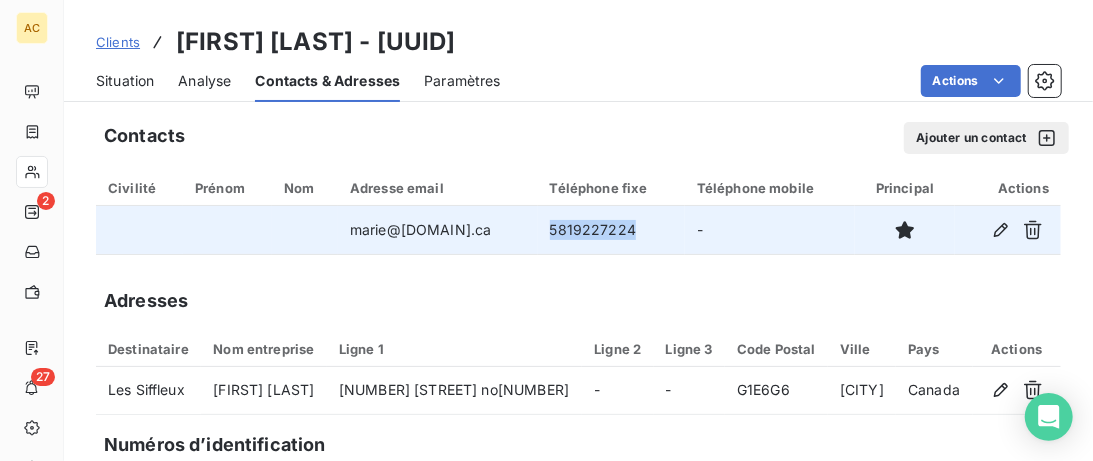 drag, startPoint x: 627, startPoint y: 228, endPoint x: 531, endPoint y: 229, distance: 96.00521 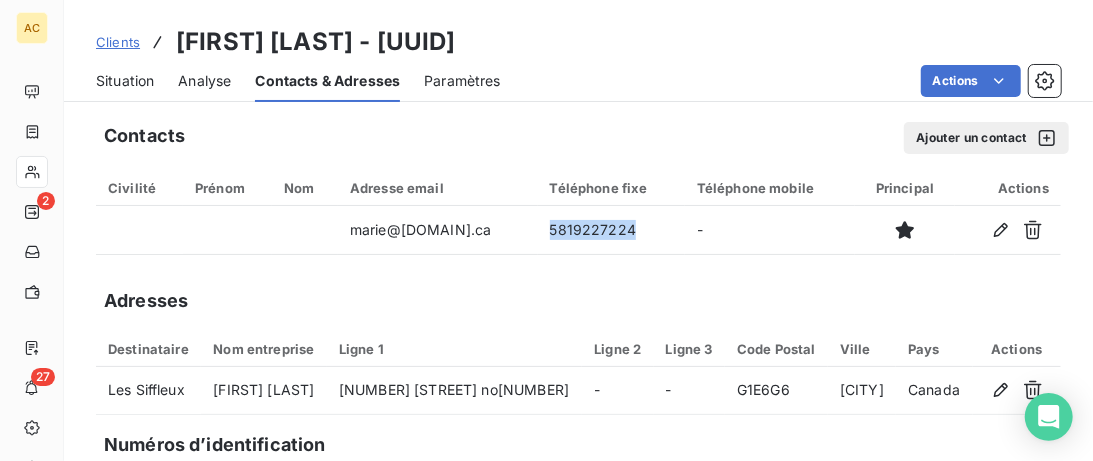 click on "Situation" at bounding box center [125, 81] 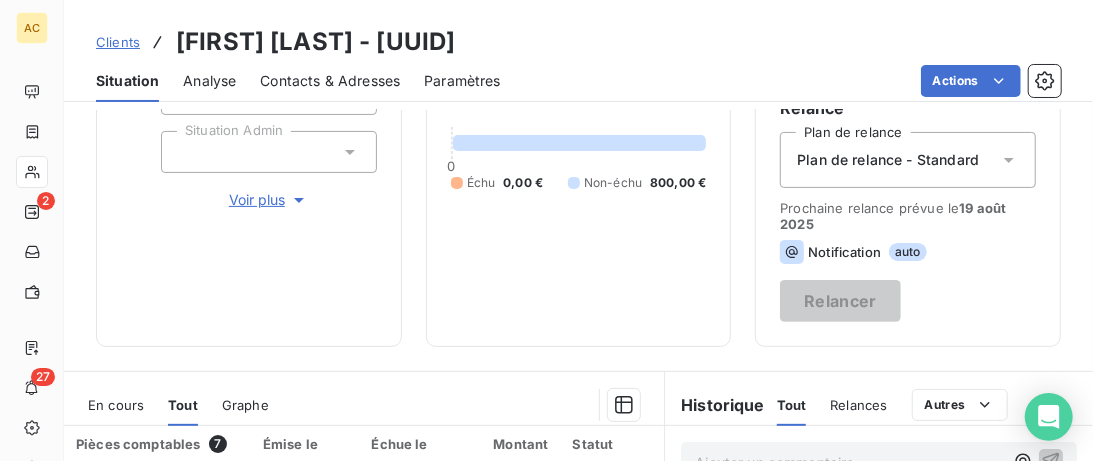 scroll, scrollTop: 410, scrollLeft: 0, axis: vertical 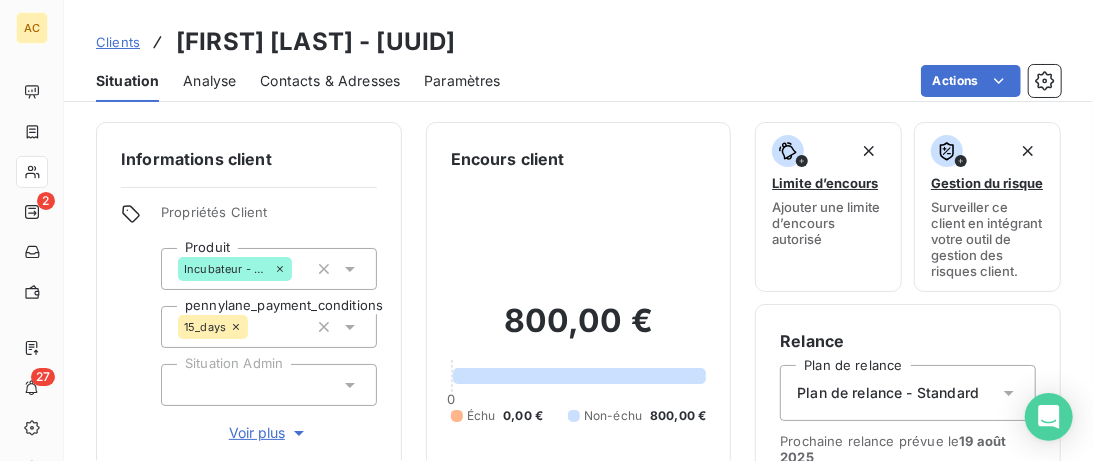 click on "Clients" at bounding box center (118, 42) 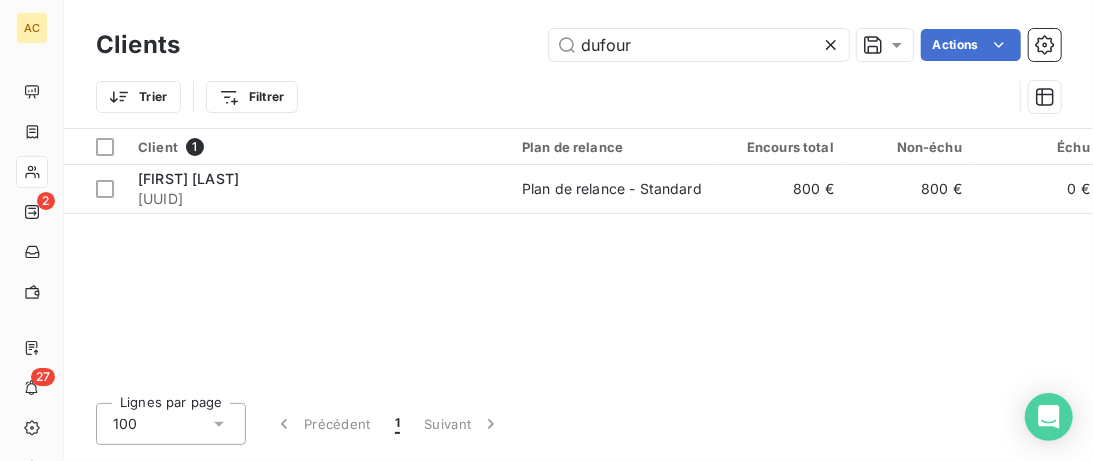 drag, startPoint x: 684, startPoint y: 47, endPoint x: 437, endPoint y: 46, distance: 247.00203 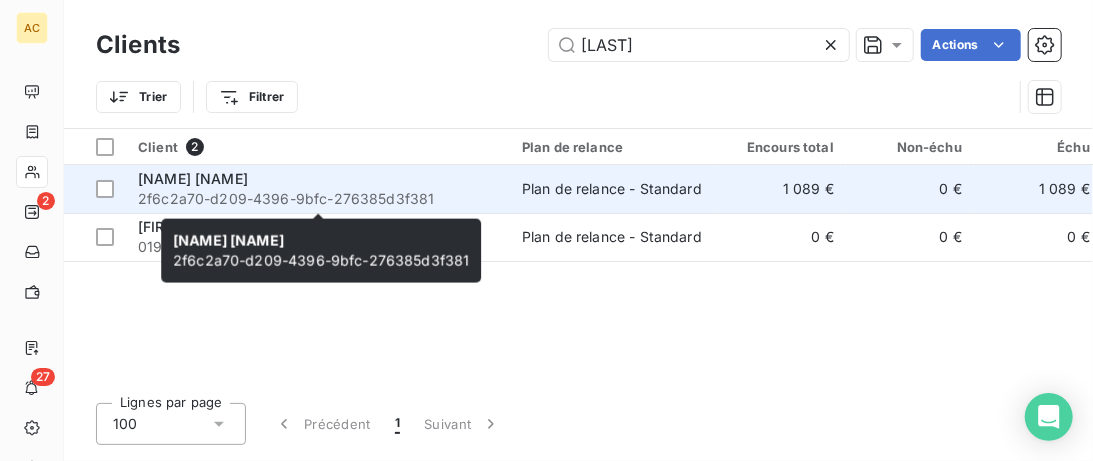 type on "Almeida" 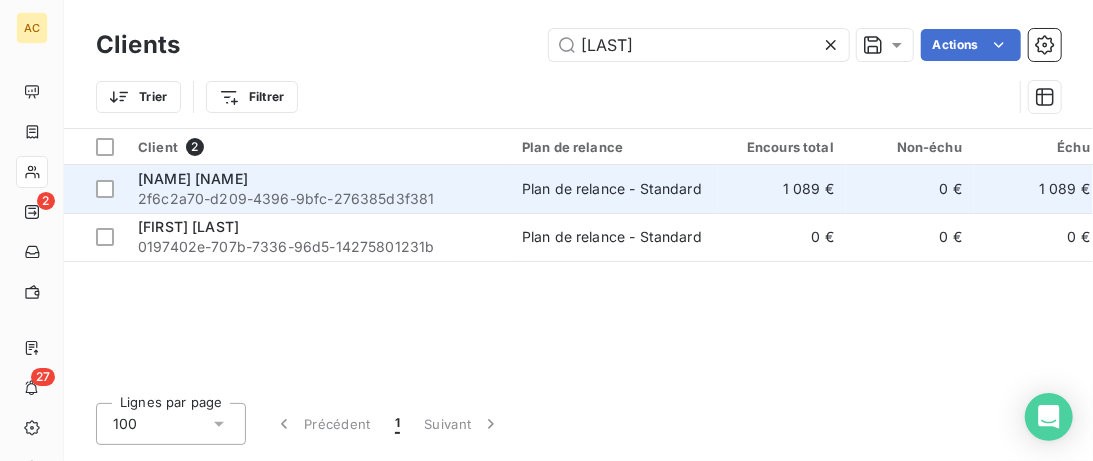 click on "Helena Almeida" at bounding box center (318, 179) 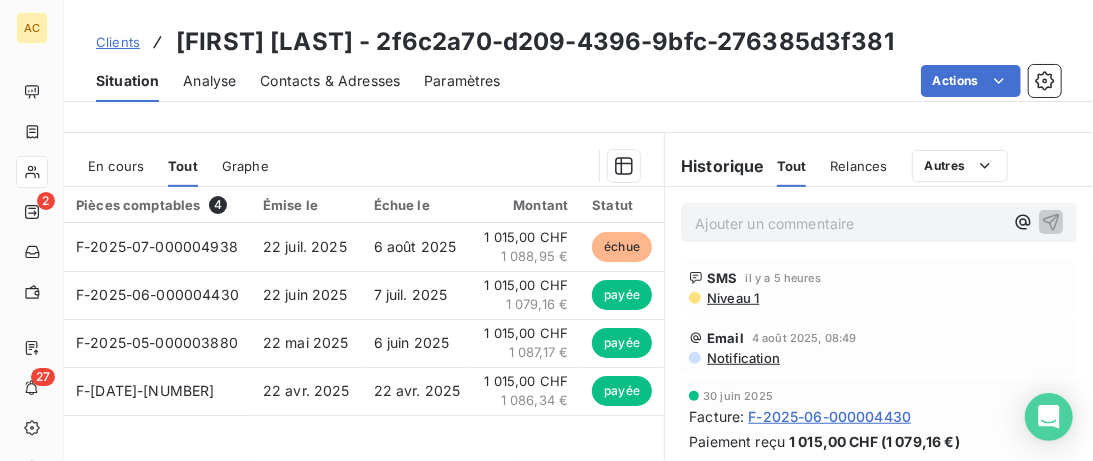 scroll, scrollTop: 512, scrollLeft: 0, axis: vertical 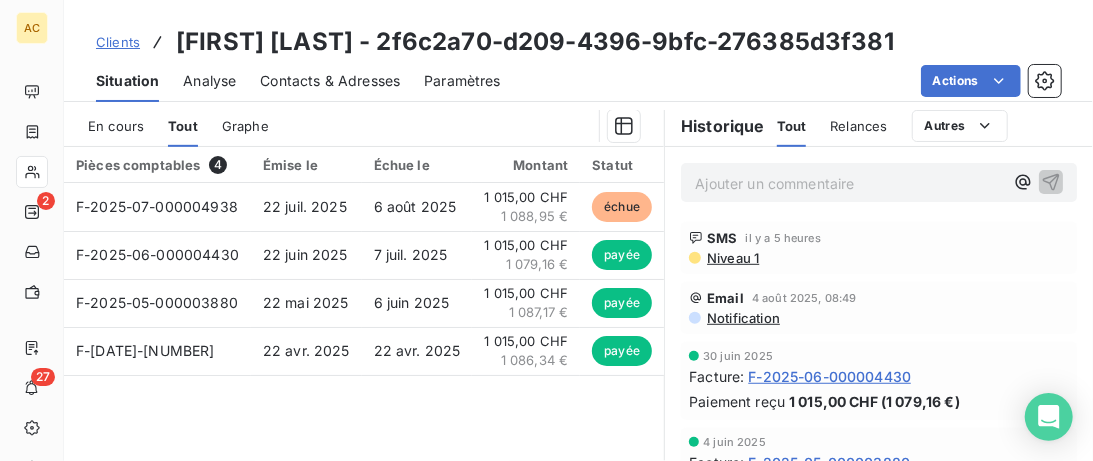 drag, startPoint x: 779, startPoint y: 206, endPoint x: 760, endPoint y: 193, distance: 23.021729 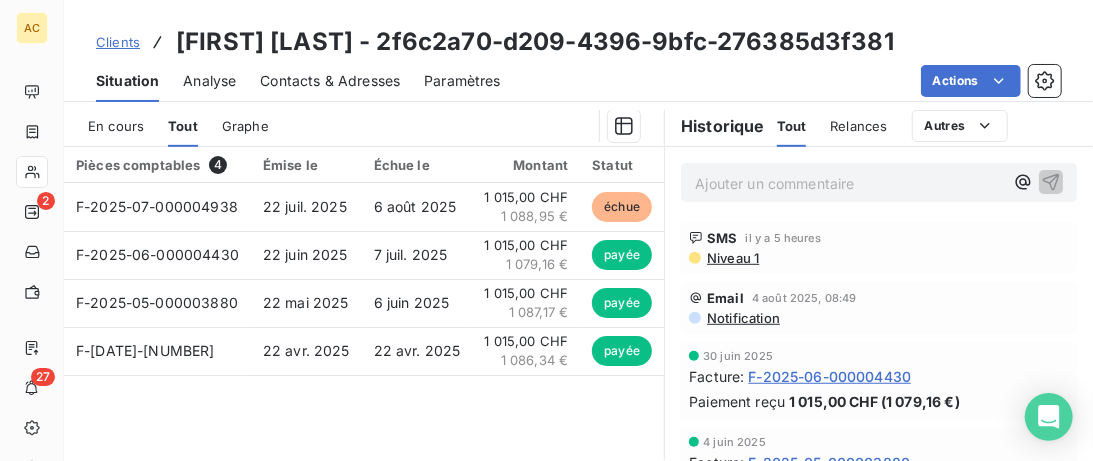 click on "Ajouter un commentaire ﻿" at bounding box center [849, 183] 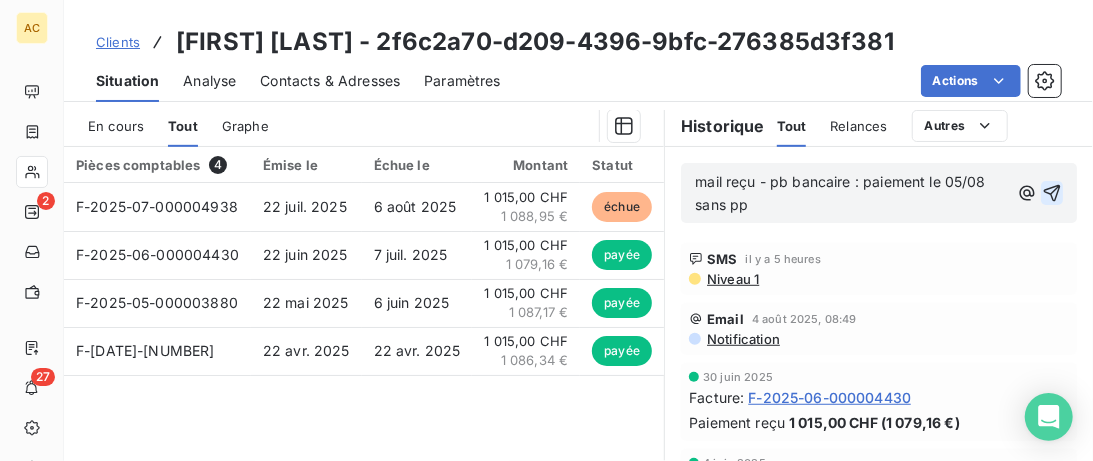 click 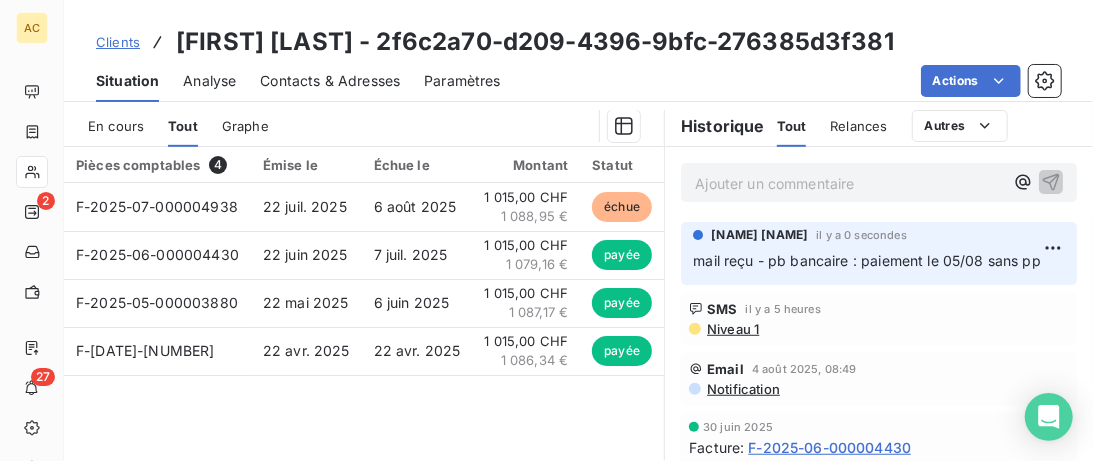 scroll, scrollTop: 102, scrollLeft: 0, axis: vertical 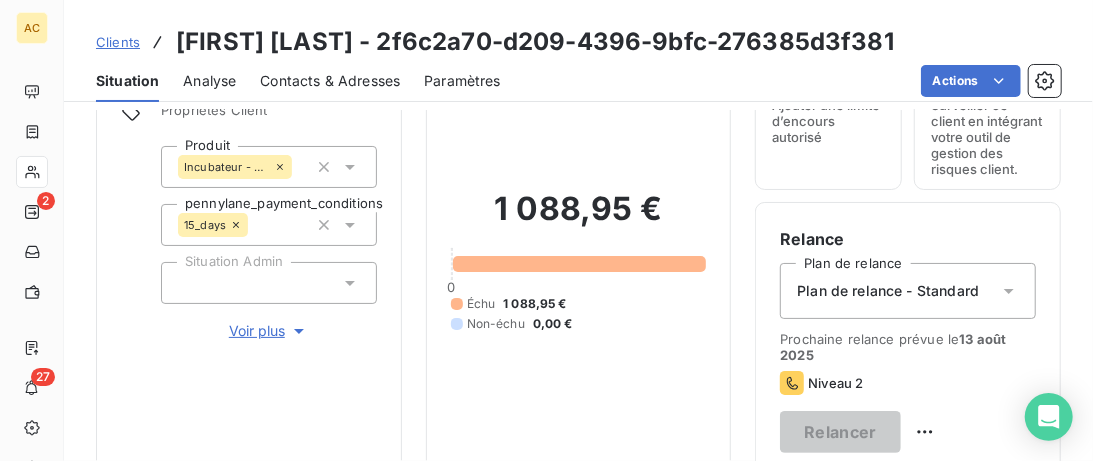 drag, startPoint x: 264, startPoint y: 346, endPoint x: 262, endPoint y: 336, distance: 10.198039 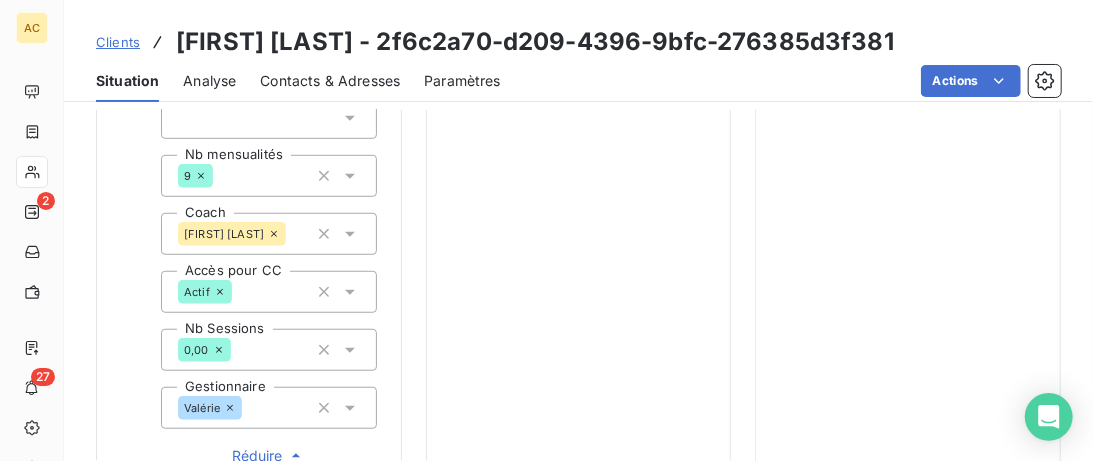 scroll, scrollTop: 820, scrollLeft: 0, axis: vertical 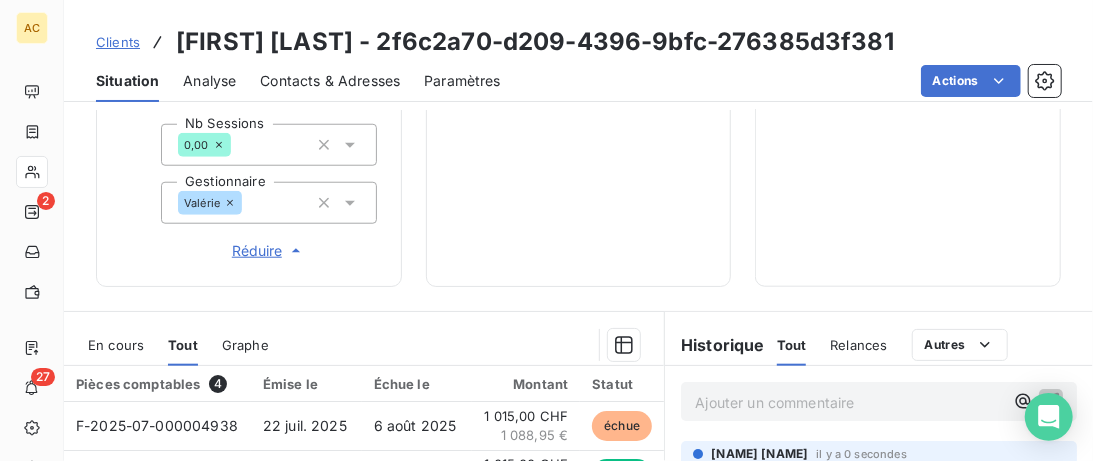 click on "Clients" at bounding box center (118, 42) 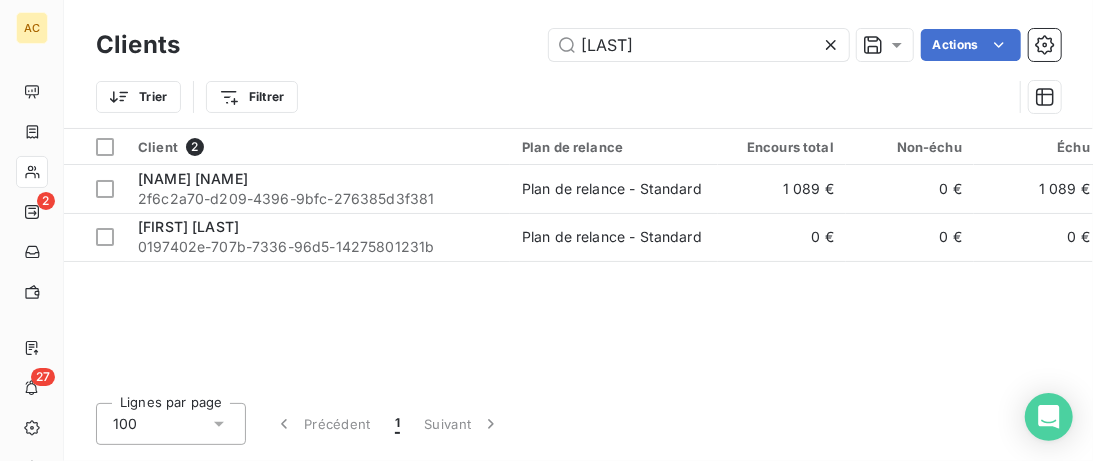 drag, startPoint x: 709, startPoint y: 55, endPoint x: 320, endPoint y: 51, distance: 389.02057 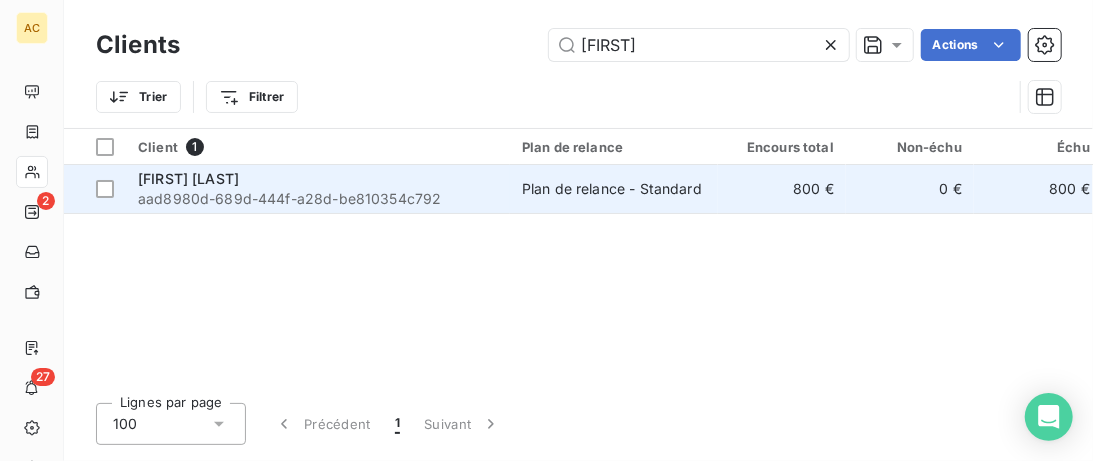 type on "zaid" 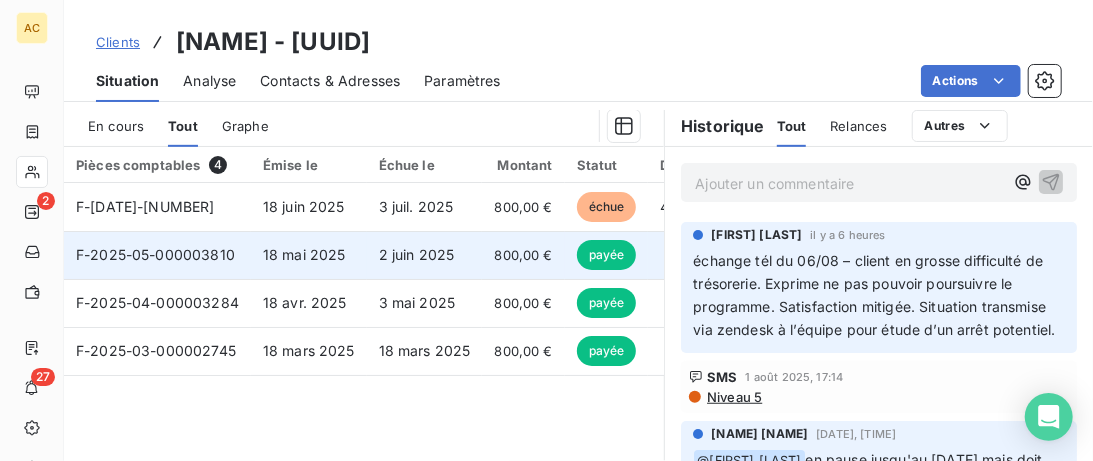 scroll, scrollTop: 205, scrollLeft: 0, axis: vertical 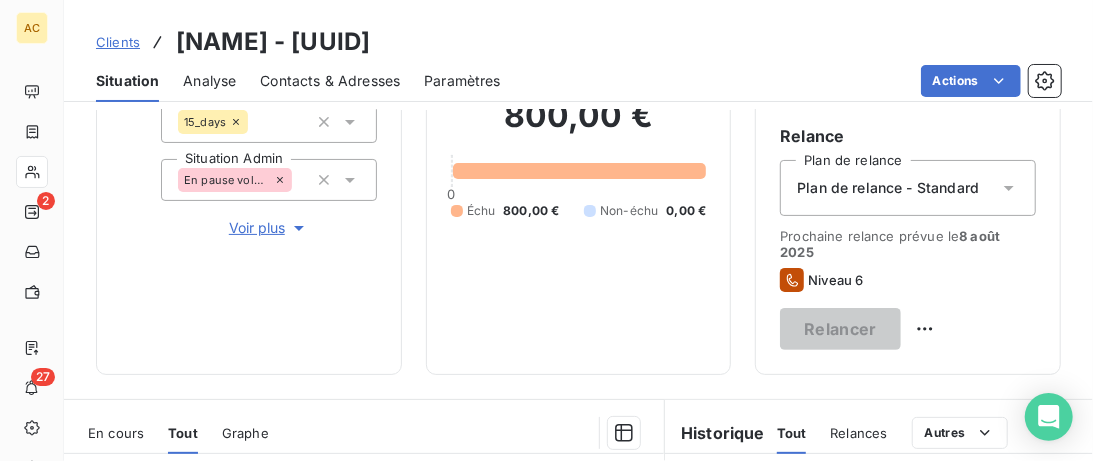 click on "Voir plus" at bounding box center (269, 228) 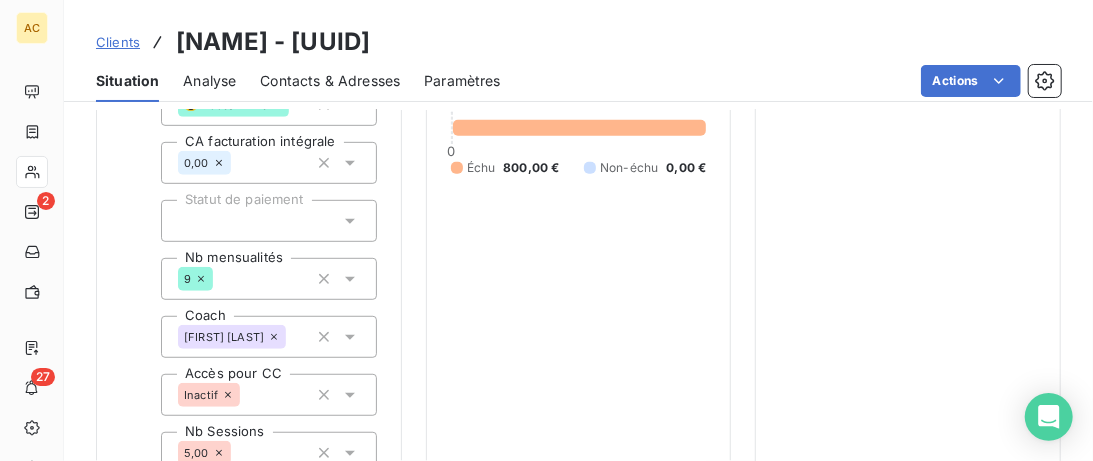 scroll, scrollTop: 717, scrollLeft: 0, axis: vertical 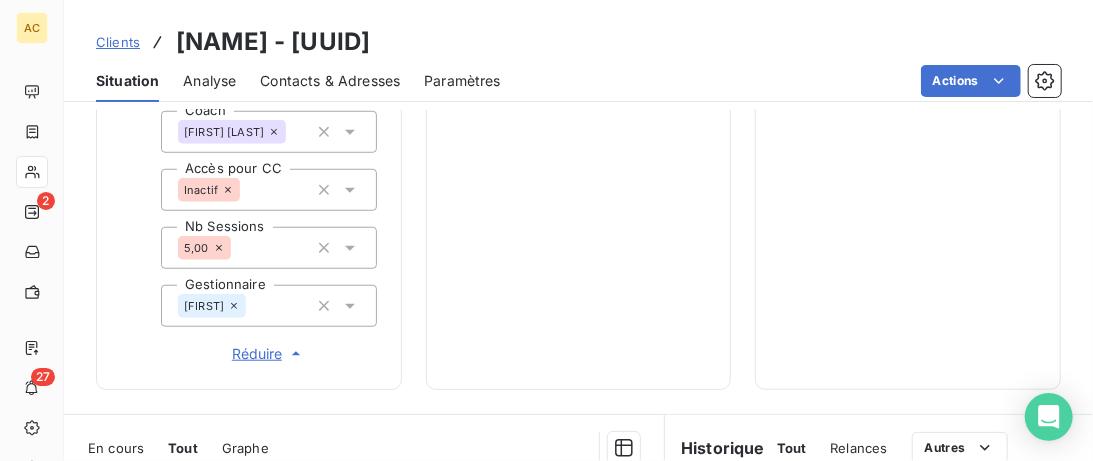 click on "Clients" at bounding box center (118, 42) 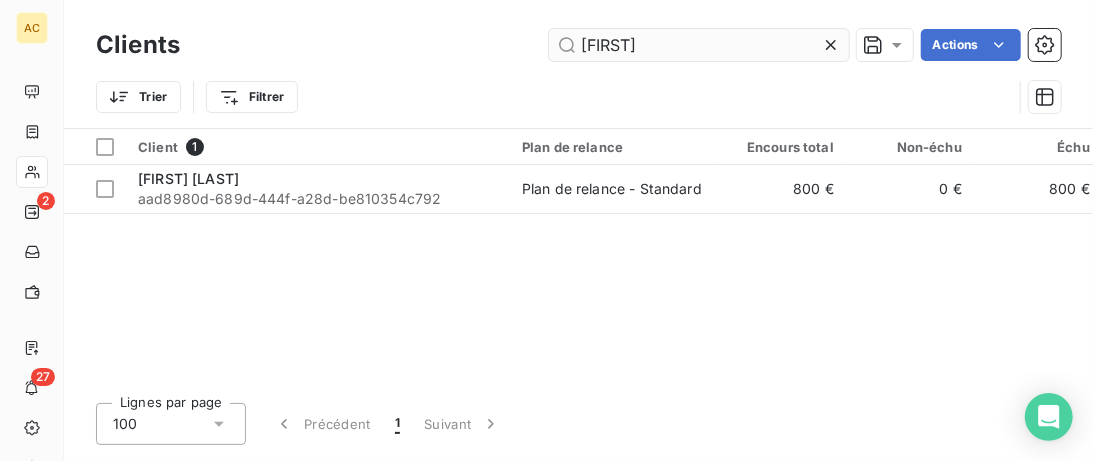 drag, startPoint x: 705, startPoint y: 45, endPoint x: 426, endPoint y: 41, distance: 279.0287 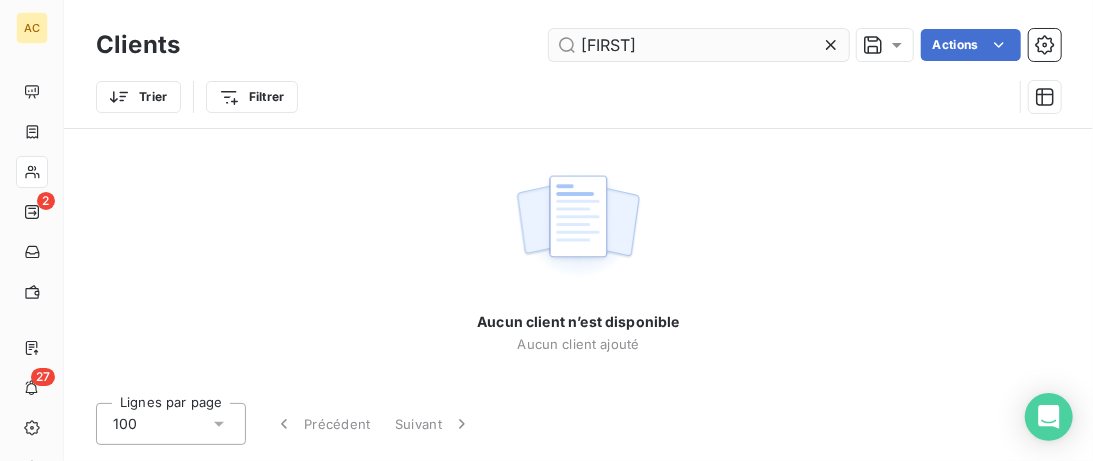 drag, startPoint x: 638, startPoint y: 47, endPoint x: 475, endPoint y: 47, distance: 163 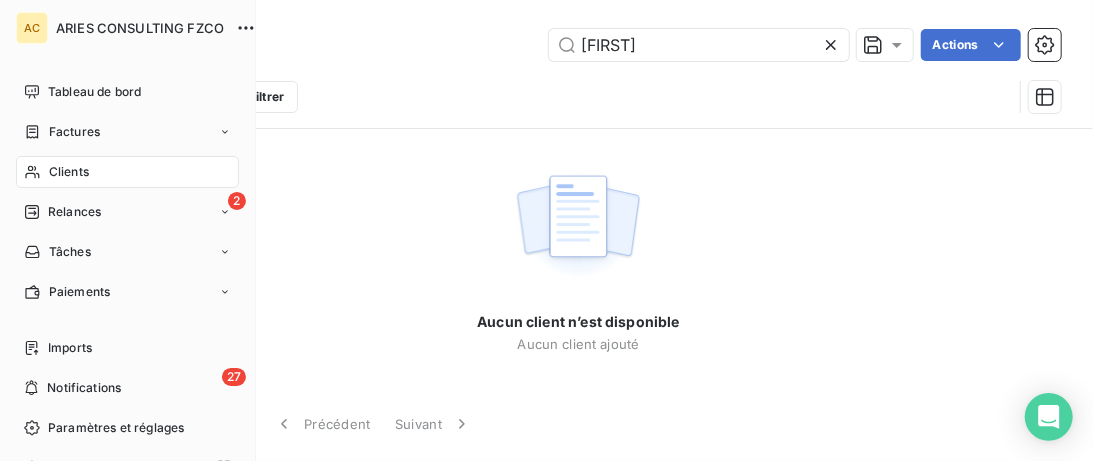 drag, startPoint x: 37, startPoint y: 178, endPoint x: 152, endPoint y: 177, distance: 115.00435 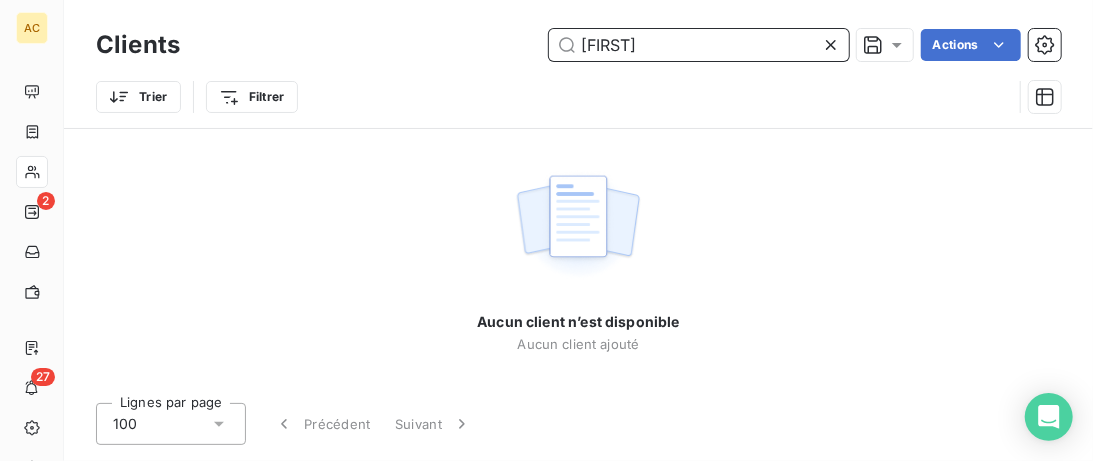 drag, startPoint x: 648, startPoint y: 46, endPoint x: 532, endPoint y: 46, distance: 116 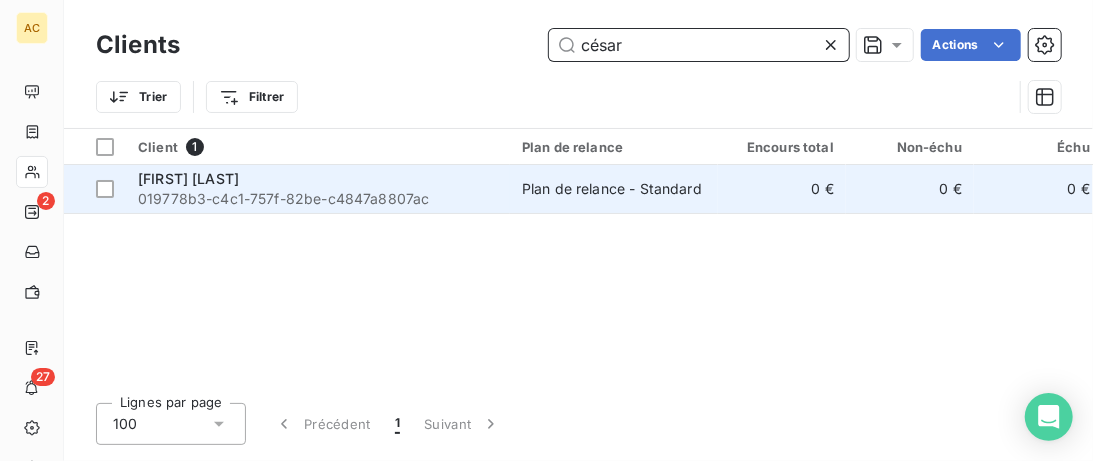 type on "césar" 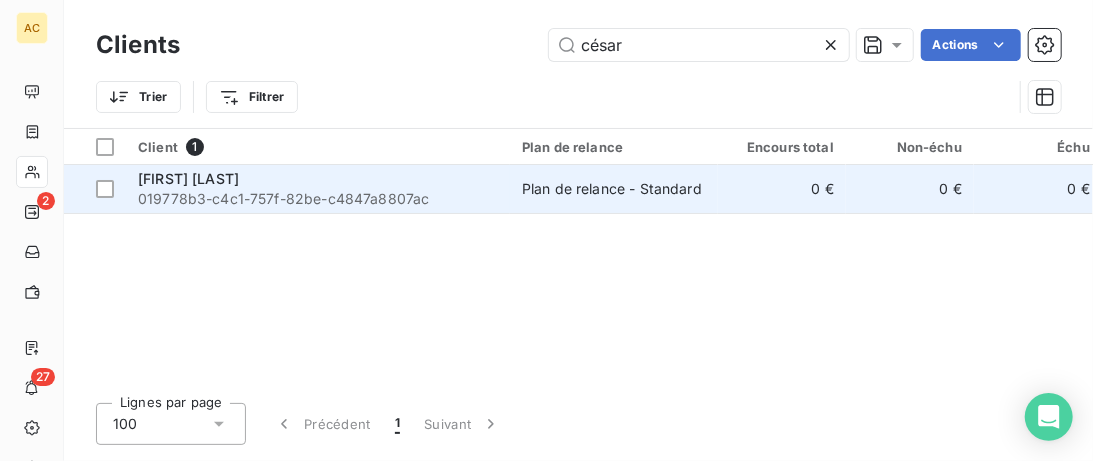 click on "César Narváez" at bounding box center [318, 179] 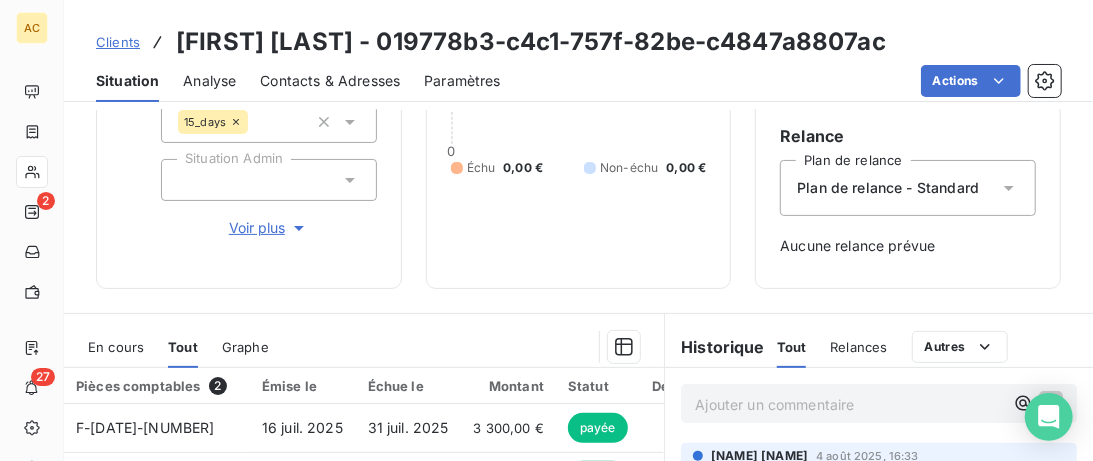 scroll, scrollTop: 307, scrollLeft: 0, axis: vertical 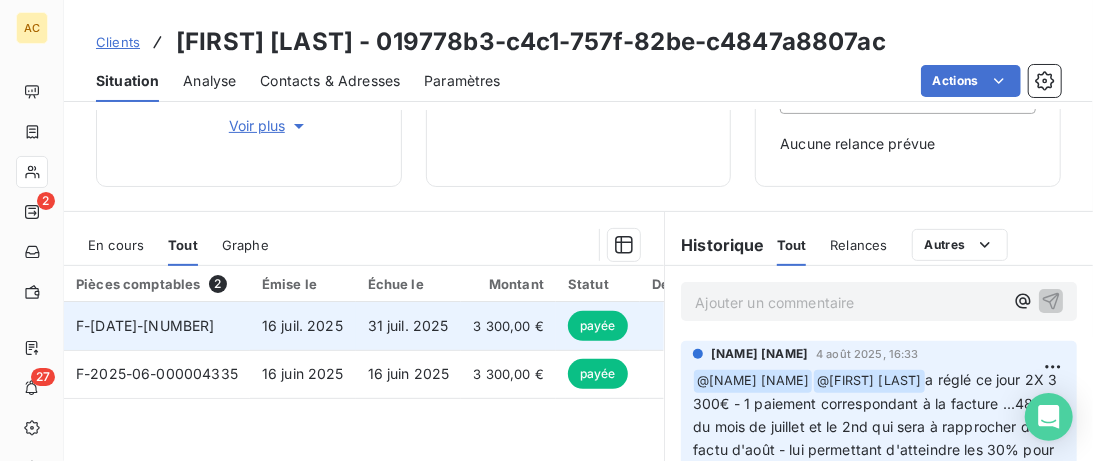 click on "16 juil. 2025" at bounding box center [303, 326] 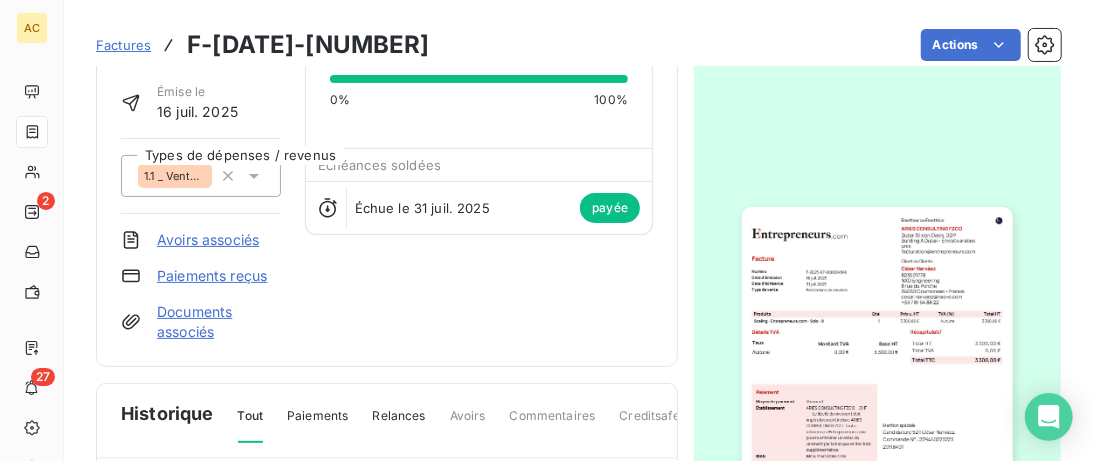 scroll, scrollTop: 205, scrollLeft: 0, axis: vertical 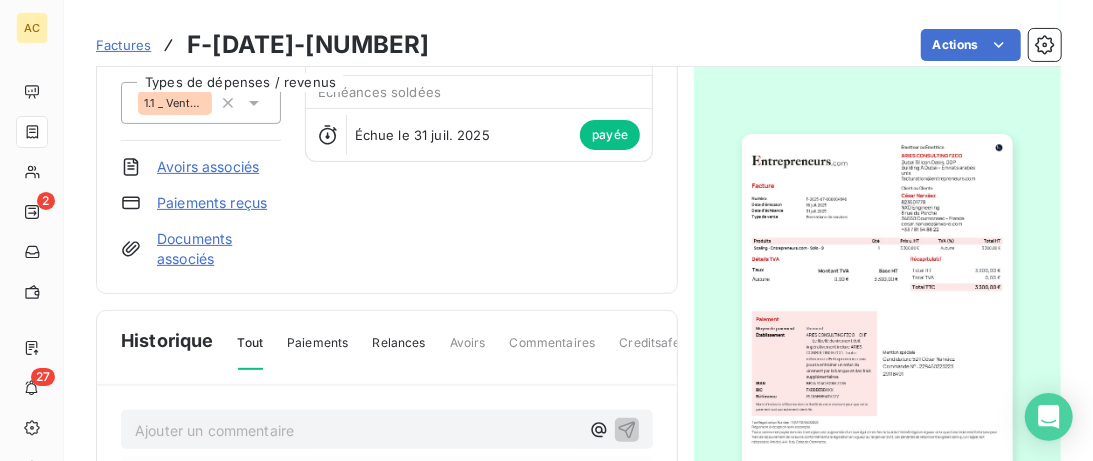 click on "Documents associés" at bounding box center (219, 249) 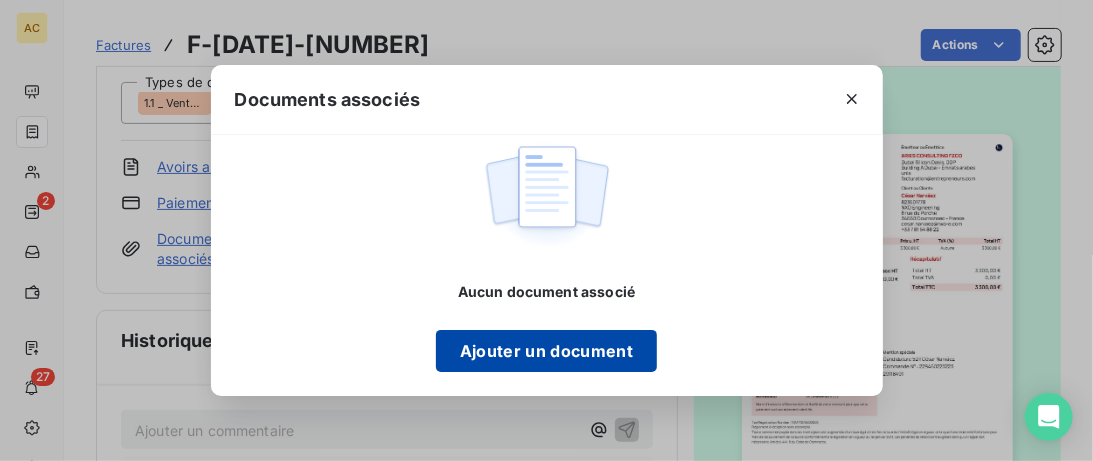 click on "Ajouter un document" at bounding box center [546, 351] 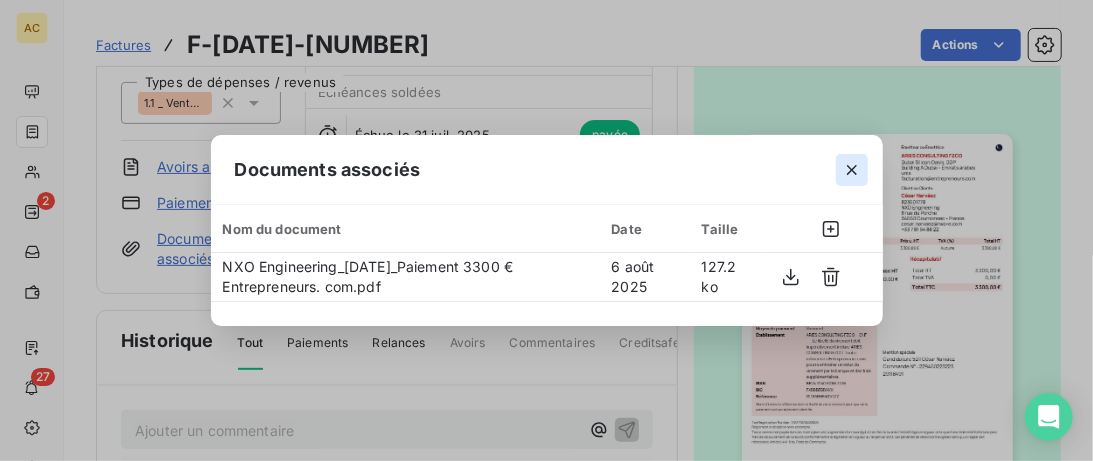 click 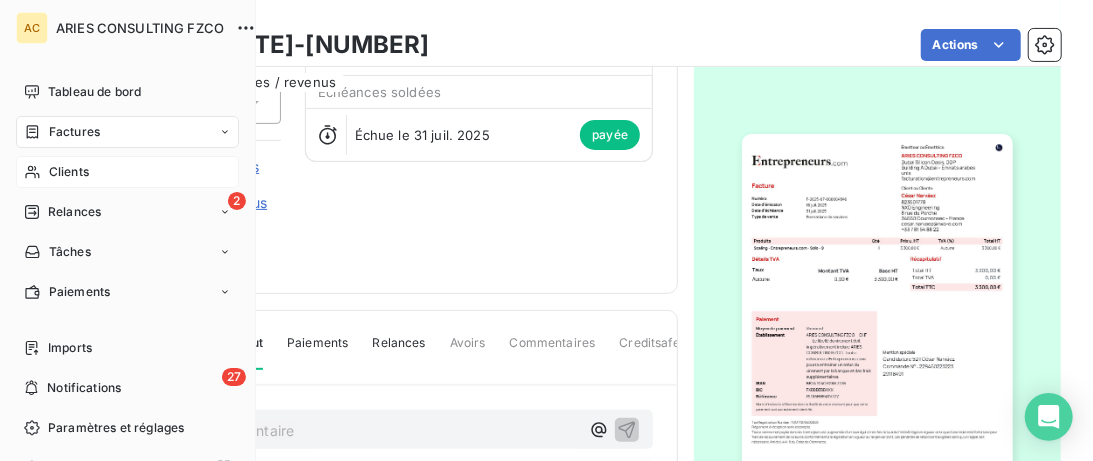 click 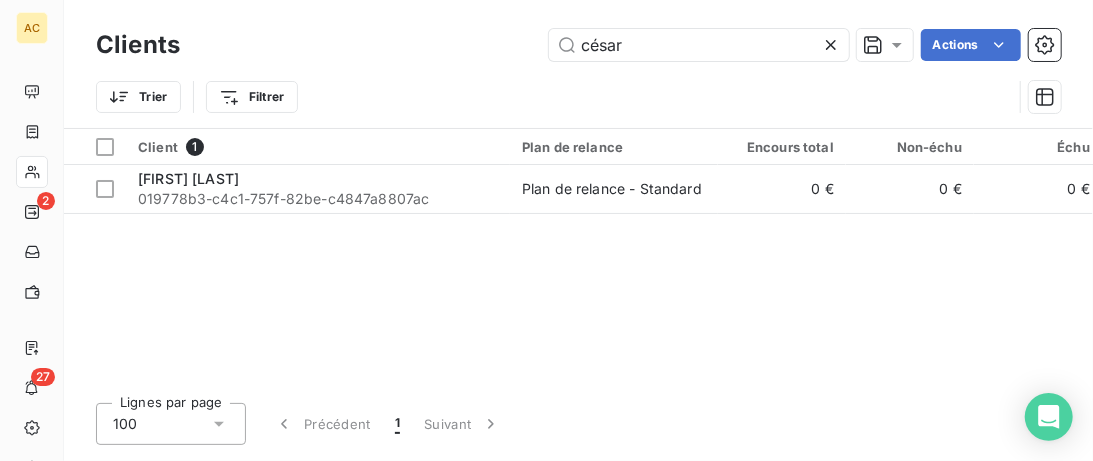 drag, startPoint x: 519, startPoint y: 51, endPoint x: 401, endPoint y: 45, distance: 118.15244 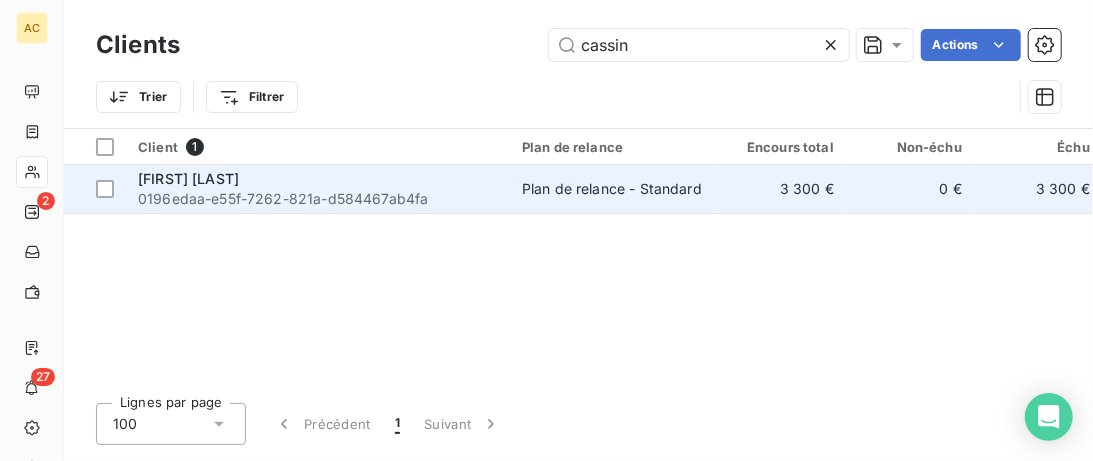 type on "cassin" 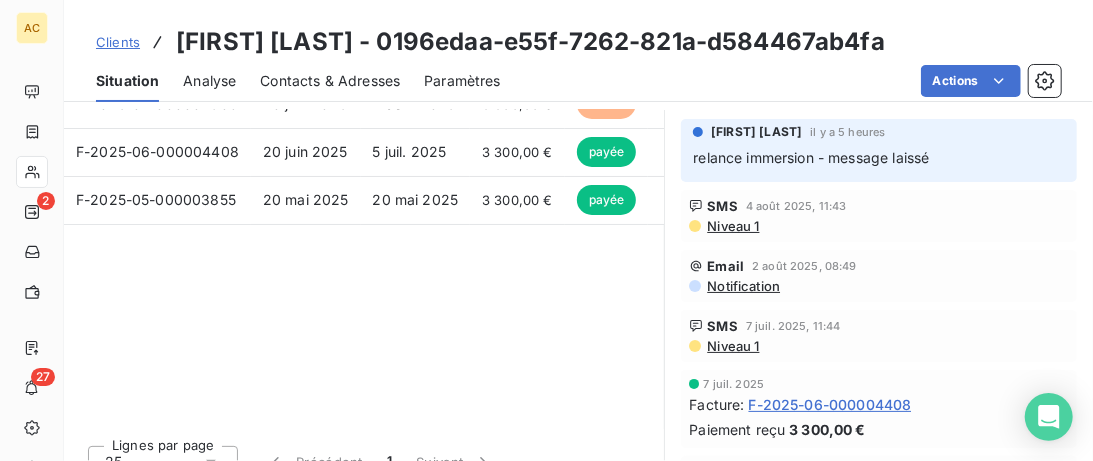 scroll, scrollTop: 512, scrollLeft: 0, axis: vertical 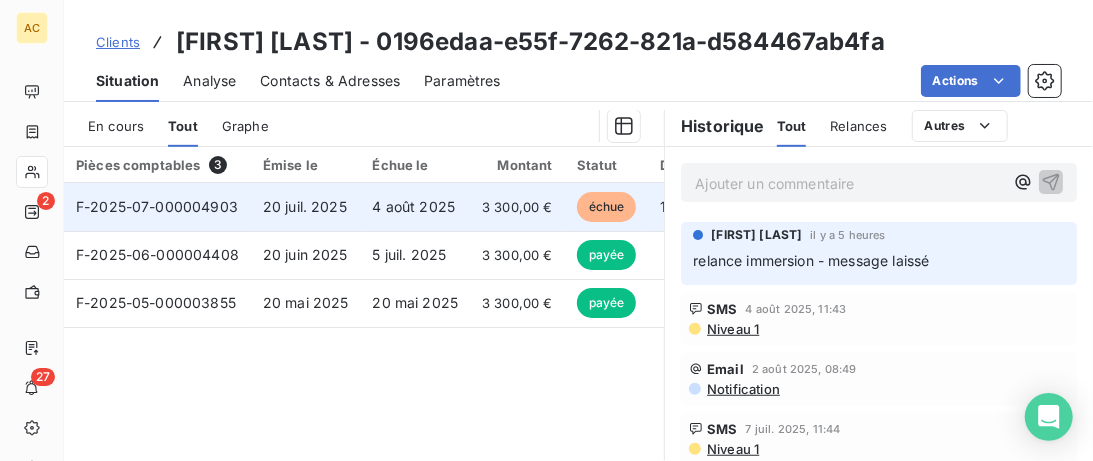 click on "20 juil. 2025" at bounding box center (305, 206) 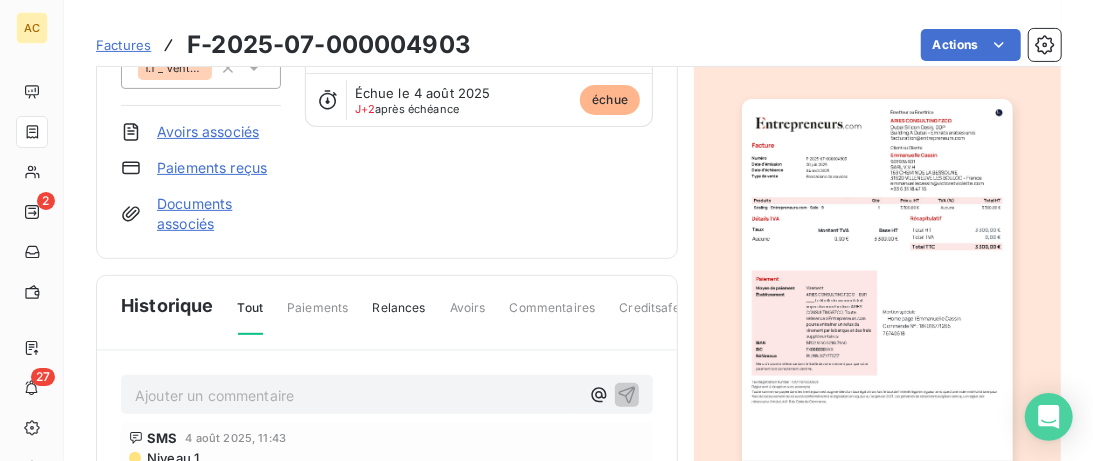 scroll, scrollTop: 0, scrollLeft: 0, axis: both 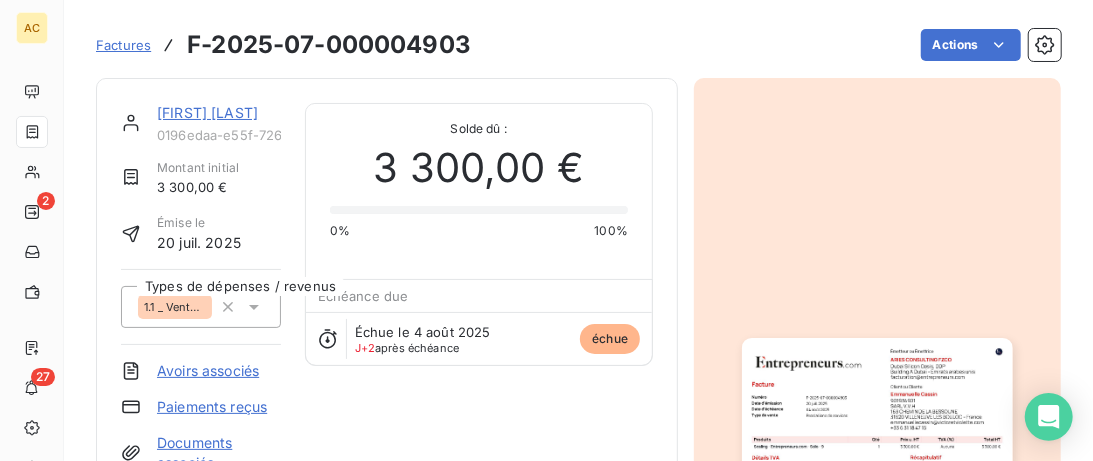 click on "Documents associés" at bounding box center (219, 453) 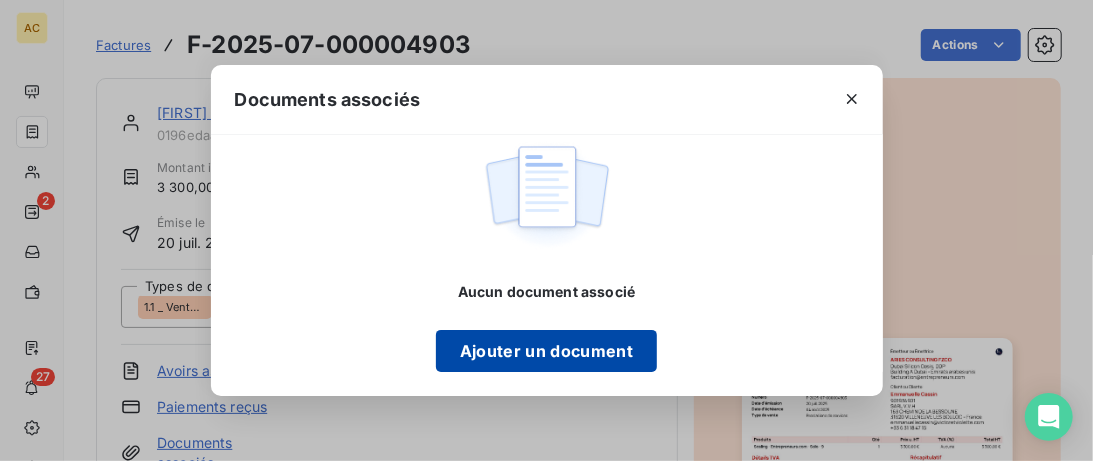 click on "Ajouter un document" at bounding box center [546, 351] 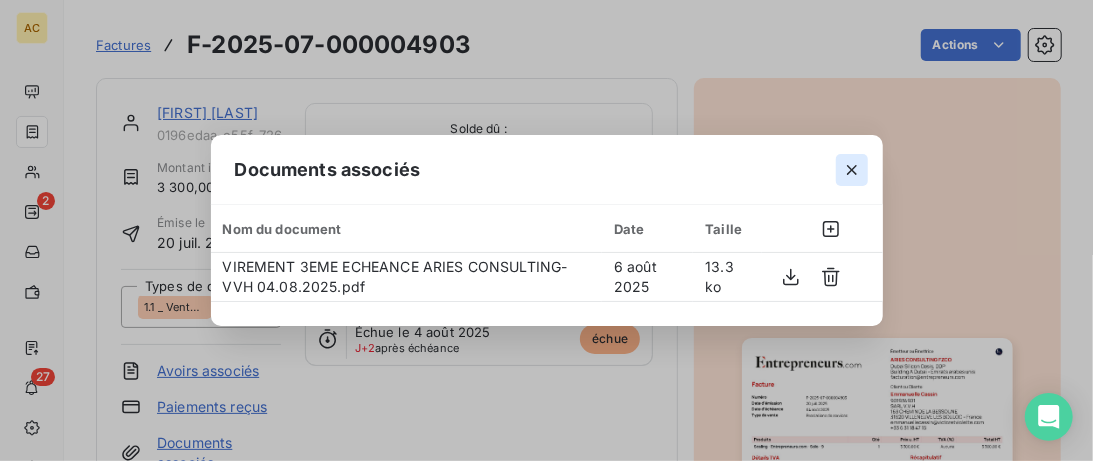click 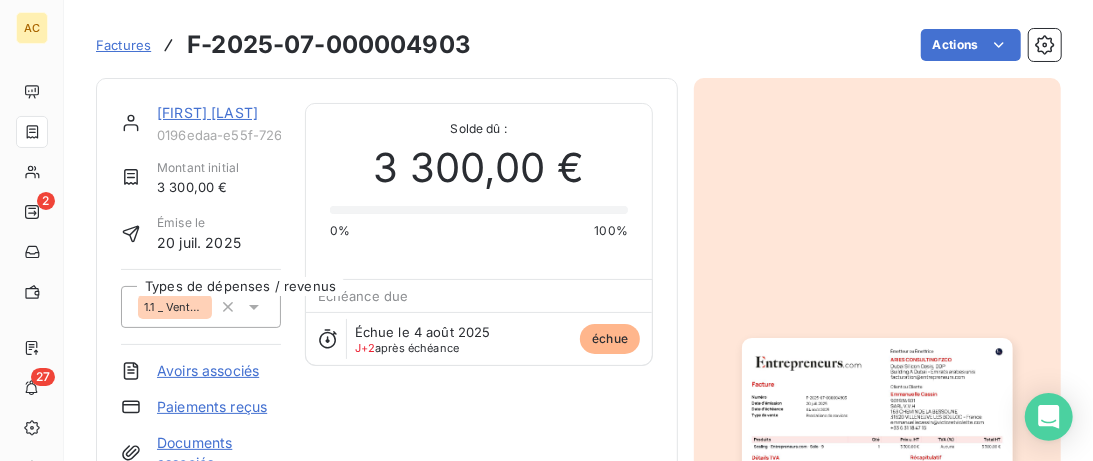 click on "Emmanuelle Cassin" at bounding box center [207, 112] 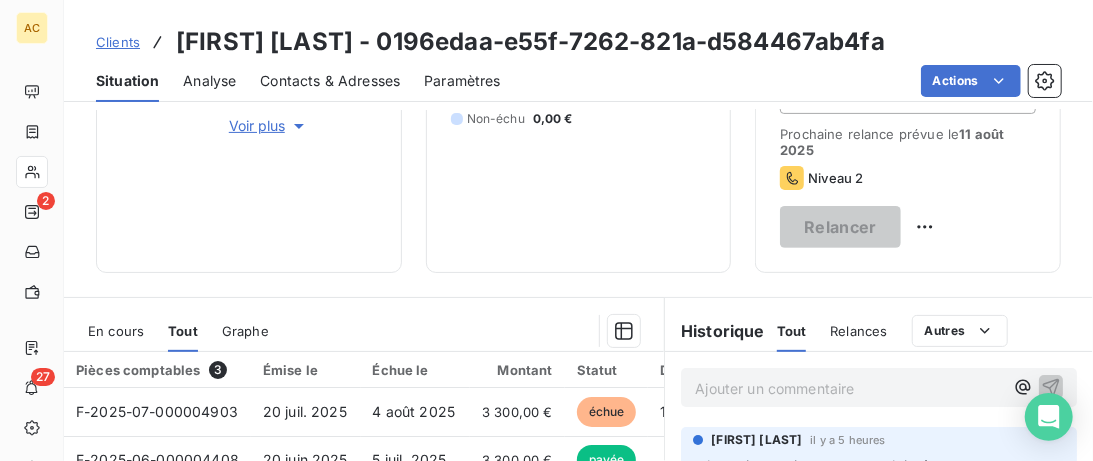 drag, startPoint x: 259, startPoint y: 129, endPoint x: 268, endPoint y: 135, distance: 10.816654 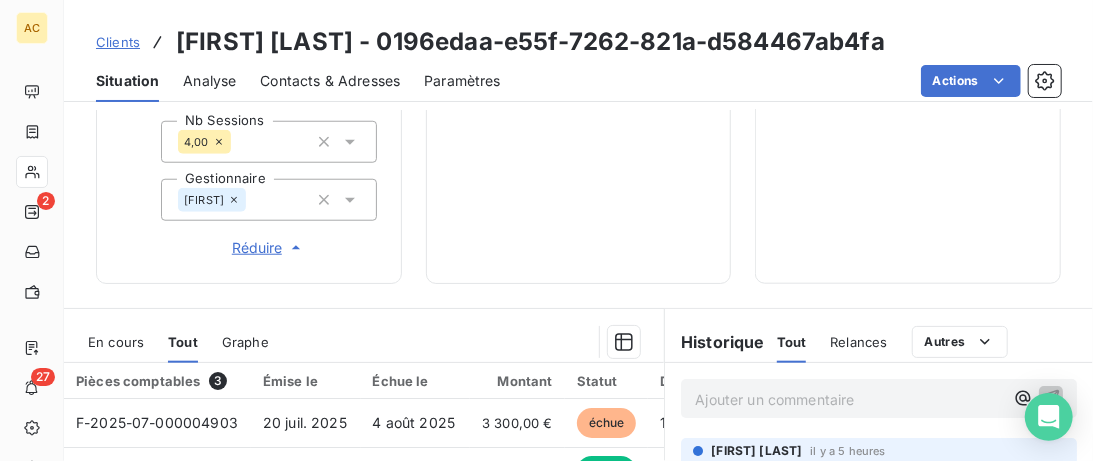 scroll, scrollTop: 759, scrollLeft: 0, axis: vertical 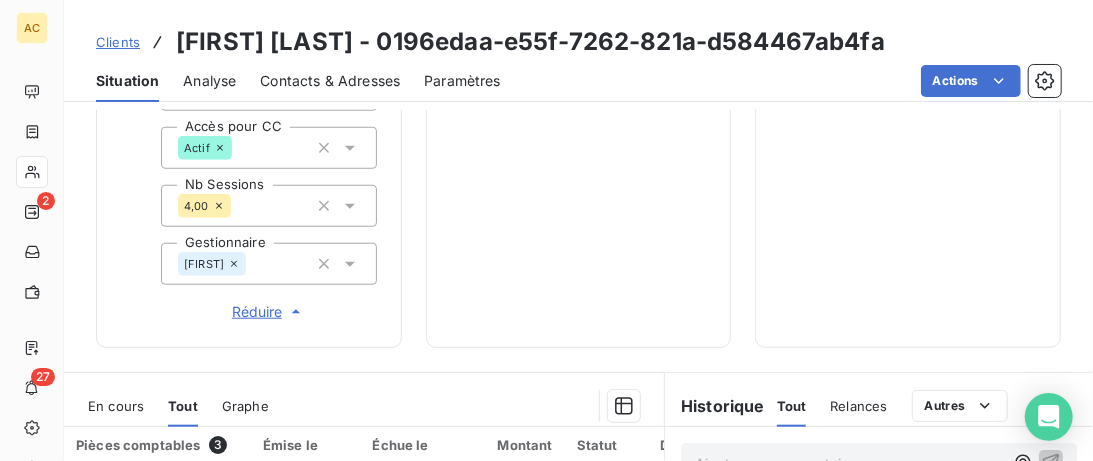 click on "Clients" at bounding box center [118, 42] 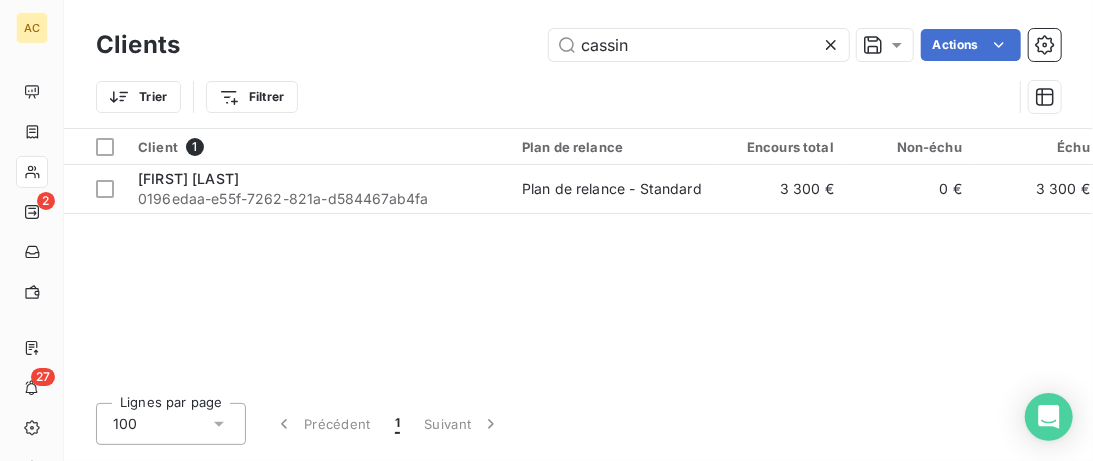 drag, startPoint x: 656, startPoint y: 49, endPoint x: 387, endPoint y: 54, distance: 269.04648 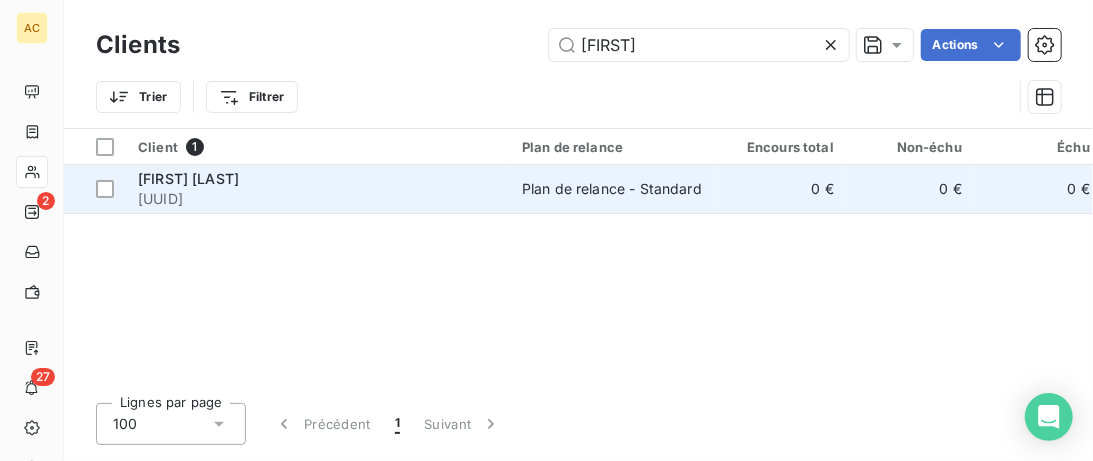 type on "cayard" 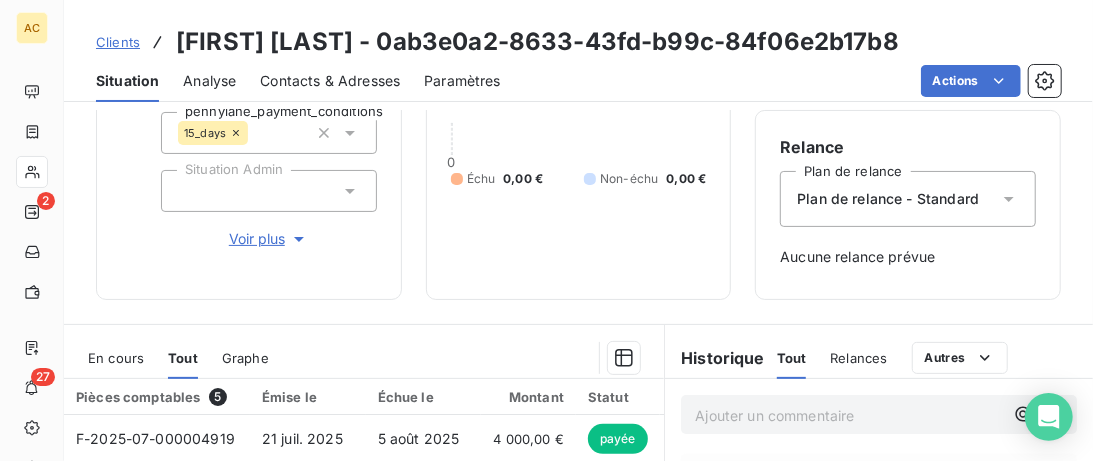scroll, scrollTop: 145, scrollLeft: 0, axis: vertical 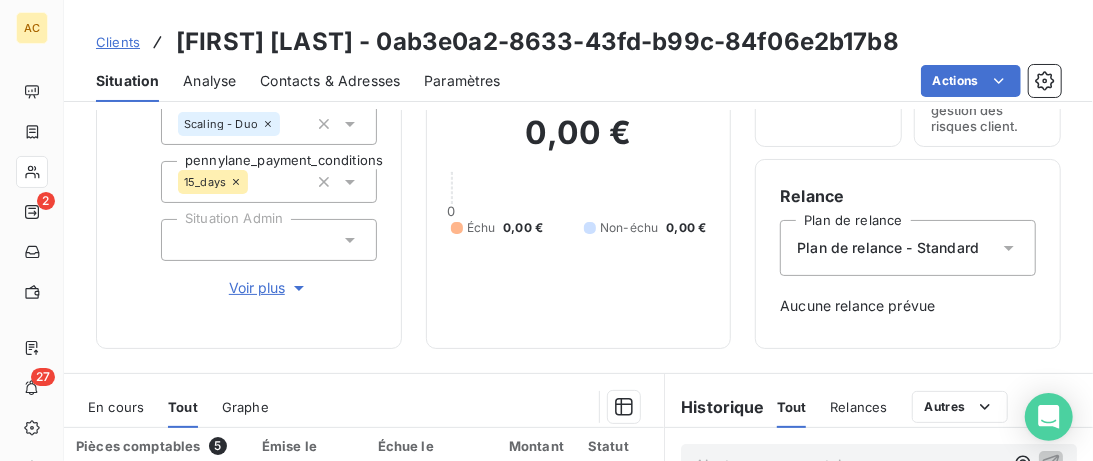 click on "Clients" at bounding box center (118, 42) 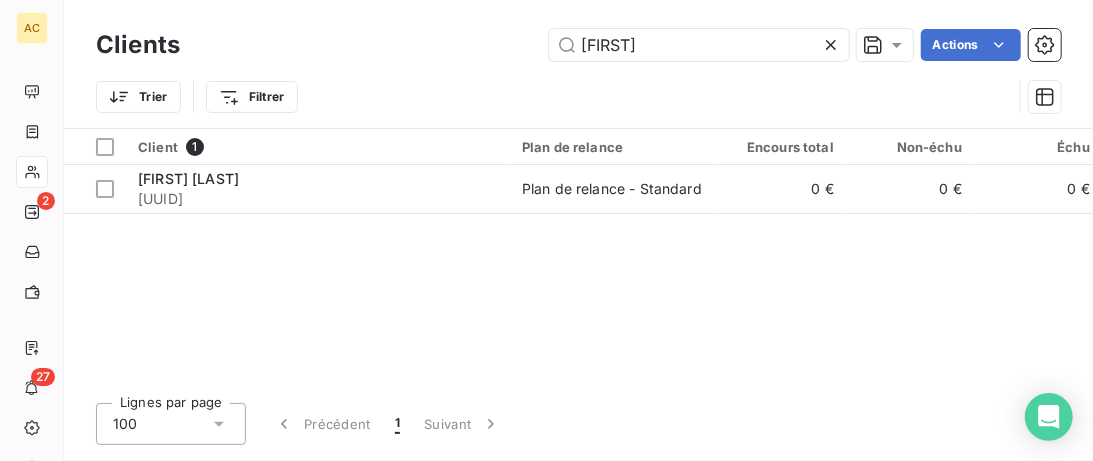 drag, startPoint x: 635, startPoint y: 42, endPoint x: 317, endPoint y: 42, distance: 318 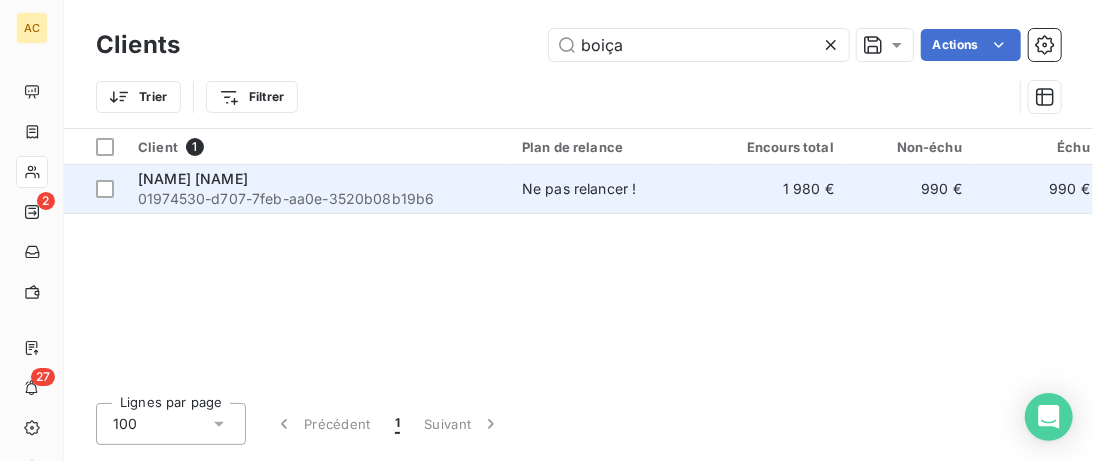 type on "boiça" 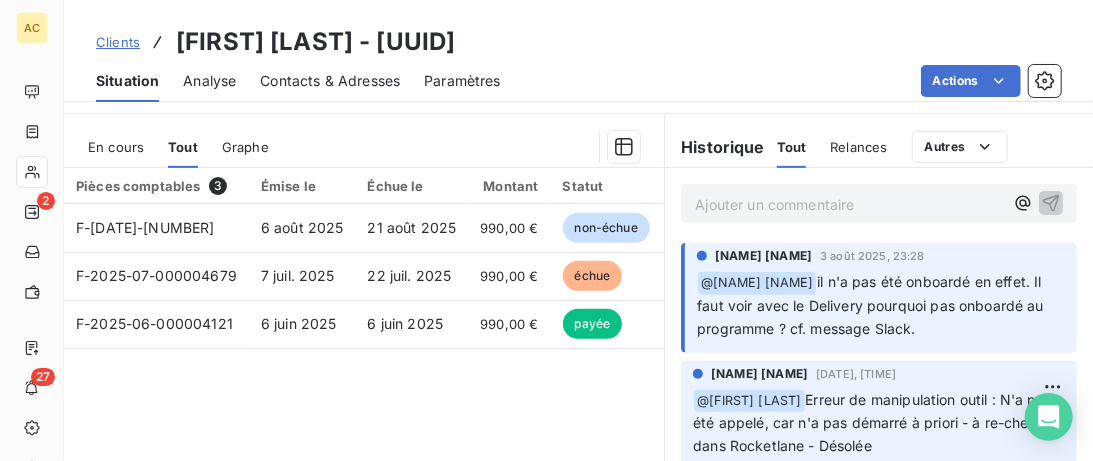 scroll, scrollTop: 410, scrollLeft: 0, axis: vertical 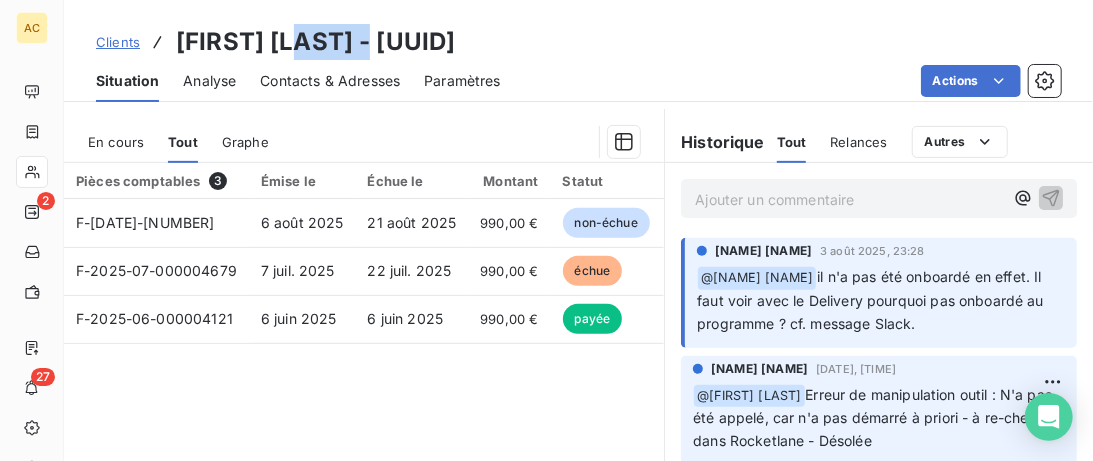 drag, startPoint x: 322, startPoint y: 43, endPoint x: 385, endPoint y: 44, distance: 63.007935 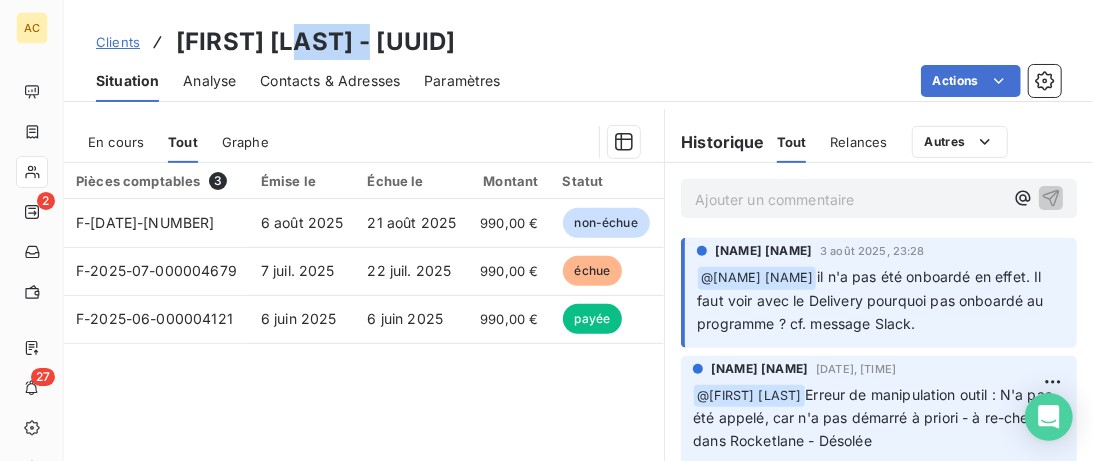 scroll, scrollTop: 0, scrollLeft: 0, axis: both 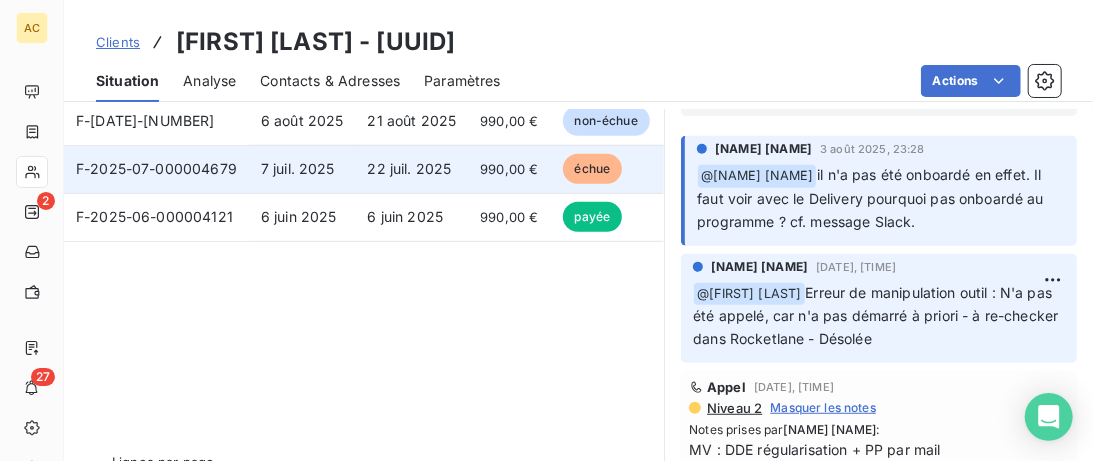 click on "7 juil. 2025" at bounding box center (298, 168) 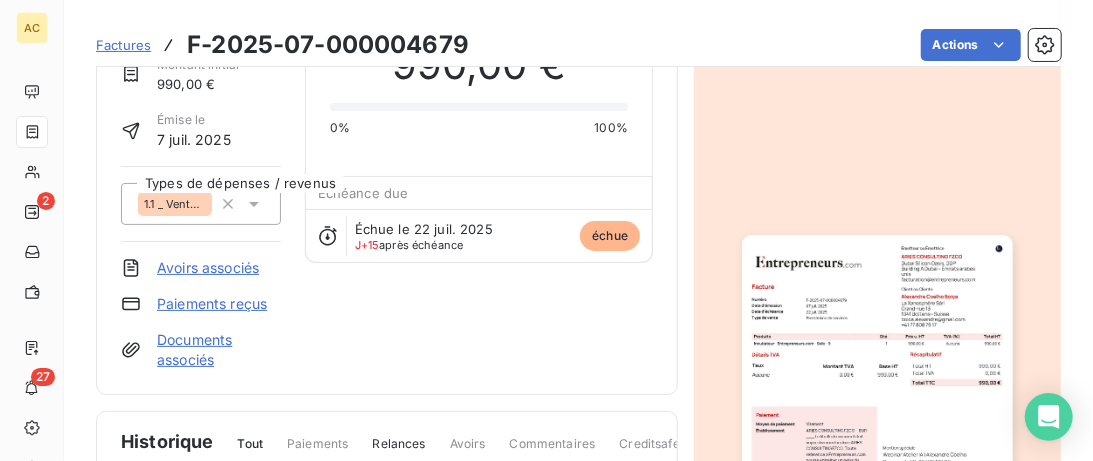 scroll, scrollTop: 205, scrollLeft: 0, axis: vertical 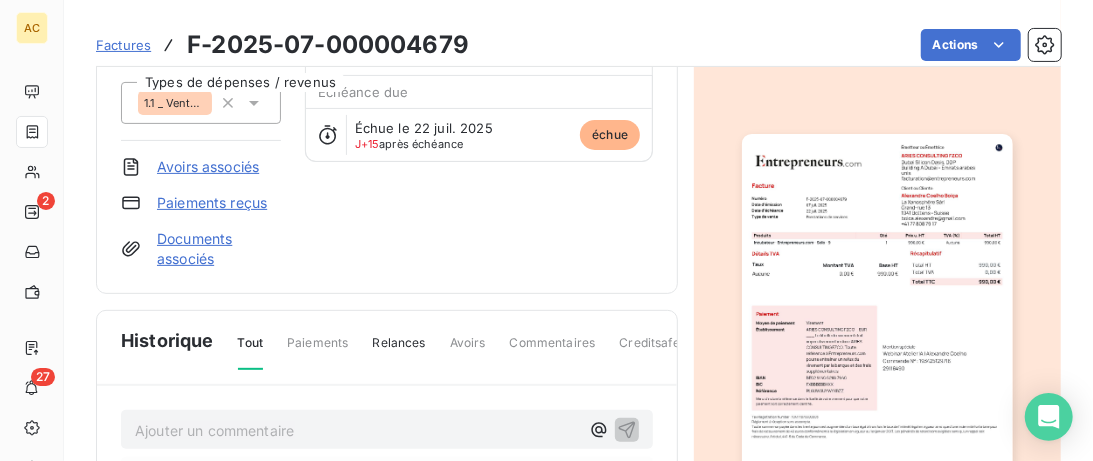click on "Paiements reçus" at bounding box center [212, 203] 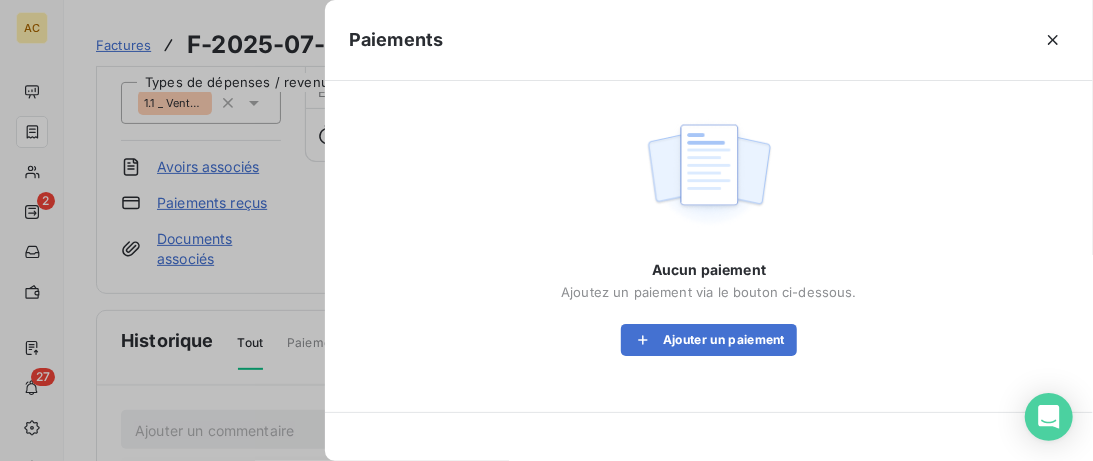 click on "Aucun paiement Ajoutez un paiement via le bouton ci-dessous. Ajouter un paiement" at bounding box center [709, 308] 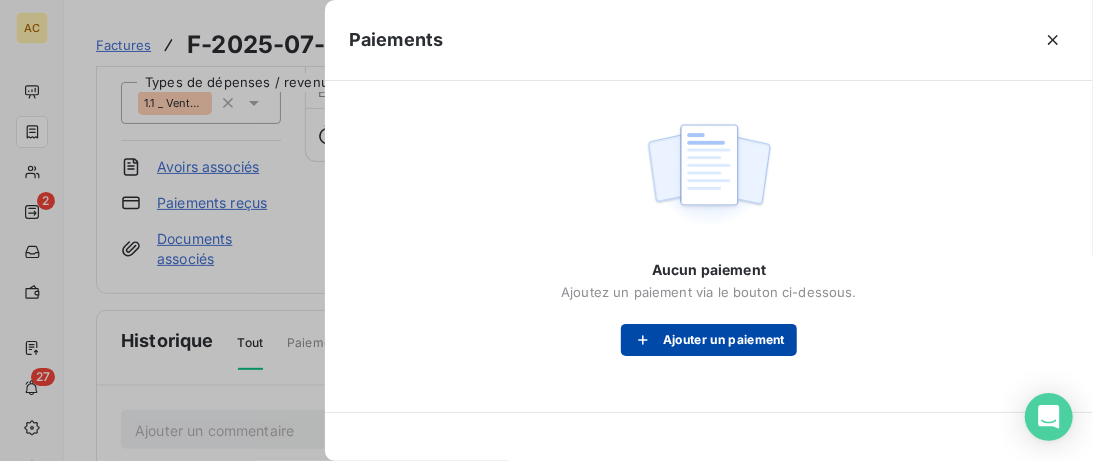 click on "Ajouter un paiement" at bounding box center (709, 340) 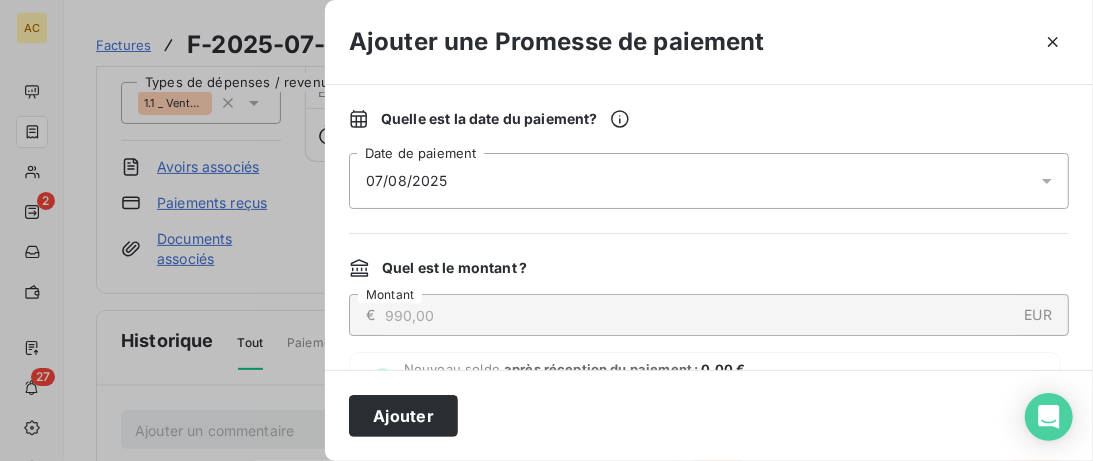click on "07/08/2025" at bounding box center [709, 181] 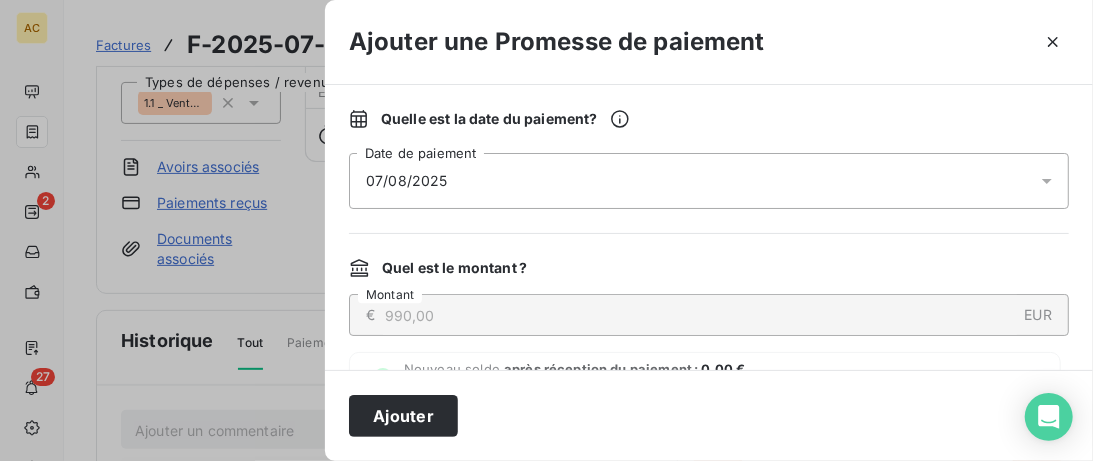 click on "Quelle est la date du paiement  ? 07/08/2025 Date de paiement Quel est le montant ? € 990,00 EUR Montant Nouveau solde   après réception du paiement :   0,00 € La totalité du solde restant sera prise en compte dans la Promesse de paiement. Souhaitez-vous apporter des informations complémentaires ? Ajouter un commentaire   ( facultatif )" at bounding box center (709, 227) 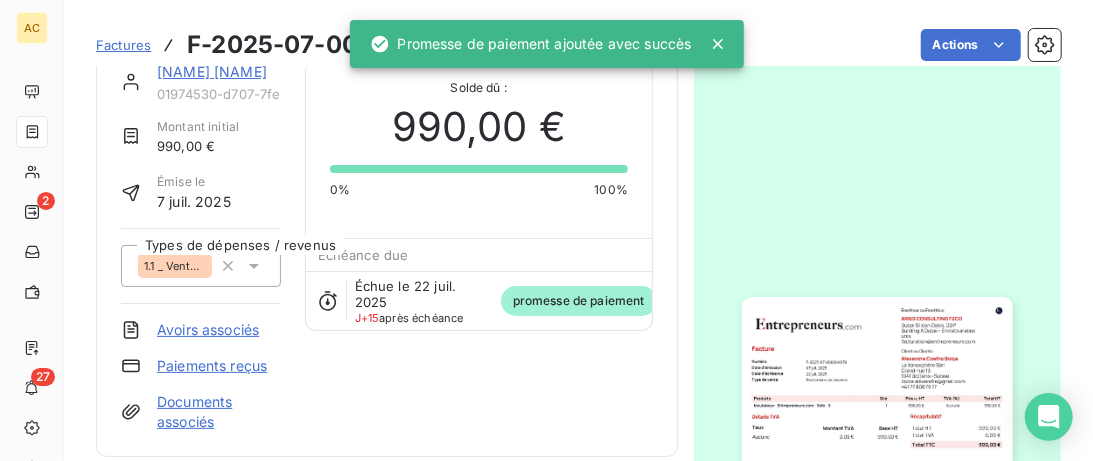 scroll, scrollTop: 0, scrollLeft: 0, axis: both 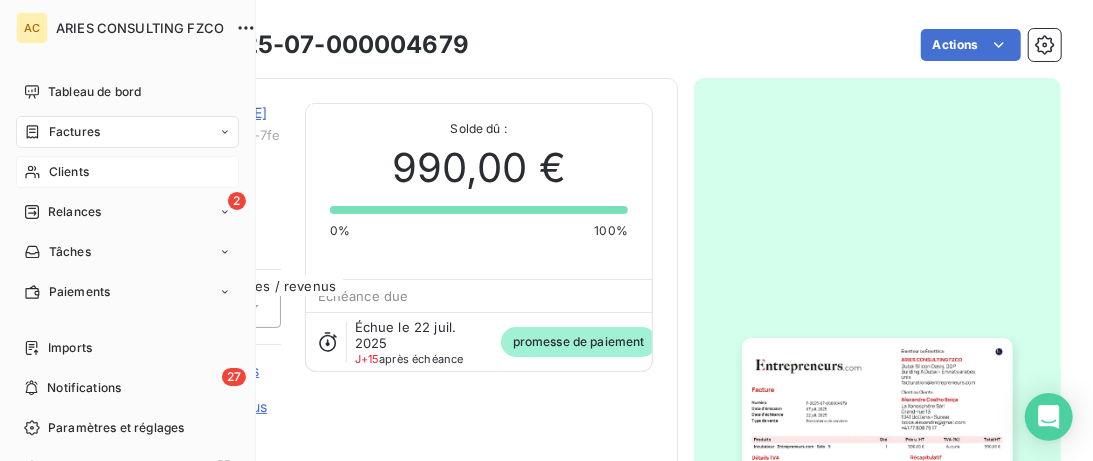 drag, startPoint x: 49, startPoint y: 181, endPoint x: 68, endPoint y: 179, distance: 19.104973 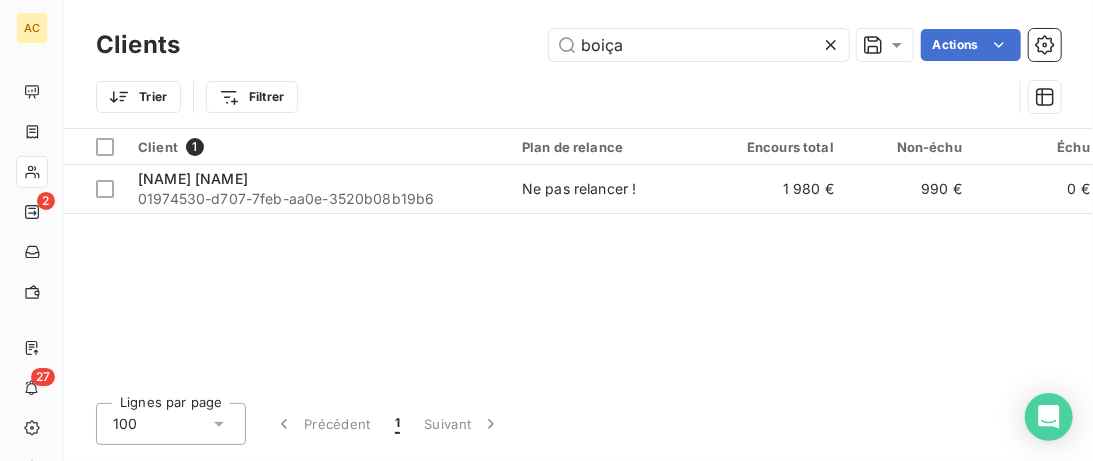 drag, startPoint x: 586, startPoint y: 54, endPoint x: 445, endPoint y: 53, distance: 141.00354 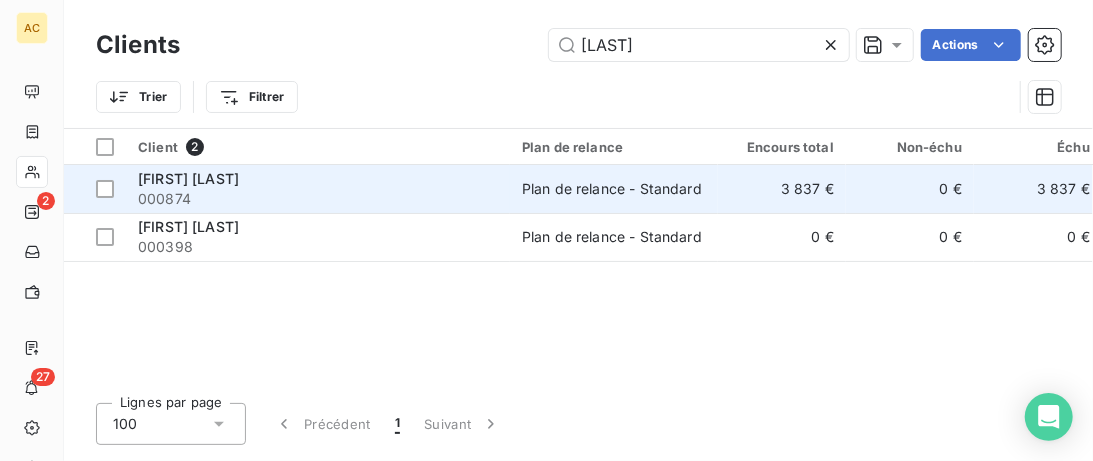 type on "gomes" 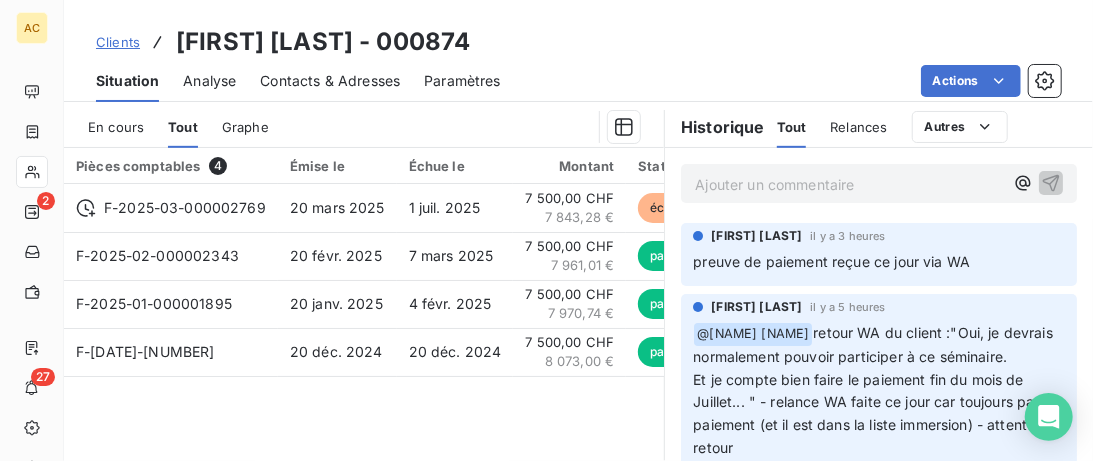 scroll, scrollTop: 512, scrollLeft: 0, axis: vertical 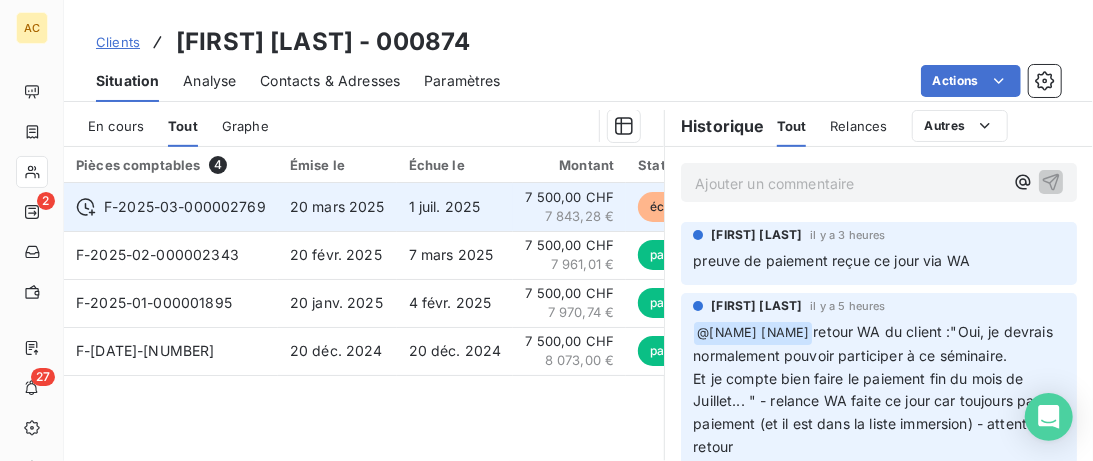 click on "1 juil. 2025" at bounding box center (455, 207) 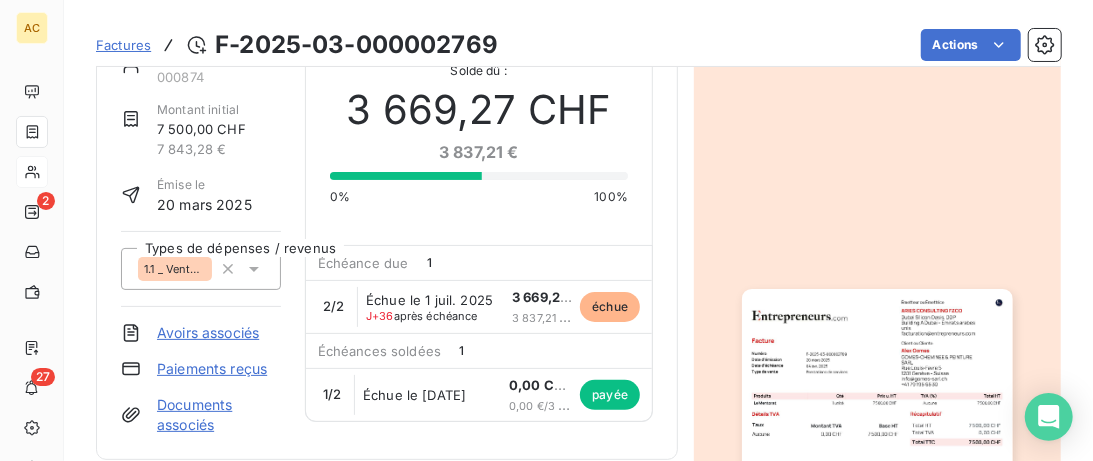 scroll, scrollTop: 0, scrollLeft: 0, axis: both 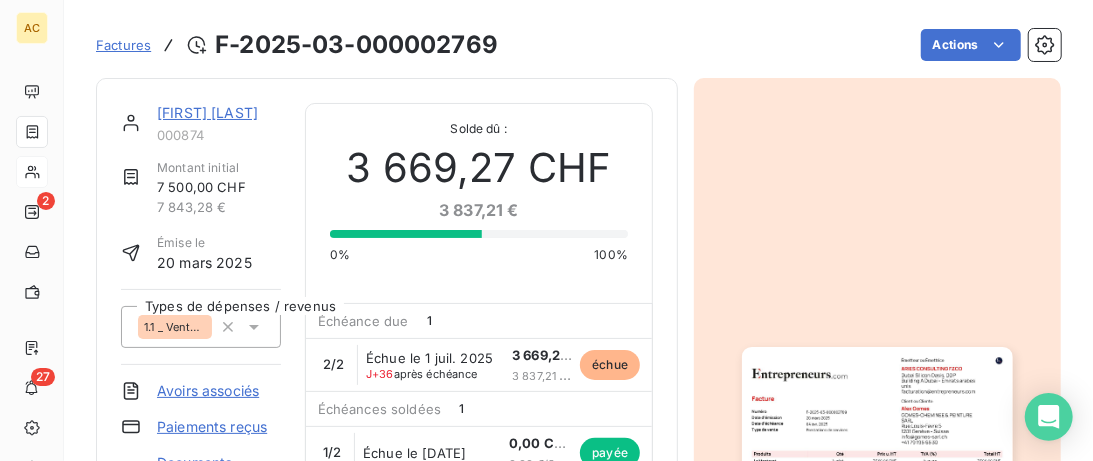 click on "Alex Gomes" at bounding box center (207, 112) 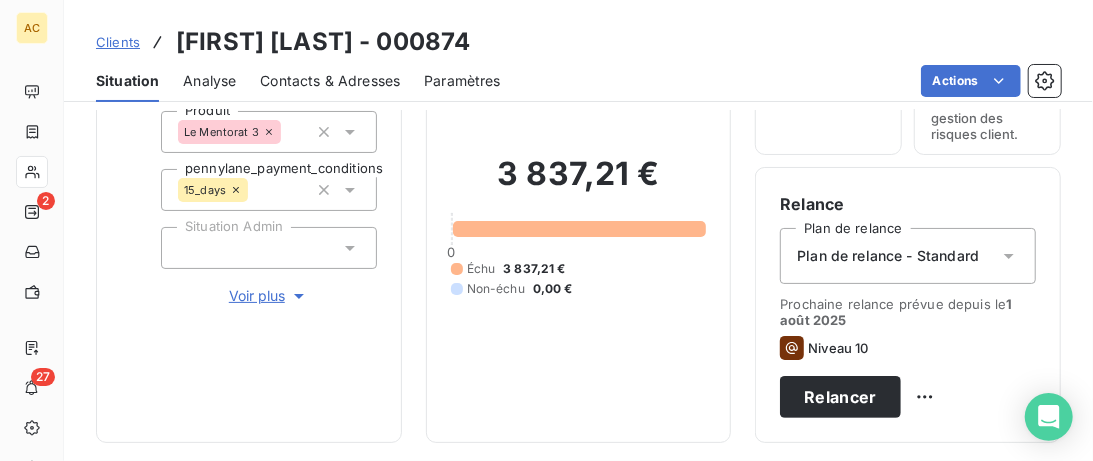 scroll, scrollTop: 205, scrollLeft: 0, axis: vertical 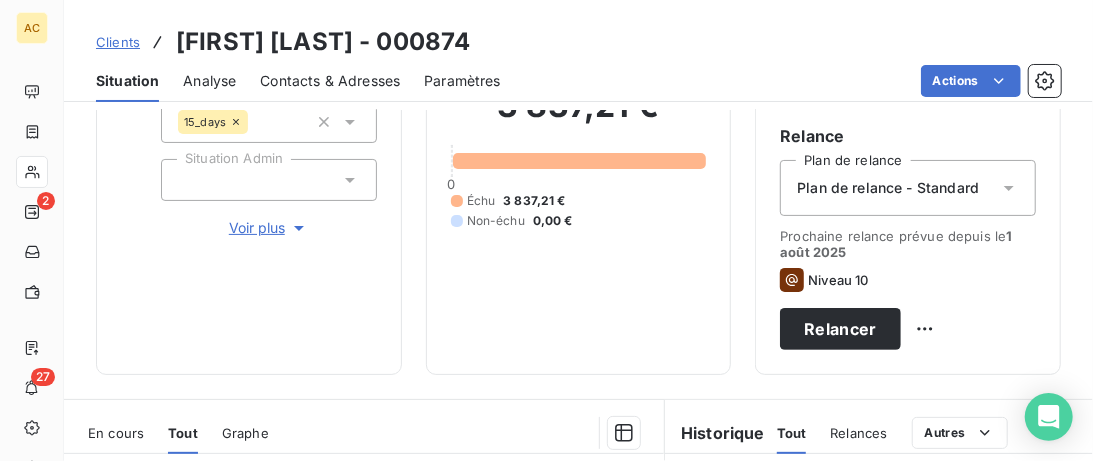 click on "Voir plus" at bounding box center [269, 228] 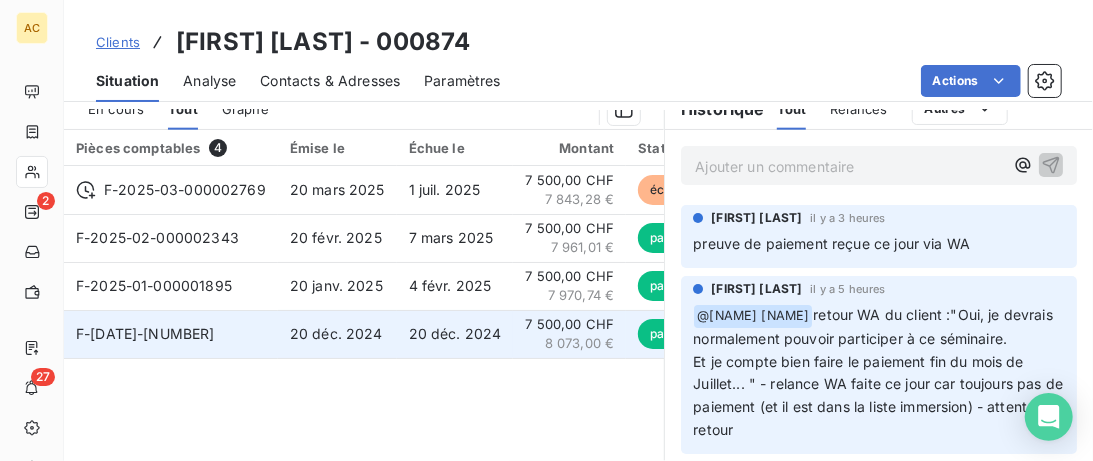scroll, scrollTop: 1025, scrollLeft: 0, axis: vertical 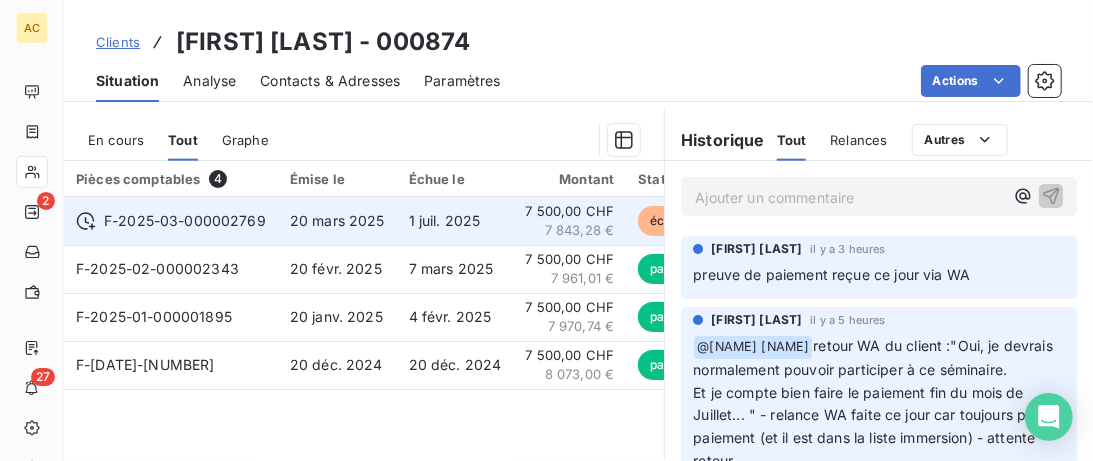 click 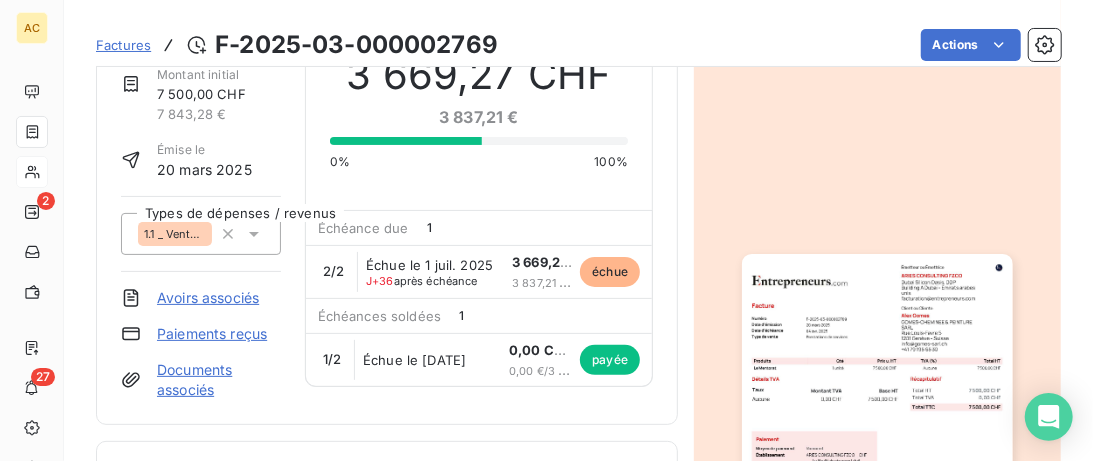 scroll, scrollTop: 0, scrollLeft: 0, axis: both 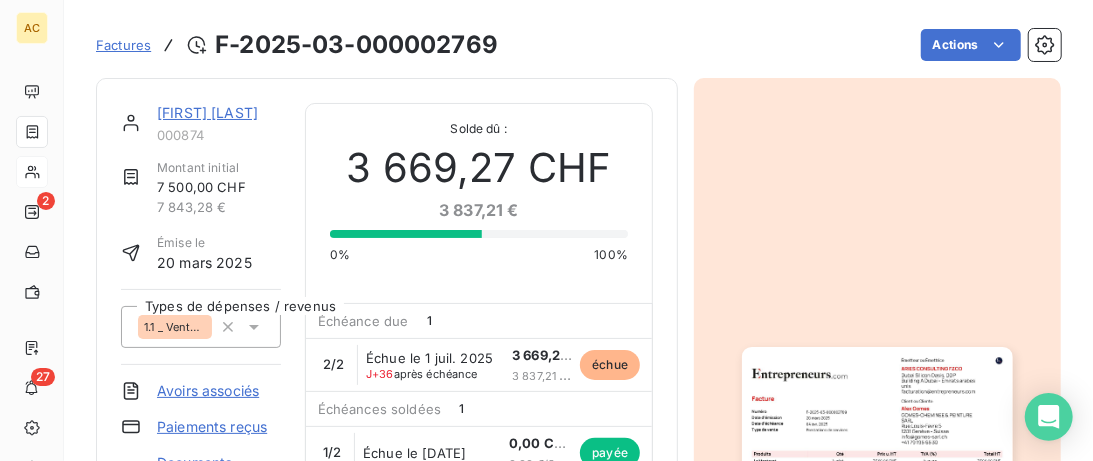 click on "Alex Gomes" at bounding box center [207, 112] 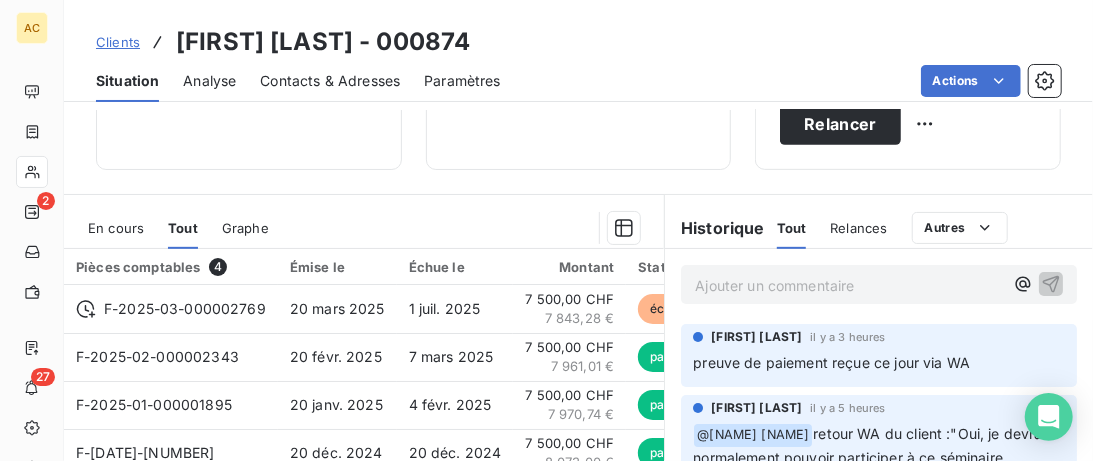 scroll, scrollTop: 512, scrollLeft: 0, axis: vertical 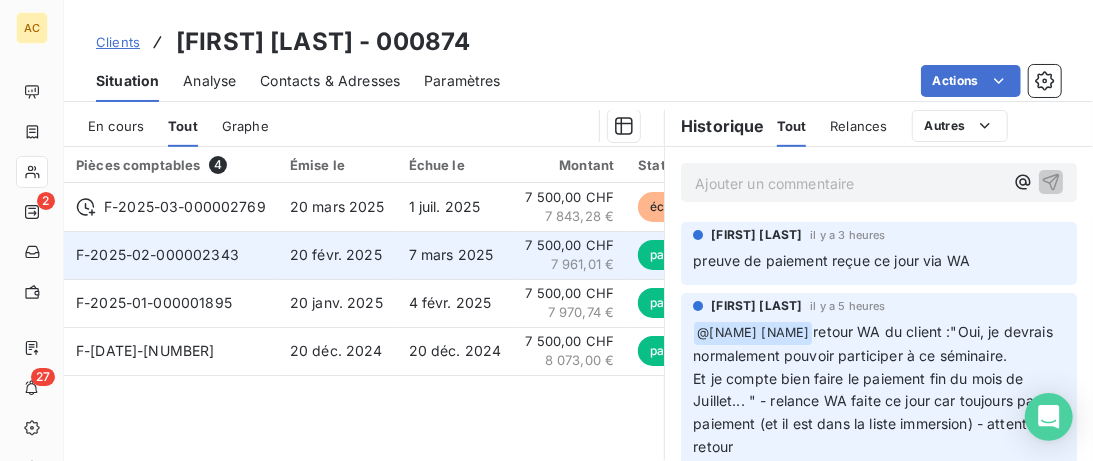 click on "20 févr. 2025" at bounding box center (337, 255) 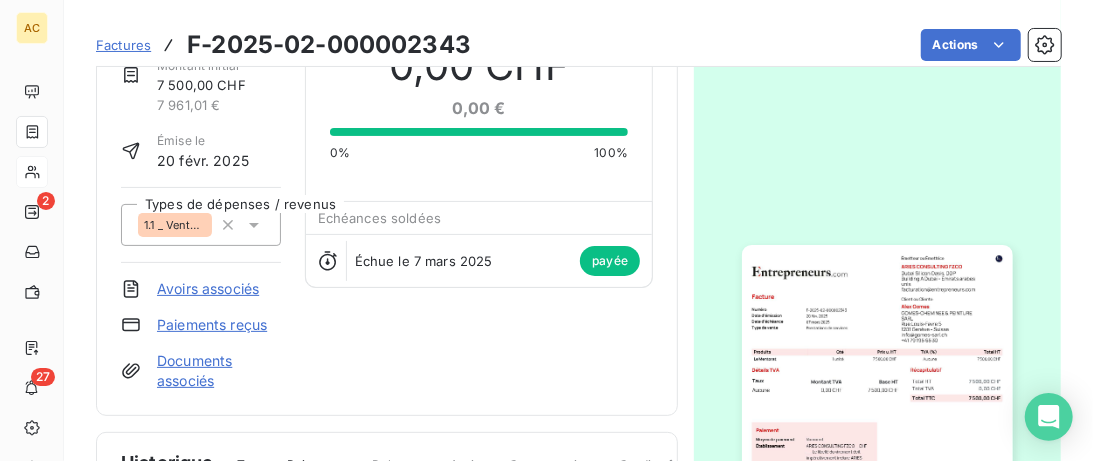 scroll, scrollTop: 0, scrollLeft: 0, axis: both 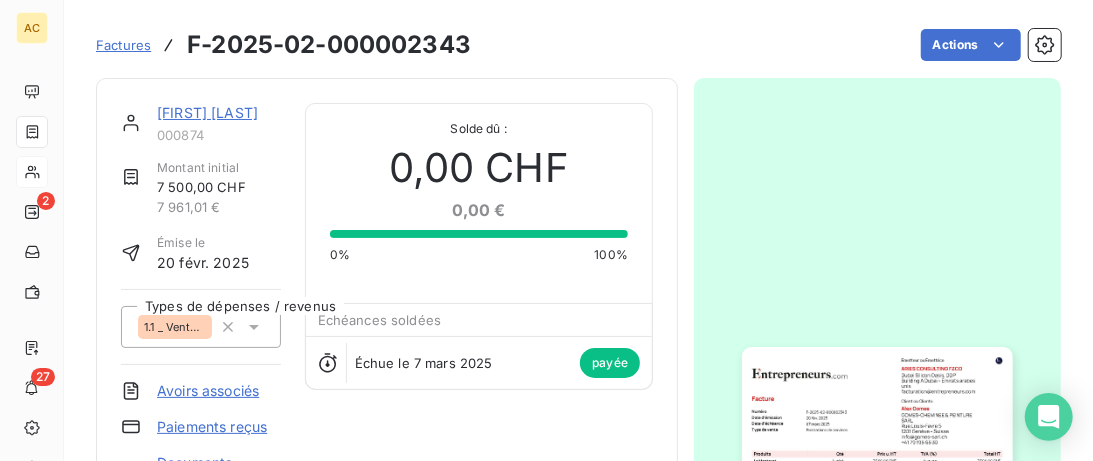 click on "Alex Gomes" at bounding box center (207, 112) 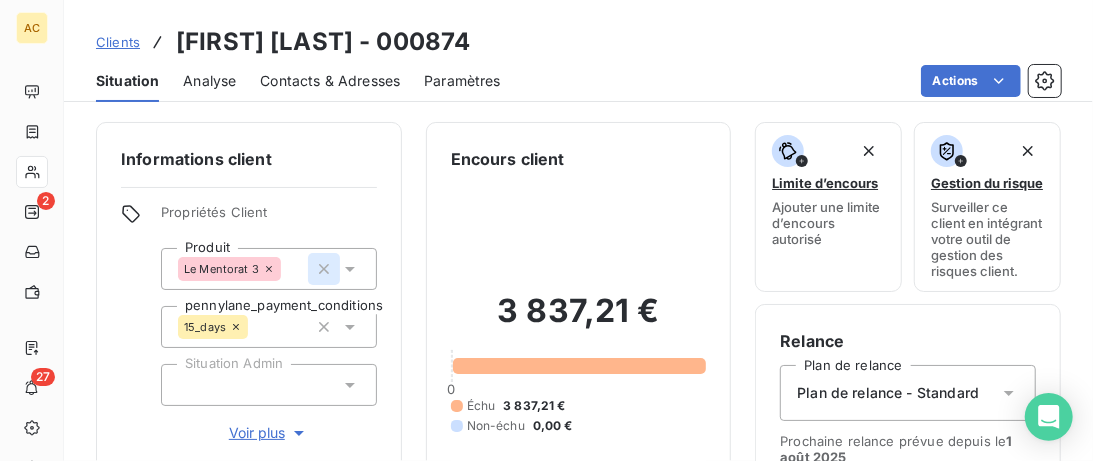 scroll, scrollTop: 307, scrollLeft: 0, axis: vertical 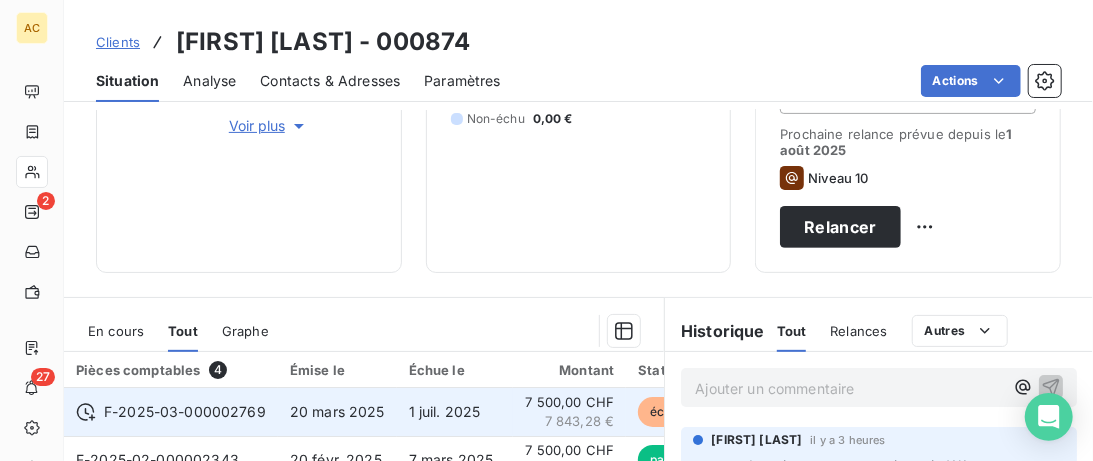 click on "20 mars 2025" at bounding box center (337, 412) 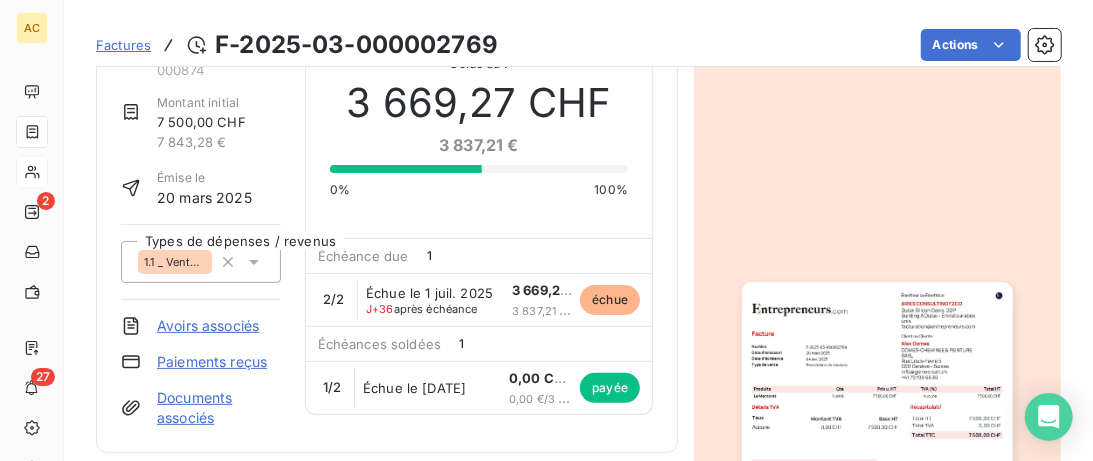 scroll, scrollTop: 103, scrollLeft: 0, axis: vertical 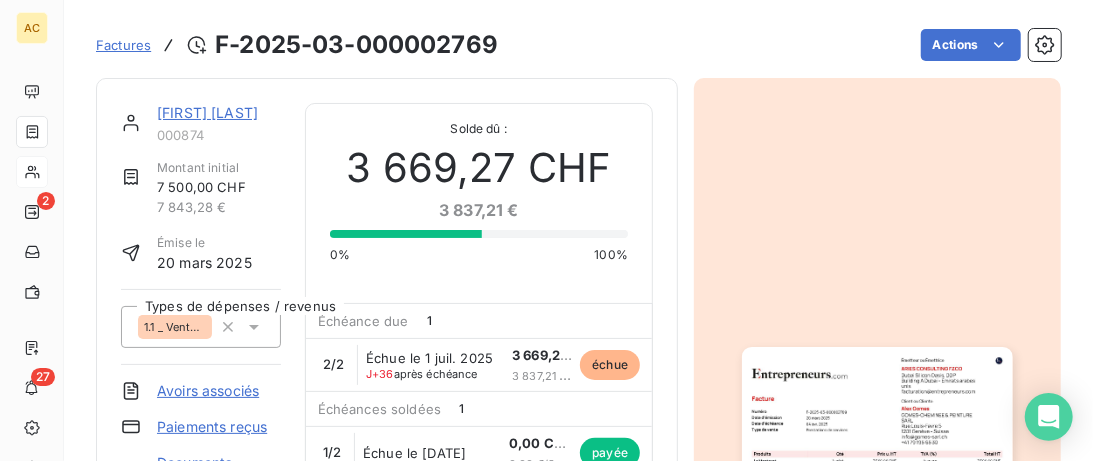 click on "Alex Gomes" at bounding box center [207, 112] 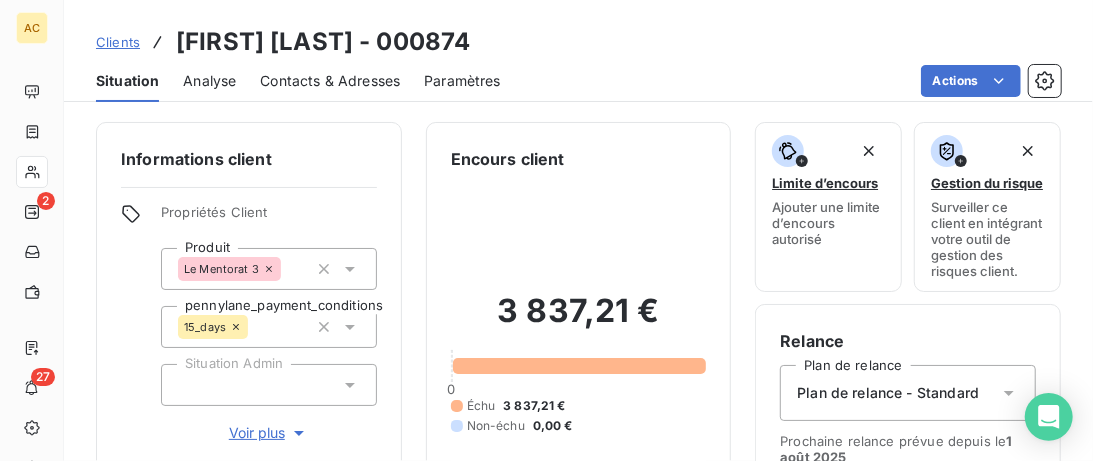 click on "Contacts & Adresses" at bounding box center [330, 81] 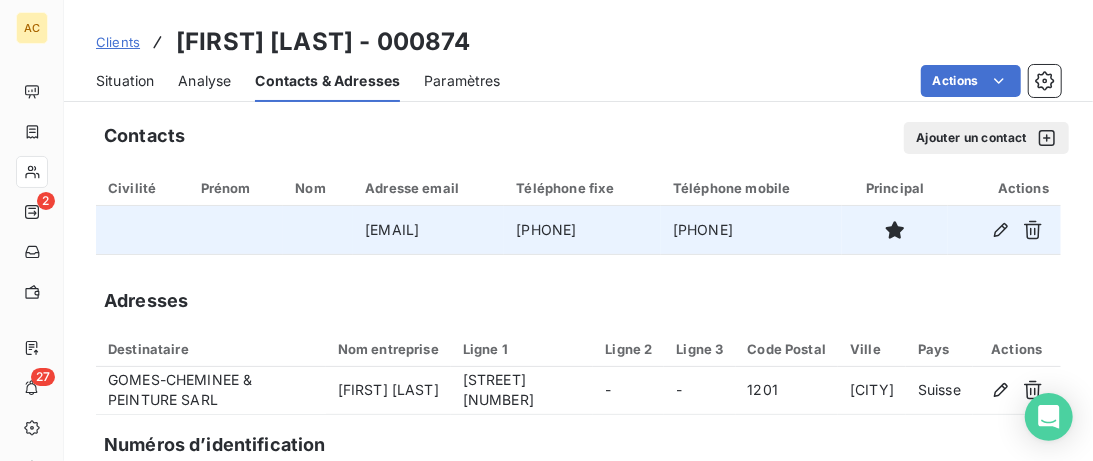 drag, startPoint x: 670, startPoint y: 232, endPoint x: 512, endPoint y: 236, distance: 158.05063 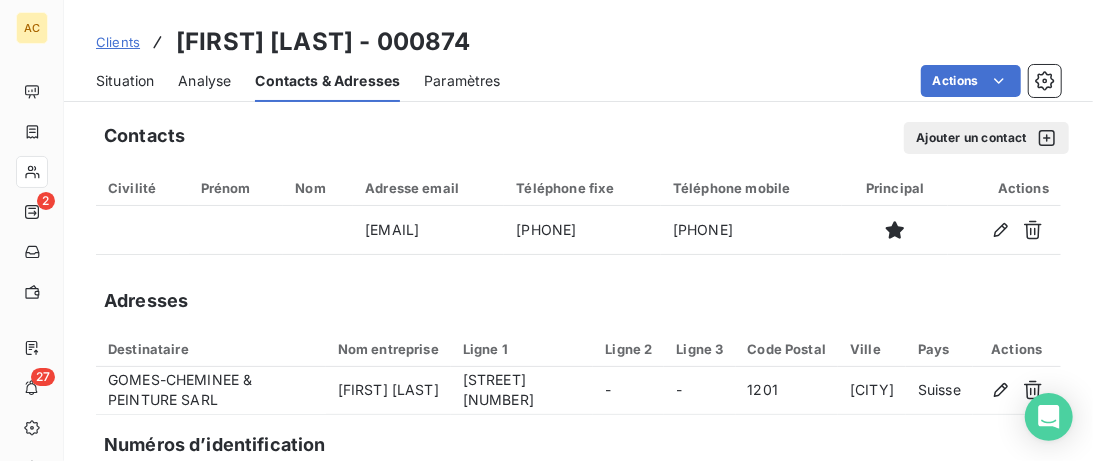 click on "Situation" at bounding box center [125, 81] 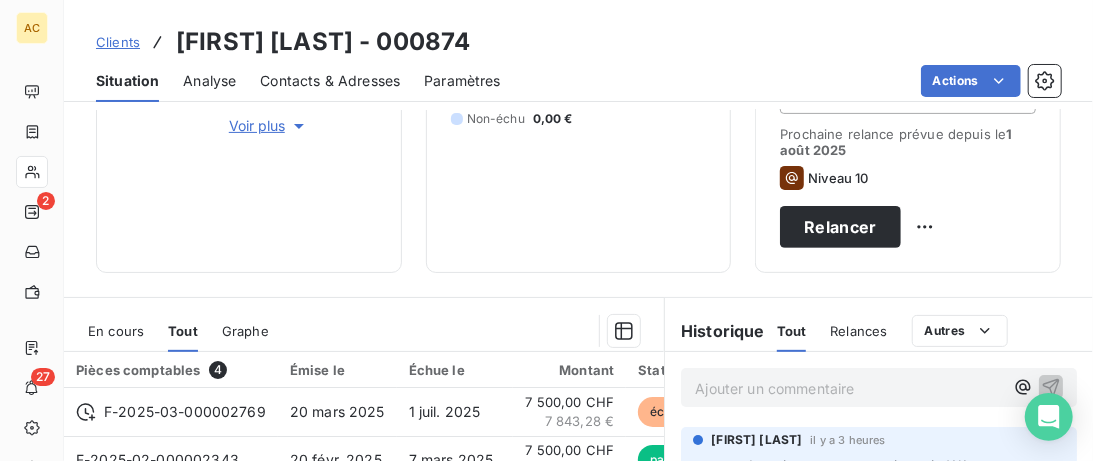 scroll, scrollTop: 512, scrollLeft: 0, axis: vertical 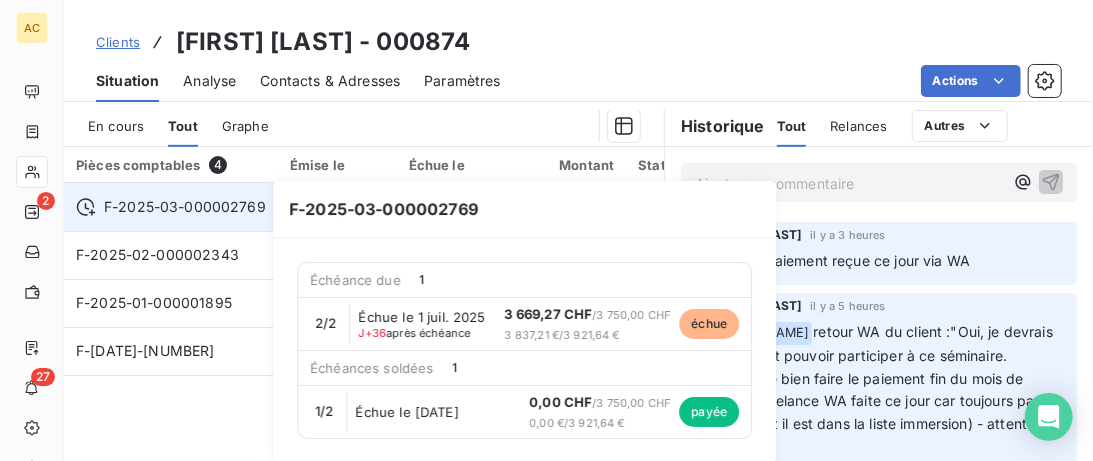 click 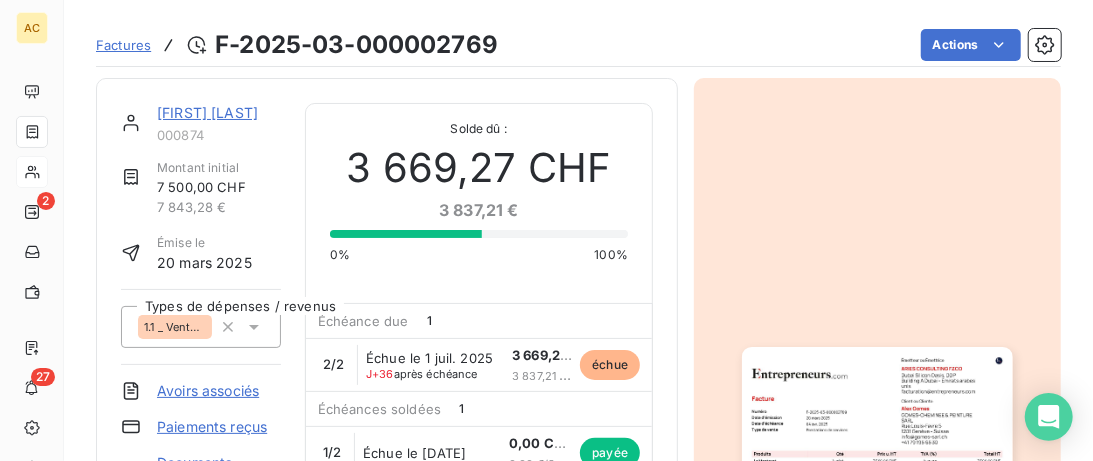 scroll, scrollTop: 0, scrollLeft: 0, axis: both 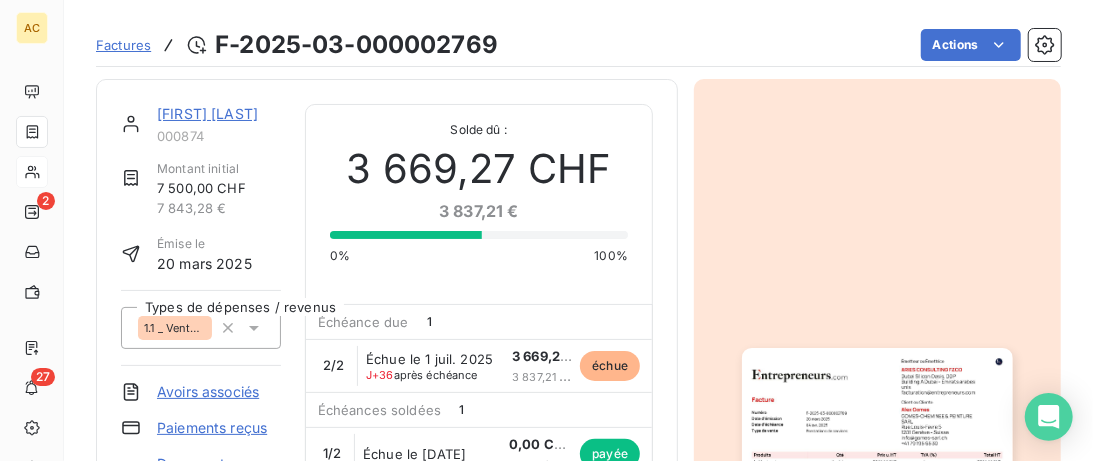 click on "Paiements reçus" at bounding box center (212, 428) 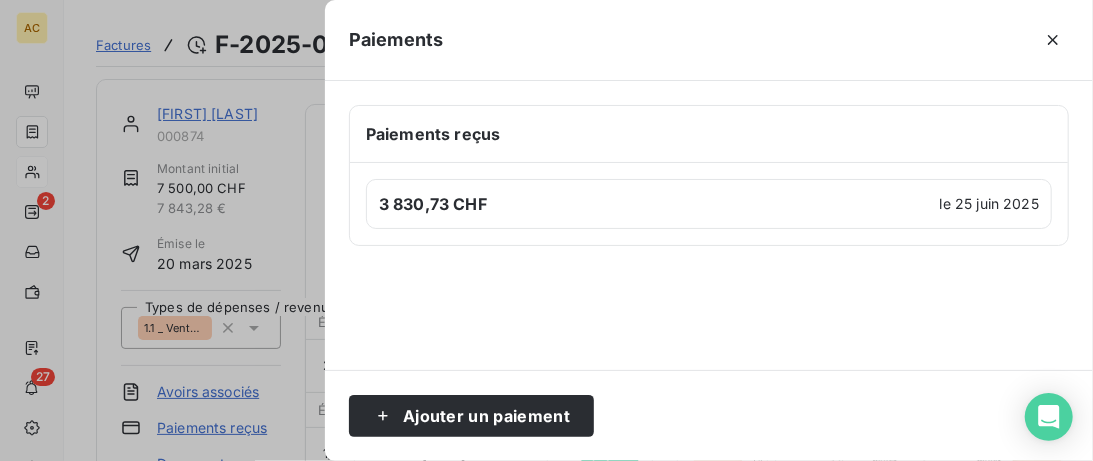 click at bounding box center (546, 230) 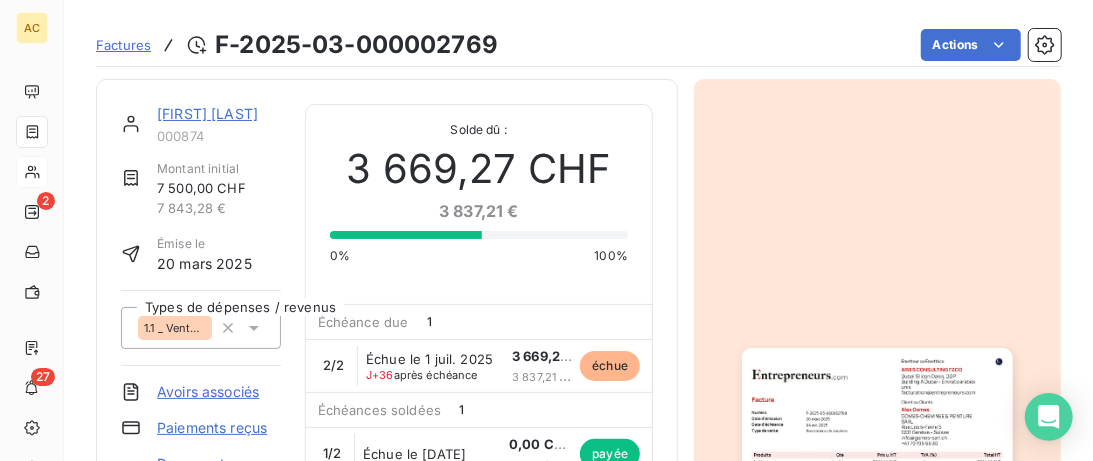 click on "Documents associés" at bounding box center [219, 474] 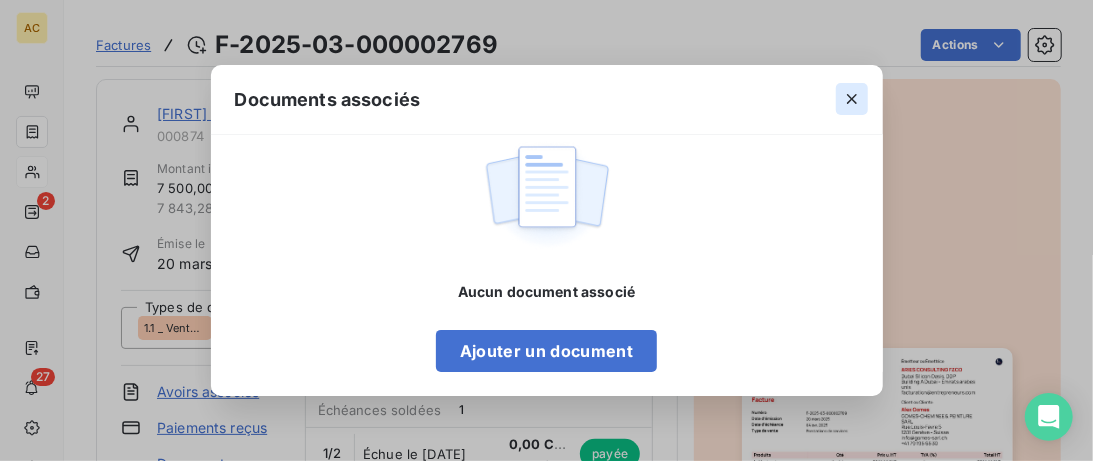click 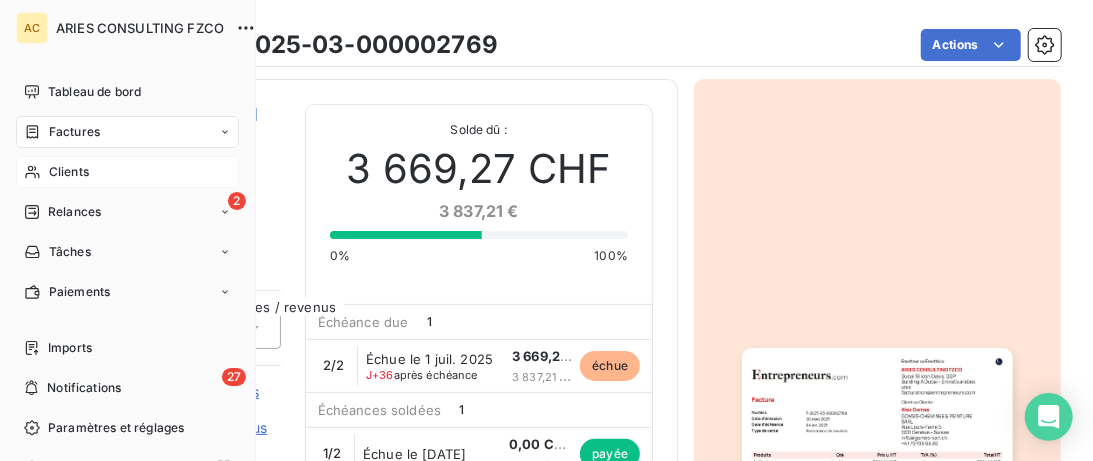 click on "Clients" at bounding box center (69, 172) 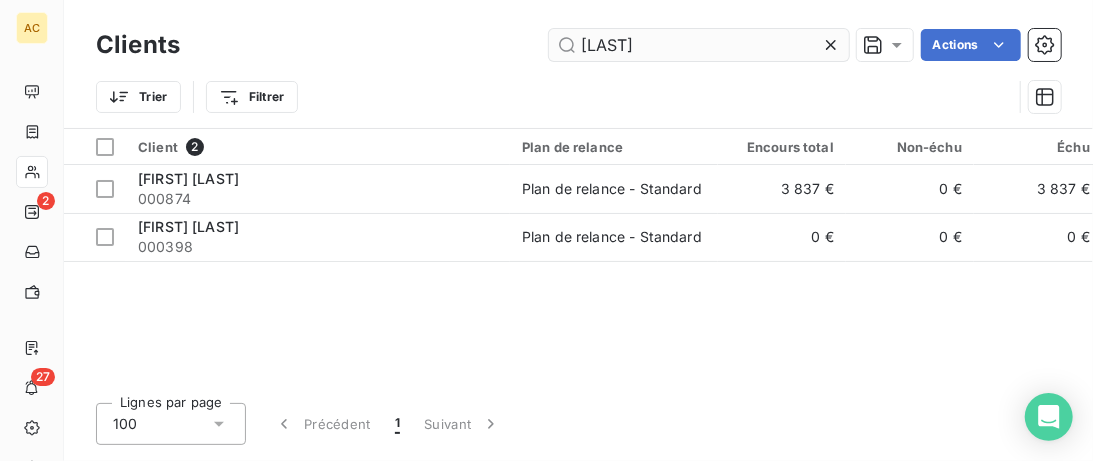 drag, startPoint x: 684, startPoint y: 55, endPoint x: 458, endPoint y: 52, distance: 226.01991 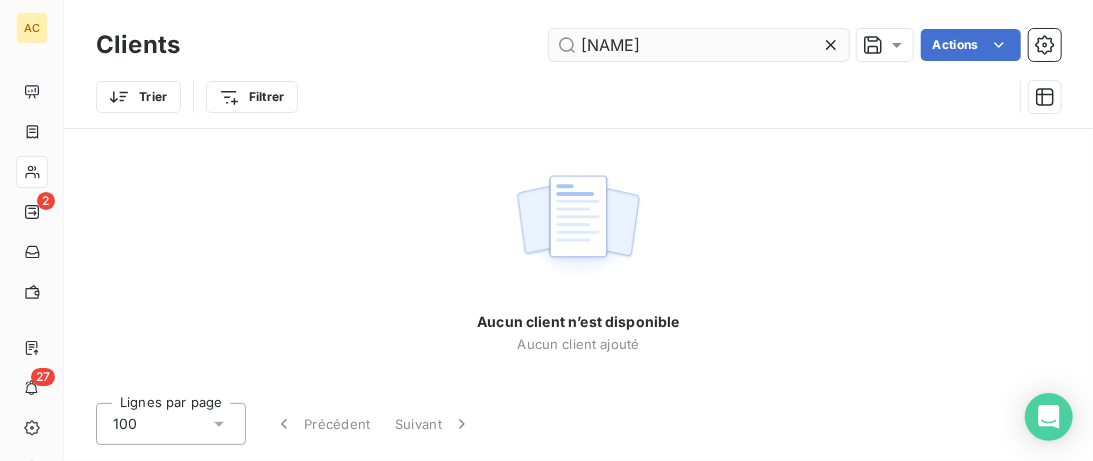 click on "HAYATE" at bounding box center (699, 45) 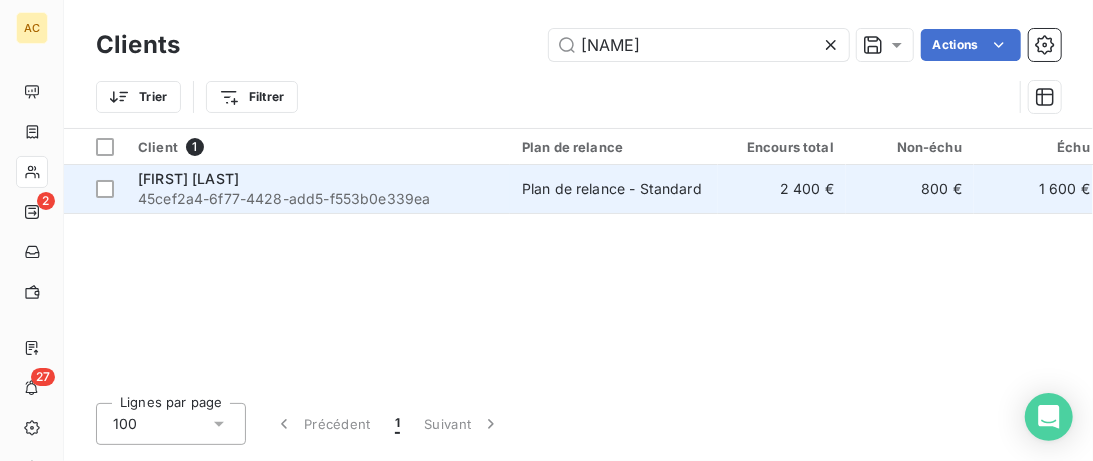 type on "HAYATE" 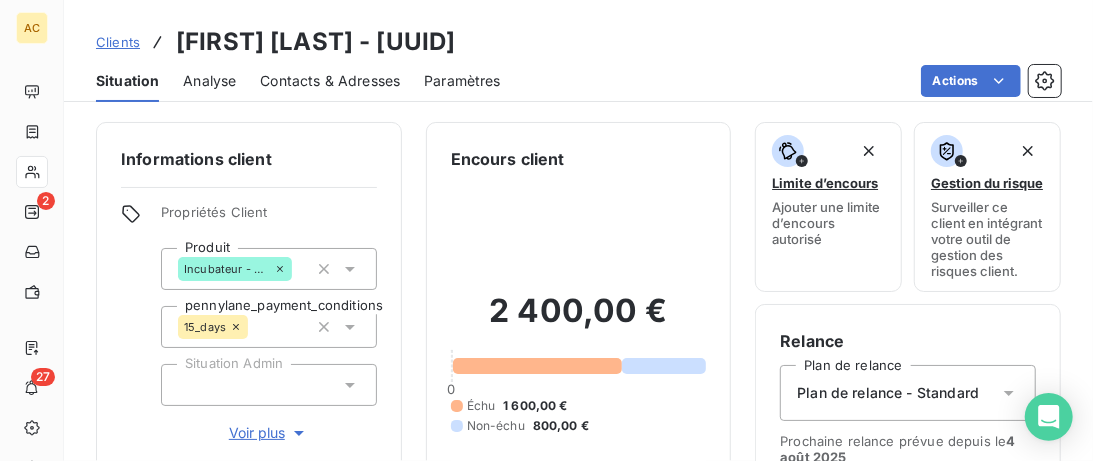 drag, startPoint x: 254, startPoint y: 432, endPoint x: 312, endPoint y: 403, distance: 64.84597 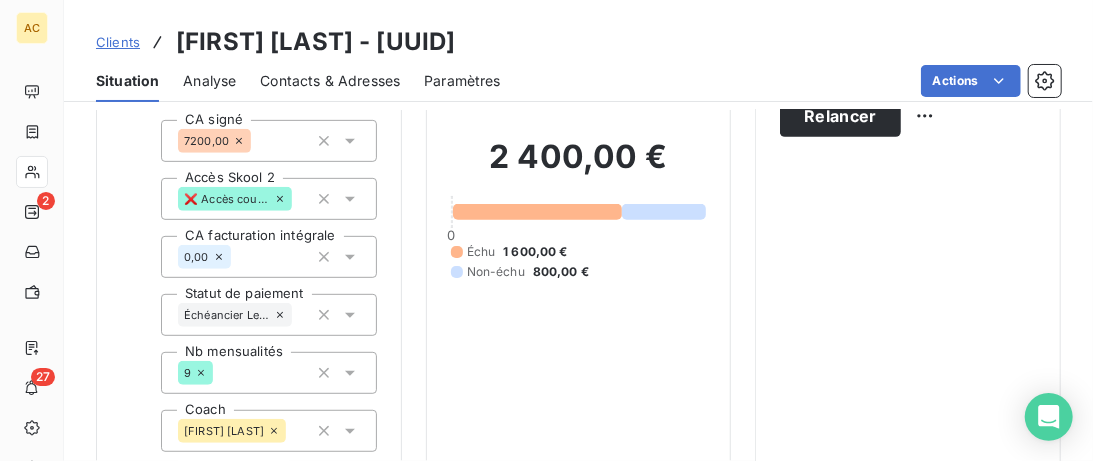 scroll, scrollTop: 615, scrollLeft: 0, axis: vertical 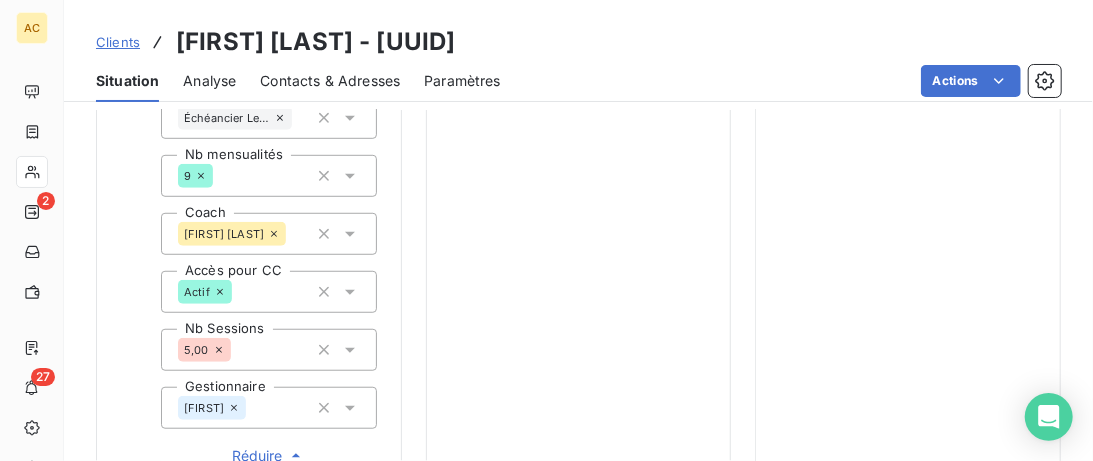click on "Clients" at bounding box center (118, 42) 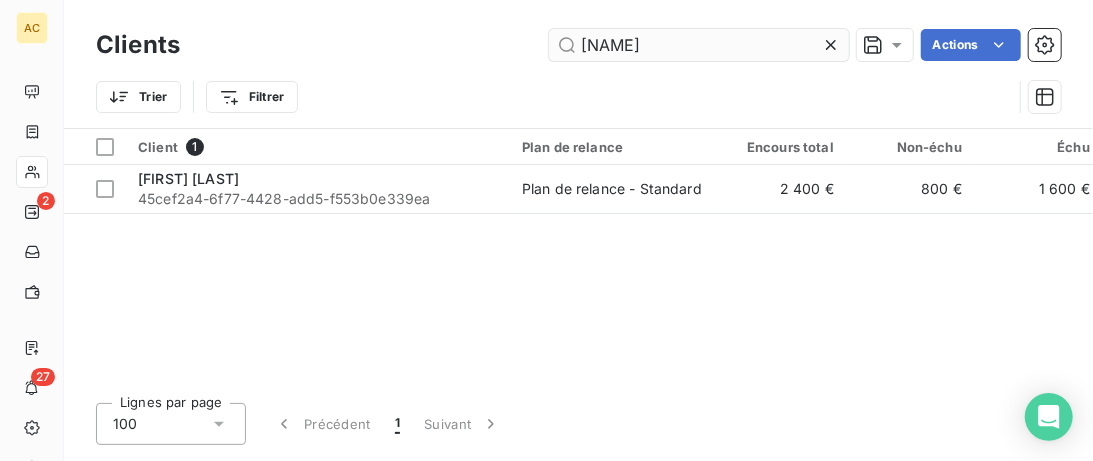 drag, startPoint x: 667, startPoint y: 50, endPoint x: 478, endPoint y: 53, distance: 189.0238 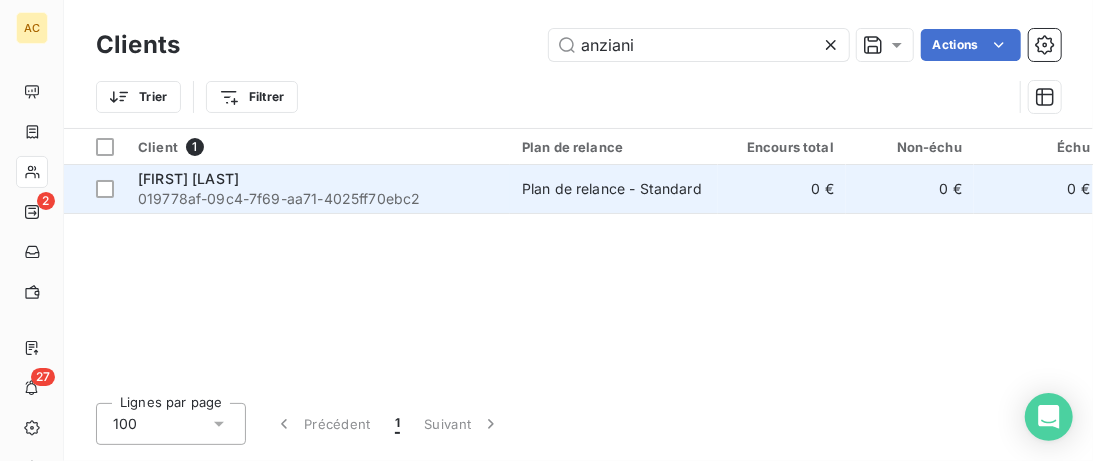 type on "anziani" 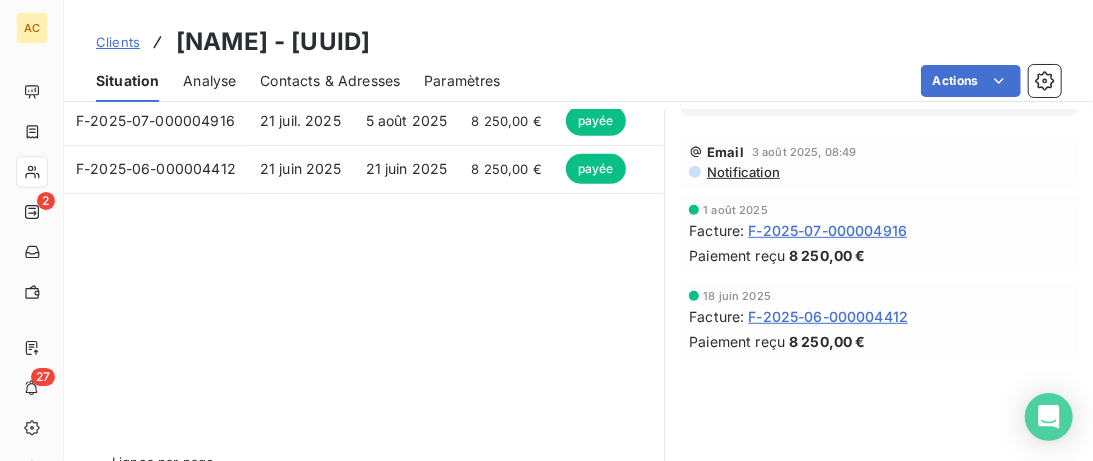 scroll, scrollTop: 205, scrollLeft: 0, axis: vertical 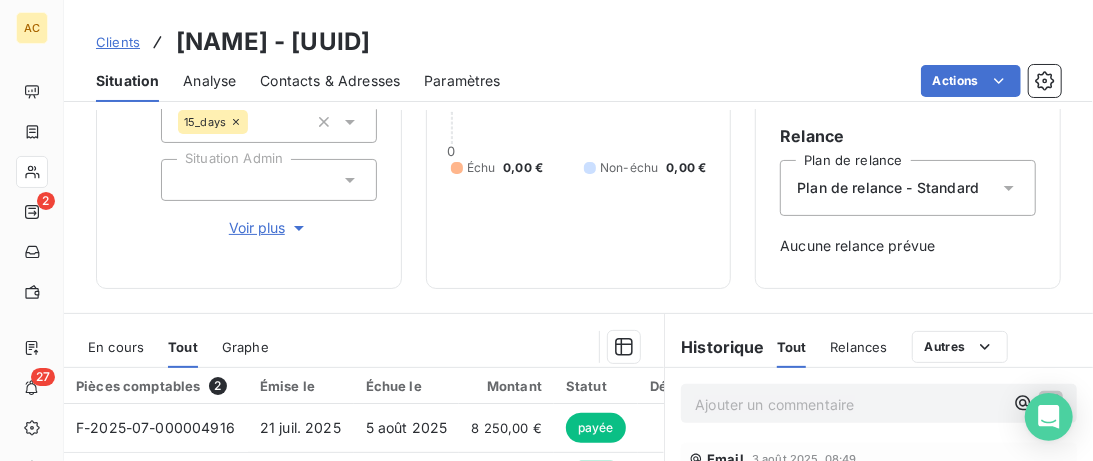 click on "Voir plus" at bounding box center [269, 228] 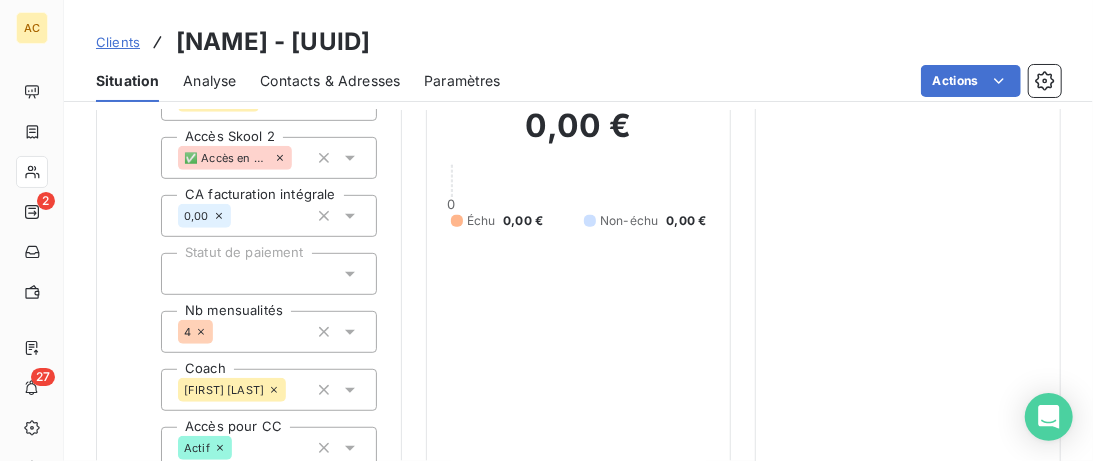 scroll, scrollTop: 717, scrollLeft: 0, axis: vertical 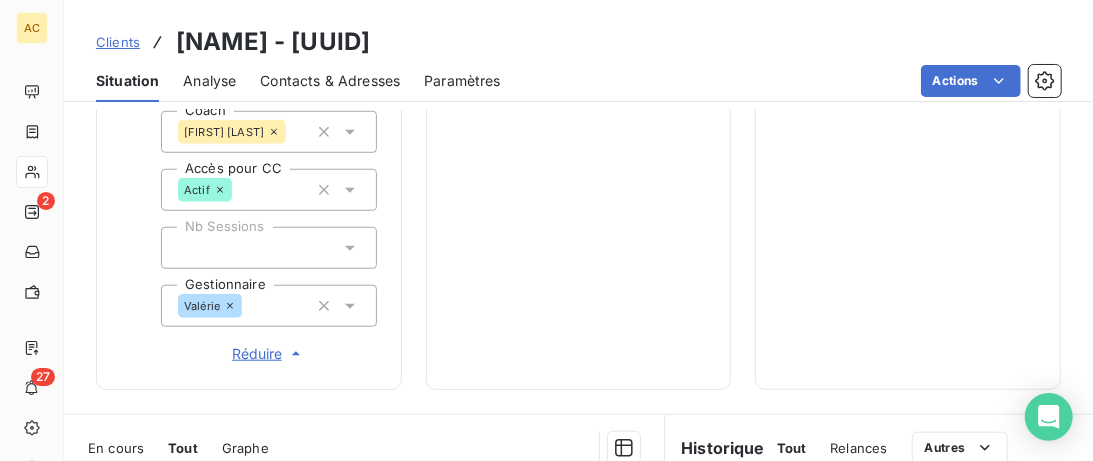 click on "Clients" at bounding box center (118, 42) 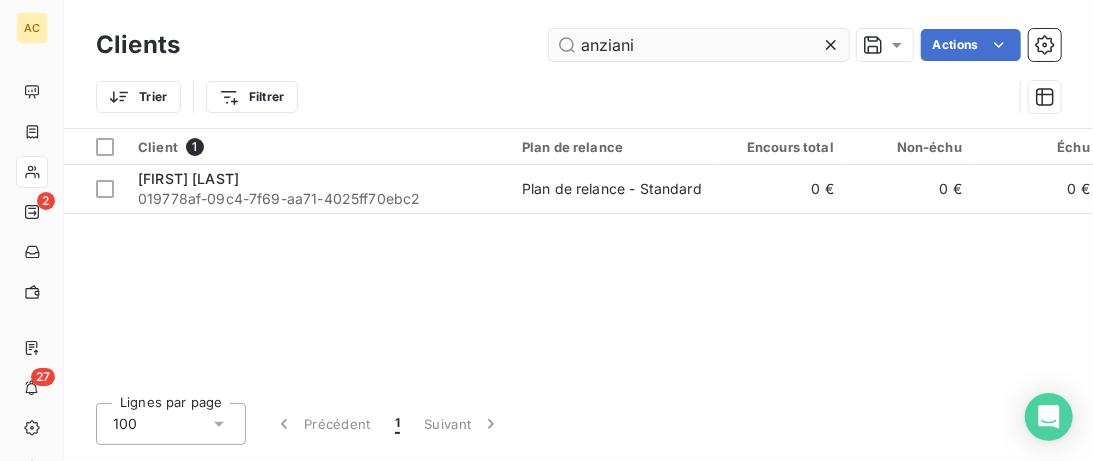 drag, startPoint x: 684, startPoint y: 38, endPoint x: 452, endPoint y: 71, distance: 234.33524 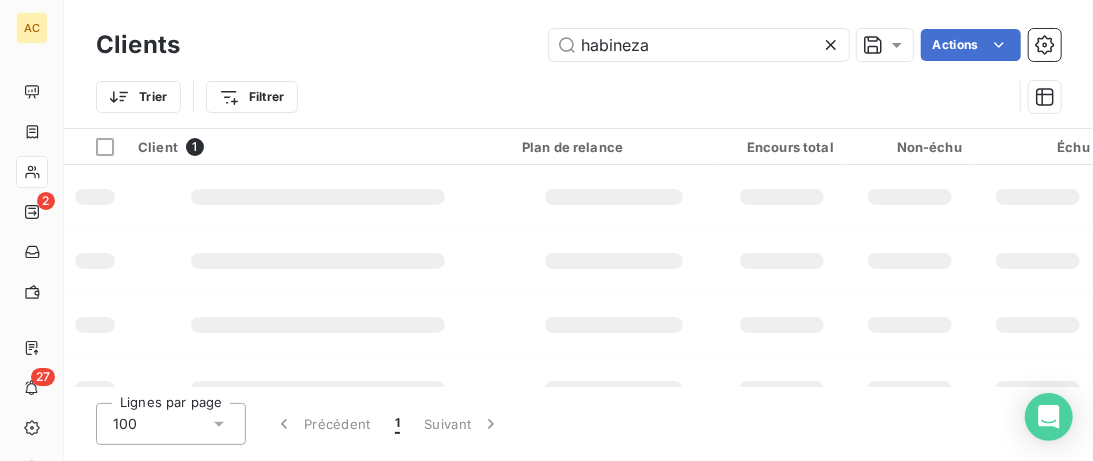 type on "habineza" 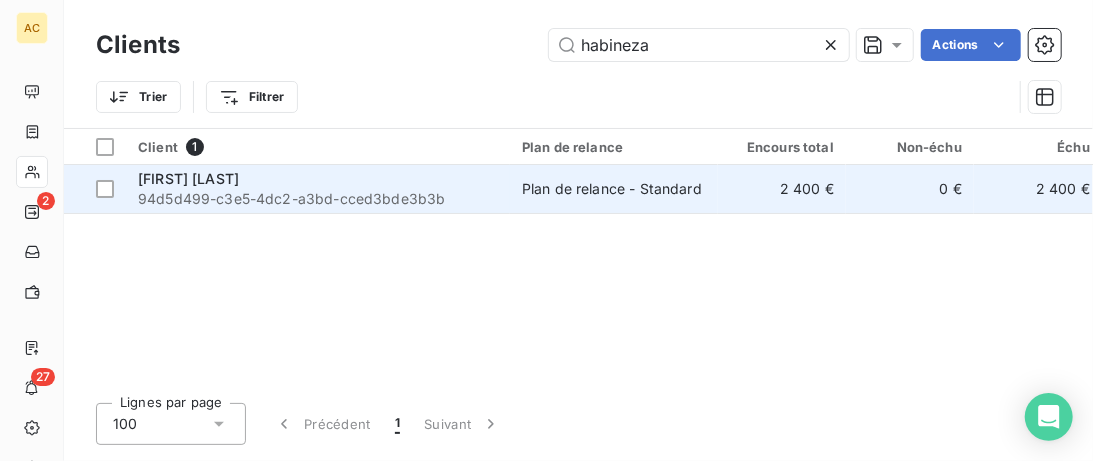 click on "Plan de relance - Standard" at bounding box center (612, 189) 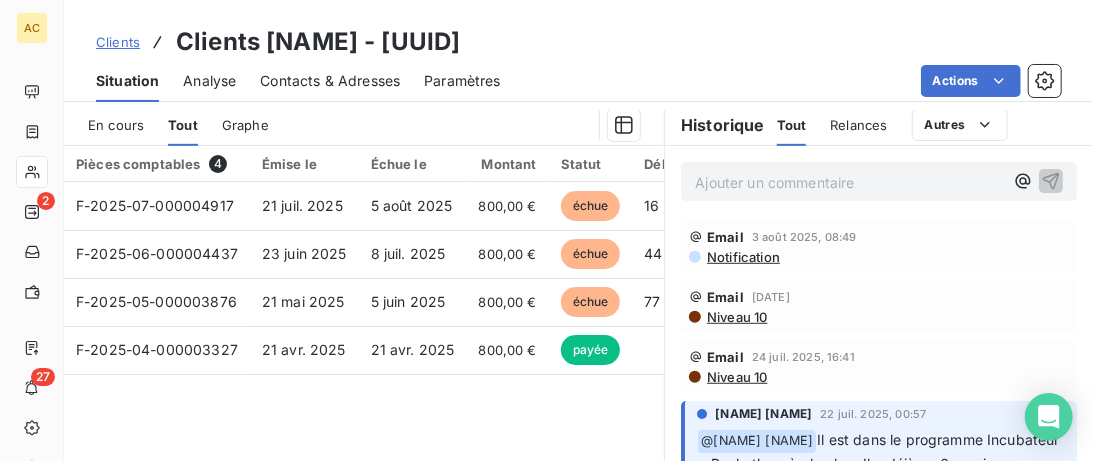 scroll, scrollTop: 615, scrollLeft: 0, axis: vertical 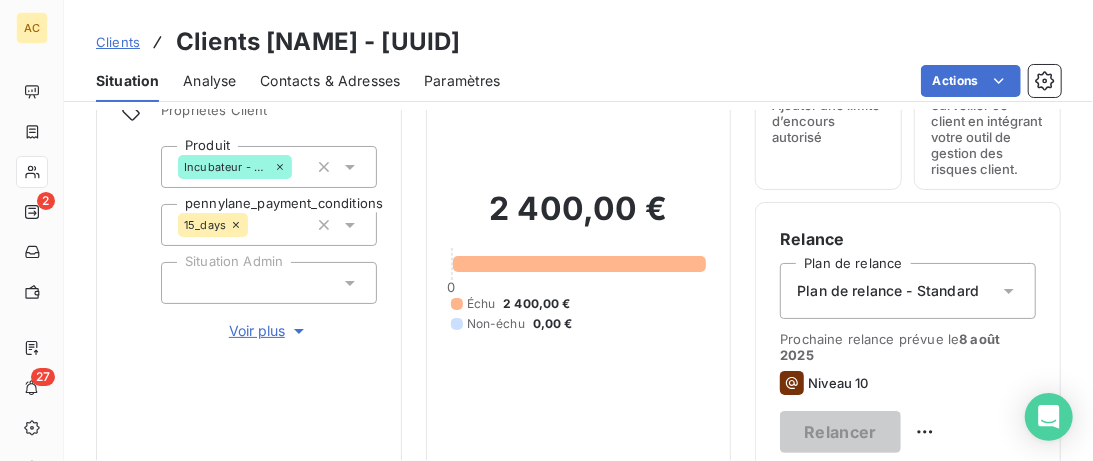click on "Clients" at bounding box center [118, 42] 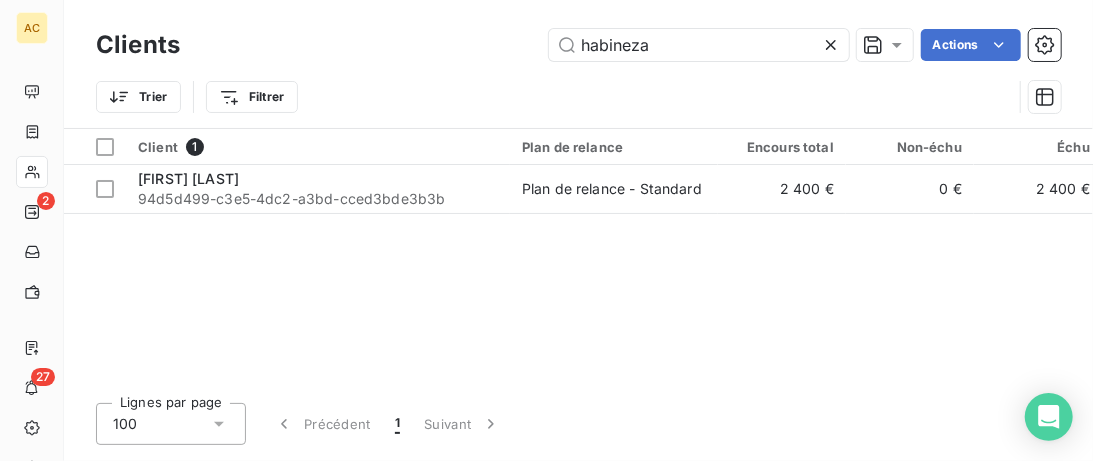 drag, startPoint x: 666, startPoint y: 49, endPoint x: 459, endPoint y: 38, distance: 207.29207 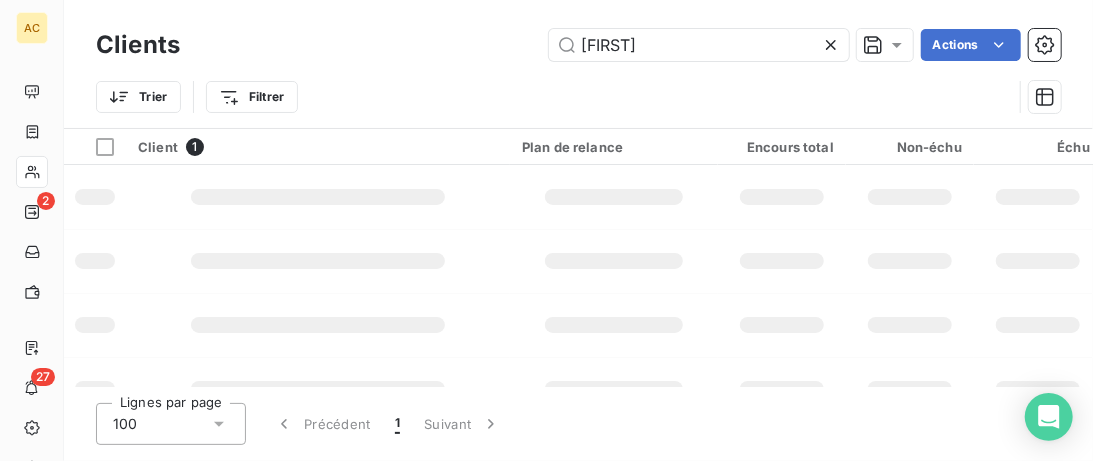 type on "lucien" 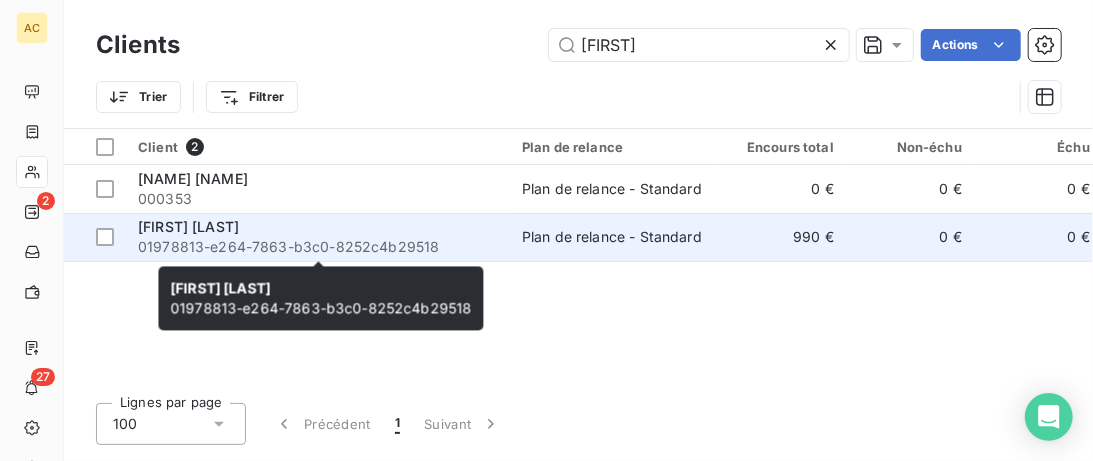 click on "Lucien Larbaig" at bounding box center [318, 227] 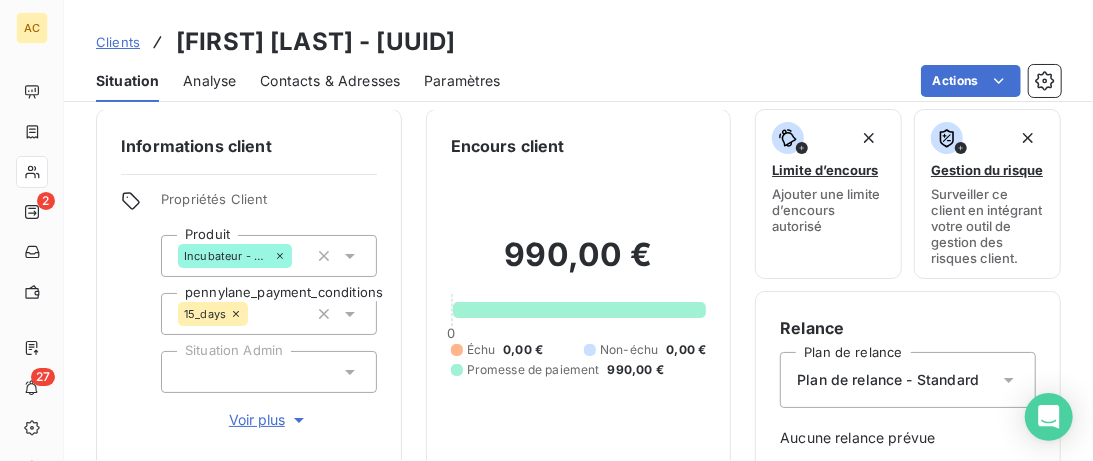 scroll, scrollTop: 0, scrollLeft: 0, axis: both 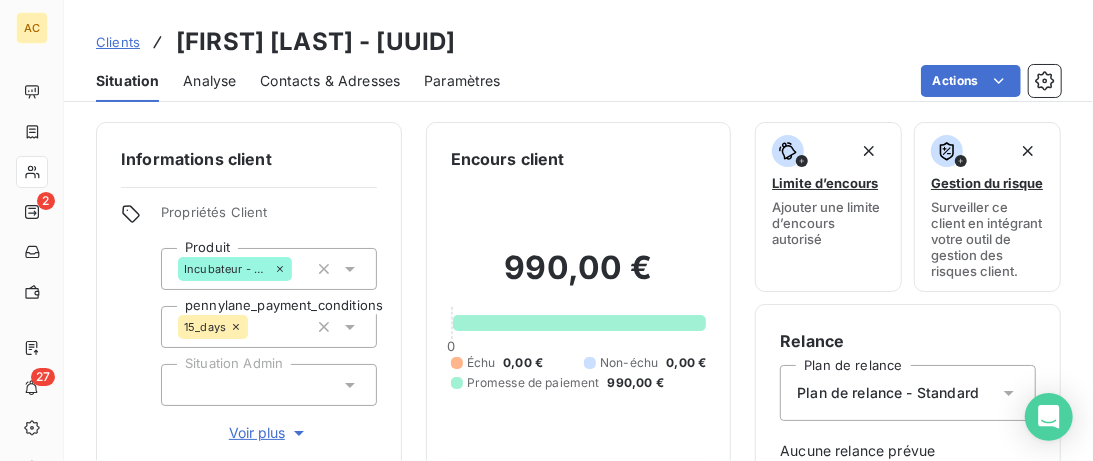 click on "Clients" at bounding box center (118, 42) 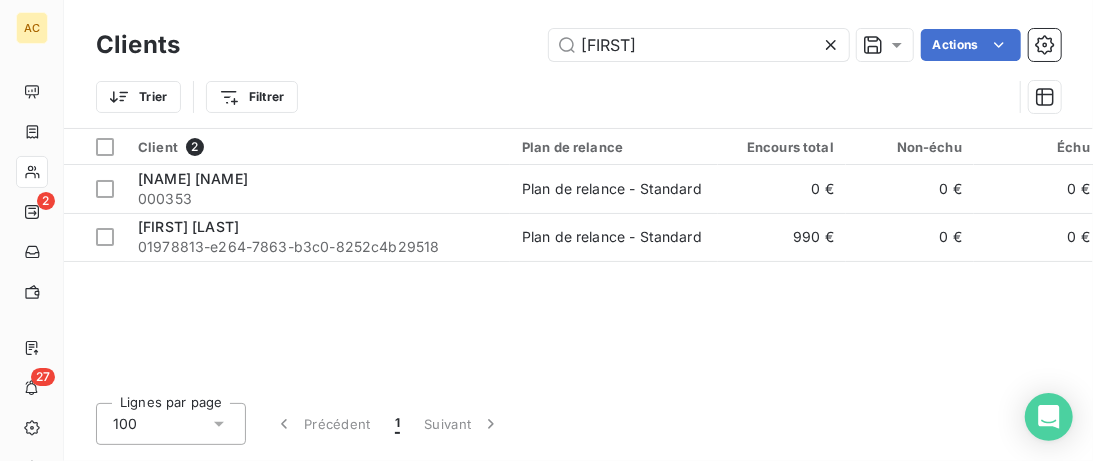 drag, startPoint x: 620, startPoint y: 42, endPoint x: 433, endPoint y: 55, distance: 187.45132 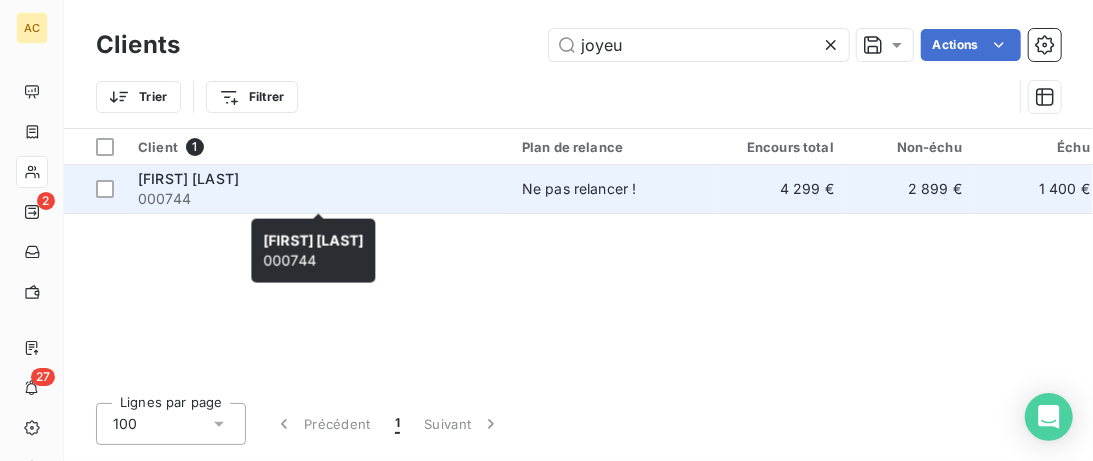type on "[LAST_NAME]" 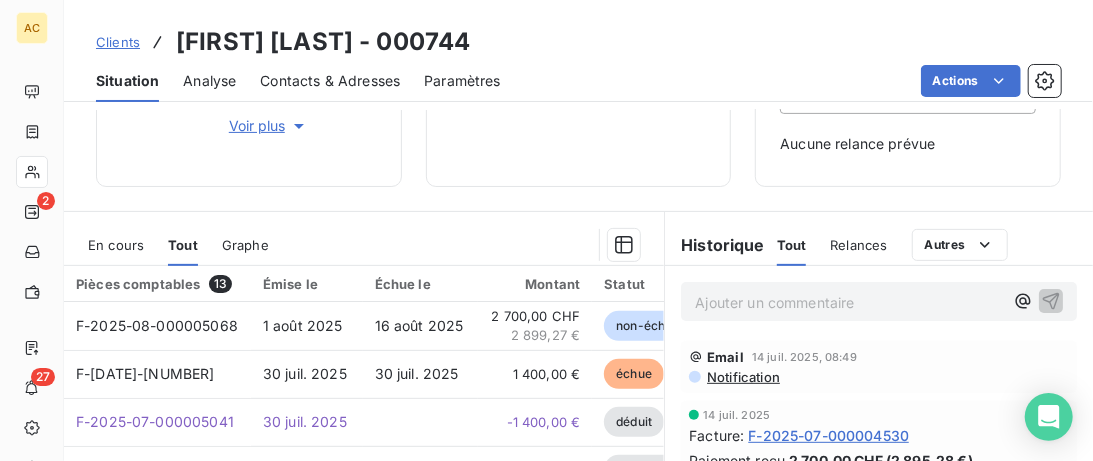 scroll, scrollTop: 0, scrollLeft: 0, axis: both 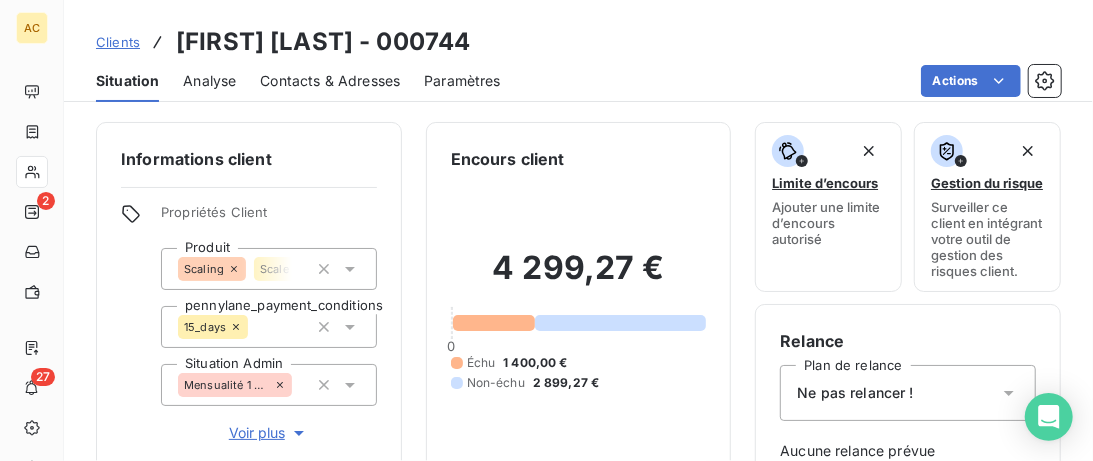 click on "Contacts & Adresses" at bounding box center [330, 81] 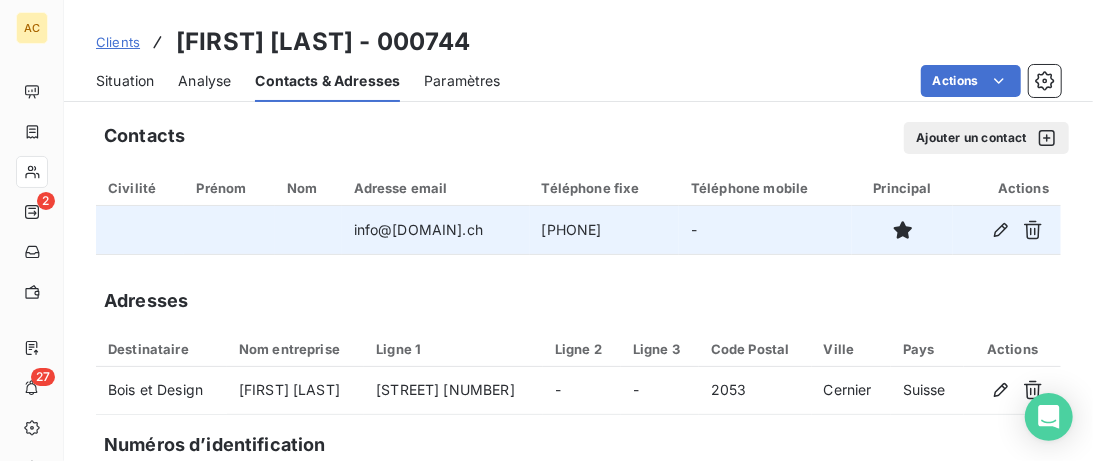 drag, startPoint x: 661, startPoint y: 230, endPoint x: 545, endPoint y: 230, distance: 116 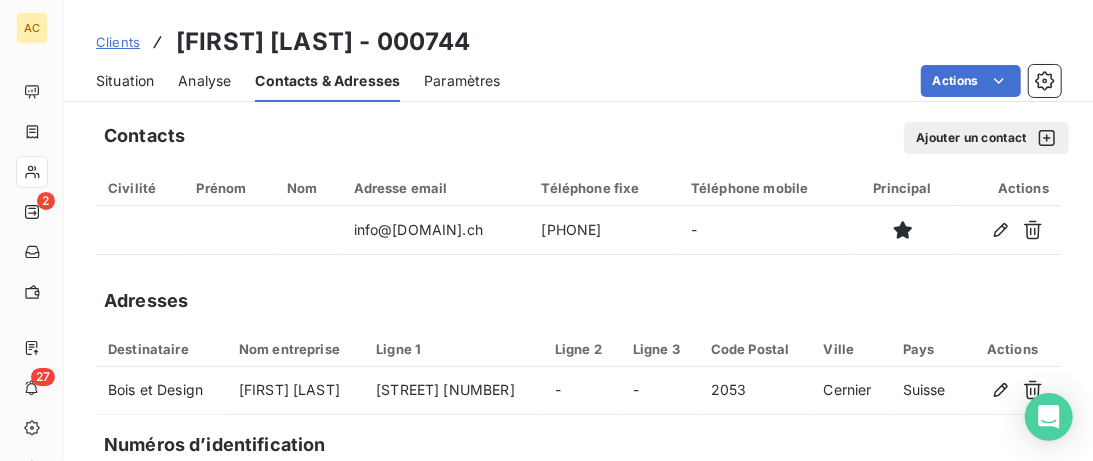 copy on "+41763357165" 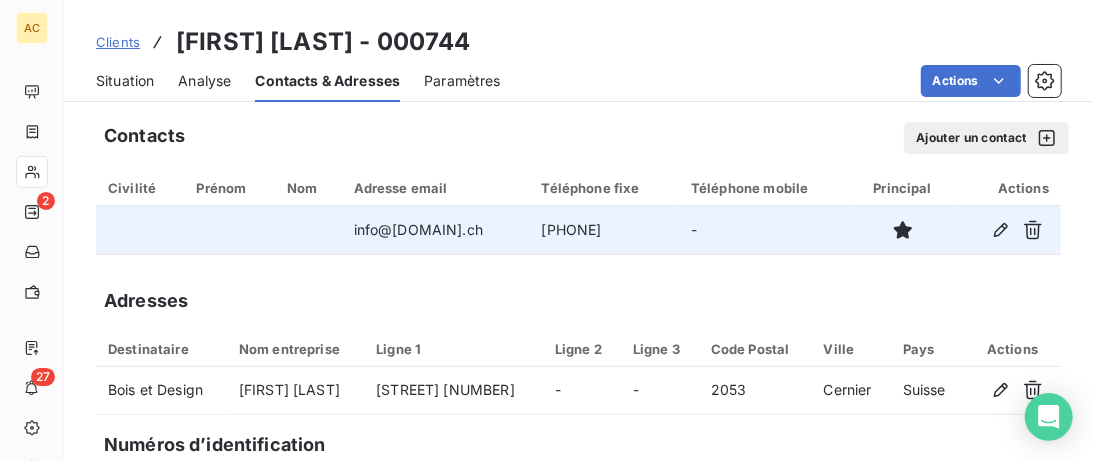 drag, startPoint x: 508, startPoint y: 236, endPoint x: 316, endPoint y: 234, distance: 192.01042 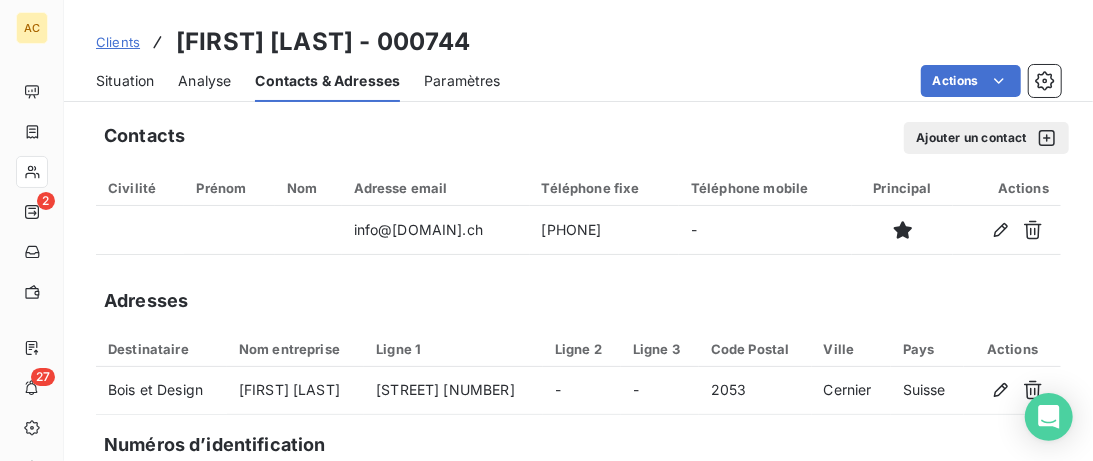 click on "Situation" at bounding box center (125, 81) 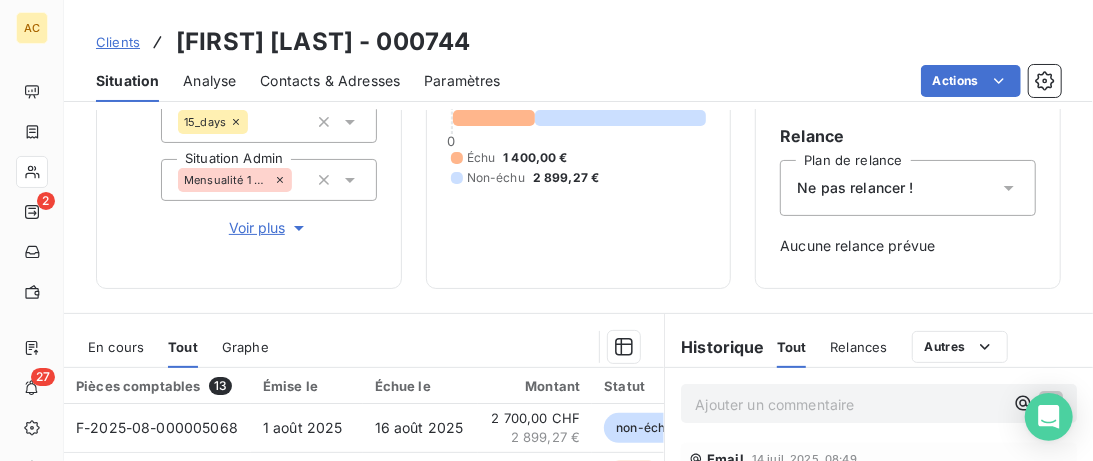 scroll, scrollTop: 410, scrollLeft: 0, axis: vertical 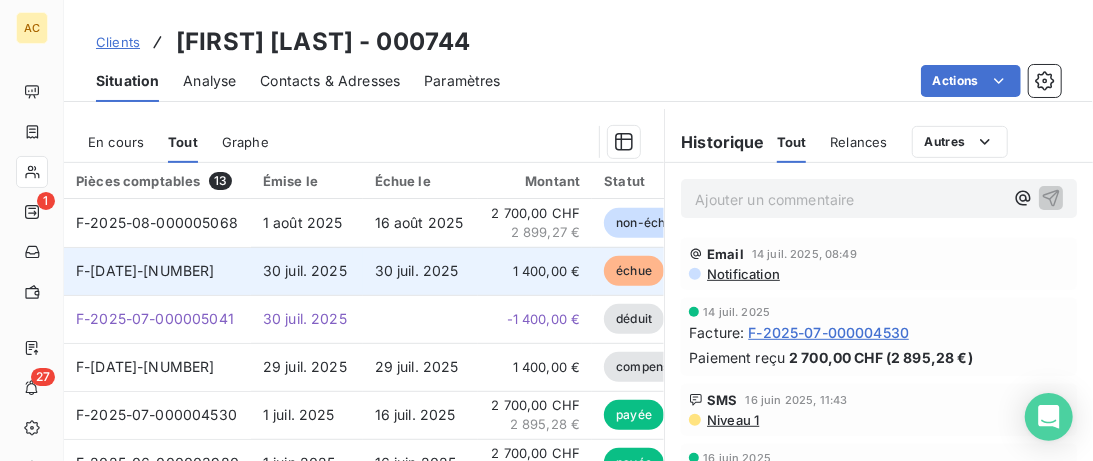 click on "[DOCUMENT_ID]" at bounding box center (157, 271) 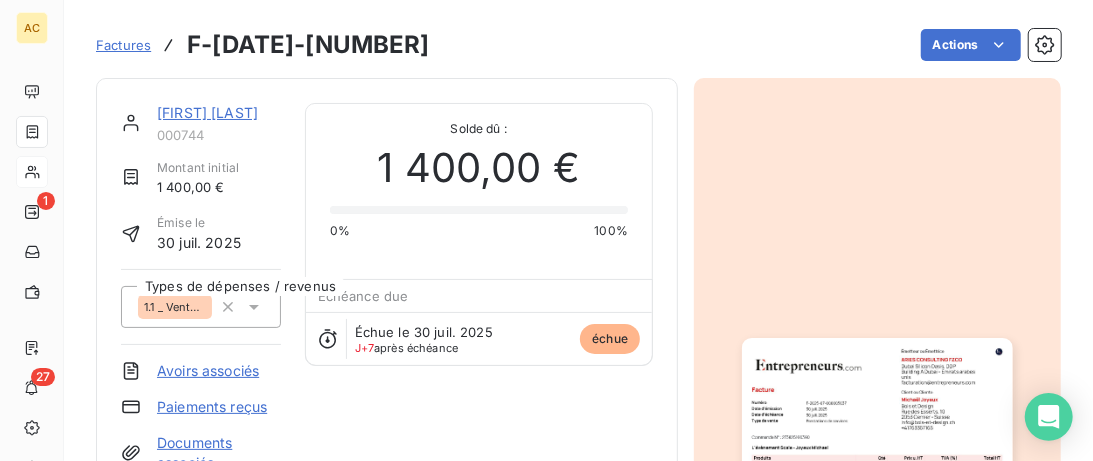 click on "Factures F-2025-07-000005037" at bounding box center (263, 45) 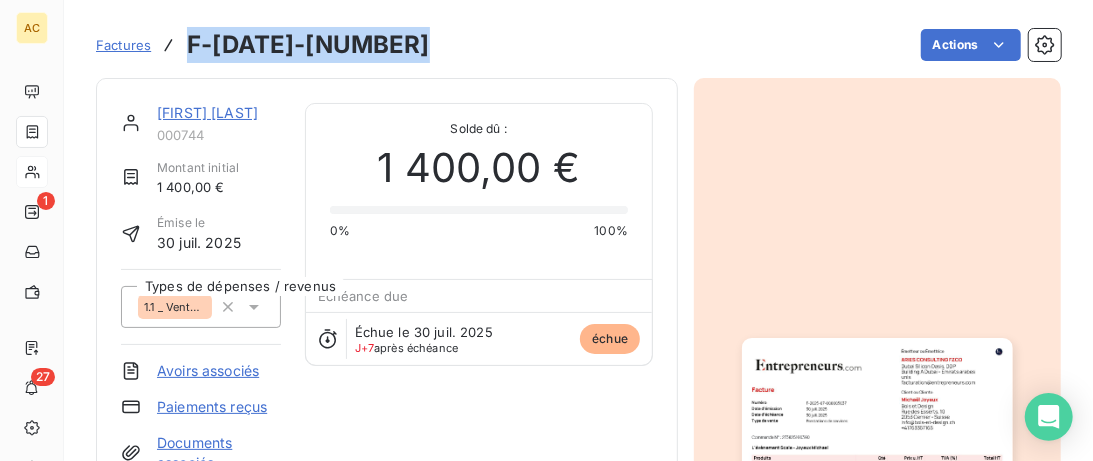drag, startPoint x: 187, startPoint y: 43, endPoint x: 509, endPoint y: 44, distance: 322.00156 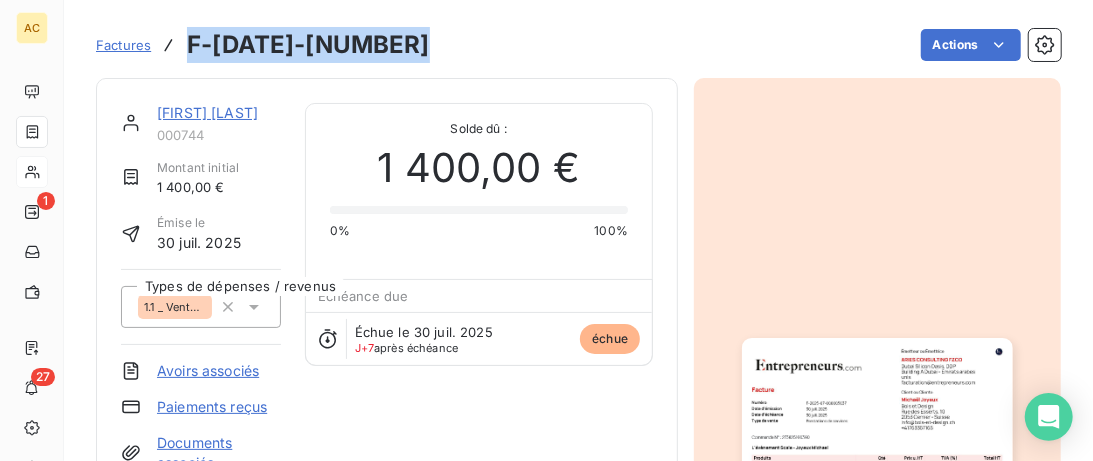 copy on "[DOCUMENT_ID]" 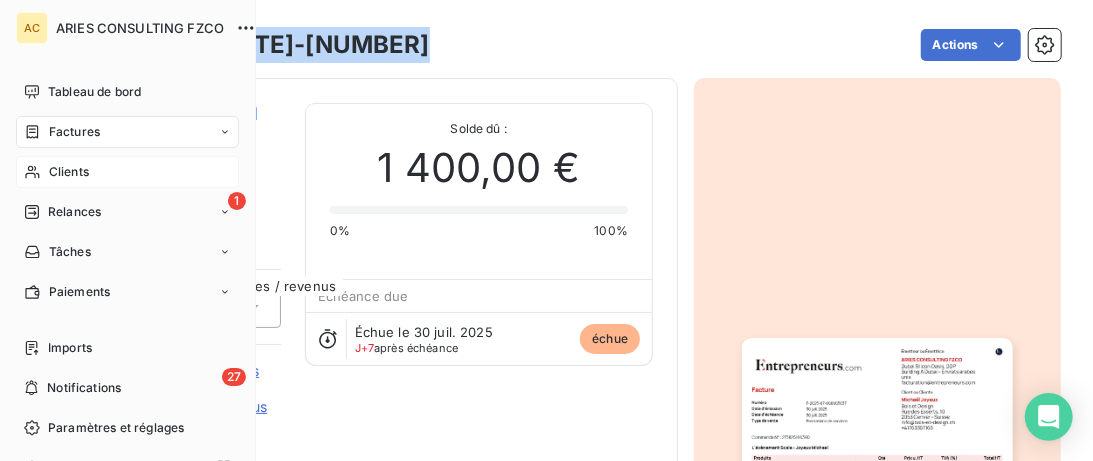 click 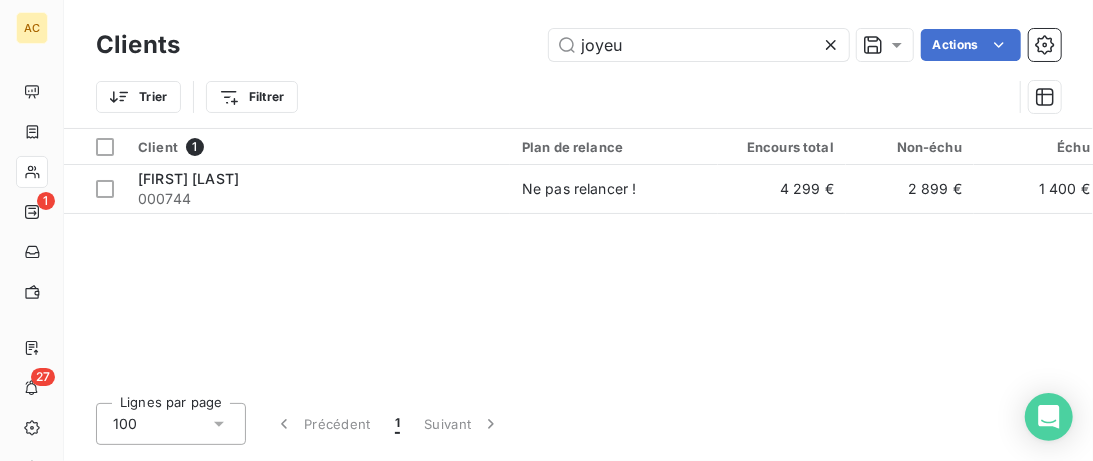 drag, startPoint x: 672, startPoint y: 34, endPoint x: 373, endPoint y: 40, distance: 299.06018 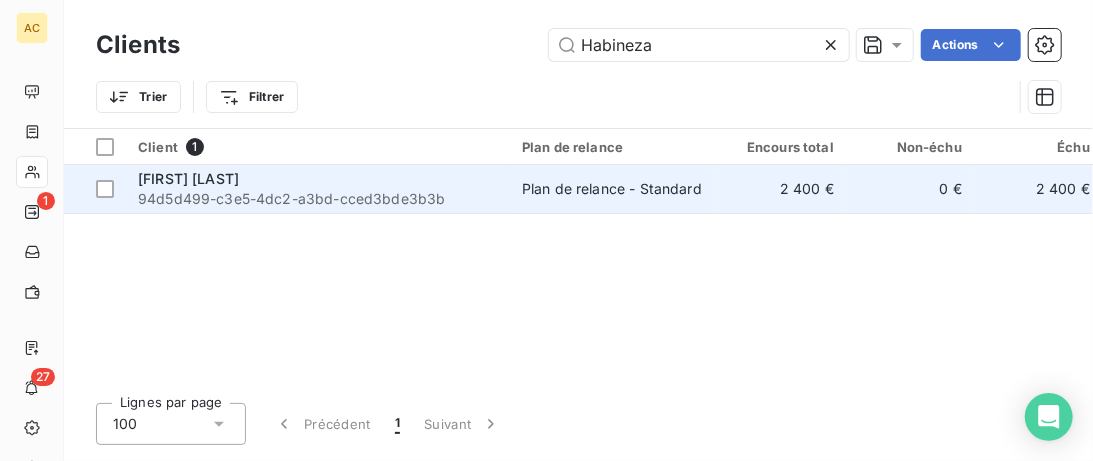 type on "Habineza" 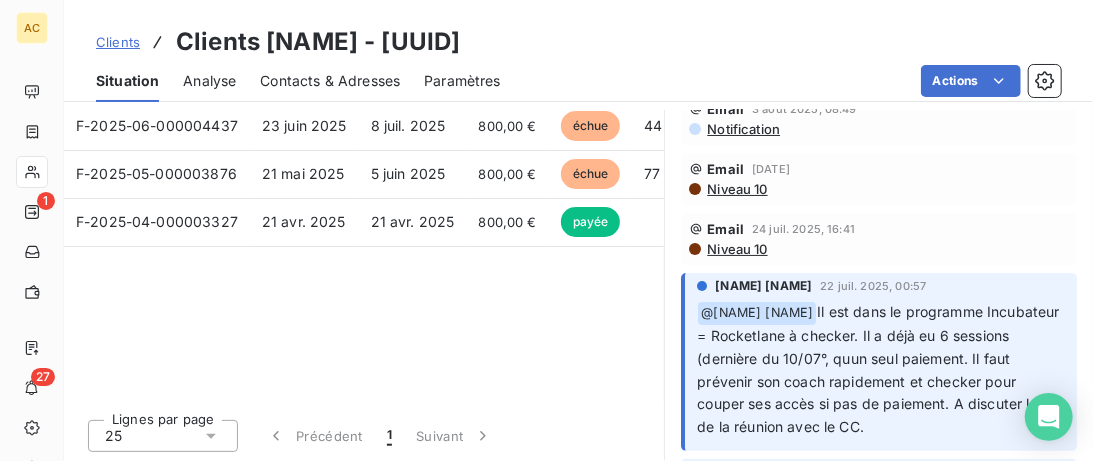 scroll, scrollTop: 129, scrollLeft: 0, axis: vertical 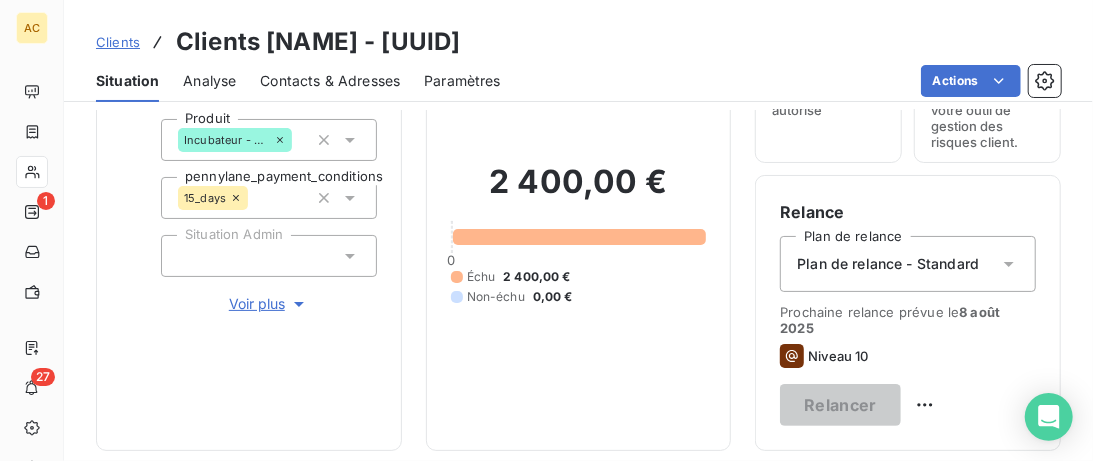 click on "Clients Issa Habineza - 94d5d499-c3e5-4dc2-a3bd-cced3bde3b3b" at bounding box center [278, 42] 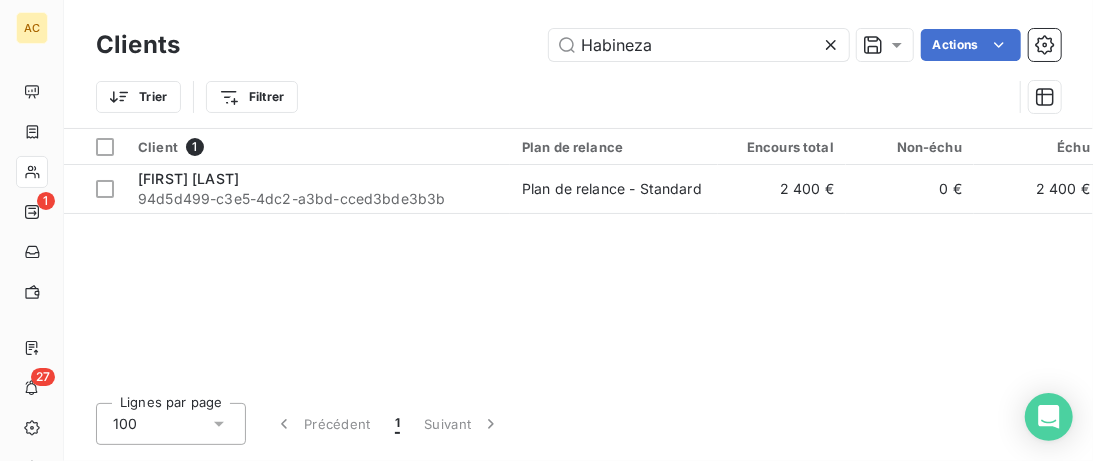 drag, startPoint x: 584, startPoint y: 43, endPoint x: 390, endPoint y: 40, distance: 194.0232 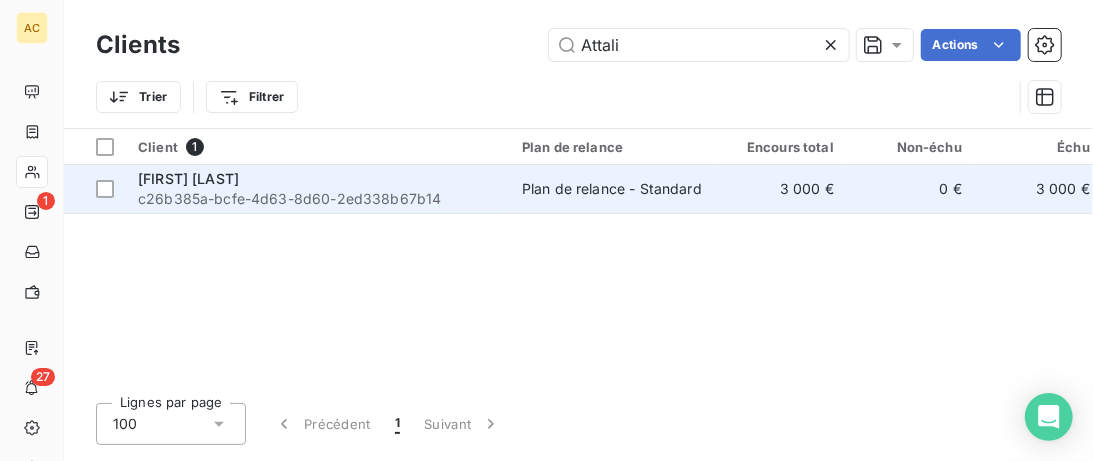 type on "Attali" 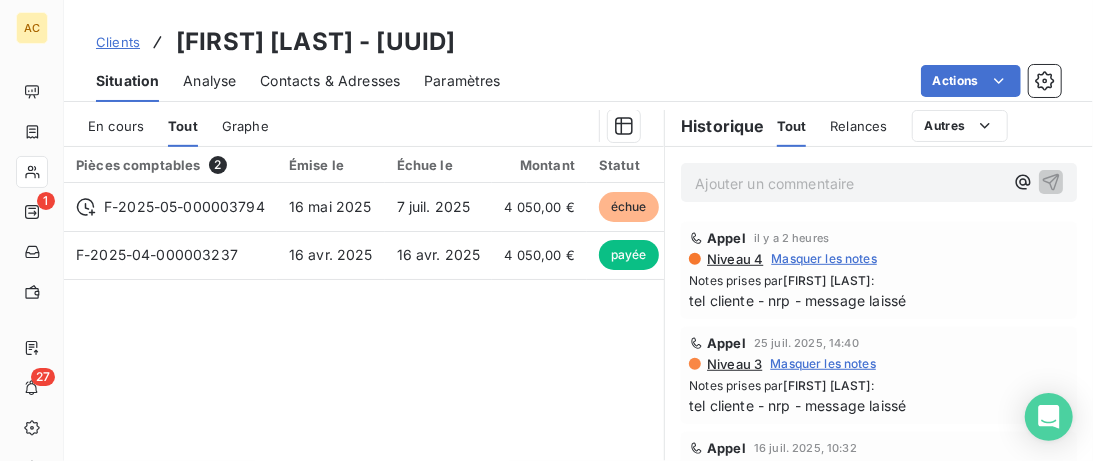 scroll, scrollTop: 102, scrollLeft: 0, axis: vertical 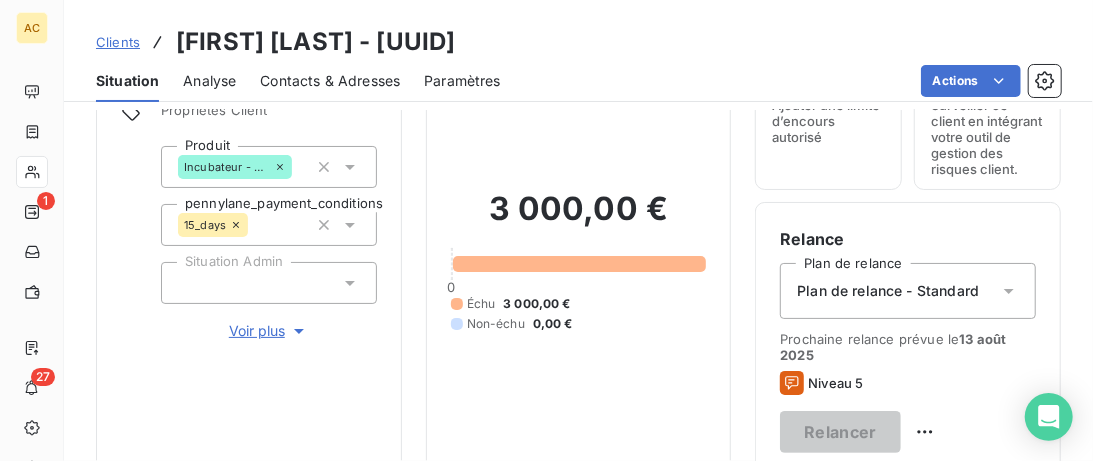 click on "Voir plus" at bounding box center [269, 331] 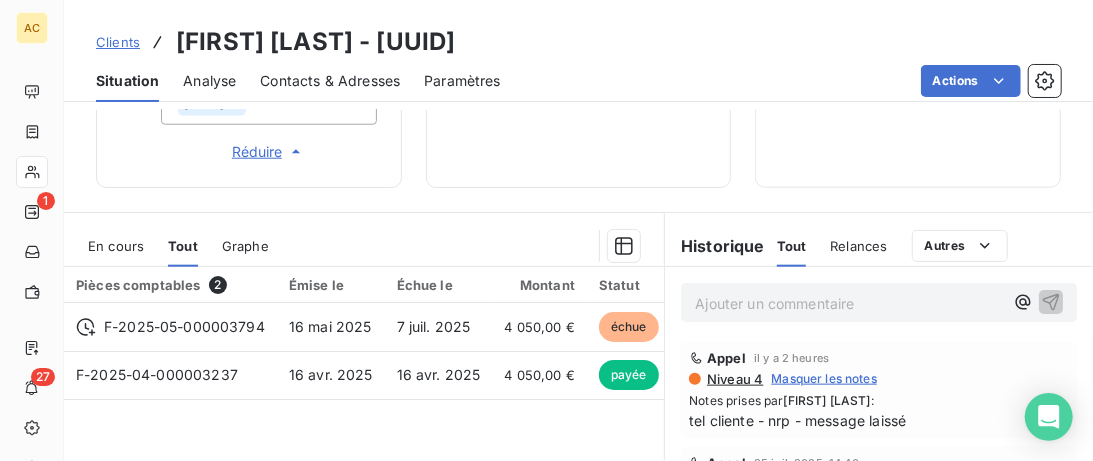 scroll, scrollTop: 922, scrollLeft: 0, axis: vertical 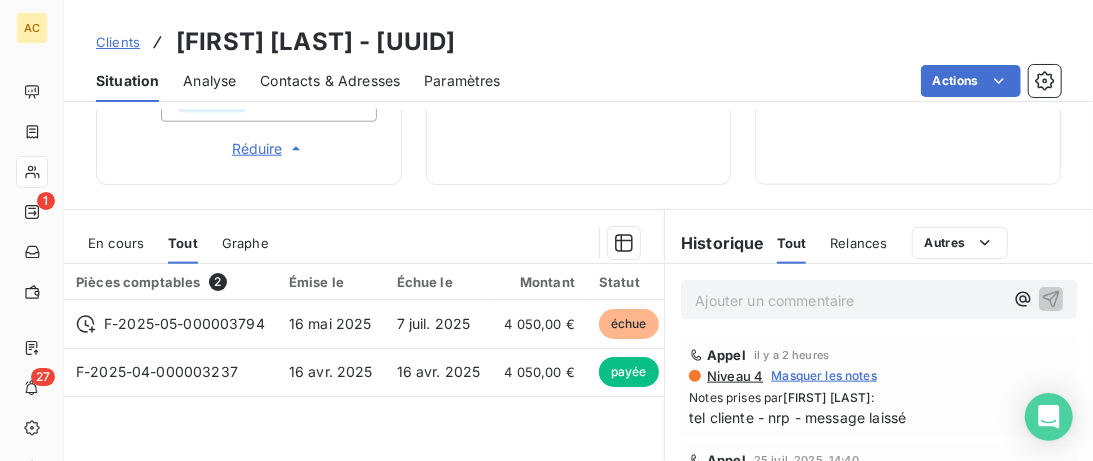 click on "Ajouter un commentaire ﻿" at bounding box center [849, 300] 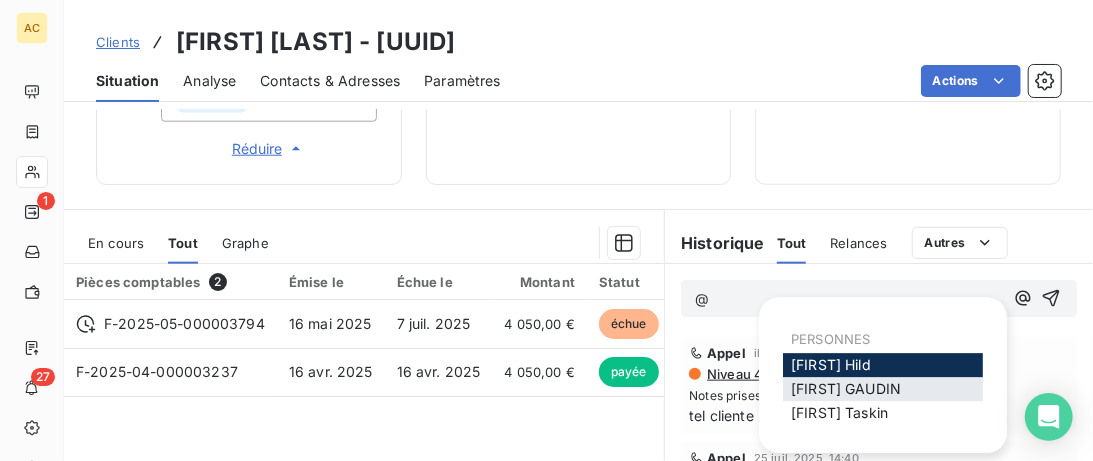 click on "Angèle   GAUDIN" at bounding box center (846, 388) 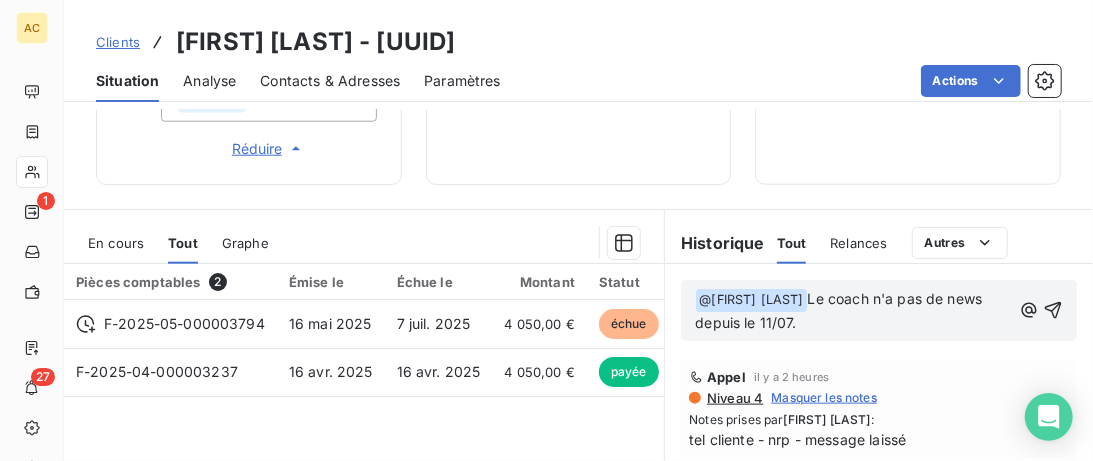 click on "Le coach n'a pas de news depuis le 11/07." at bounding box center [840, 310] 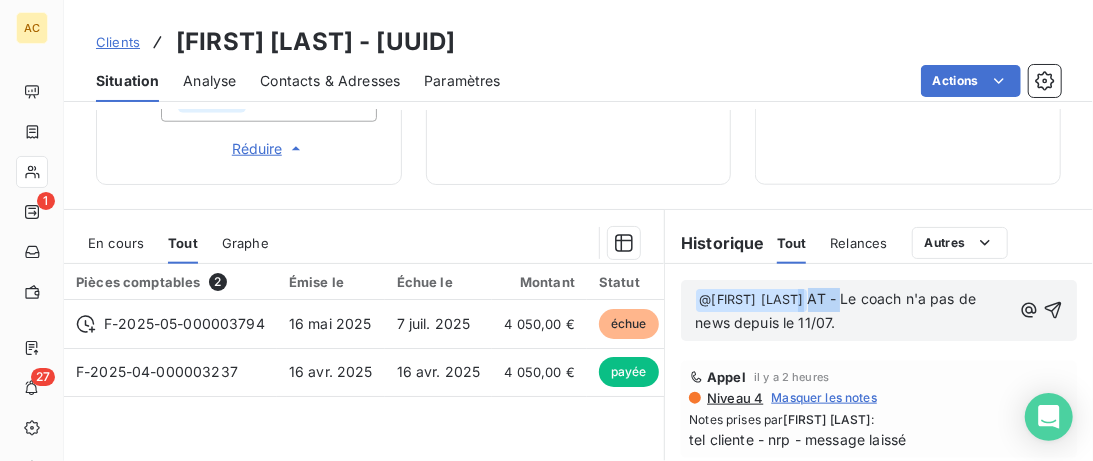 drag, startPoint x: 843, startPoint y: 292, endPoint x: 814, endPoint y: 293, distance: 29.017237 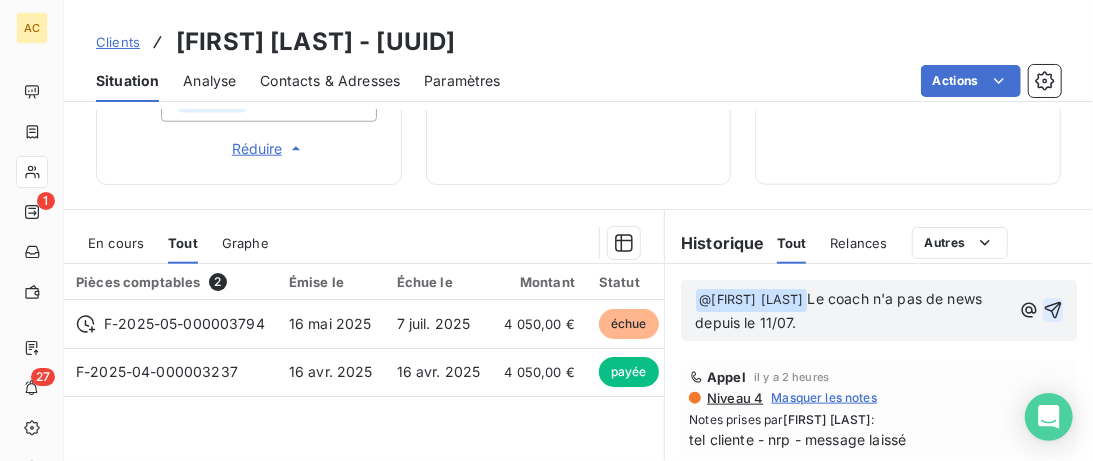 click 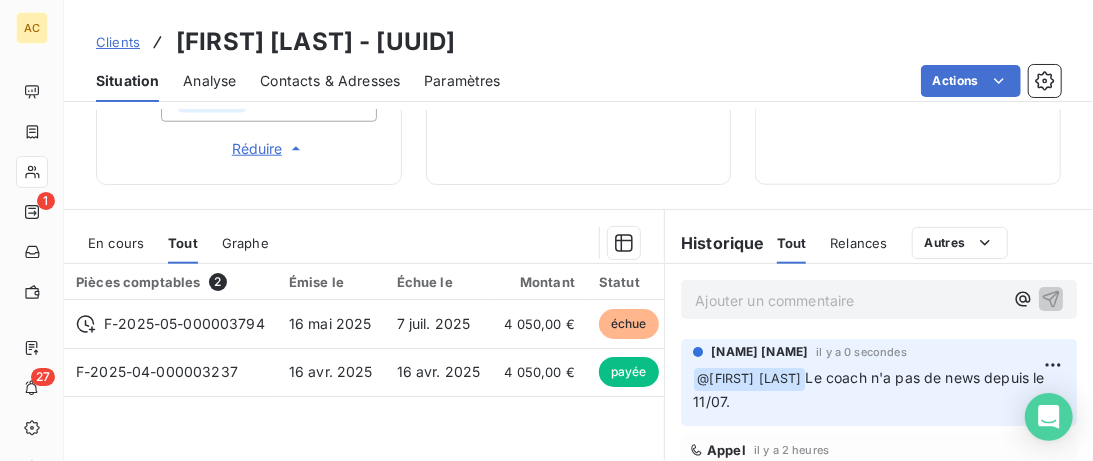 click on "Clients" at bounding box center (118, 42) 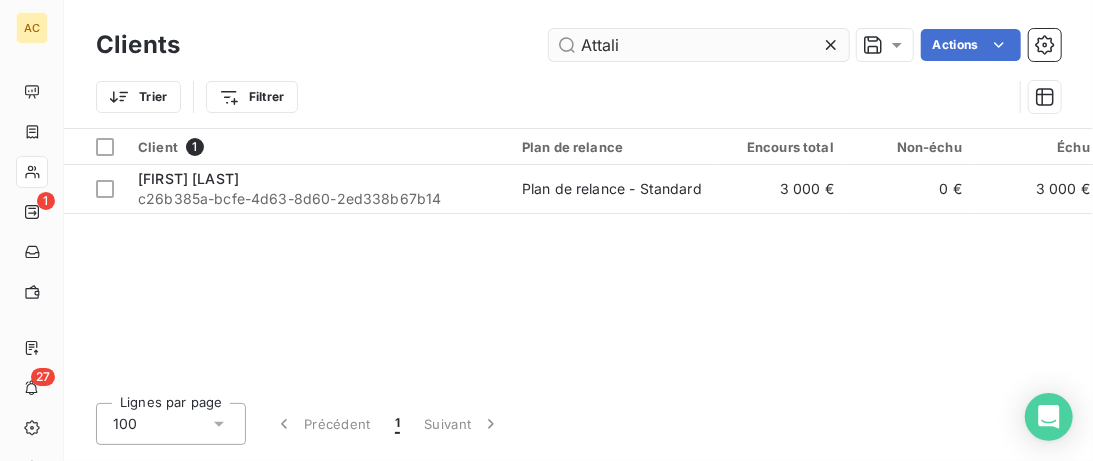 drag, startPoint x: 669, startPoint y: 19, endPoint x: 656, endPoint y: 34, distance: 19.849434 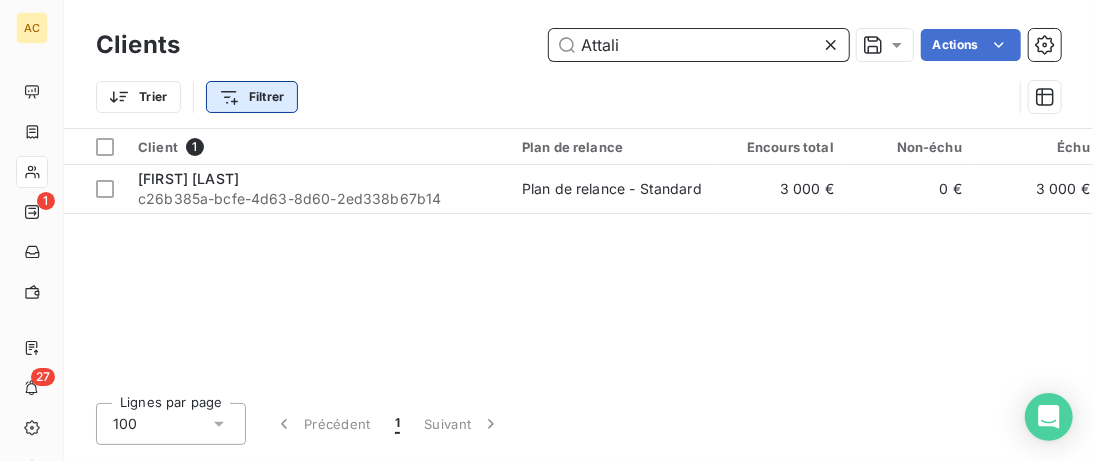 drag, startPoint x: 653, startPoint y: 38, endPoint x: 290, endPoint y: 96, distance: 367.6044 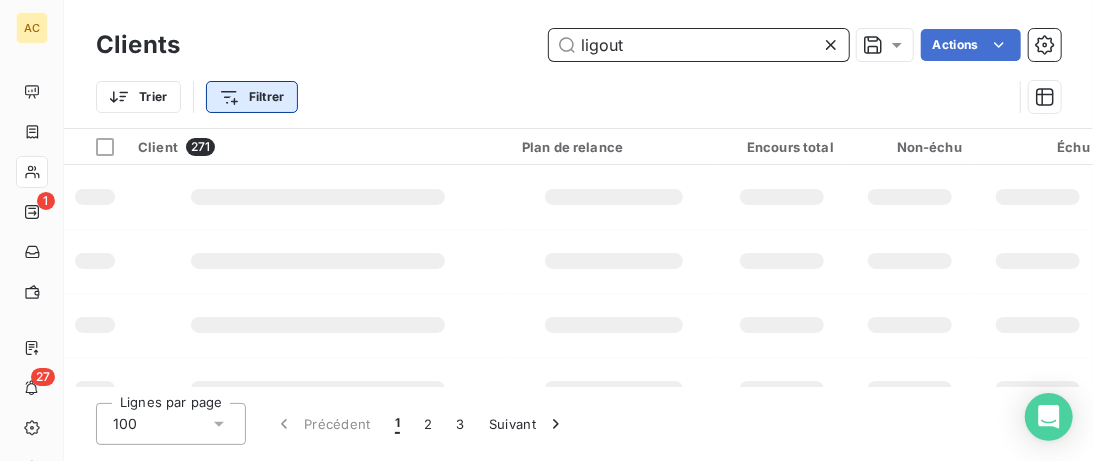 type on "ligout" 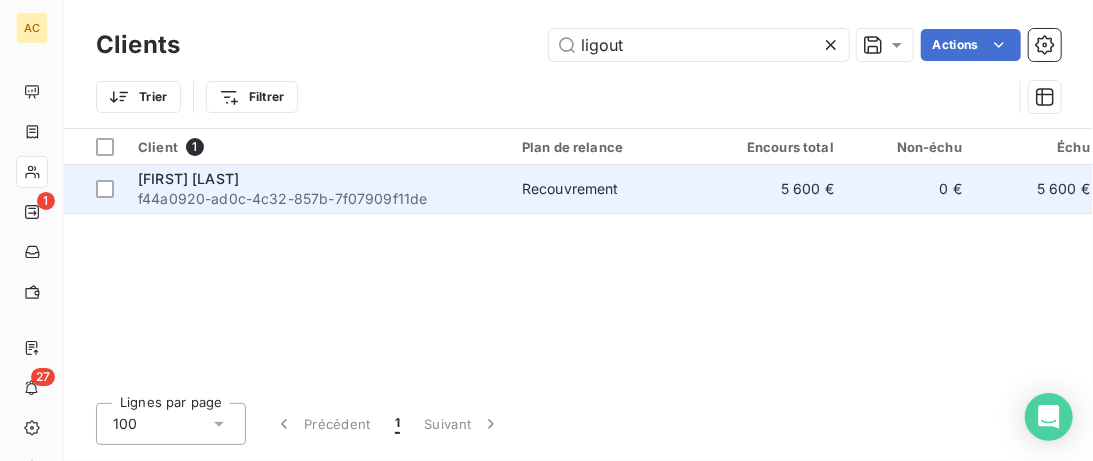 click on "Ana LIGOUT" at bounding box center (318, 179) 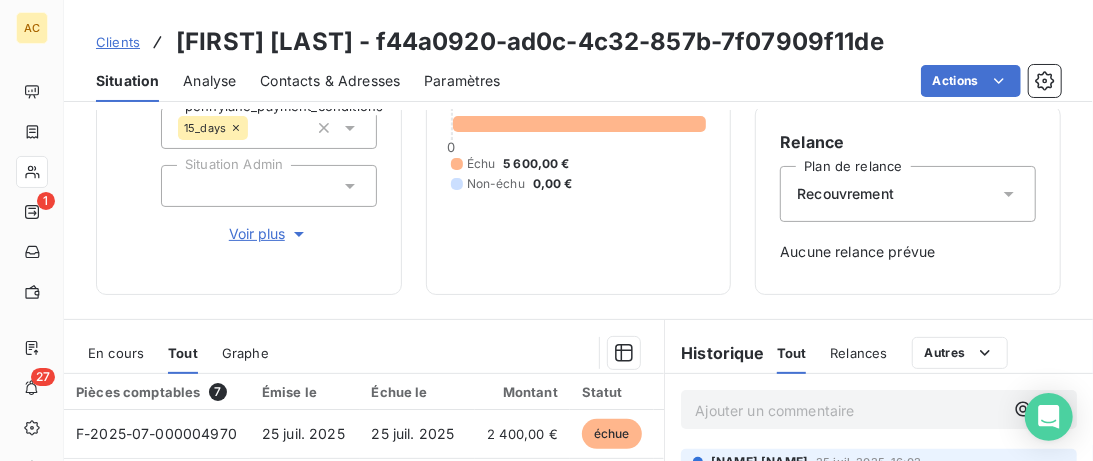 scroll, scrollTop: 102, scrollLeft: 0, axis: vertical 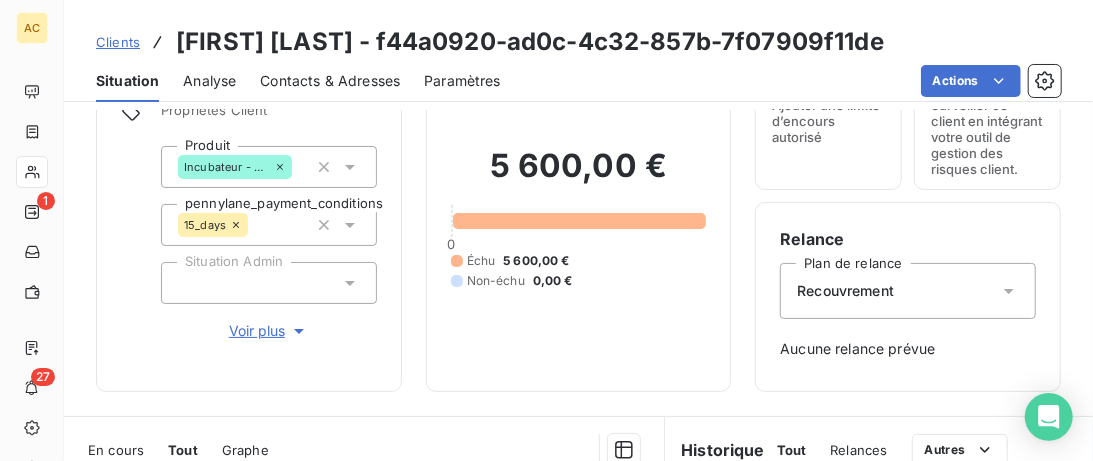 click on "Voir plus" at bounding box center (269, 331) 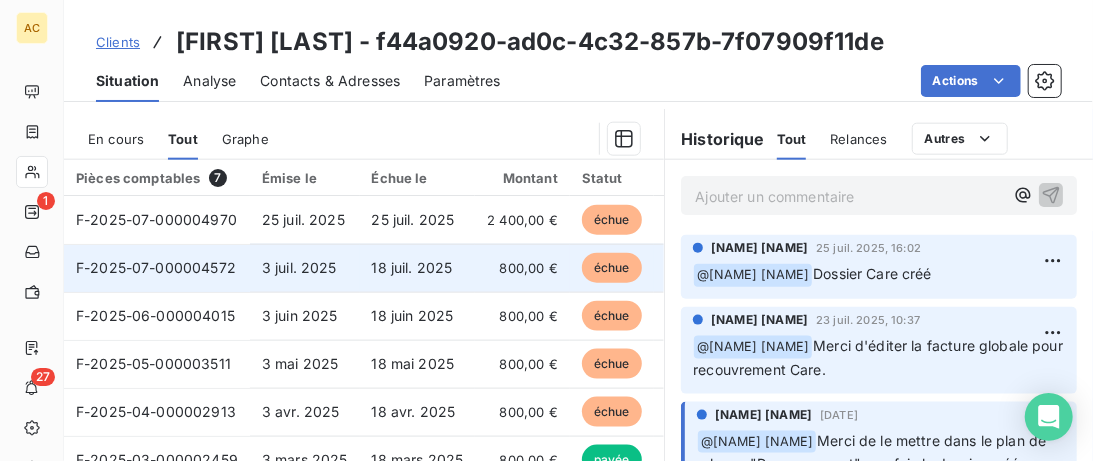 scroll, scrollTop: 1025, scrollLeft: 0, axis: vertical 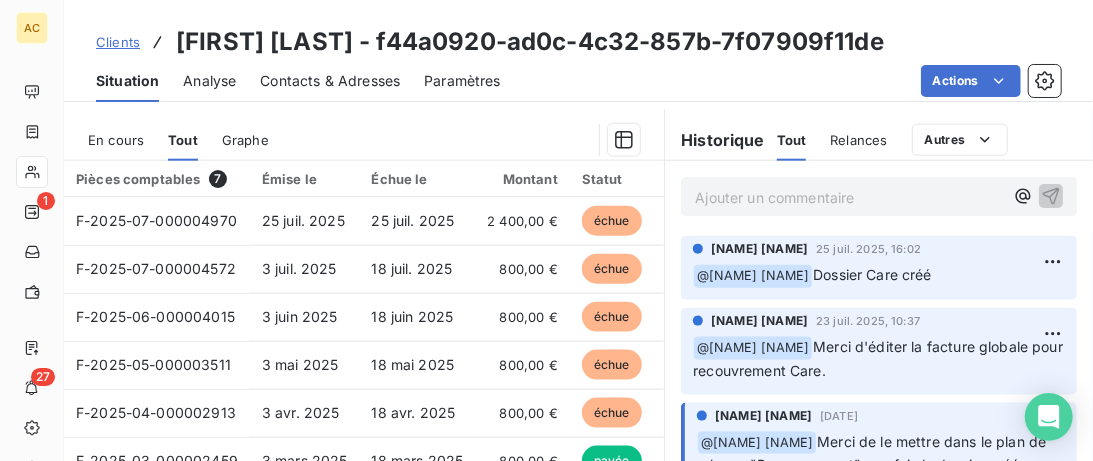 click on "Clients" at bounding box center [118, 42] 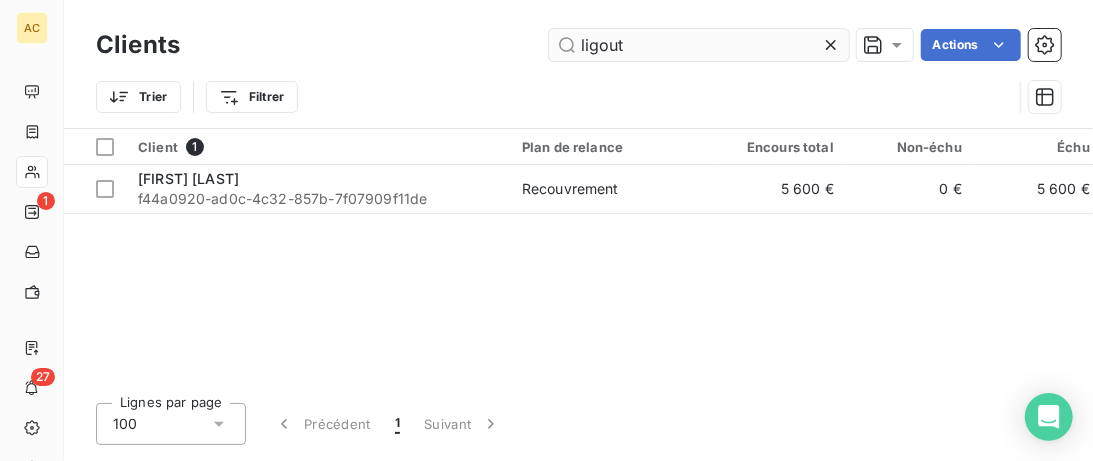 drag, startPoint x: 633, startPoint y: 44, endPoint x: 396, endPoint y: 98, distance: 243.07407 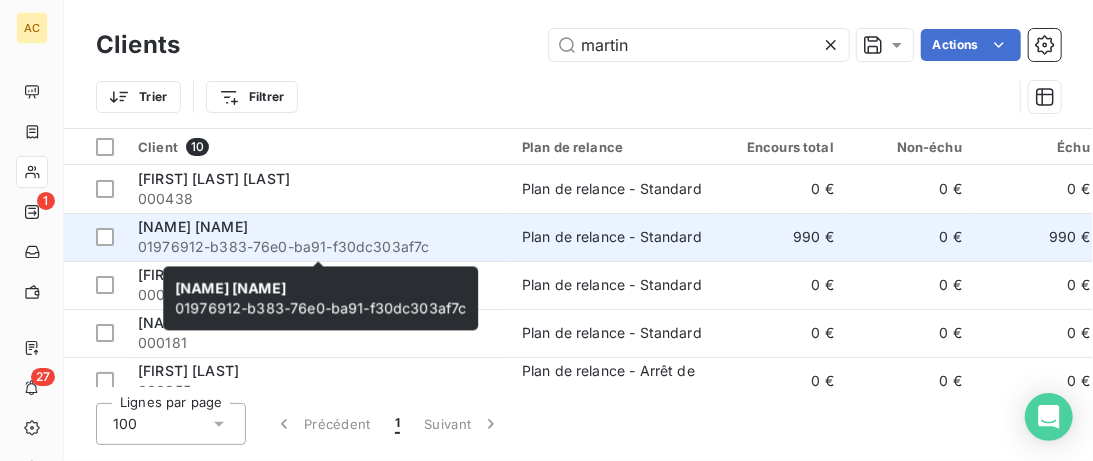 type on "martin" 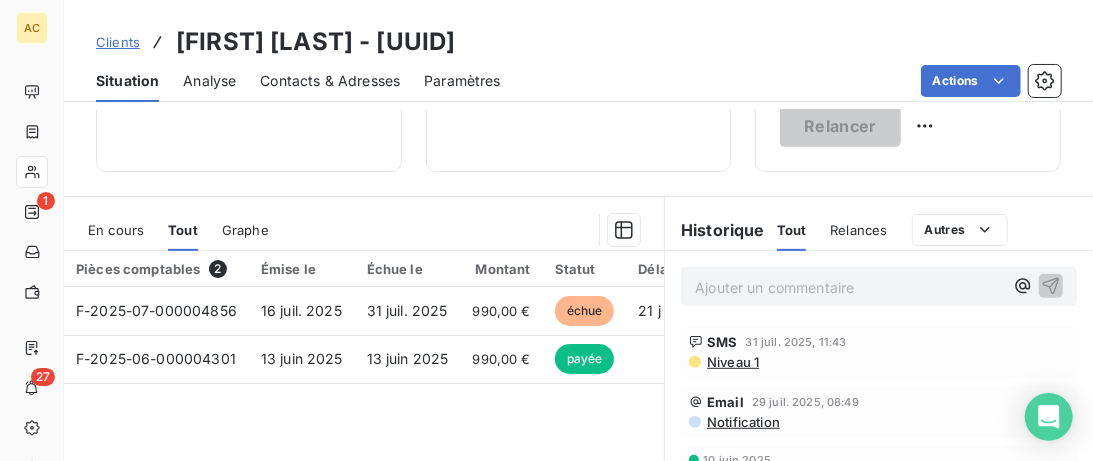 scroll, scrollTop: 410, scrollLeft: 0, axis: vertical 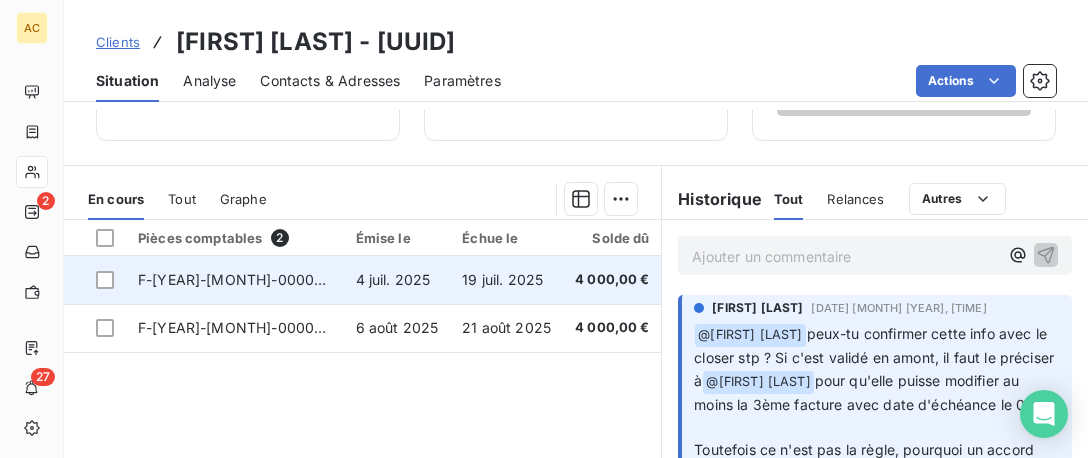 click on "F-[YEAR]-[MONTH]-000004592" at bounding box center (248, 279) 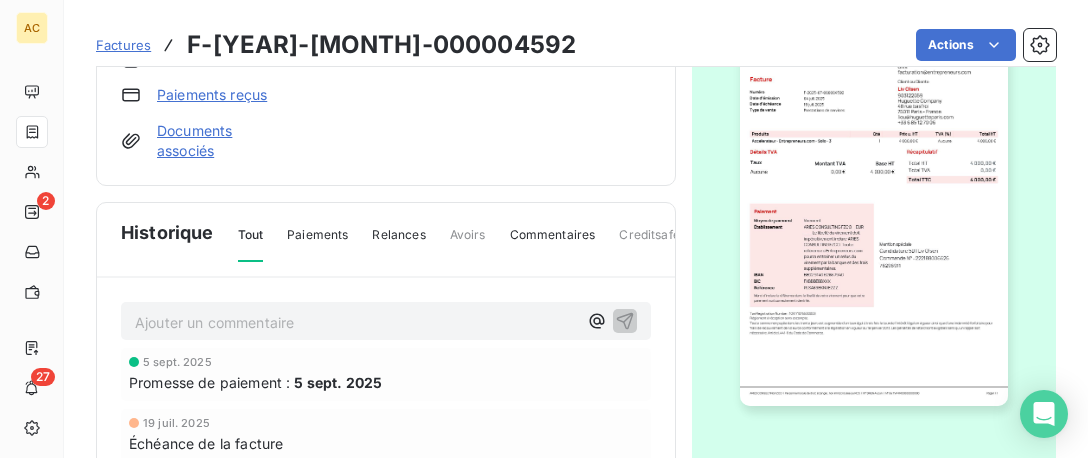 scroll, scrollTop: 510, scrollLeft: 0, axis: vertical 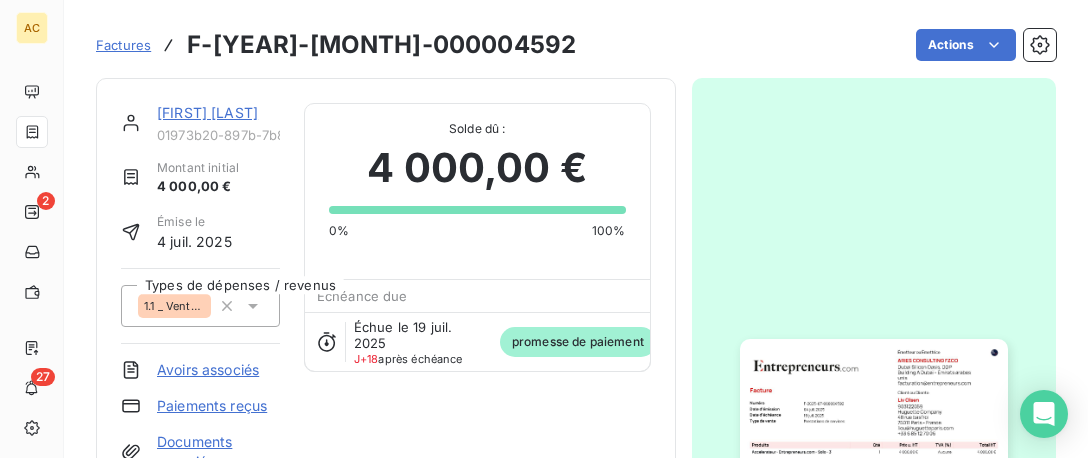 click on "[FIRST] [LAST]" at bounding box center (207, 112) 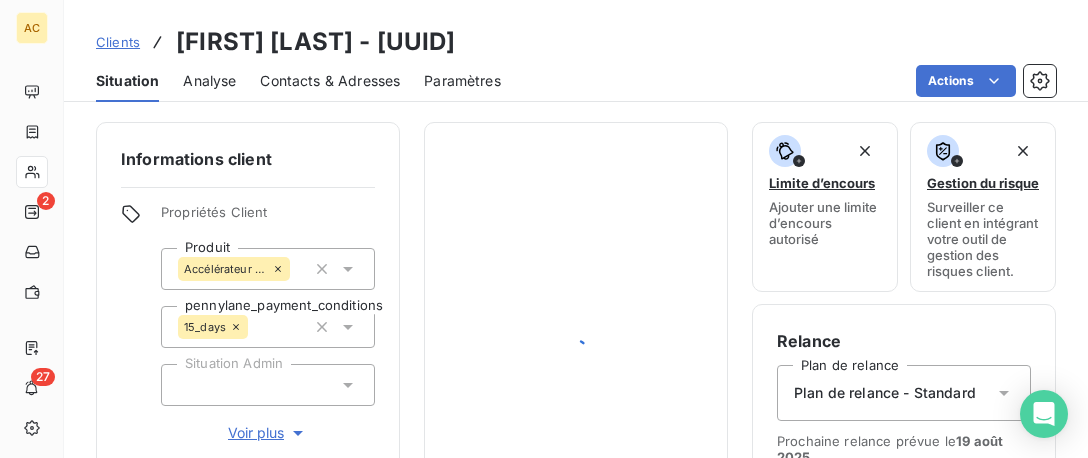 scroll, scrollTop: 439, scrollLeft: 0, axis: vertical 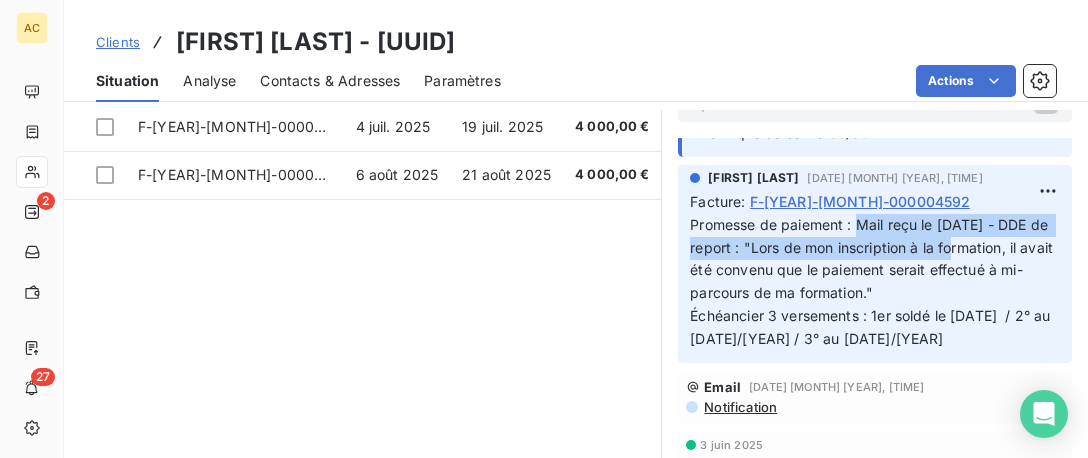 drag, startPoint x: 857, startPoint y: 217, endPoint x: 957, endPoint y: 249, distance: 104.99524 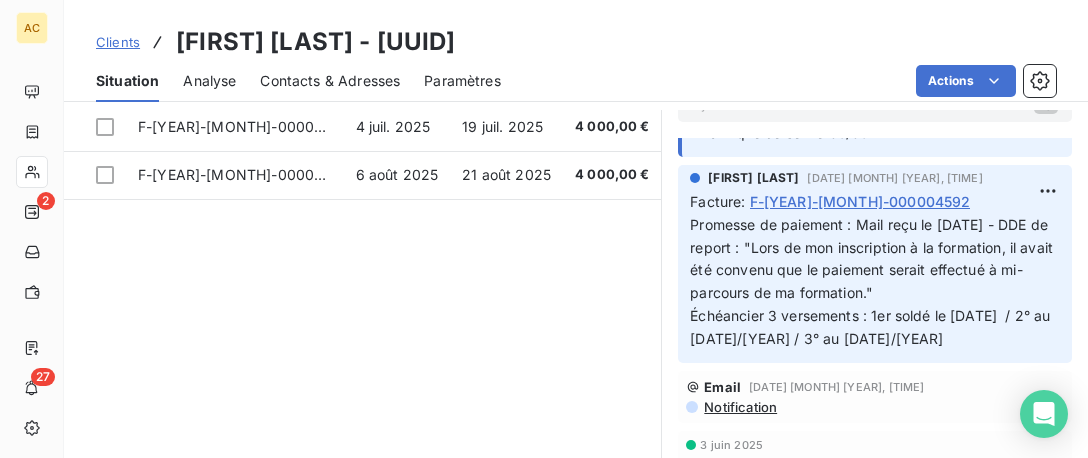 click on "Promesse de paiement : Mail reçu le [DATE] - DDE de report : "Lors de mon inscription à la formation, il avait été convenu que le paiement serait effectué à mi-parcours de ma formation."
Échéancier 3 versements : 1er soldé le [DATE]  / 2° au [DATE]/[YEAR] / 3° au [DATE]/[YEAR]" at bounding box center [873, 281] 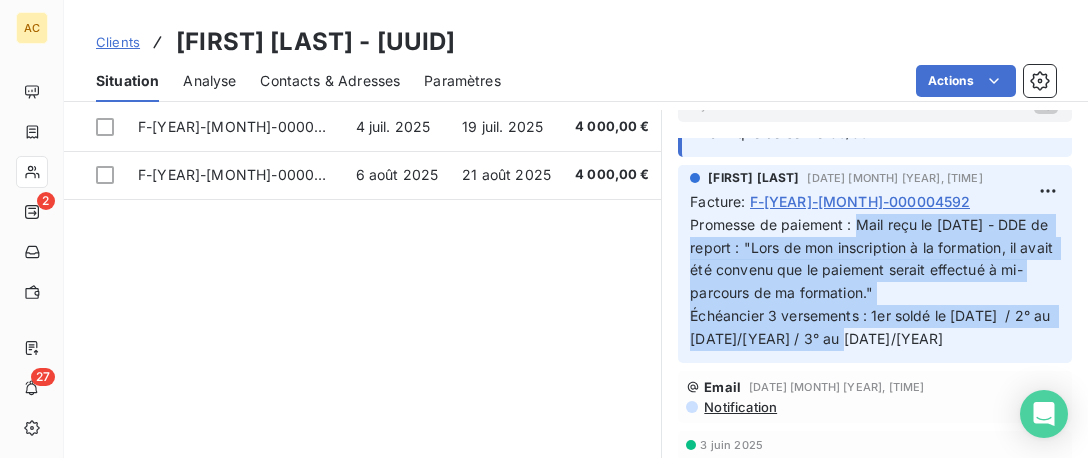 drag, startPoint x: 859, startPoint y: 221, endPoint x: 1020, endPoint y: 332, distance: 195.55562 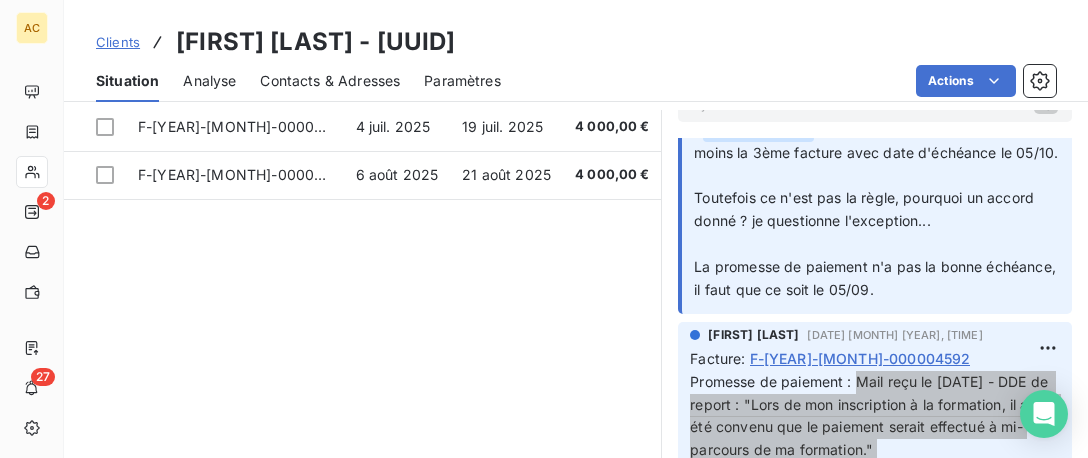 scroll, scrollTop: 102, scrollLeft: 0, axis: vertical 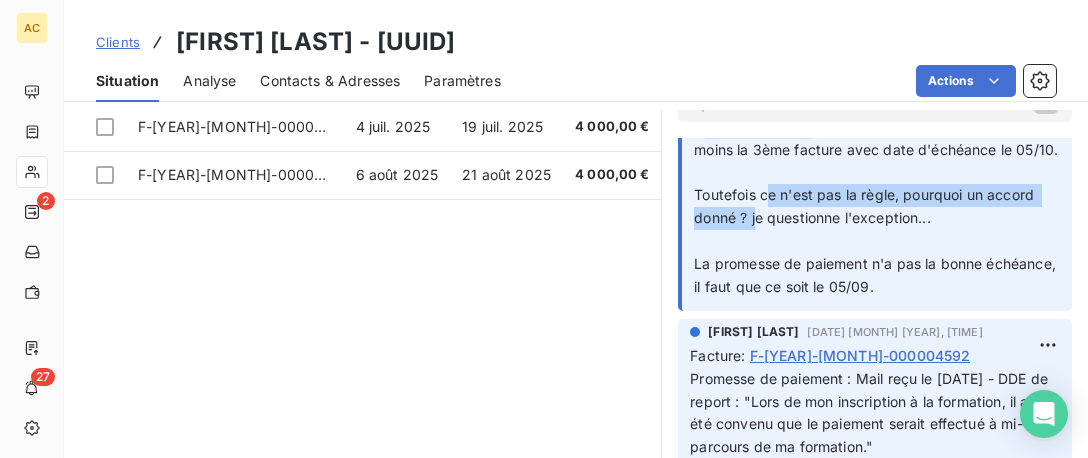 drag, startPoint x: 763, startPoint y: 190, endPoint x: 753, endPoint y: 213, distance: 25.079872 